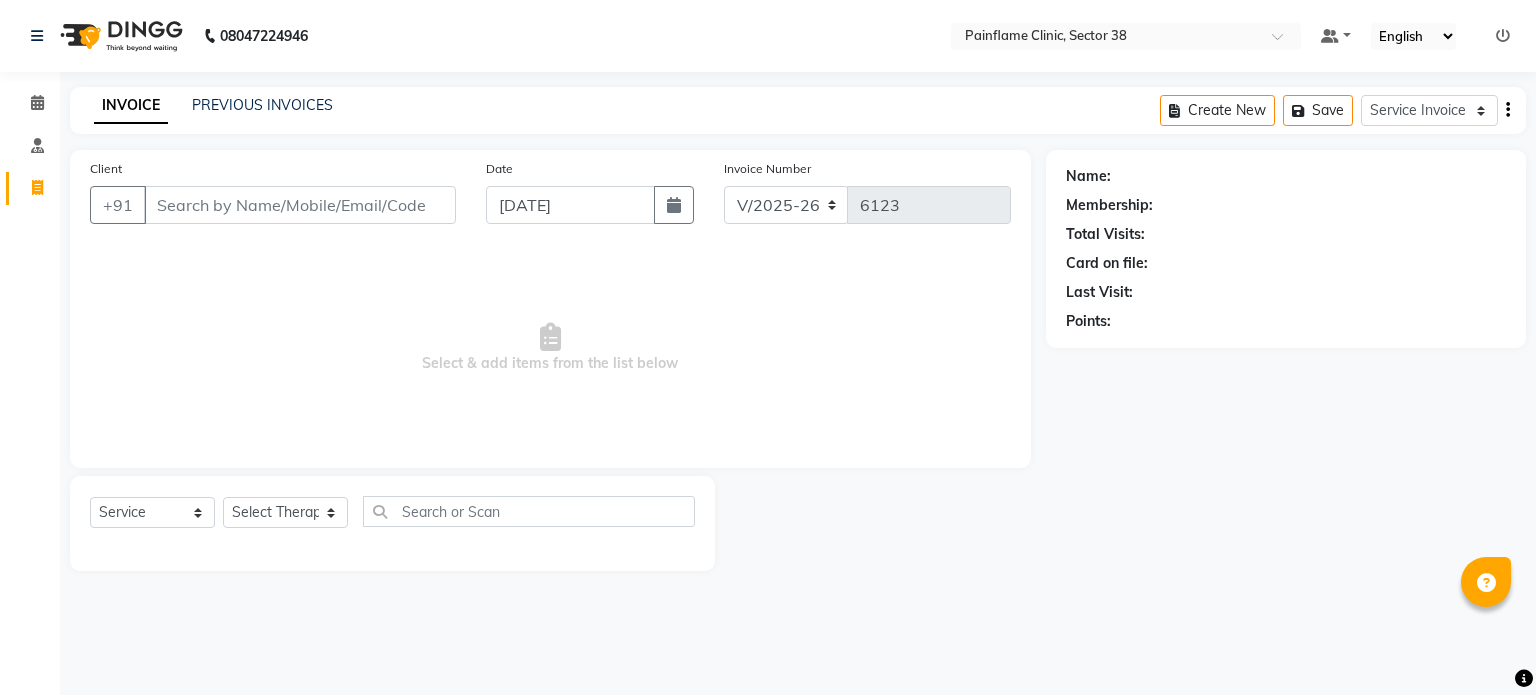 select on "3964" 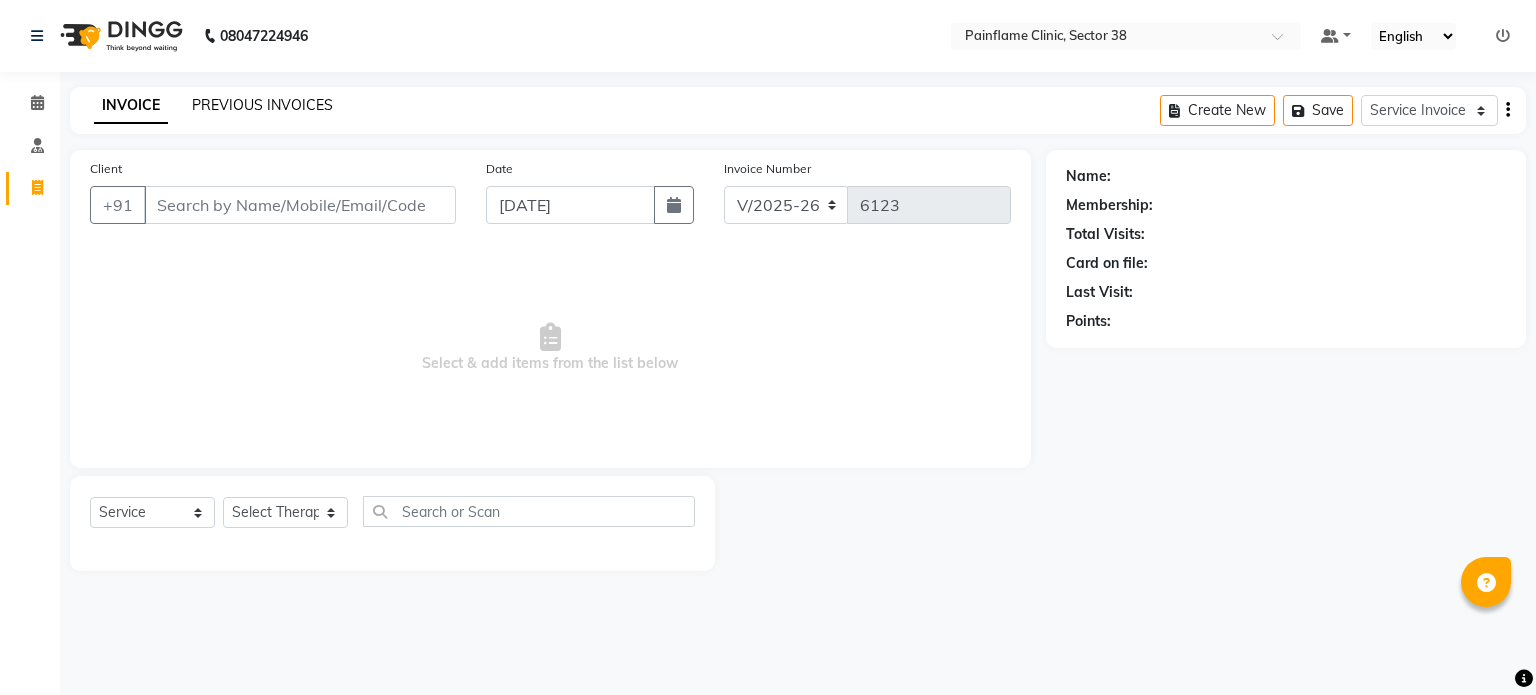 scroll, scrollTop: 0, scrollLeft: 0, axis: both 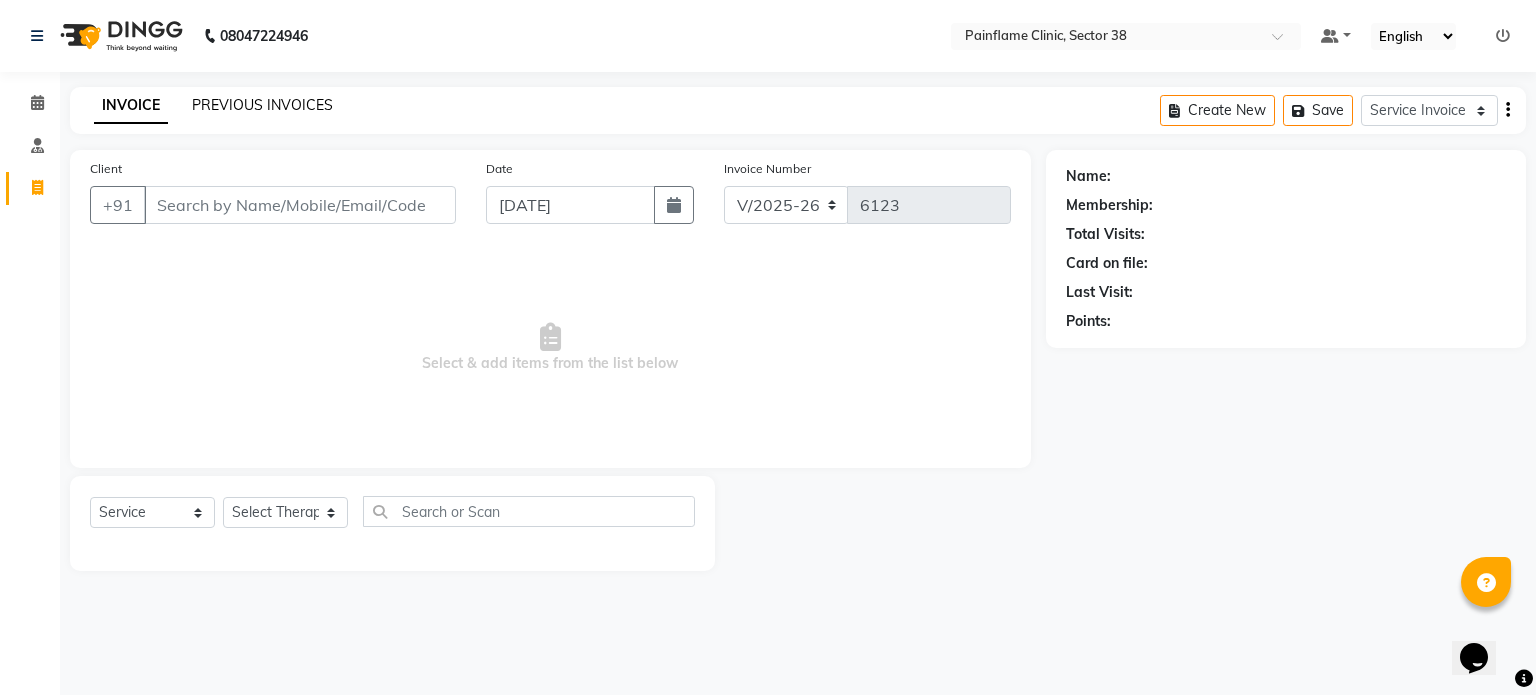 click on "PREVIOUS INVOICES" 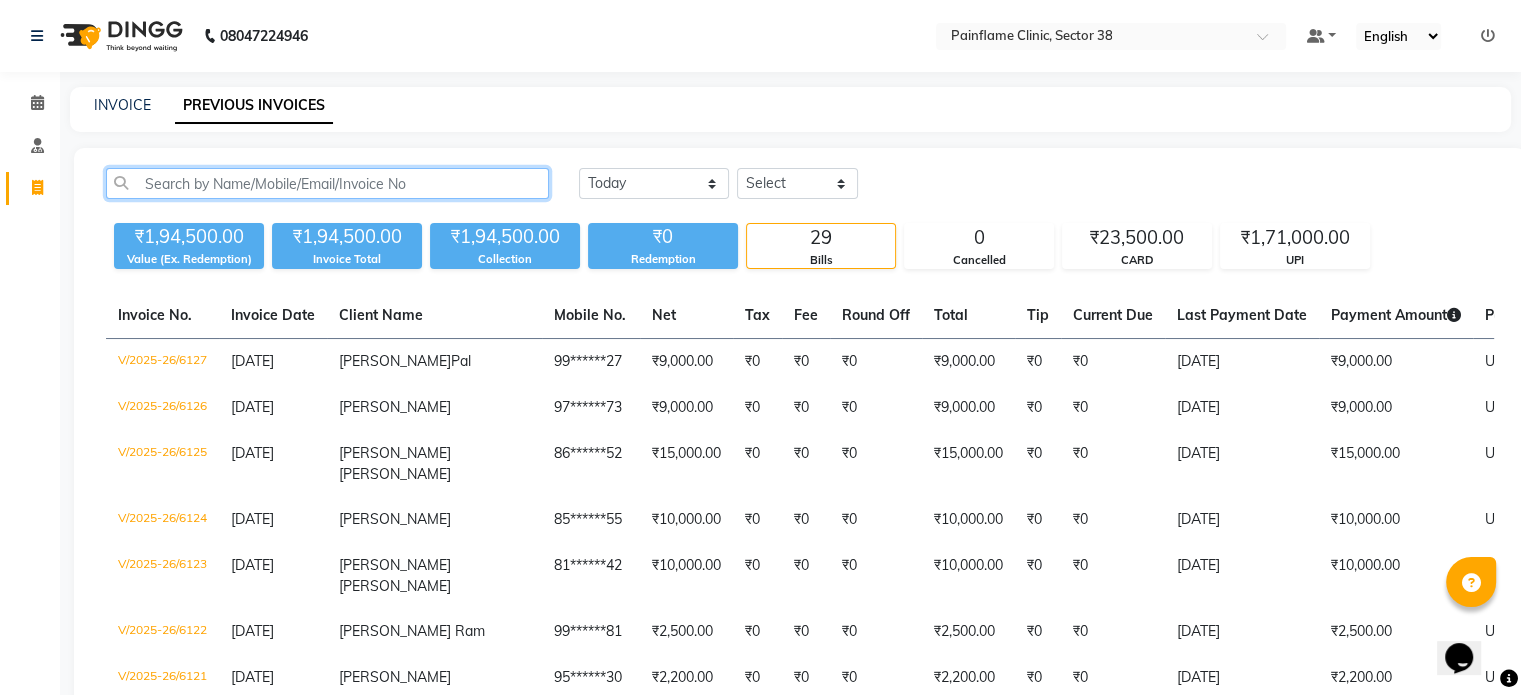 click 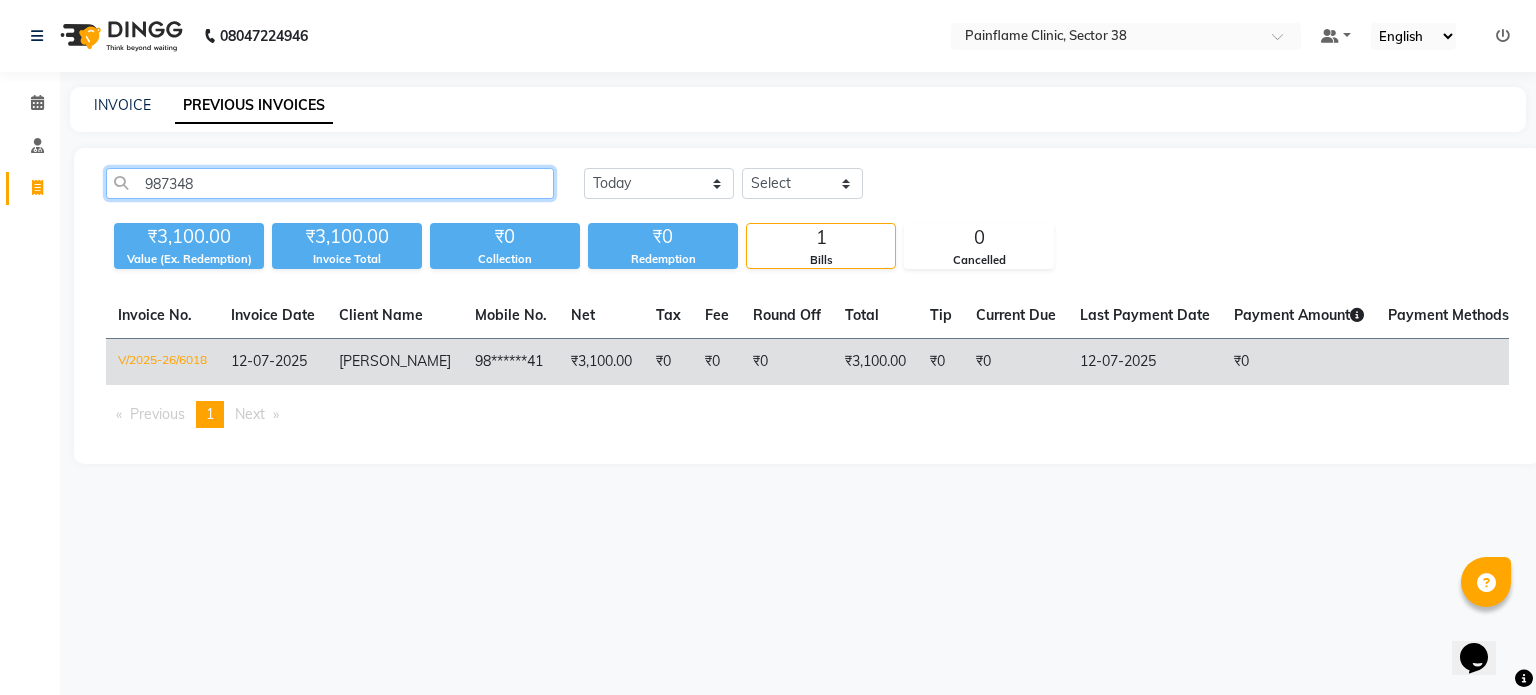 type on "987348" 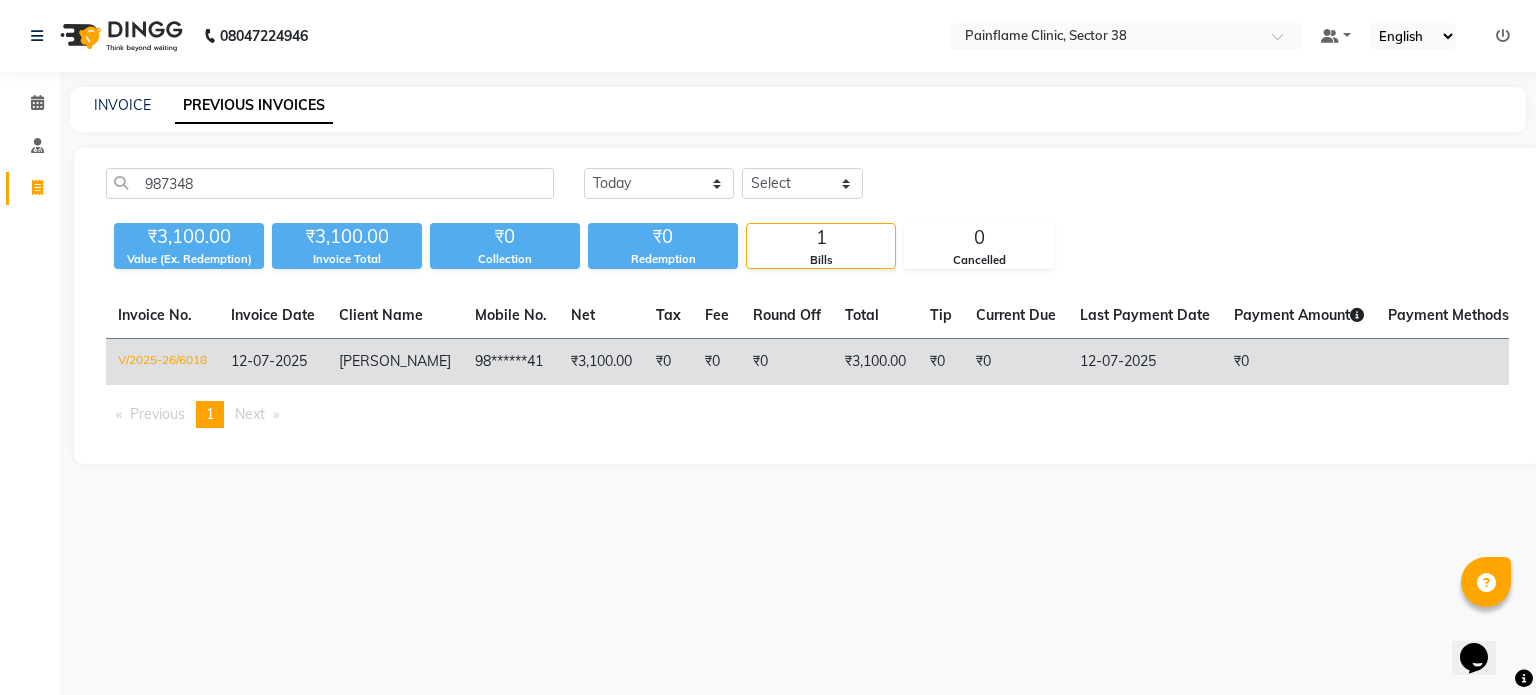 click on "₹3,100.00" 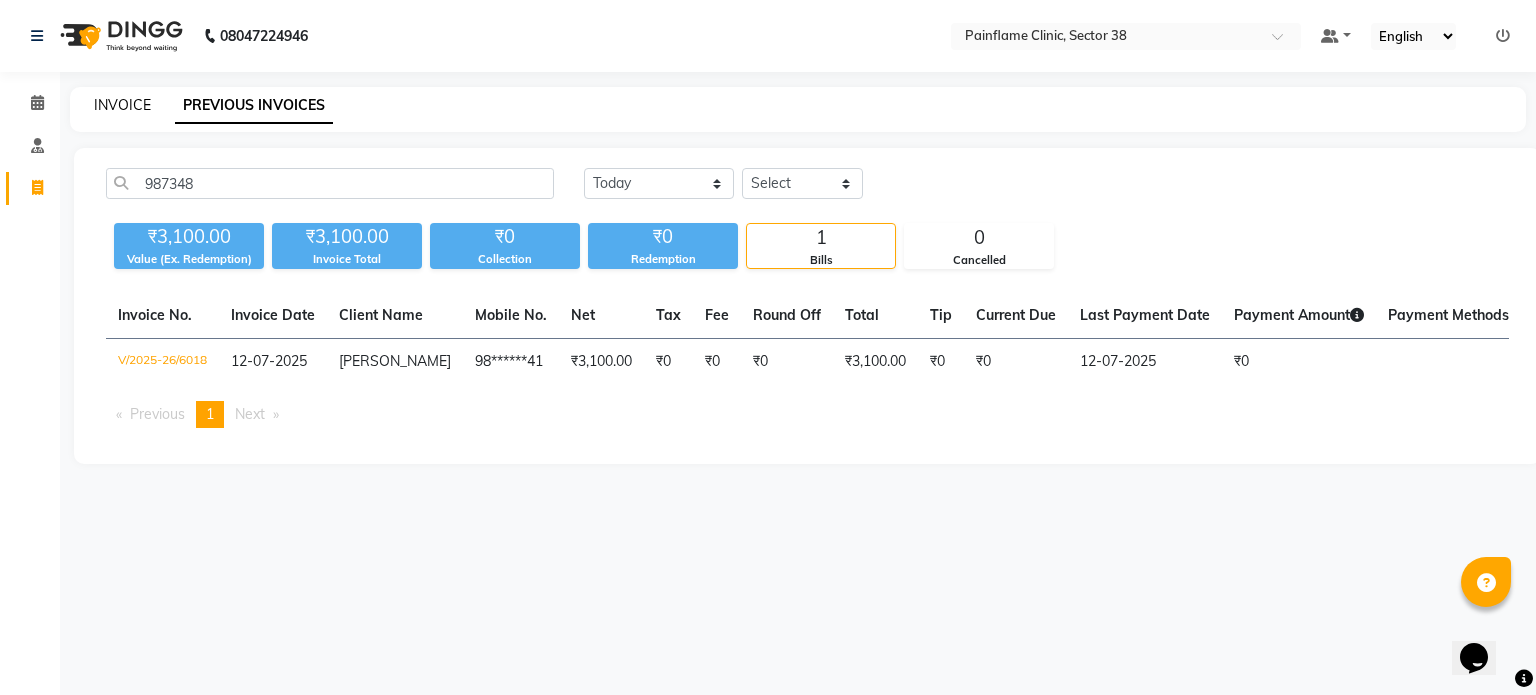 click on "INVOICE" 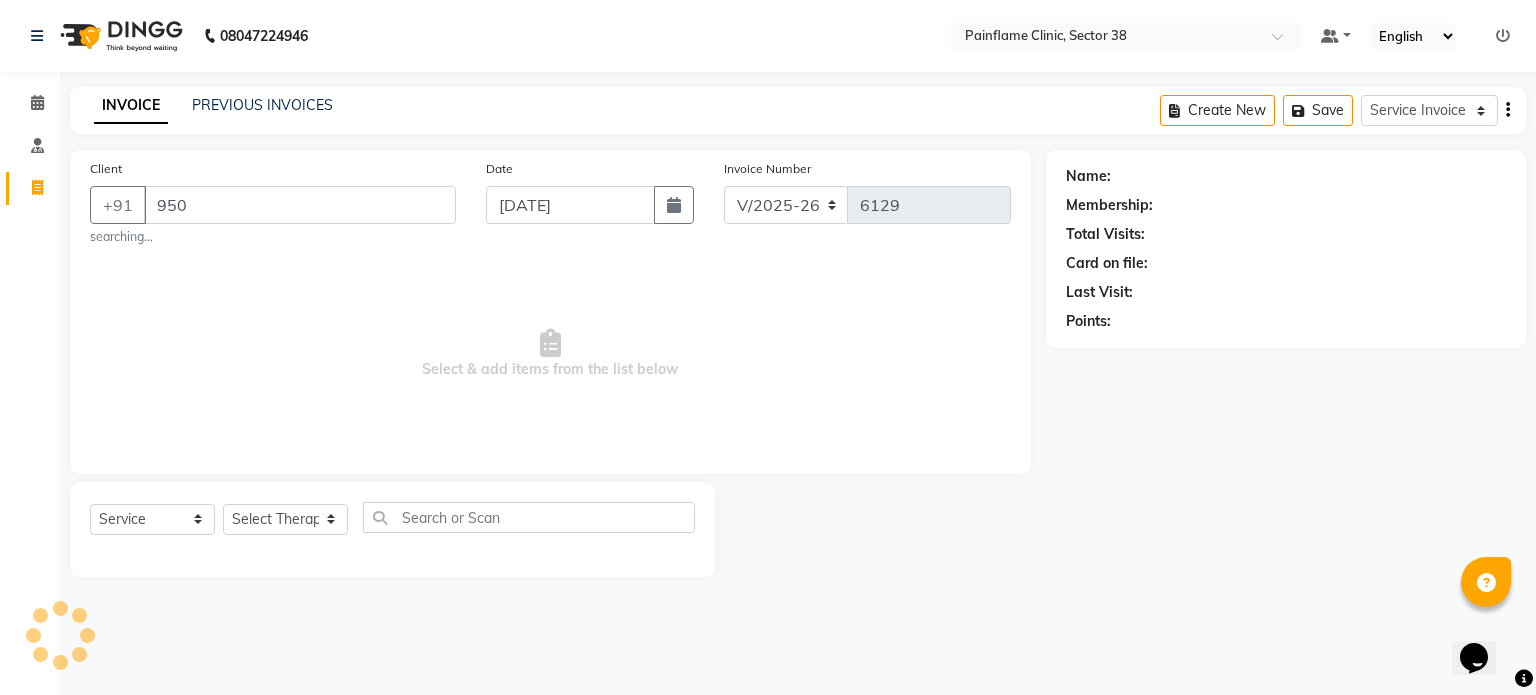click on "Client +91 950 searching..." 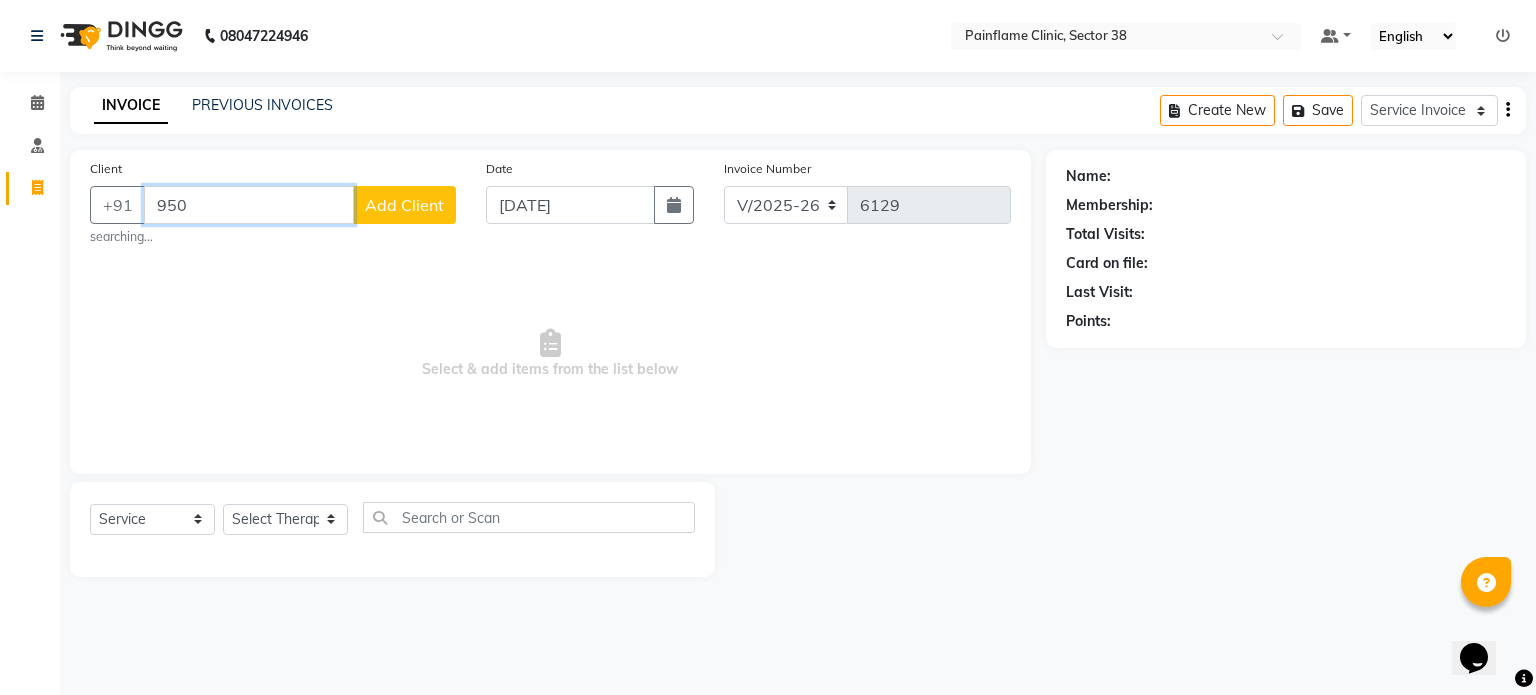 click on "950" at bounding box center (249, 205) 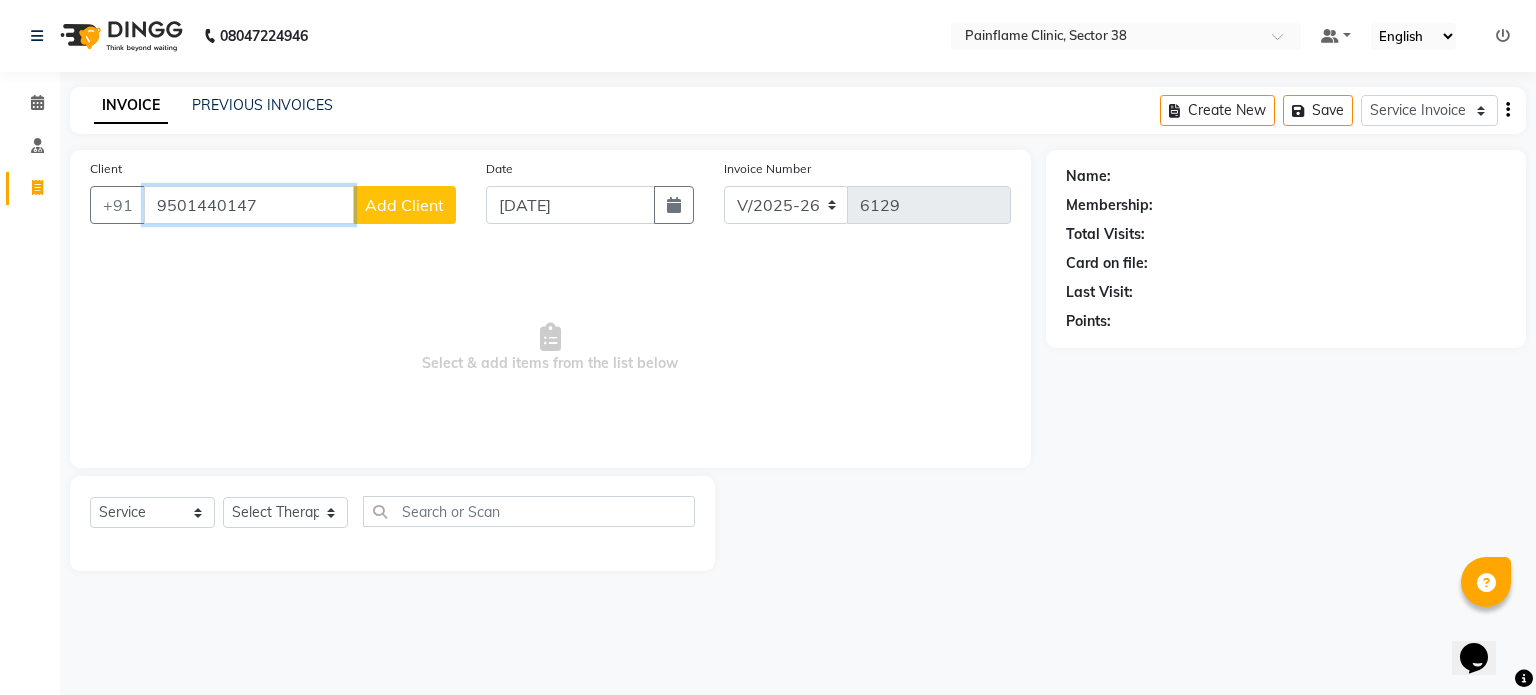 type on "9501440147" 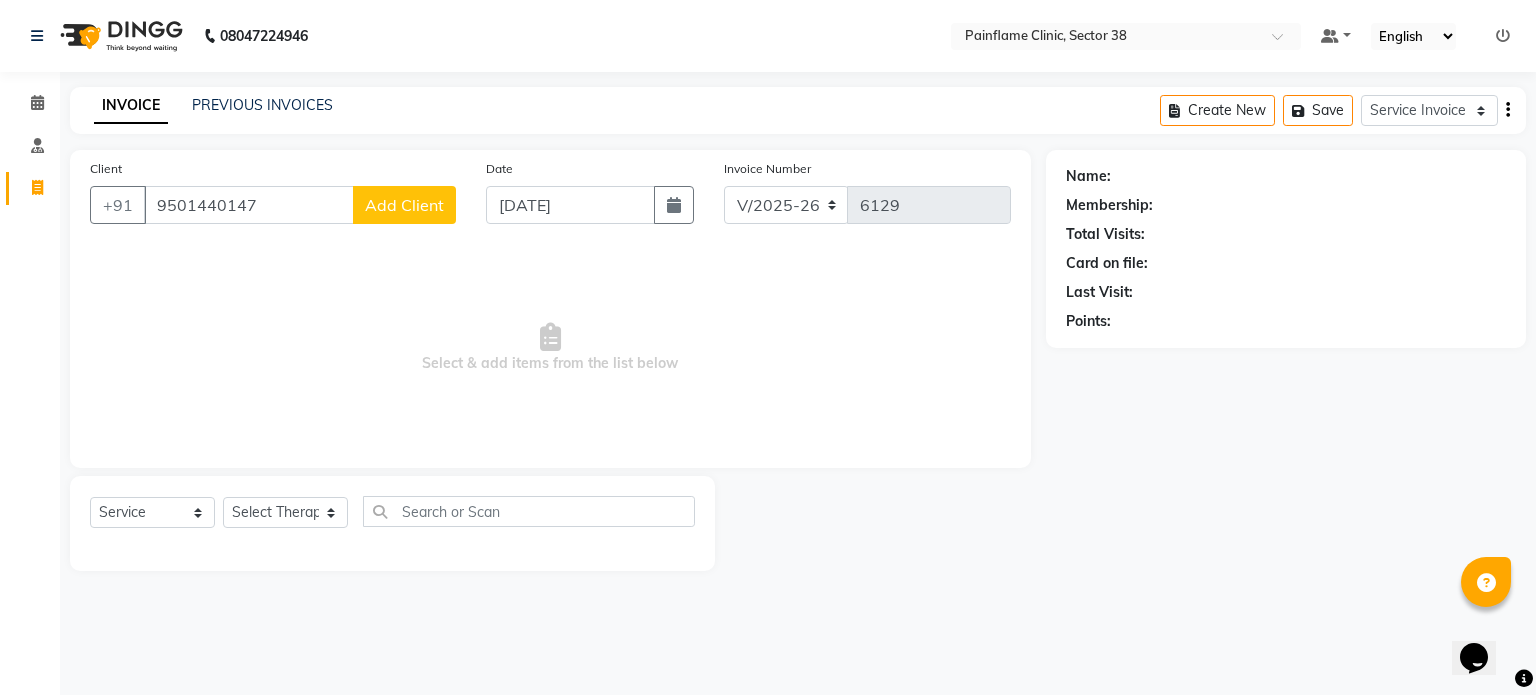click on "Add Client" 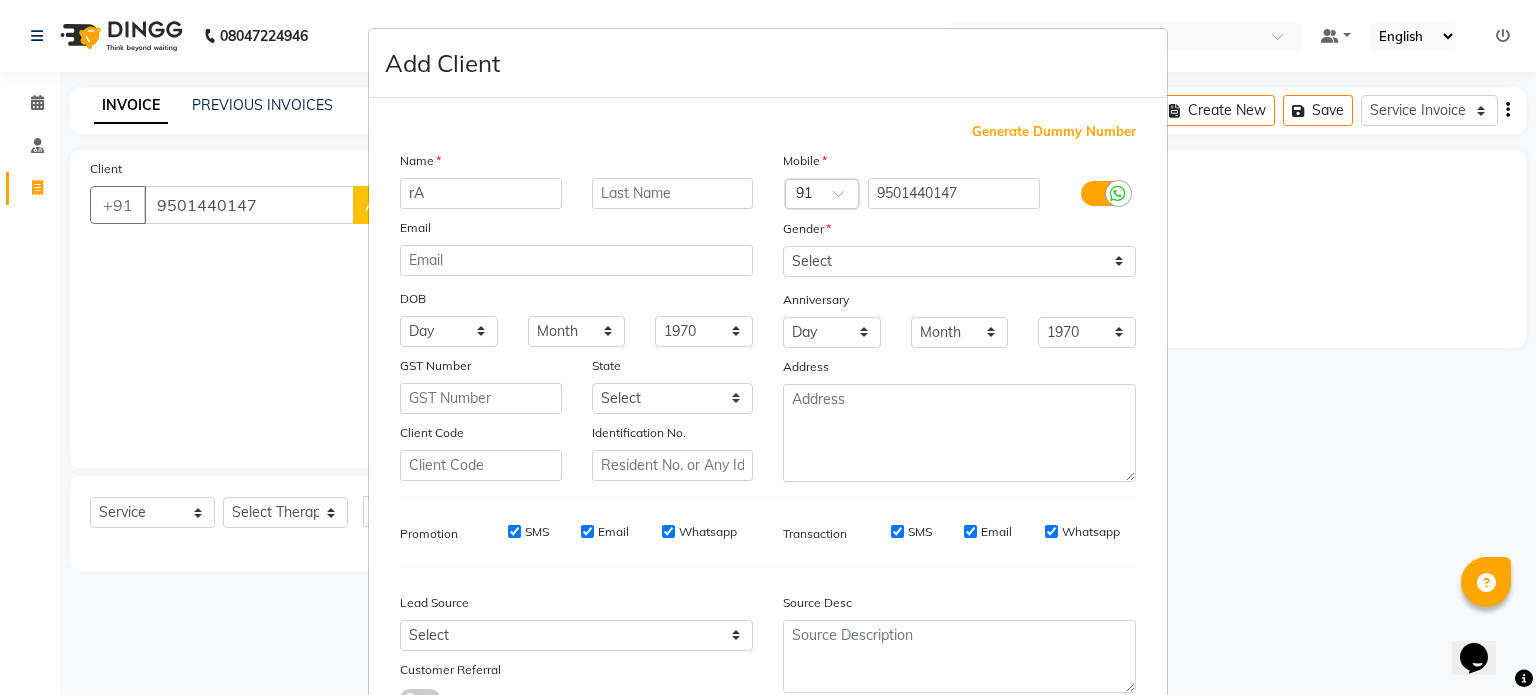 type on "r" 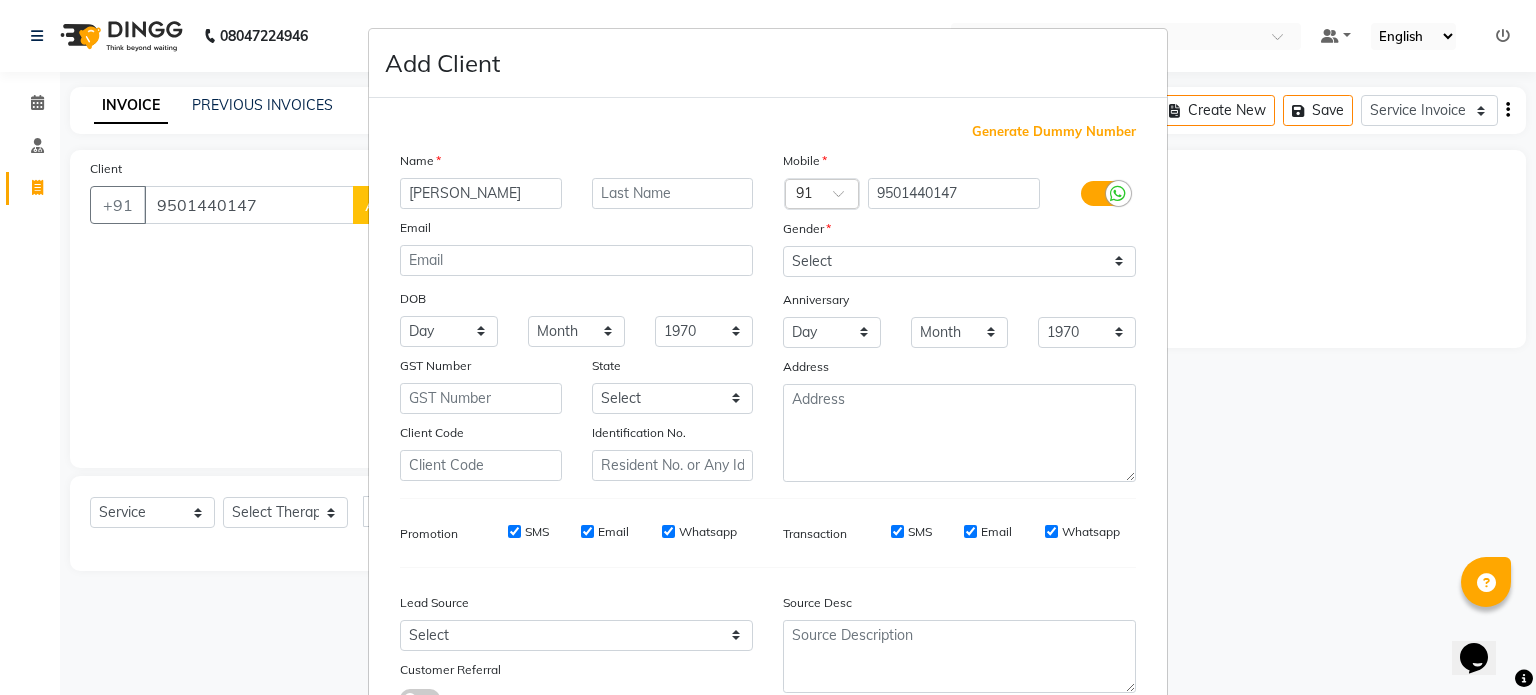 type on "[PERSON_NAME]" 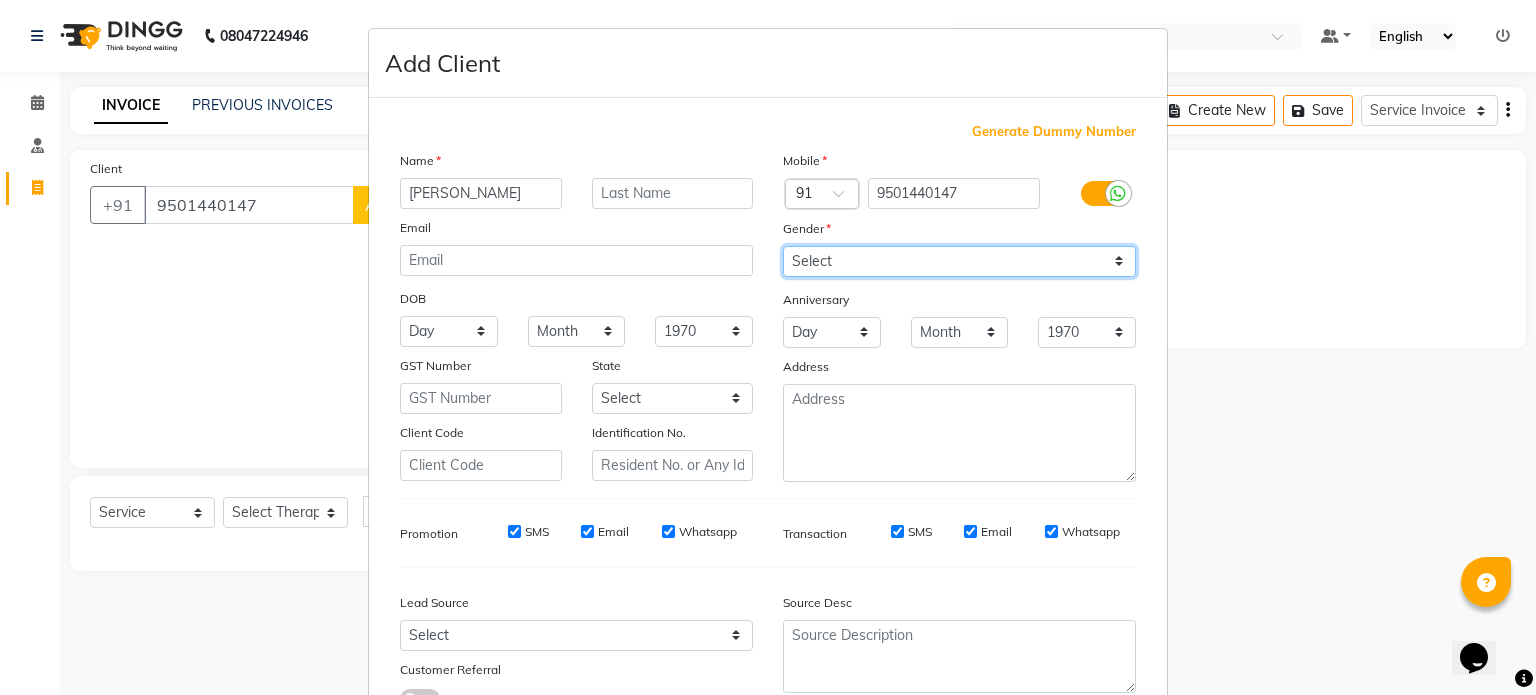 click on "Select [DEMOGRAPHIC_DATA] [DEMOGRAPHIC_DATA] Other Prefer Not To Say" at bounding box center [959, 261] 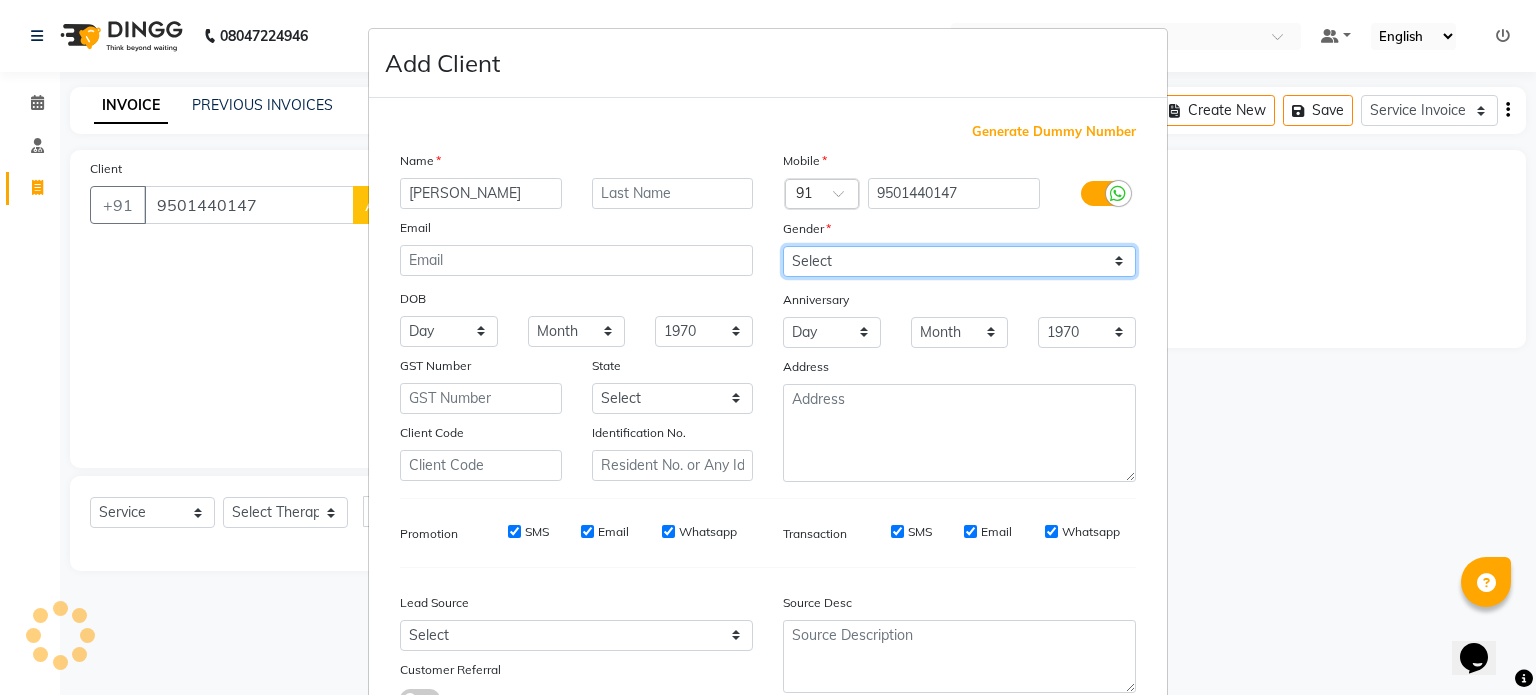 select on "[DEMOGRAPHIC_DATA]" 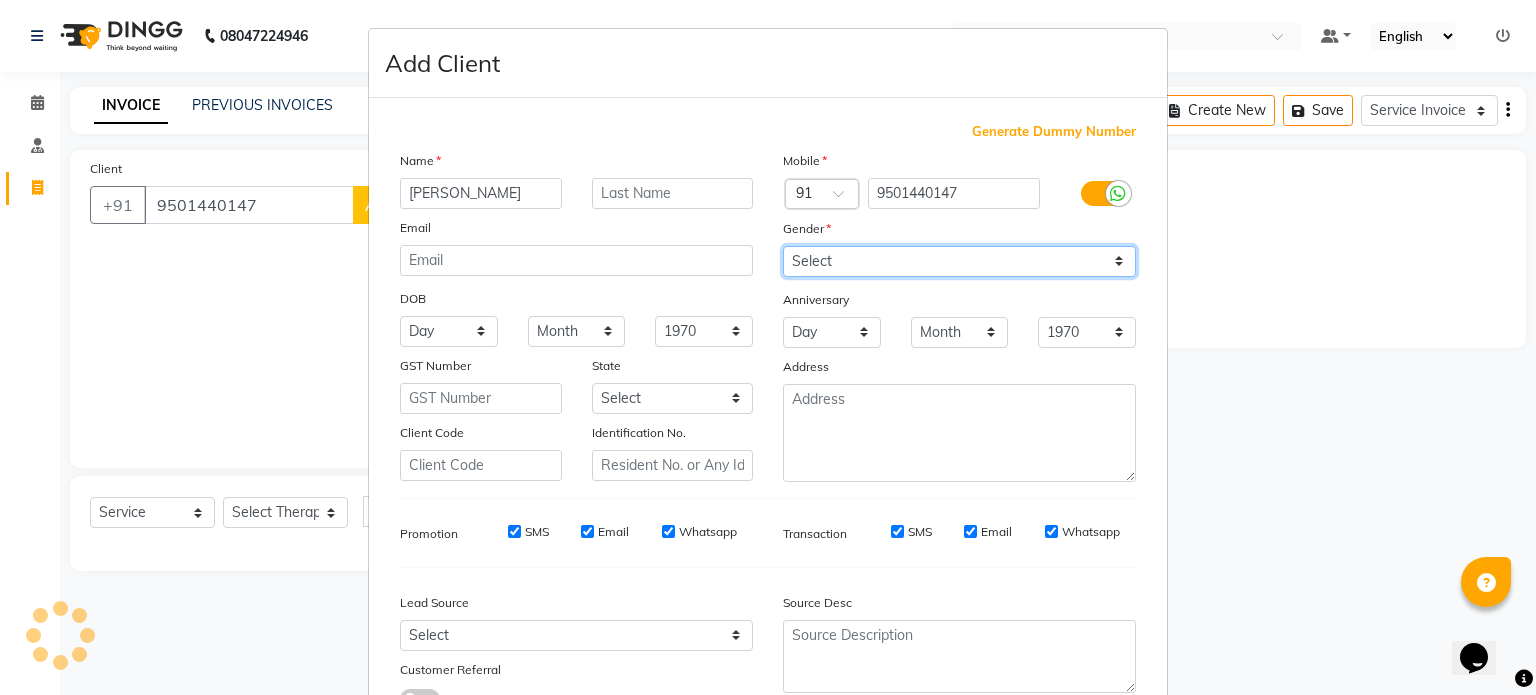 click on "Select [DEMOGRAPHIC_DATA] [DEMOGRAPHIC_DATA] Other Prefer Not To Say" at bounding box center [959, 261] 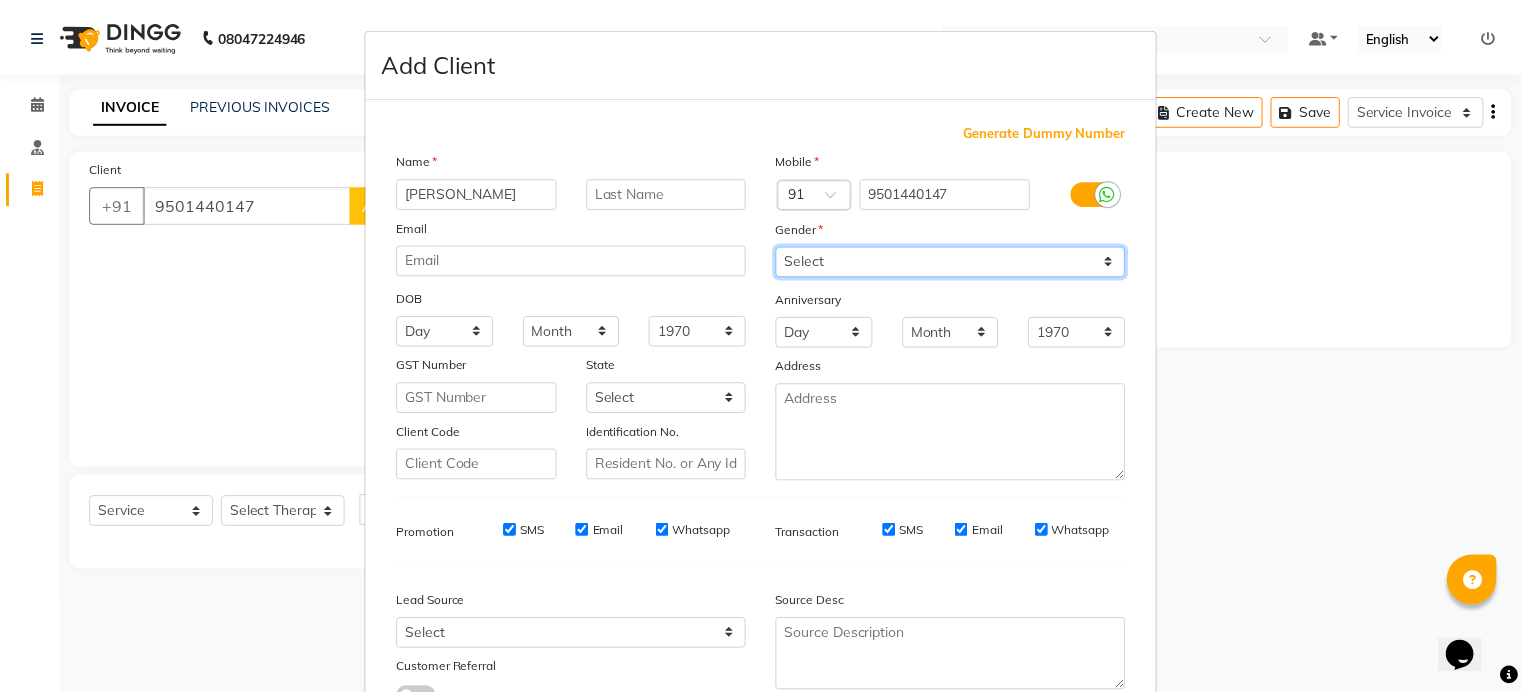 scroll, scrollTop: 161, scrollLeft: 0, axis: vertical 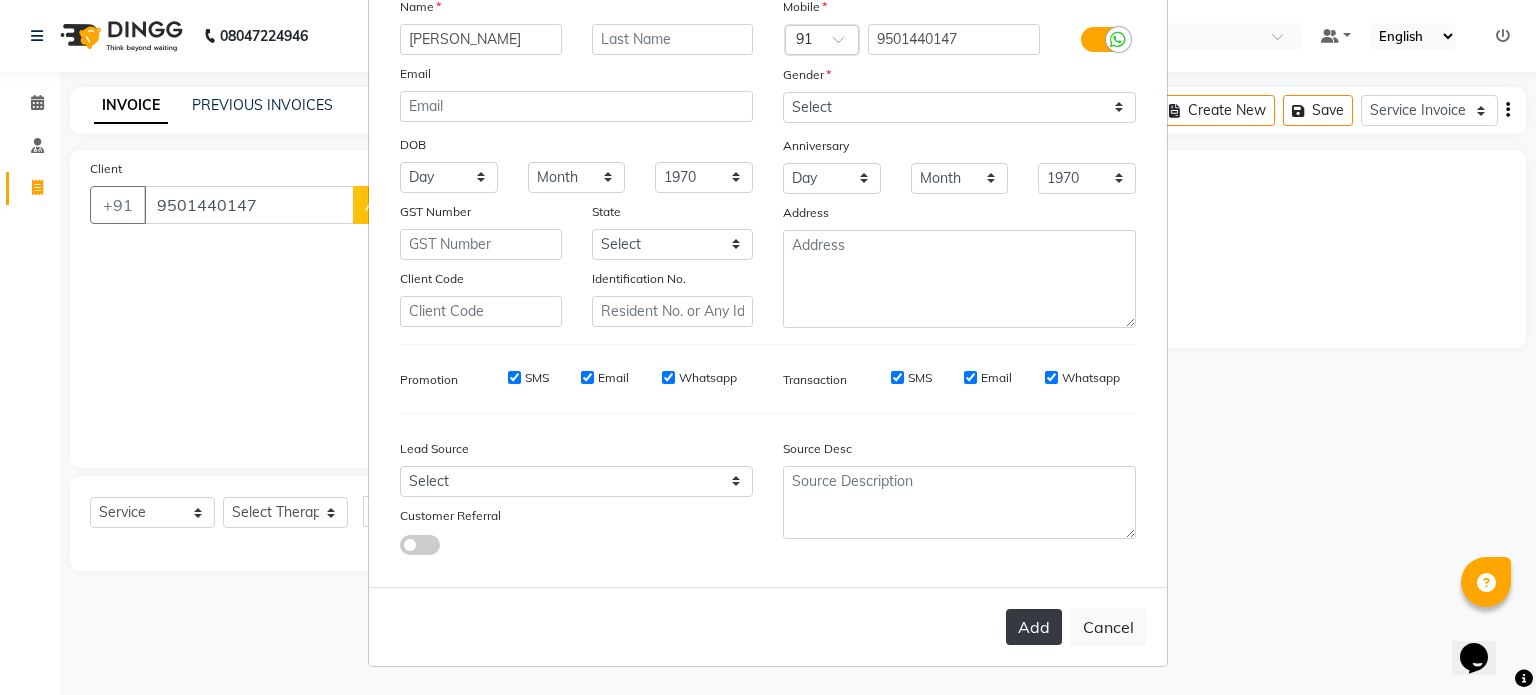 click on "Add" at bounding box center [1034, 627] 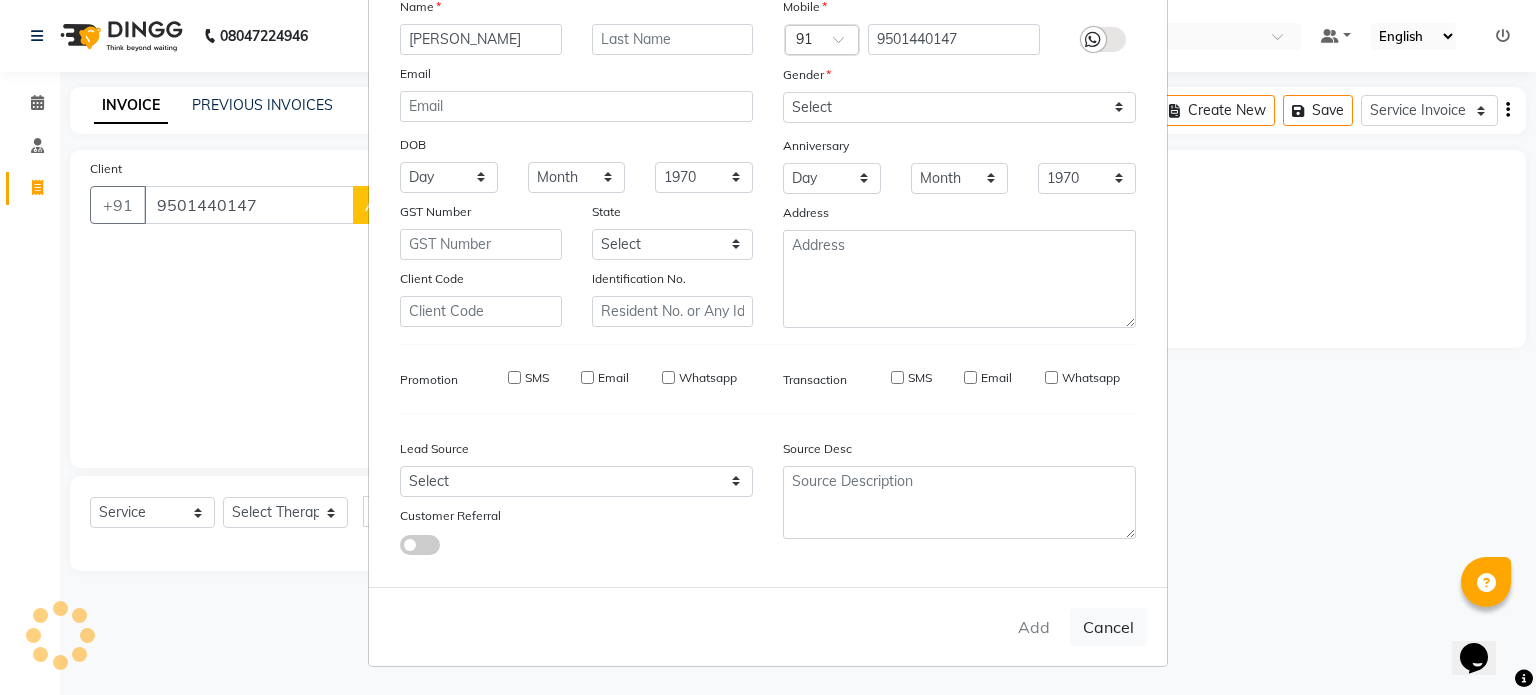 type on "95******47" 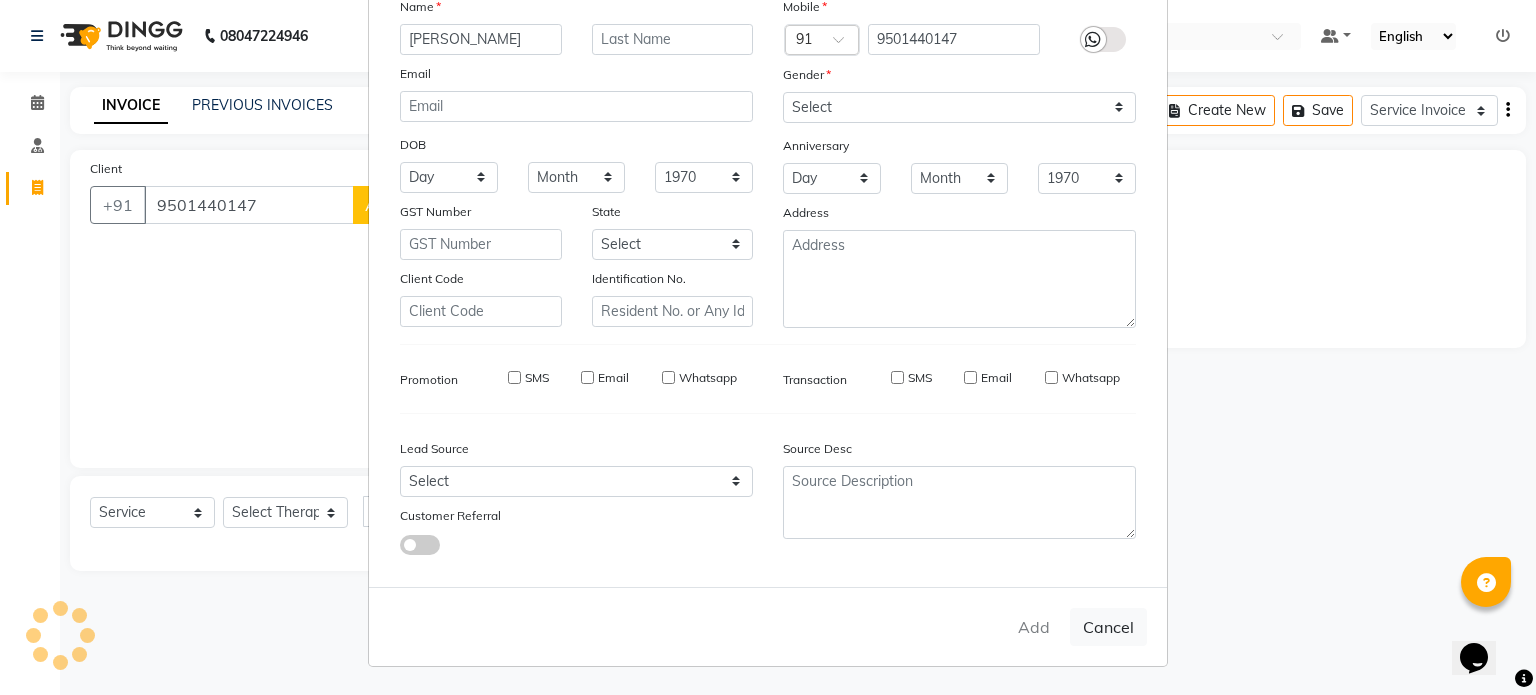 type 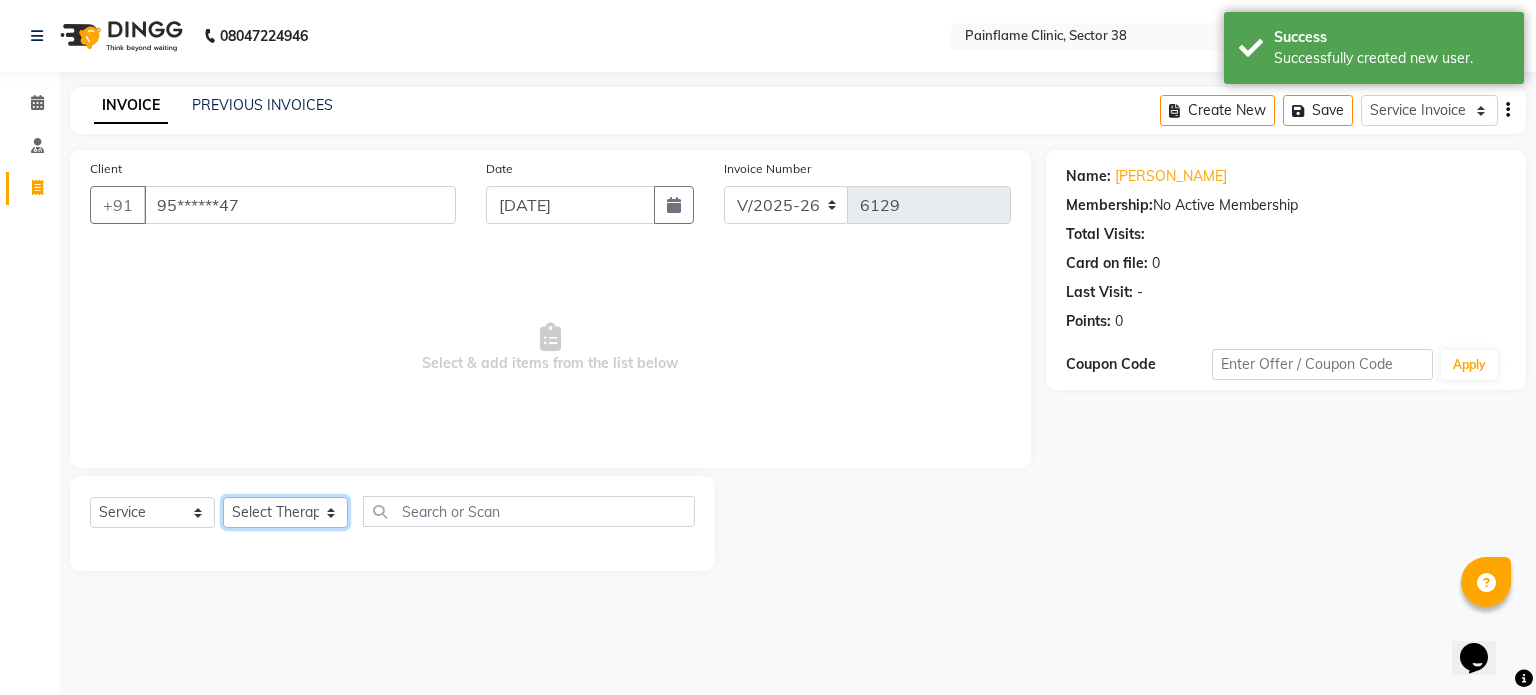 click on "Select Therapist [PERSON_NAME] Dr [PERSON_NAME] [PERSON_NAME] Dr [PERSON_NAME] Dr. Suraj [PERSON_NAME] [PERSON_NAME] [PERSON_NAME] [PERSON_NAME] Reception 1  Reception 2 Reception 3" 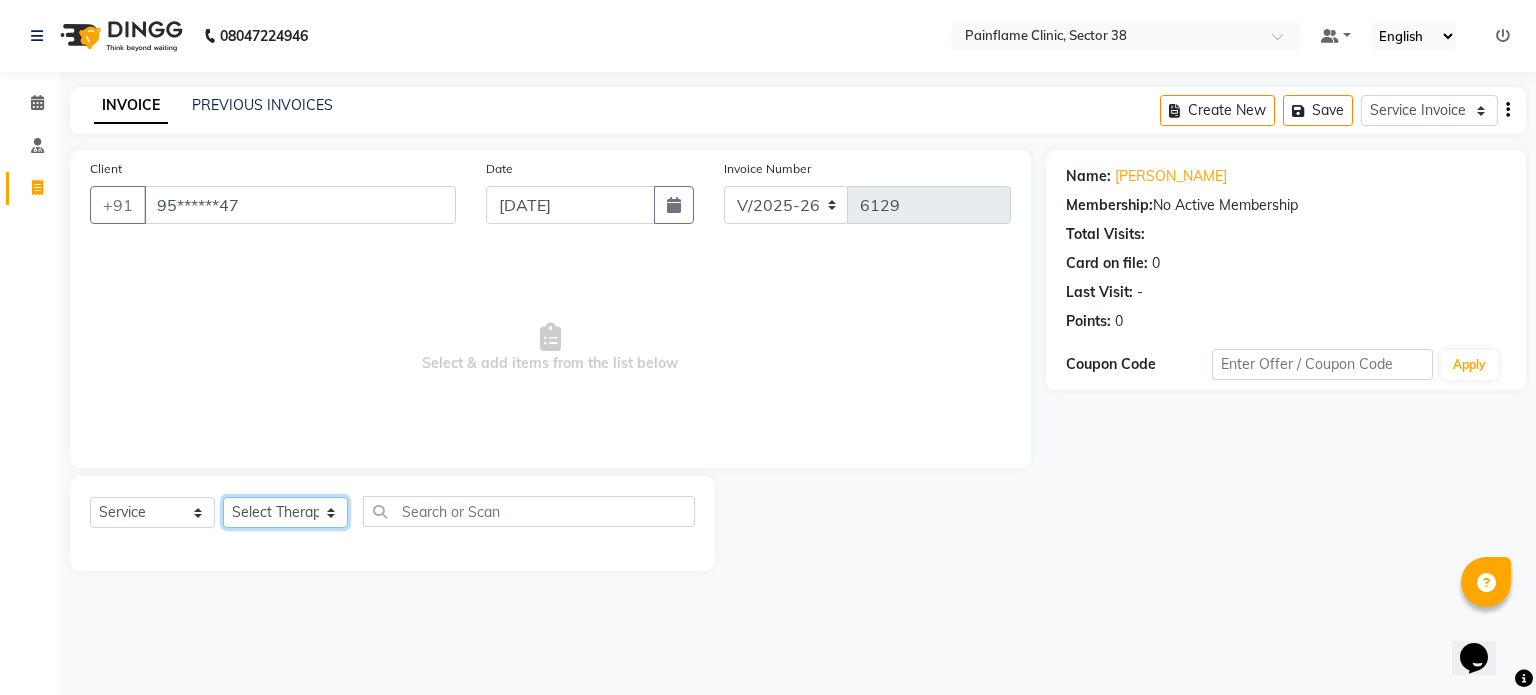 select on "20216" 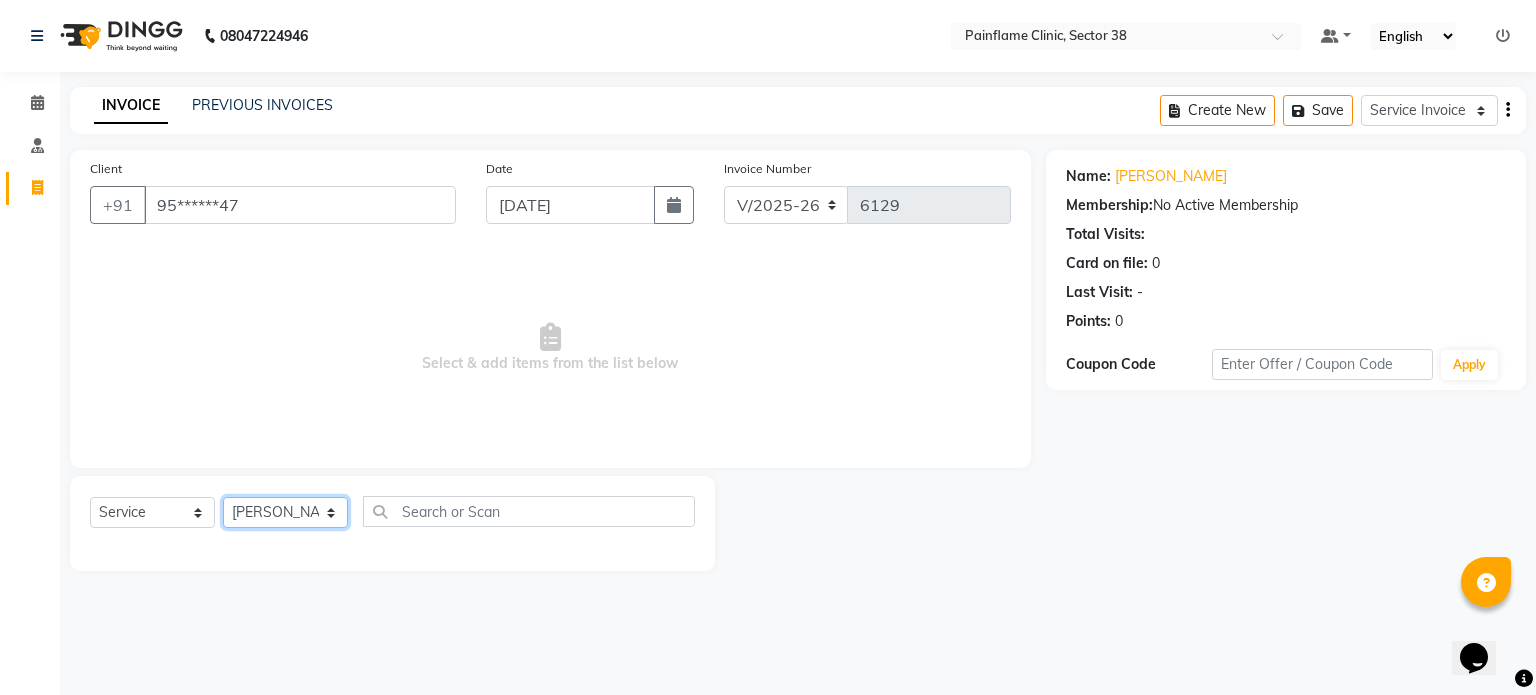 click on "Select Therapist [PERSON_NAME] Dr [PERSON_NAME] [PERSON_NAME] Dr [PERSON_NAME] Dr. Suraj [PERSON_NAME] [PERSON_NAME] [PERSON_NAME] [PERSON_NAME] Reception 1  Reception 2 Reception 3" 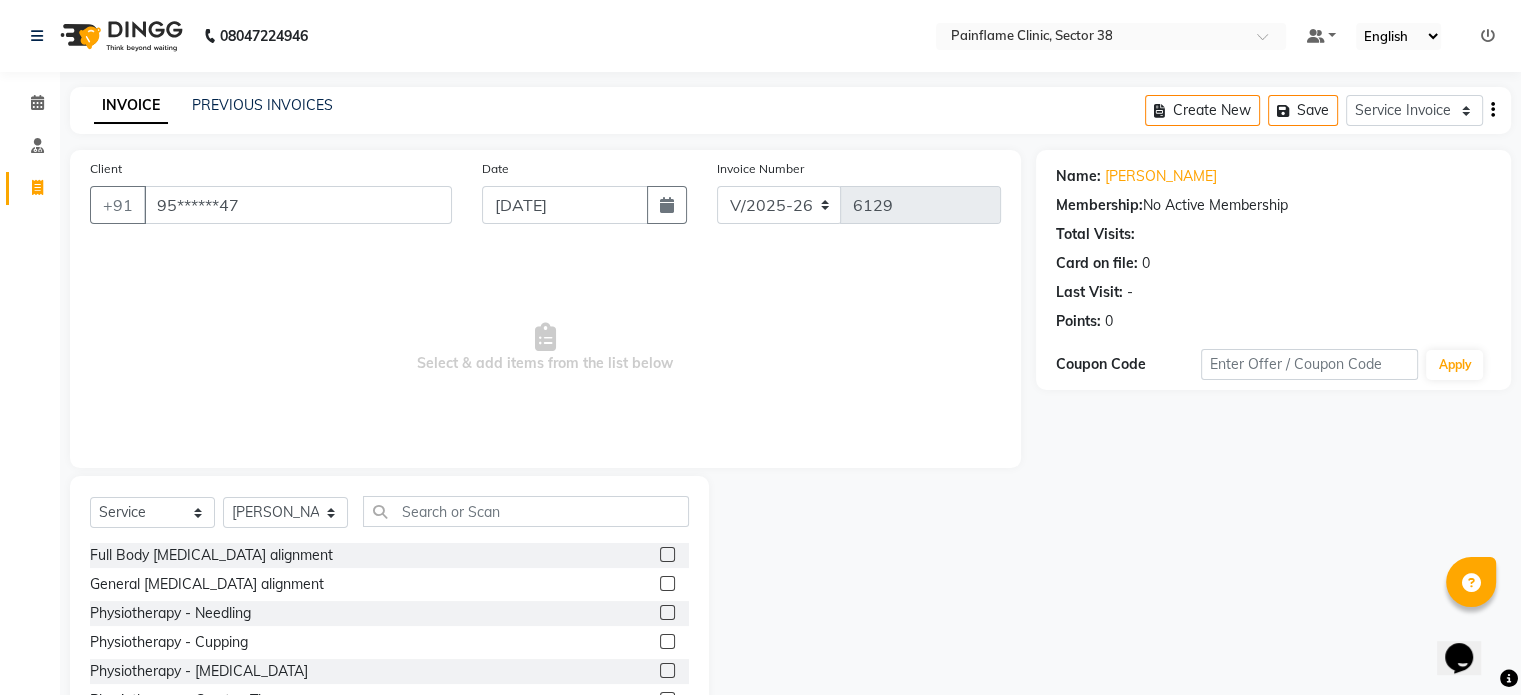 click 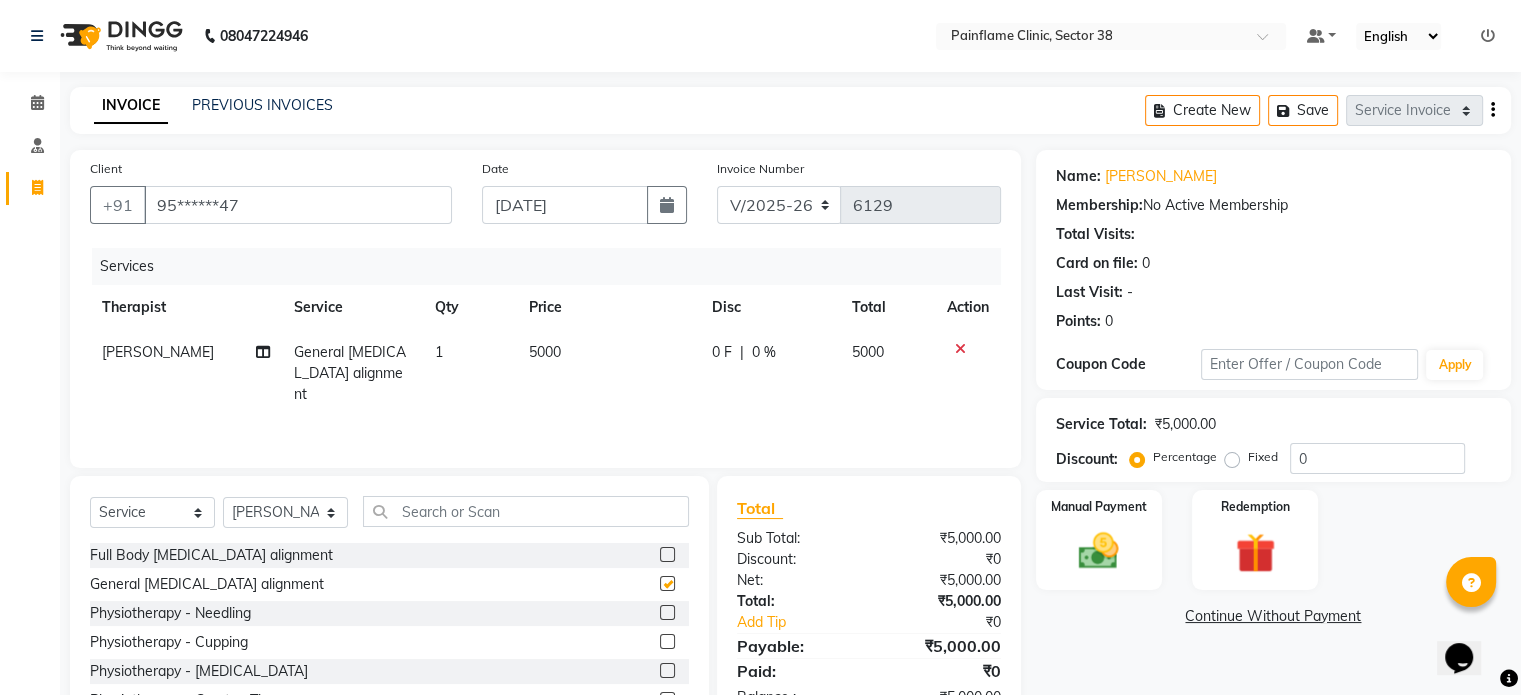 checkbox on "false" 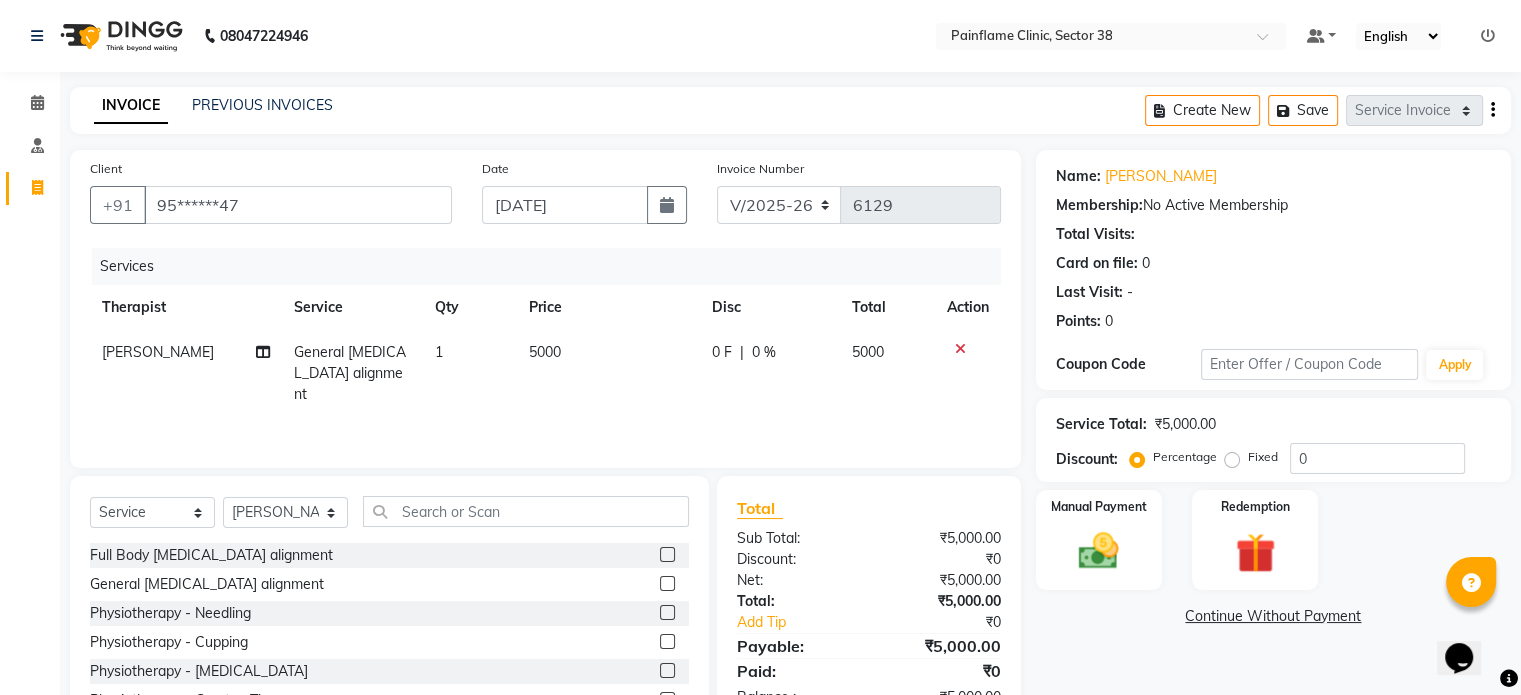 click on "5000" 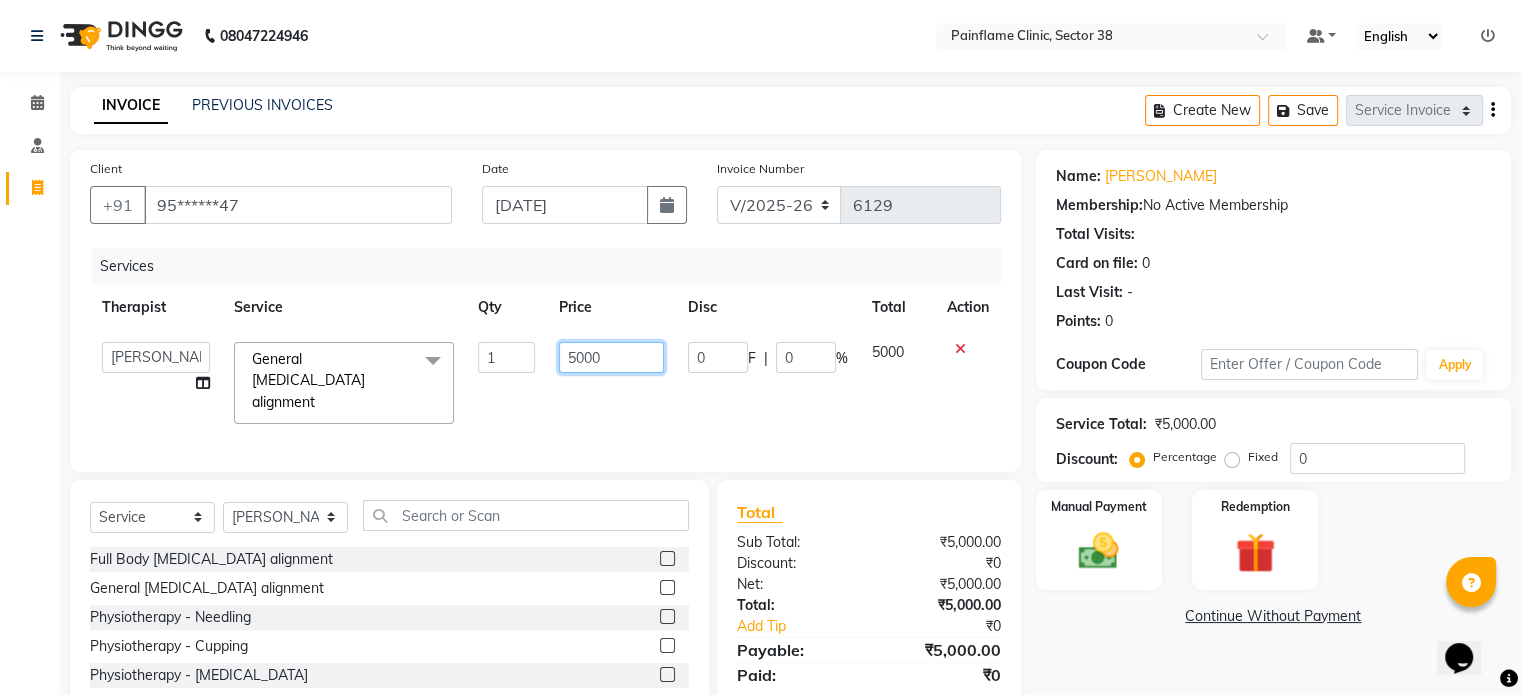 click on "5000" 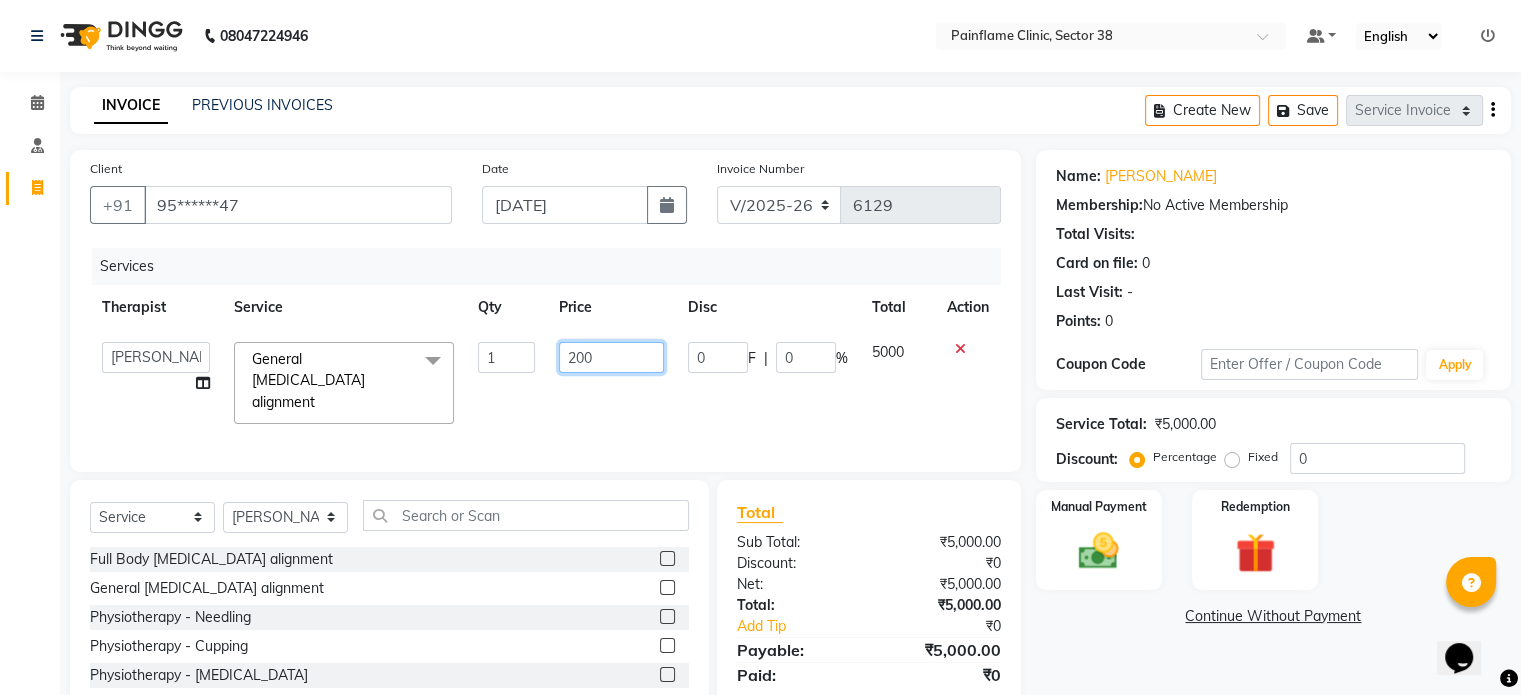 type on "2000" 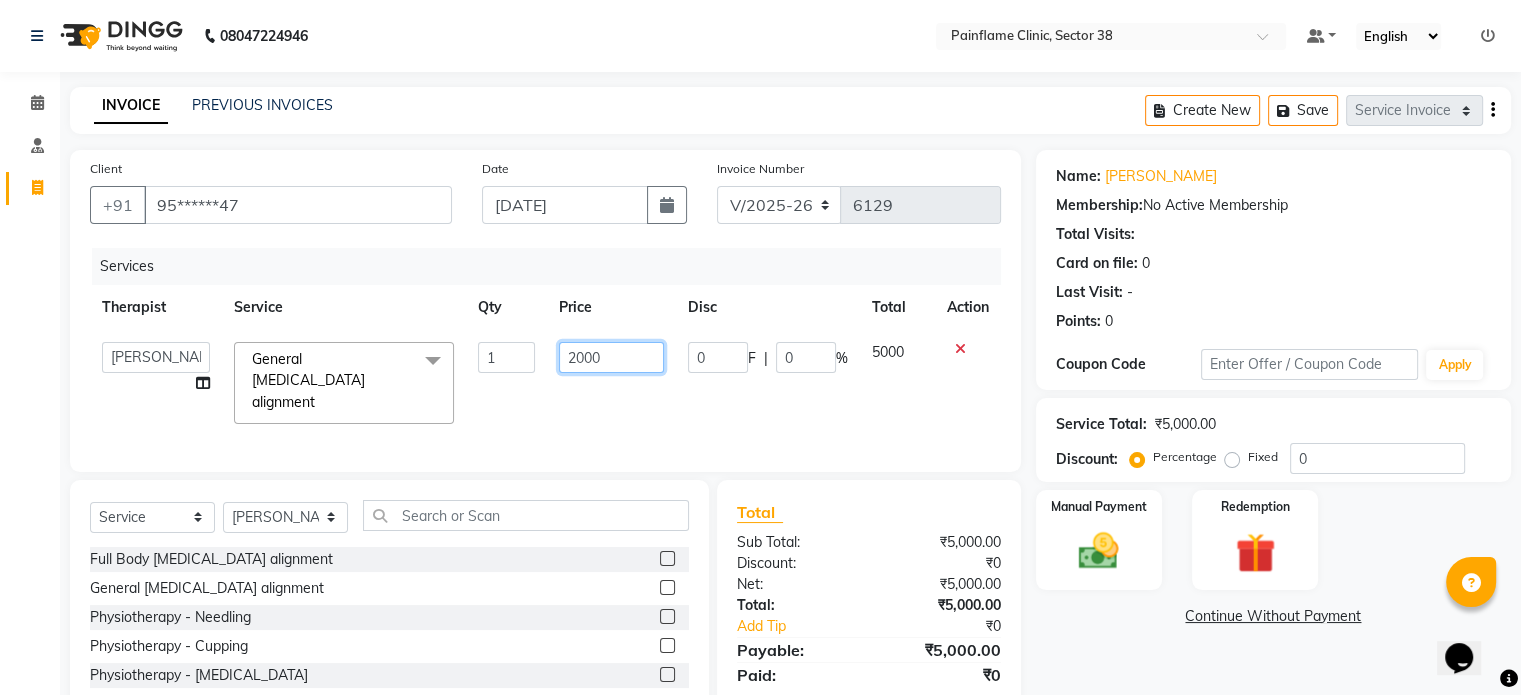 scroll, scrollTop: 119, scrollLeft: 0, axis: vertical 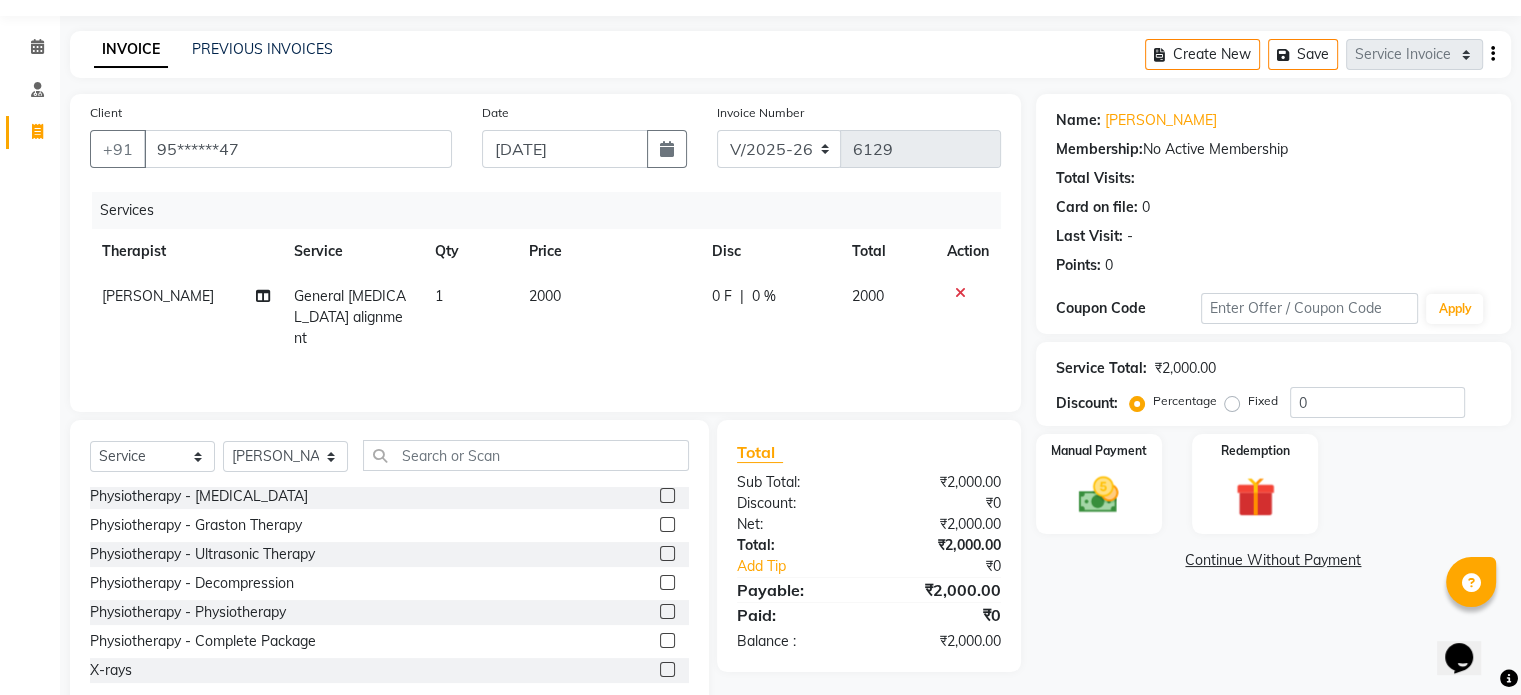 click 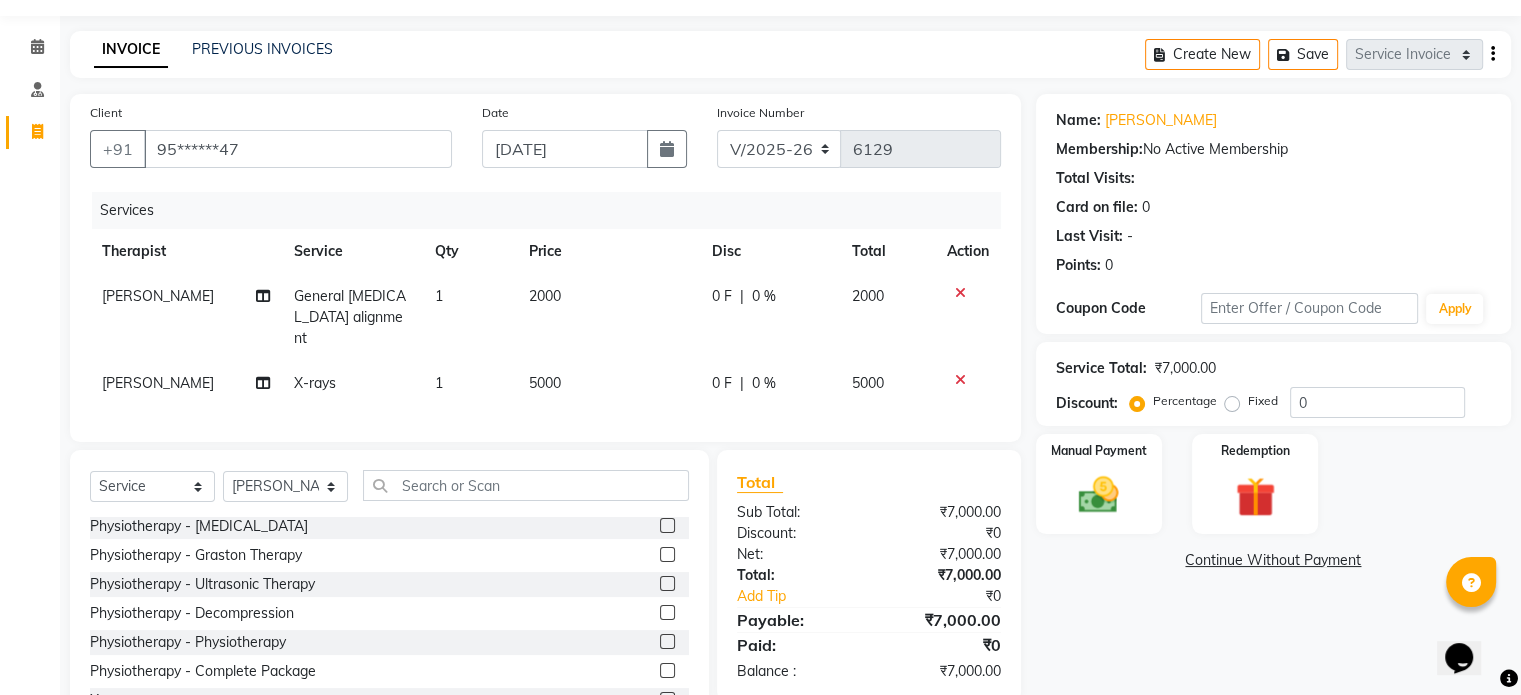 checkbox on "false" 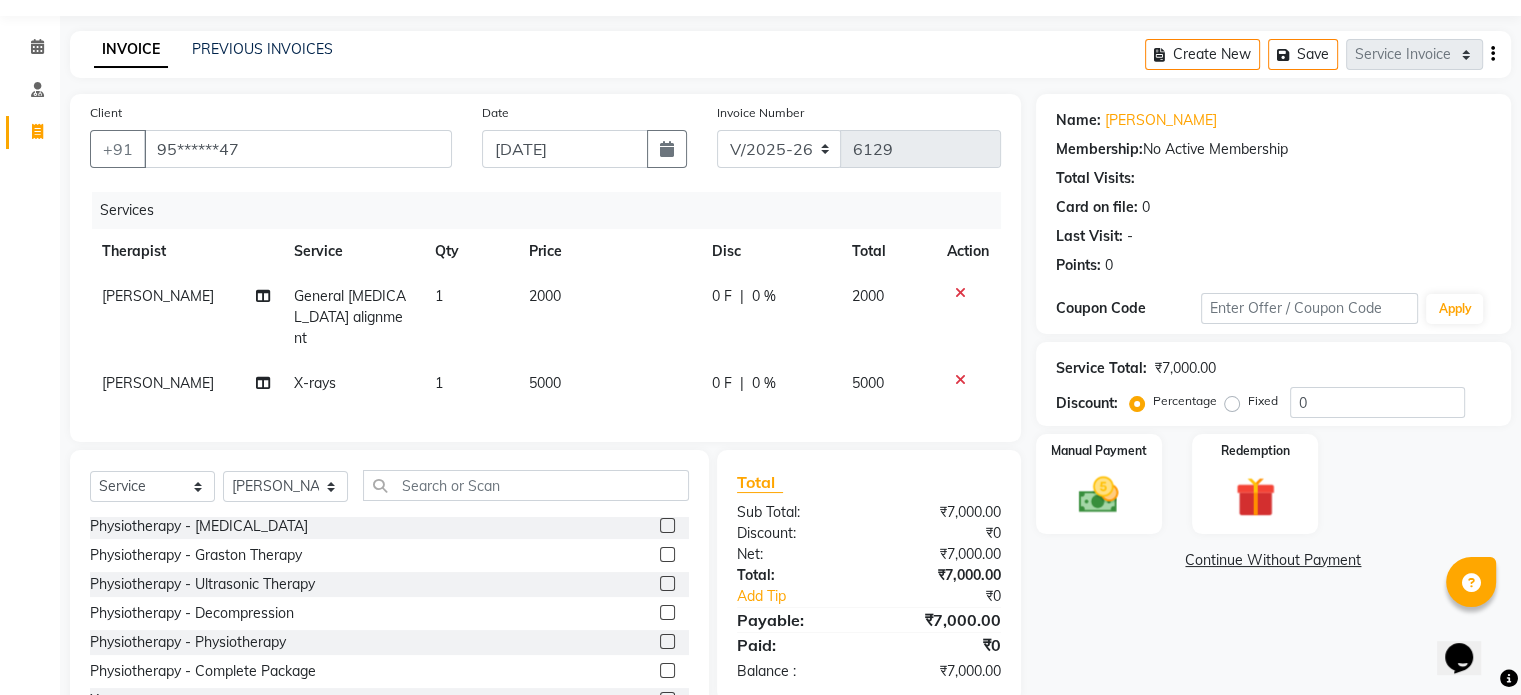 click on "5000" 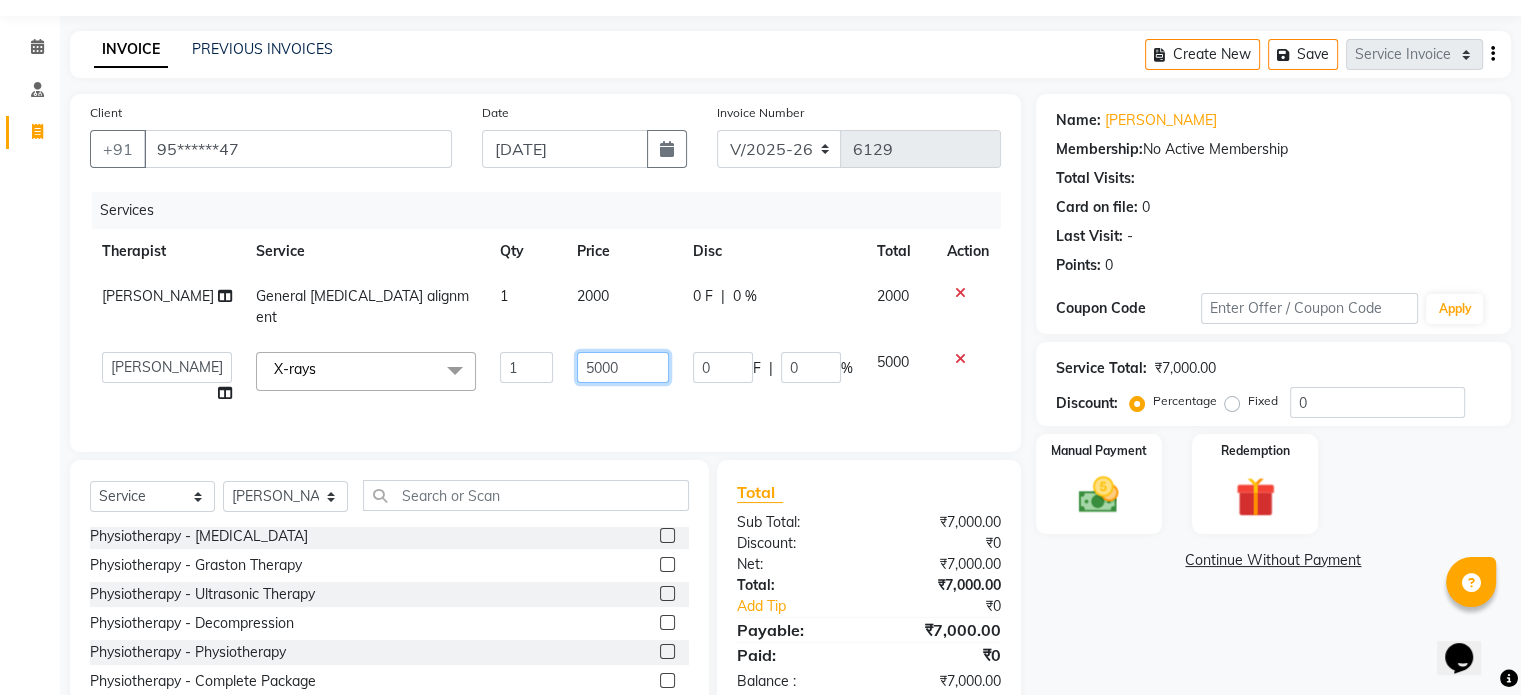 click on "5000" 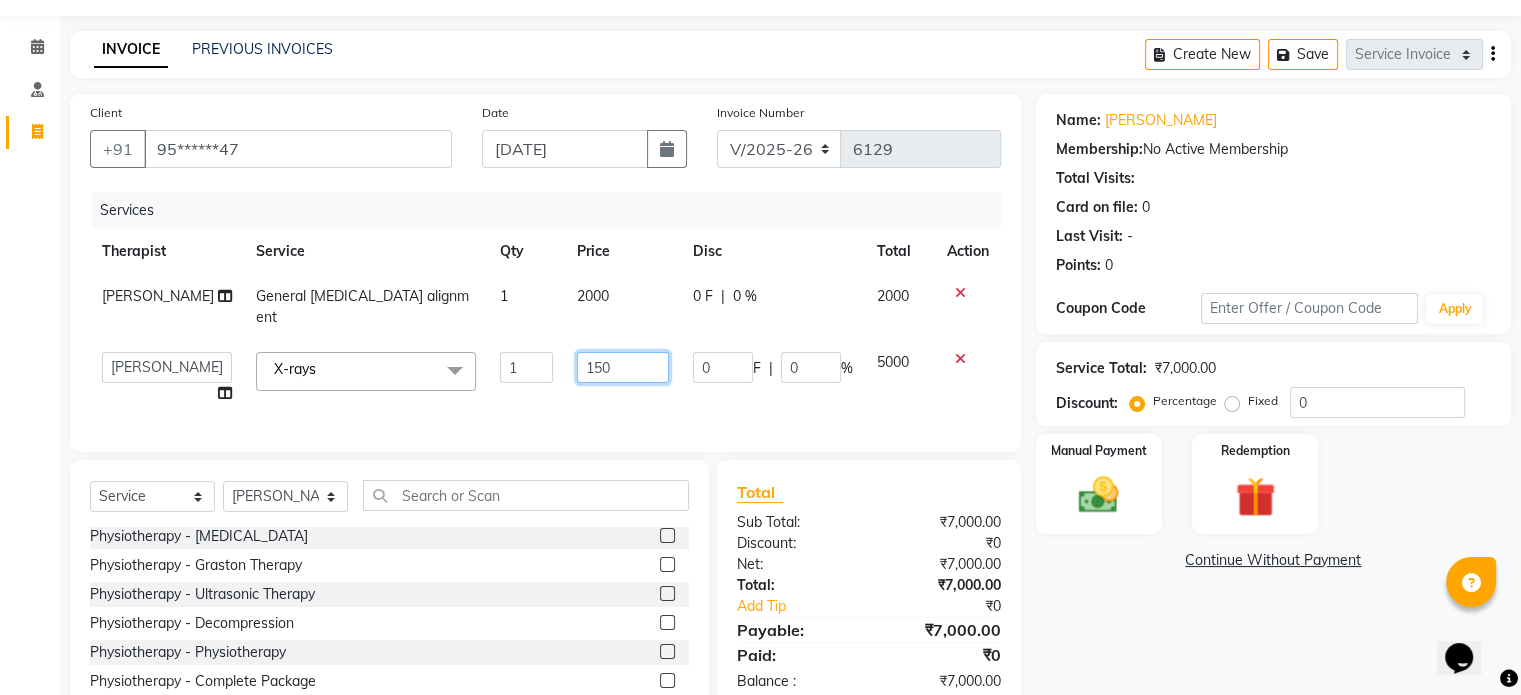 type on "1500" 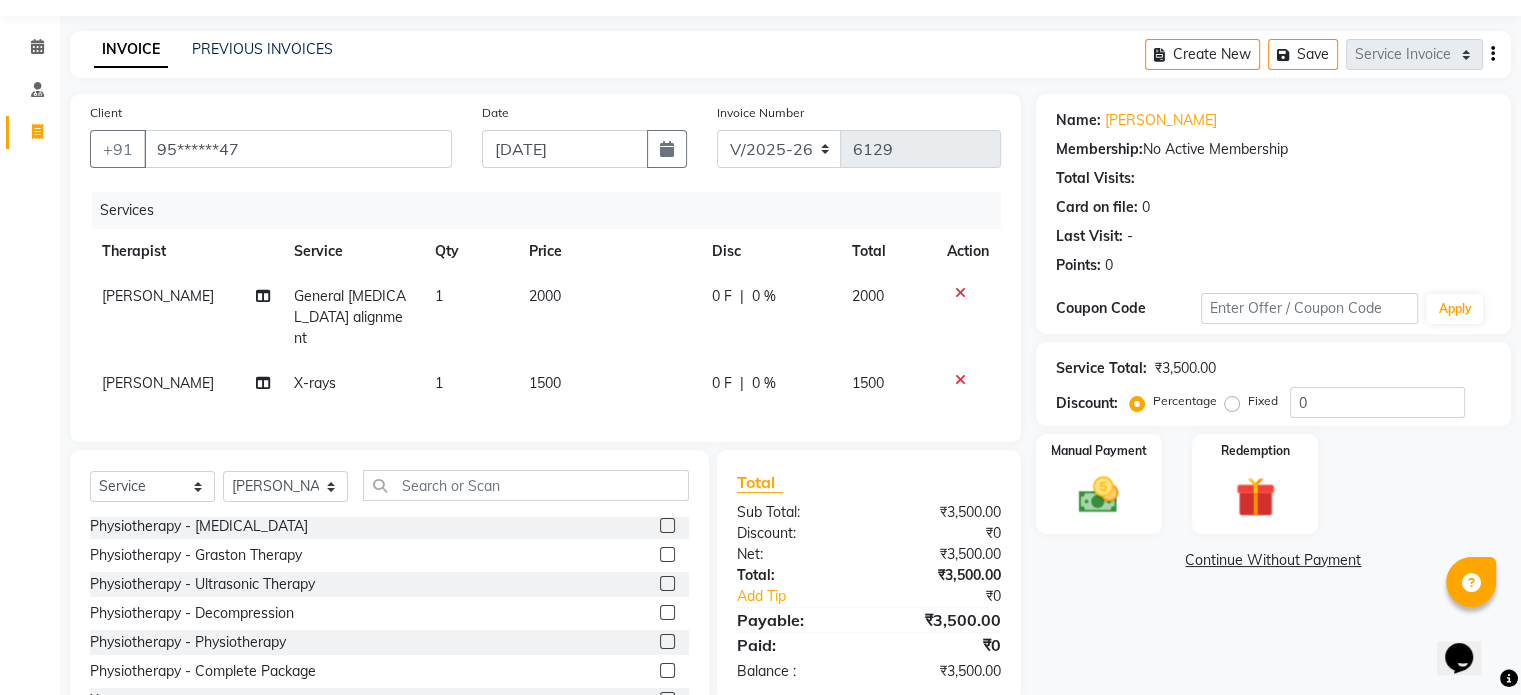 click on "Fixed" 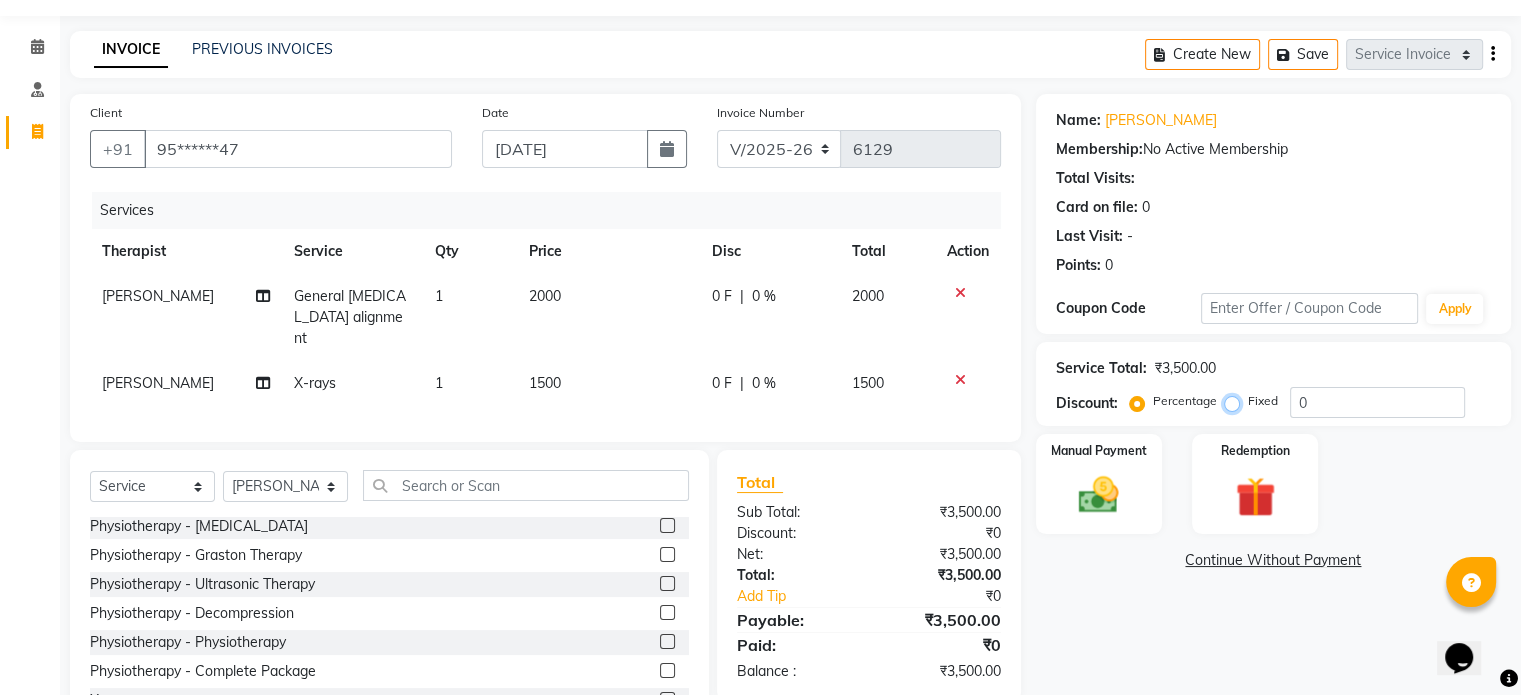 click on "Fixed" at bounding box center [1236, 401] 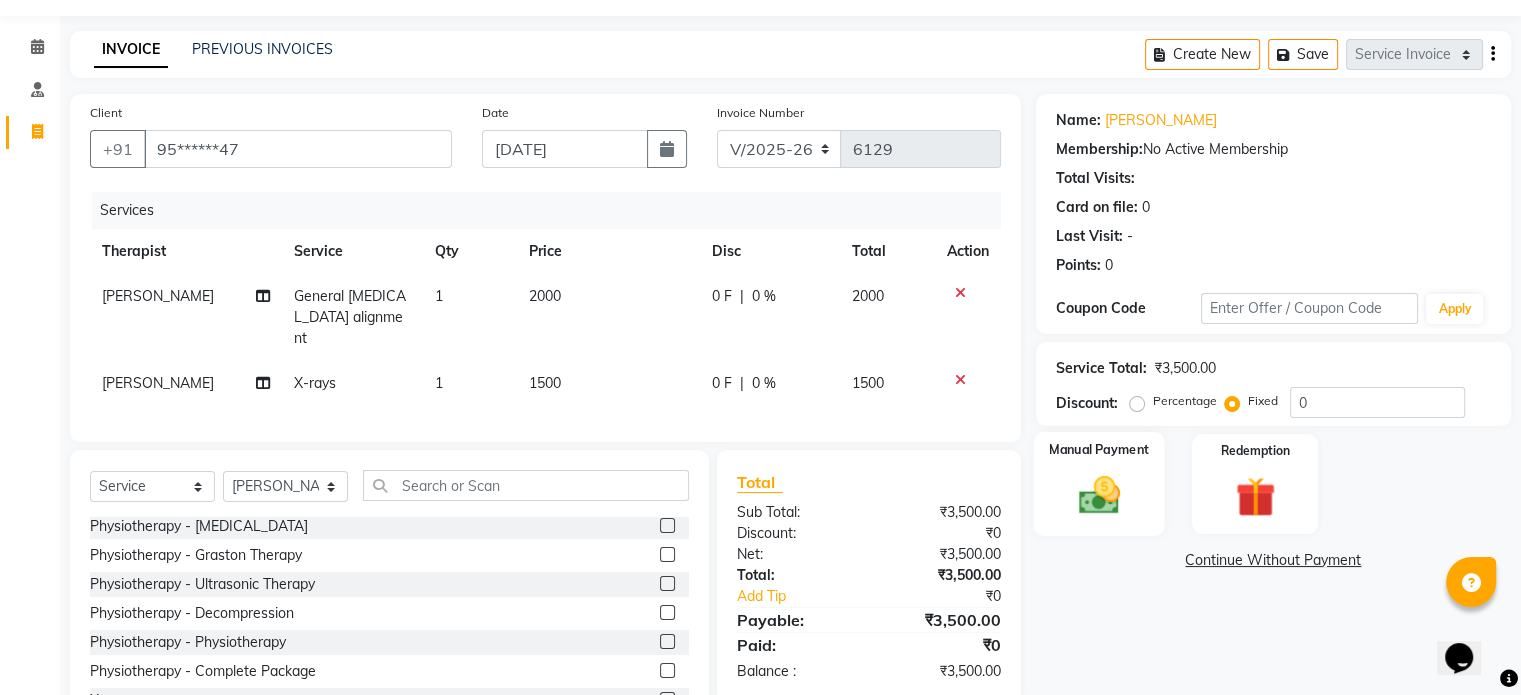click 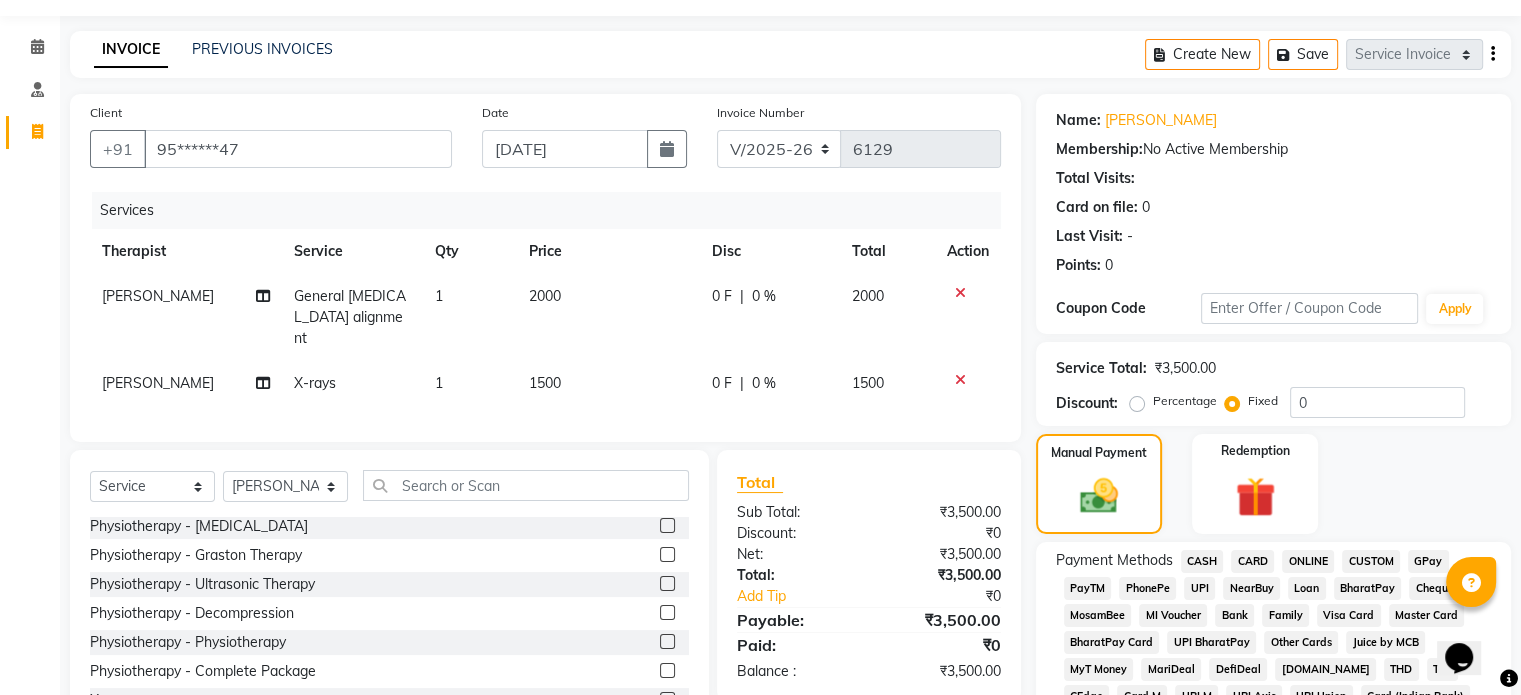 click on "UPI" 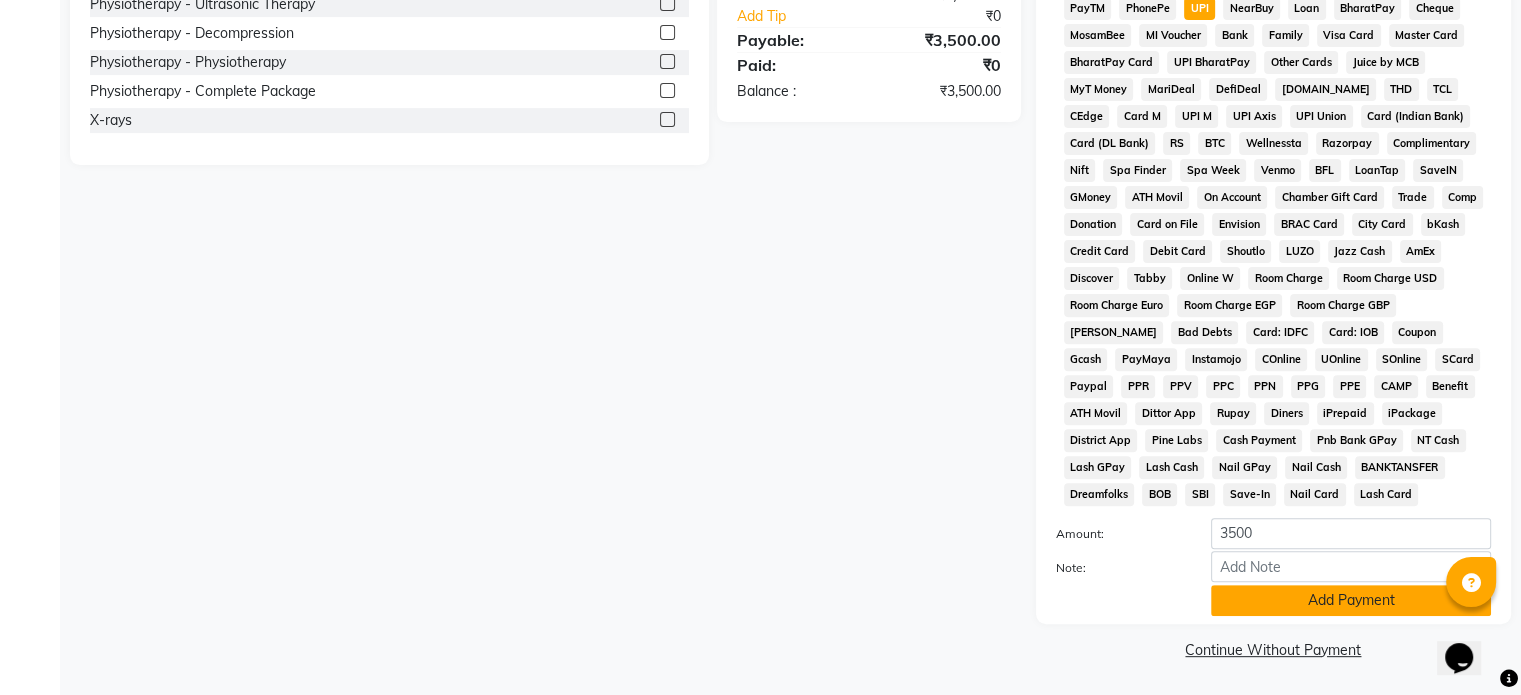 scroll, scrollTop: 651, scrollLeft: 0, axis: vertical 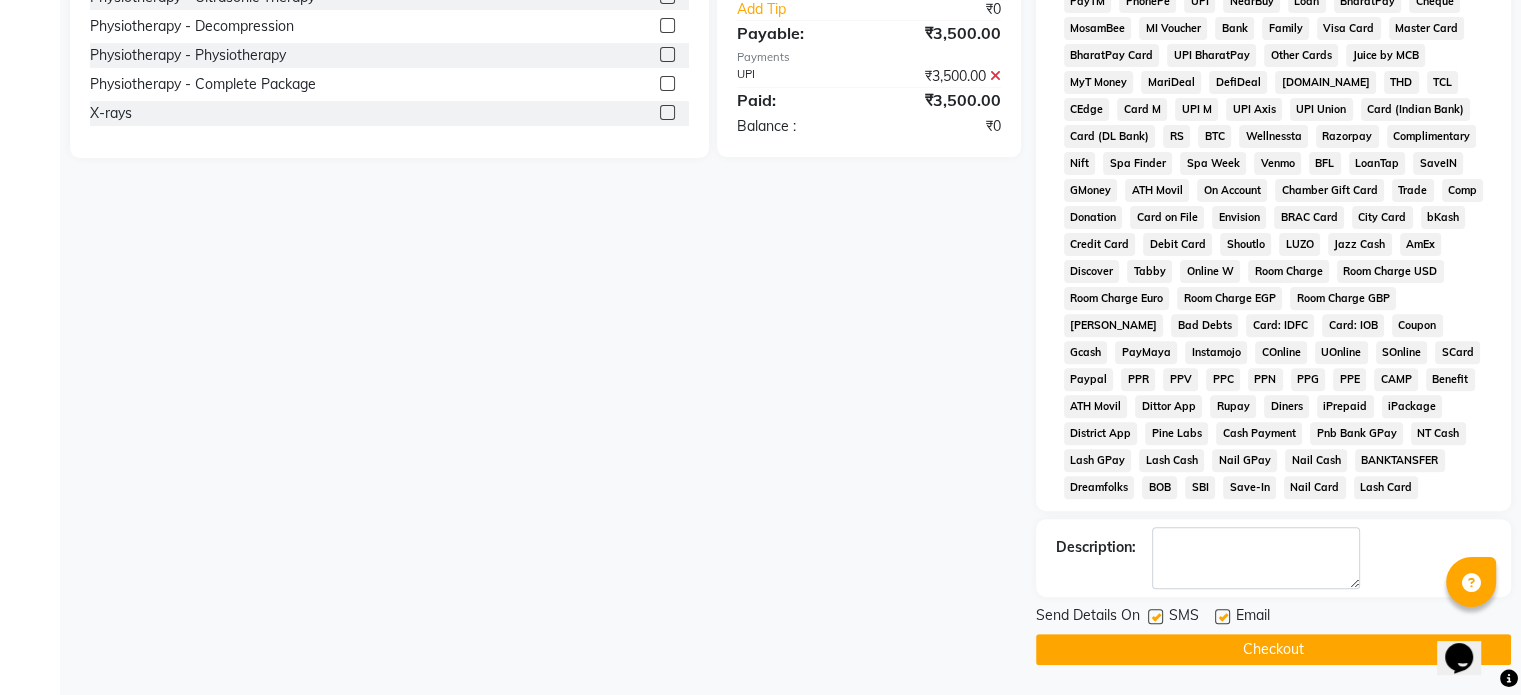 click 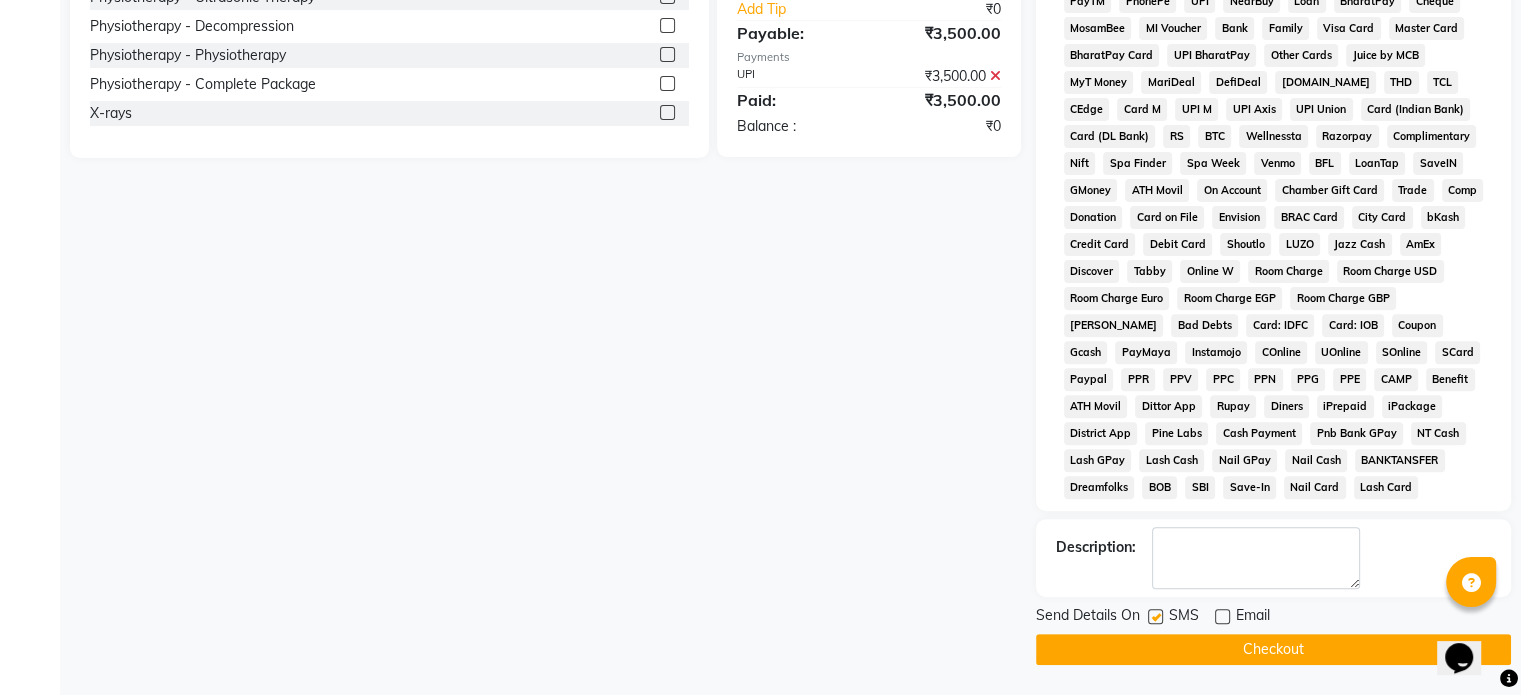 click 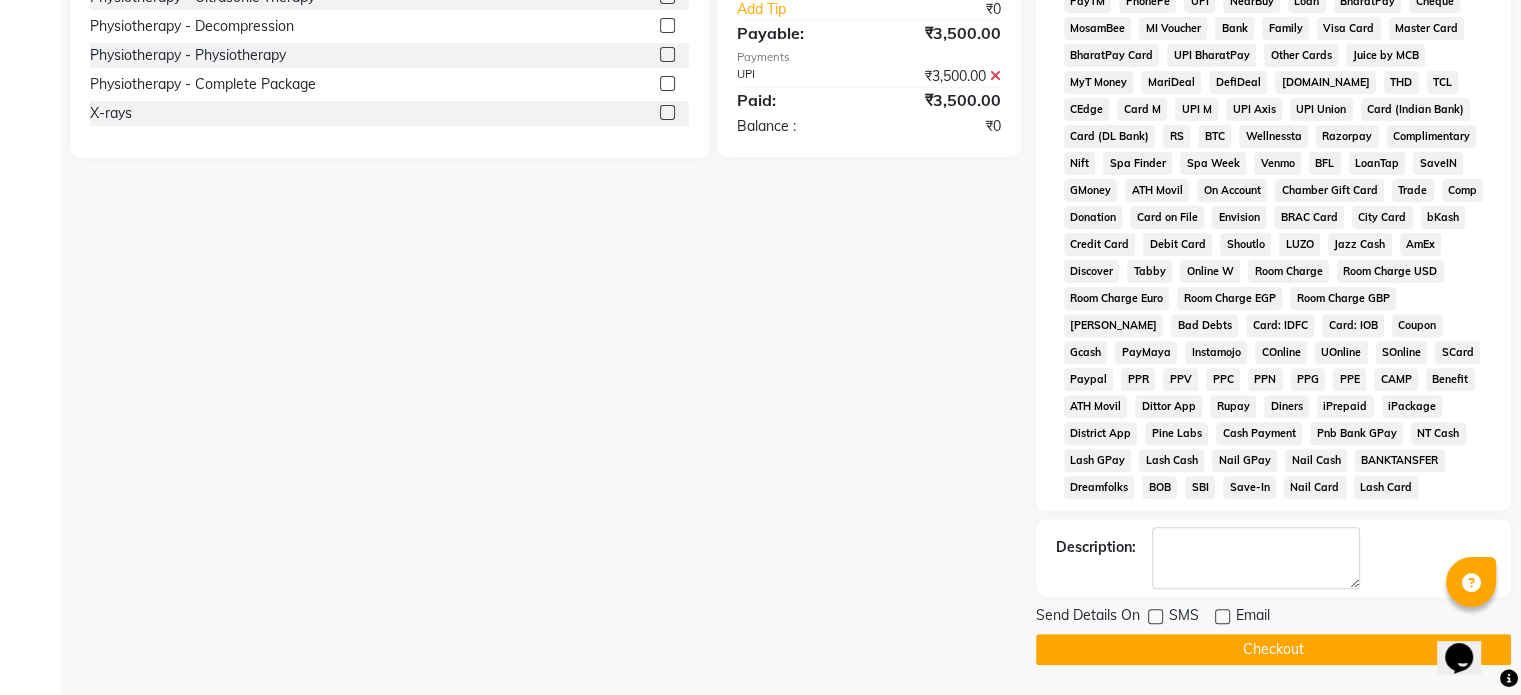 click on "Checkout" 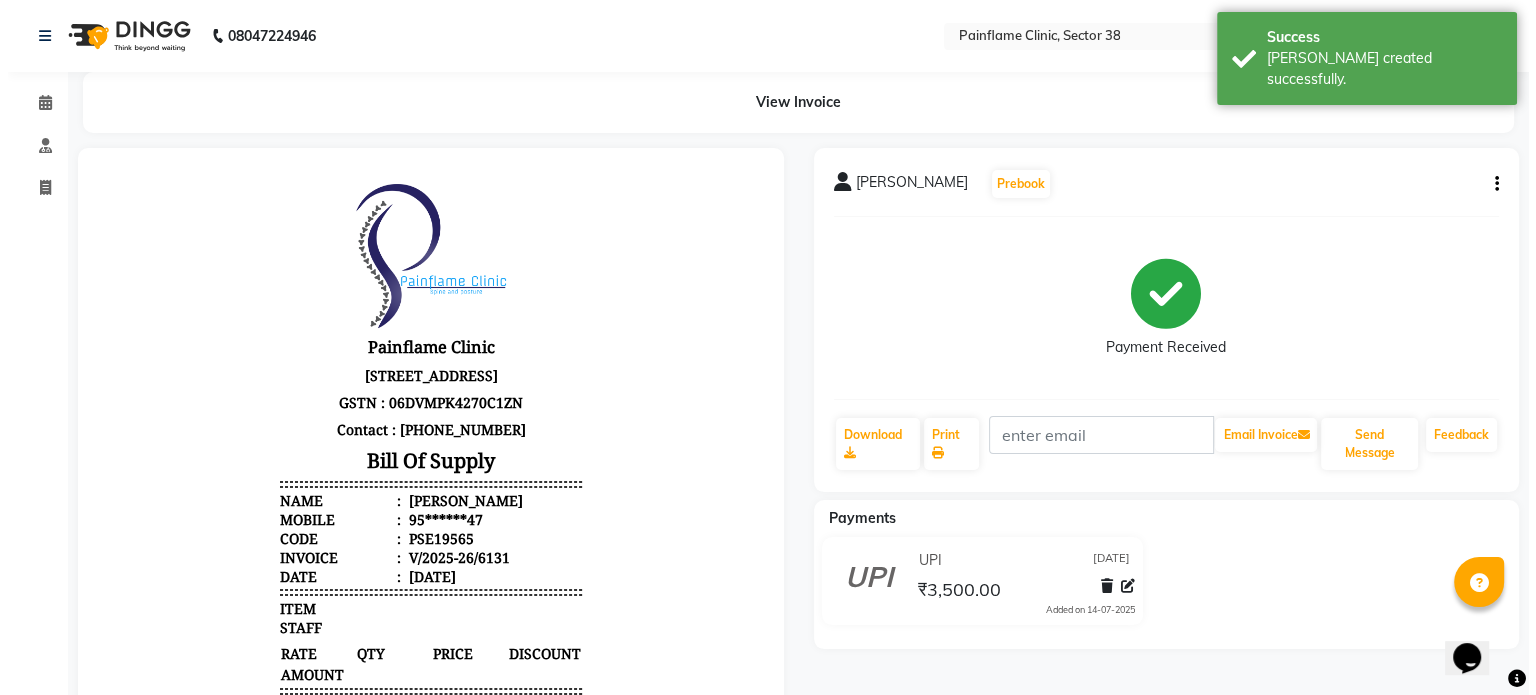 scroll, scrollTop: 0, scrollLeft: 0, axis: both 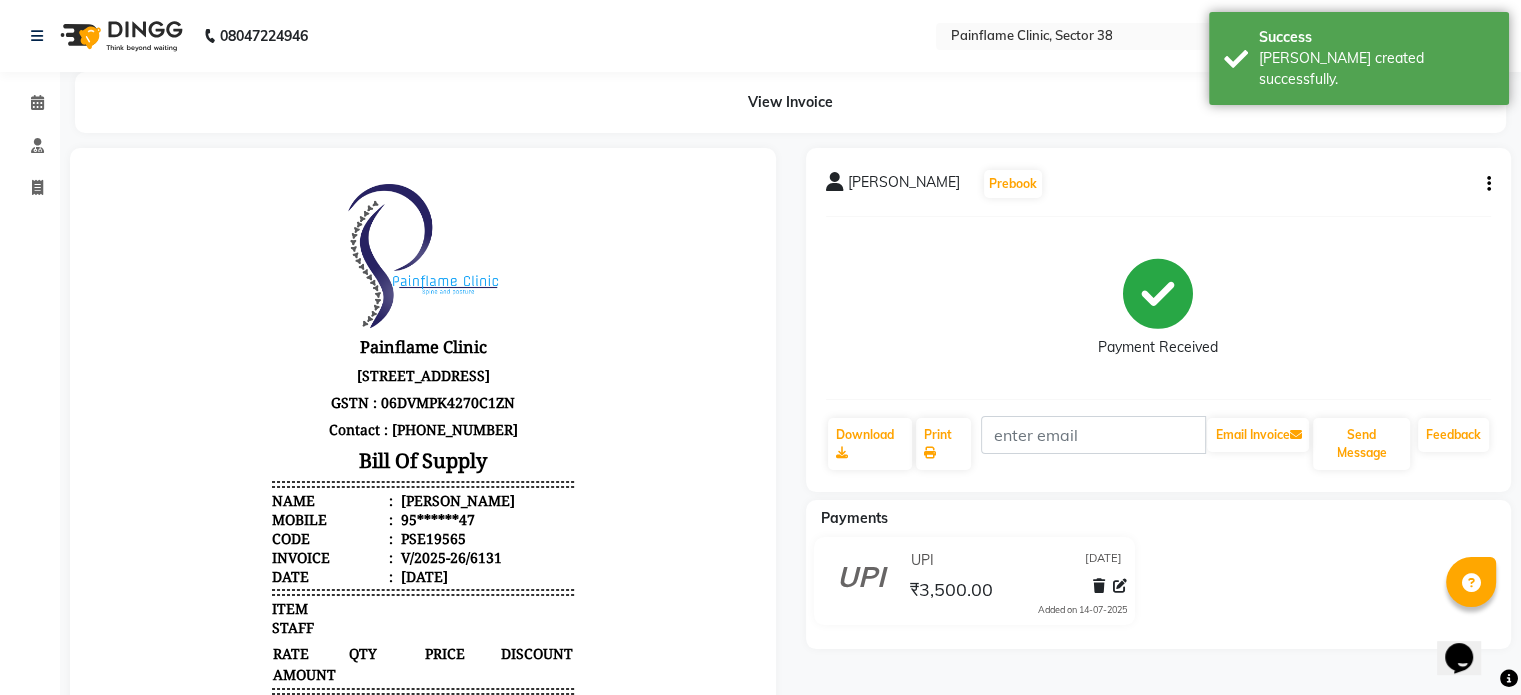 select on "service" 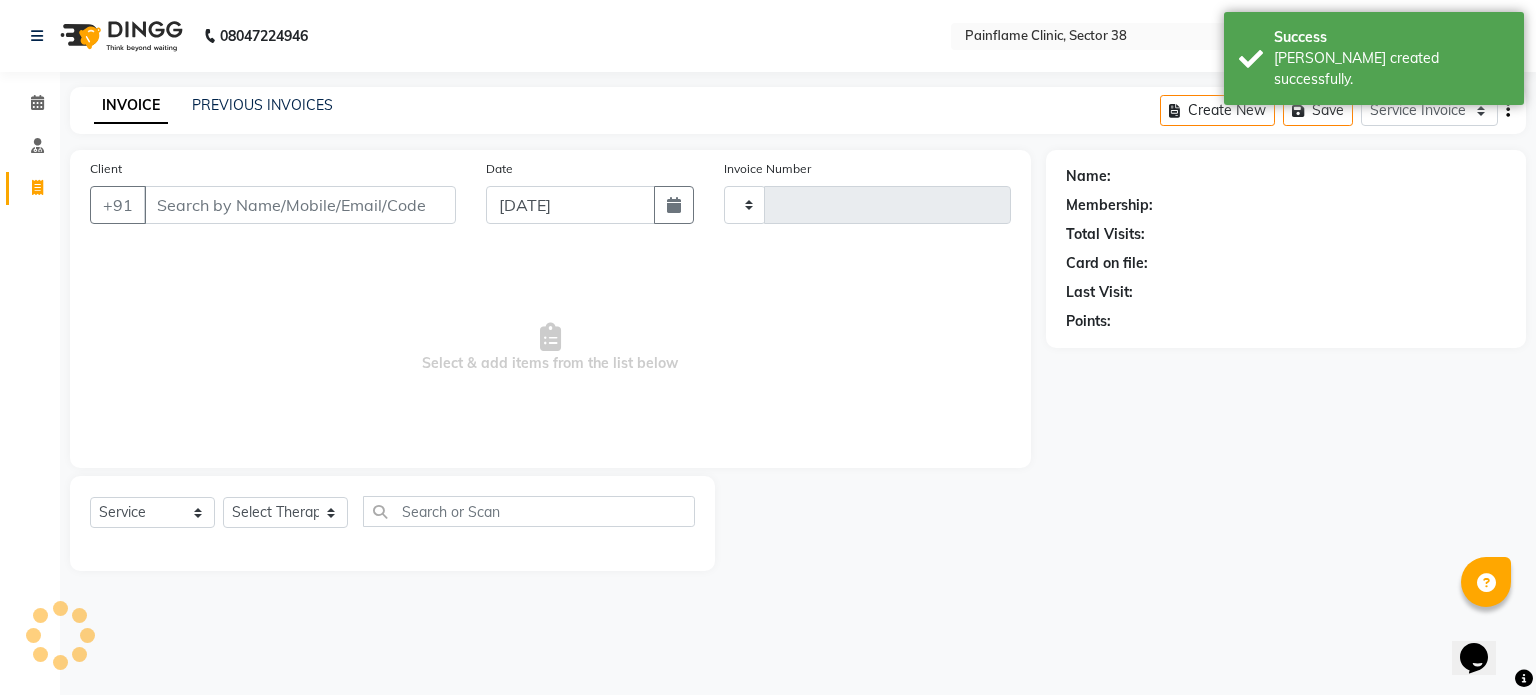 type on "6132" 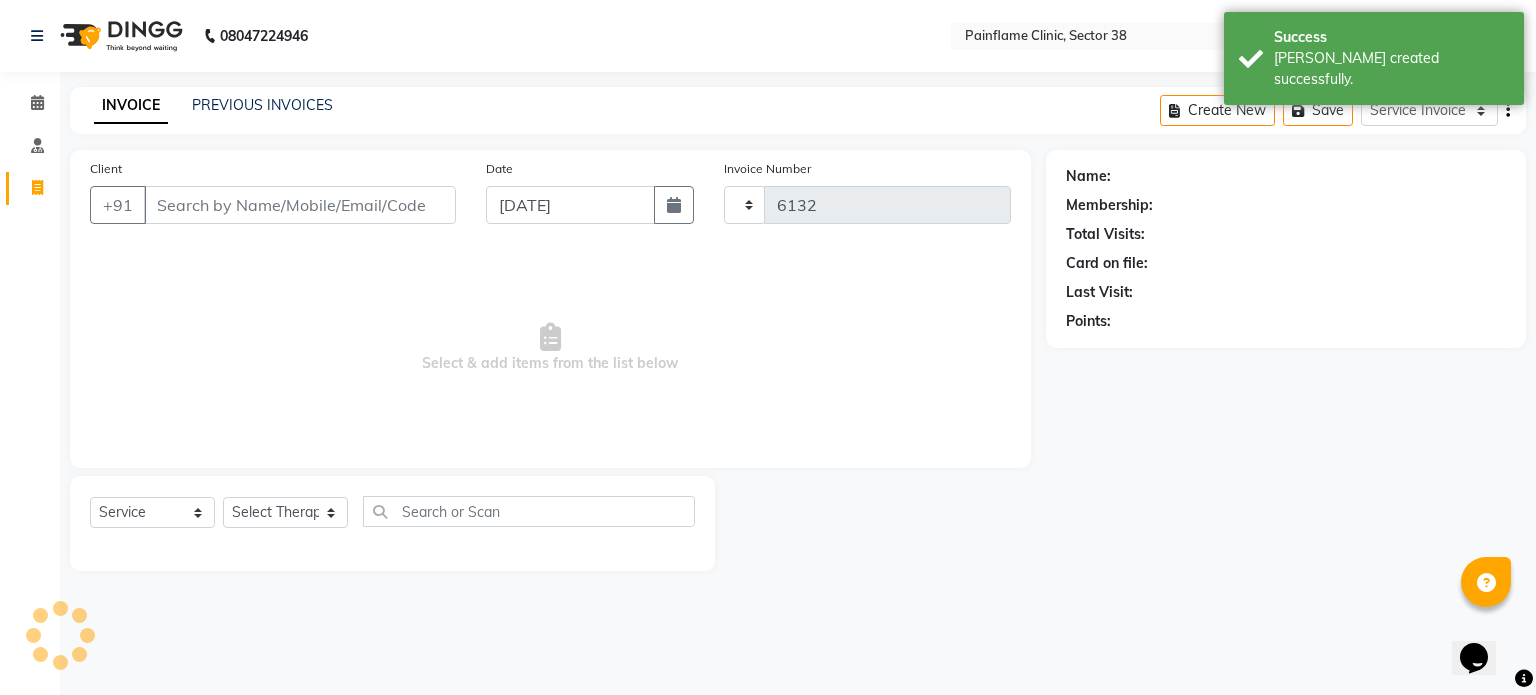 select on "3964" 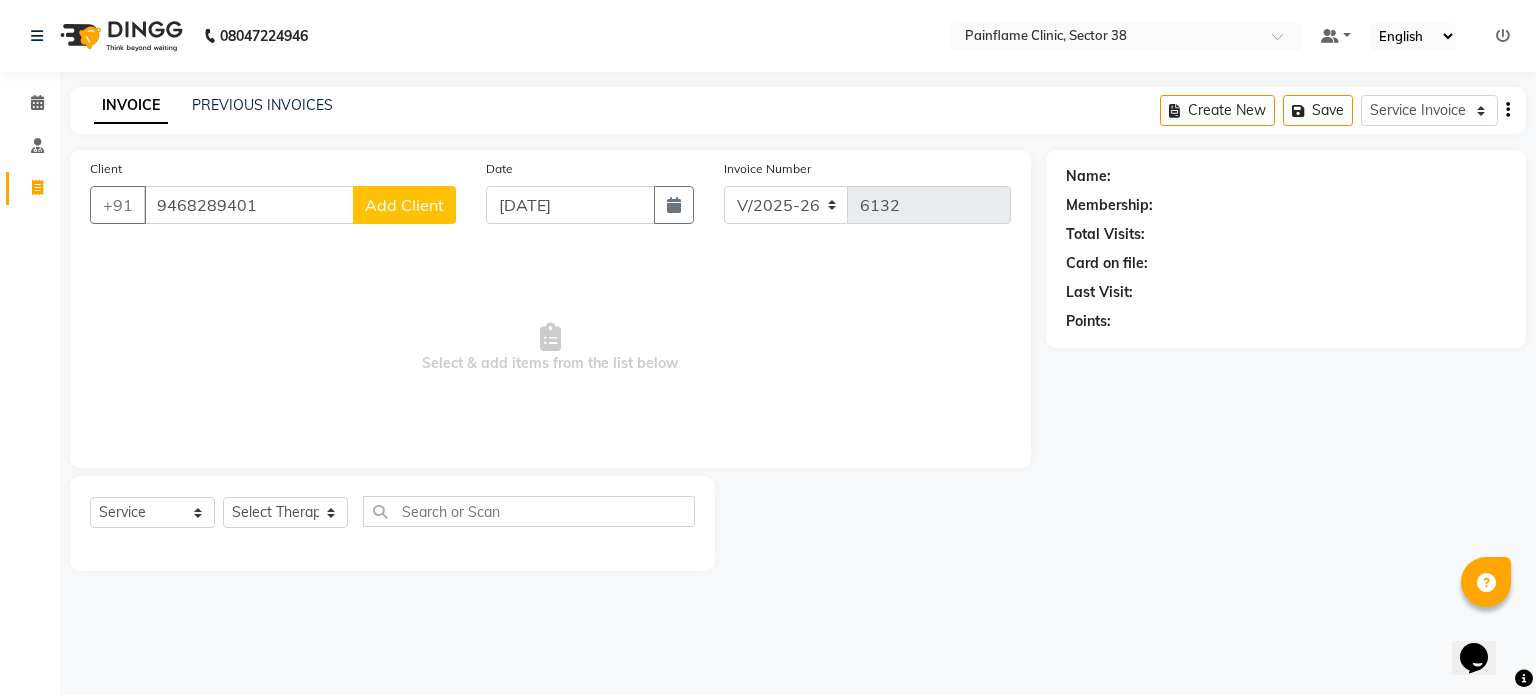 type on "9468289401" 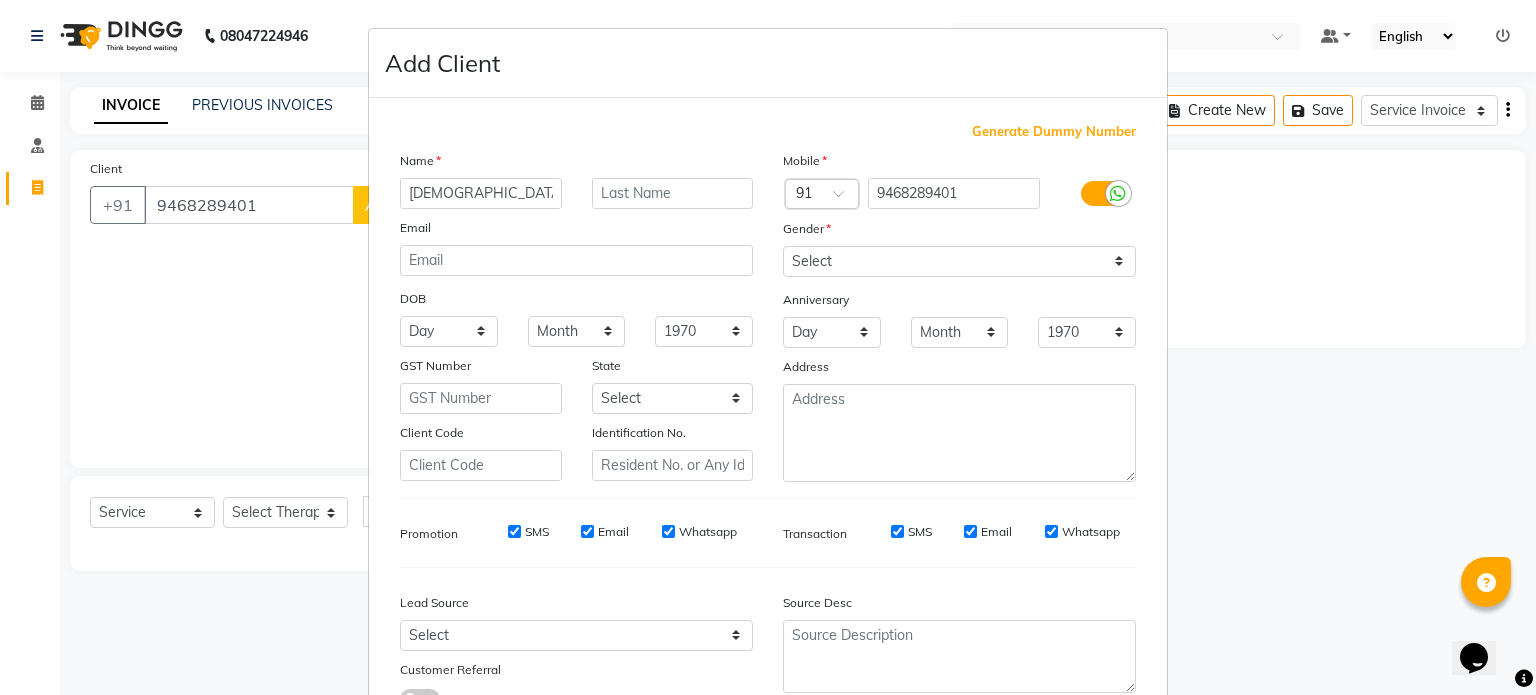 type on "[DEMOGRAPHIC_DATA]" 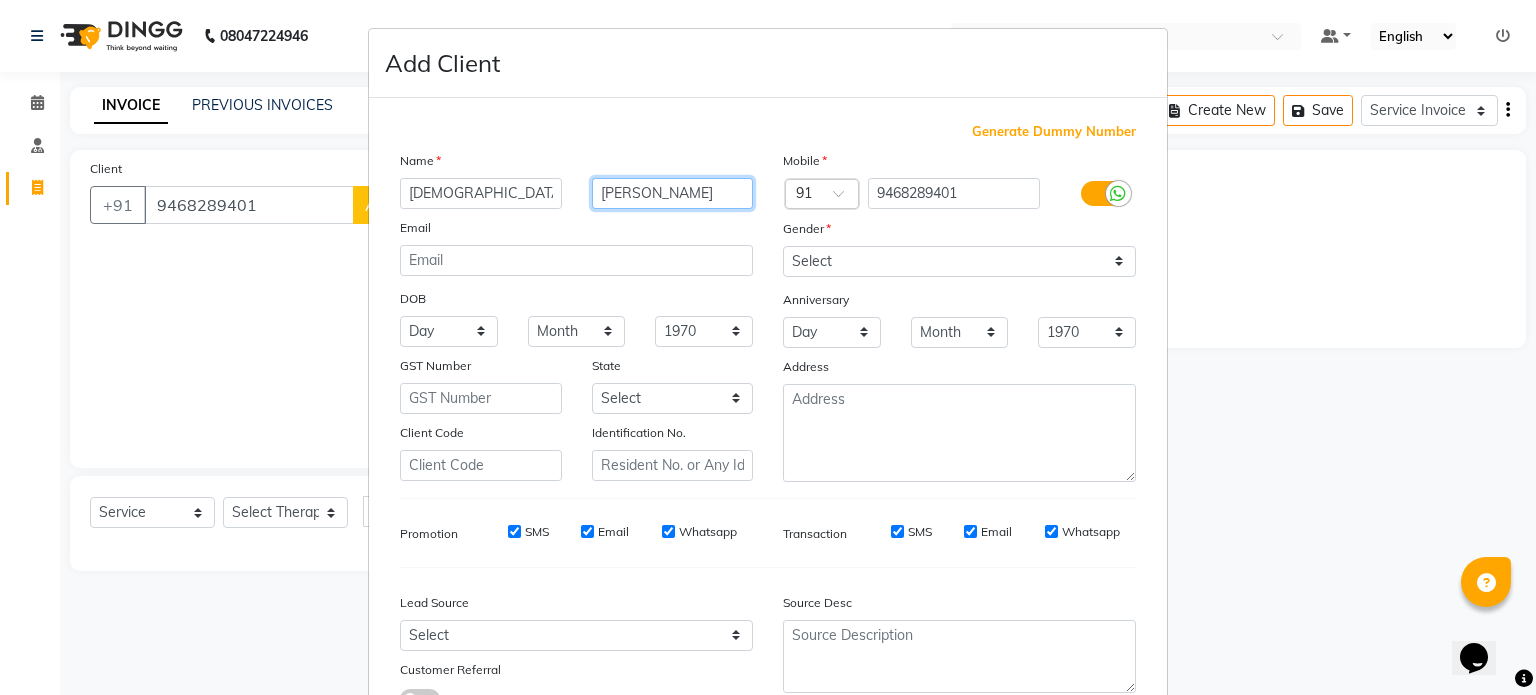 type on "[PERSON_NAME]" 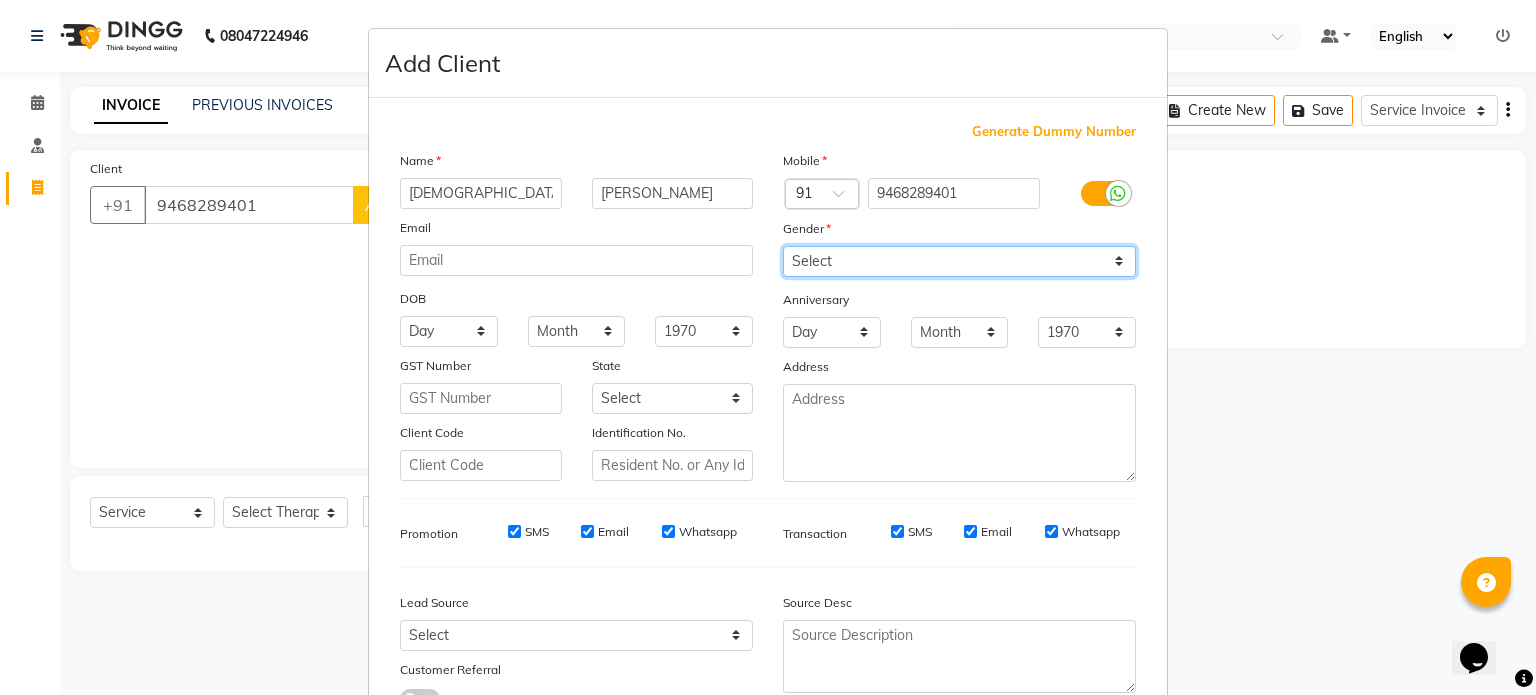click on "Select [DEMOGRAPHIC_DATA] [DEMOGRAPHIC_DATA] Other Prefer Not To Say" at bounding box center (959, 261) 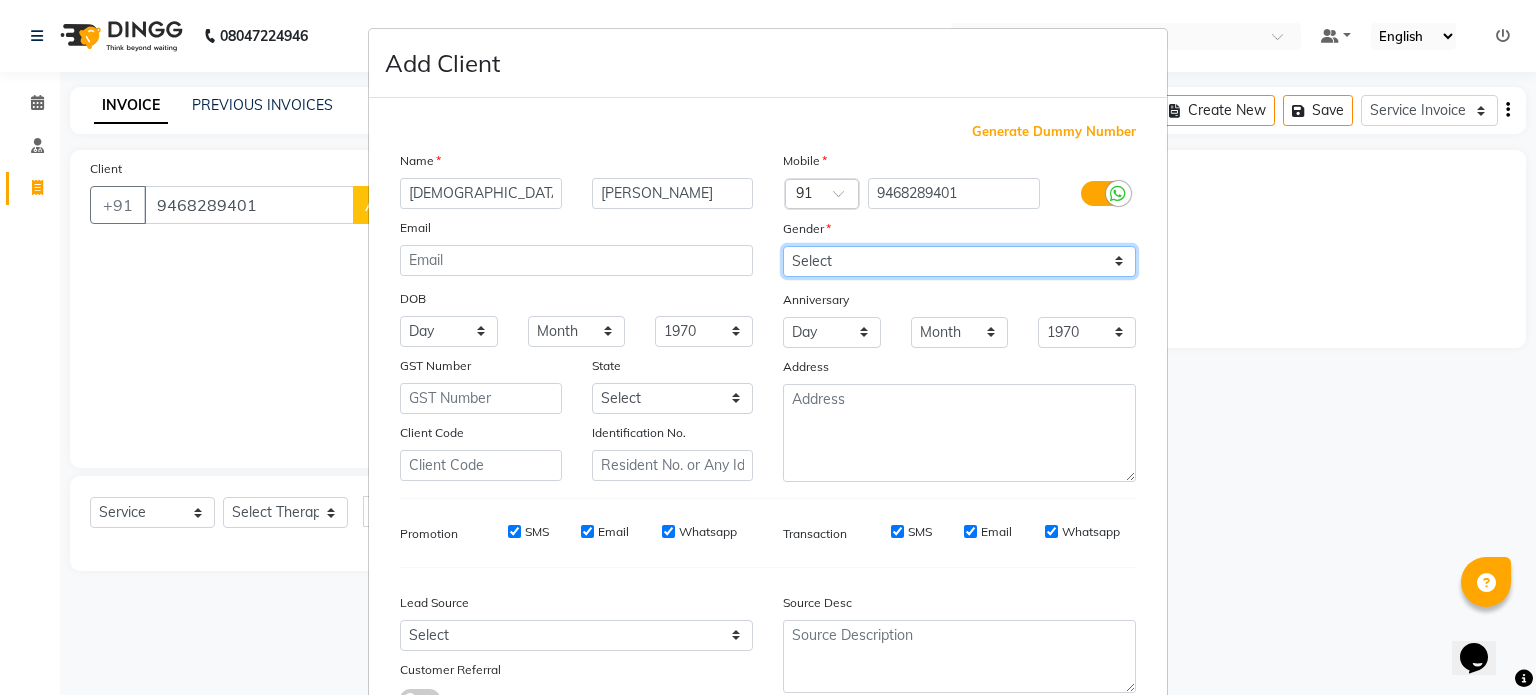 select on "[DEMOGRAPHIC_DATA]" 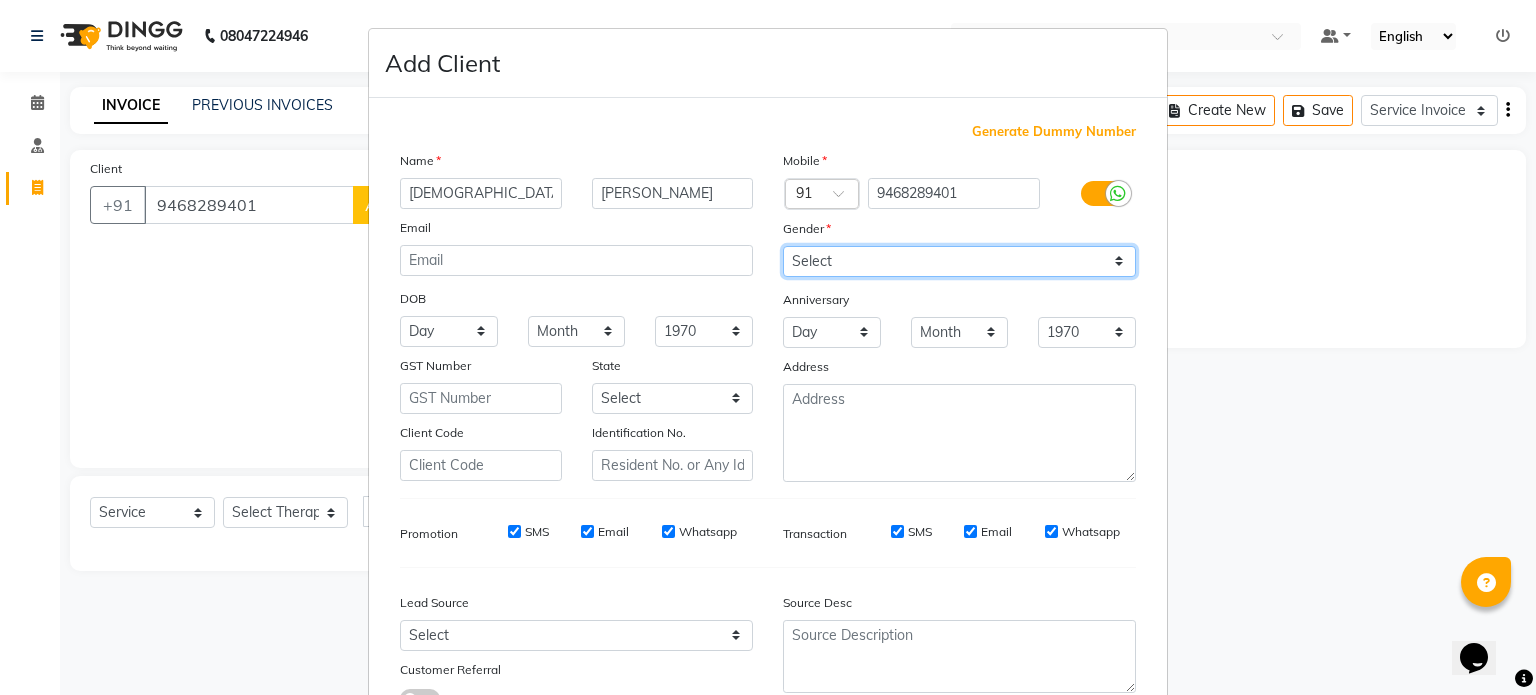 click on "Select [DEMOGRAPHIC_DATA] [DEMOGRAPHIC_DATA] Other Prefer Not To Say" at bounding box center (959, 261) 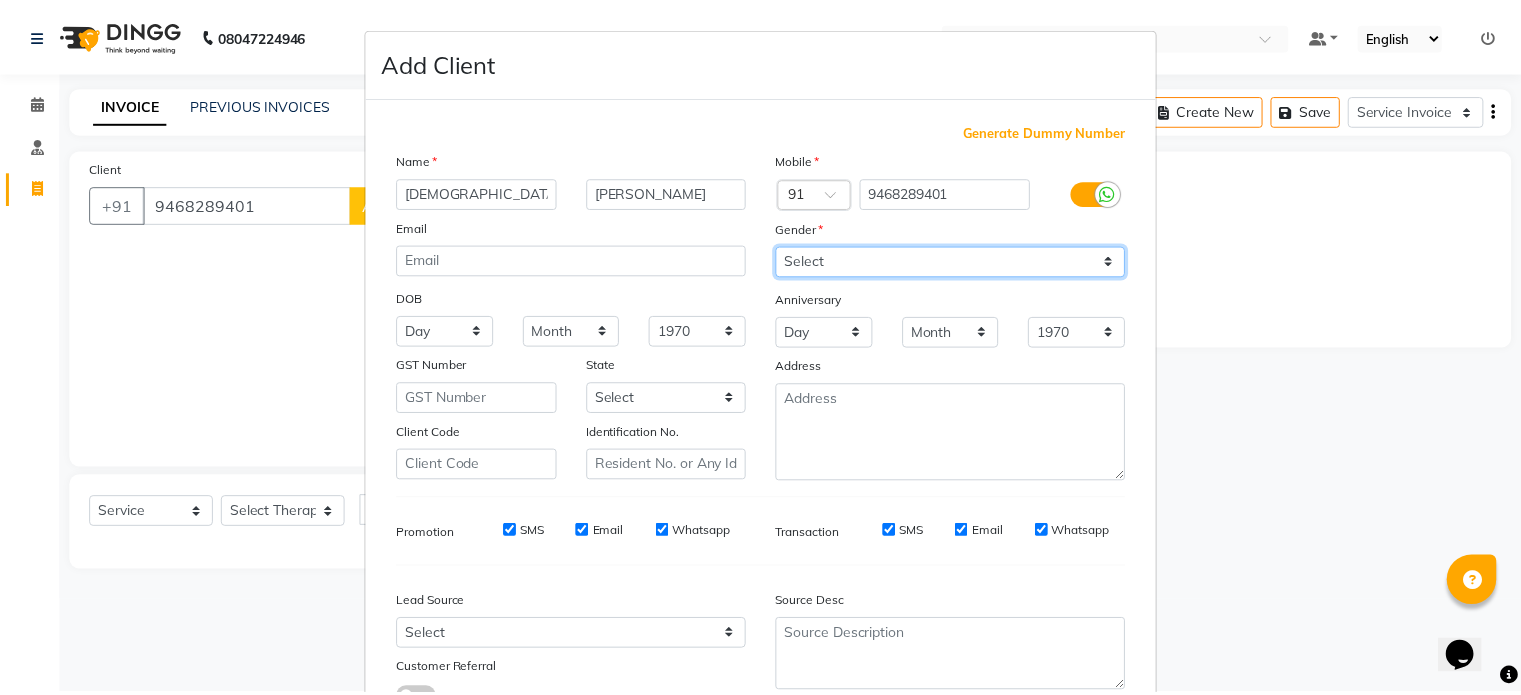 scroll, scrollTop: 161, scrollLeft: 0, axis: vertical 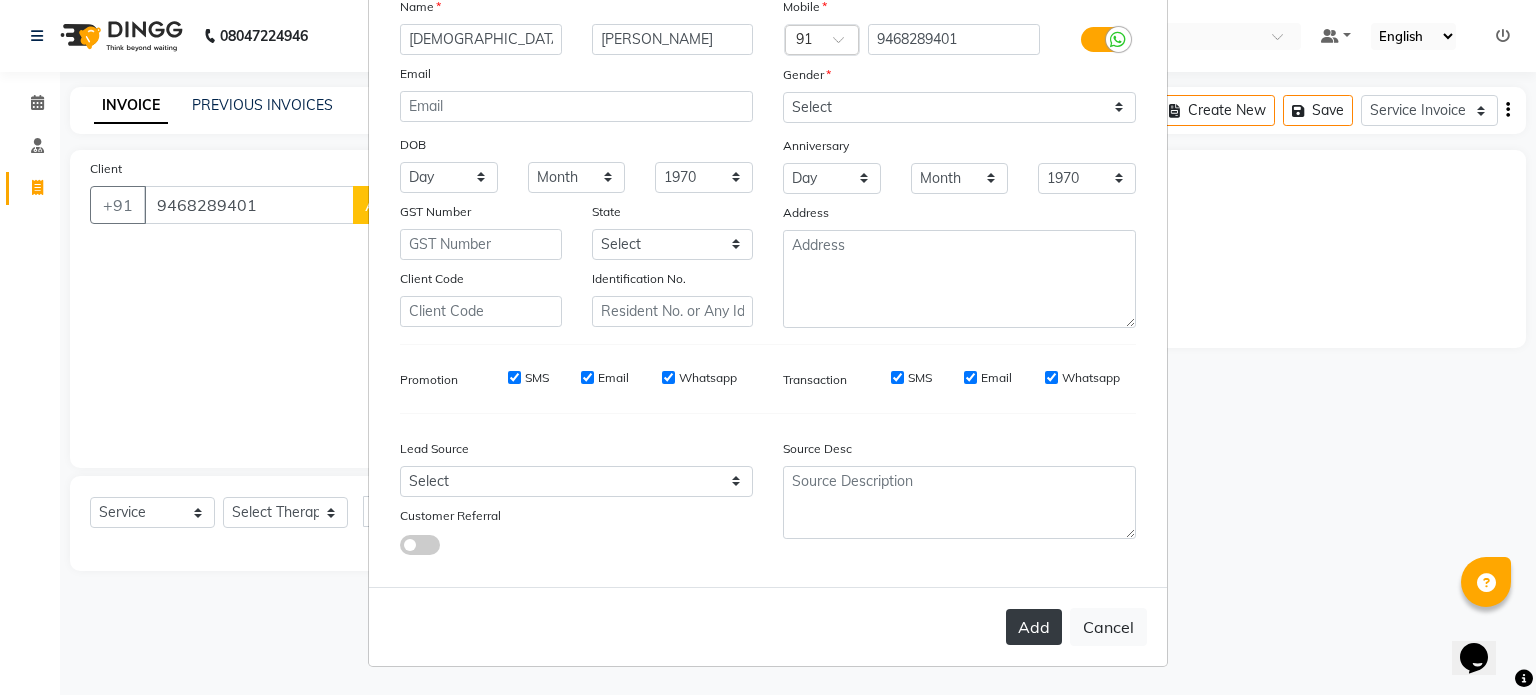click on "Add" at bounding box center (1034, 627) 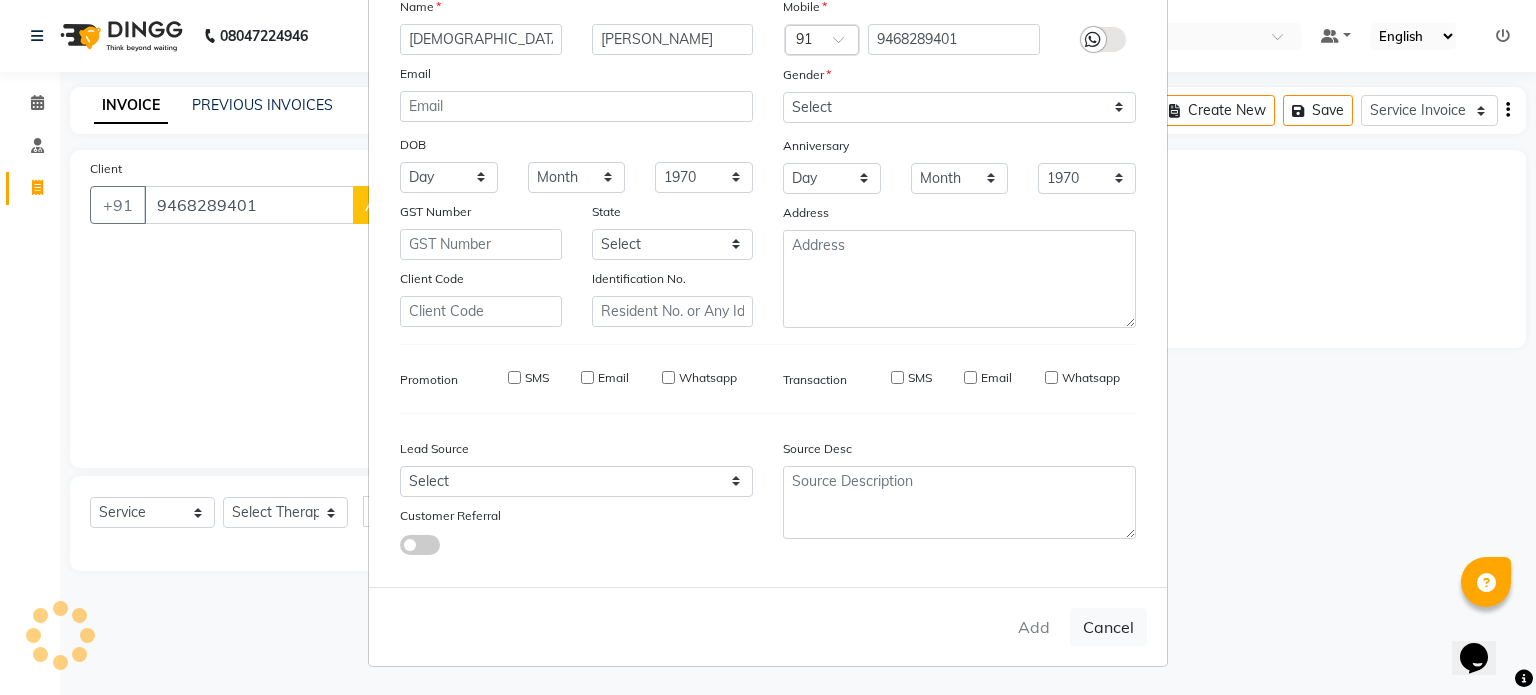 type on "94******01" 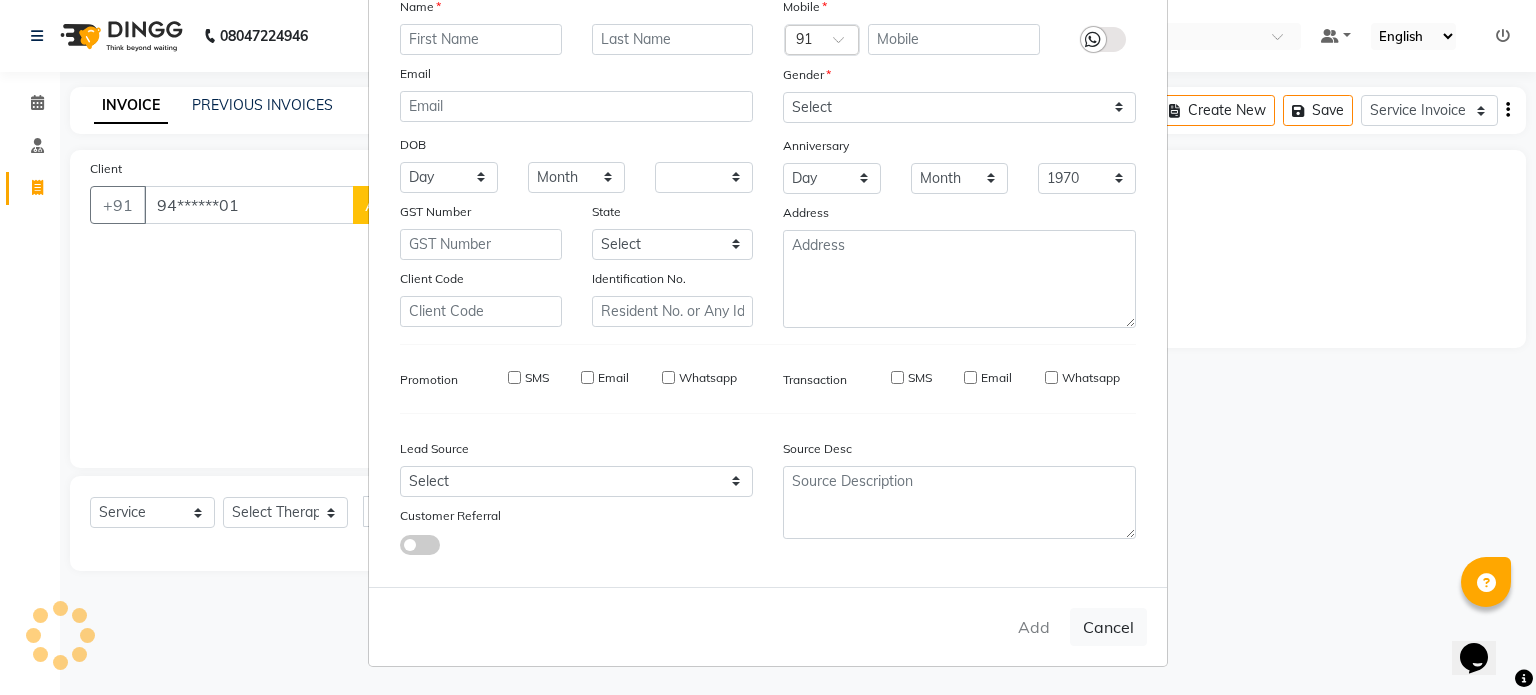 select 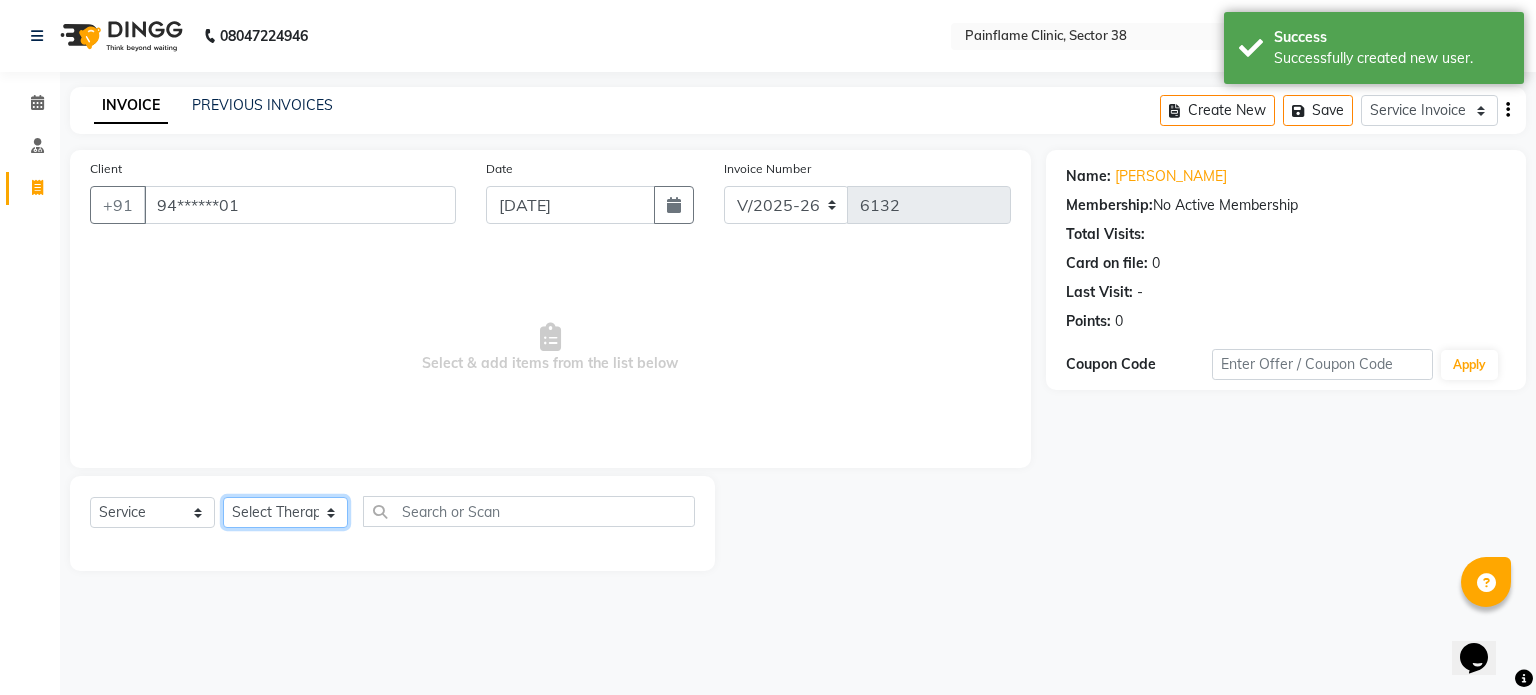 click on "Select Therapist [PERSON_NAME] Dr [PERSON_NAME] [PERSON_NAME] Dr [PERSON_NAME] Dr. Suraj [PERSON_NAME] [PERSON_NAME] [PERSON_NAME] [PERSON_NAME] Reception 1  Reception 2 Reception 3" 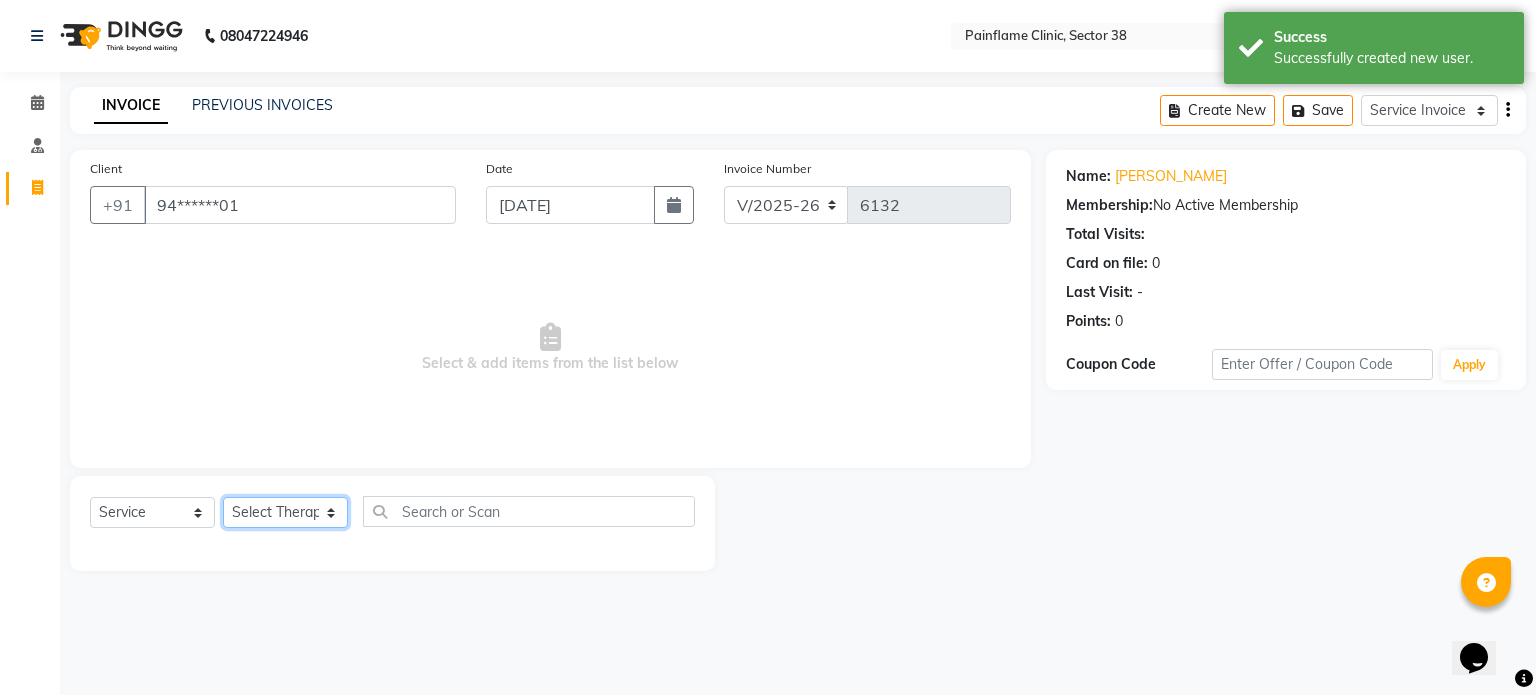 select on "20214" 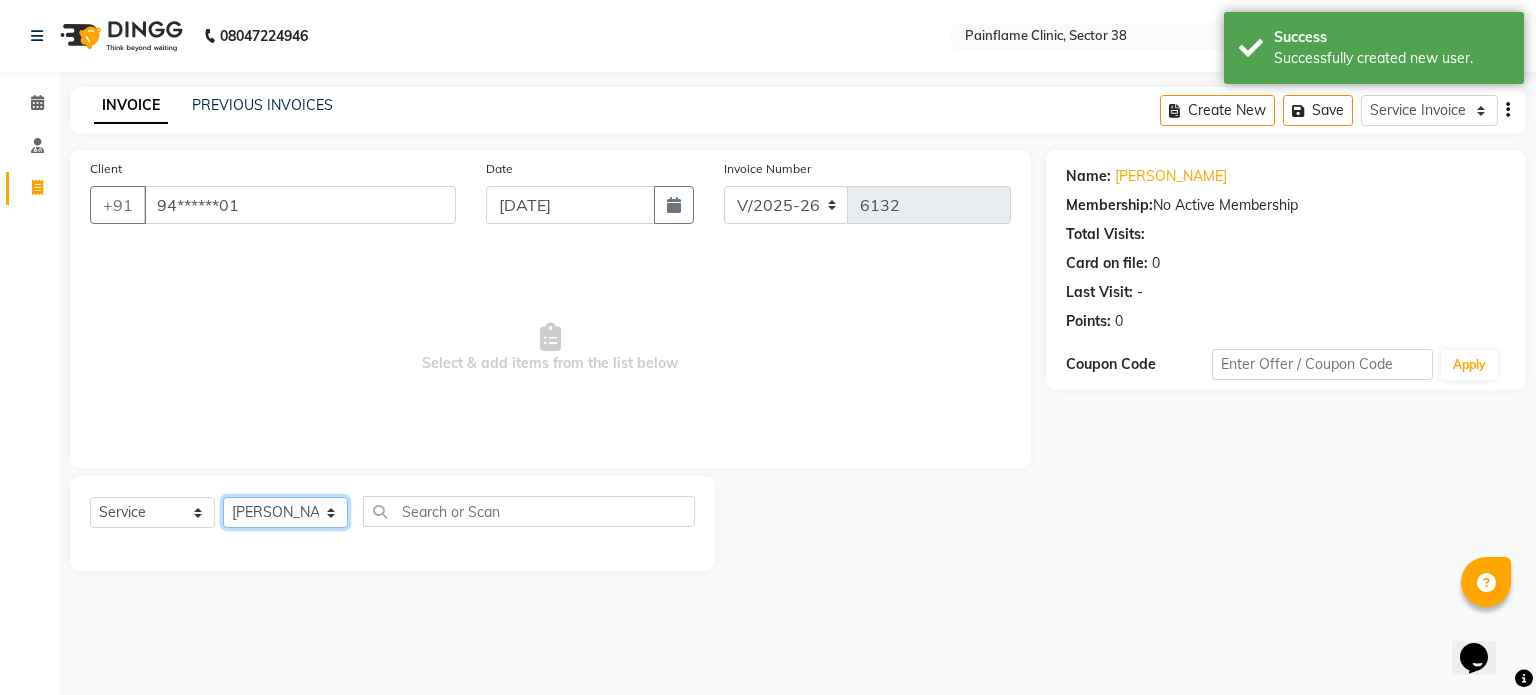 click on "Select Therapist [PERSON_NAME] Dr [PERSON_NAME] [PERSON_NAME] Dr [PERSON_NAME] Dr. Suraj [PERSON_NAME] [PERSON_NAME] [PERSON_NAME] [PERSON_NAME] Reception 1  Reception 2 Reception 3" 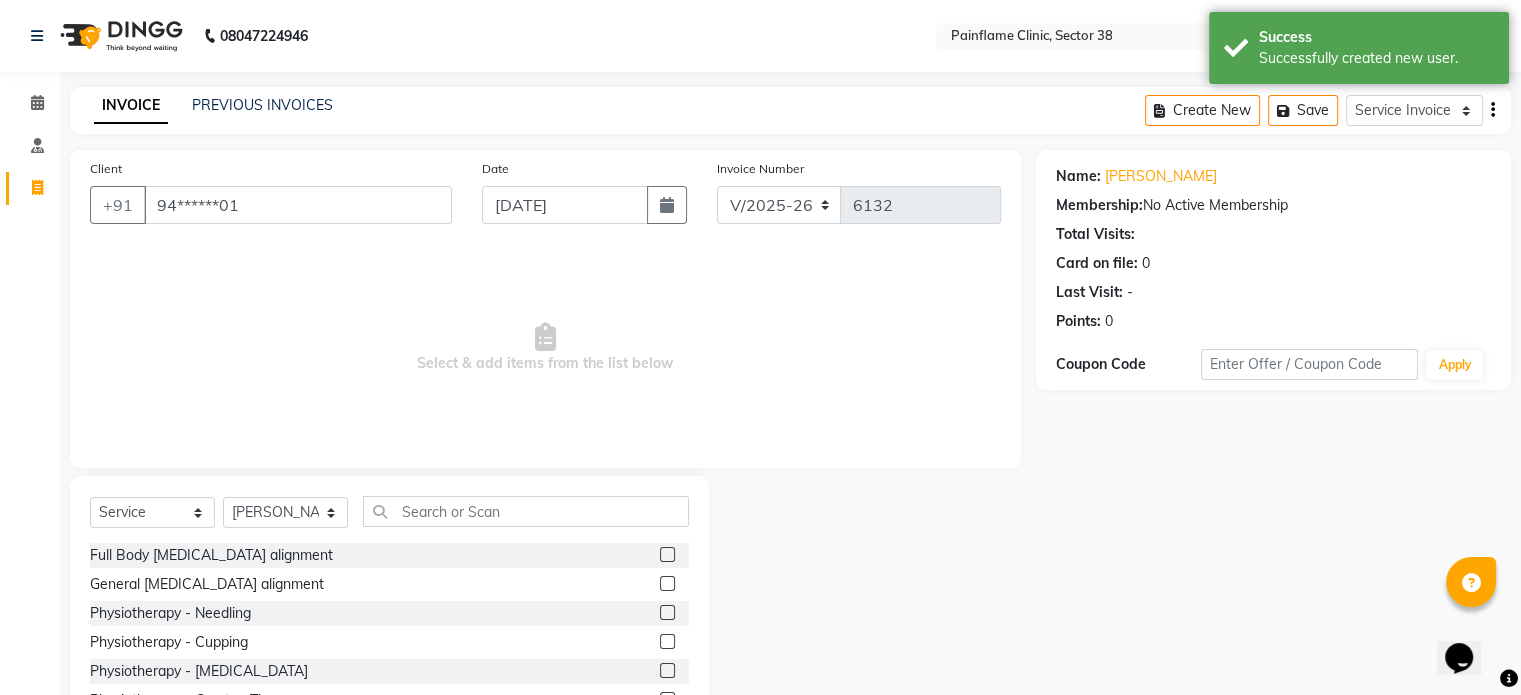 click 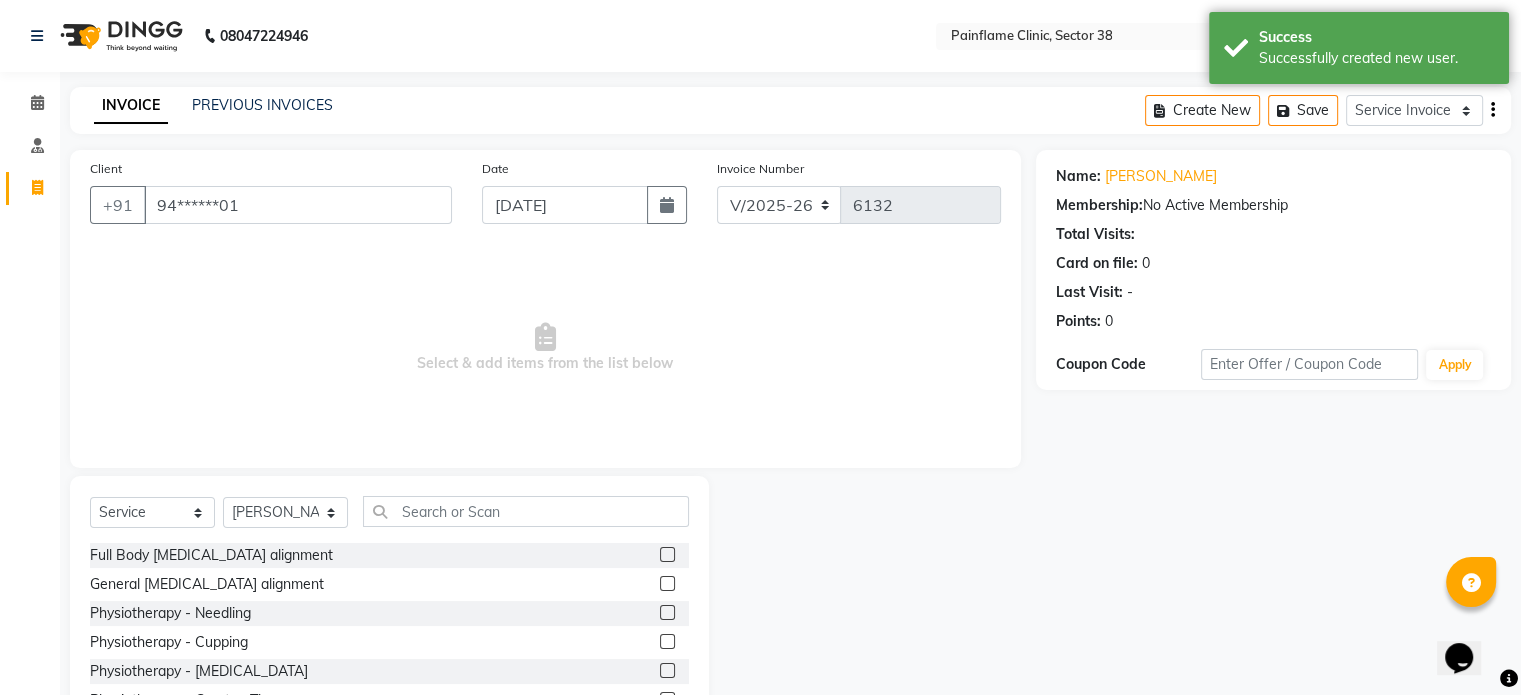 click at bounding box center [666, 584] 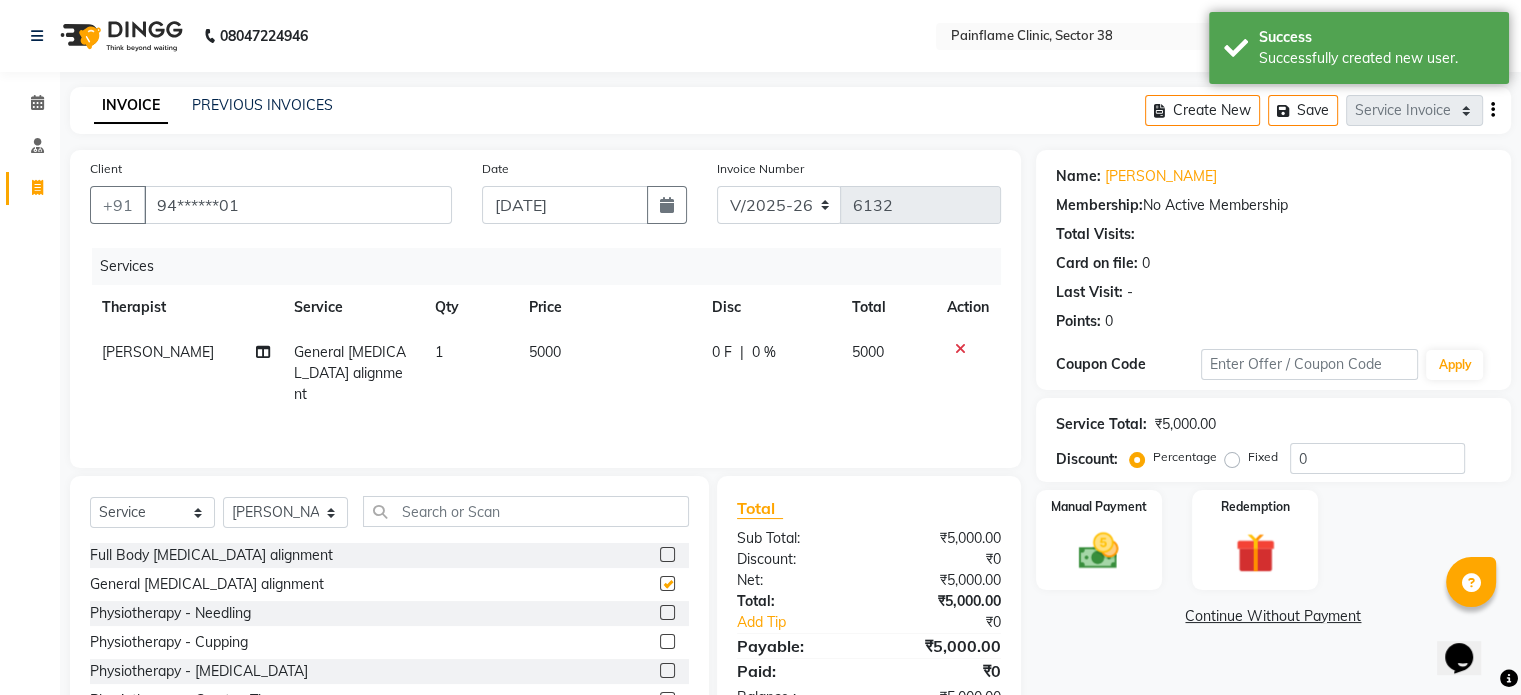 checkbox on "false" 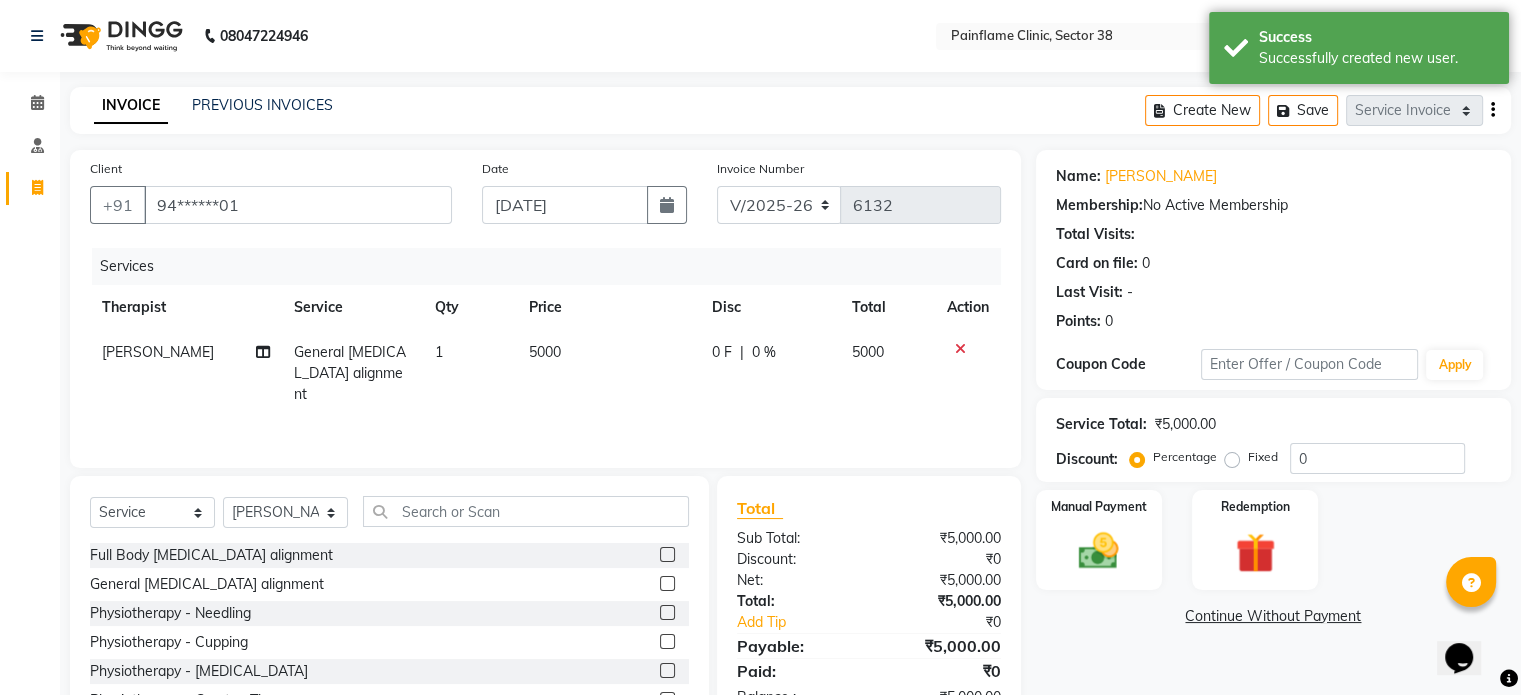 click on "5000" 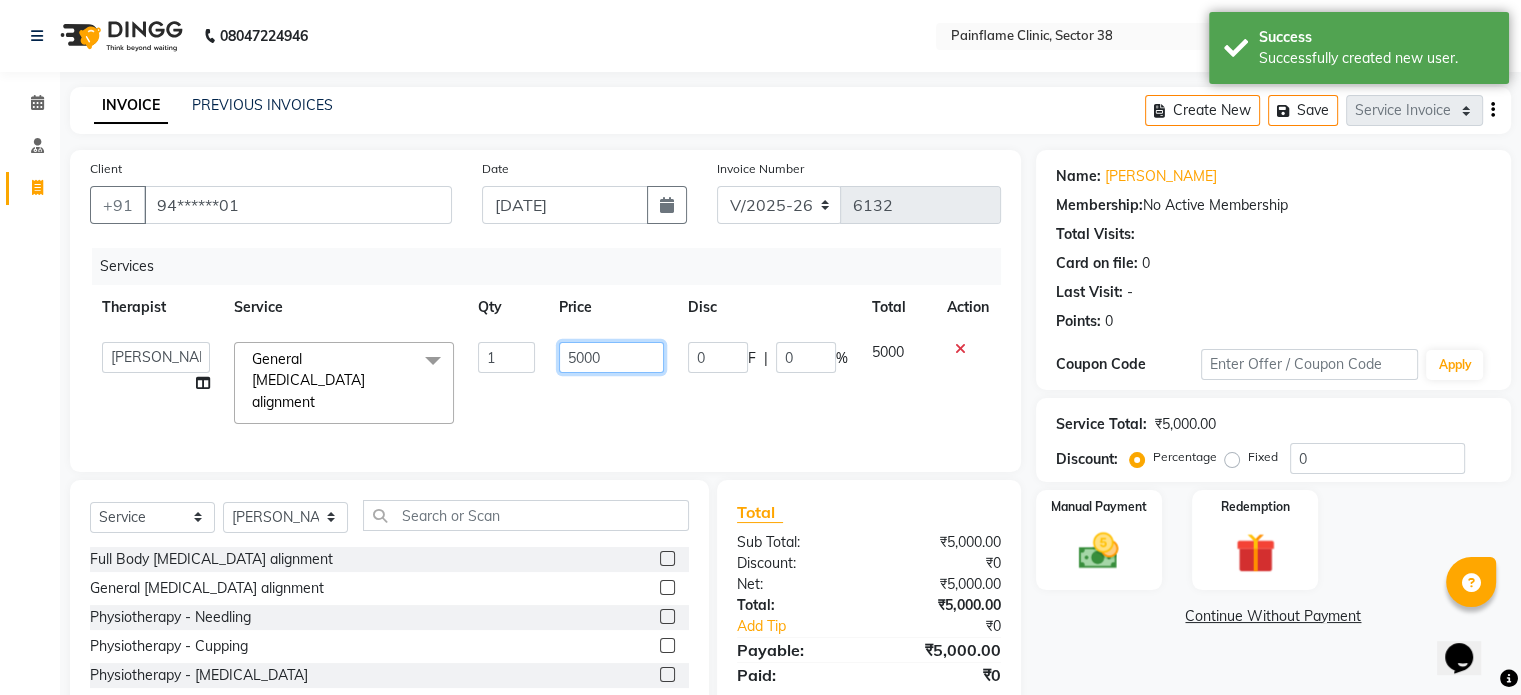 click on "5000" 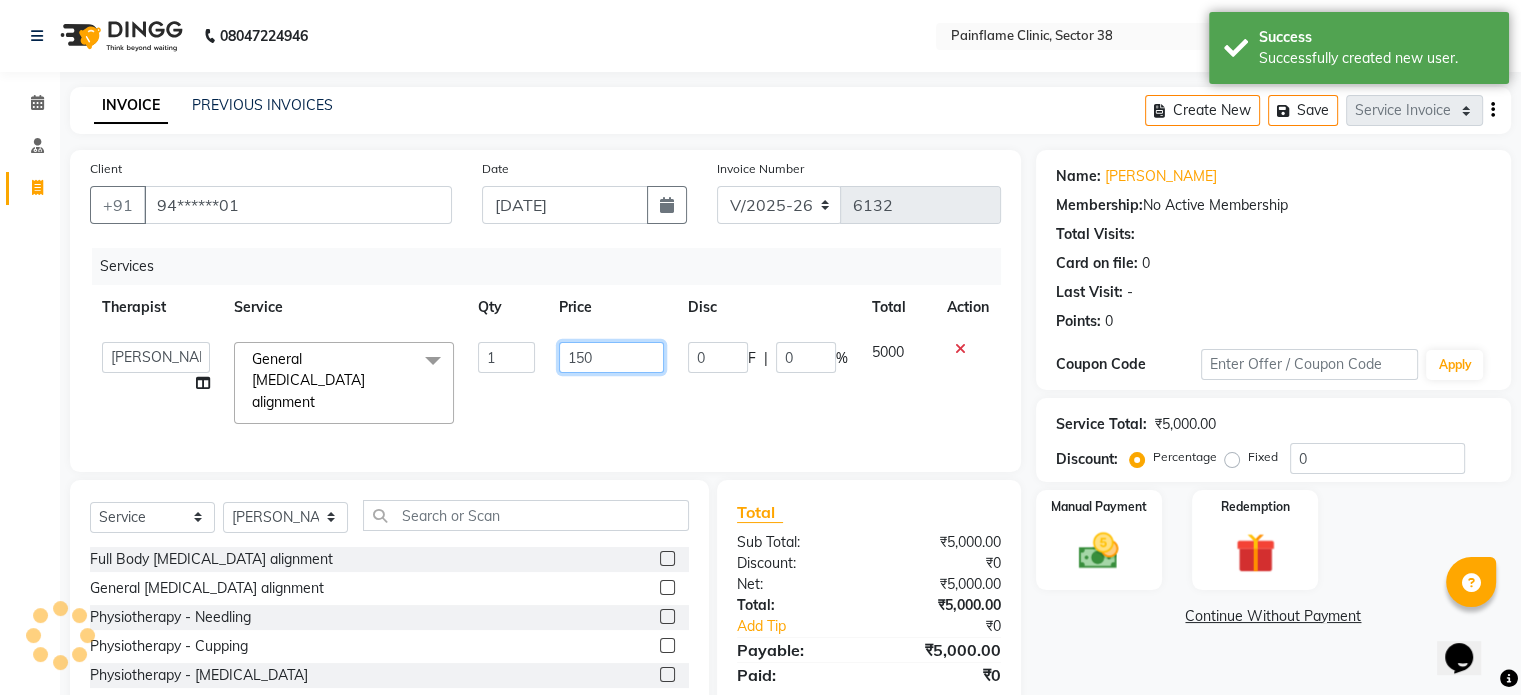 type on "1500" 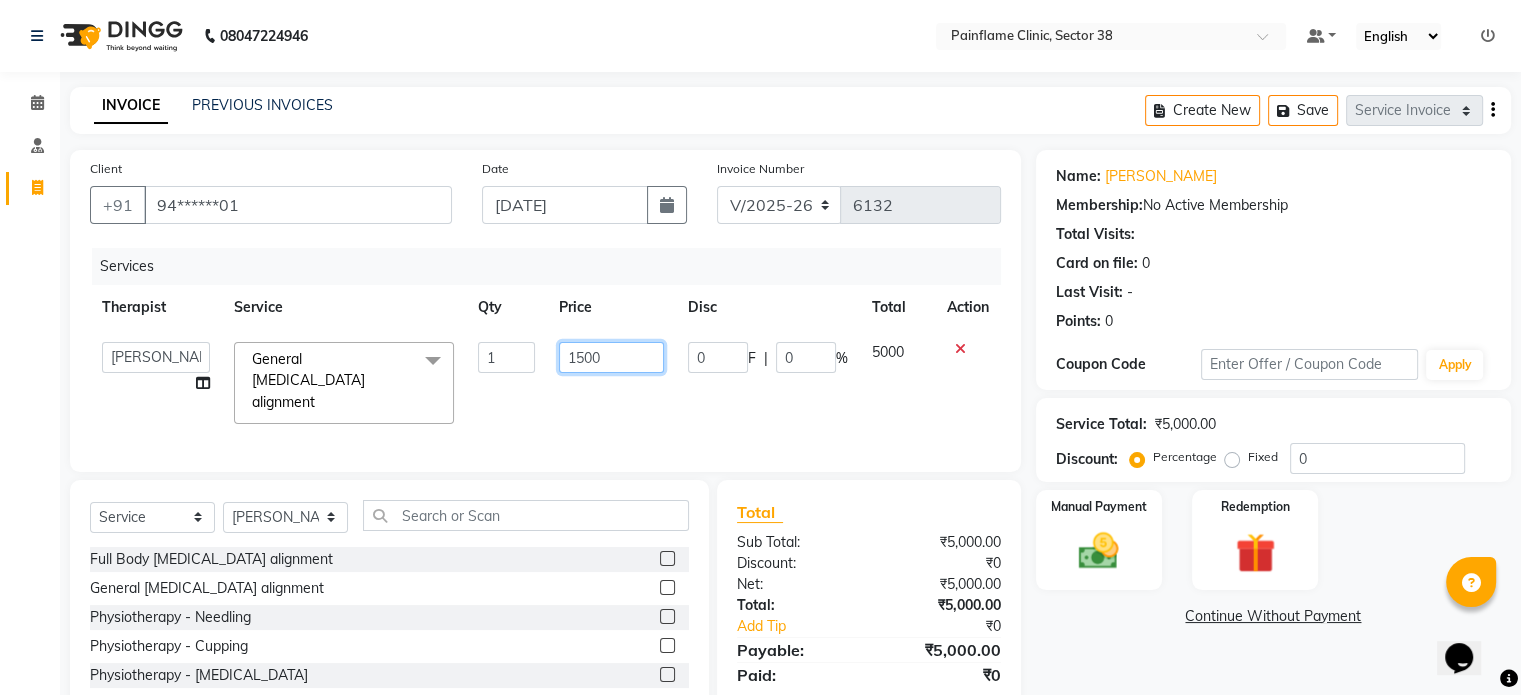 scroll, scrollTop: 119, scrollLeft: 0, axis: vertical 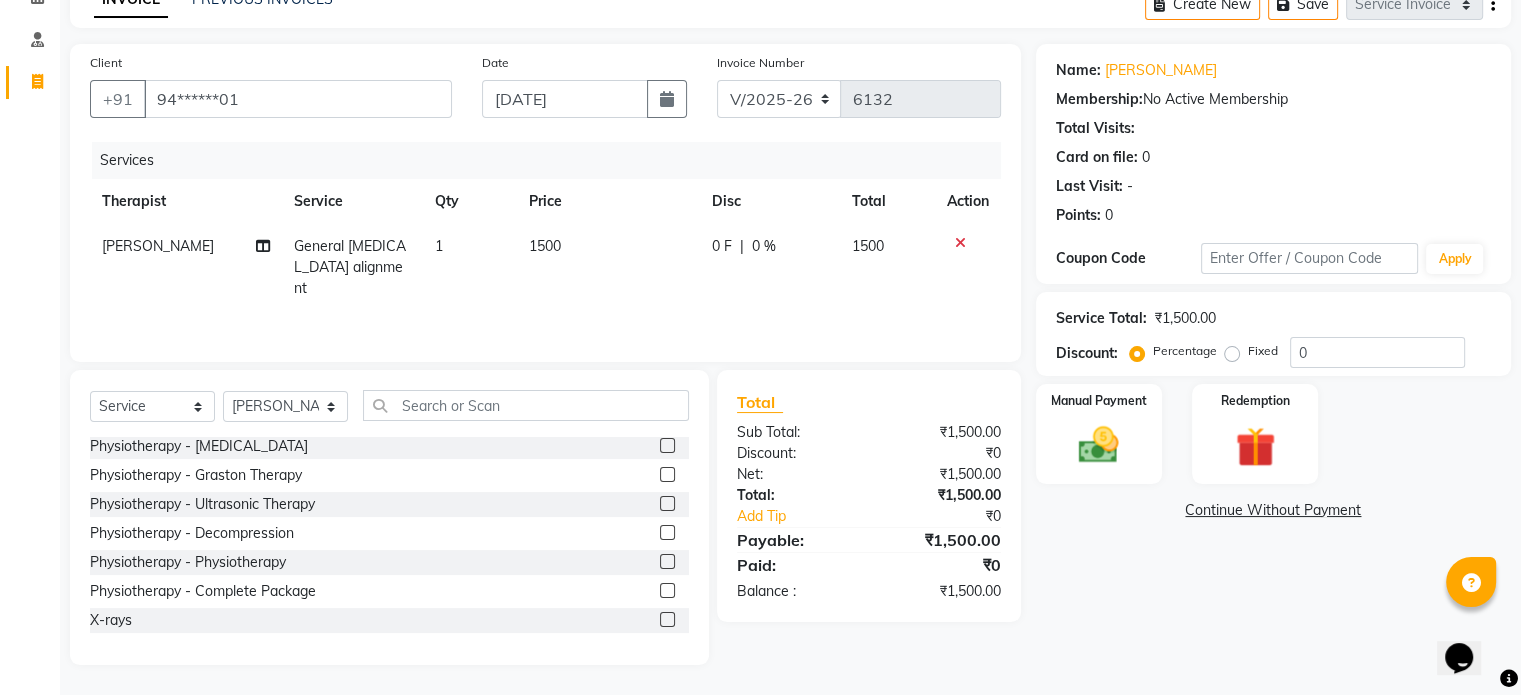 click 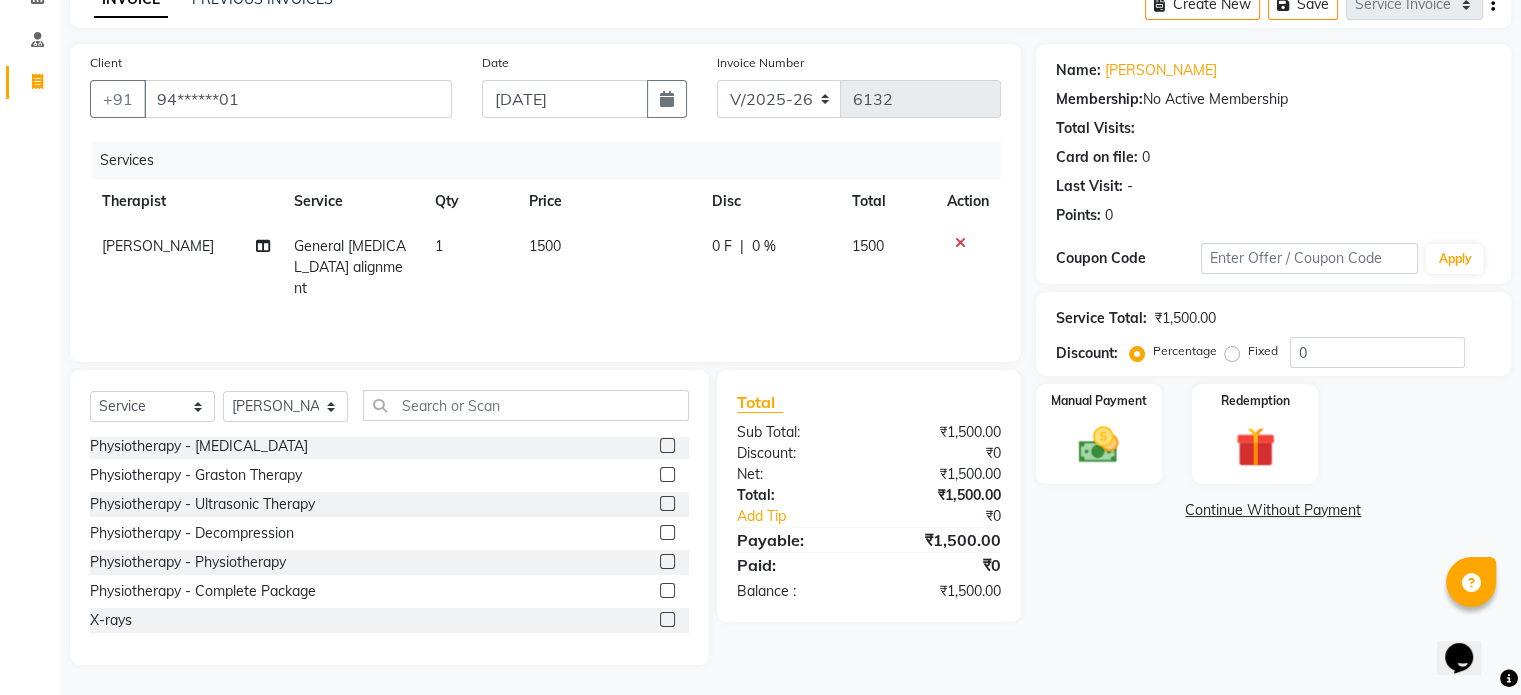 click at bounding box center [666, 620] 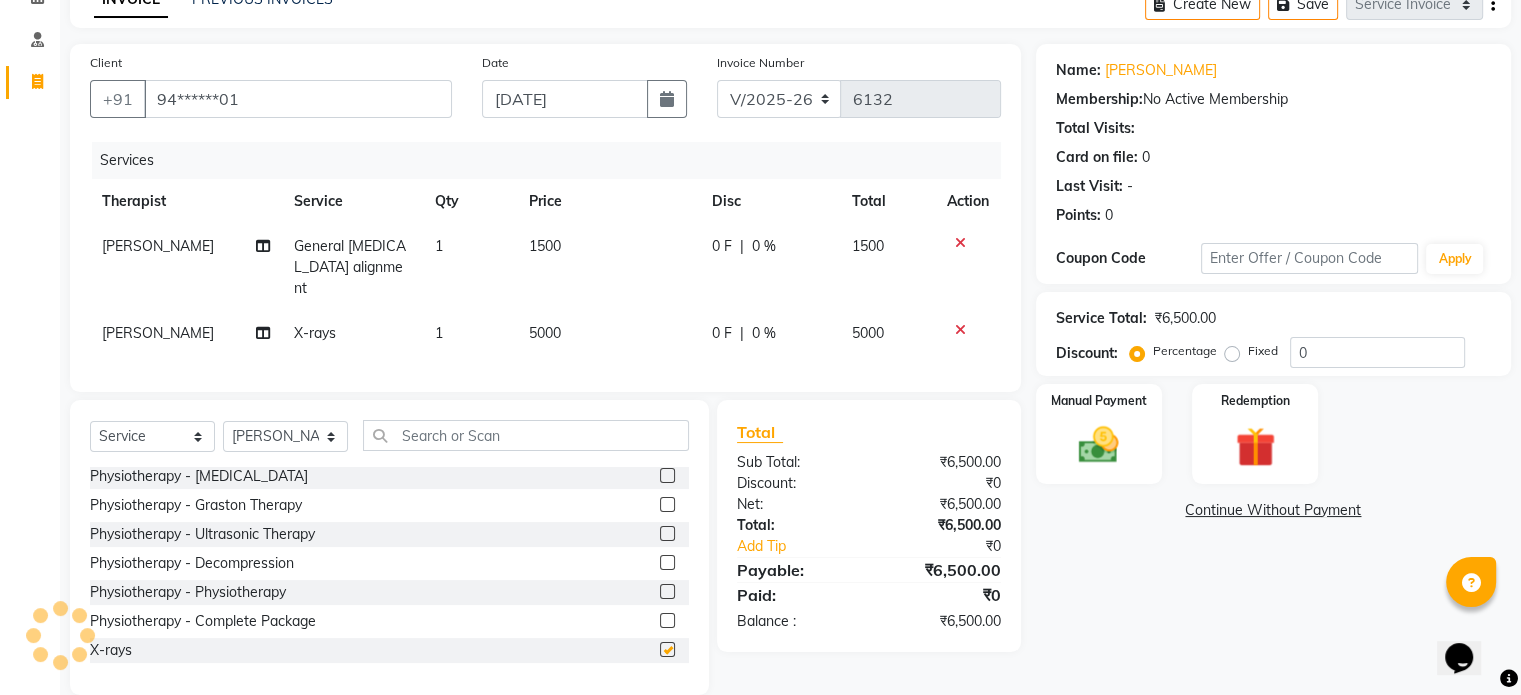 checkbox on "false" 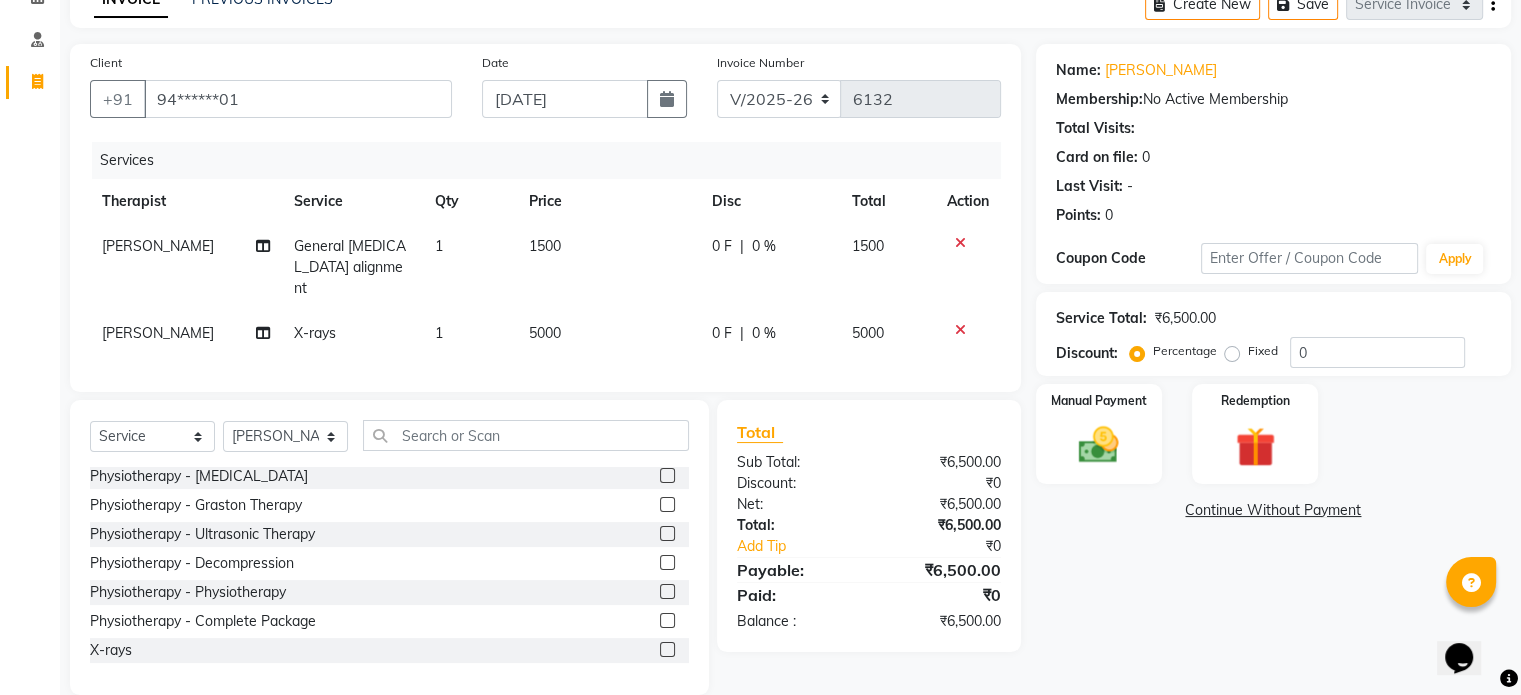 click on "5000" 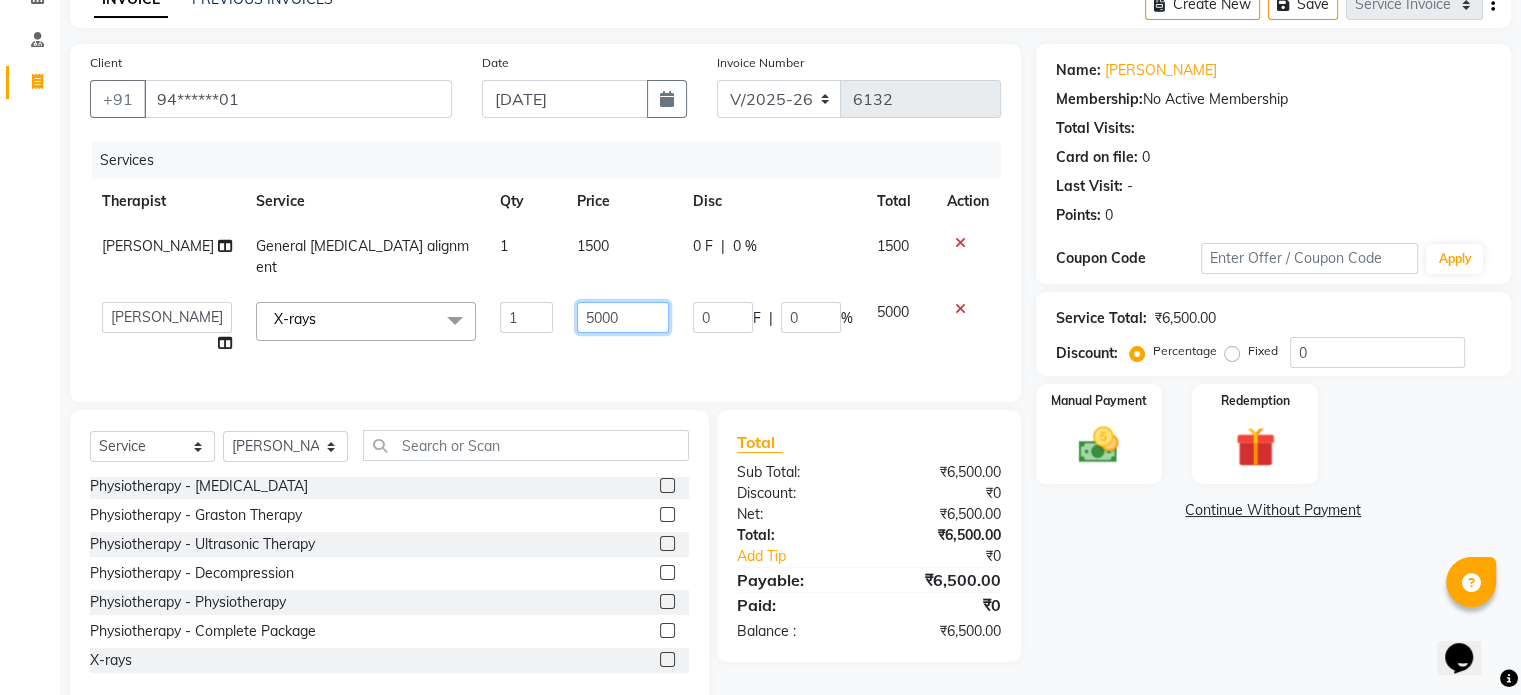 click on "5000" 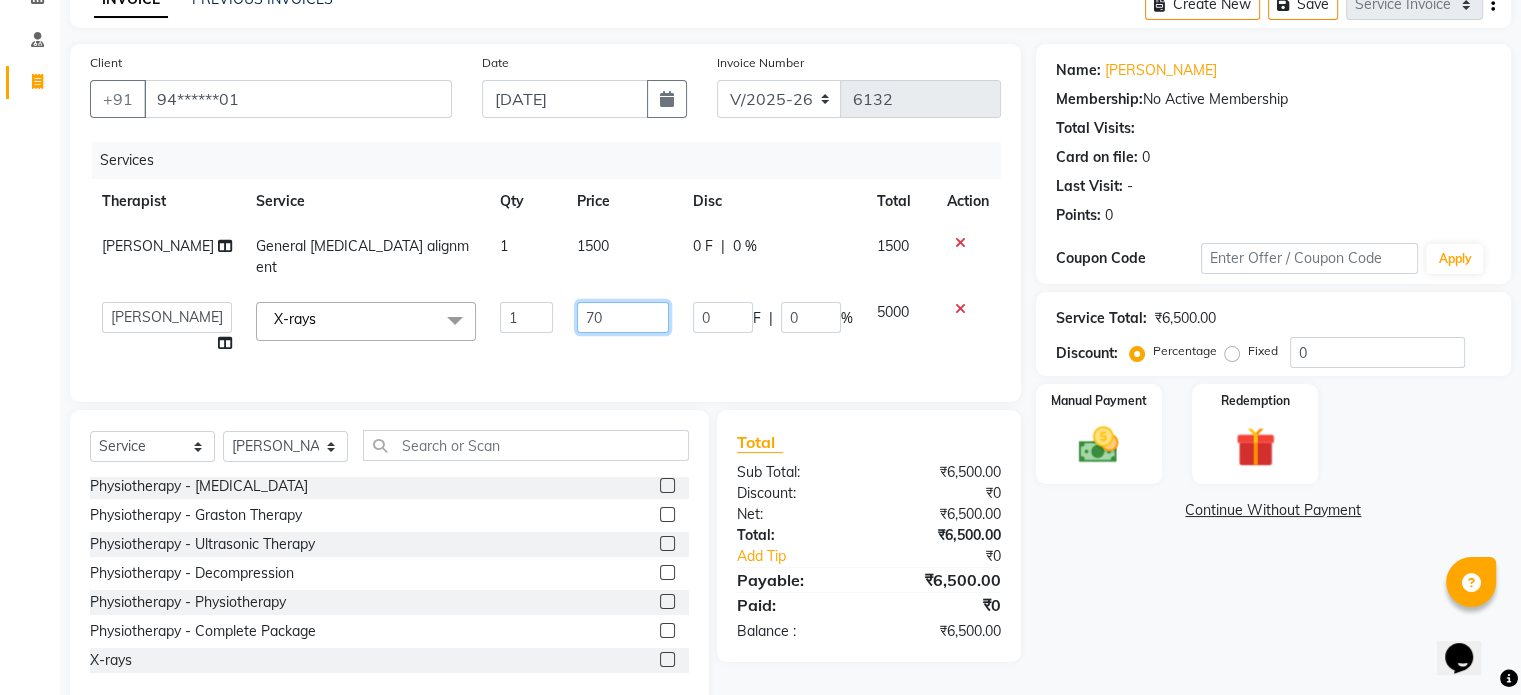 type on "700" 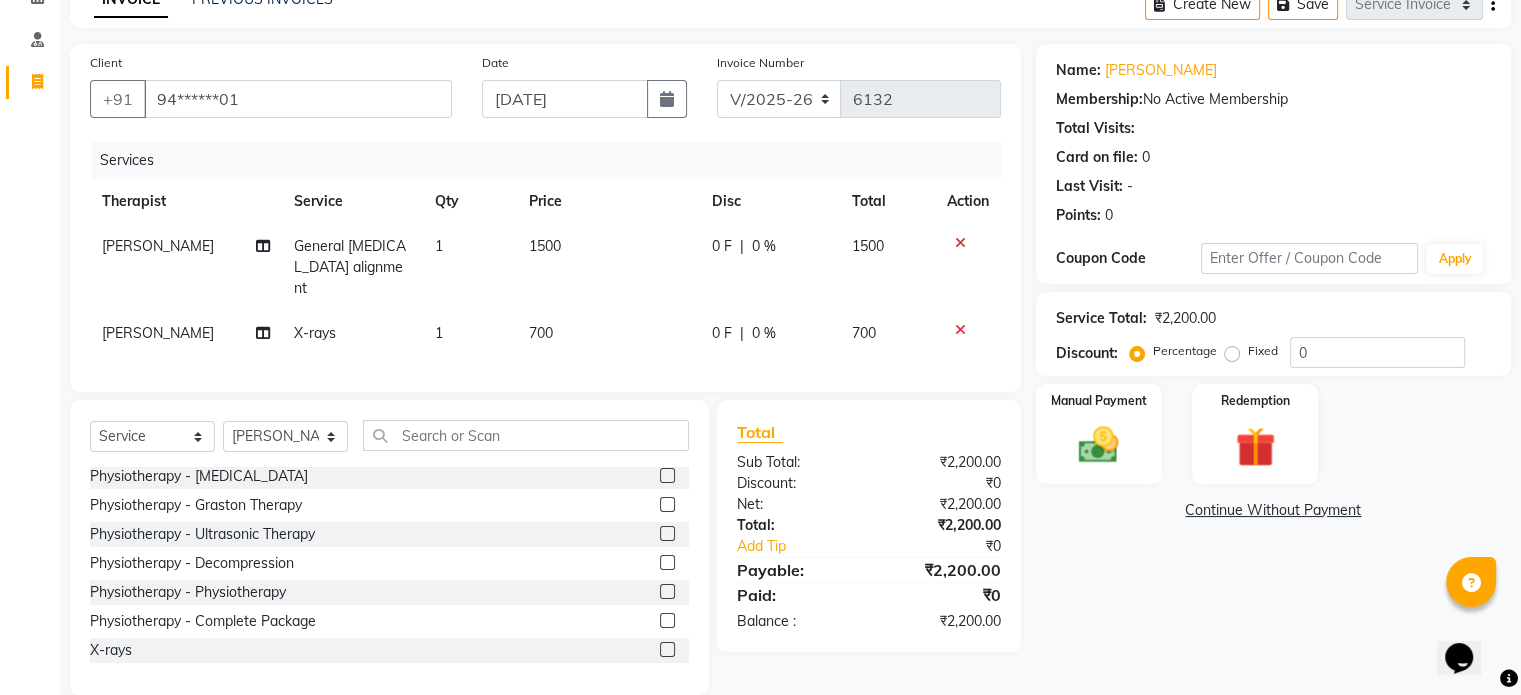 click on "Fixed" 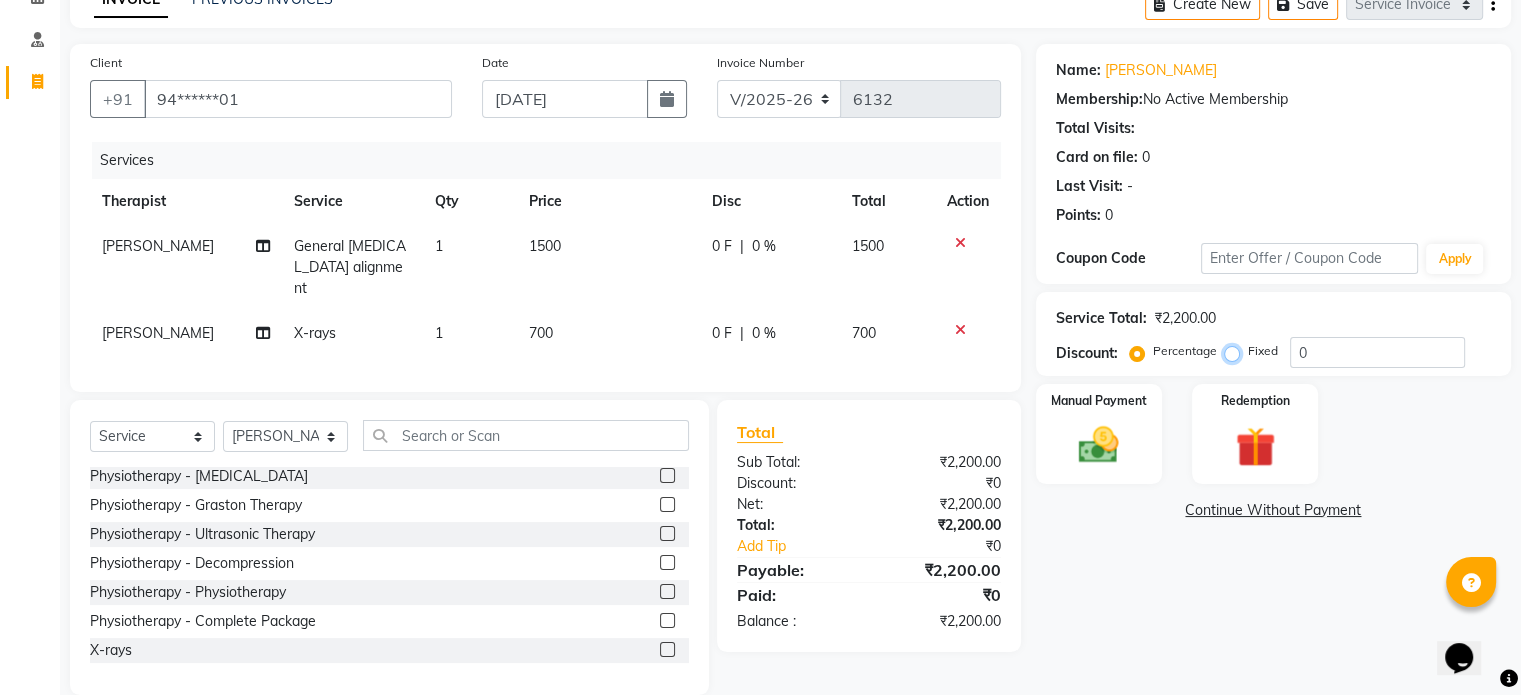 click on "Fixed" at bounding box center [1236, 351] 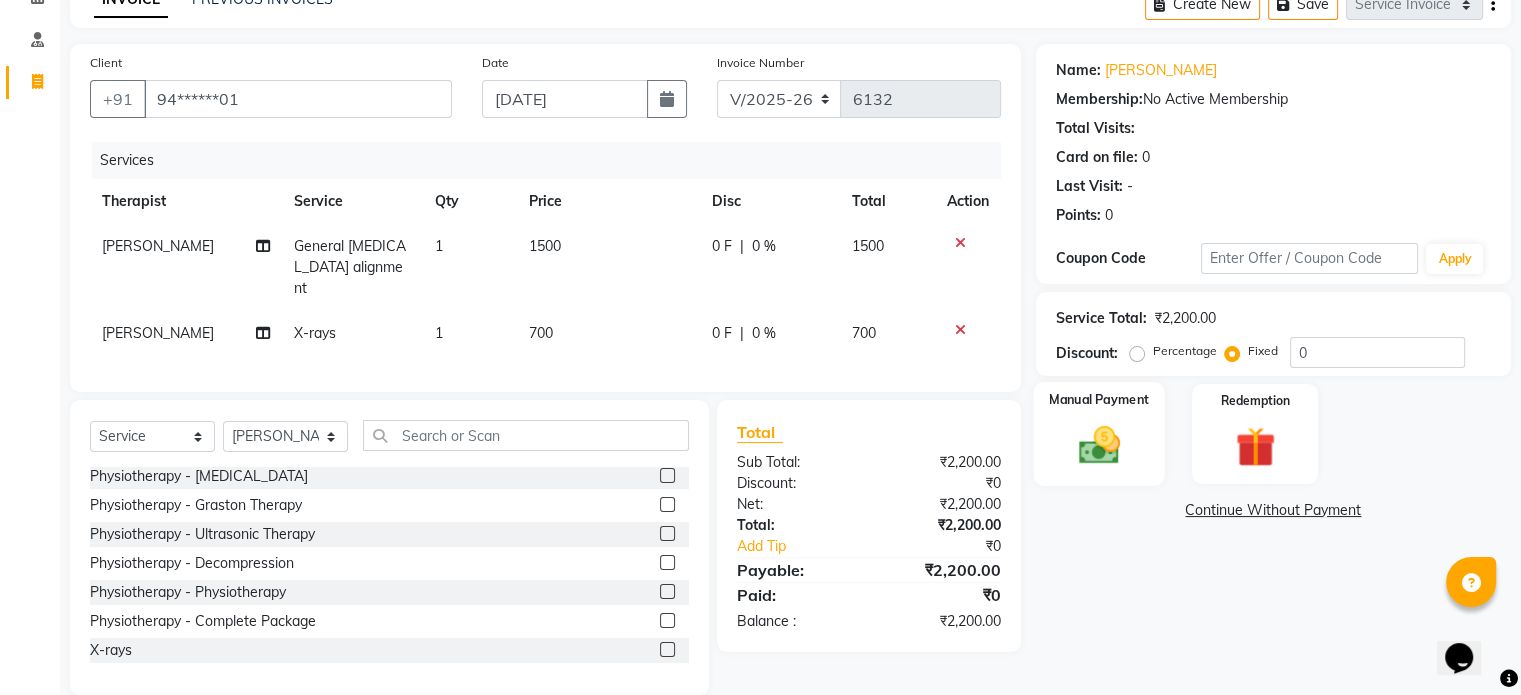 click on "Manual Payment" 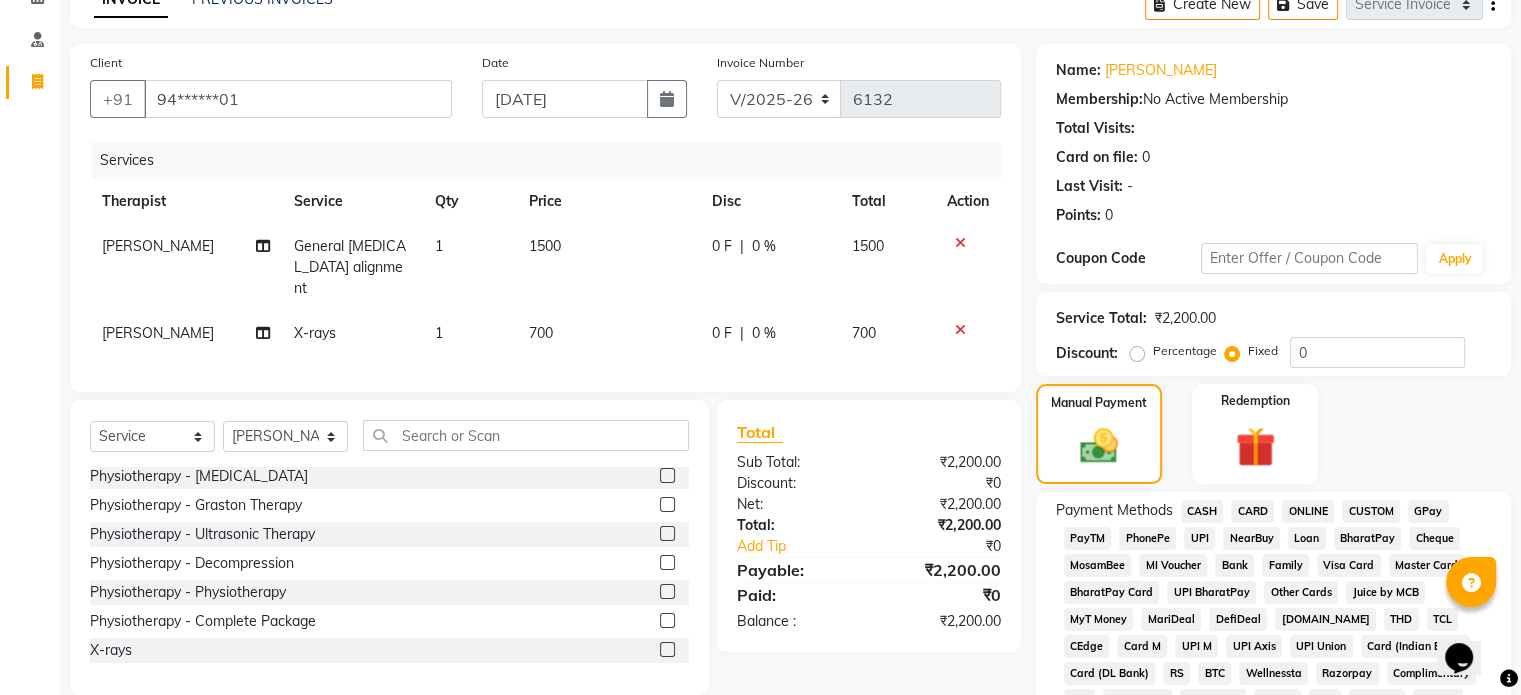 click on "CARD" 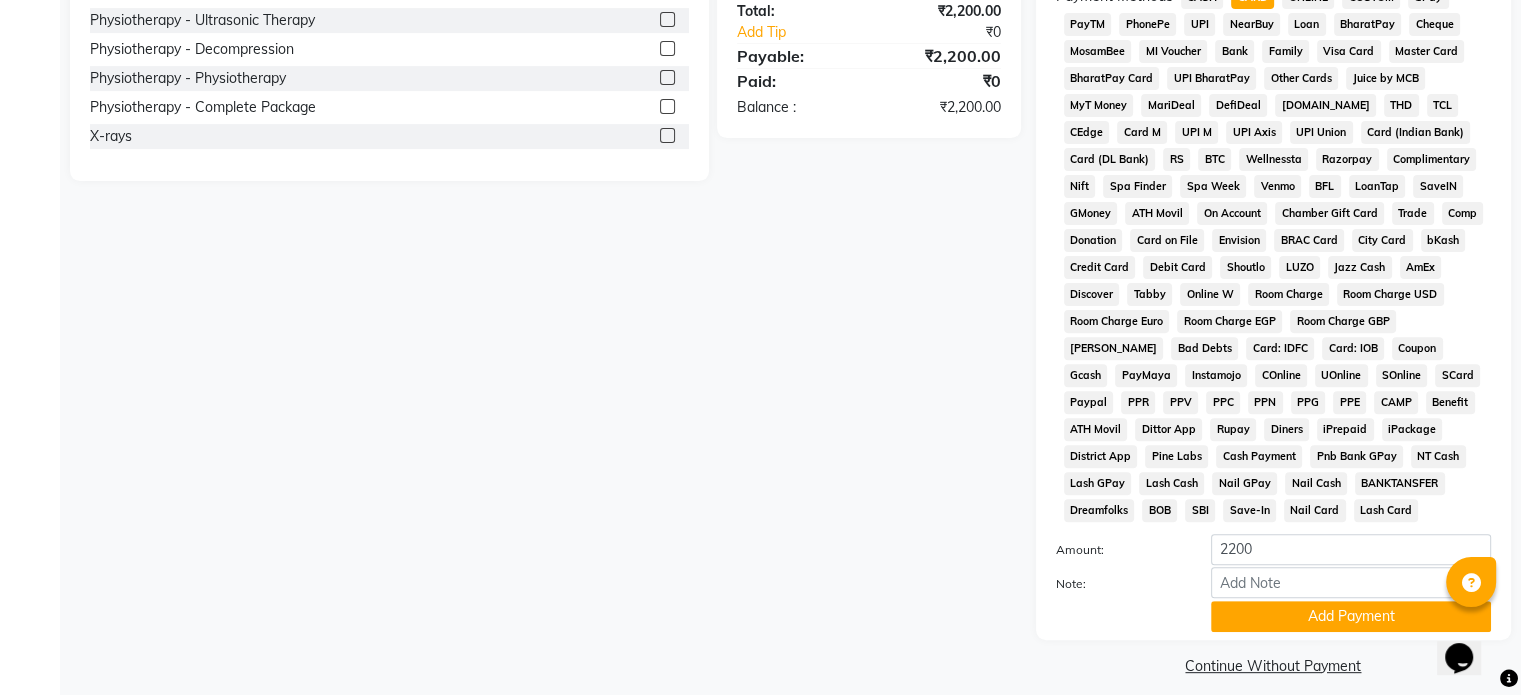 scroll, scrollTop: 652, scrollLeft: 0, axis: vertical 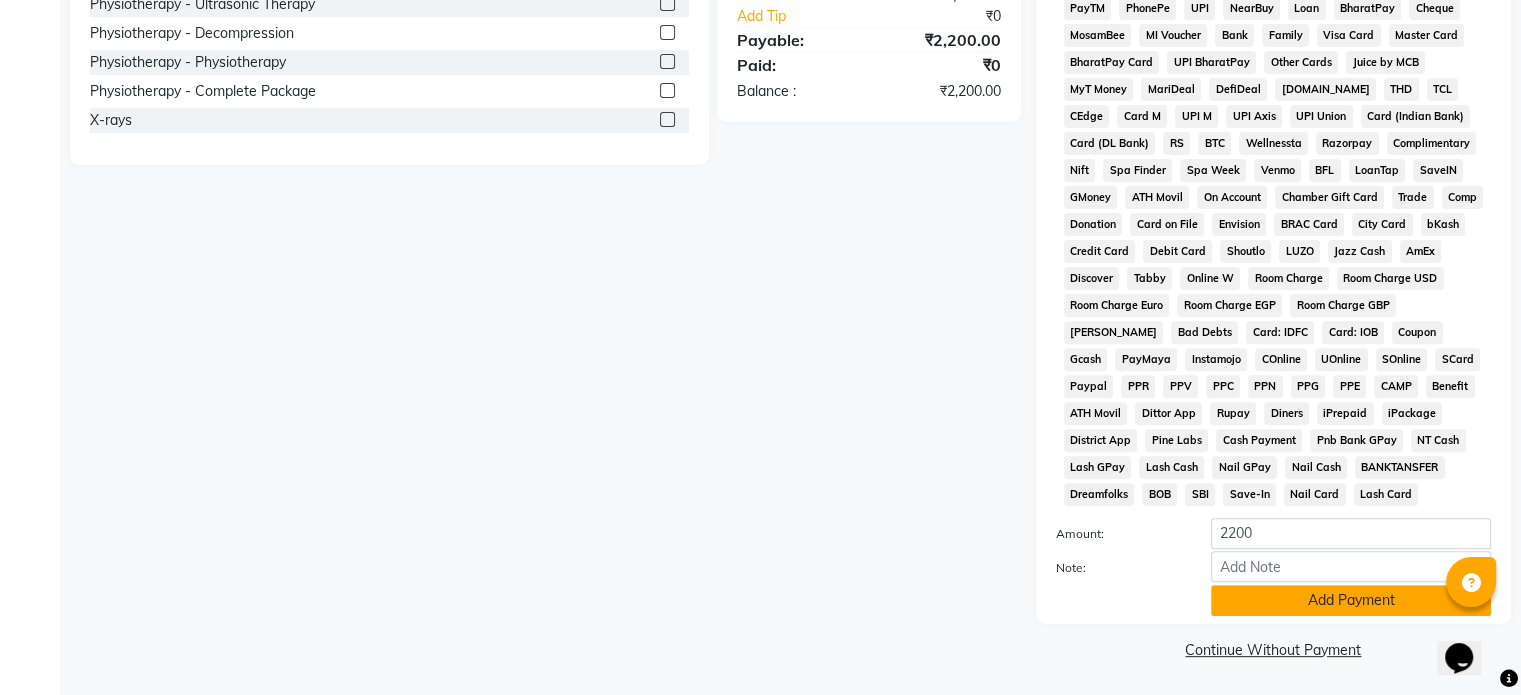 click on "Add Payment" 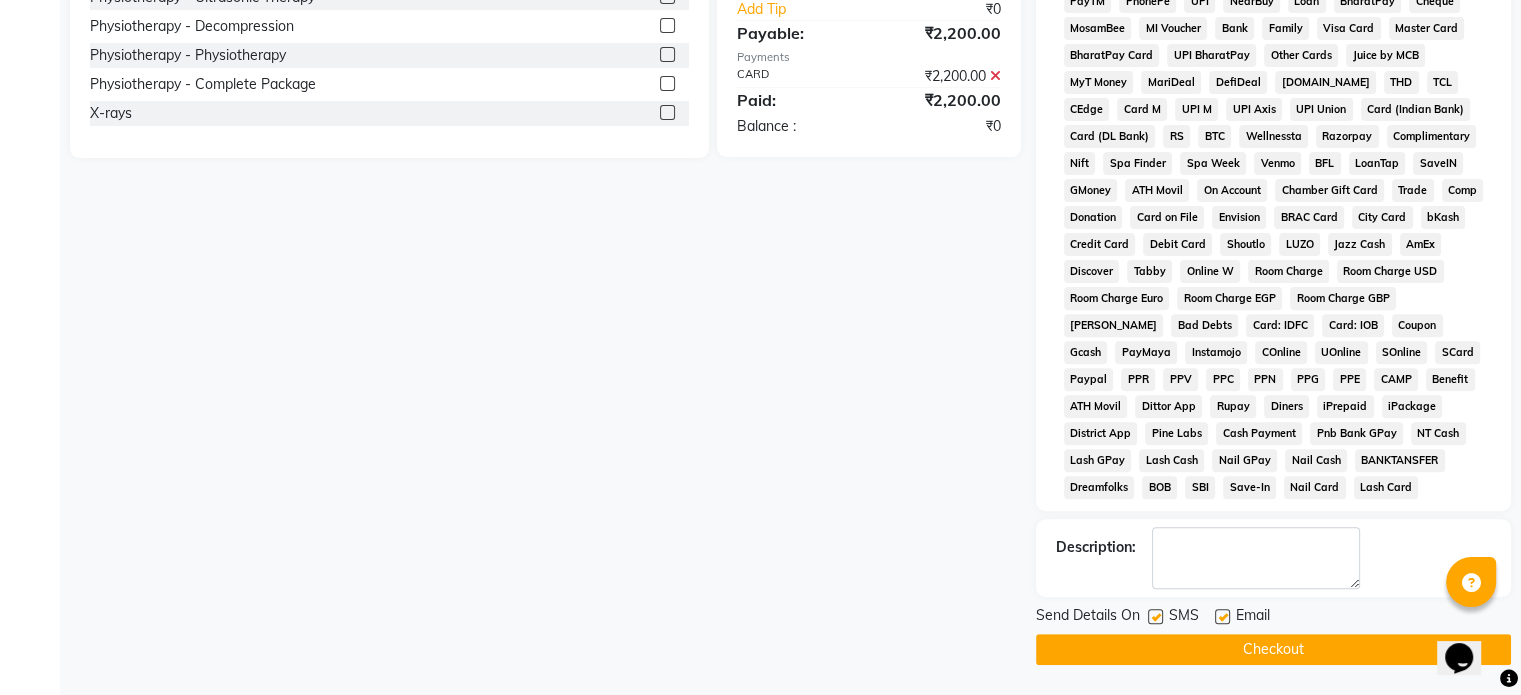 click 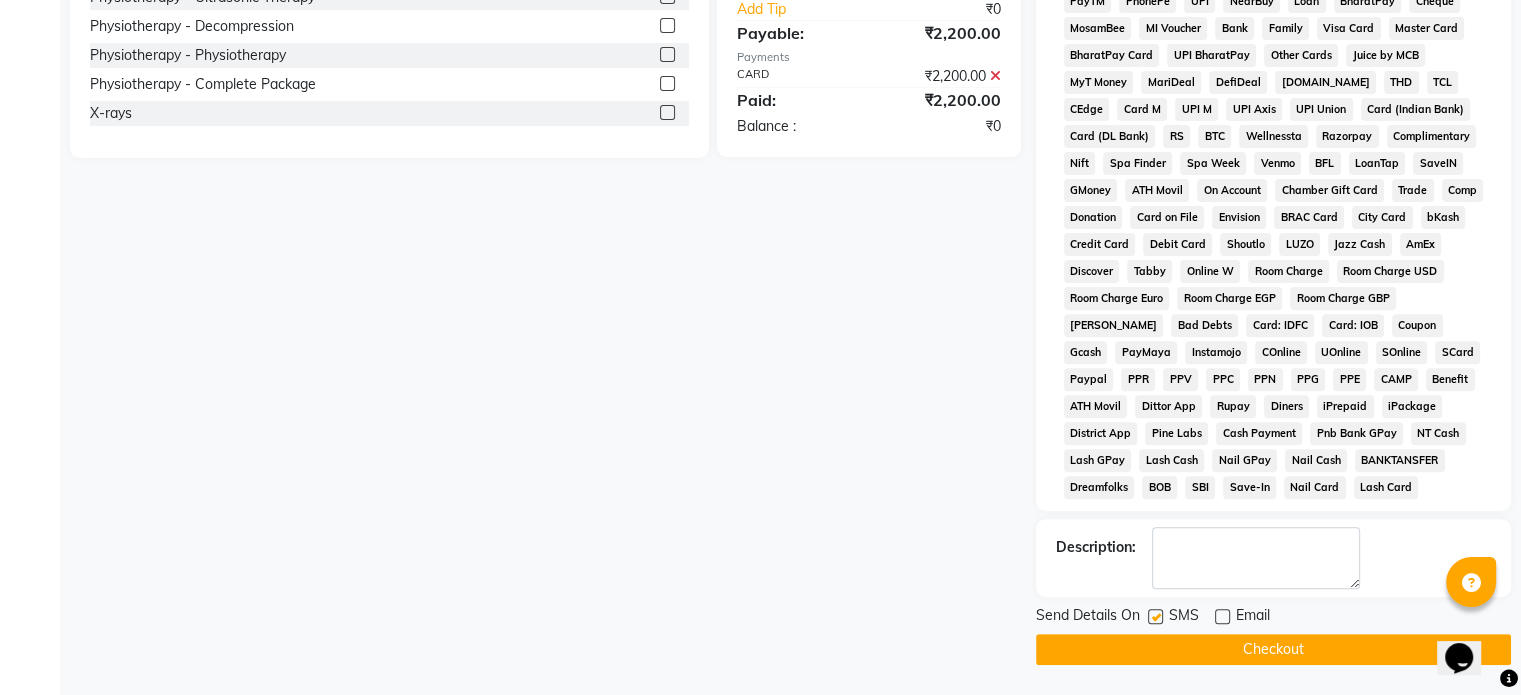 click 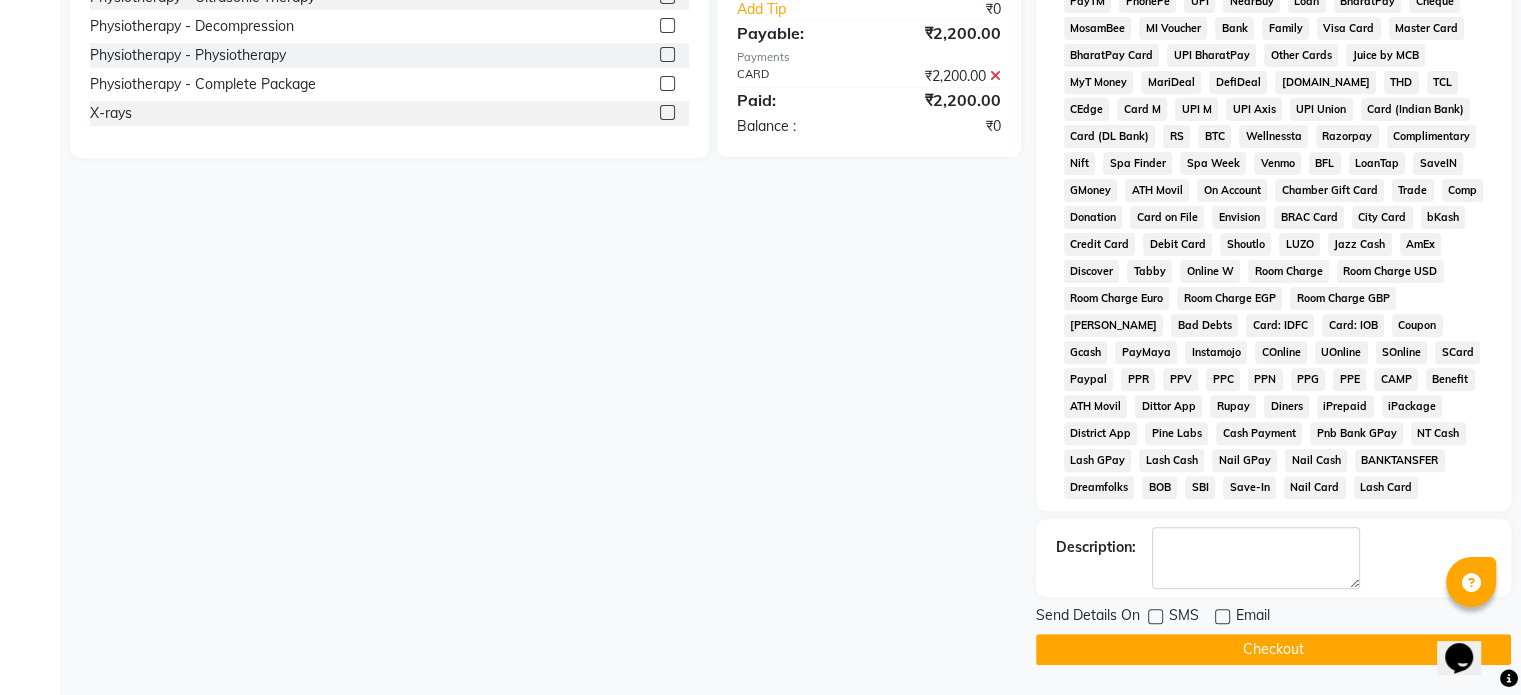 click 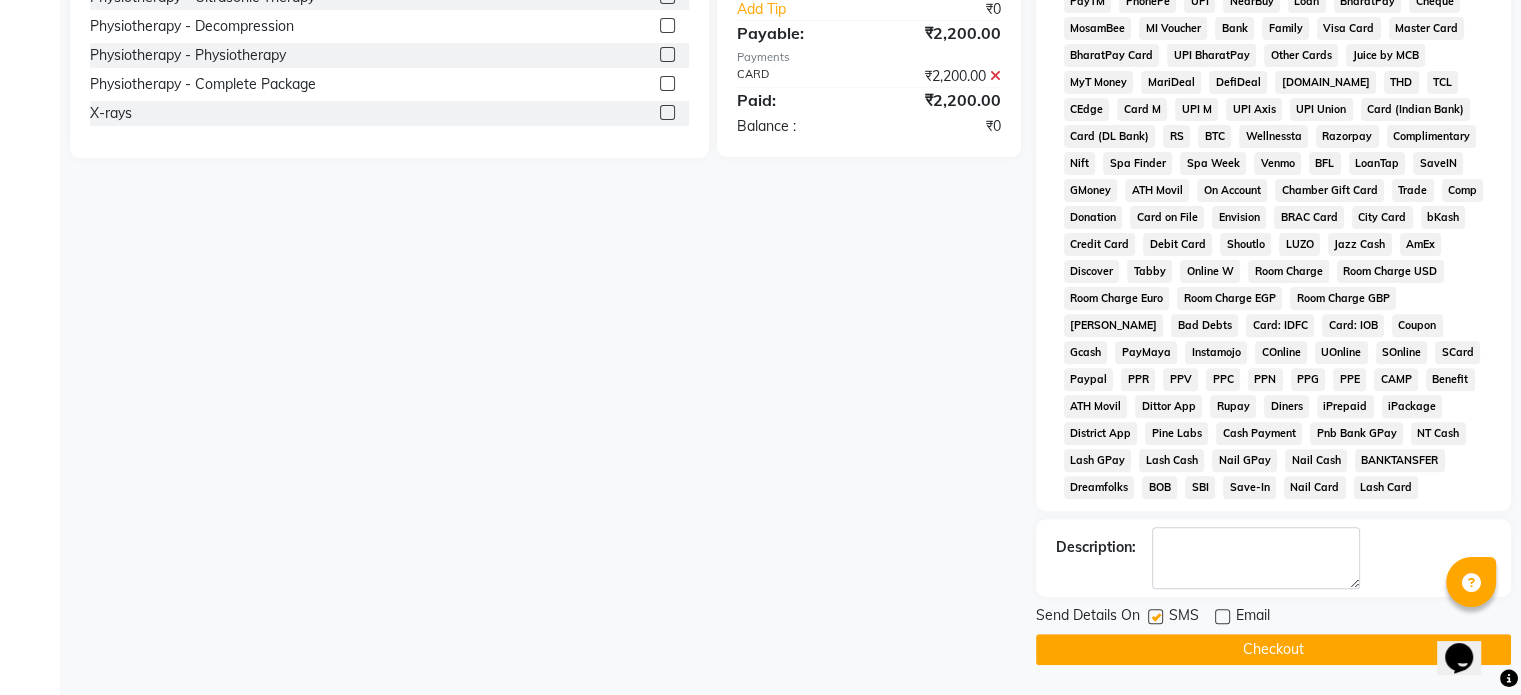 click 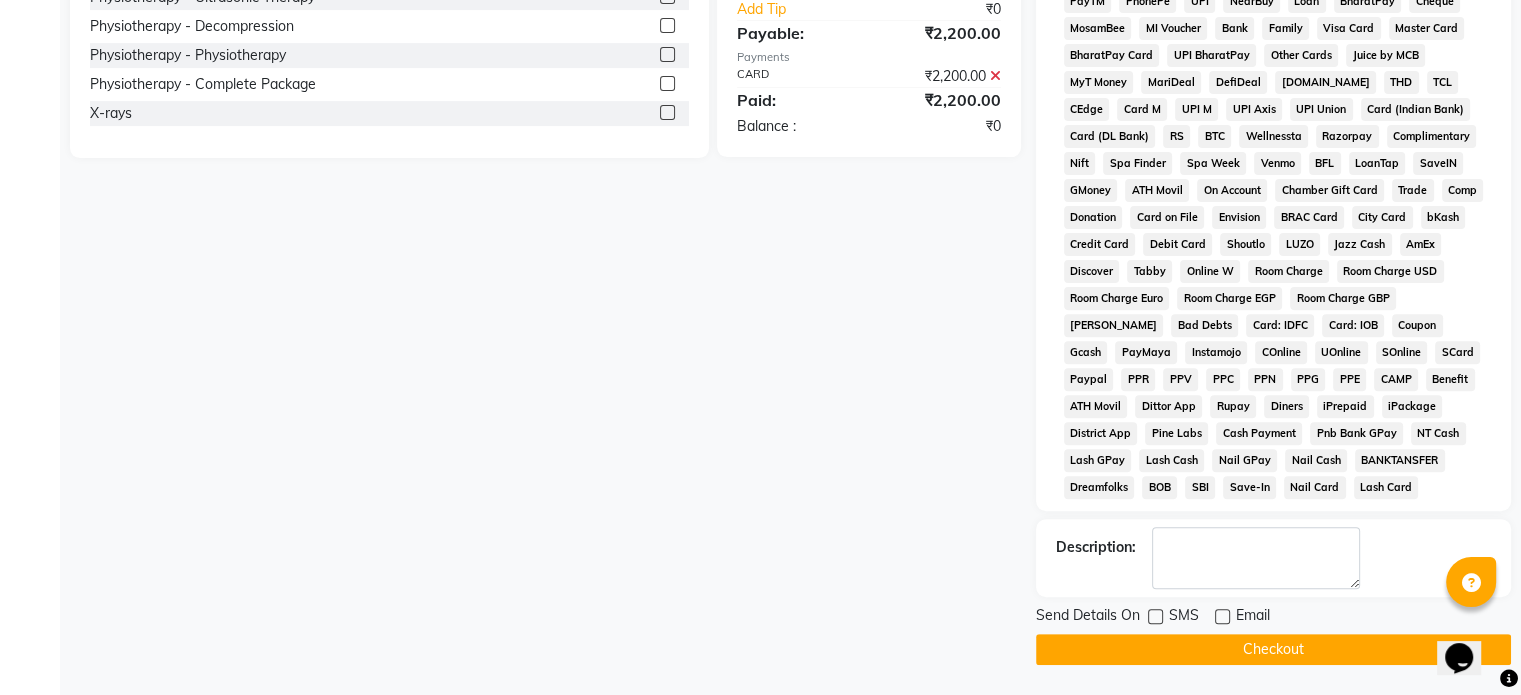 click on "Checkout" 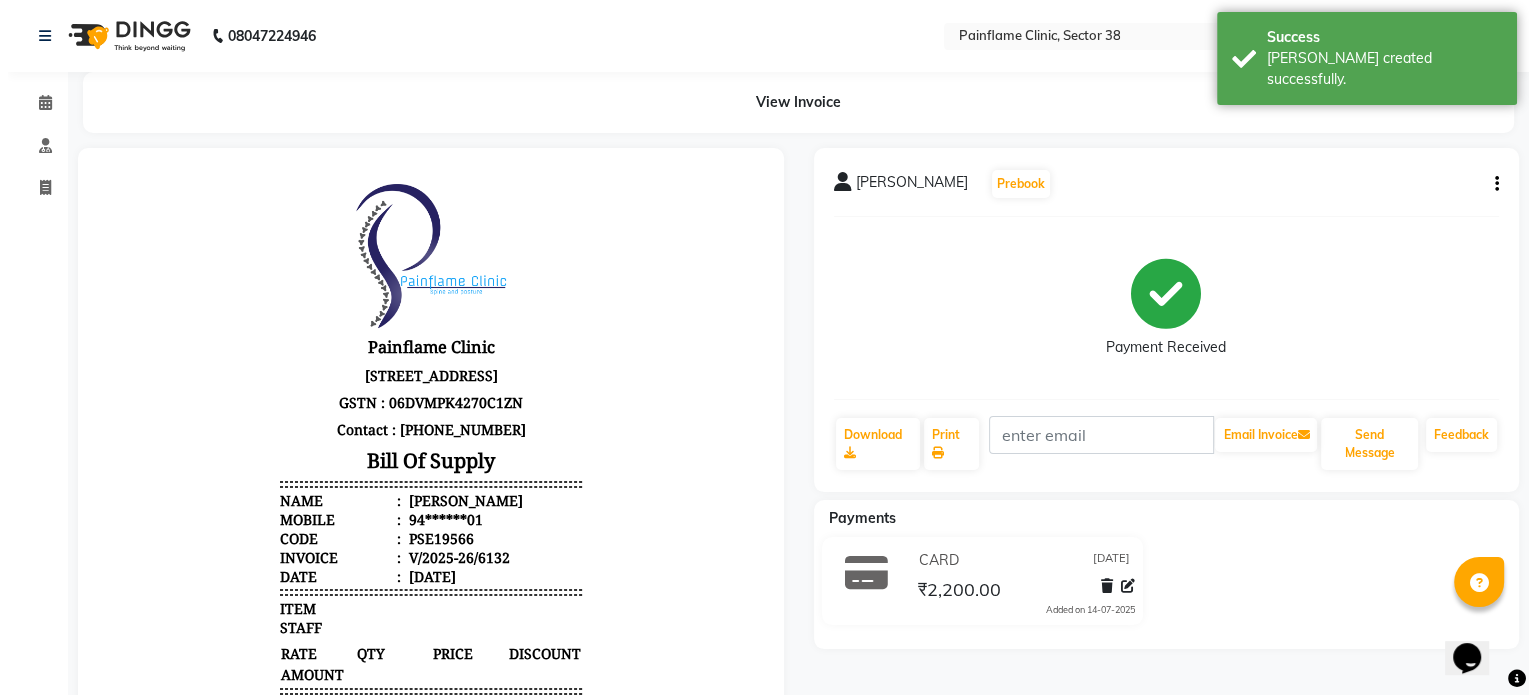 scroll, scrollTop: 0, scrollLeft: 0, axis: both 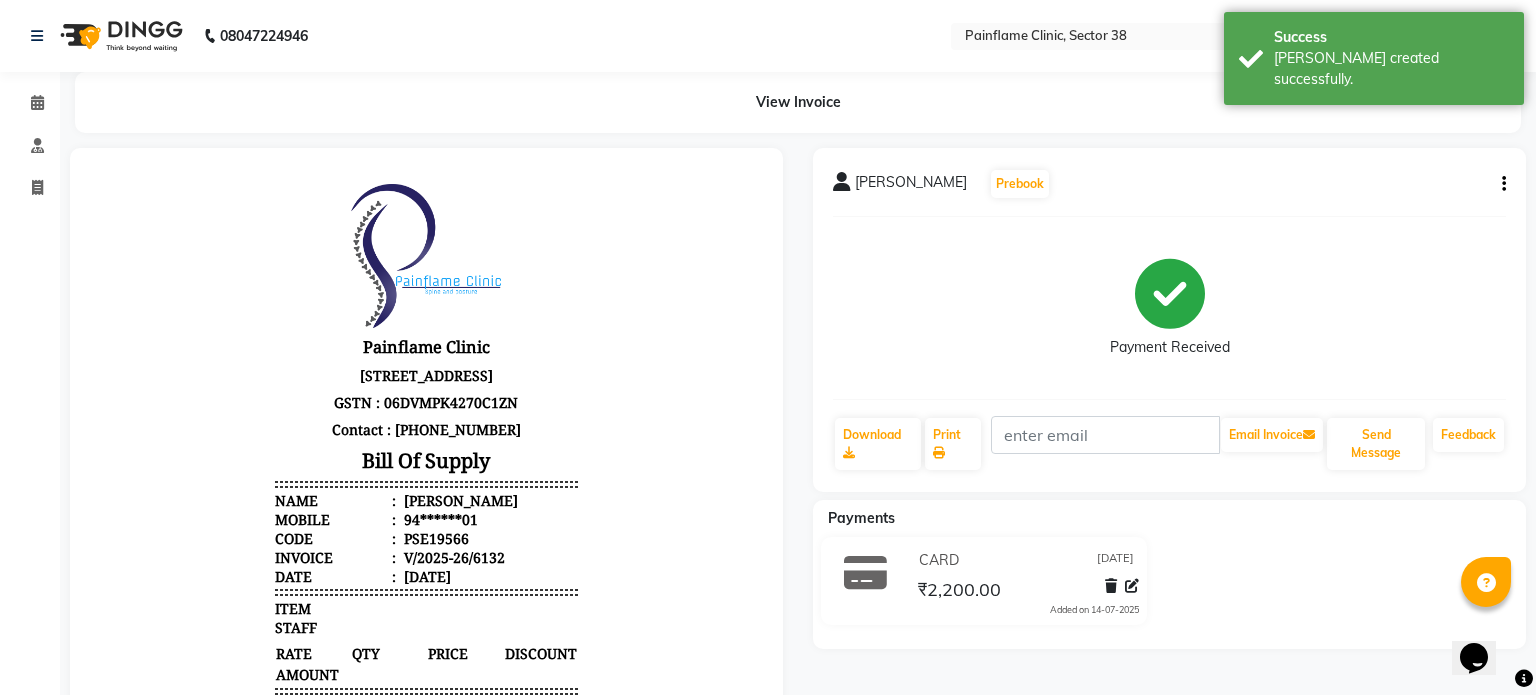 select on "3964" 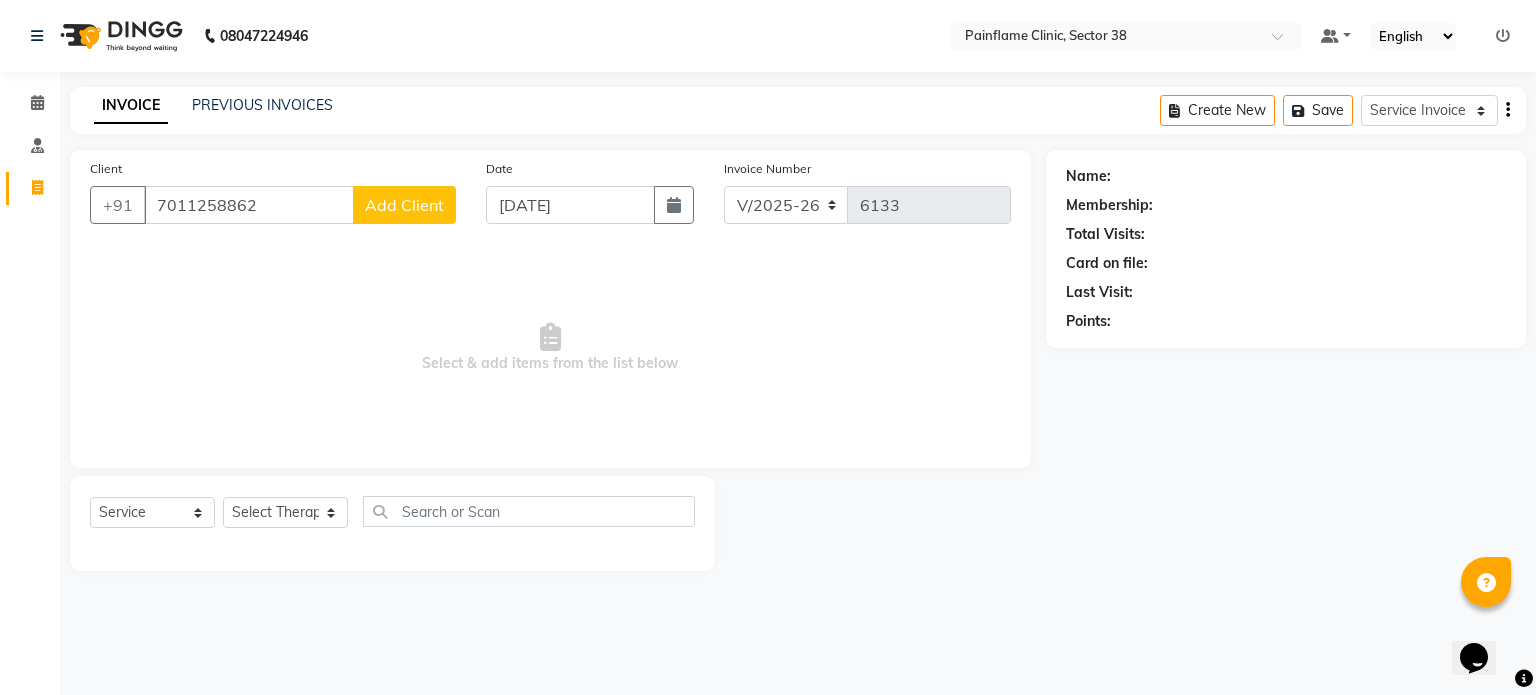 type on "7011258862" 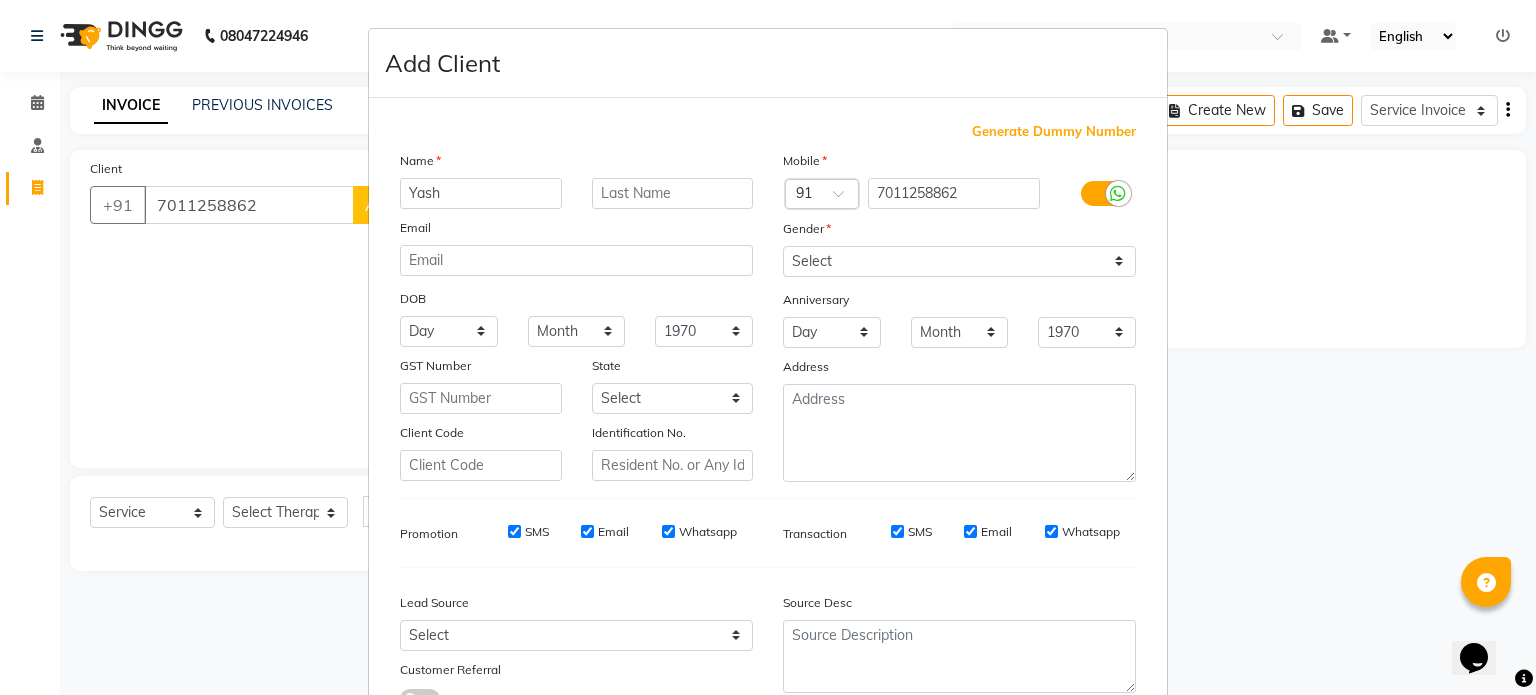 type on "Yash" 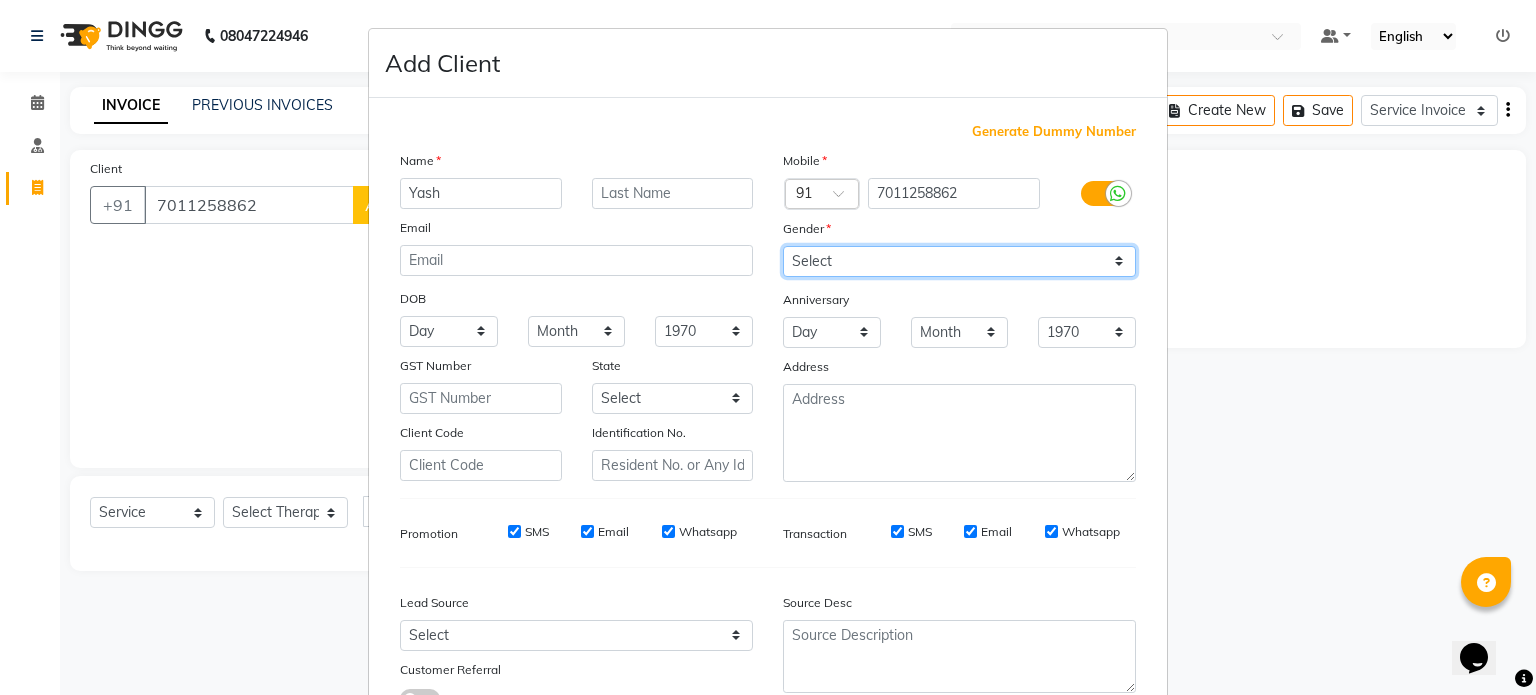 click on "Select [DEMOGRAPHIC_DATA] [DEMOGRAPHIC_DATA] Other Prefer Not To Say" at bounding box center (959, 261) 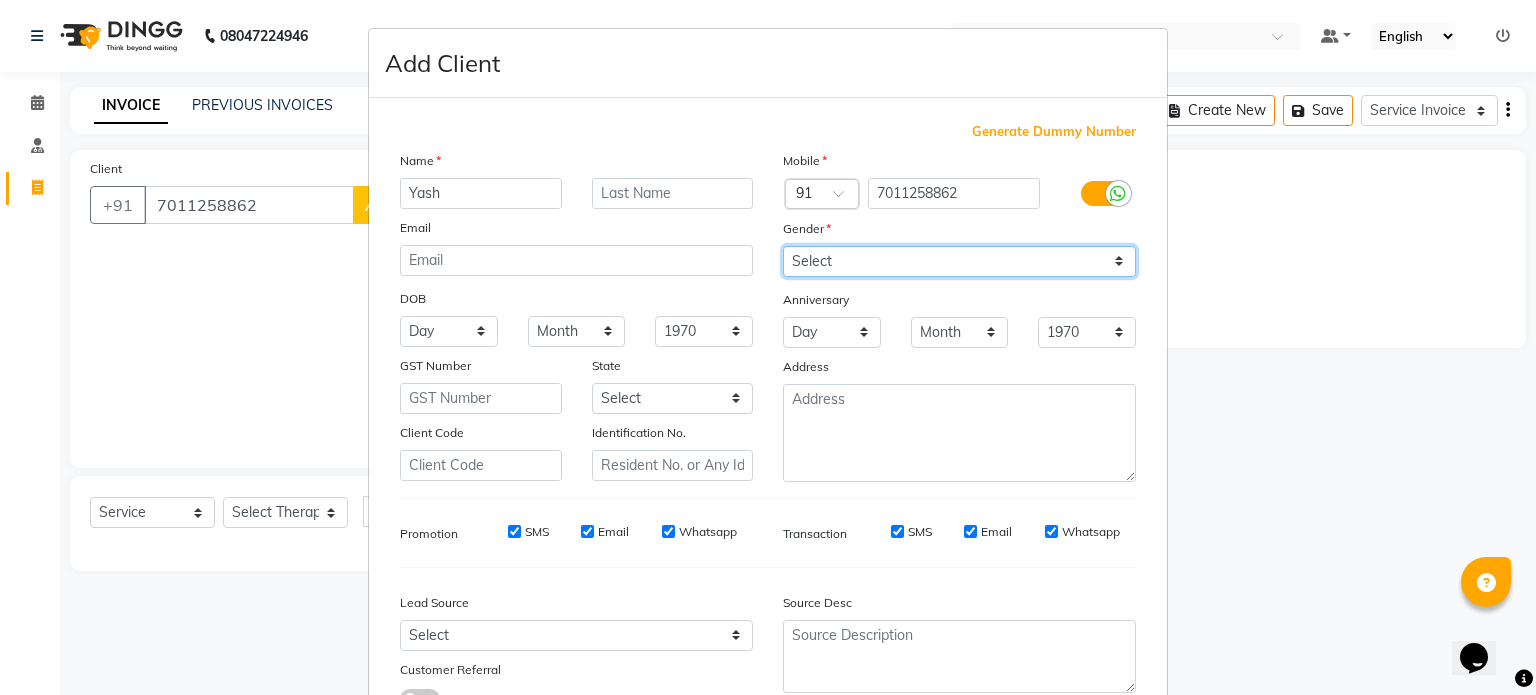 select on "[DEMOGRAPHIC_DATA]" 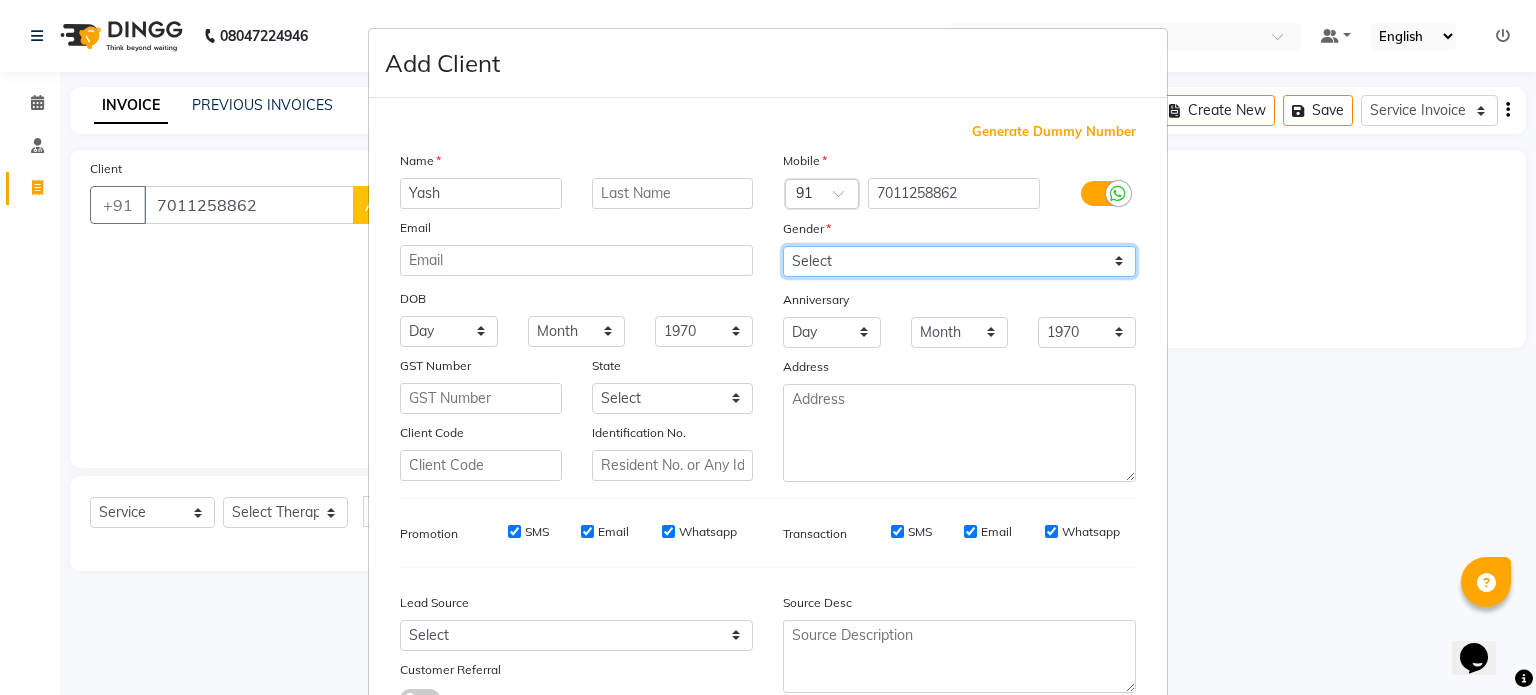 click on "Select [DEMOGRAPHIC_DATA] [DEMOGRAPHIC_DATA] Other Prefer Not To Say" at bounding box center [959, 261] 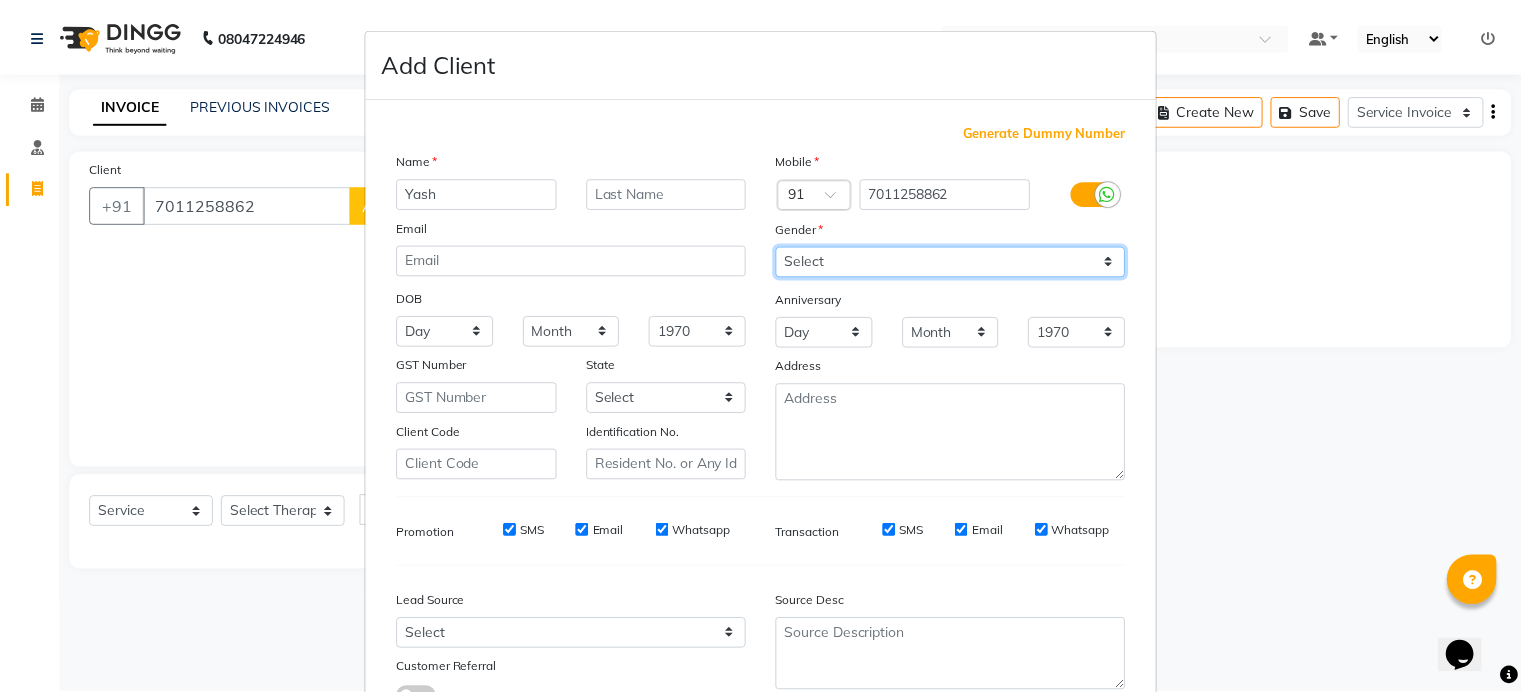 scroll, scrollTop: 161, scrollLeft: 0, axis: vertical 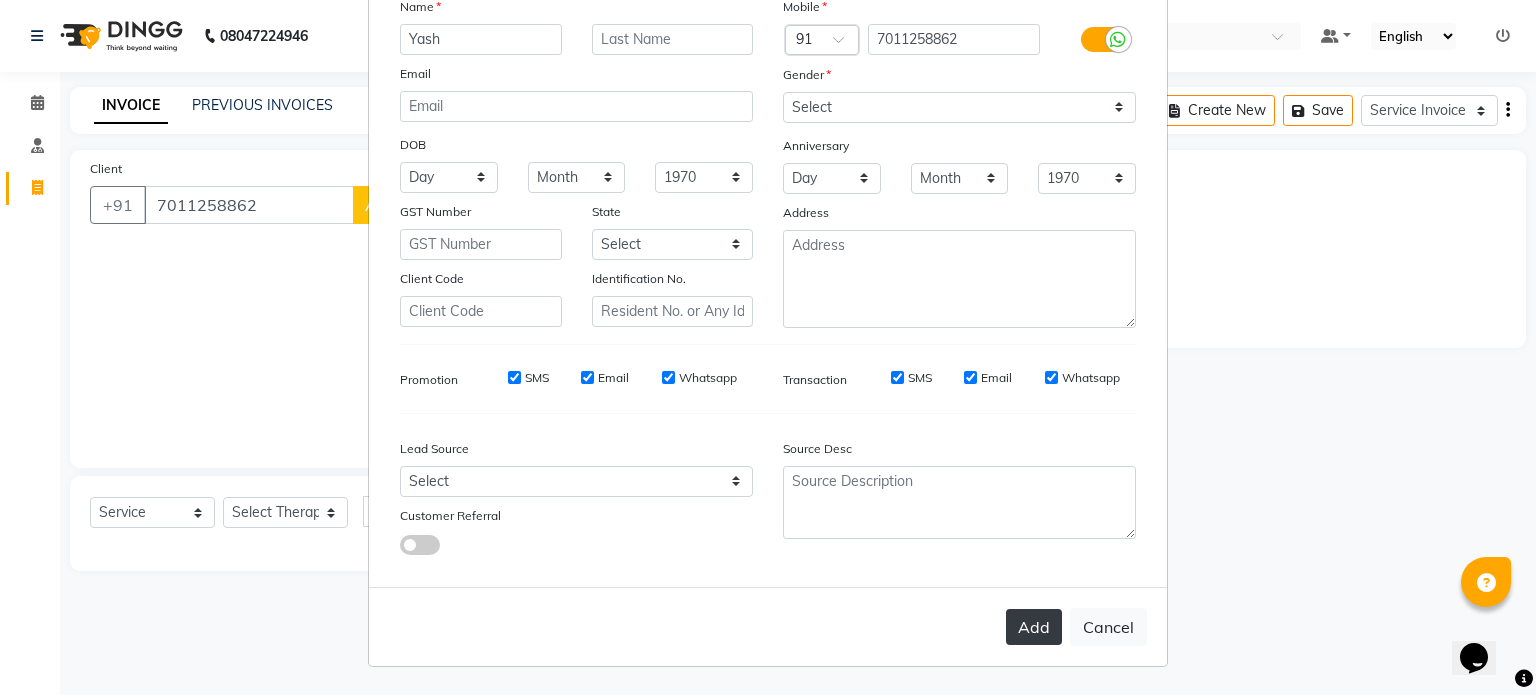 click on "Add" at bounding box center (1034, 627) 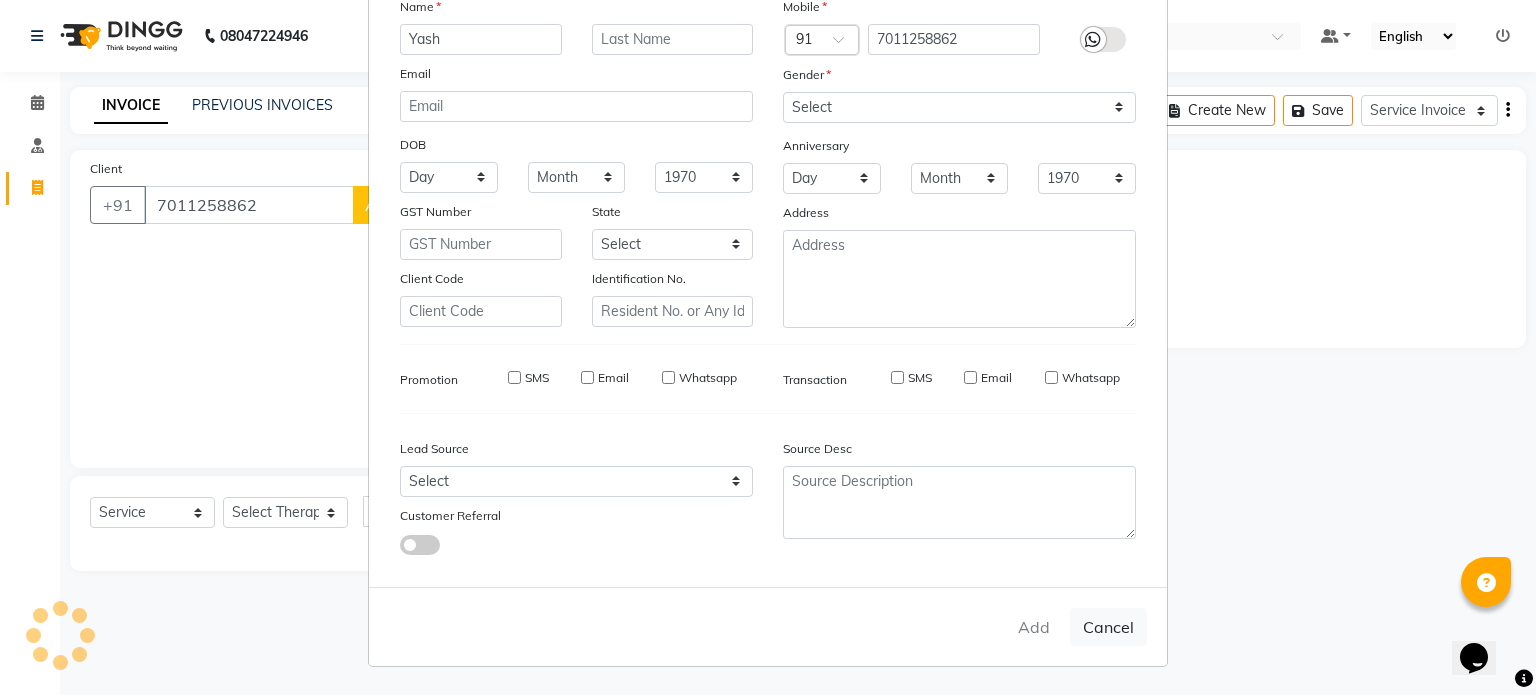 type on "70******62" 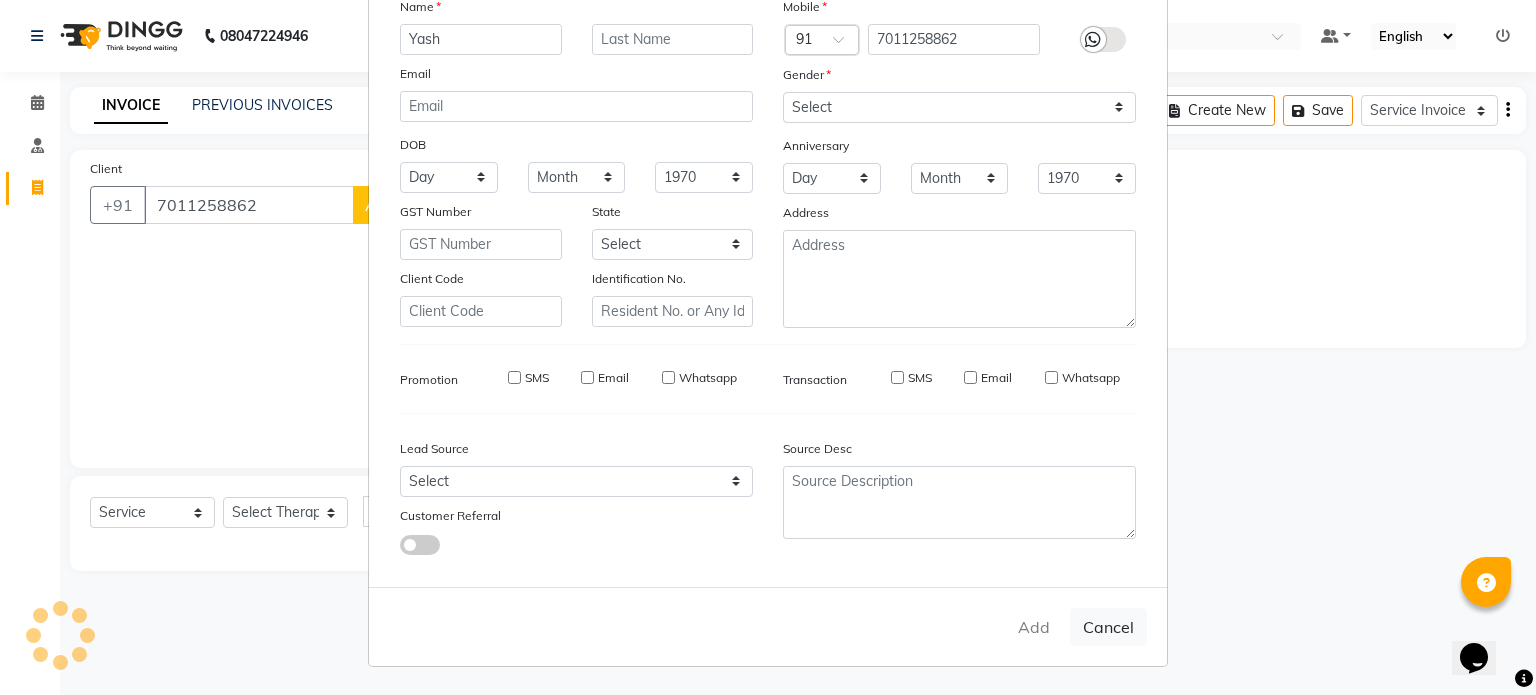 type 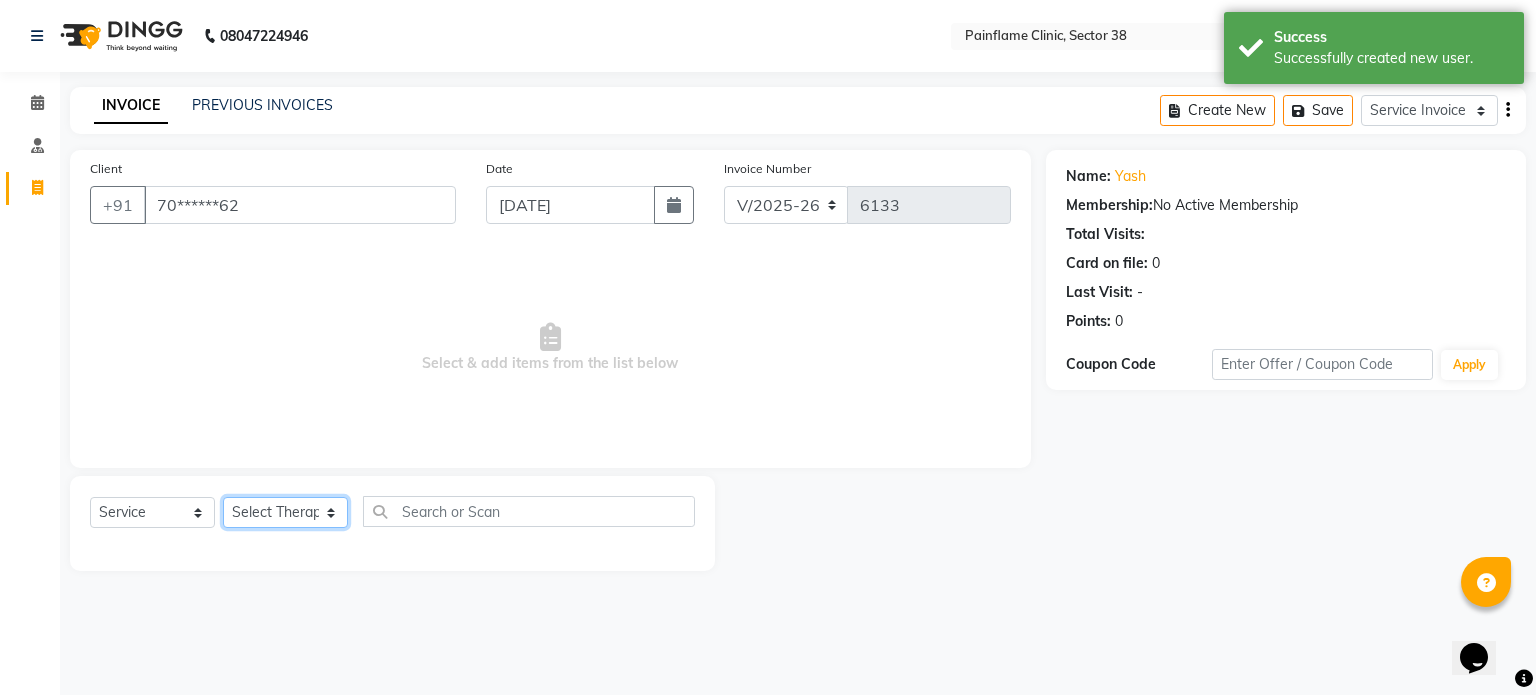click on "Select Therapist [PERSON_NAME] Dr [PERSON_NAME] [PERSON_NAME] Dr [PERSON_NAME] Dr. Suraj [PERSON_NAME] [PERSON_NAME] [PERSON_NAME] [PERSON_NAME] Reception 1  Reception 2 Reception 3" 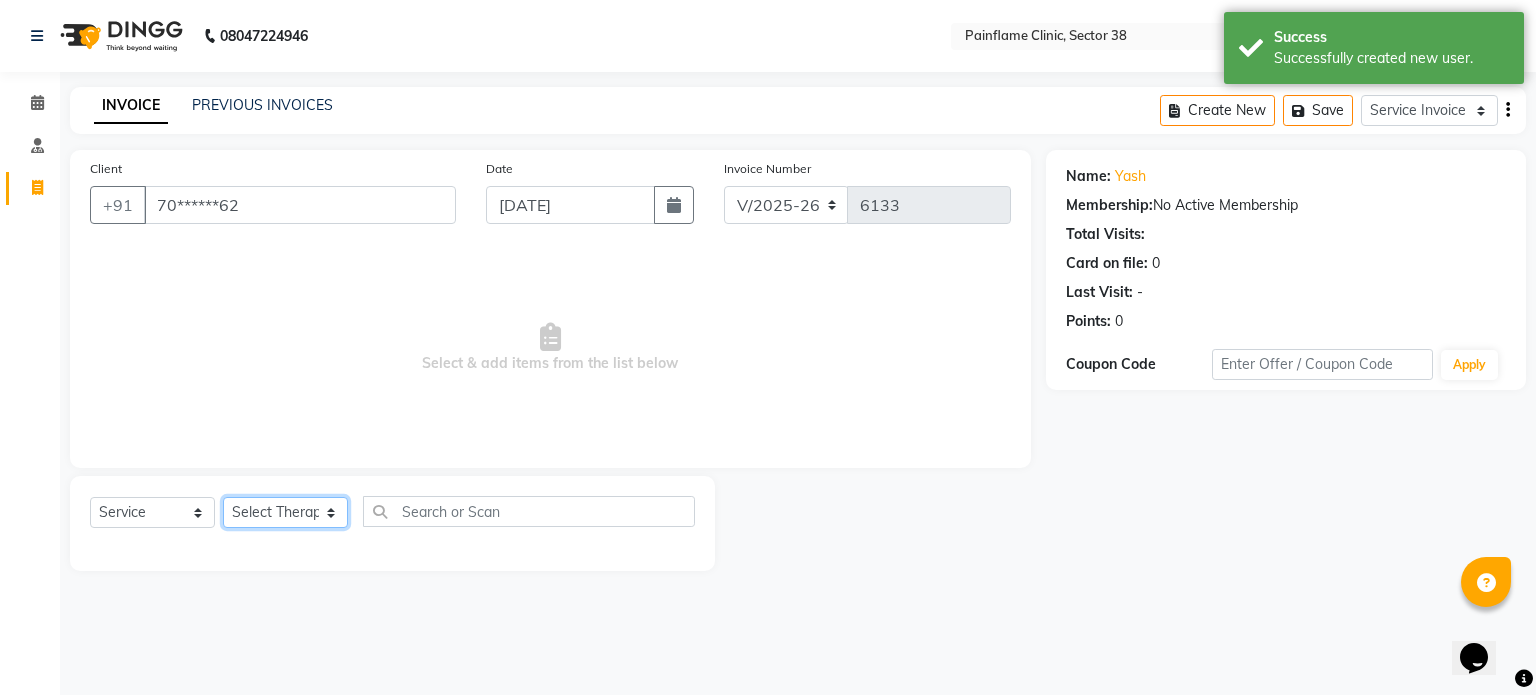 select on "20212" 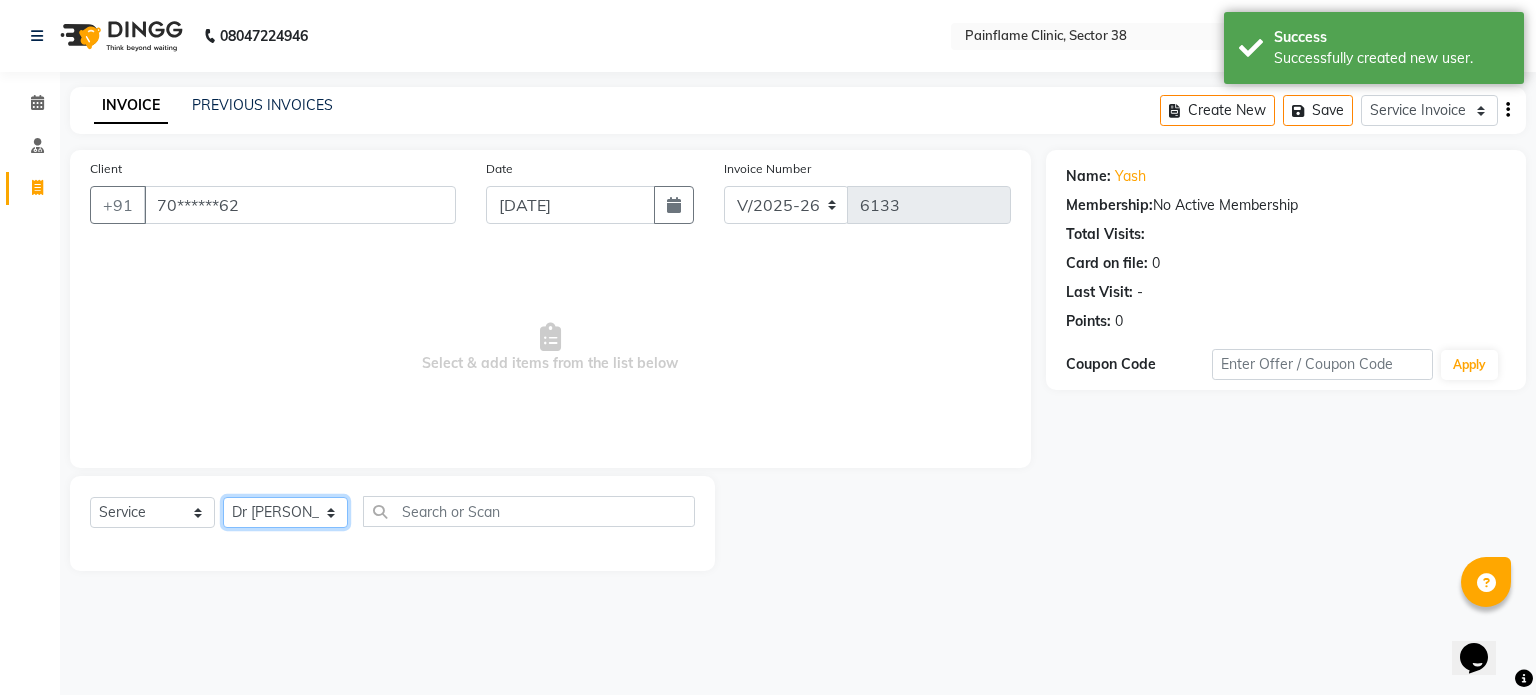 click on "Select Therapist [PERSON_NAME] Dr [PERSON_NAME] [PERSON_NAME] Dr [PERSON_NAME] Dr. Suraj [PERSON_NAME] [PERSON_NAME] [PERSON_NAME] [PERSON_NAME] Reception 1  Reception 2 Reception 3" 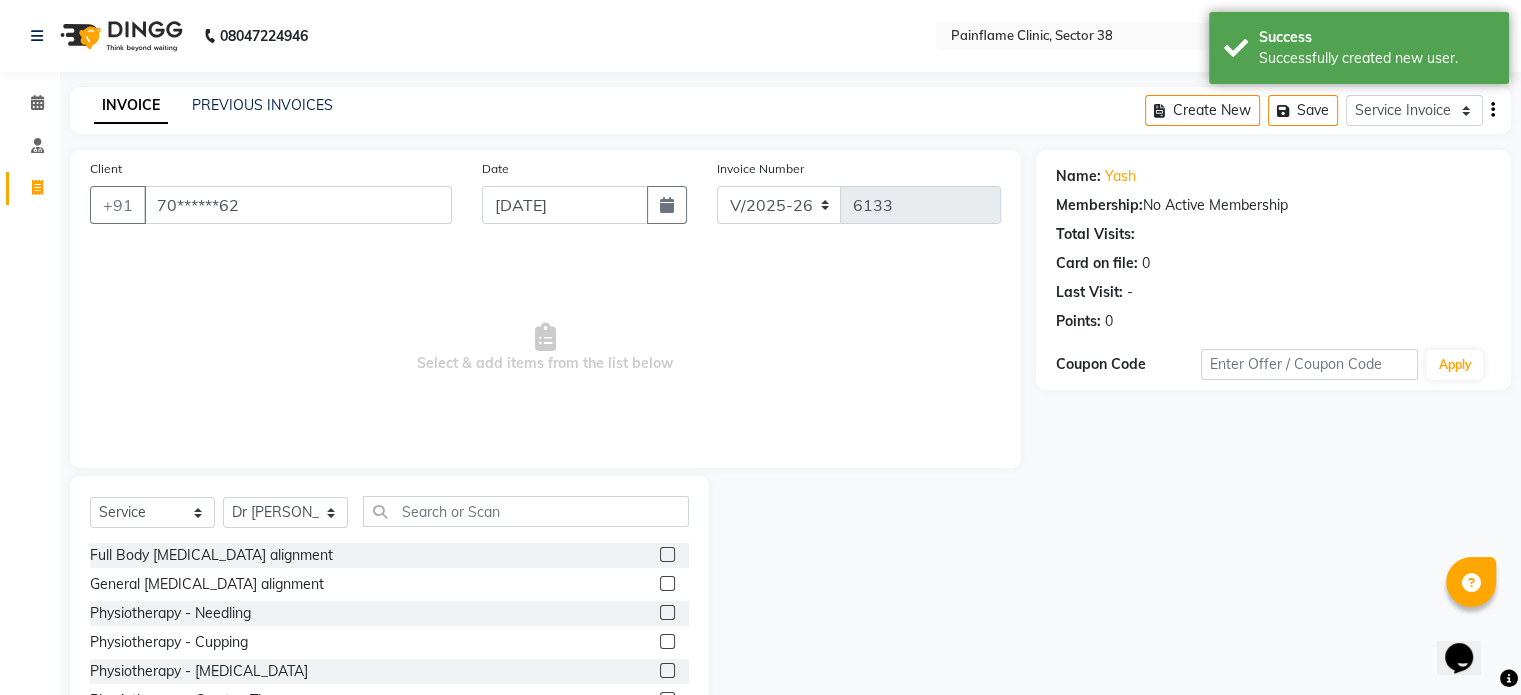click 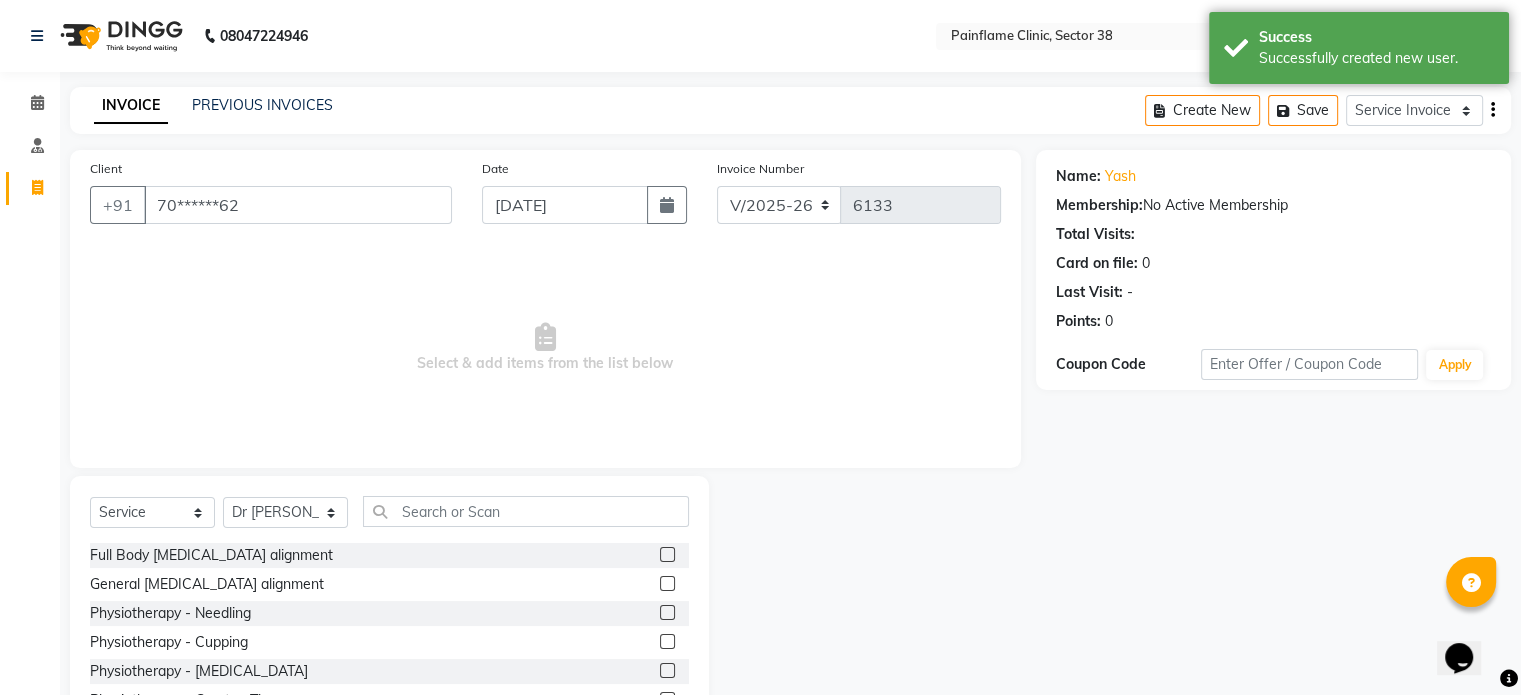 click at bounding box center [666, 584] 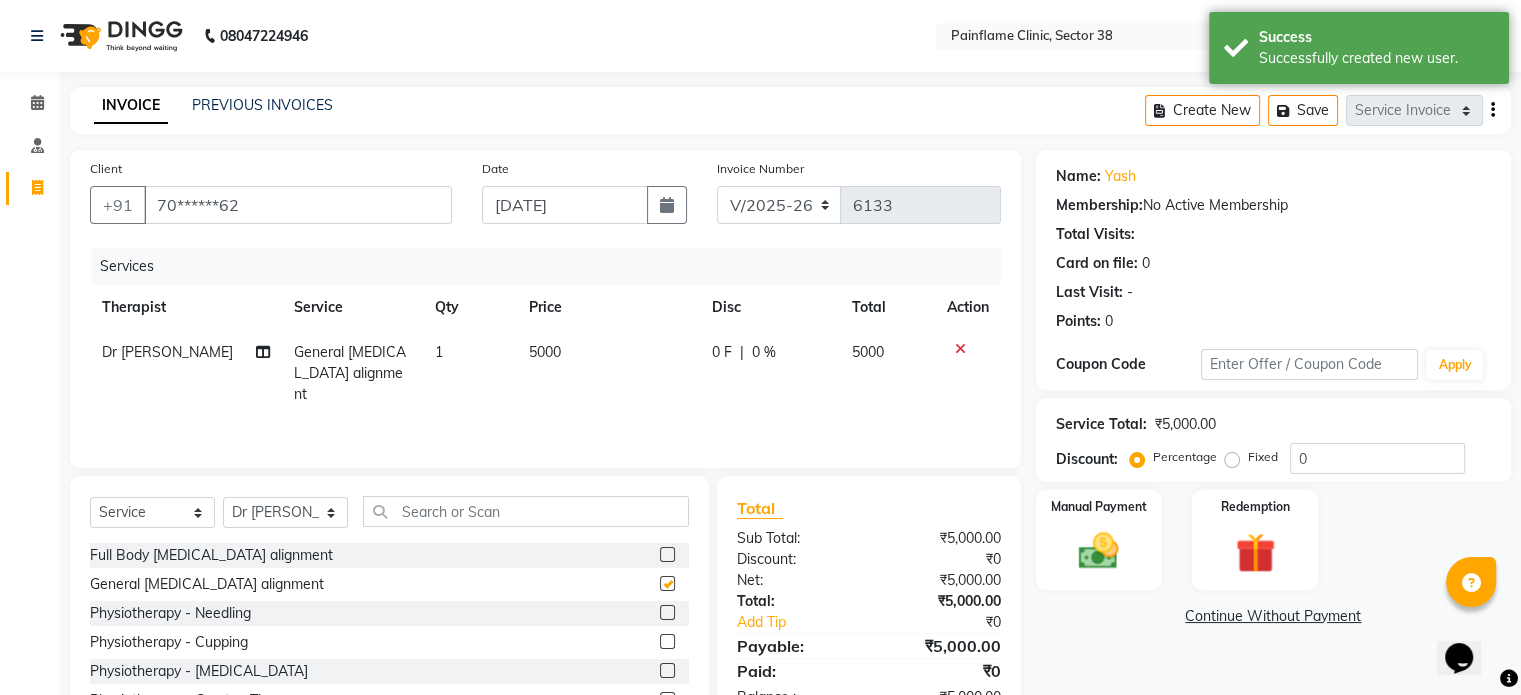 checkbox on "false" 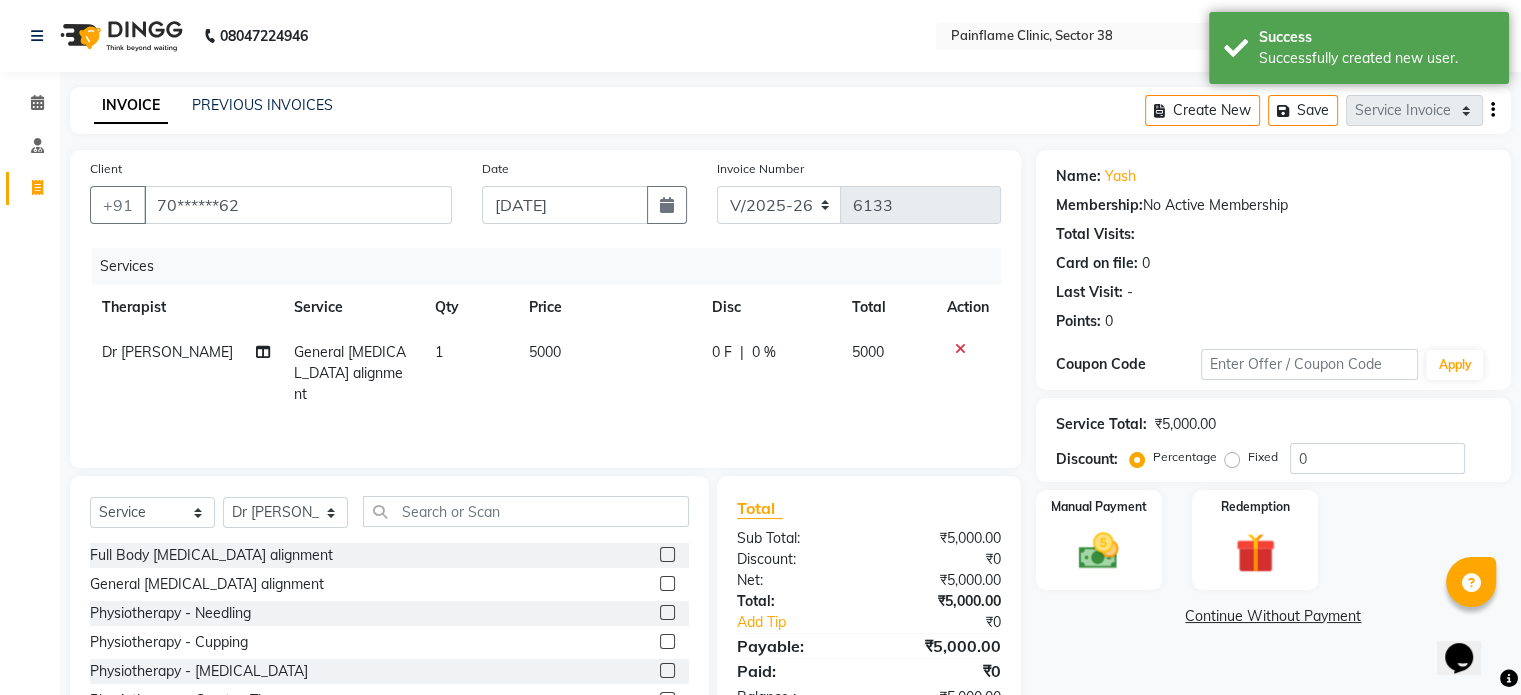 click on "5000" 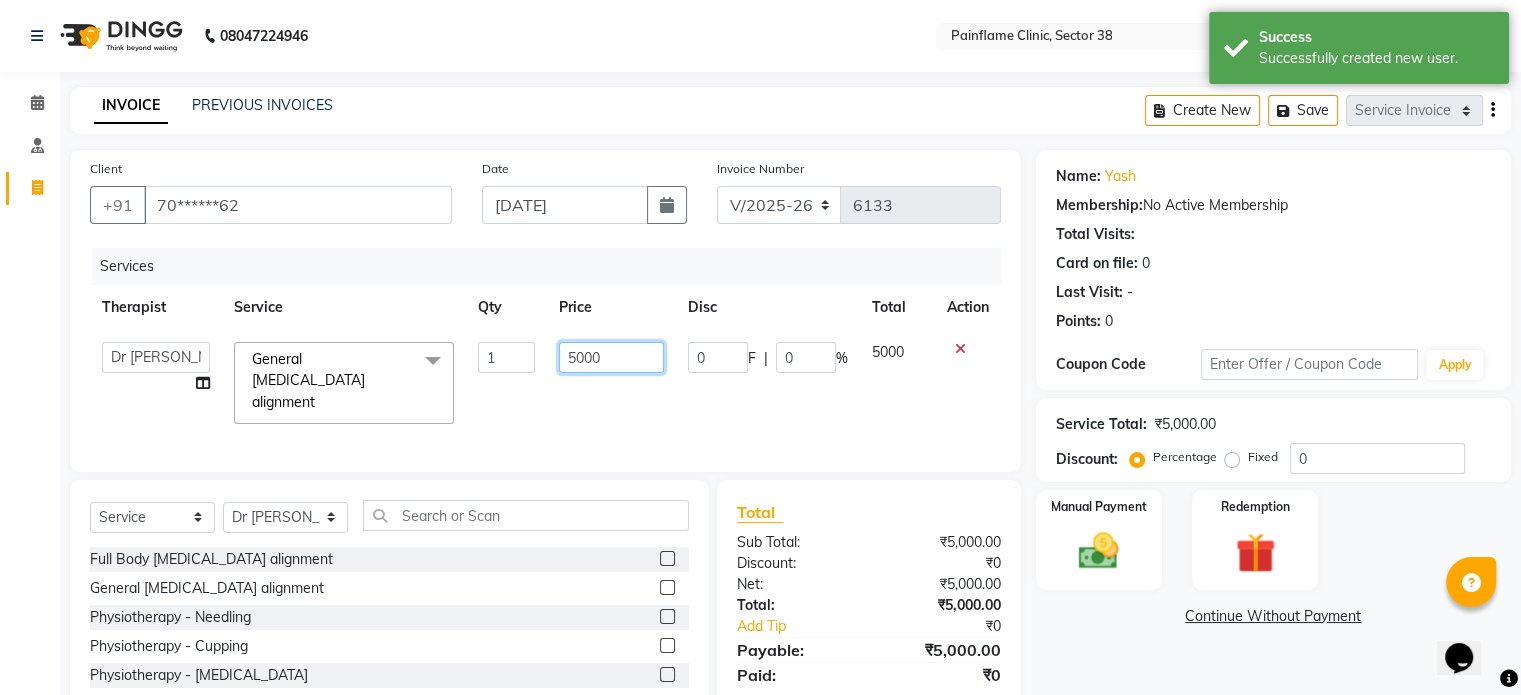click on "5000" 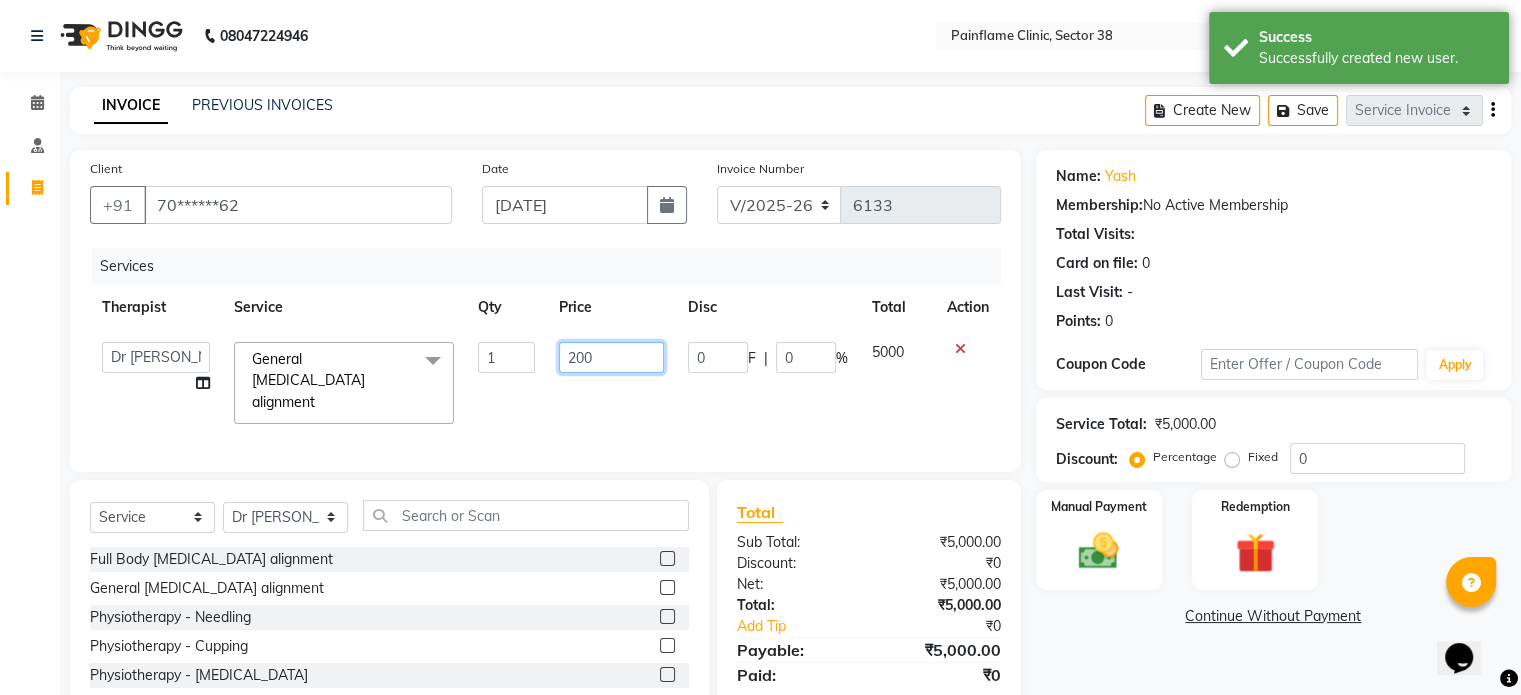 type on "2000" 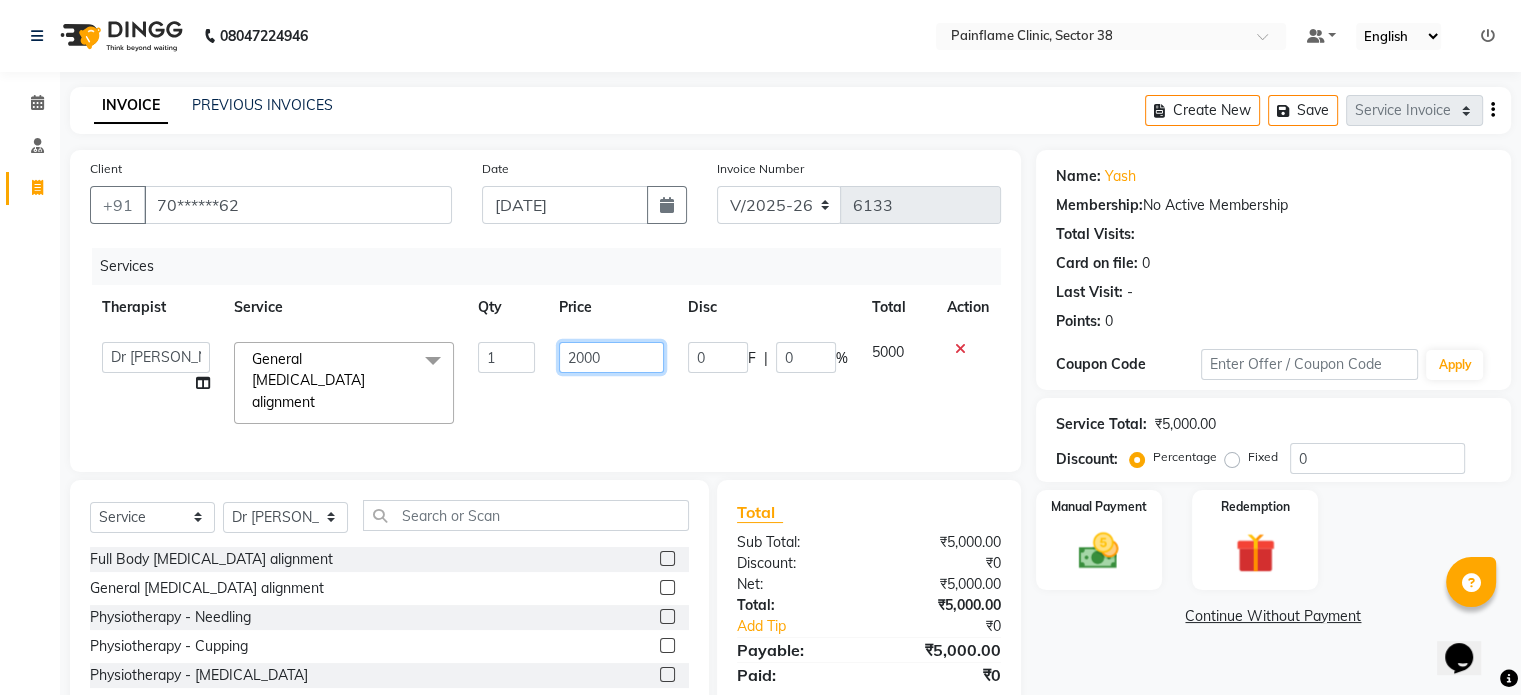 scroll, scrollTop: 119, scrollLeft: 0, axis: vertical 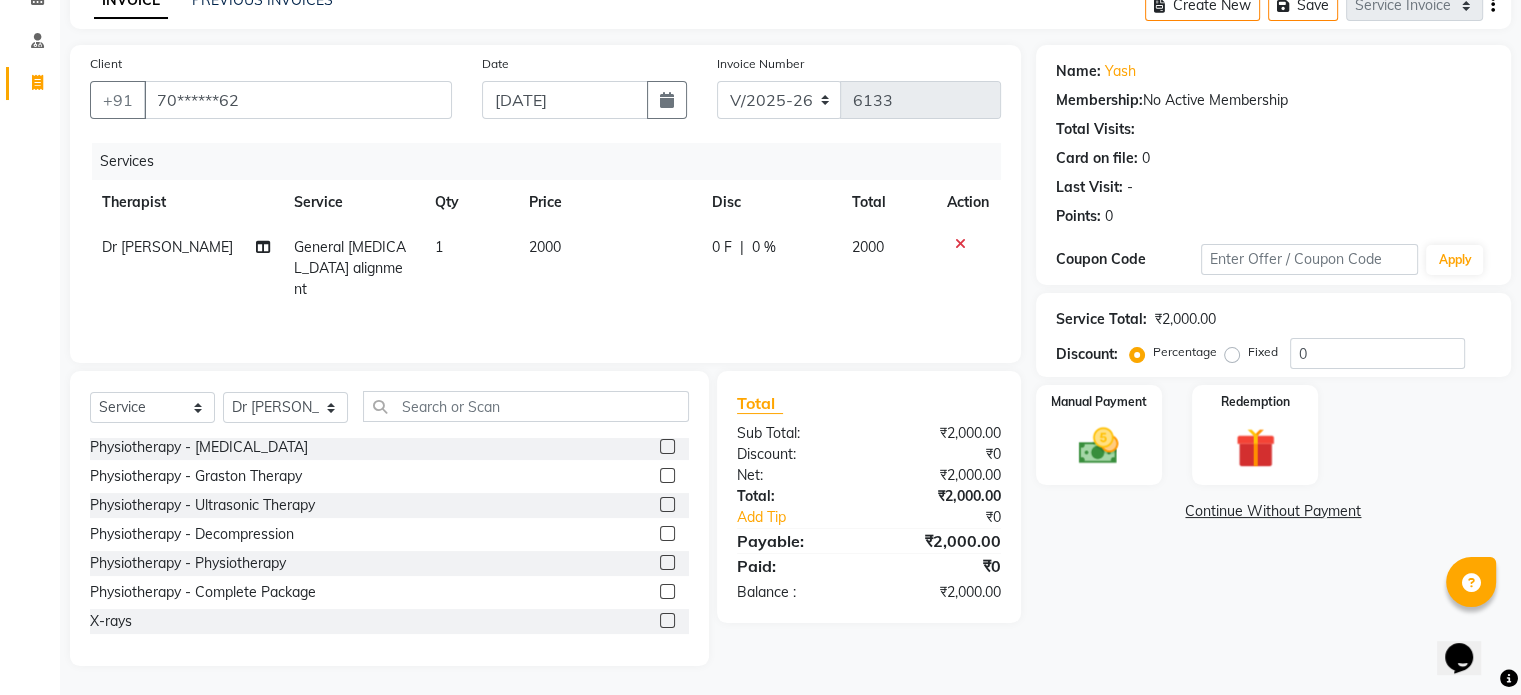 click 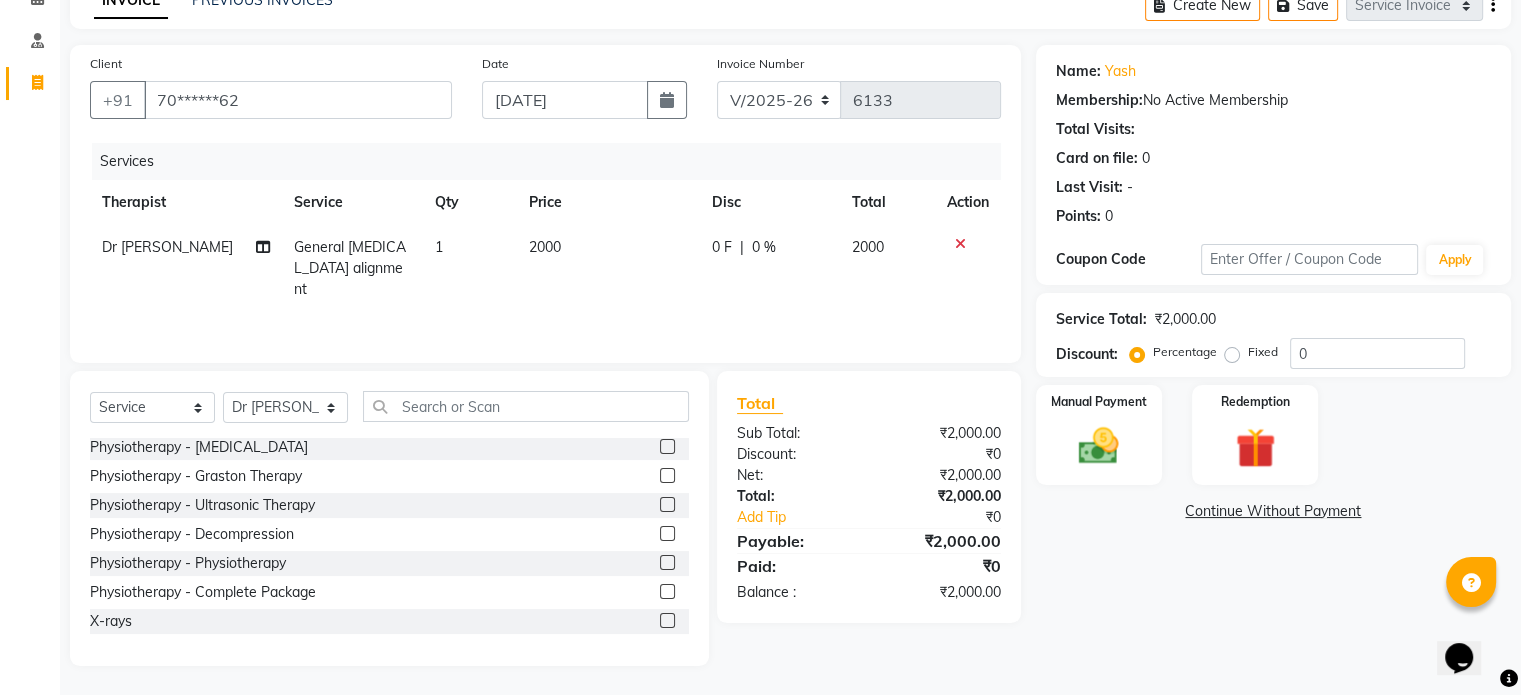 click at bounding box center (666, 621) 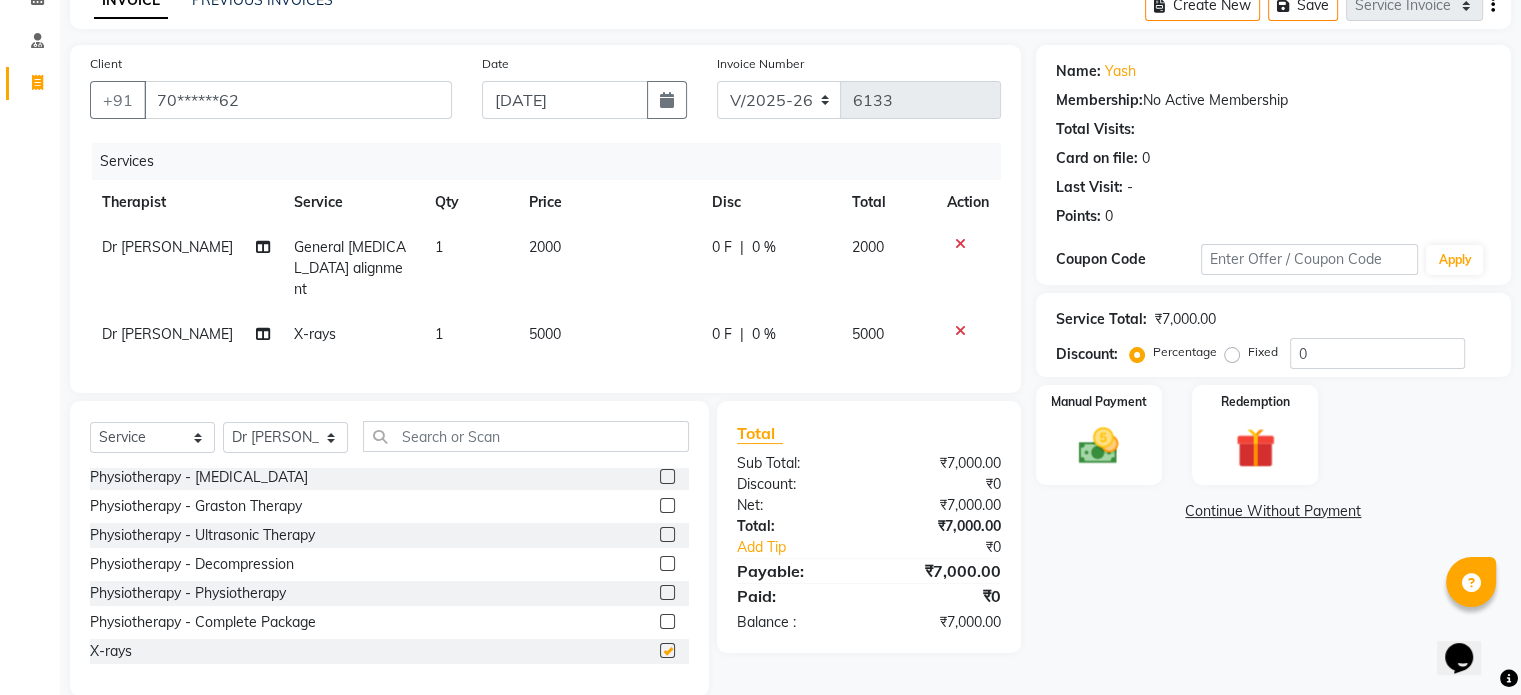 checkbox on "false" 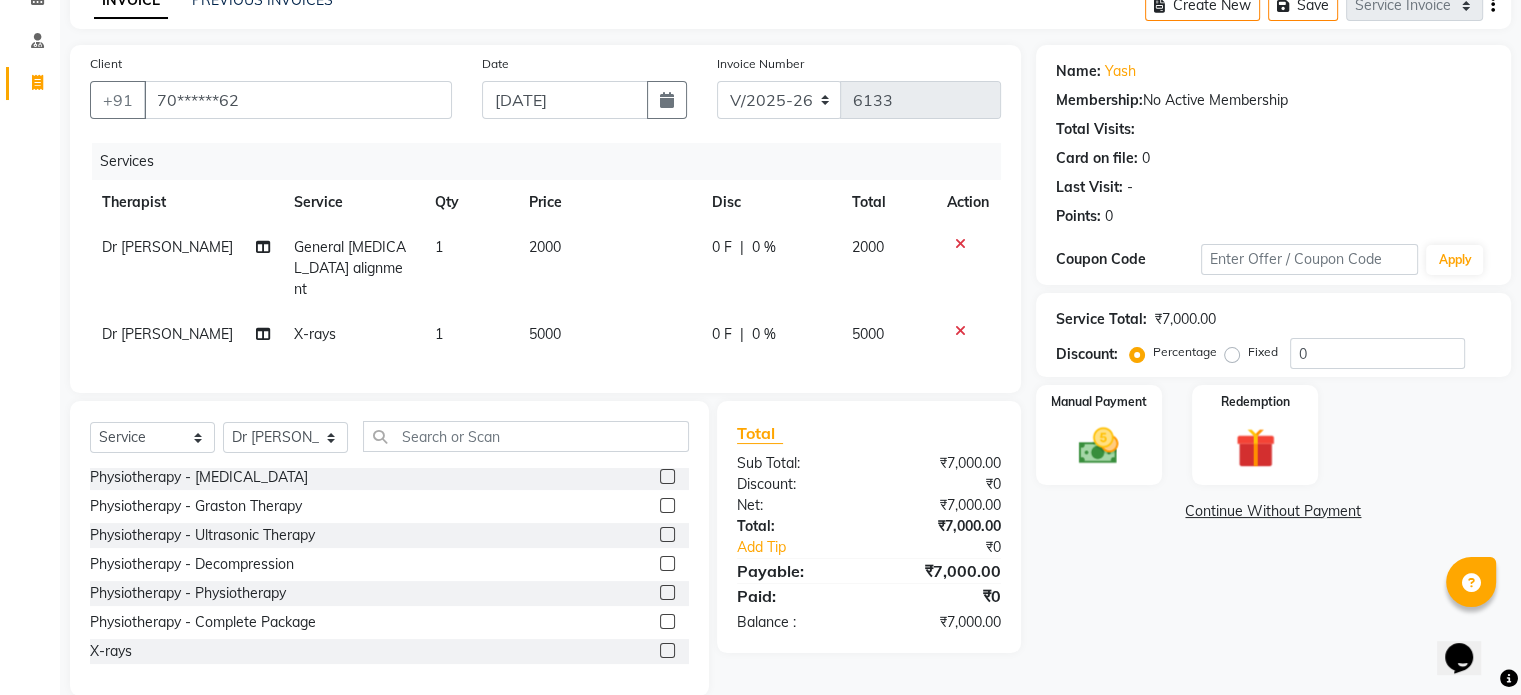 click on "5000" 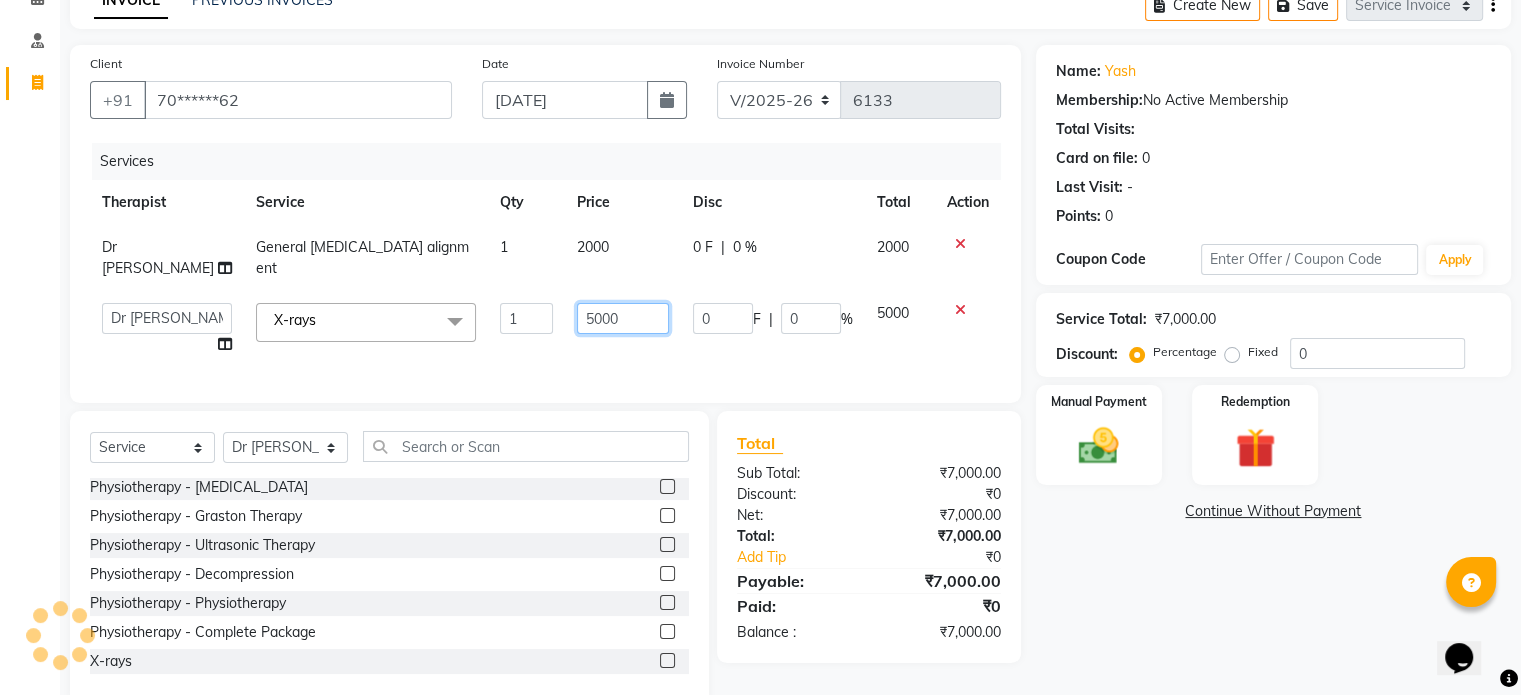 click on "5000" 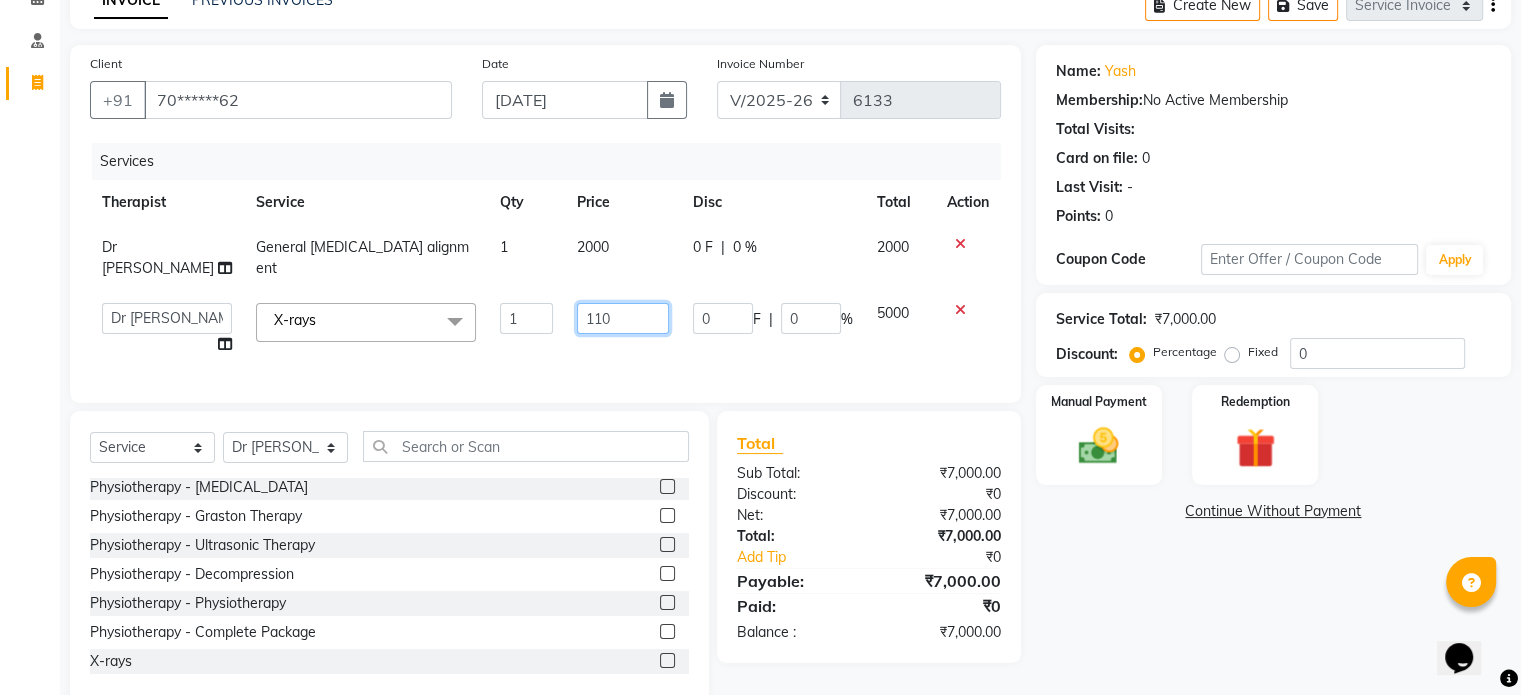 type on "1100" 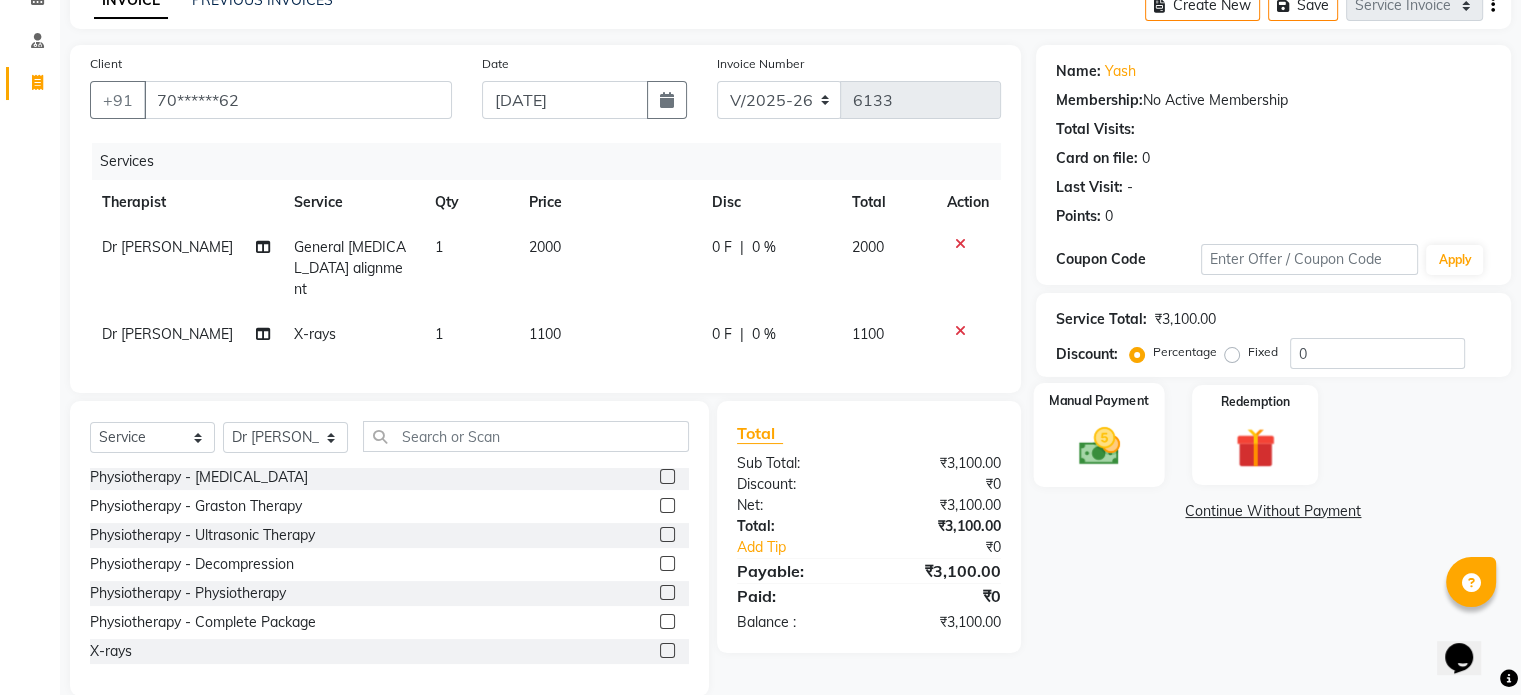 click on "Manual Payment" 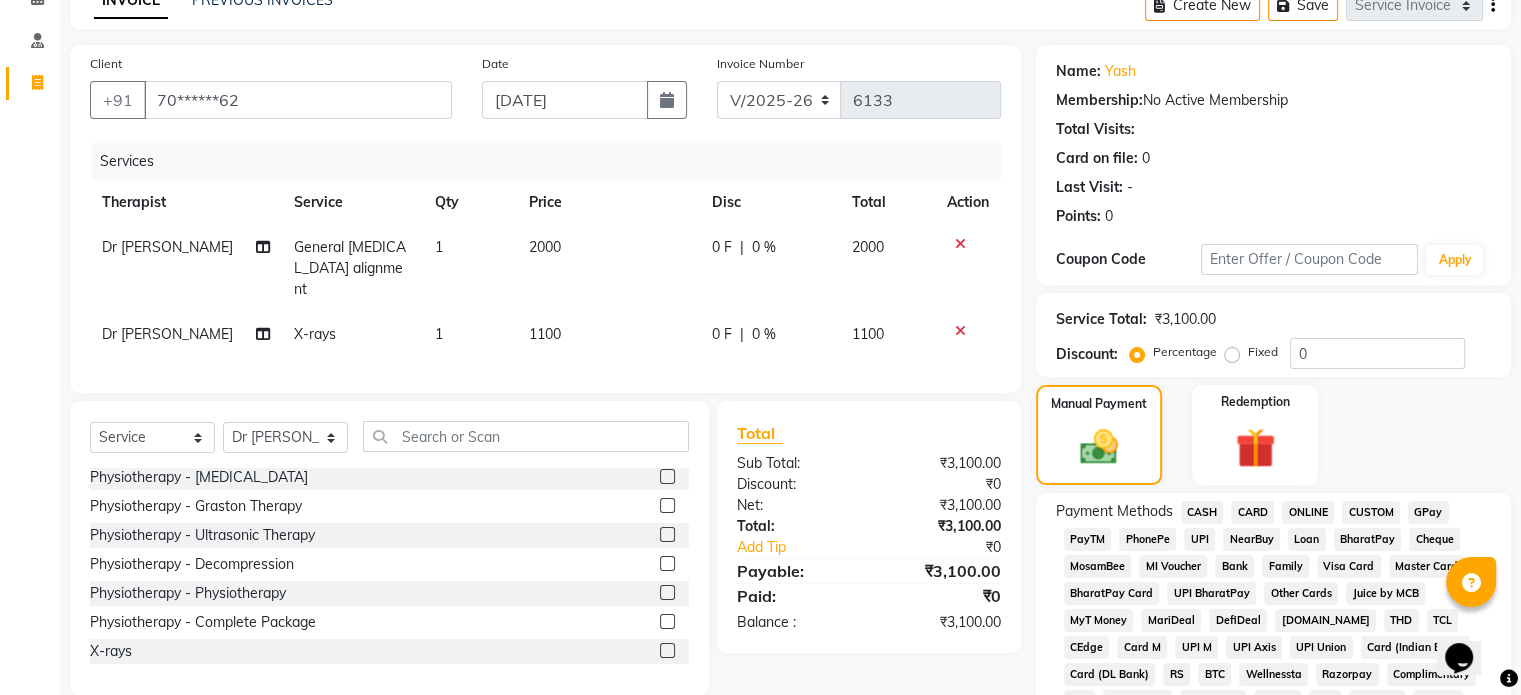 click on "UPI" 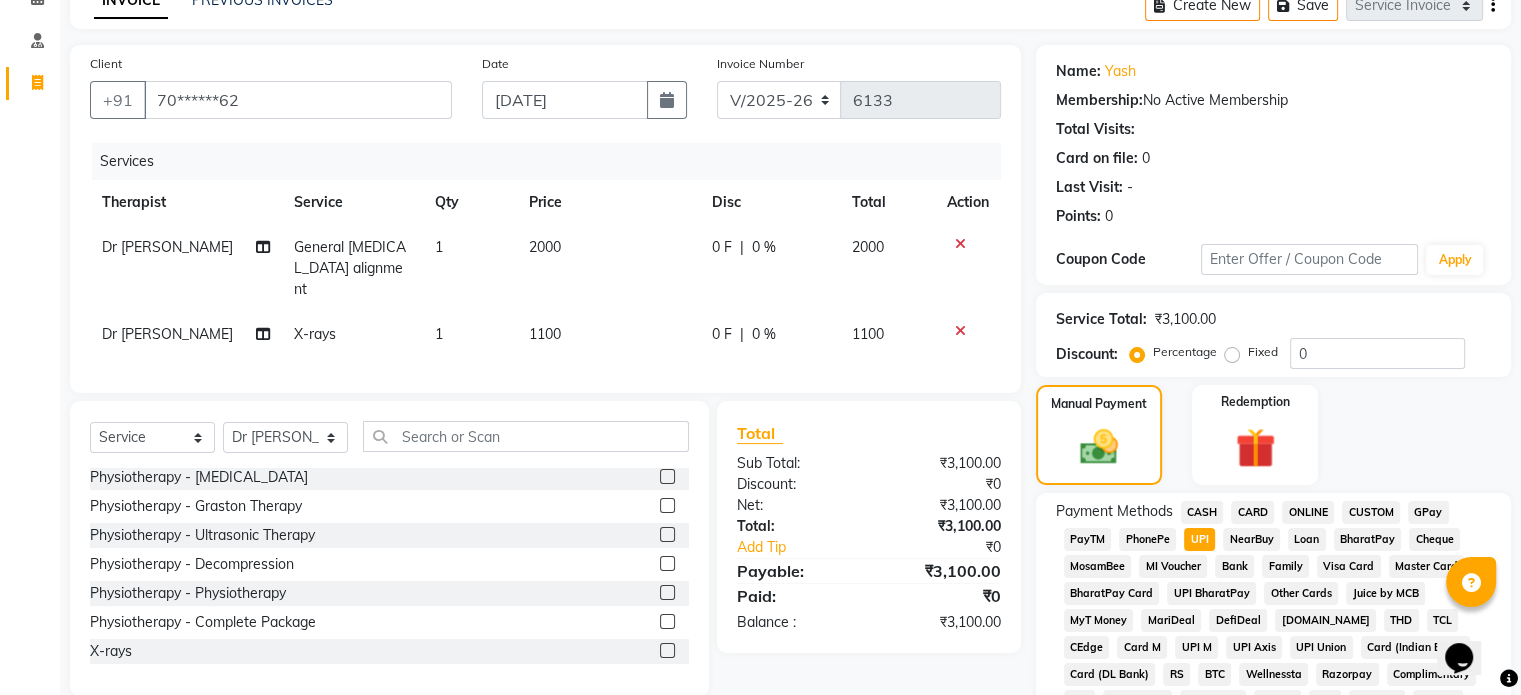 click on "Fixed" 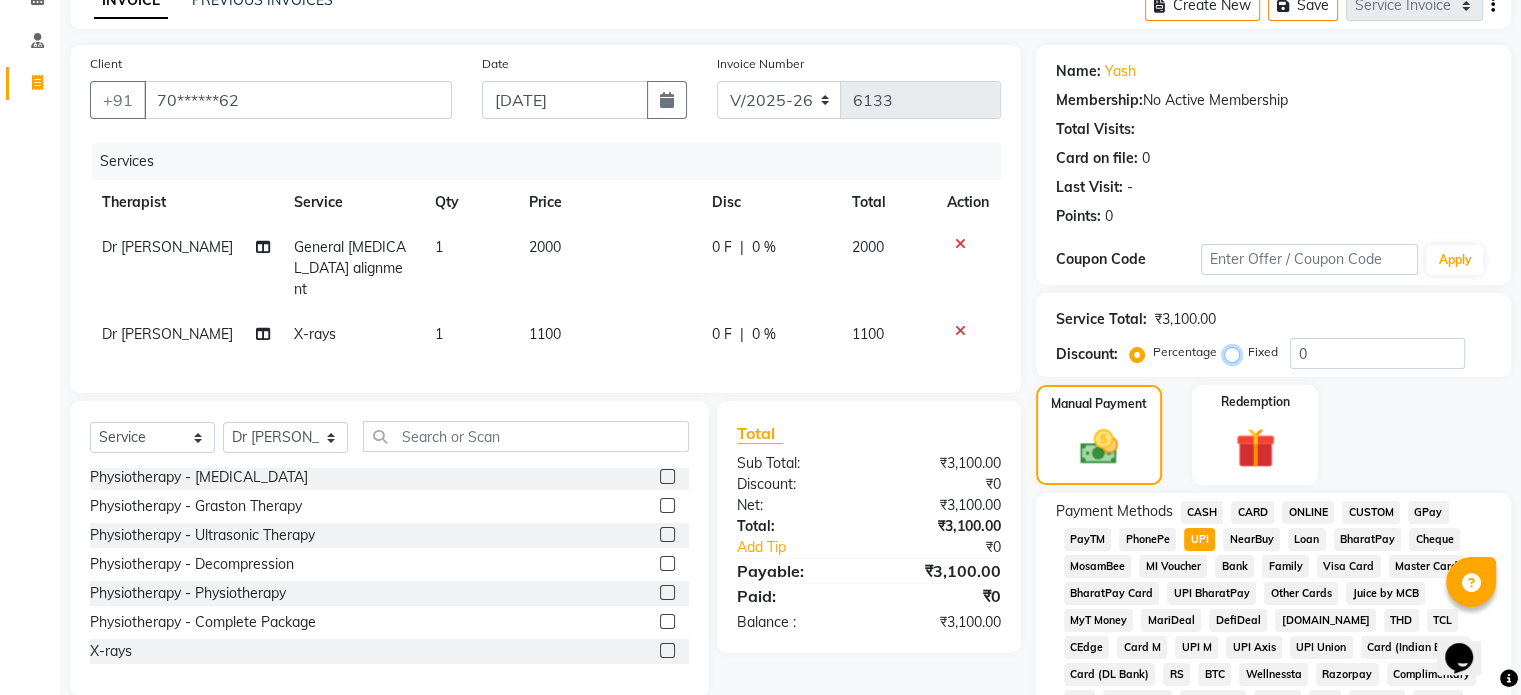click on "Fixed" at bounding box center [1236, 352] 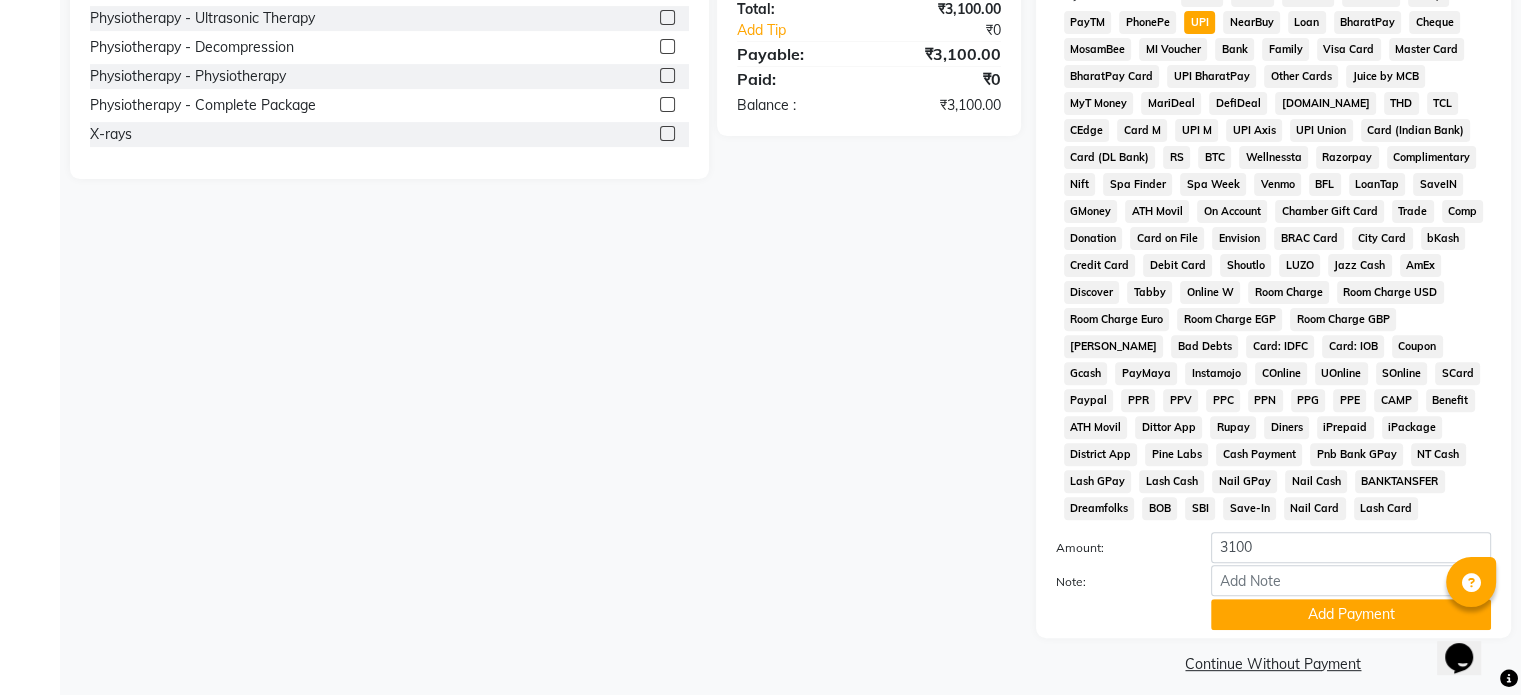 scroll, scrollTop: 652, scrollLeft: 0, axis: vertical 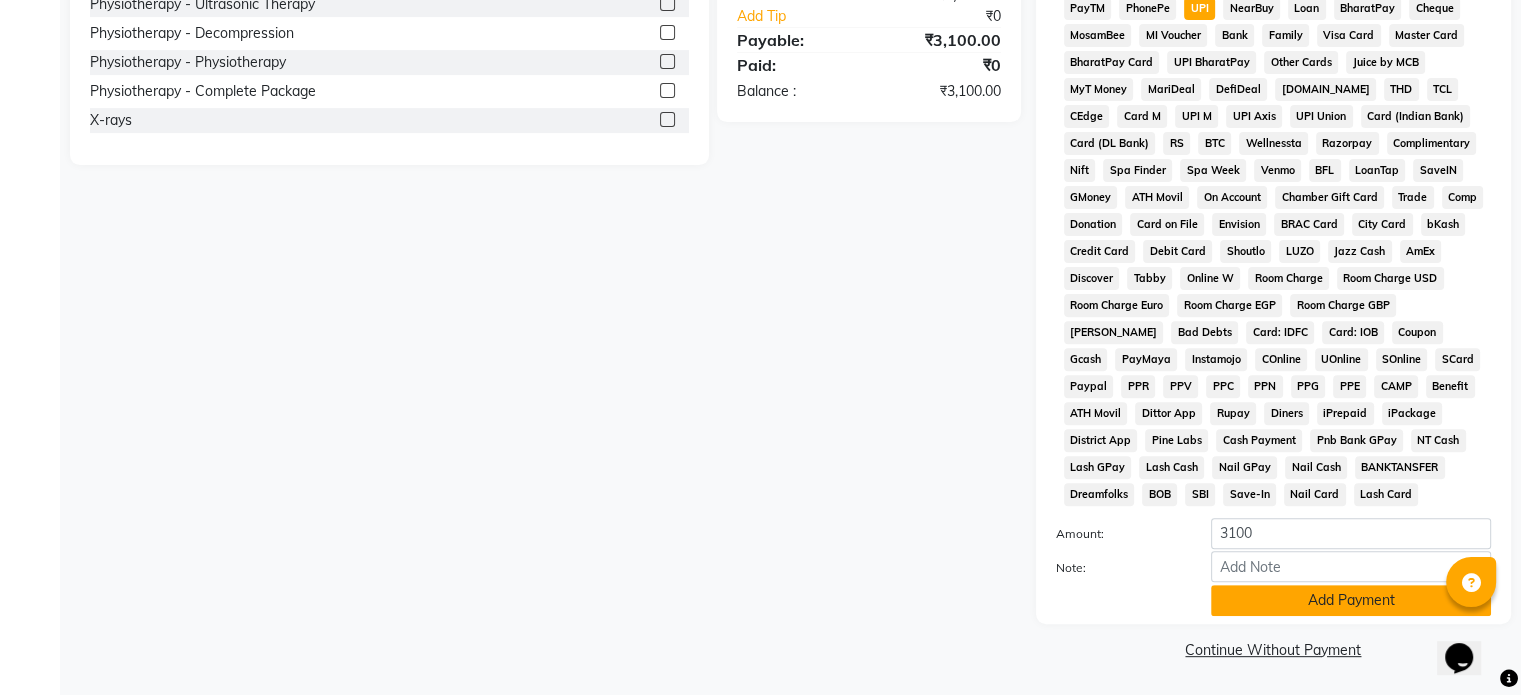 click on "Add Payment" 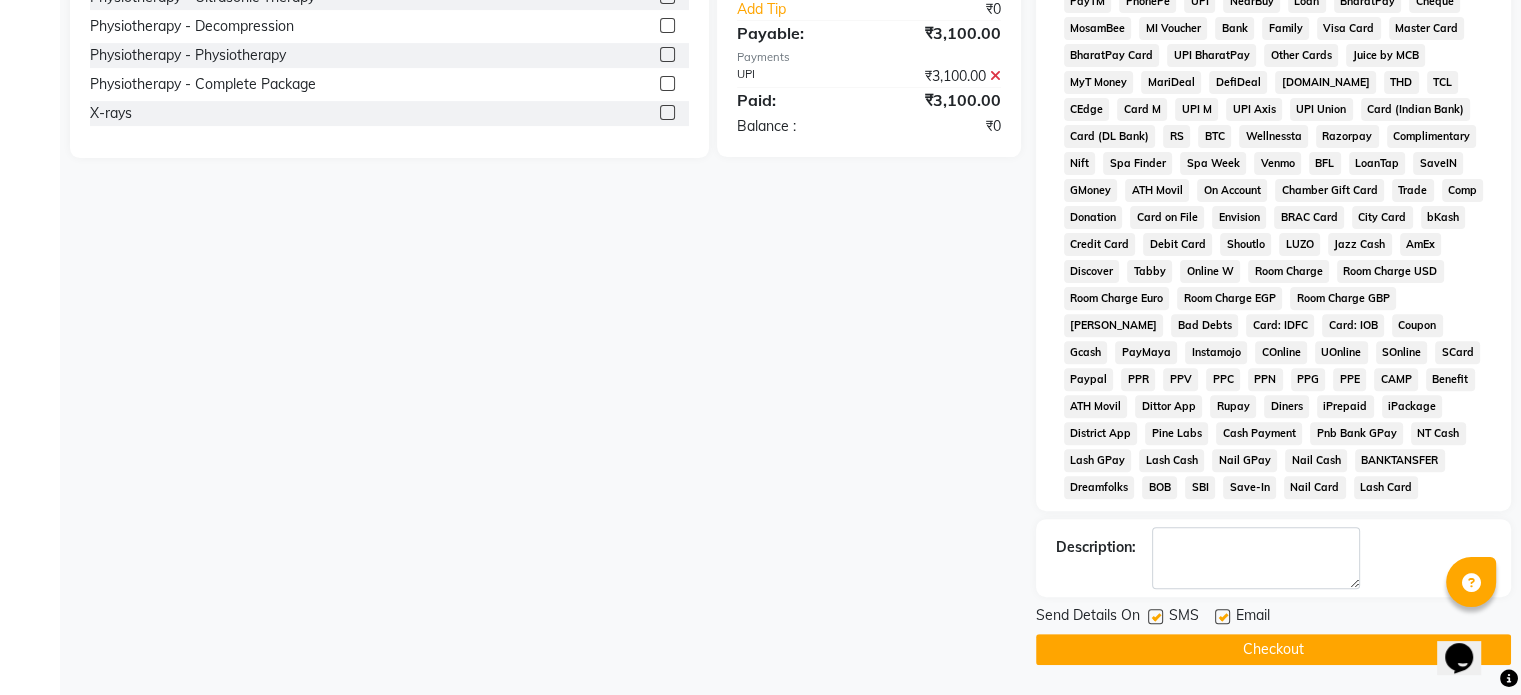 click 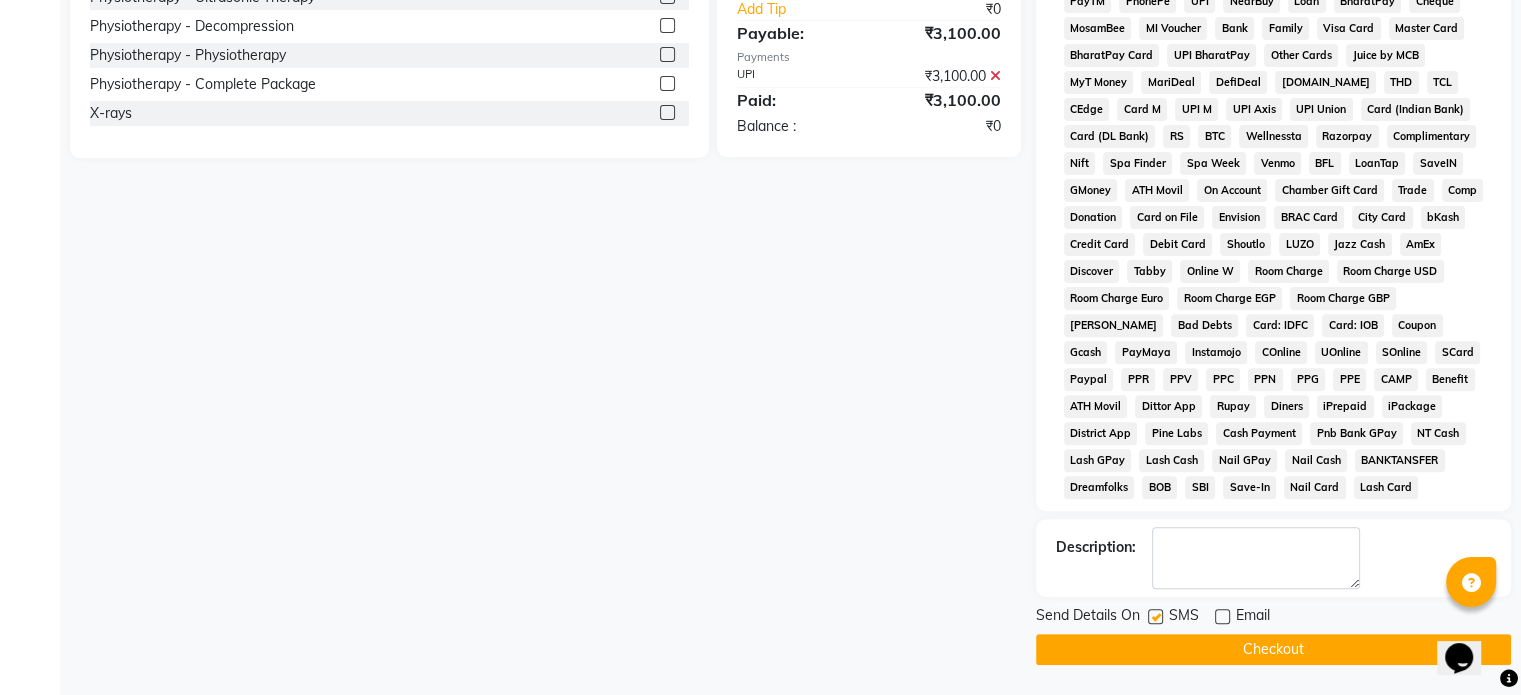click 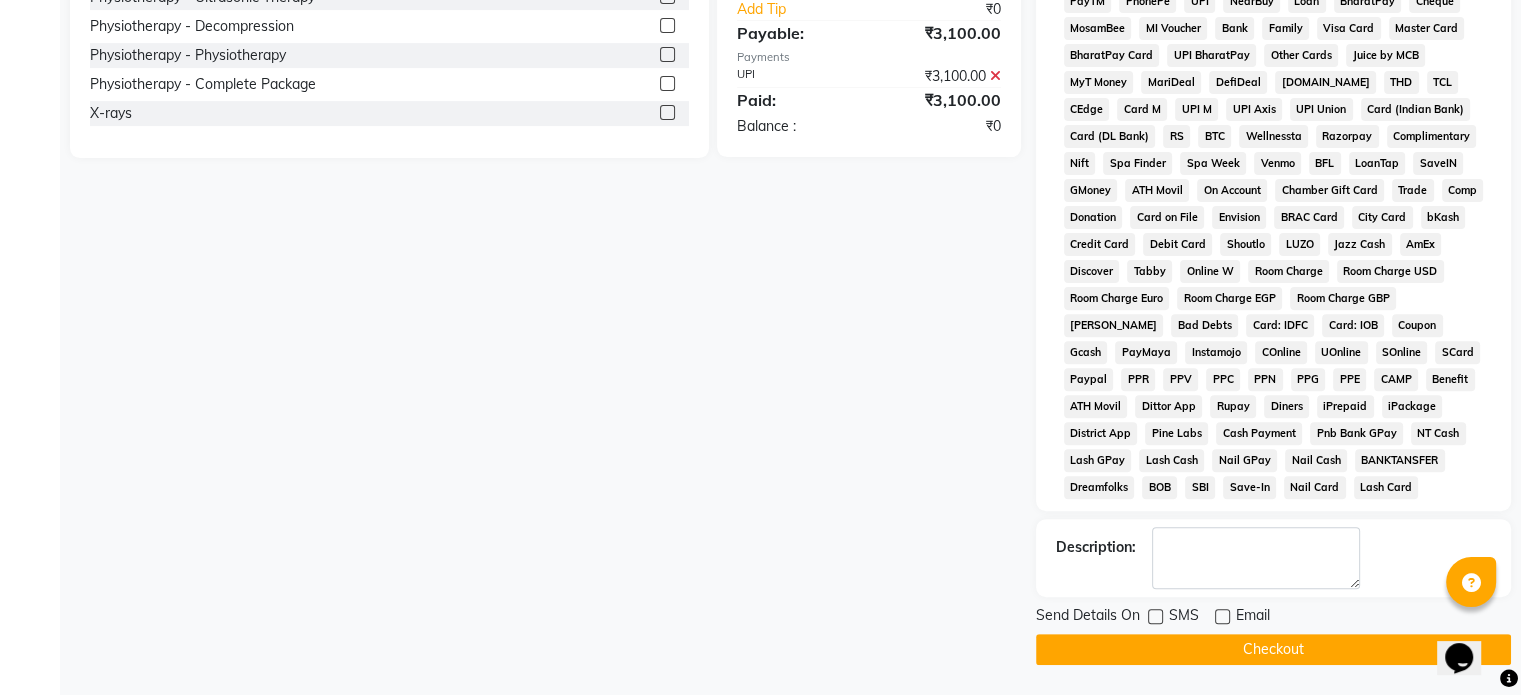 click on "Checkout" 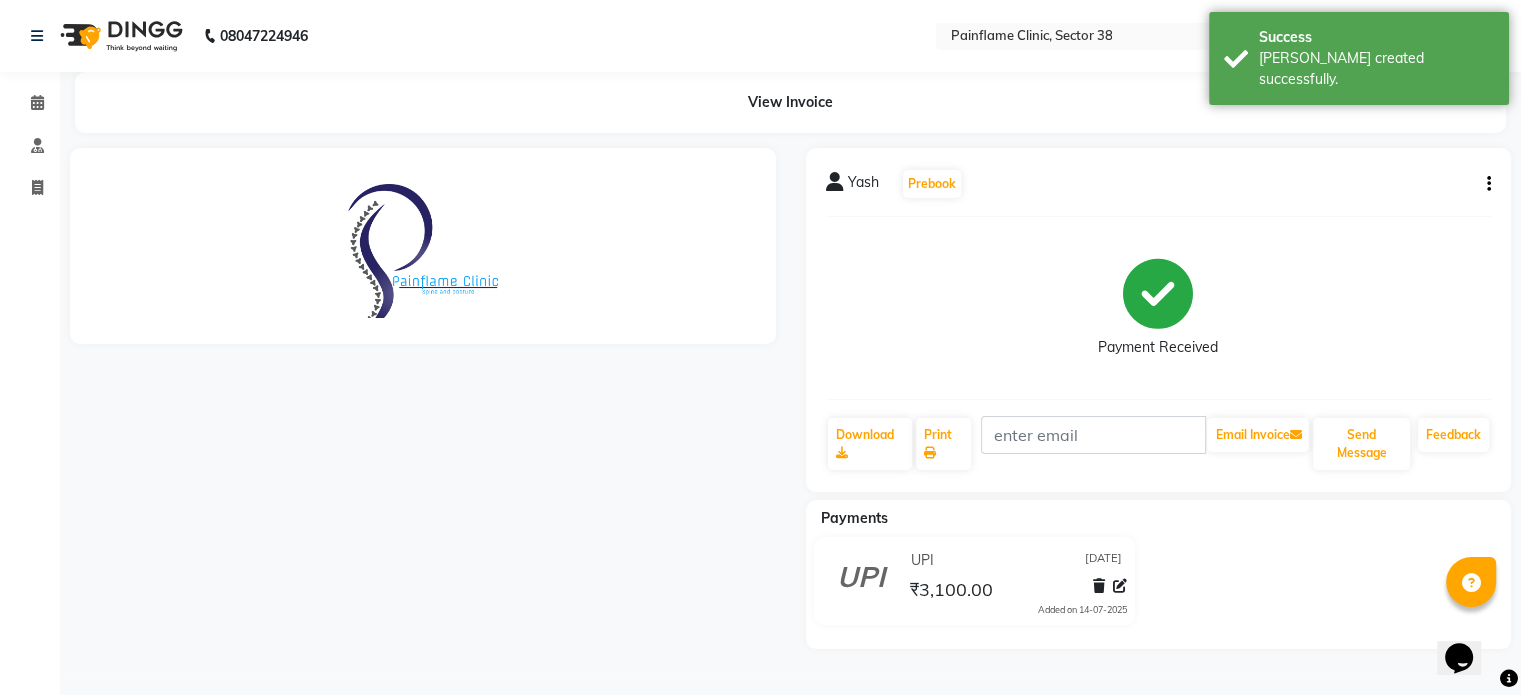 scroll, scrollTop: 0, scrollLeft: 0, axis: both 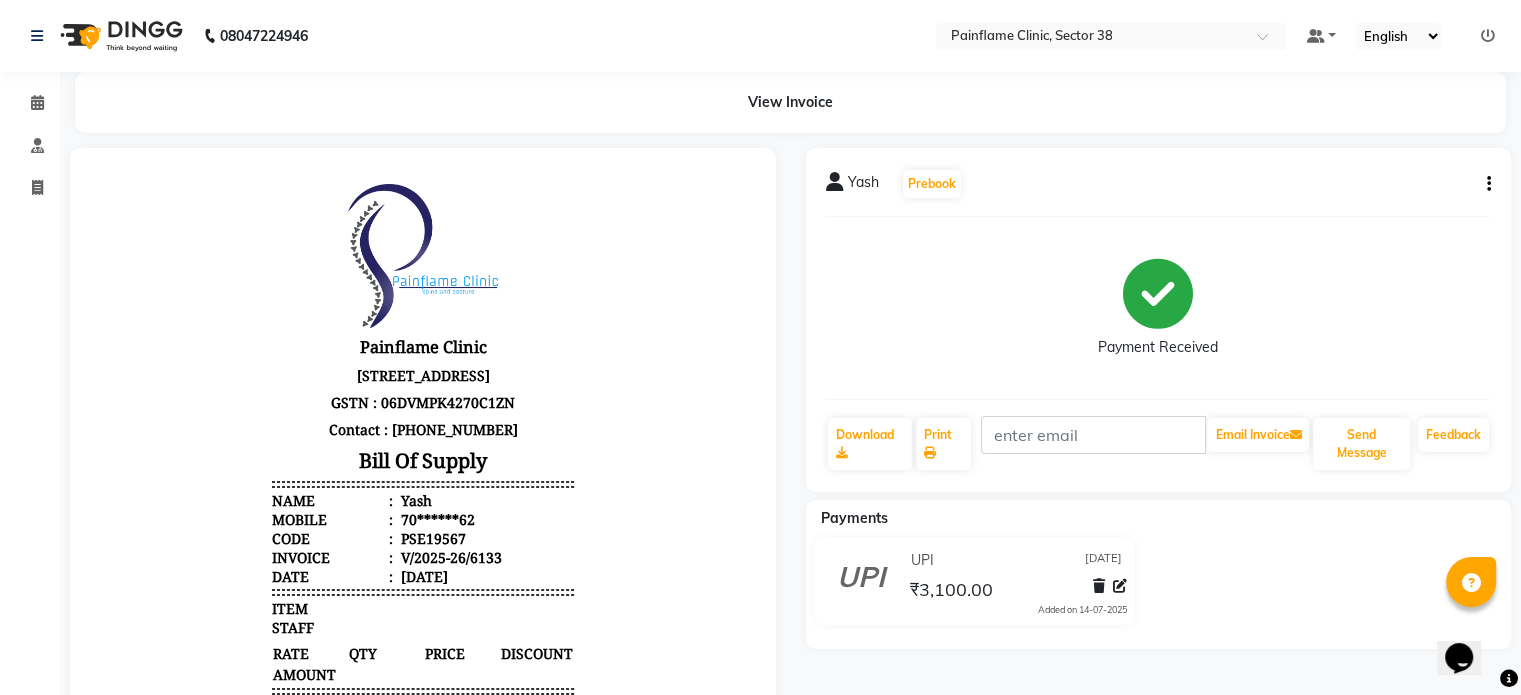 select on "service" 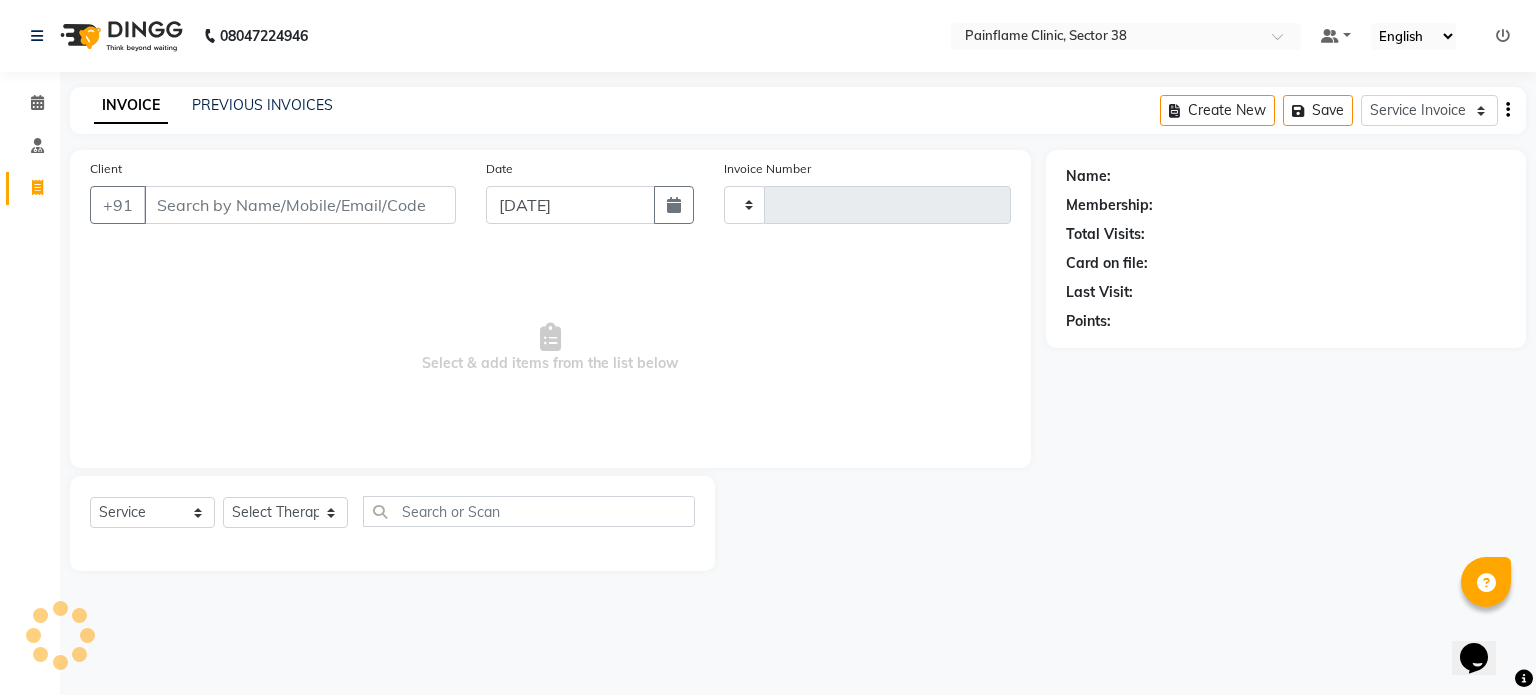 type on "6134" 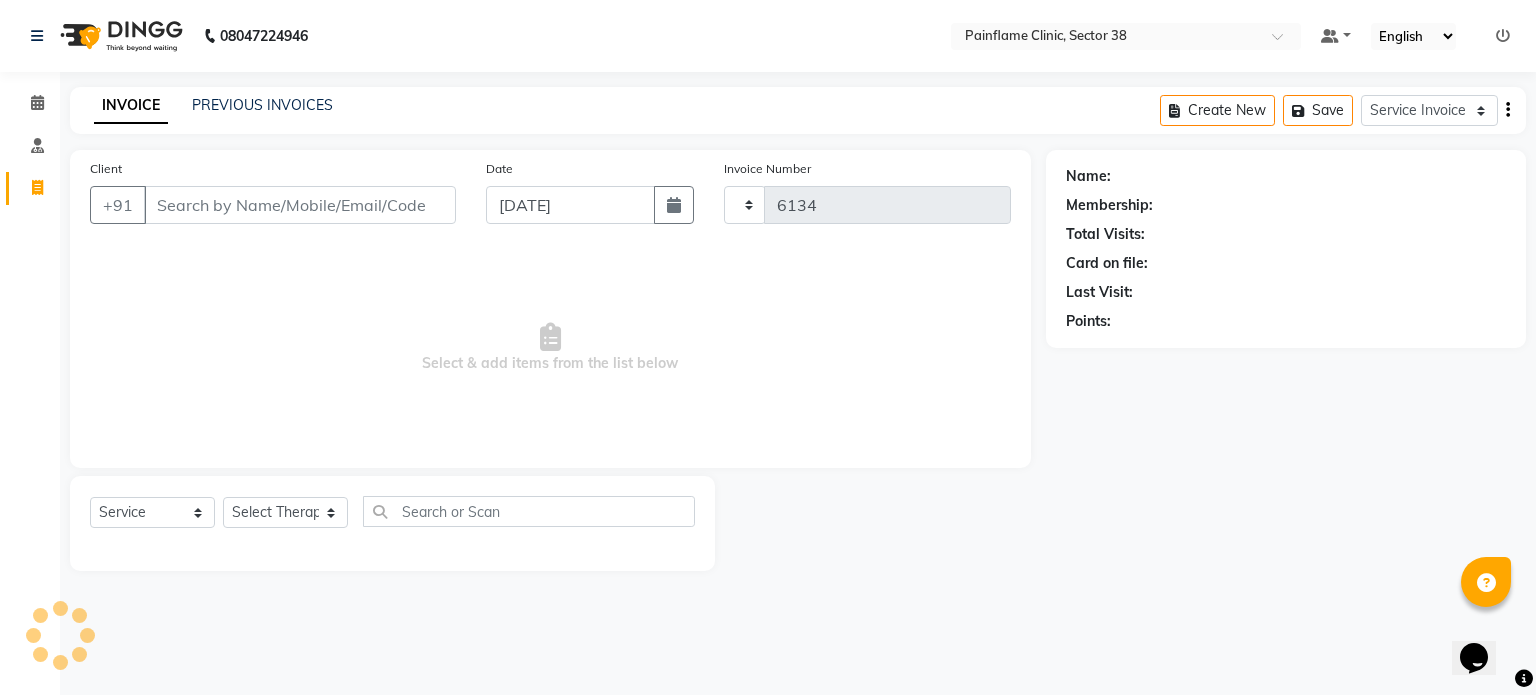 select on "3964" 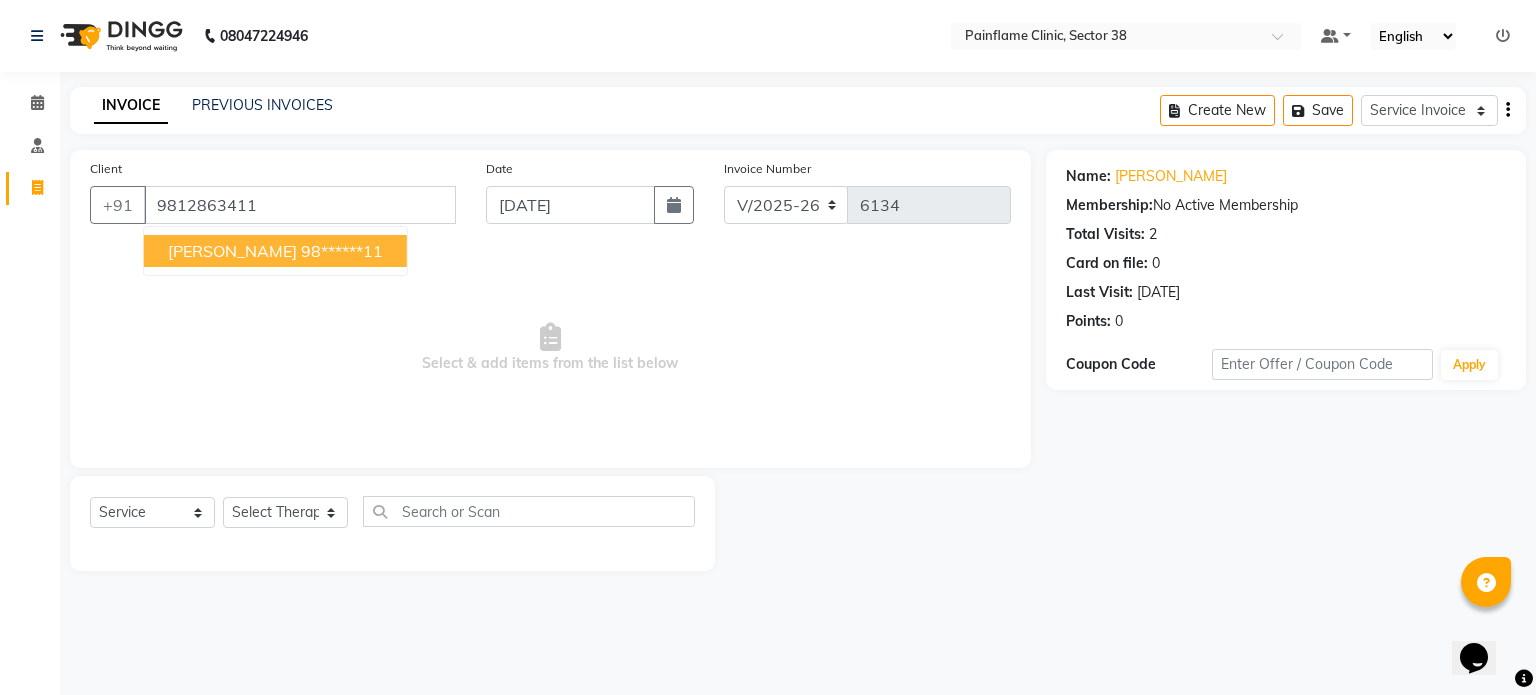 click on "[PERSON_NAME]  98******11" at bounding box center [275, 251] 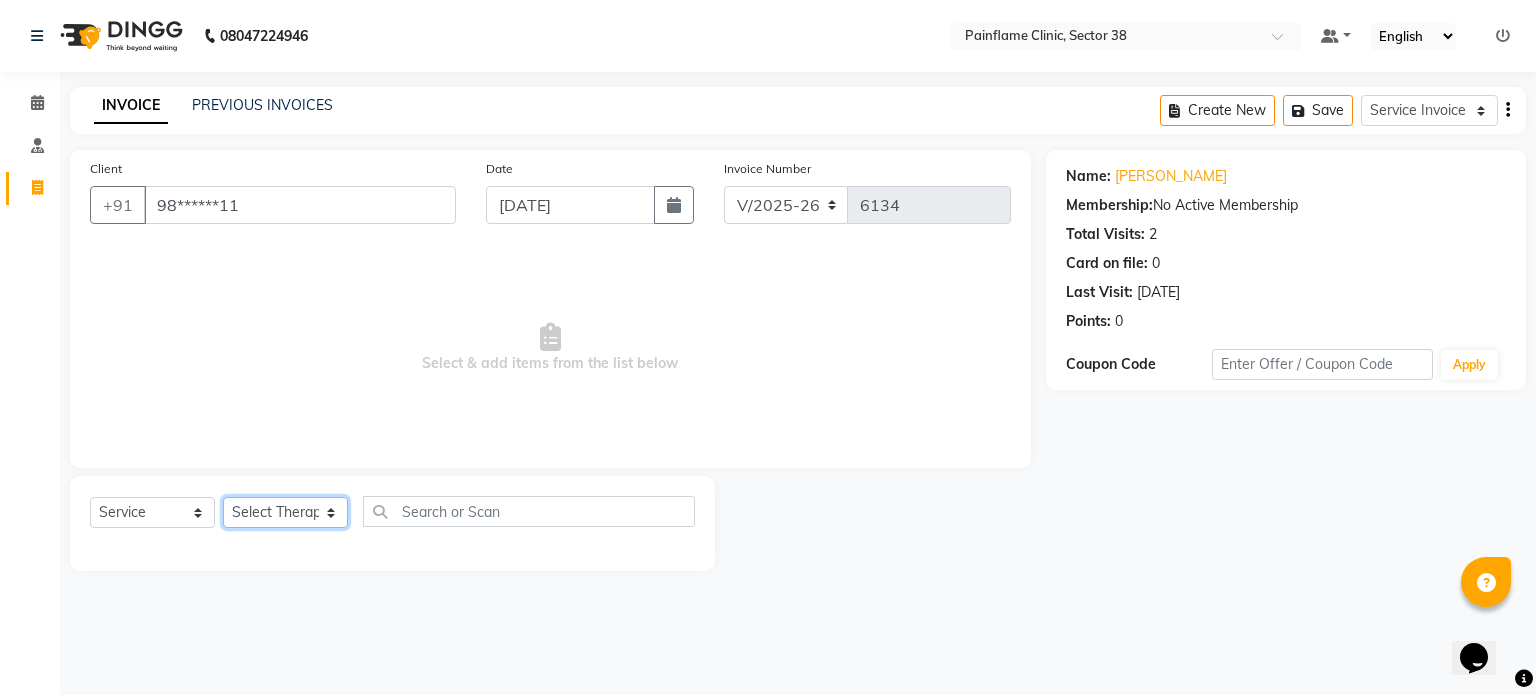 click on "Select Therapist [PERSON_NAME] Dr [PERSON_NAME] [PERSON_NAME] Dr [PERSON_NAME] Dr. Suraj [PERSON_NAME] [PERSON_NAME] [PERSON_NAME] [PERSON_NAME] Reception 1  Reception 2 Reception 3" 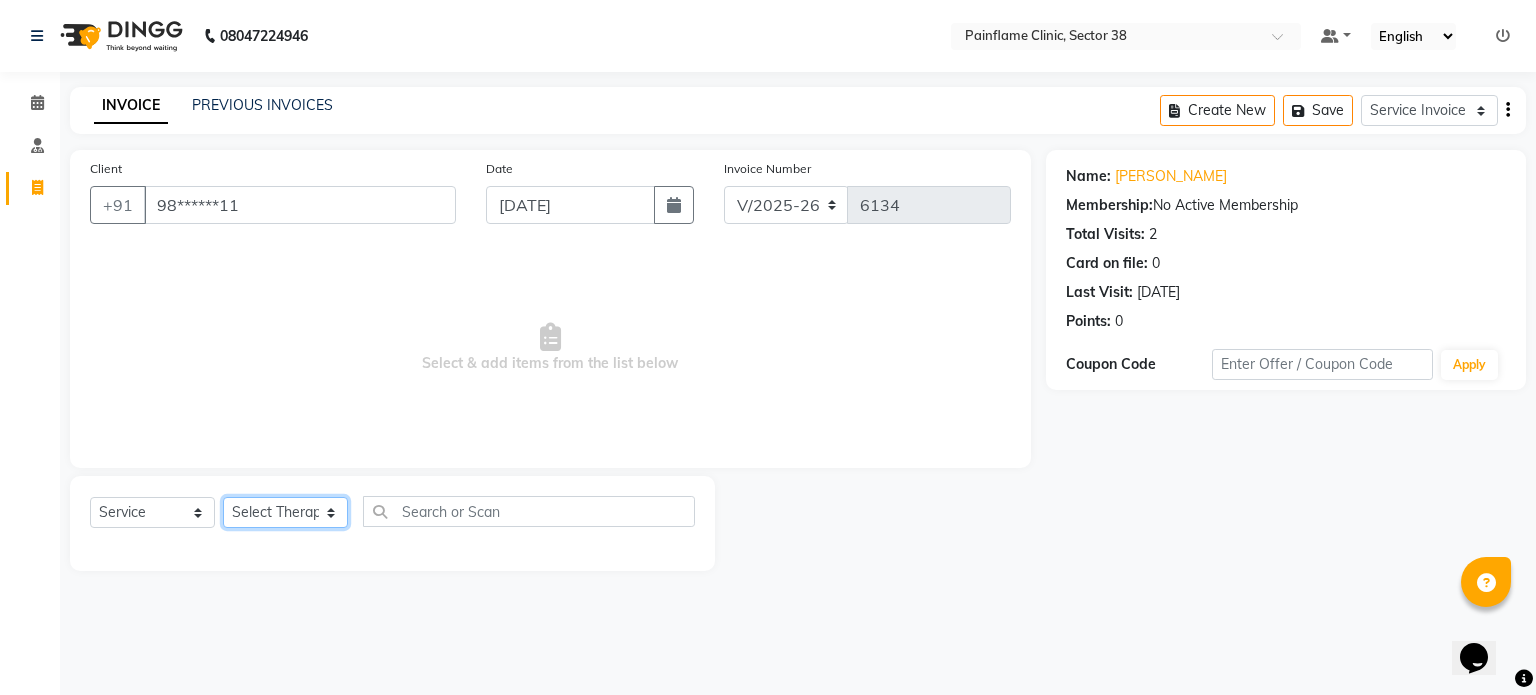 select on "20212" 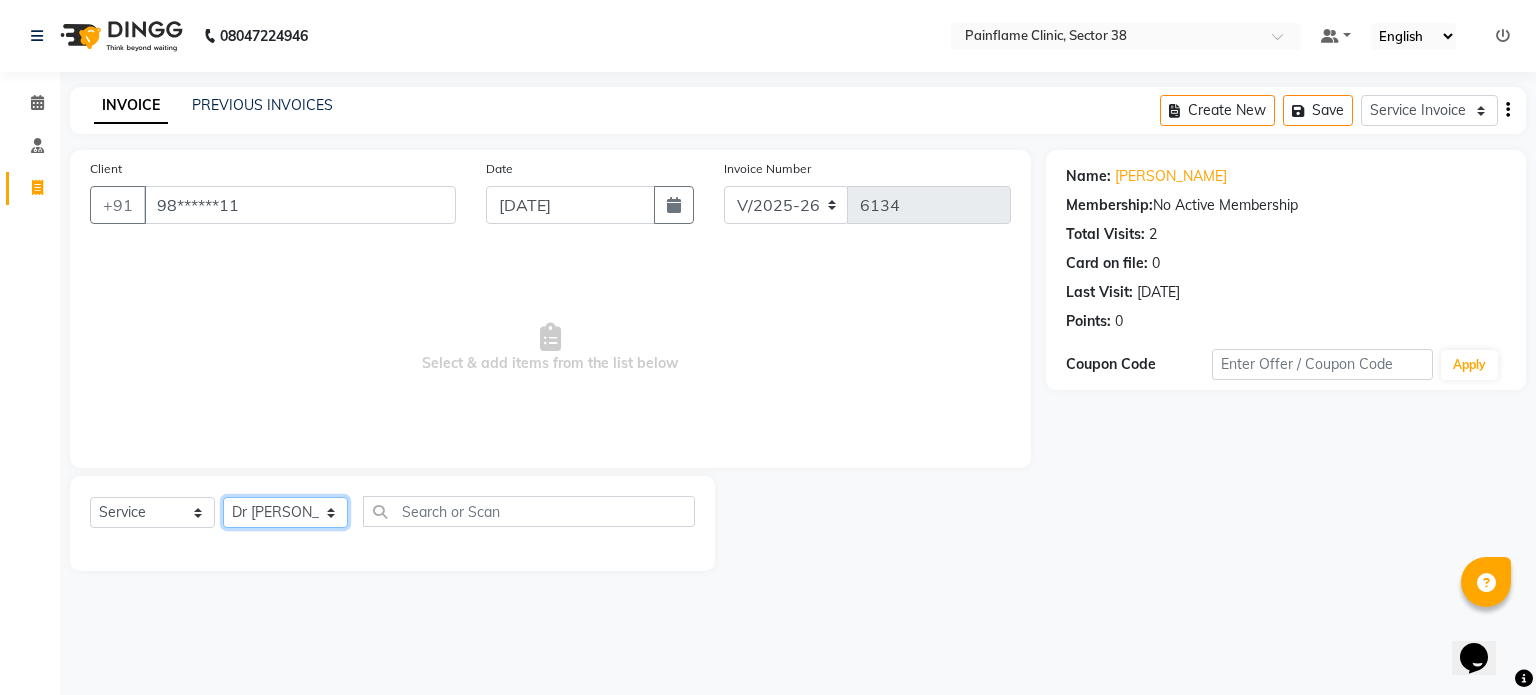 click on "Select Therapist [PERSON_NAME] Dr [PERSON_NAME] [PERSON_NAME] Dr [PERSON_NAME] Dr. Suraj [PERSON_NAME] [PERSON_NAME] [PERSON_NAME] [PERSON_NAME] Reception 1  Reception 2 Reception 3" 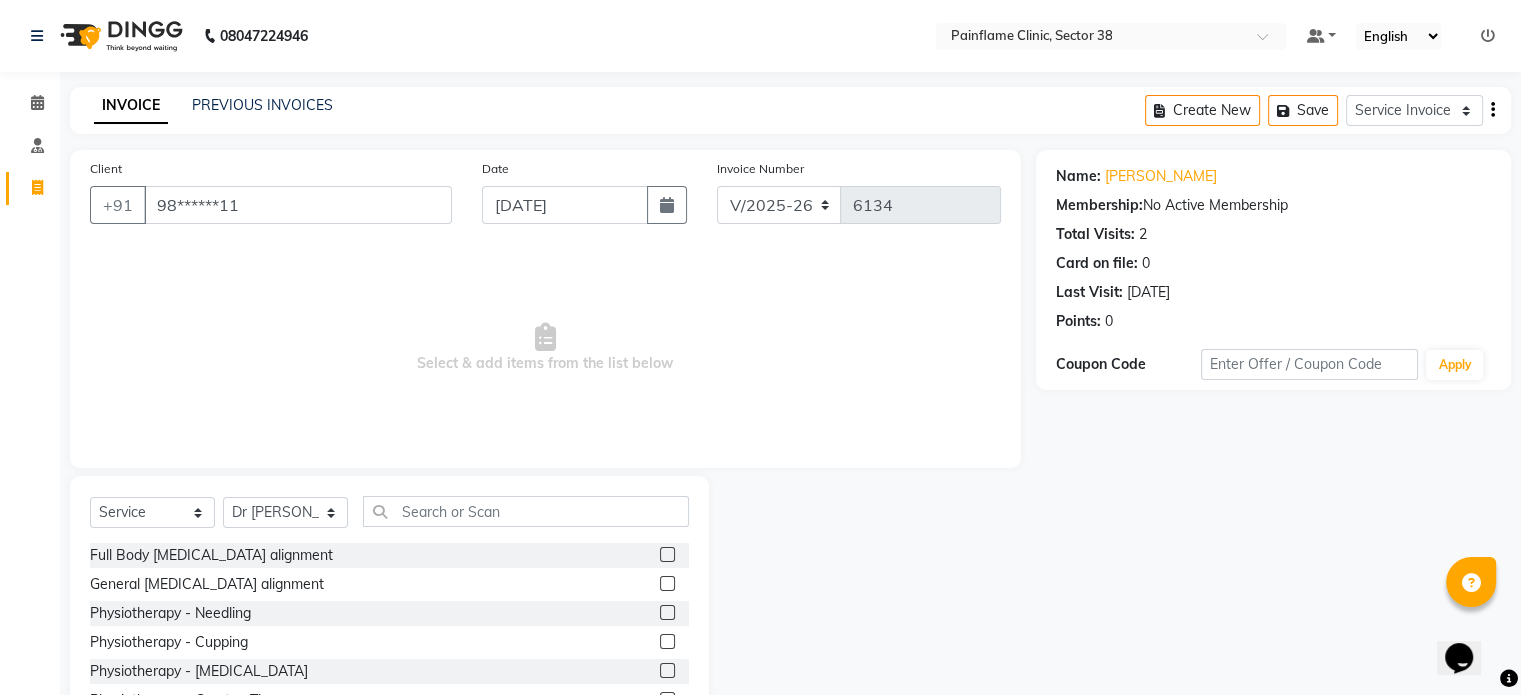 click 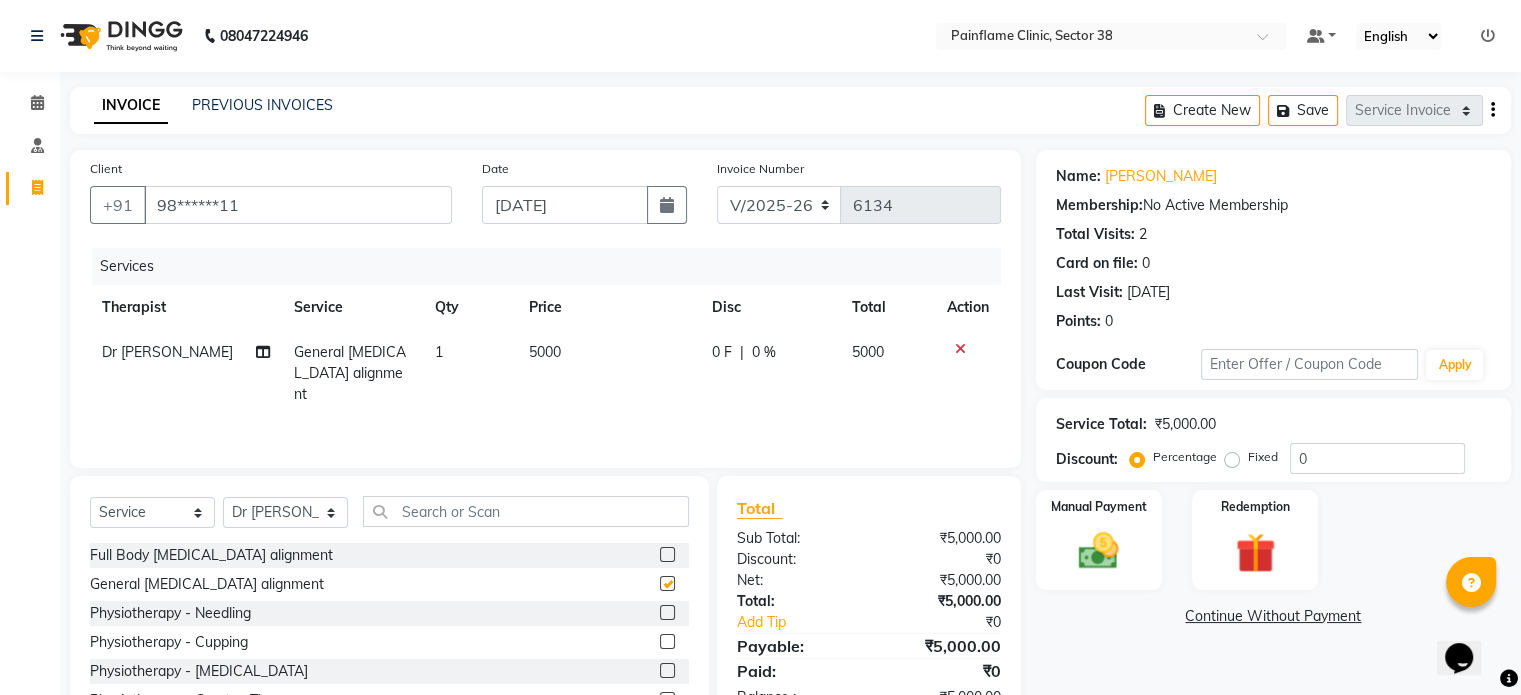 checkbox on "false" 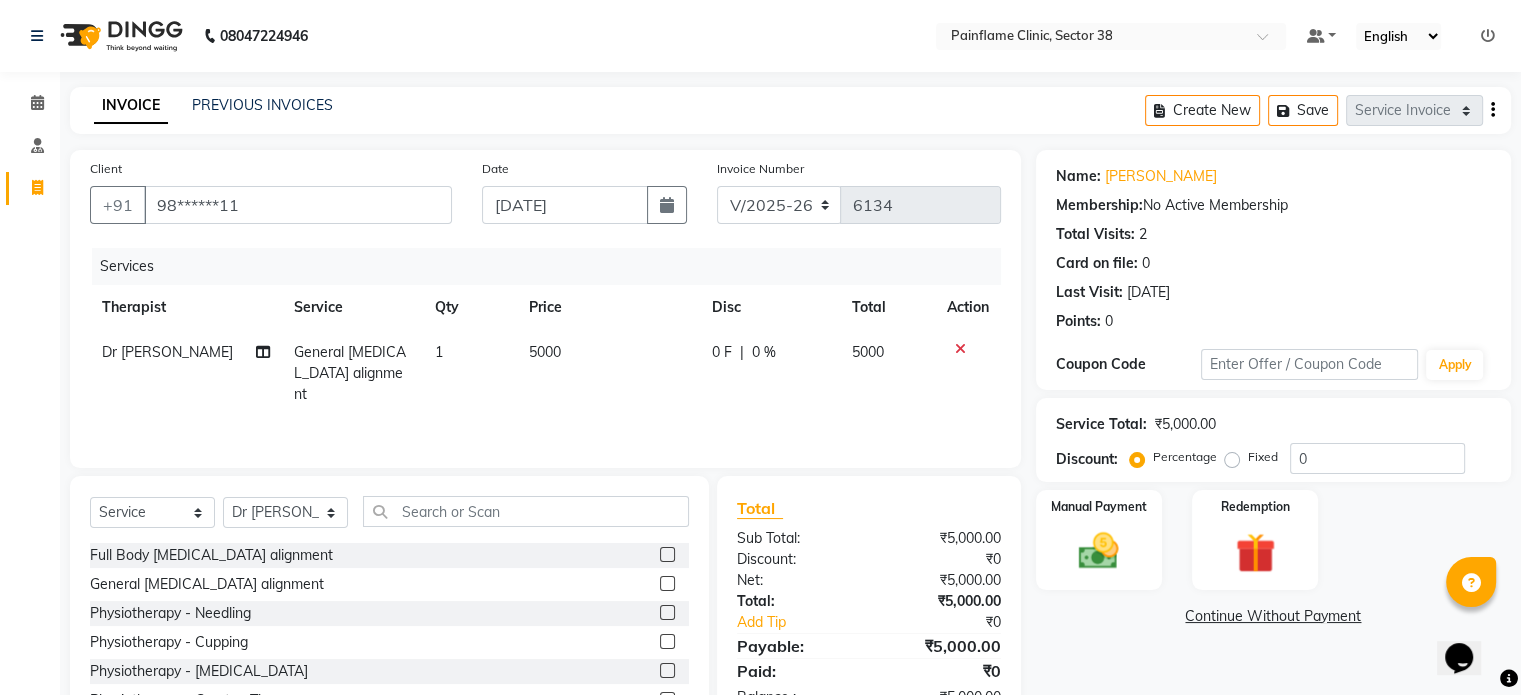 click on "5000" 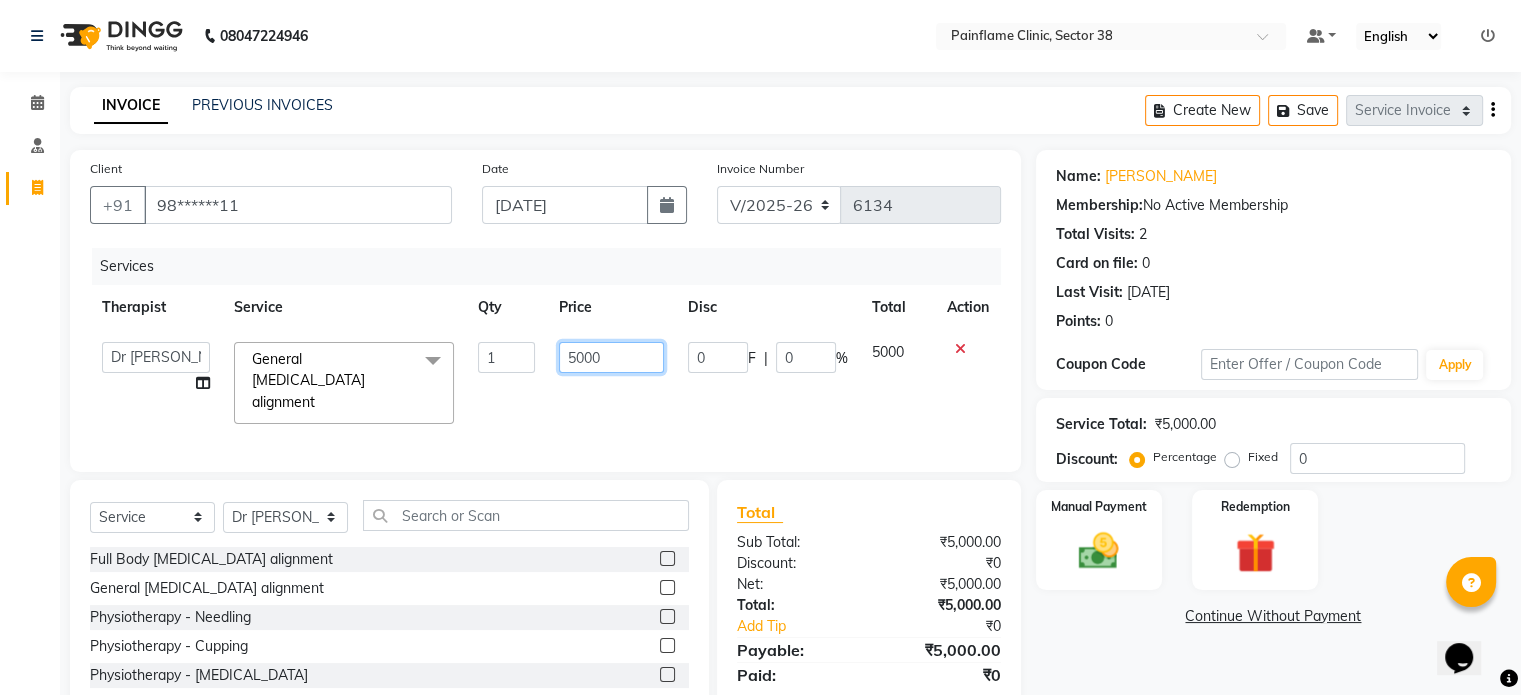 click on "5000" 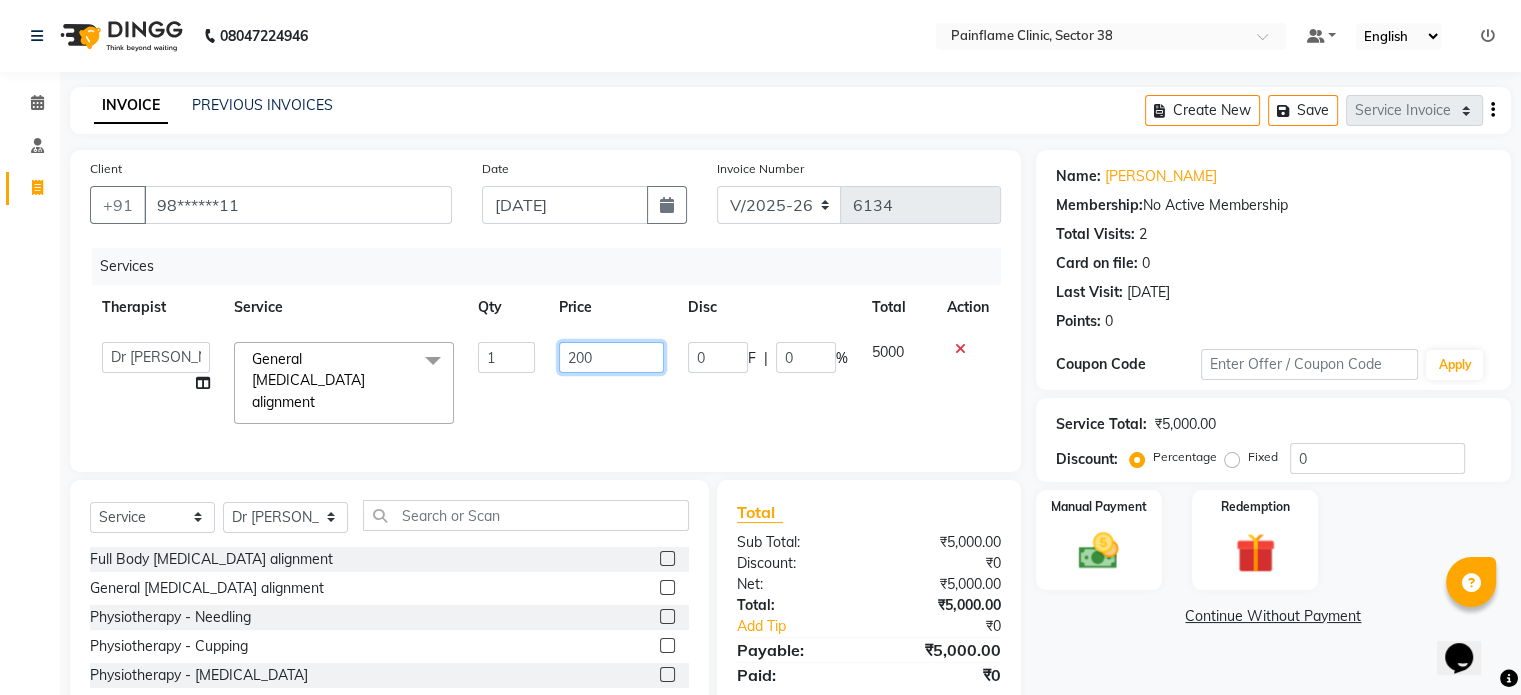 type on "2000" 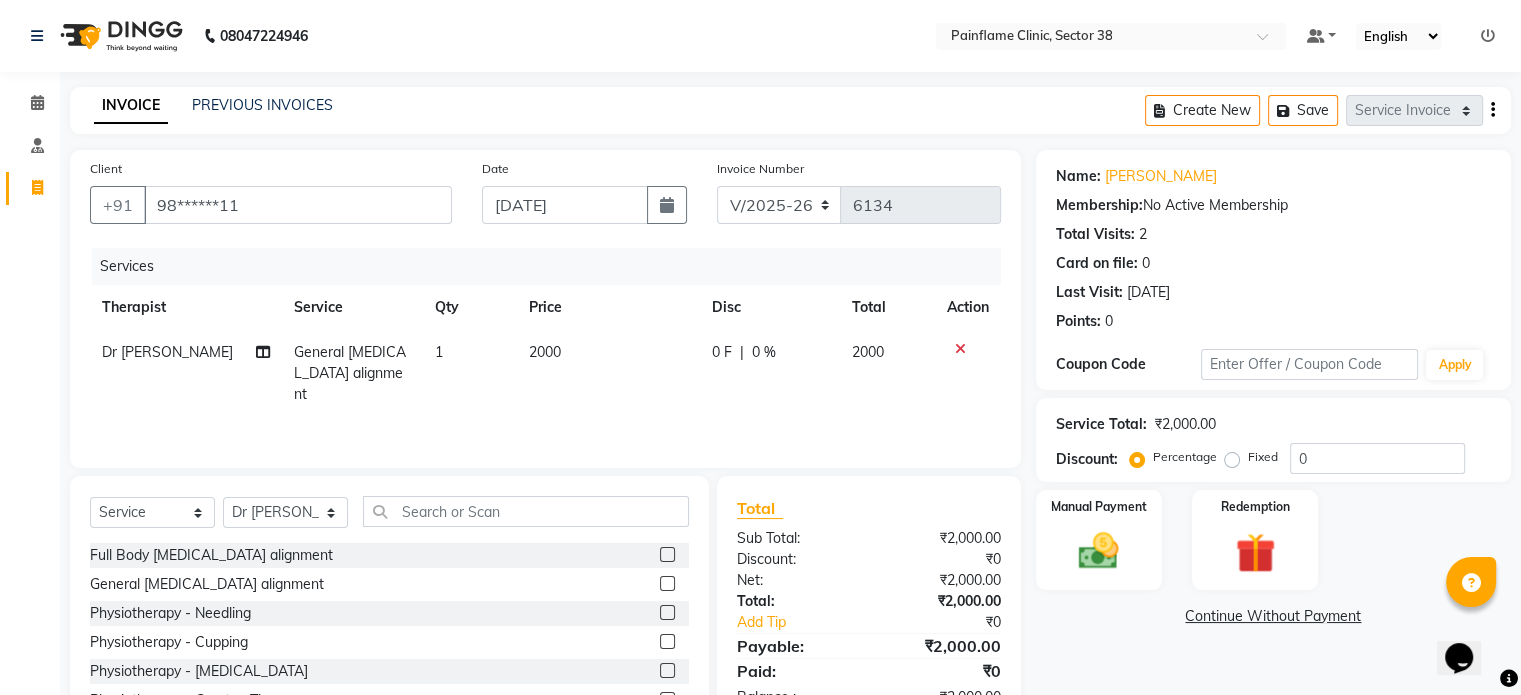 click on "Fixed" 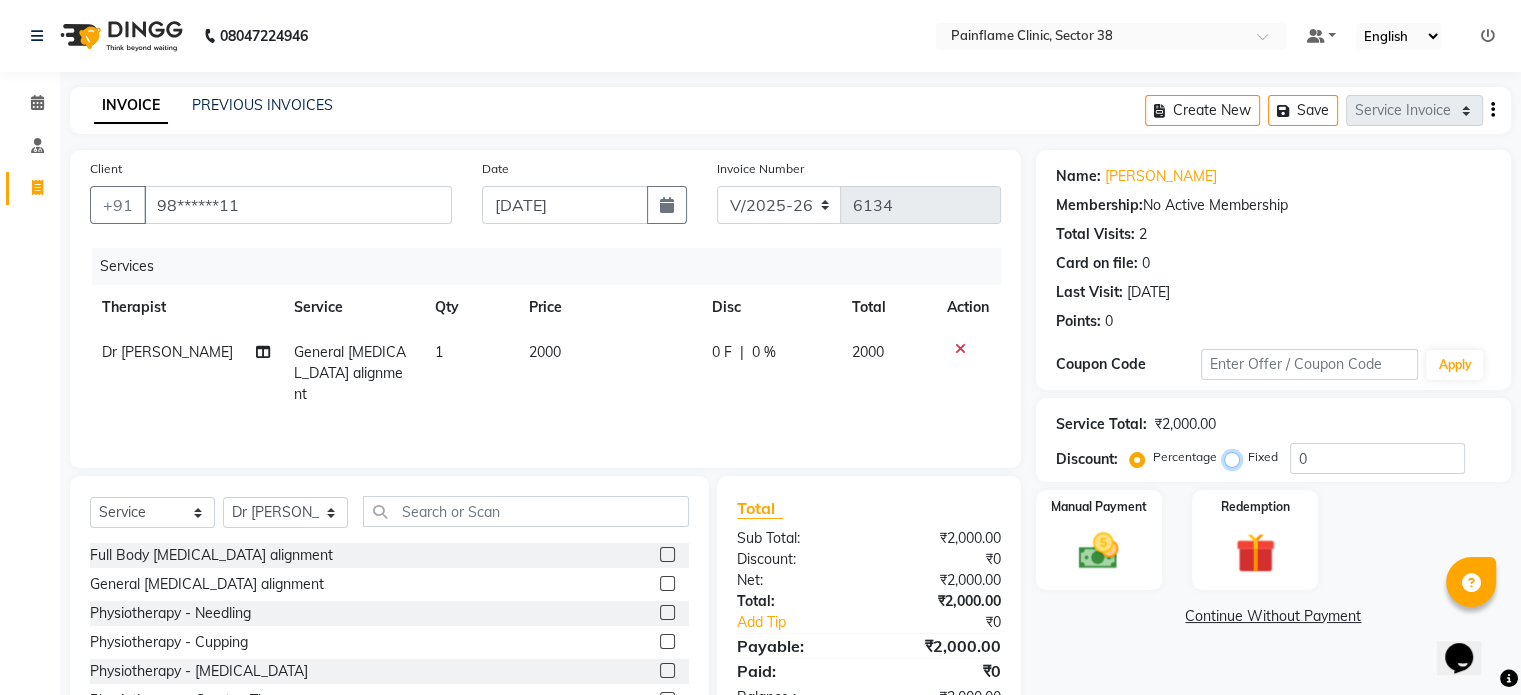 click on "Fixed" at bounding box center (1236, 457) 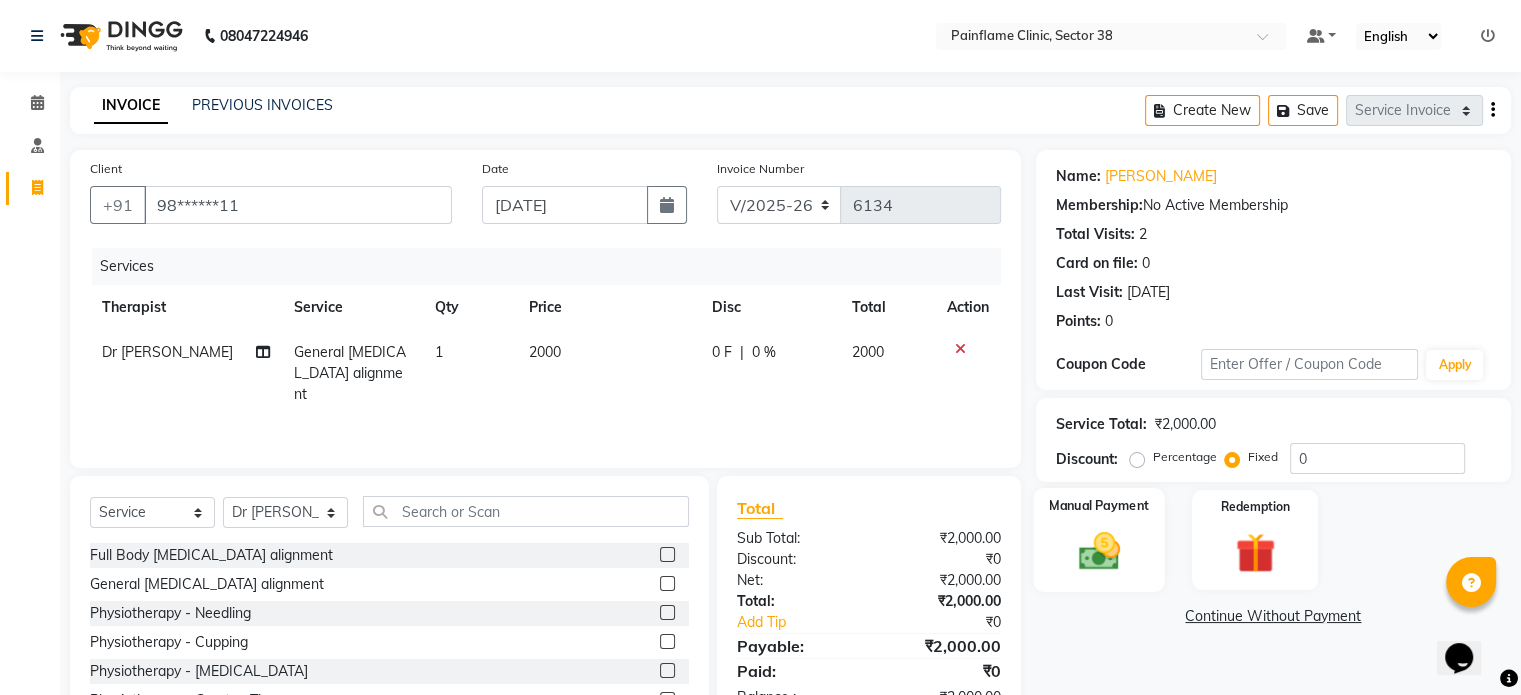 click 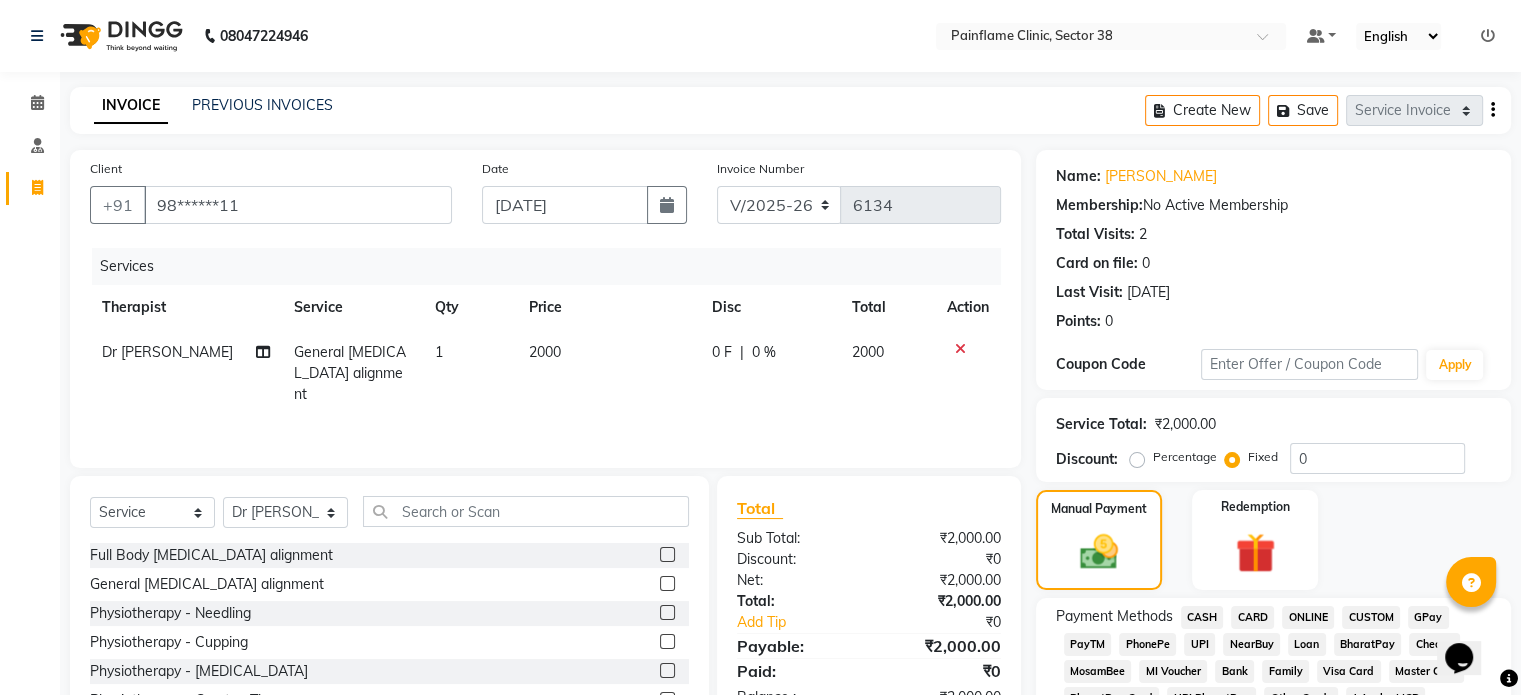 click on "CARD" 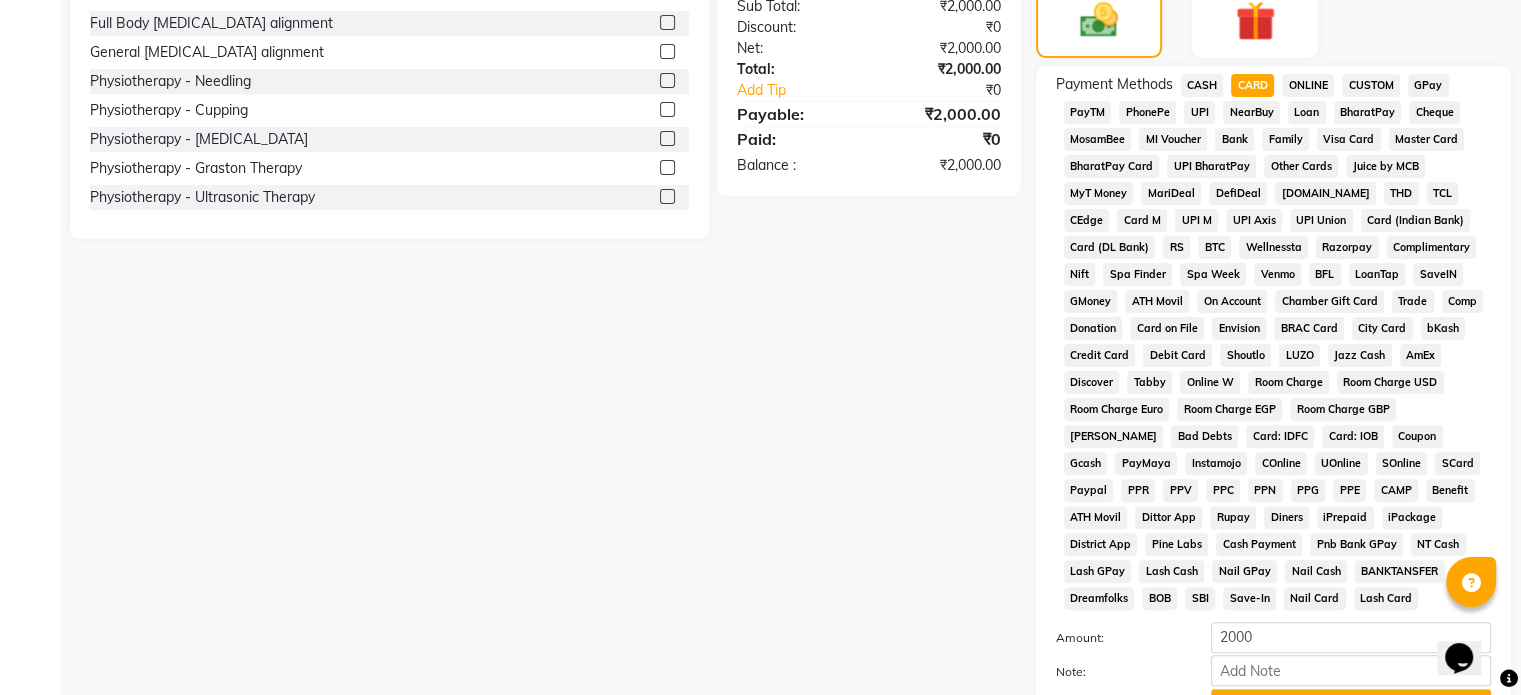 scroll, scrollTop: 652, scrollLeft: 0, axis: vertical 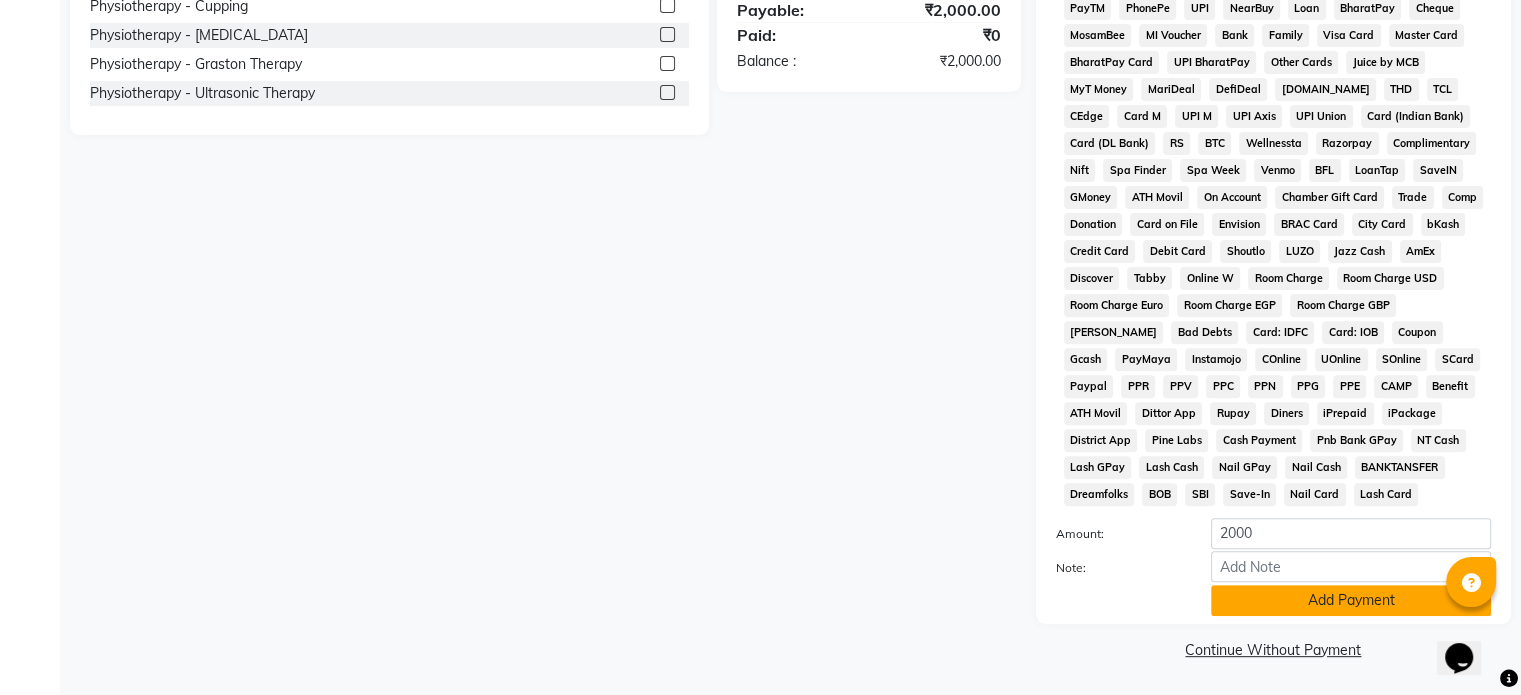 click on "Add Payment" 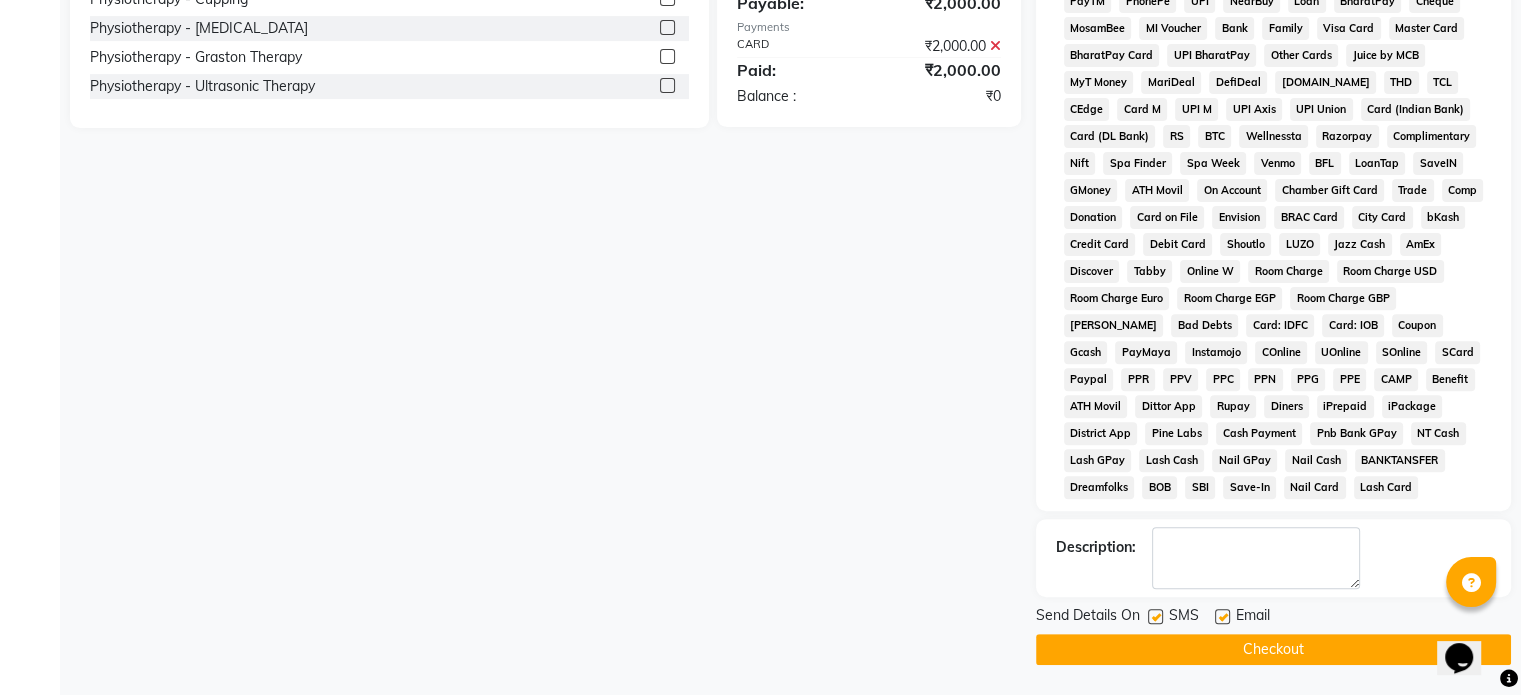 click 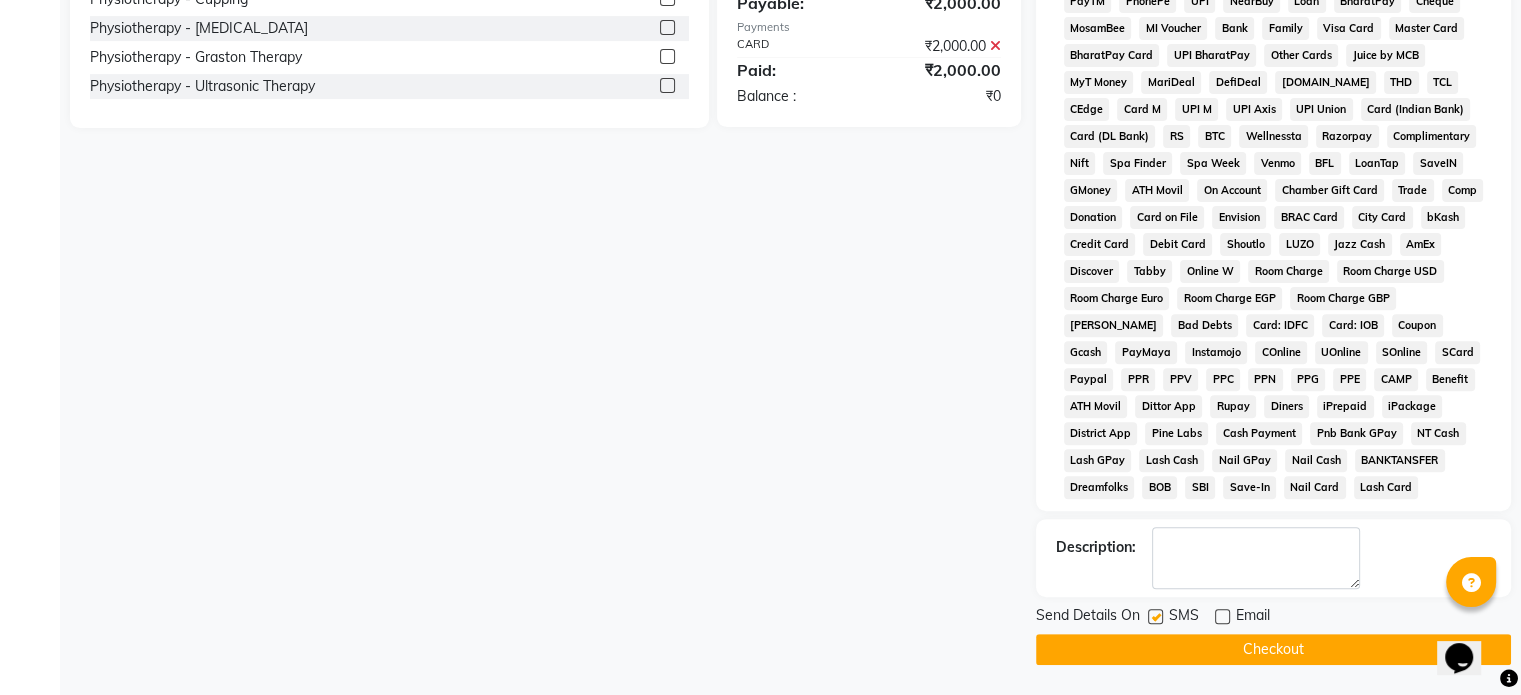 click 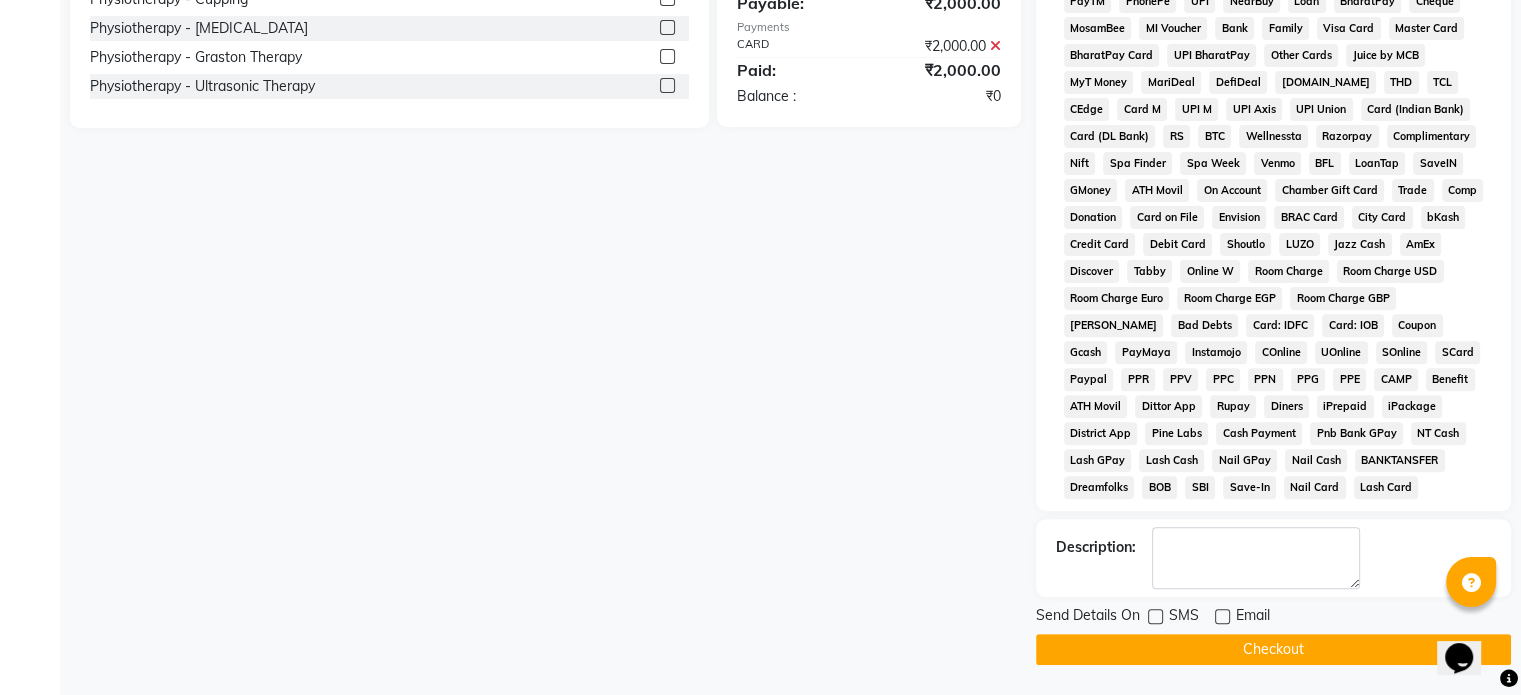 click on "Checkout" 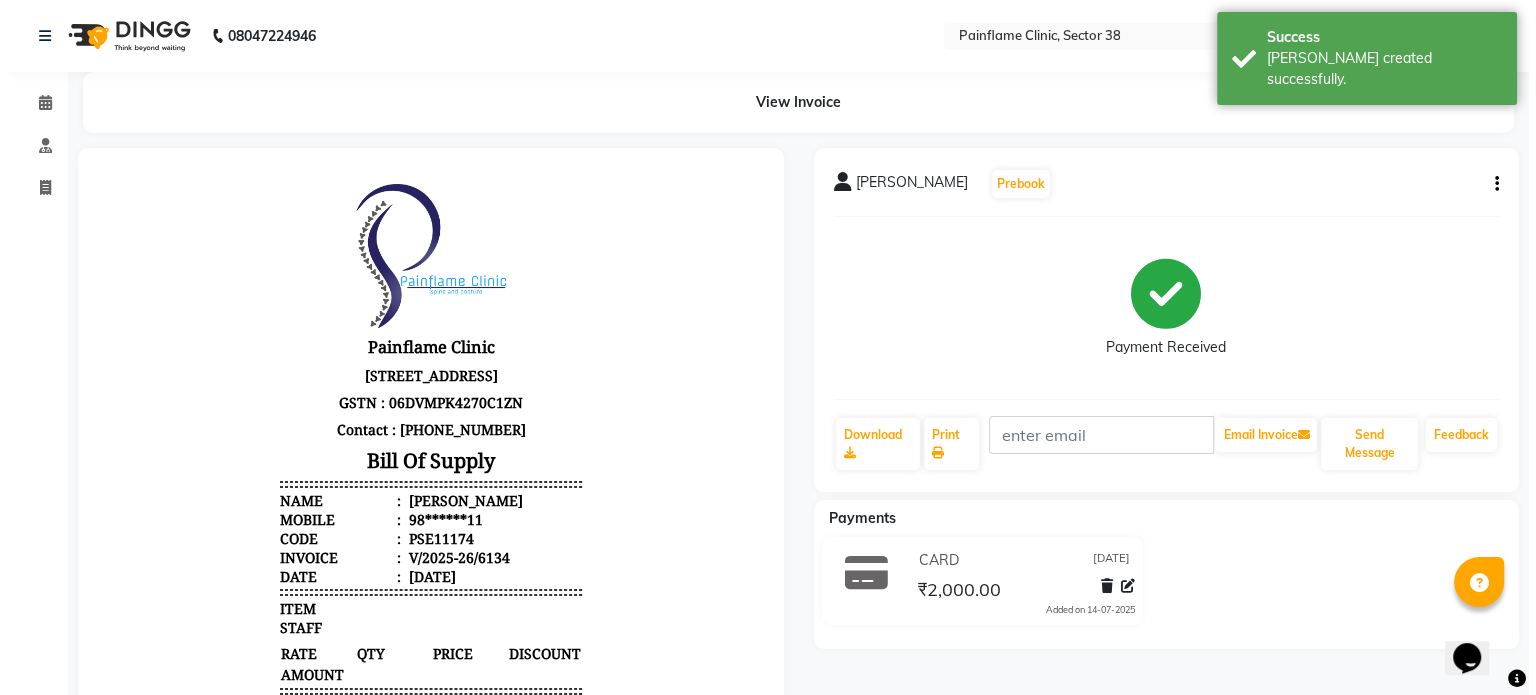 scroll, scrollTop: 0, scrollLeft: 0, axis: both 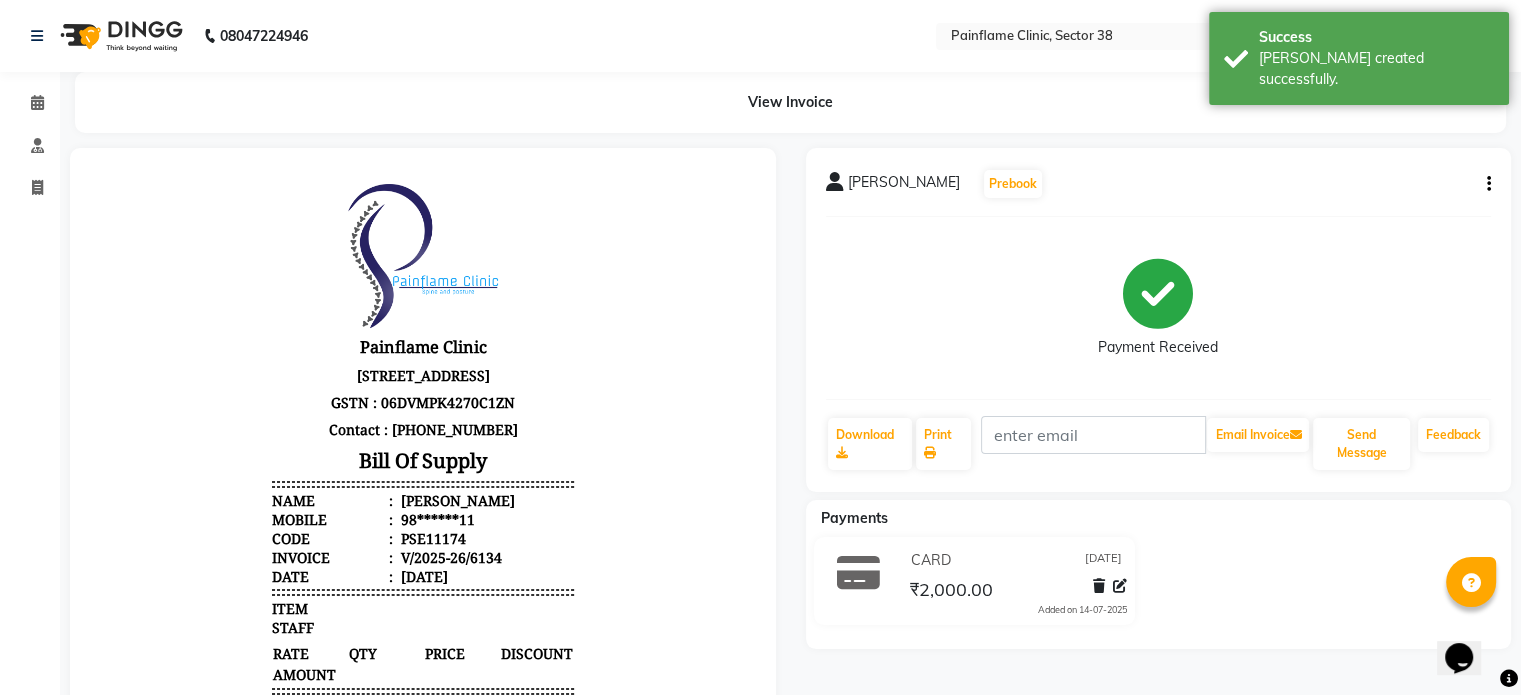 select on "service" 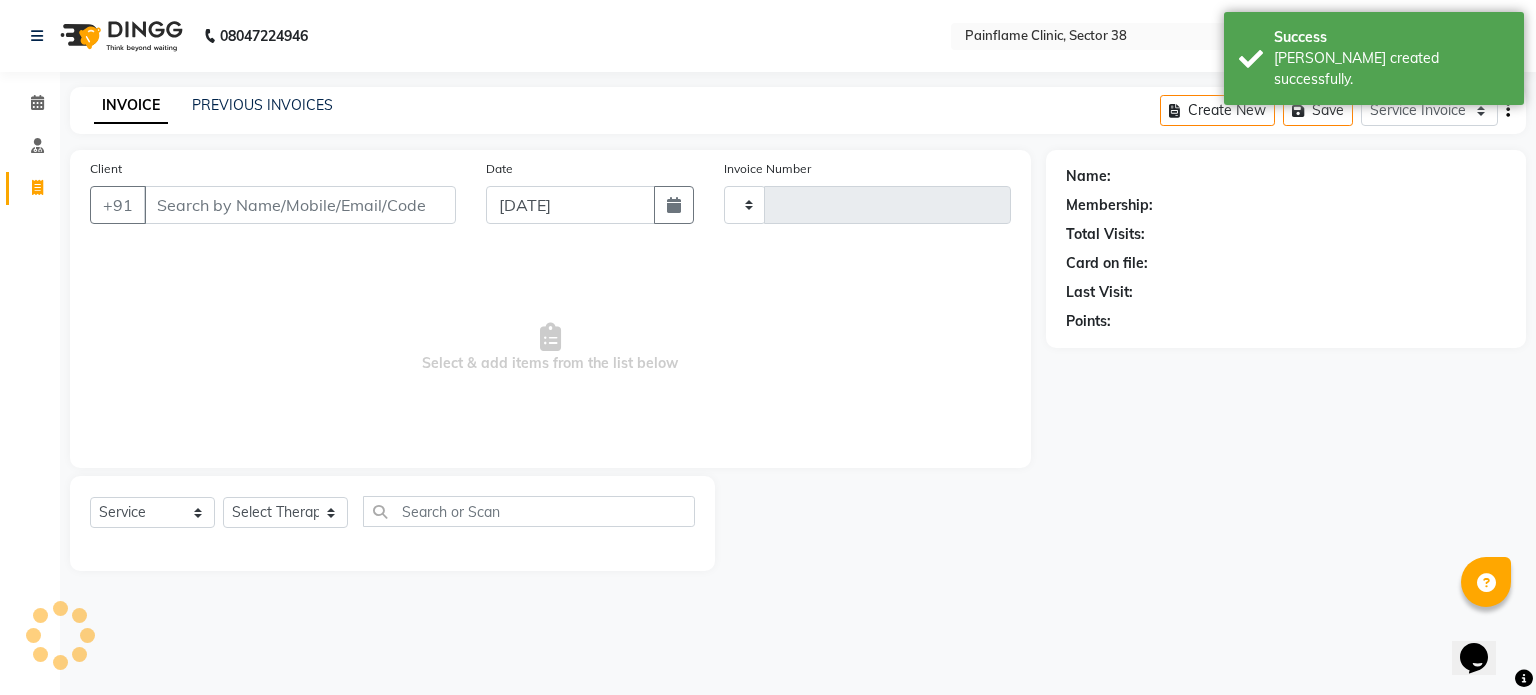 type on "6135" 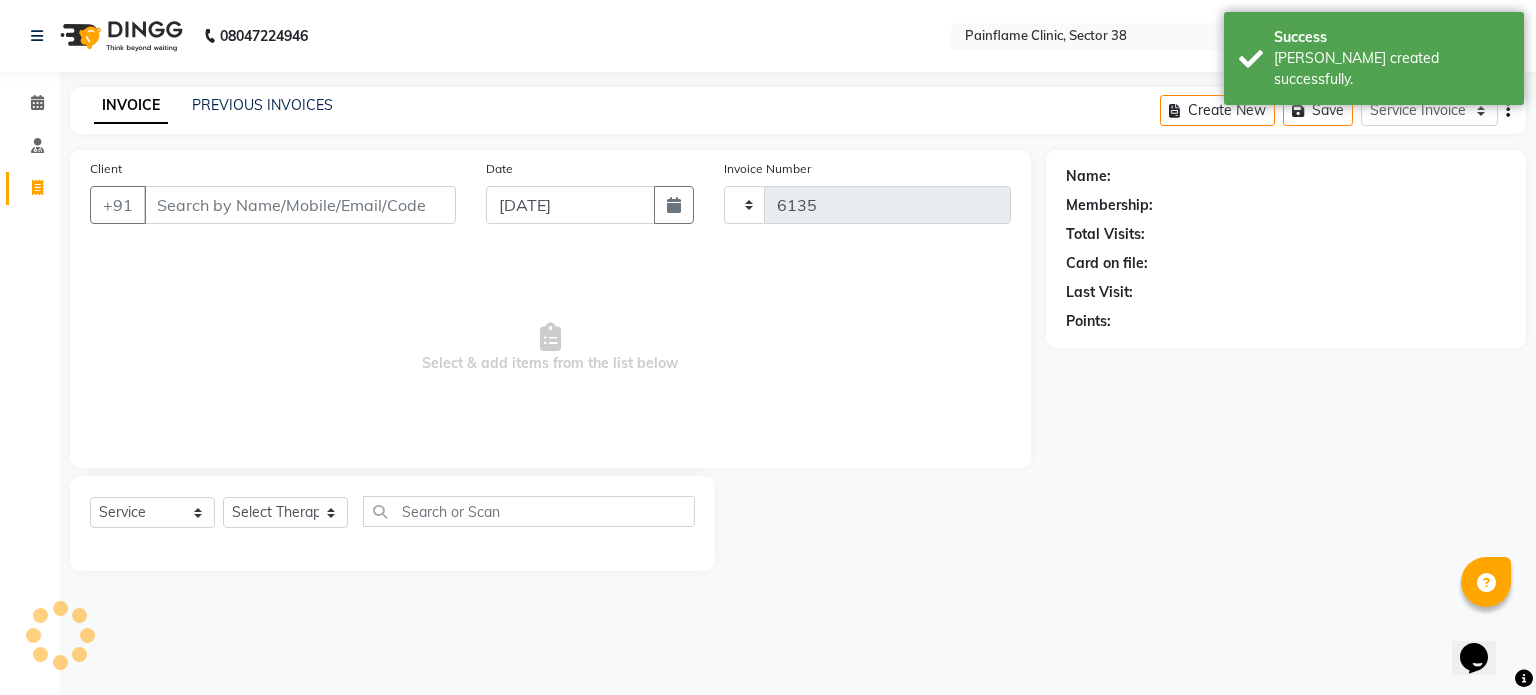 select on "3964" 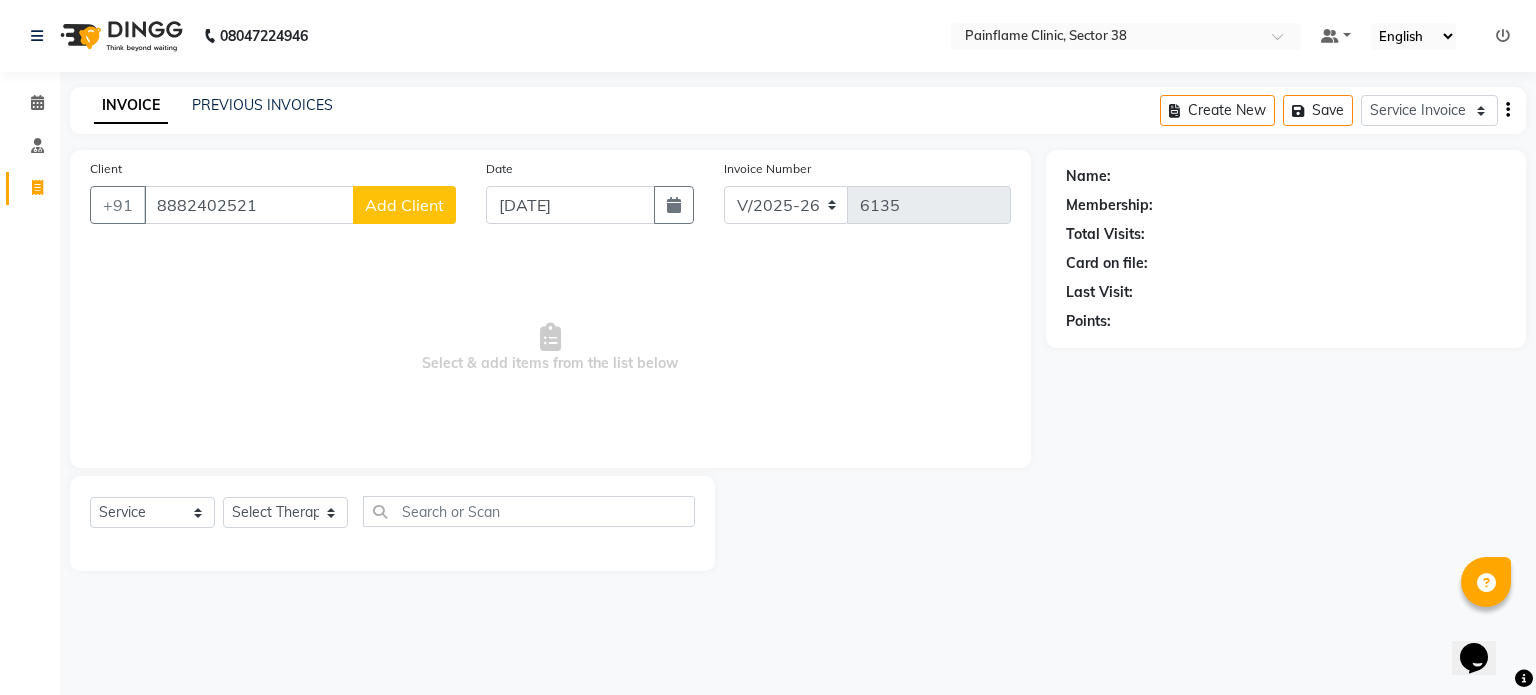 type on "8882402521" 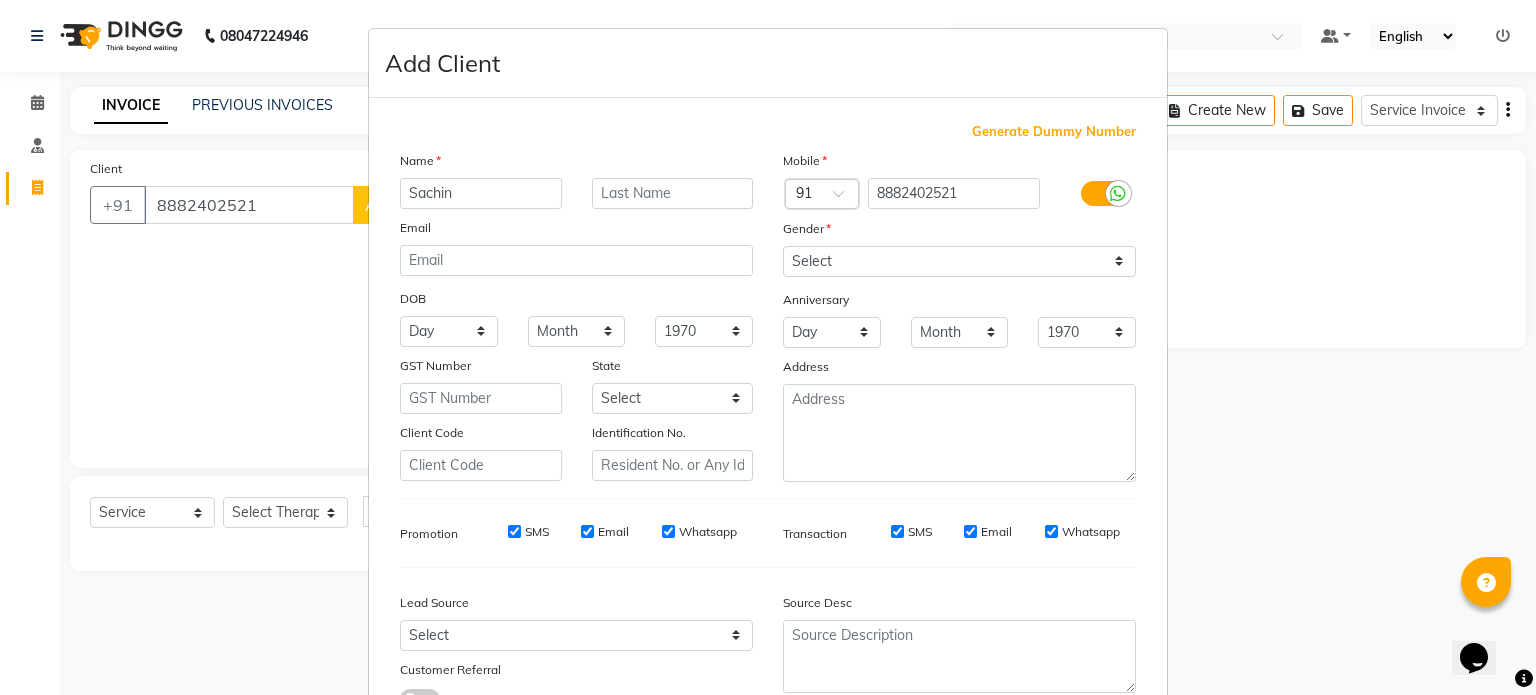type on "Sachin" 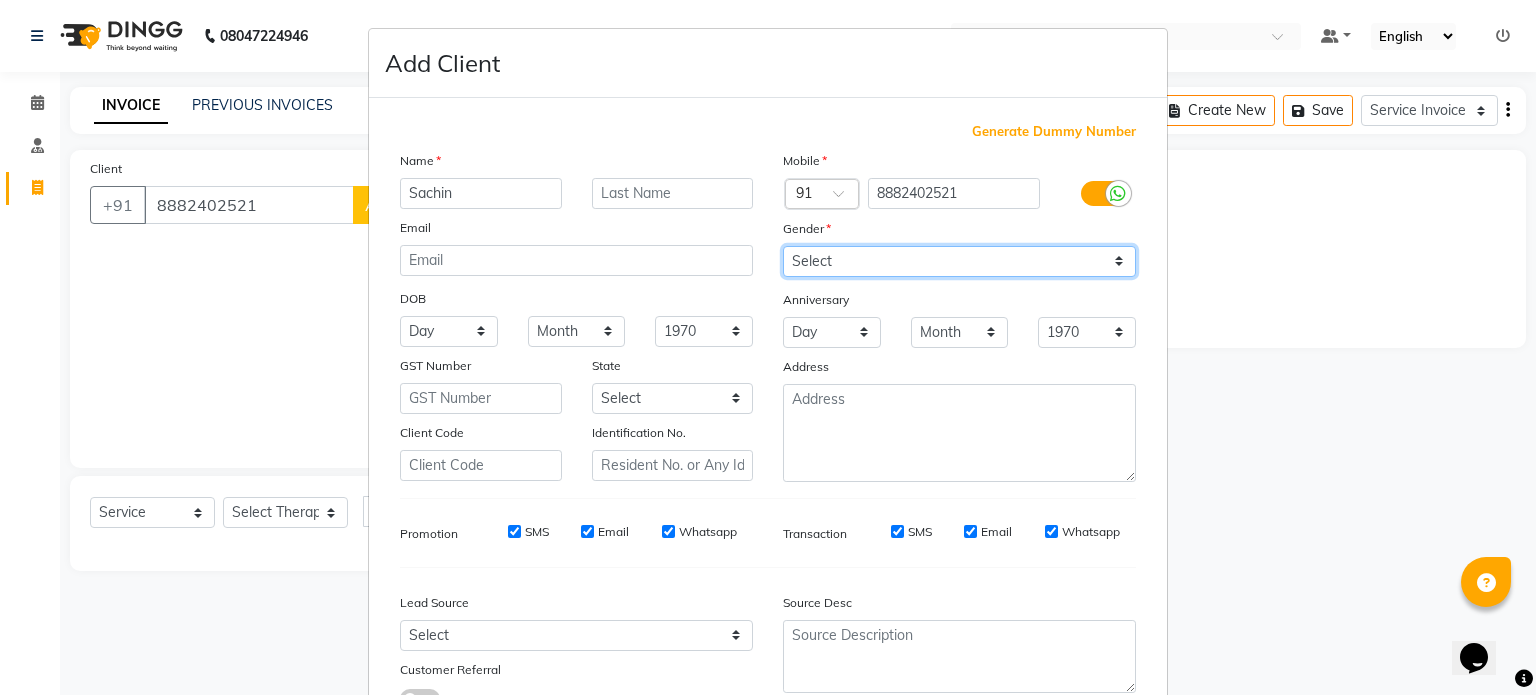 click on "Select [DEMOGRAPHIC_DATA] [DEMOGRAPHIC_DATA] Other Prefer Not To Say" at bounding box center [959, 261] 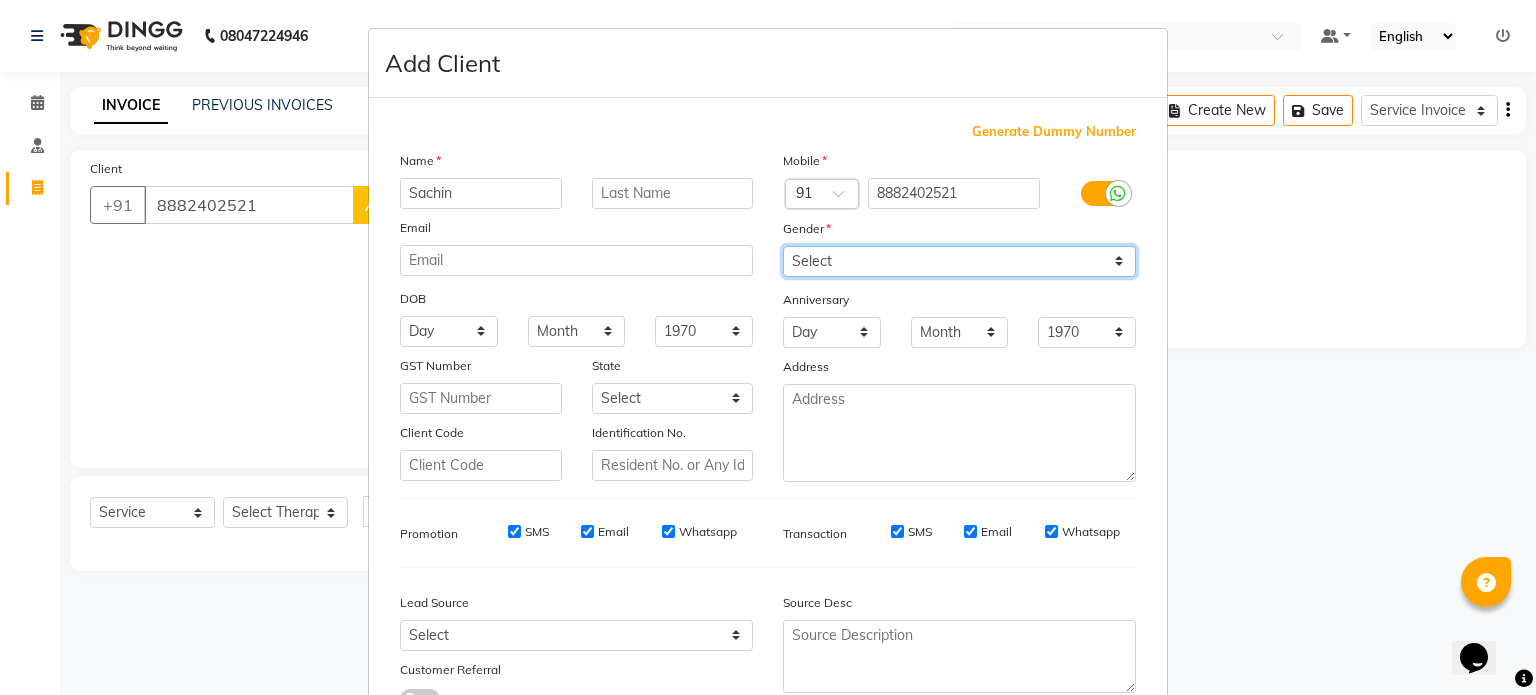 click on "Select [DEMOGRAPHIC_DATA] [DEMOGRAPHIC_DATA] Other Prefer Not To Say" at bounding box center [959, 261] 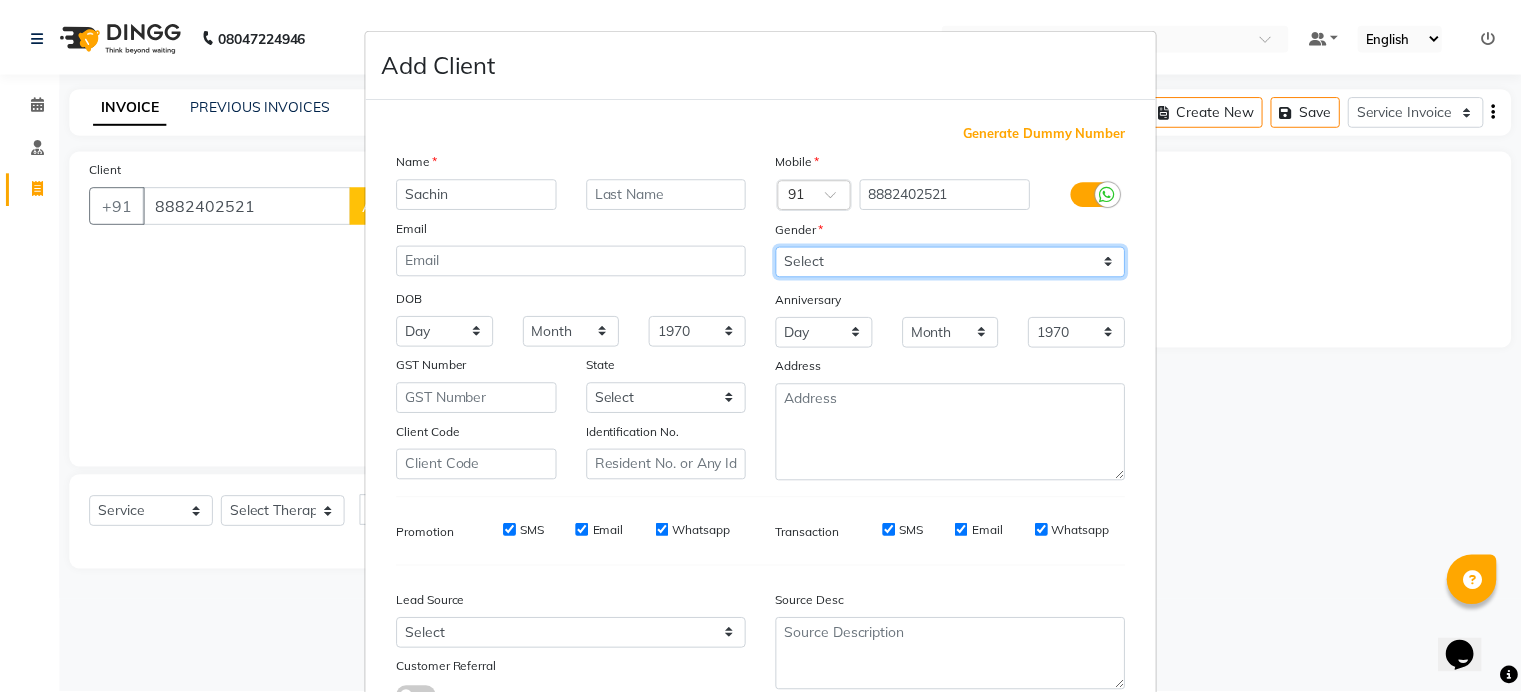 scroll, scrollTop: 161, scrollLeft: 0, axis: vertical 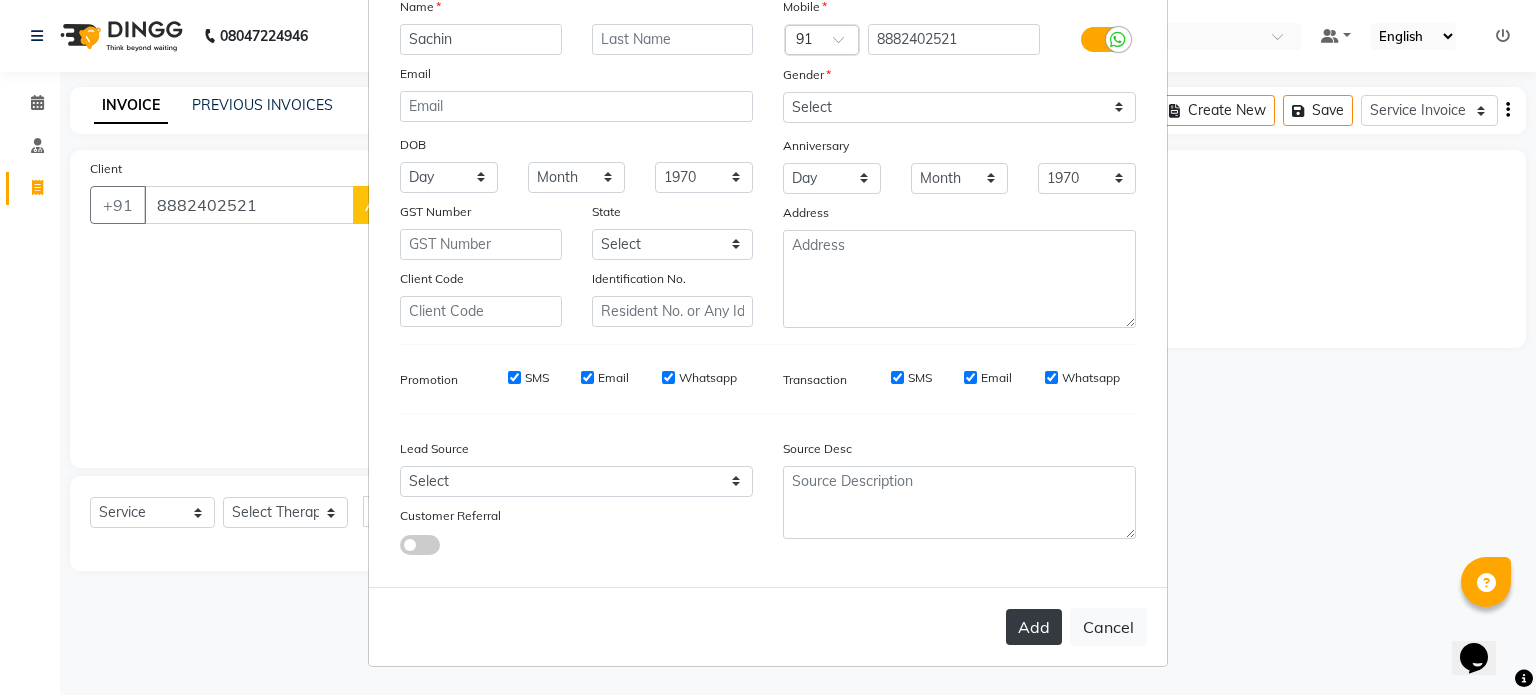 click on "Add" at bounding box center [1034, 627] 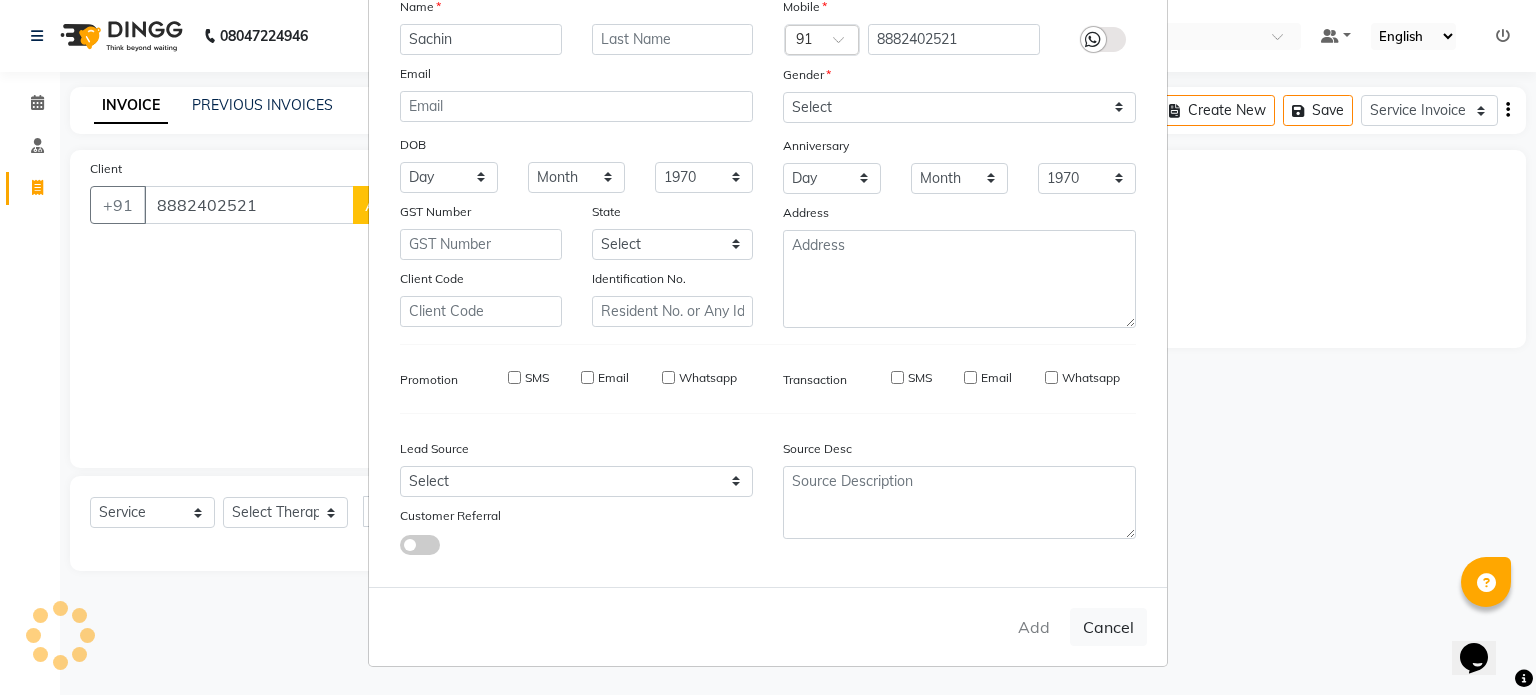 type on "88******21" 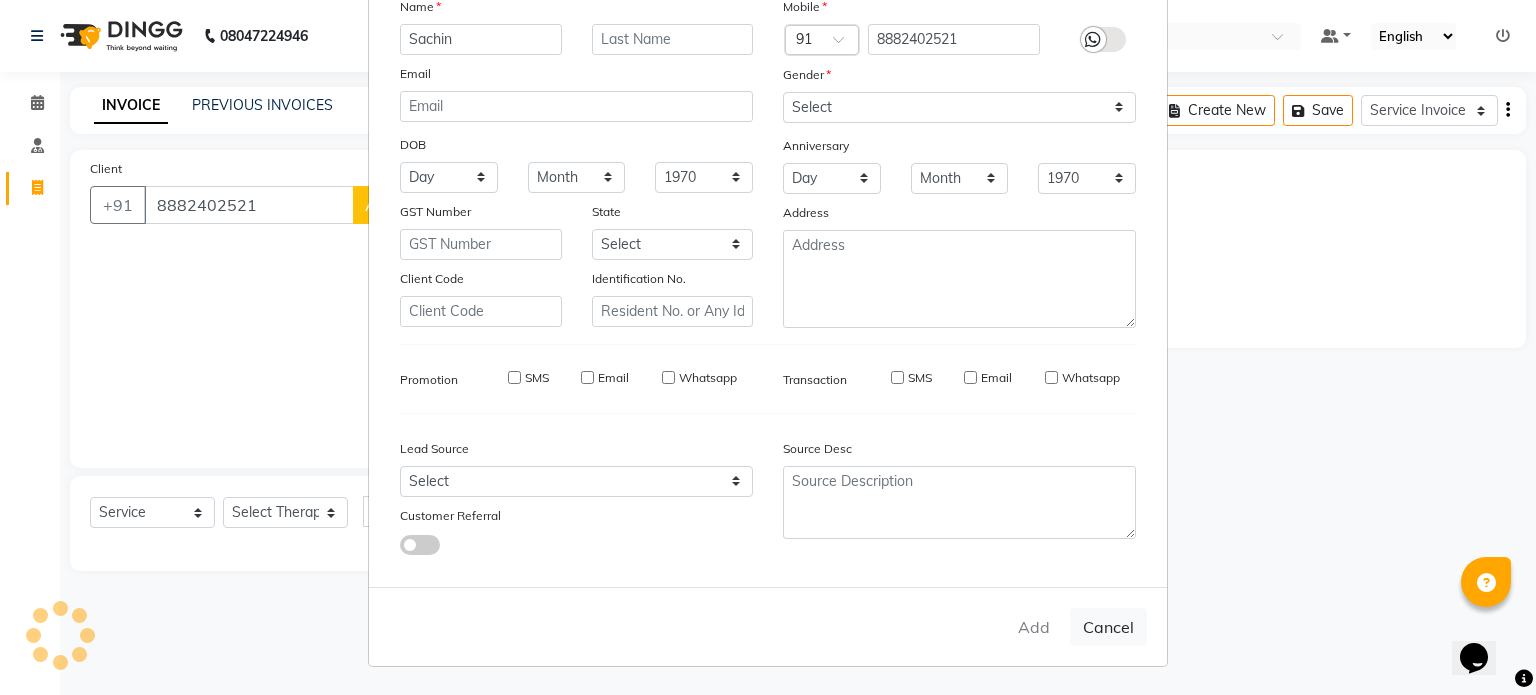 type 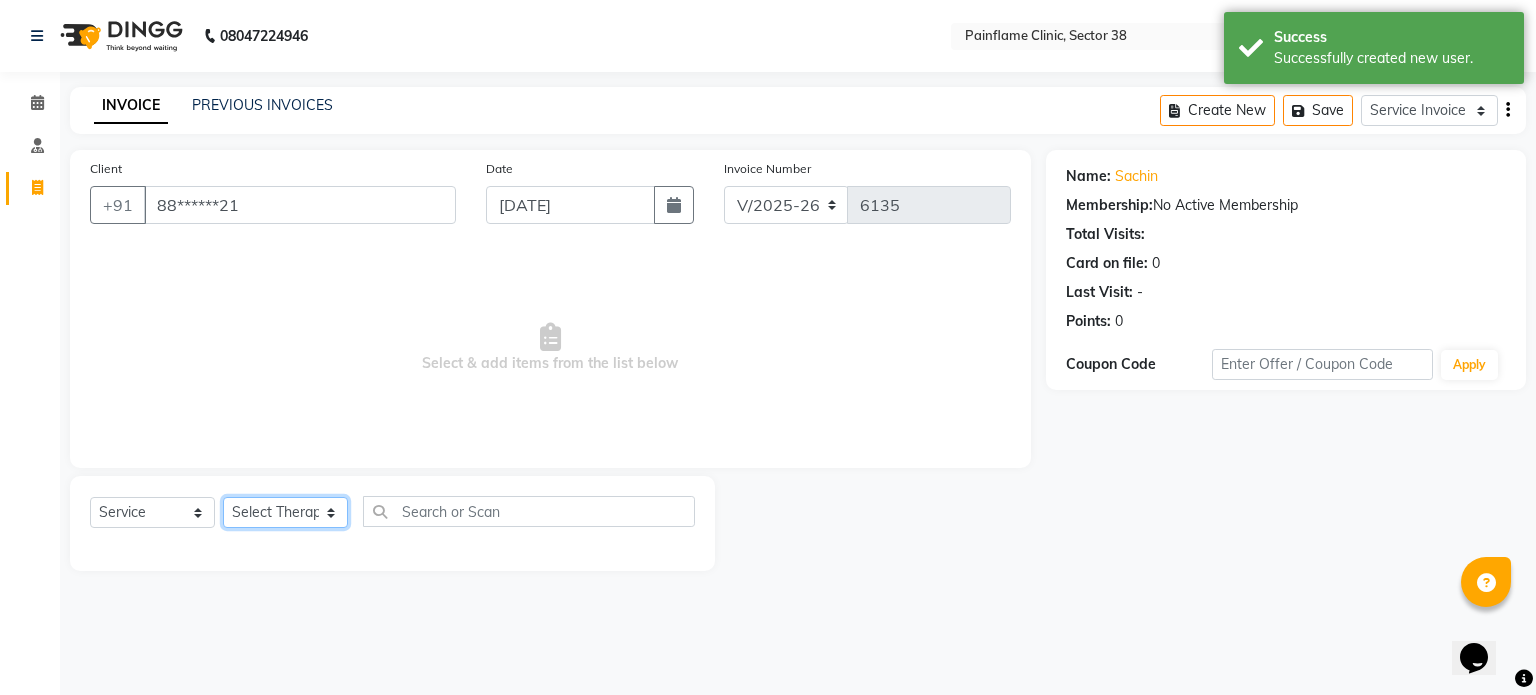 click on "Select Therapist [PERSON_NAME] Dr [PERSON_NAME] [PERSON_NAME] Dr [PERSON_NAME] Dr. Suraj [PERSON_NAME] [PERSON_NAME] [PERSON_NAME] [PERSON_NAME] Reception 1  Reception 2 Reception 3" 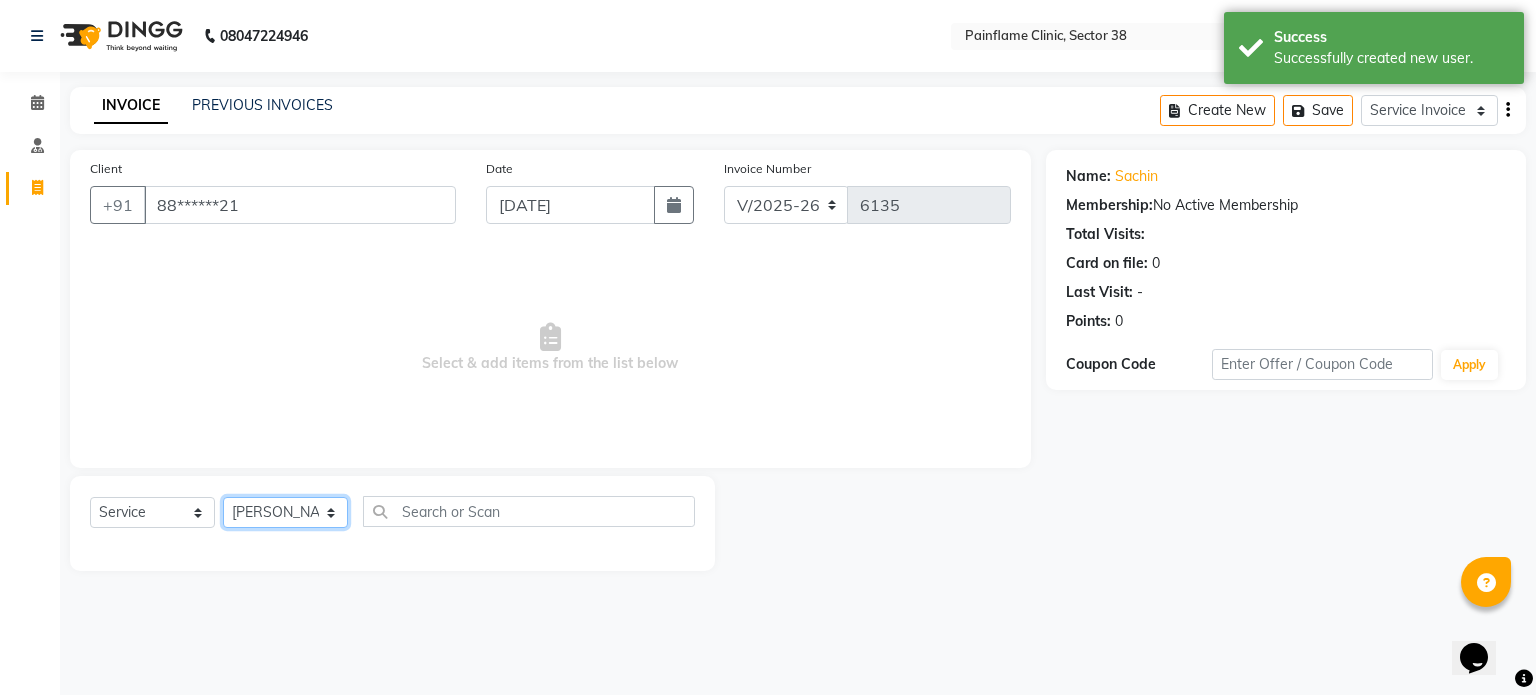 click on "Select Therapist [PERSON_NAME] Dr [PERSON_NAME] [PERSON_NAME] Dr [PERSON_NAME] Dr. Suraj [PERSON_NAME] [PERSON_NAME] [PERSON_NAME] [PERSON_NAME] Reception 1  Reception 2 Reception 3" 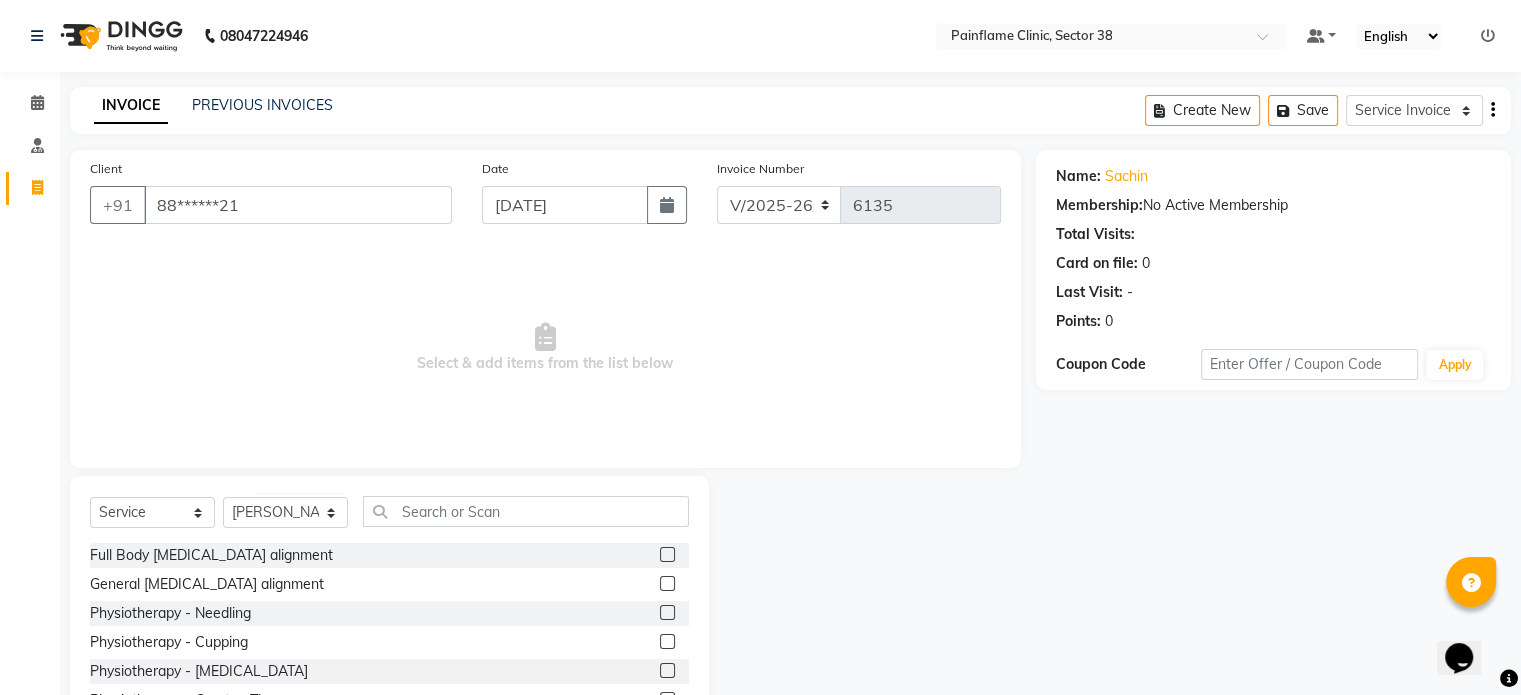 click 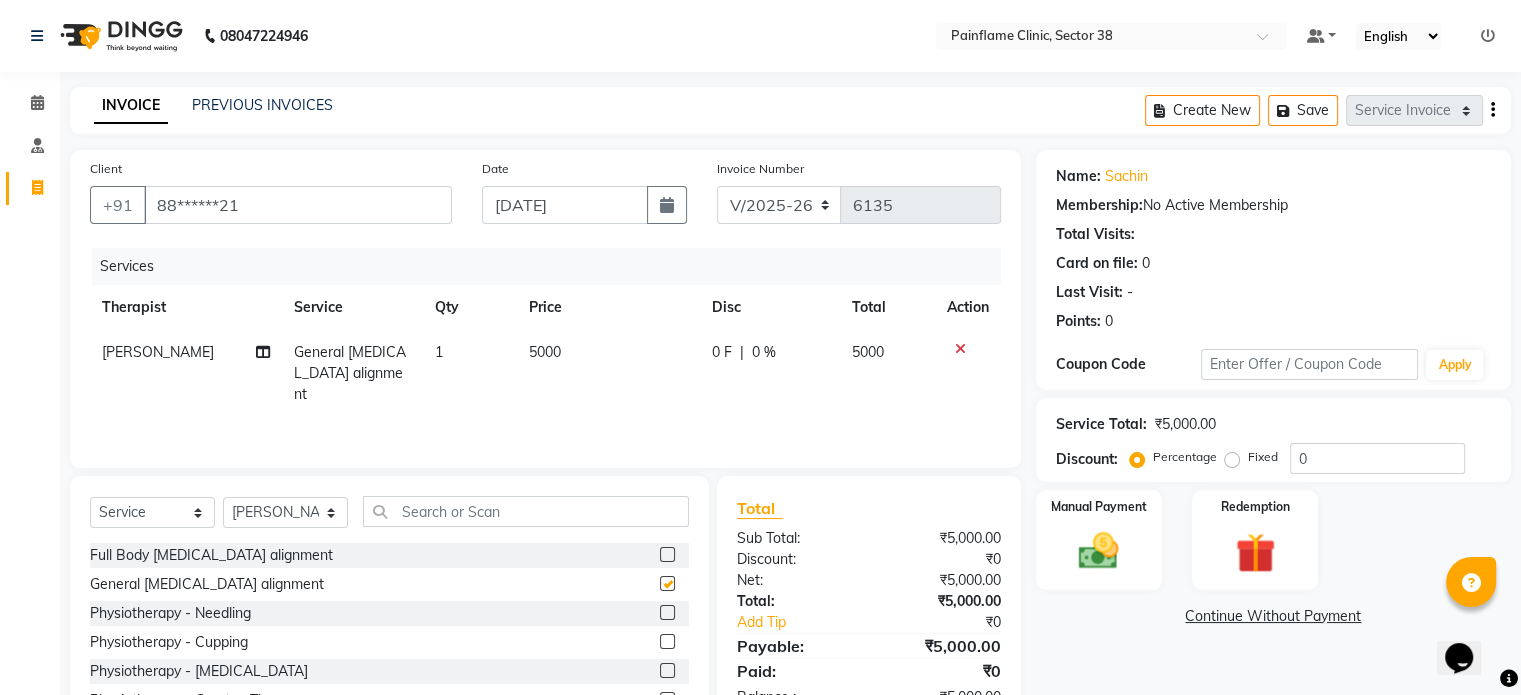 checkbox on "false" 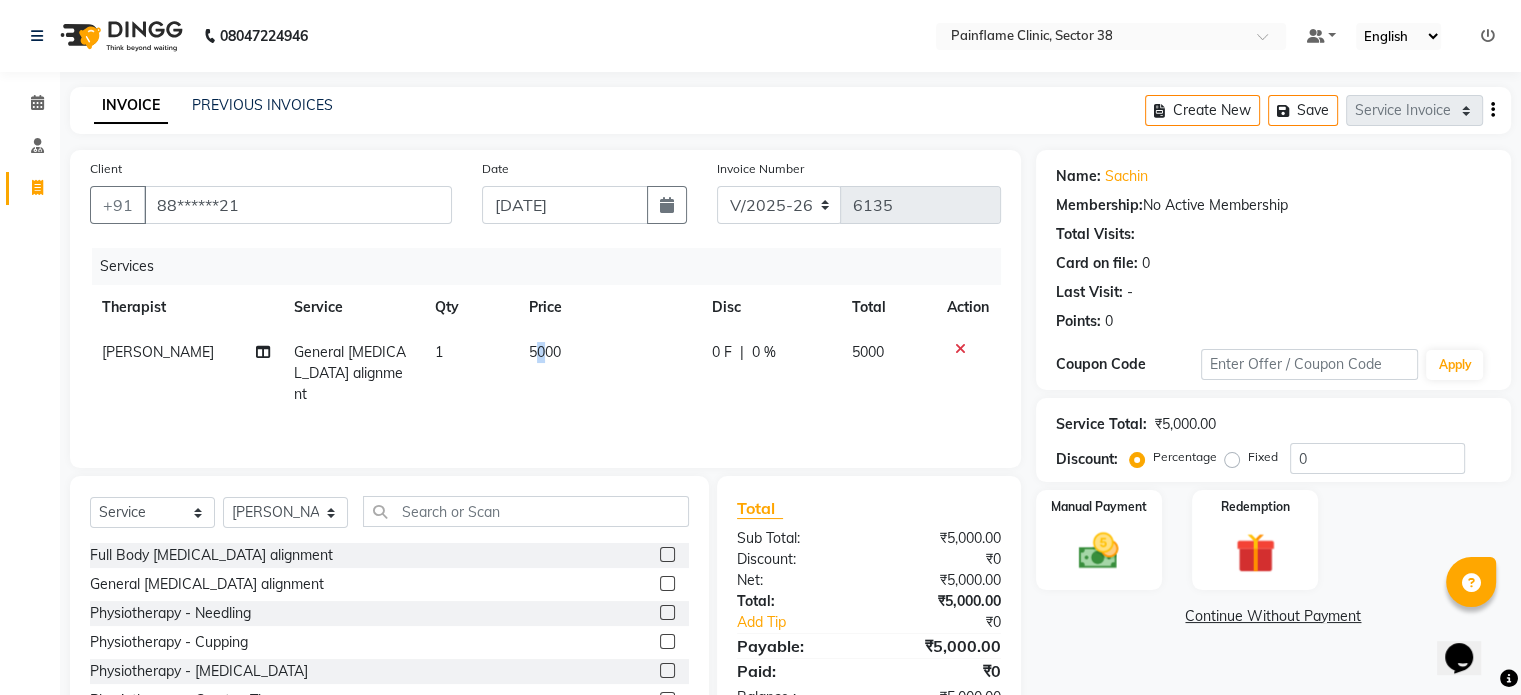 click on "5000" 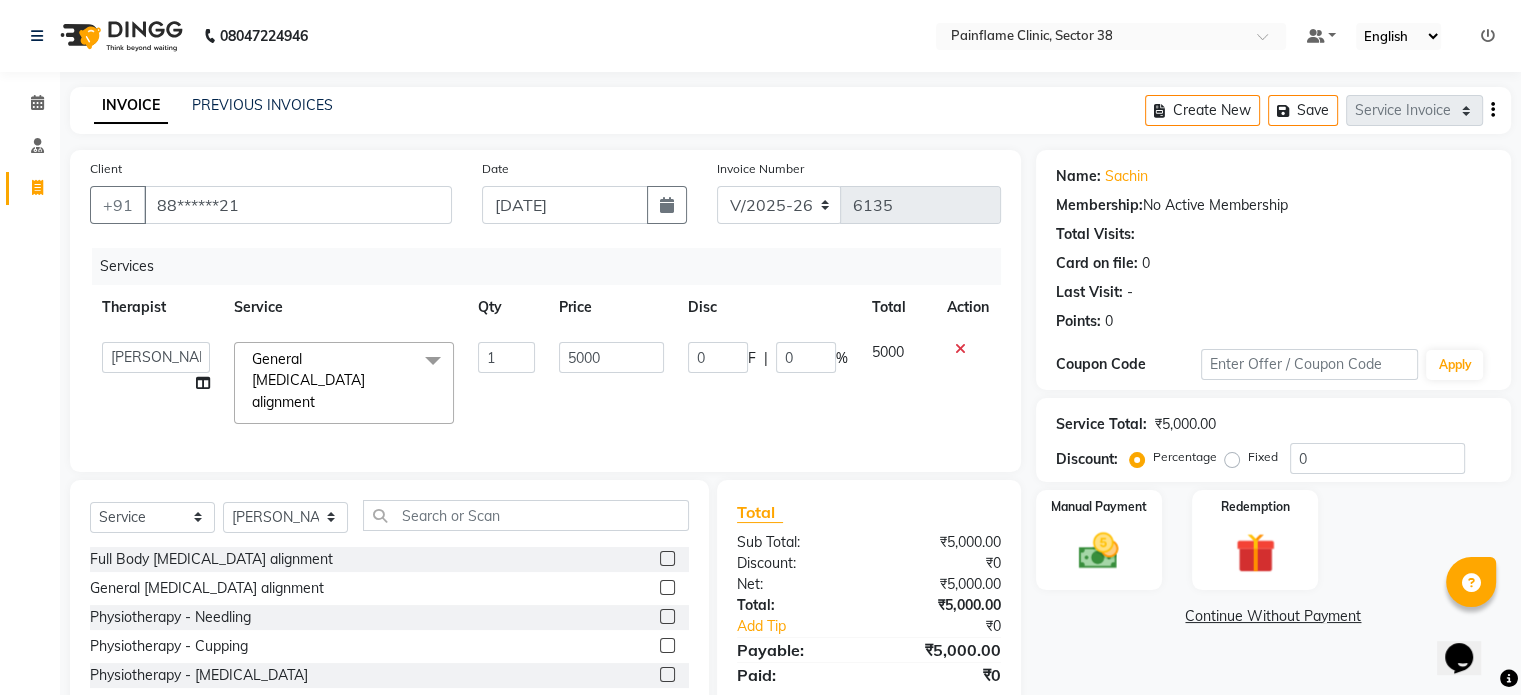 click on "1" 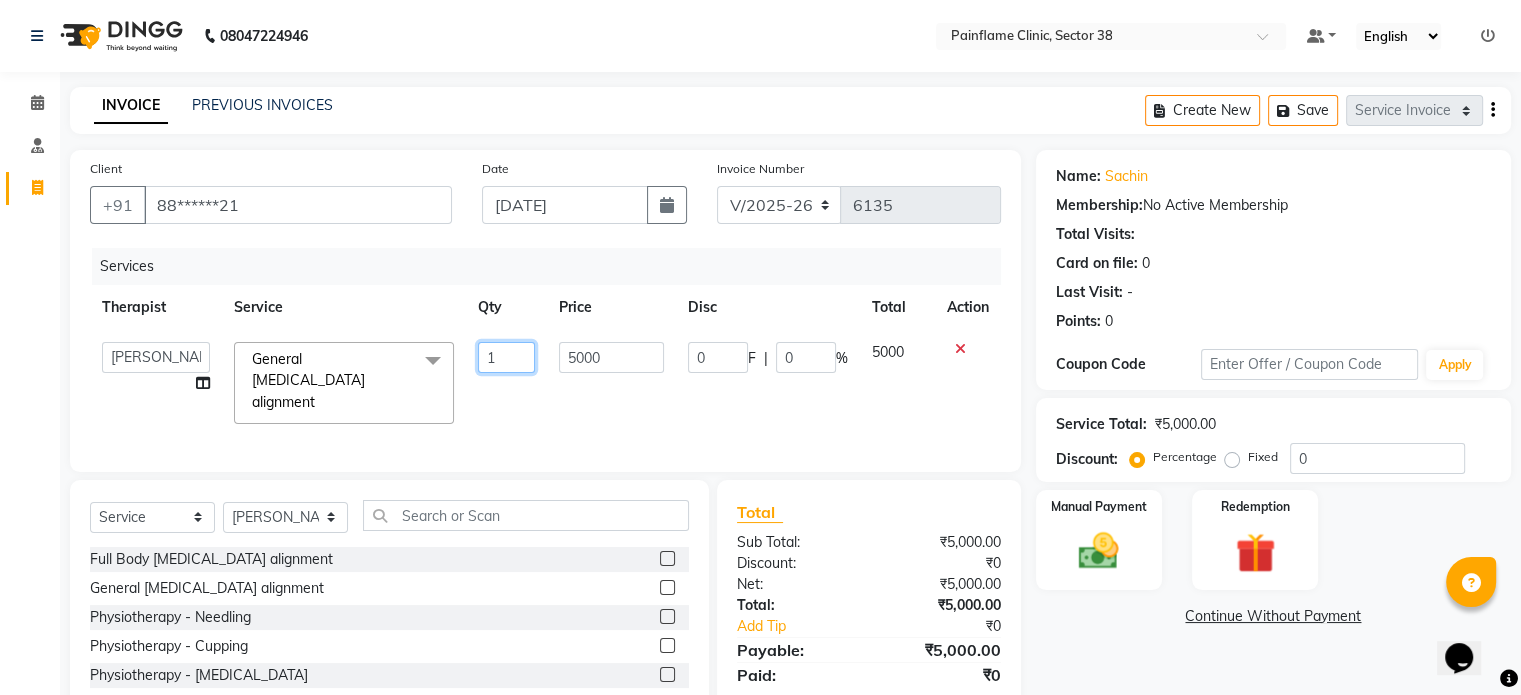drag, startPoint x: 544, startPoint y: 352, endPoint x: 584, endPoint y: 356, distance: 40.1995 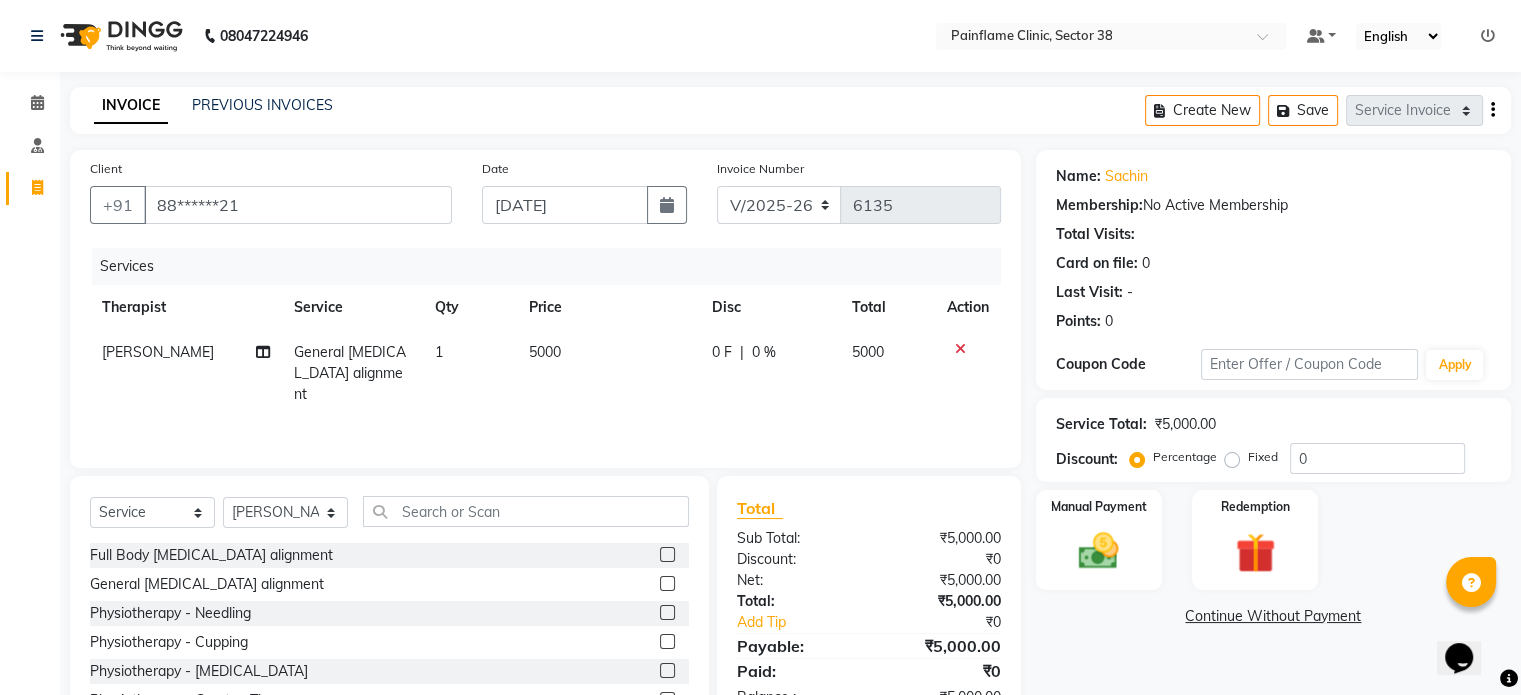click on "5000" 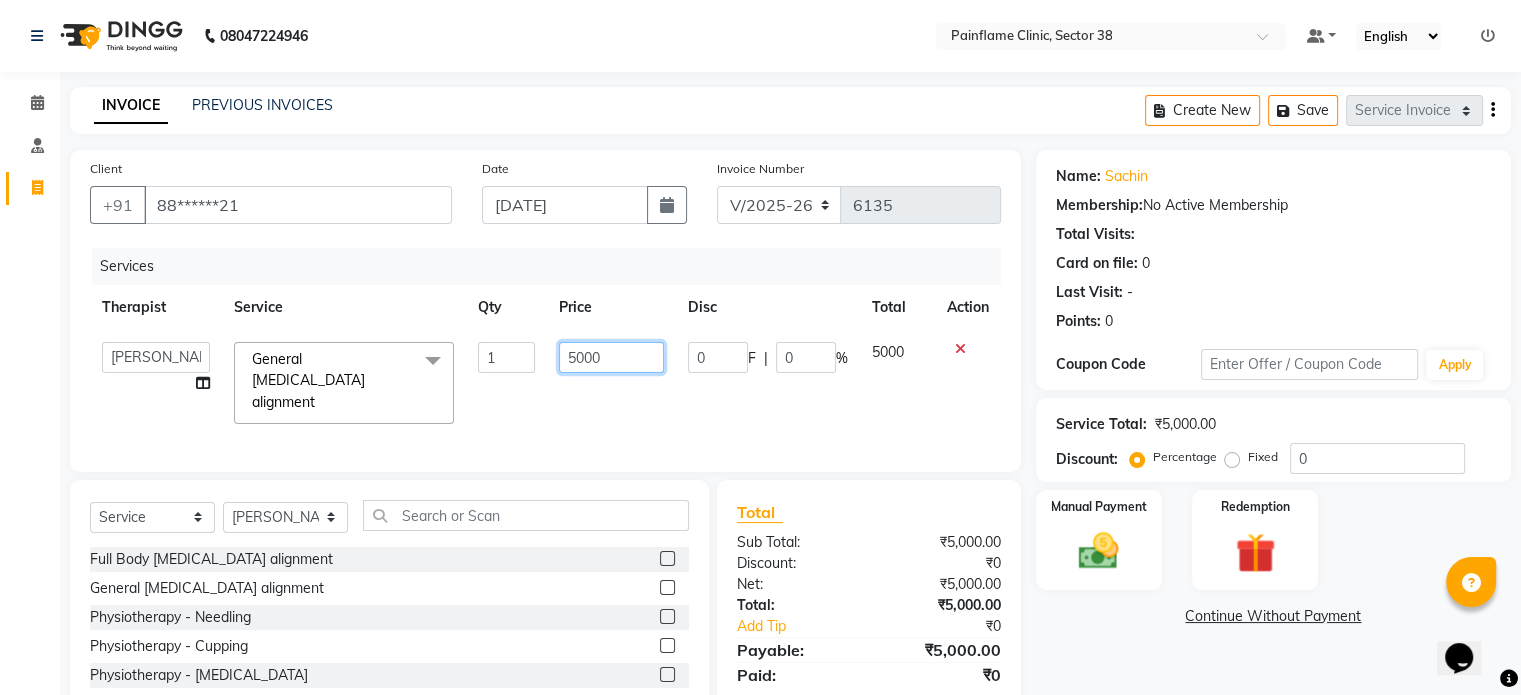 click on "5000" 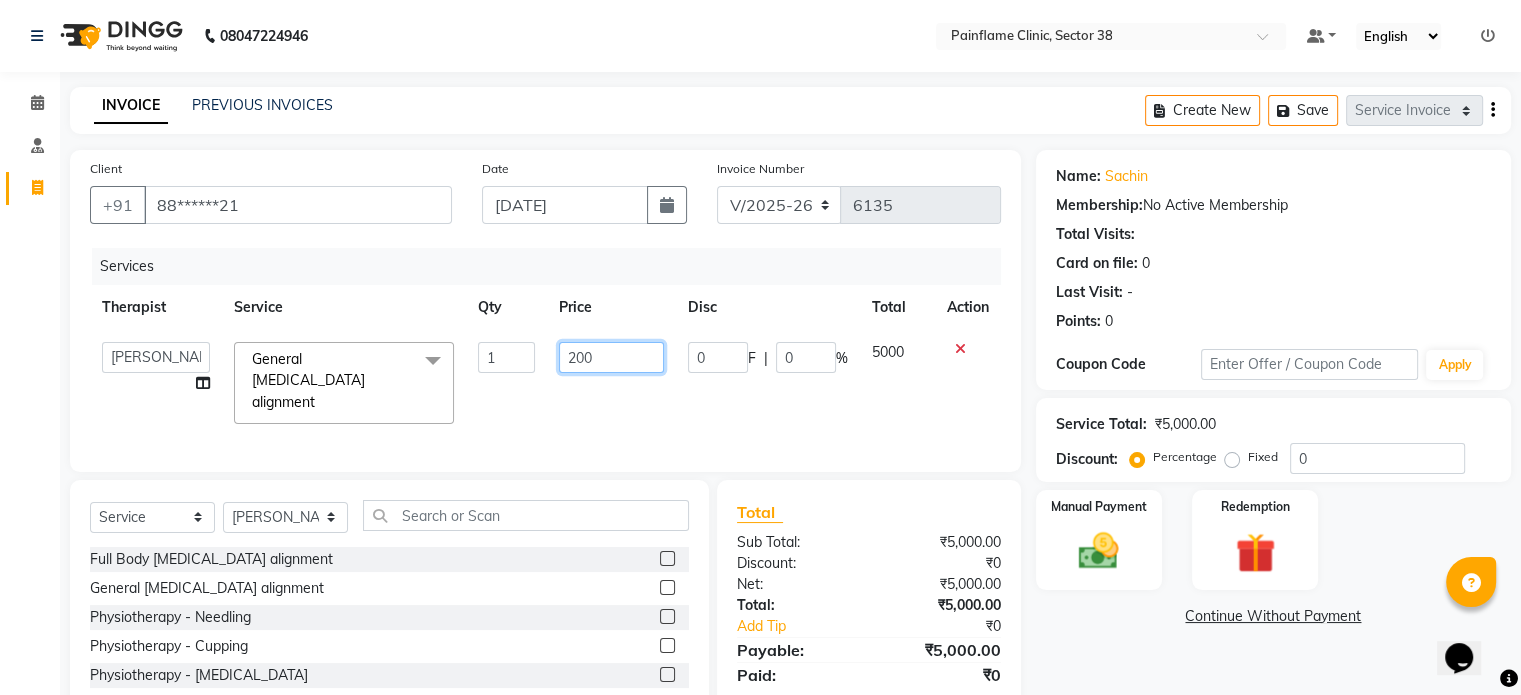 type on "2000" 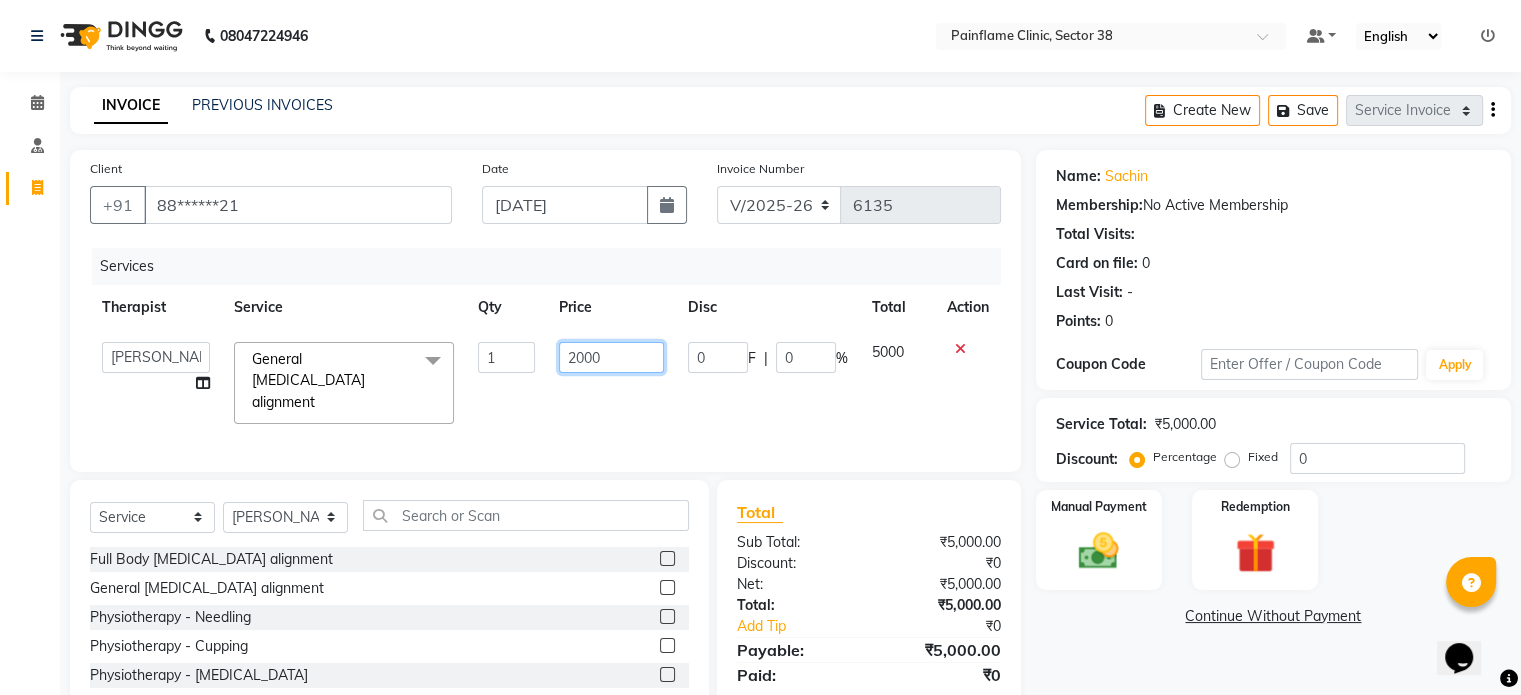 scroll, scrollTop: 119, scrollLeft: 0, axis: vertical 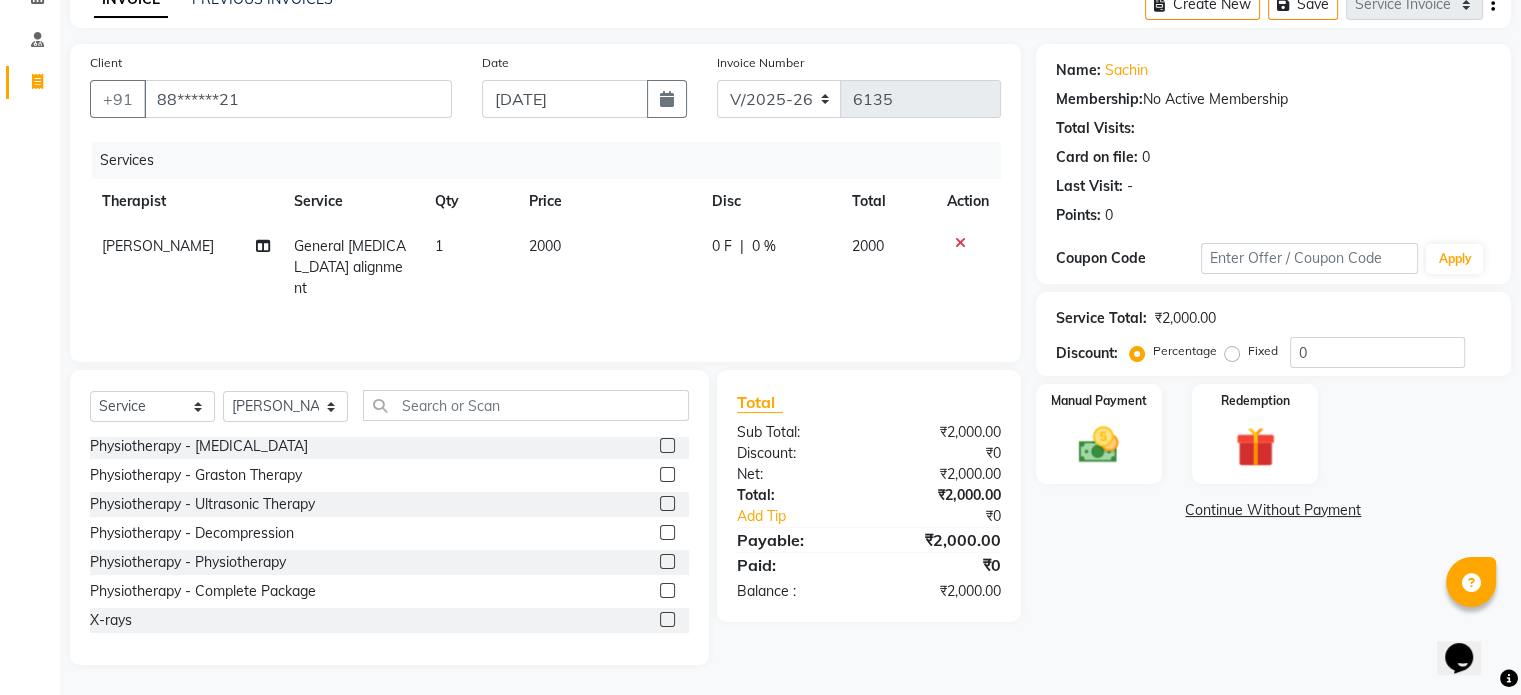 click 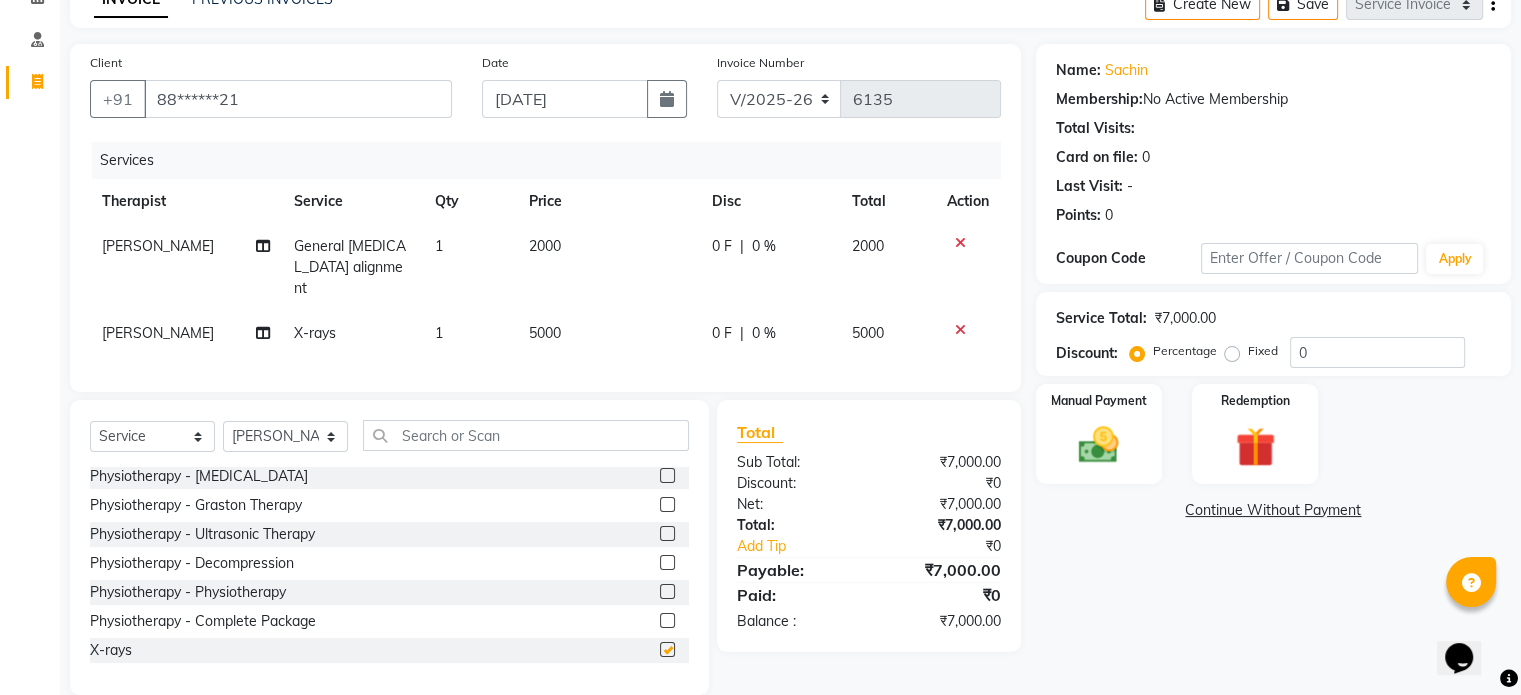 checkbox on "false" 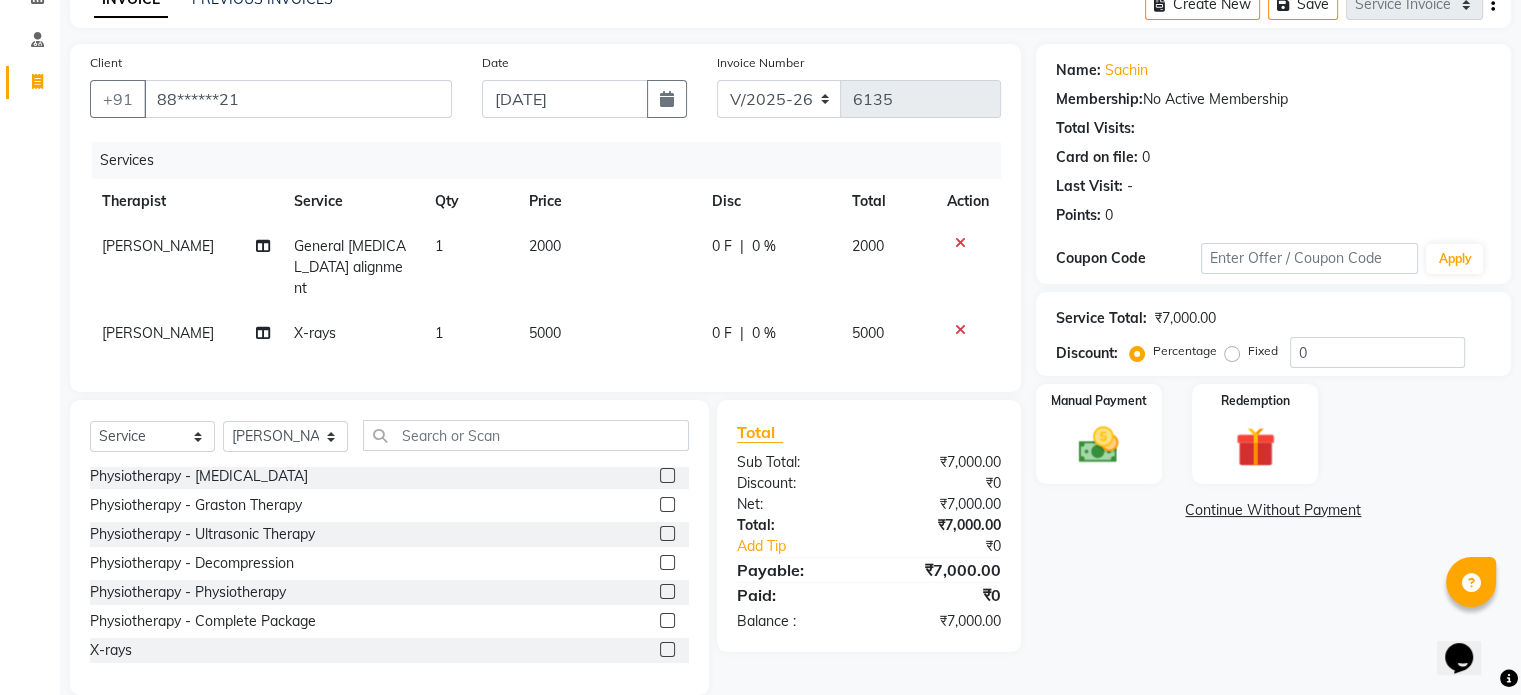 click on "5000" 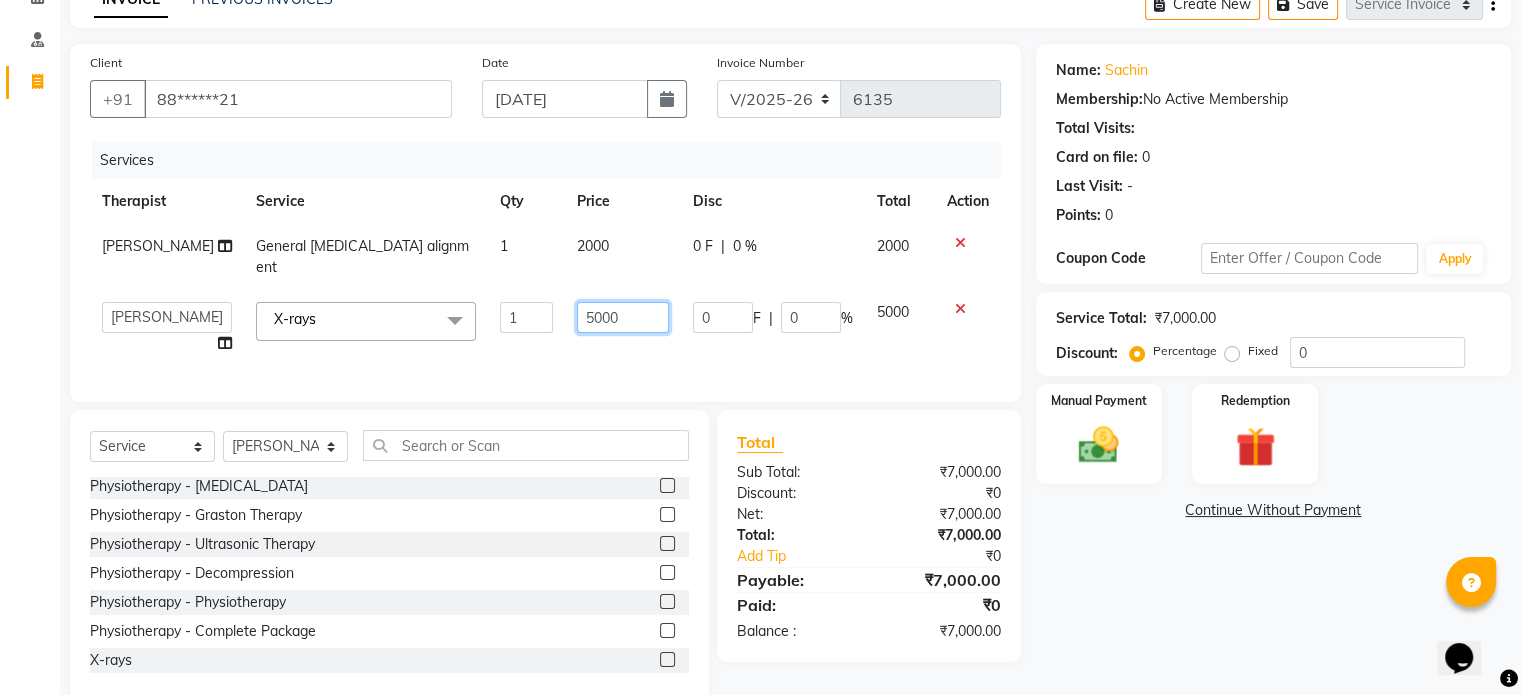 click on "5000" 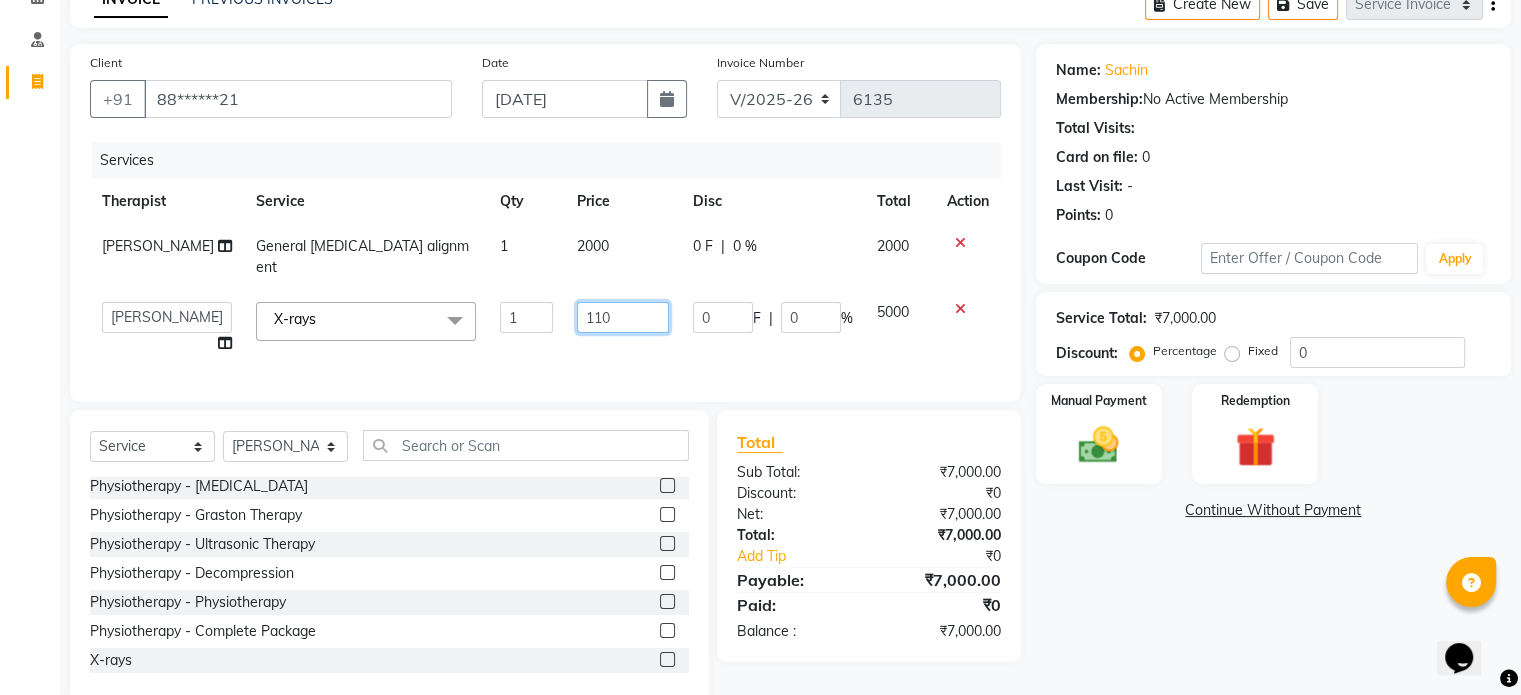 type on "1100" 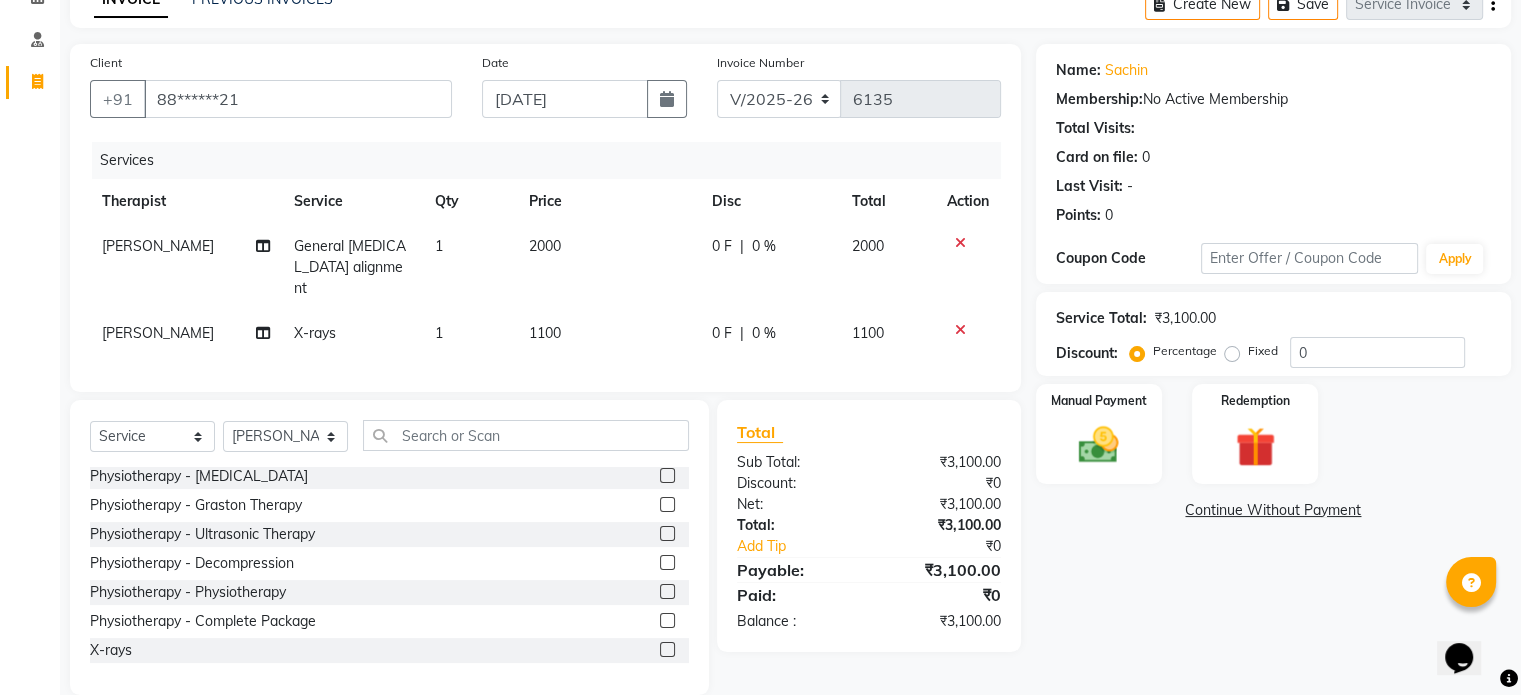 click on "Fixed" 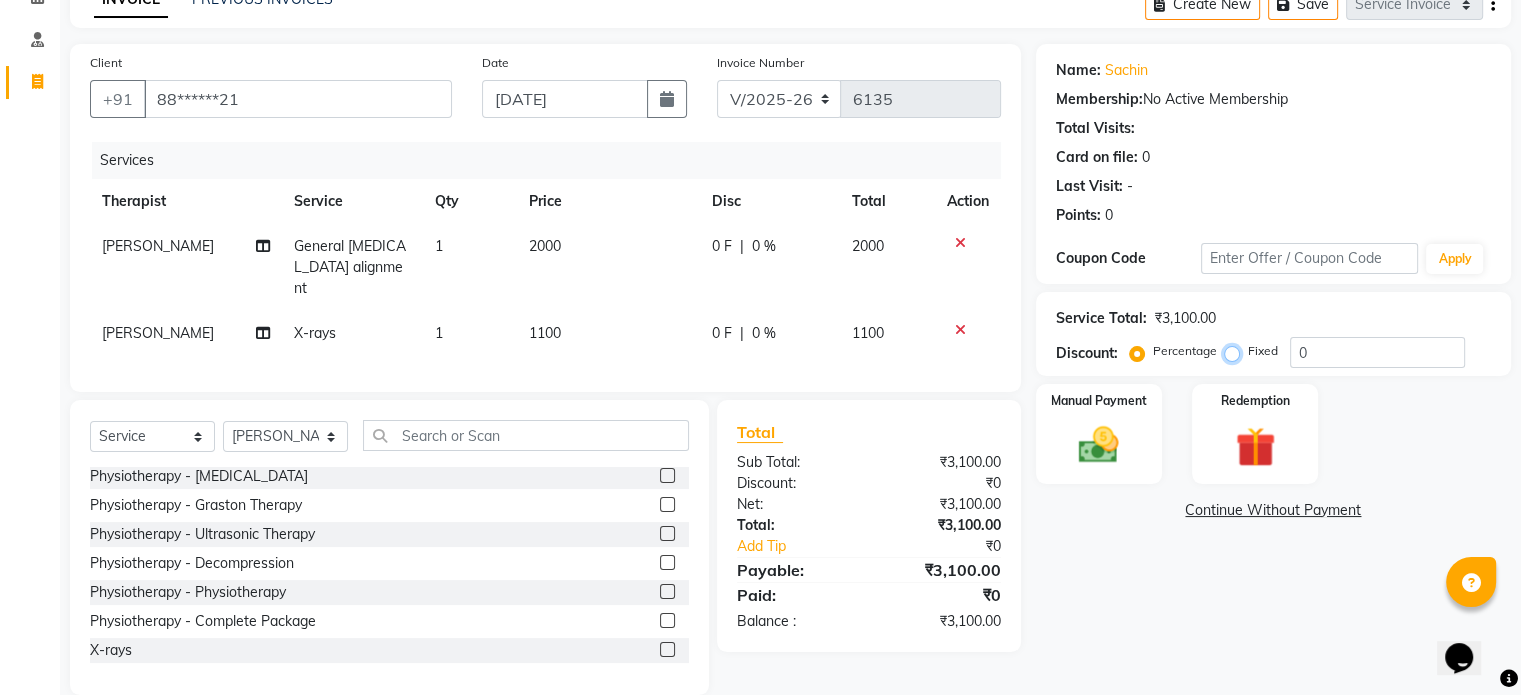 click on "Fixed" at bounding box center (1236, 351) 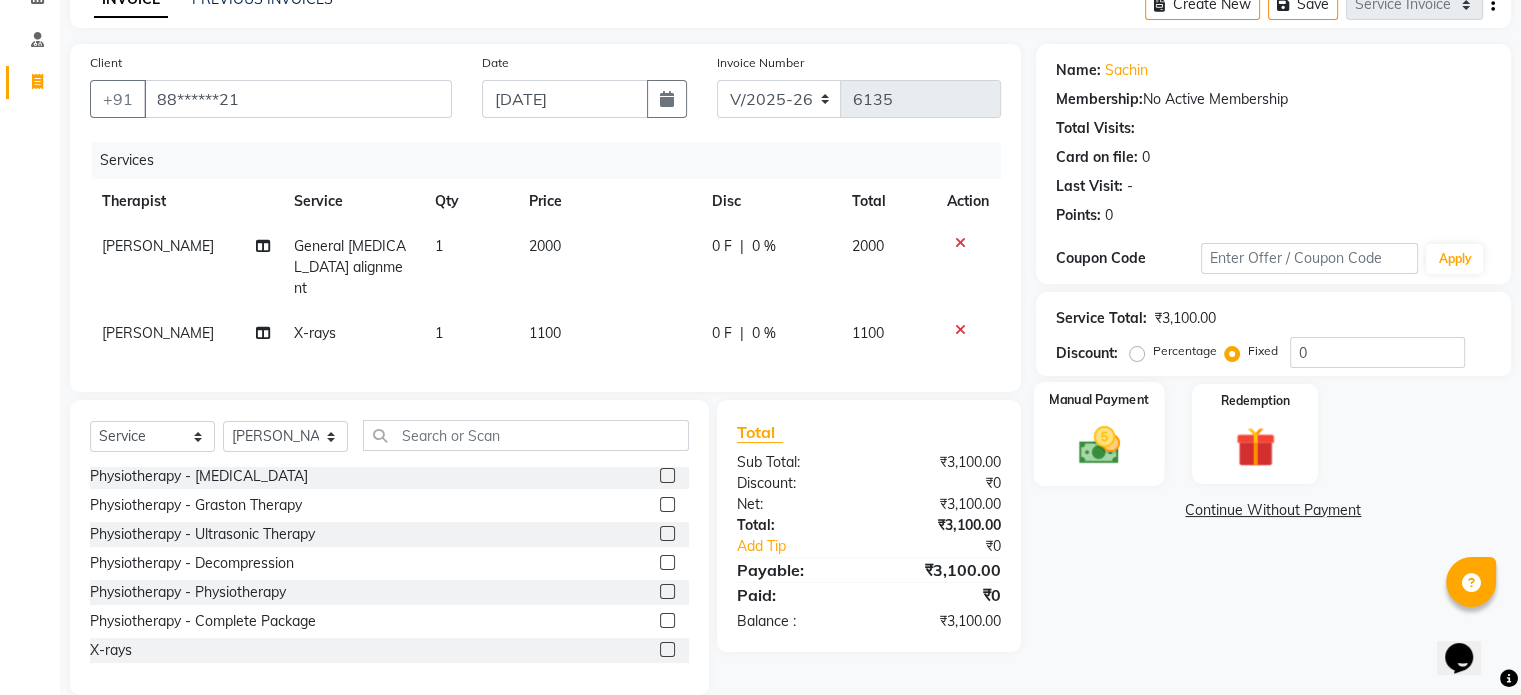 click 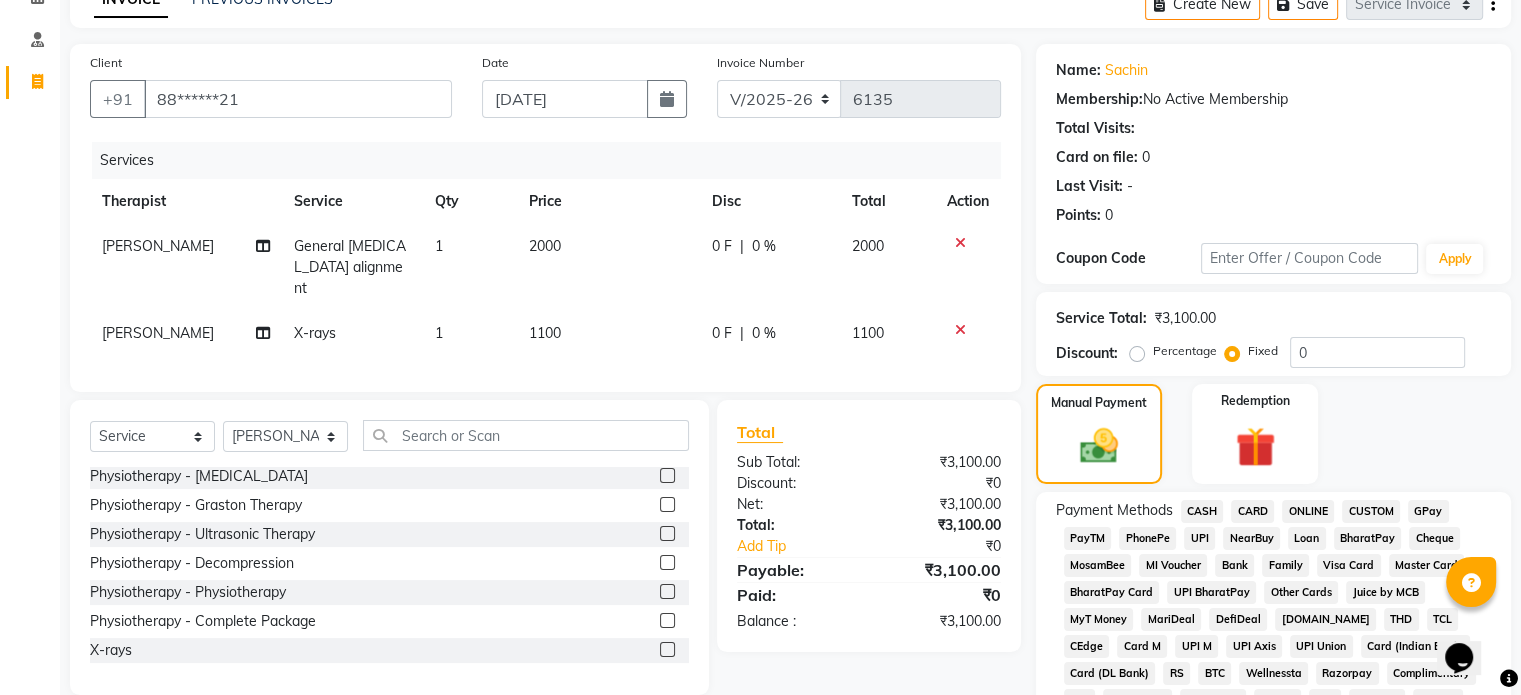 click on "UPI" 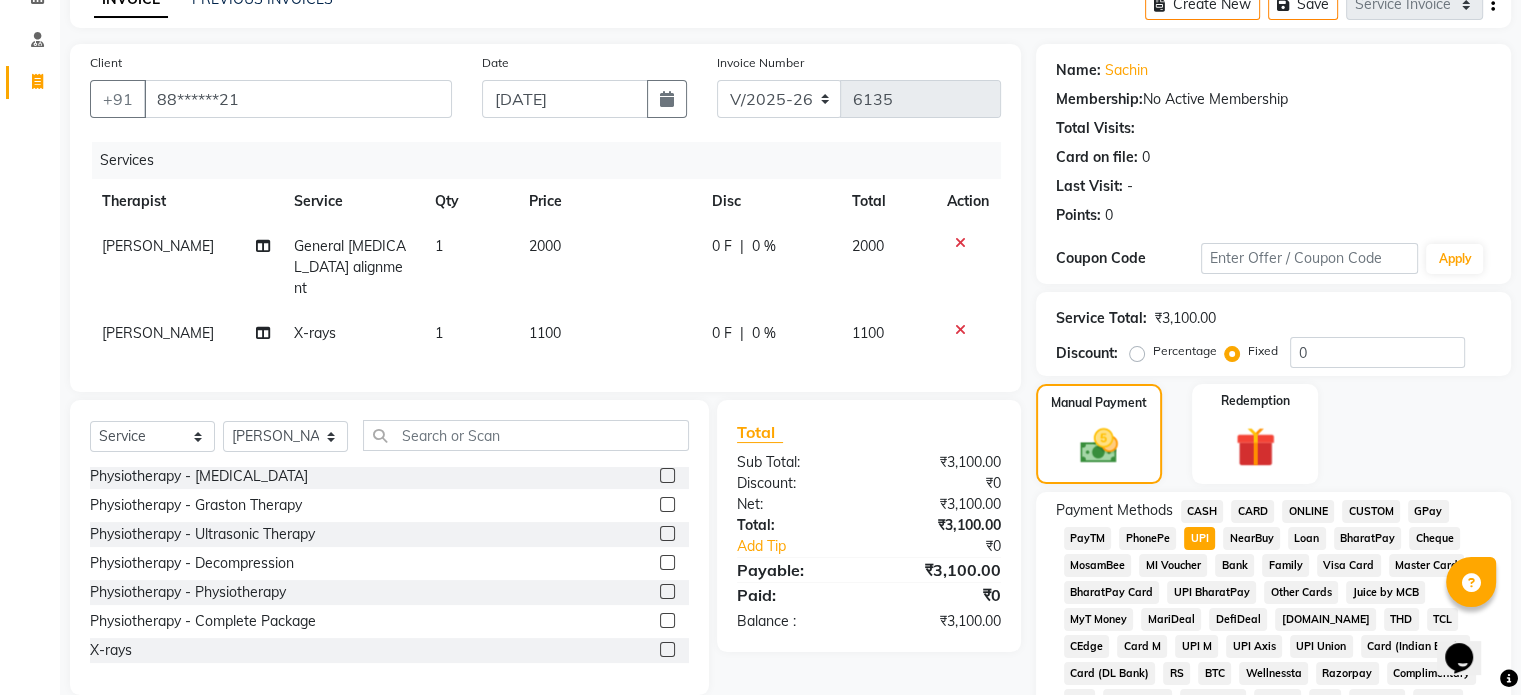scroll, scrollTop: 652, scrollLeft: 0, axis: vertical 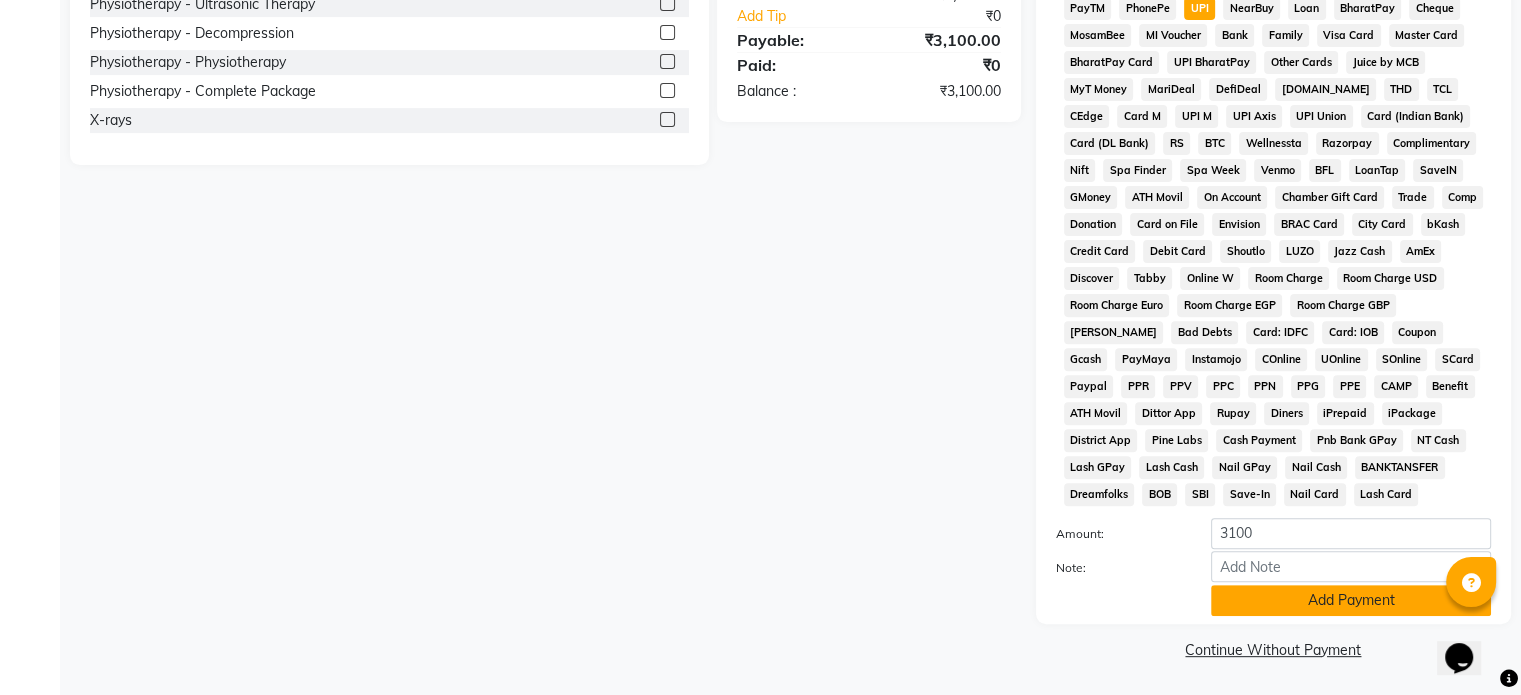 click on "Add Payment" 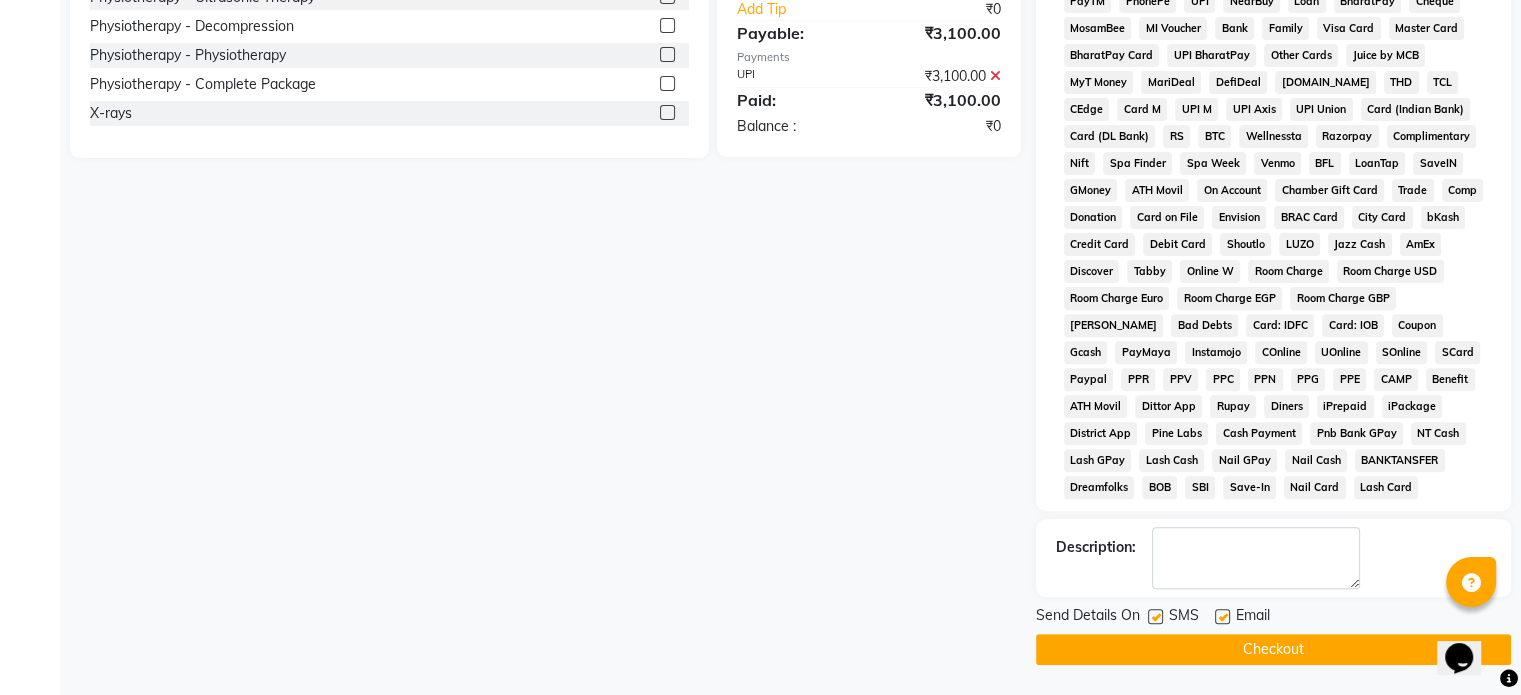 click 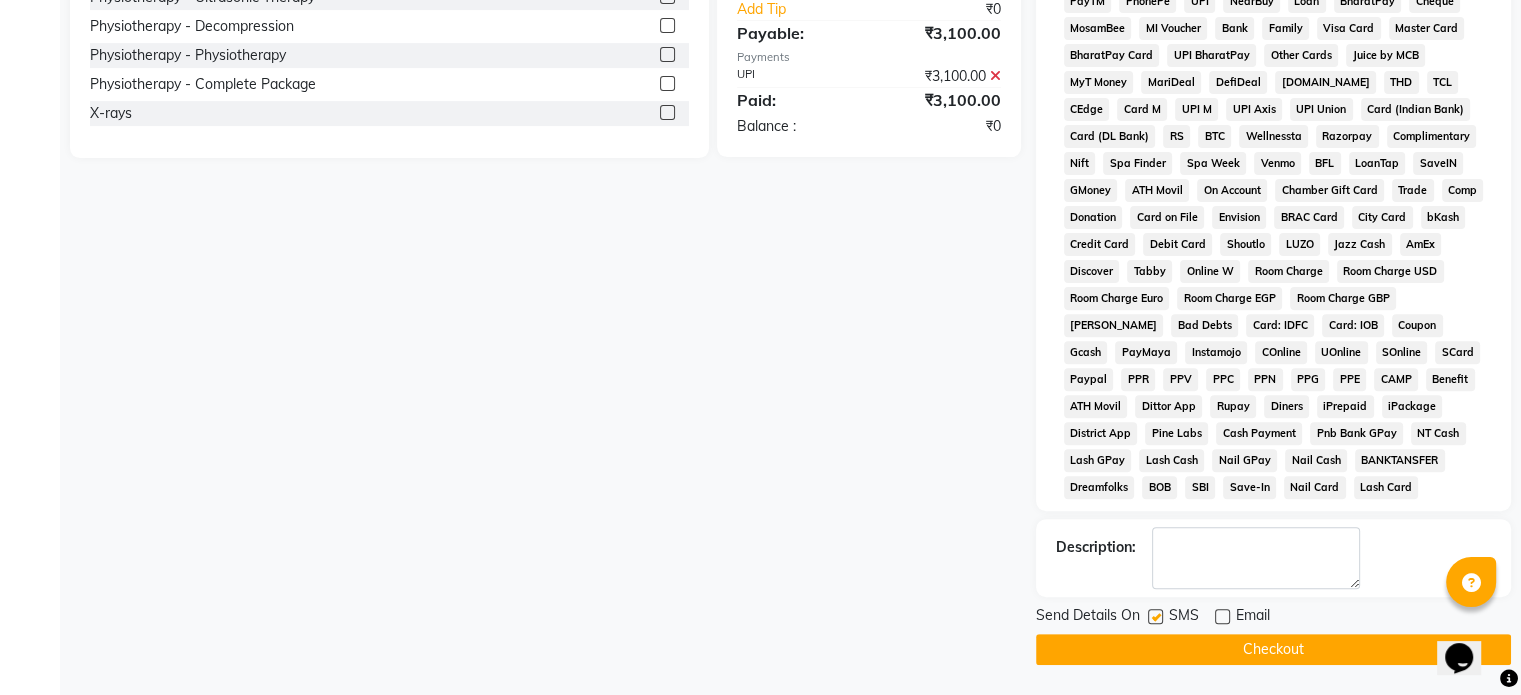click 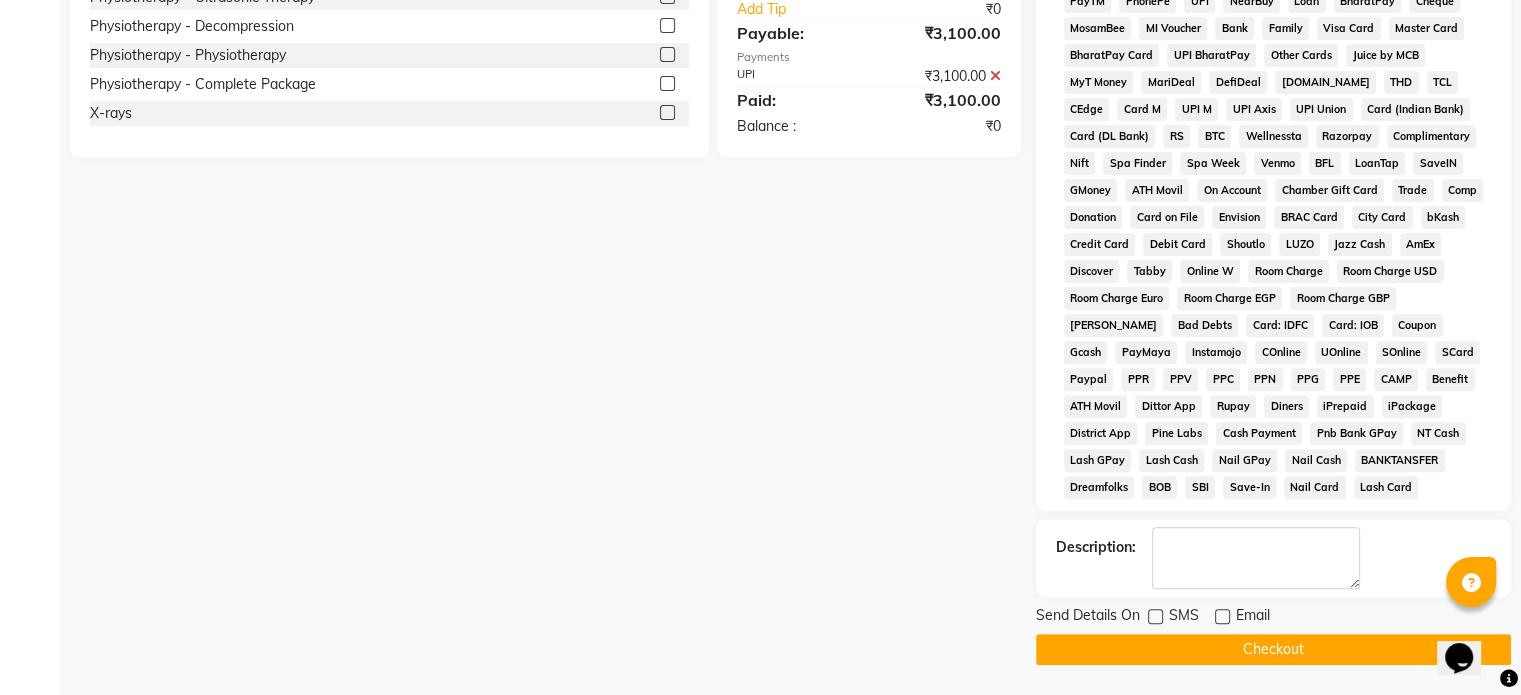 click on "Checkout" 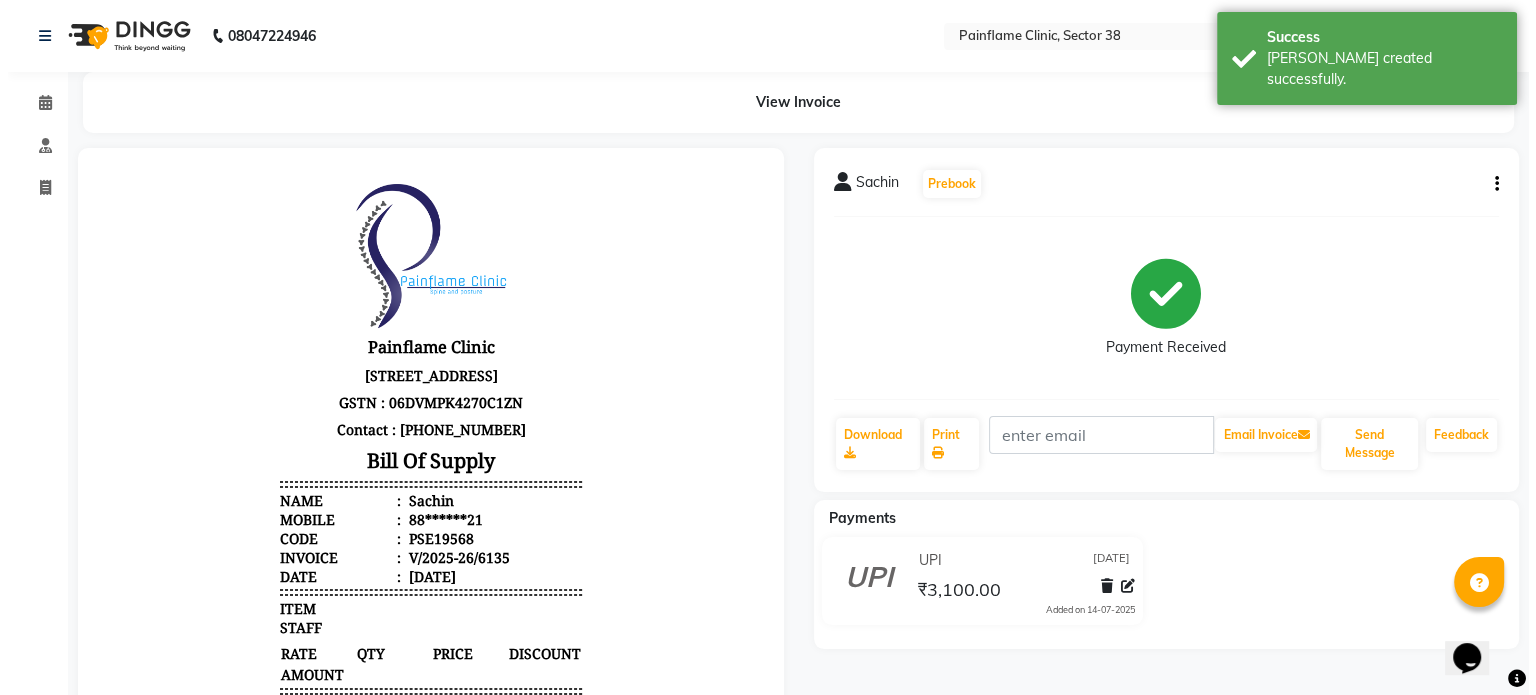 scroll, scrollTop: 0, scrollLeft: 0, axis: both 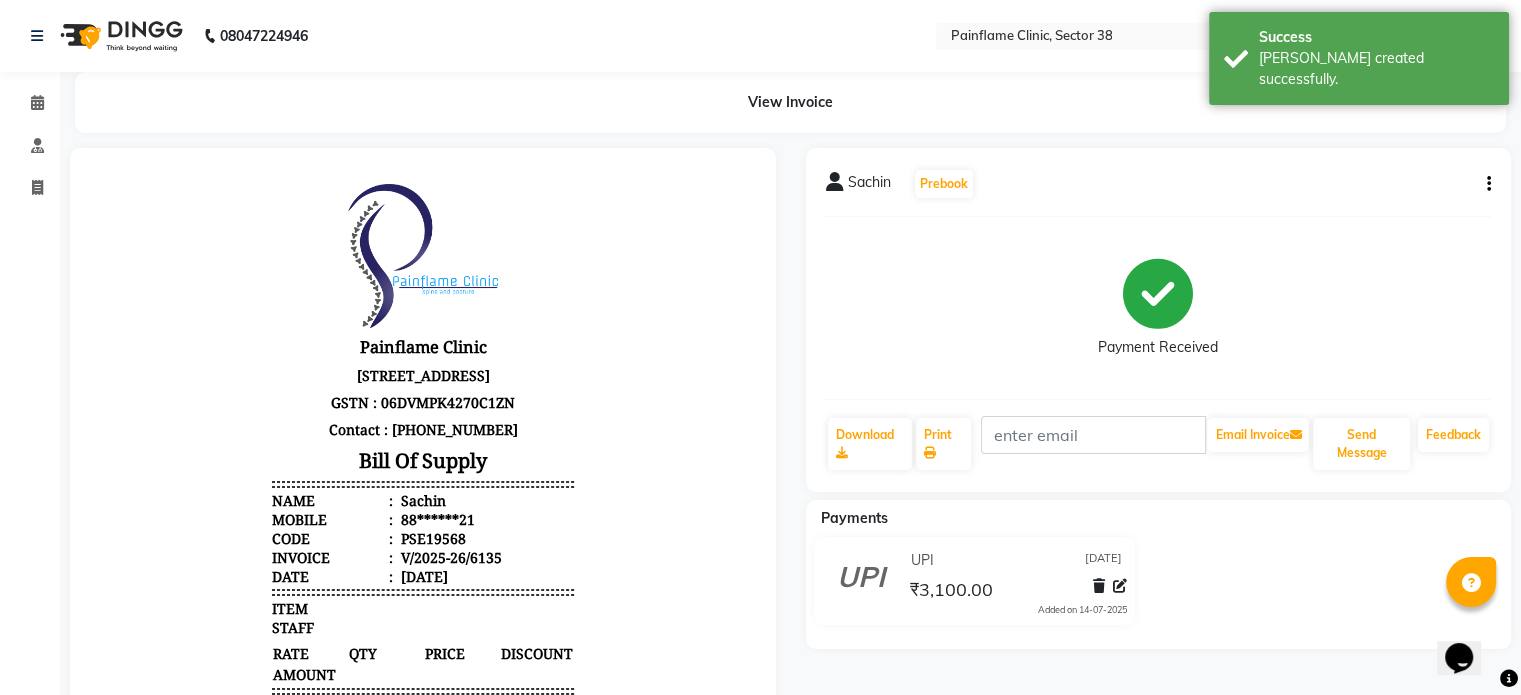 select on "service" 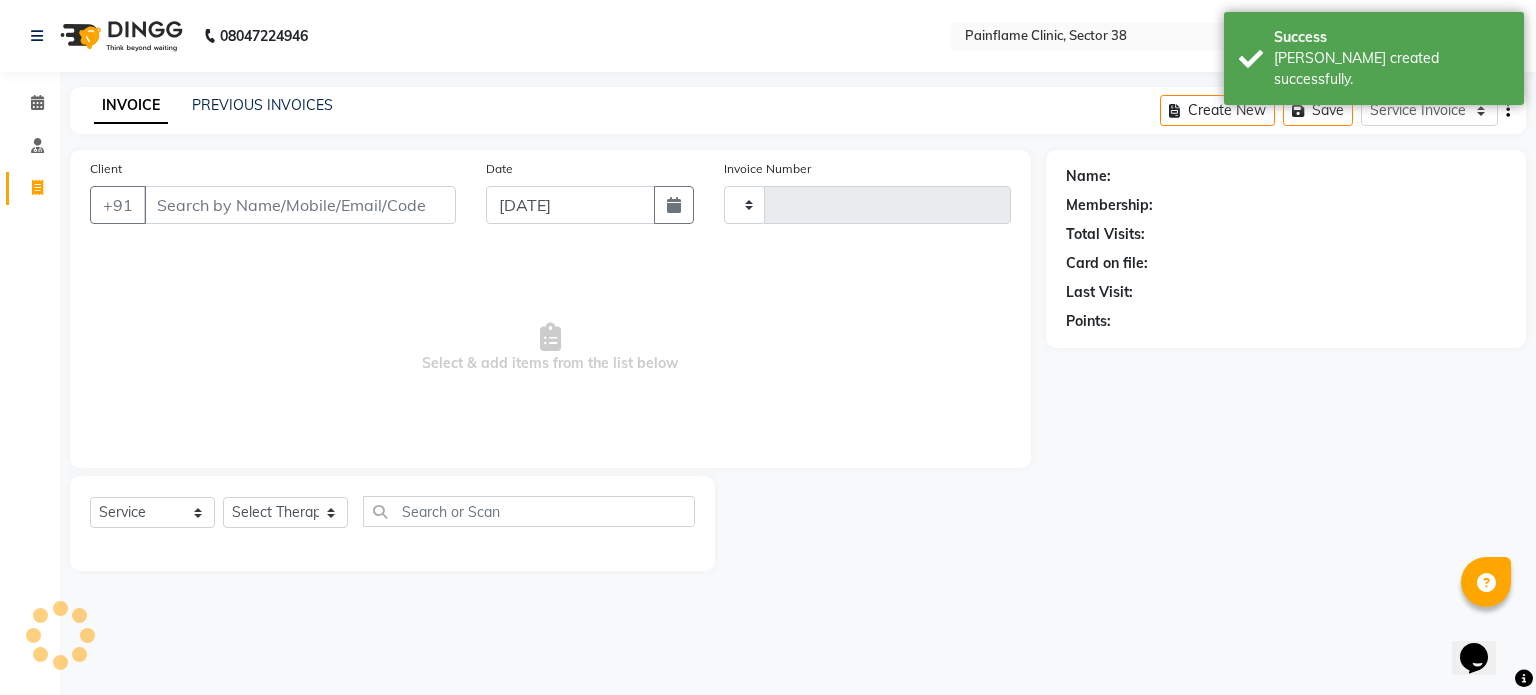 type on "6136" 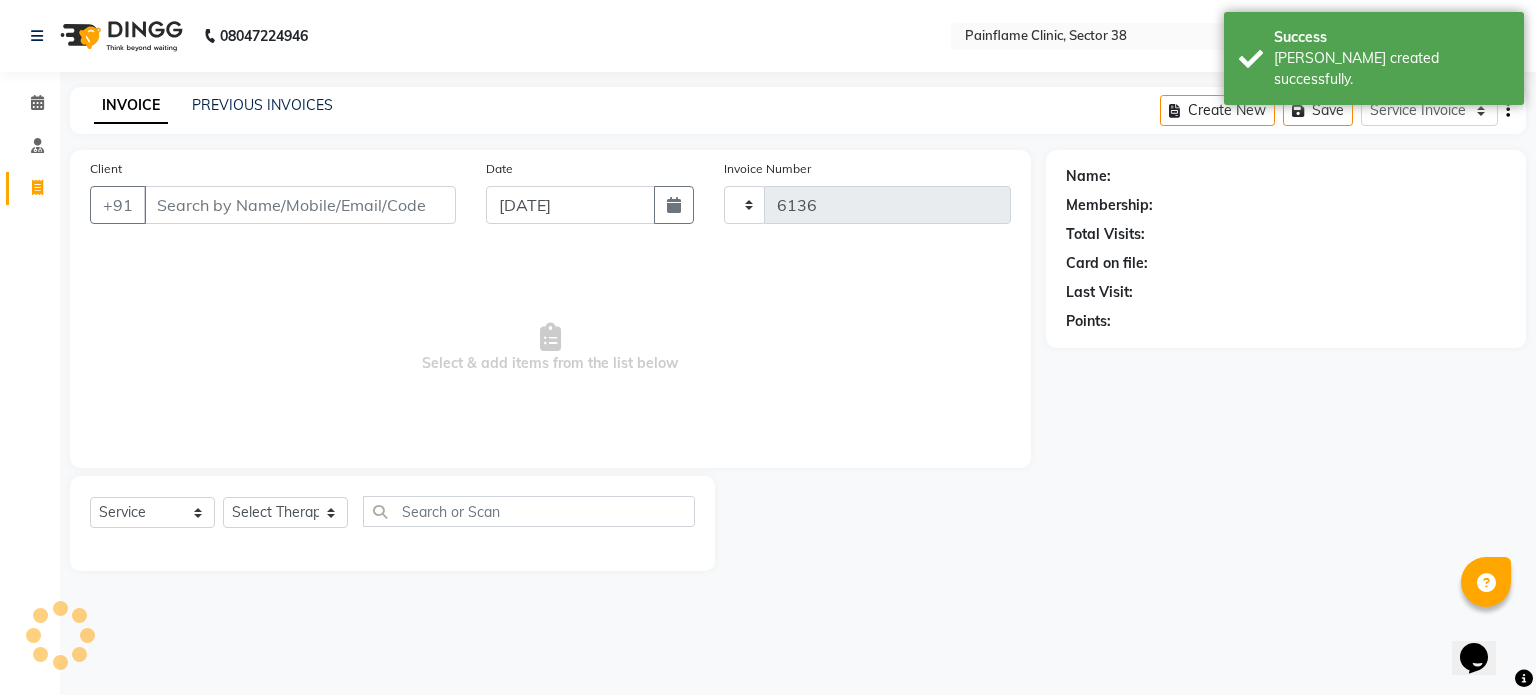 select on "3964" 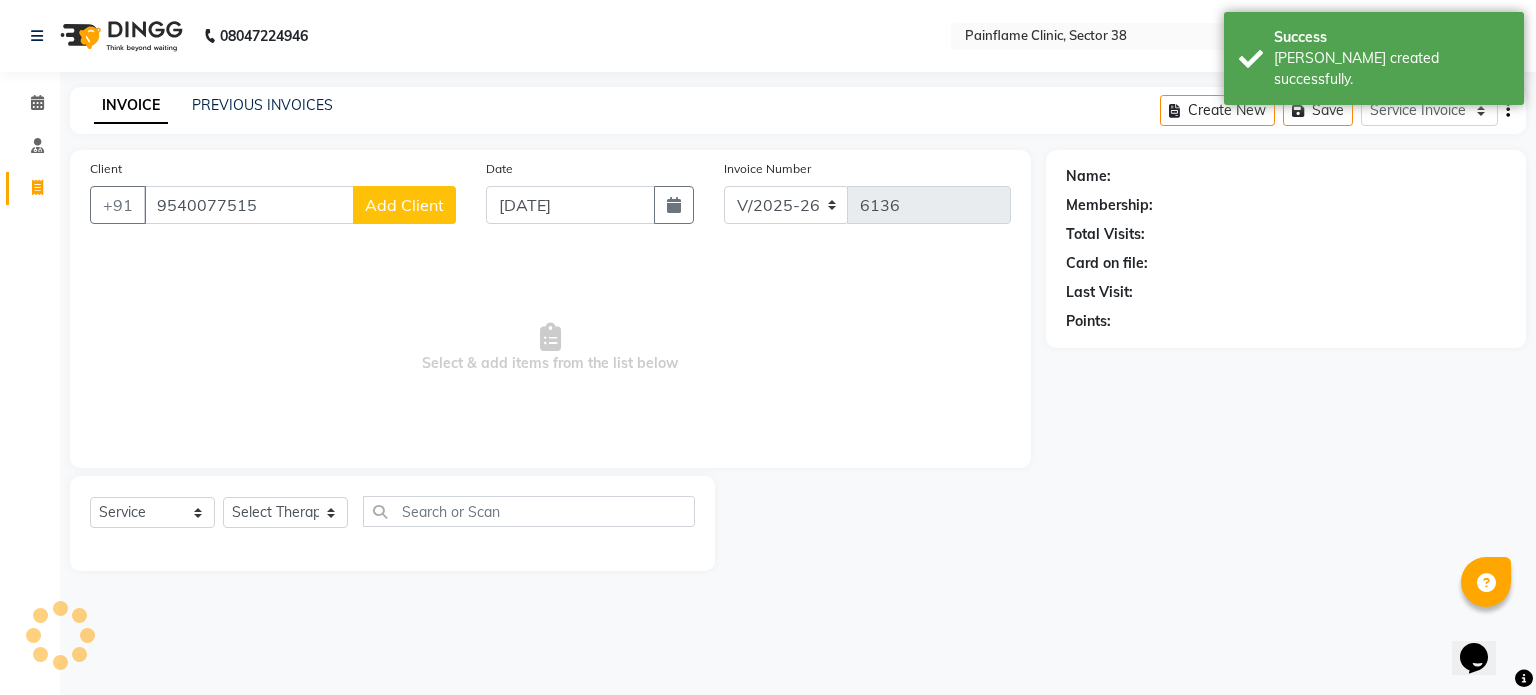 type on "9540077515" 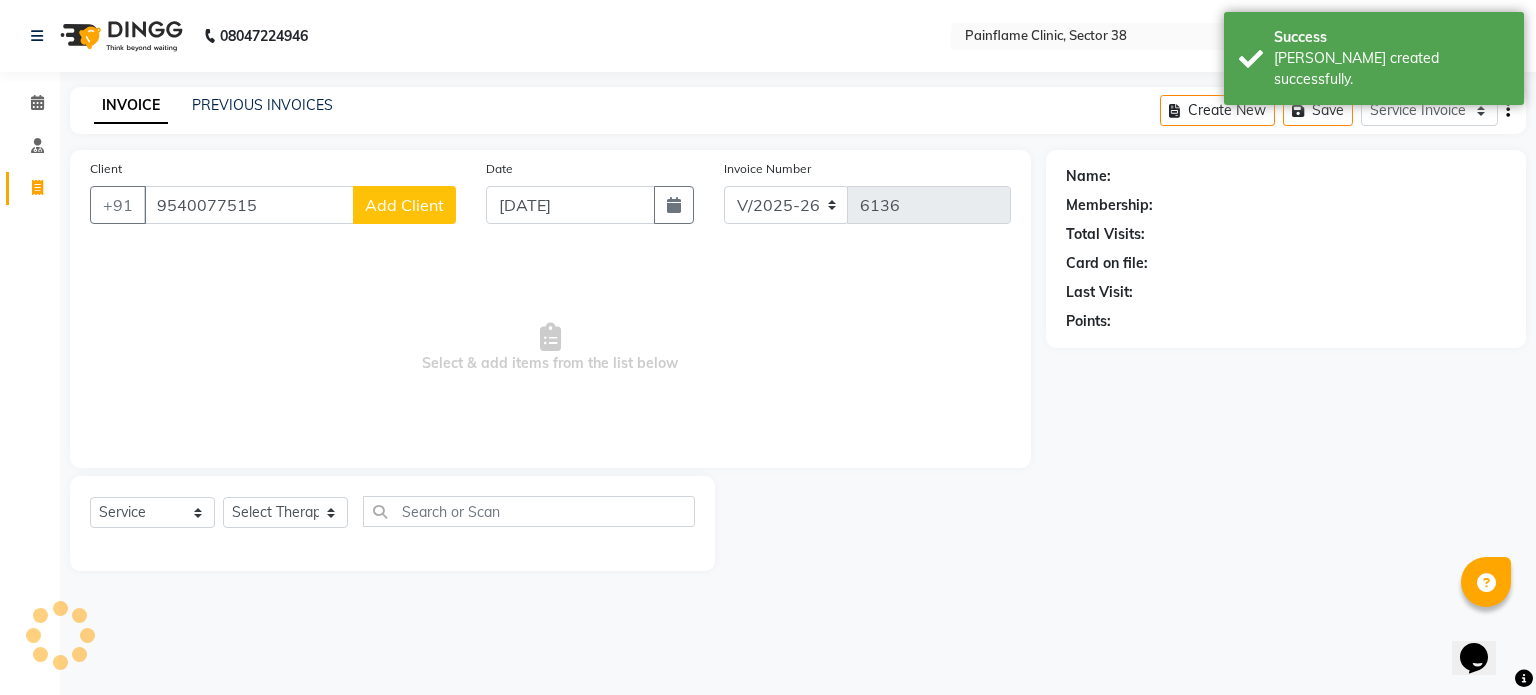 click on "Add Client" 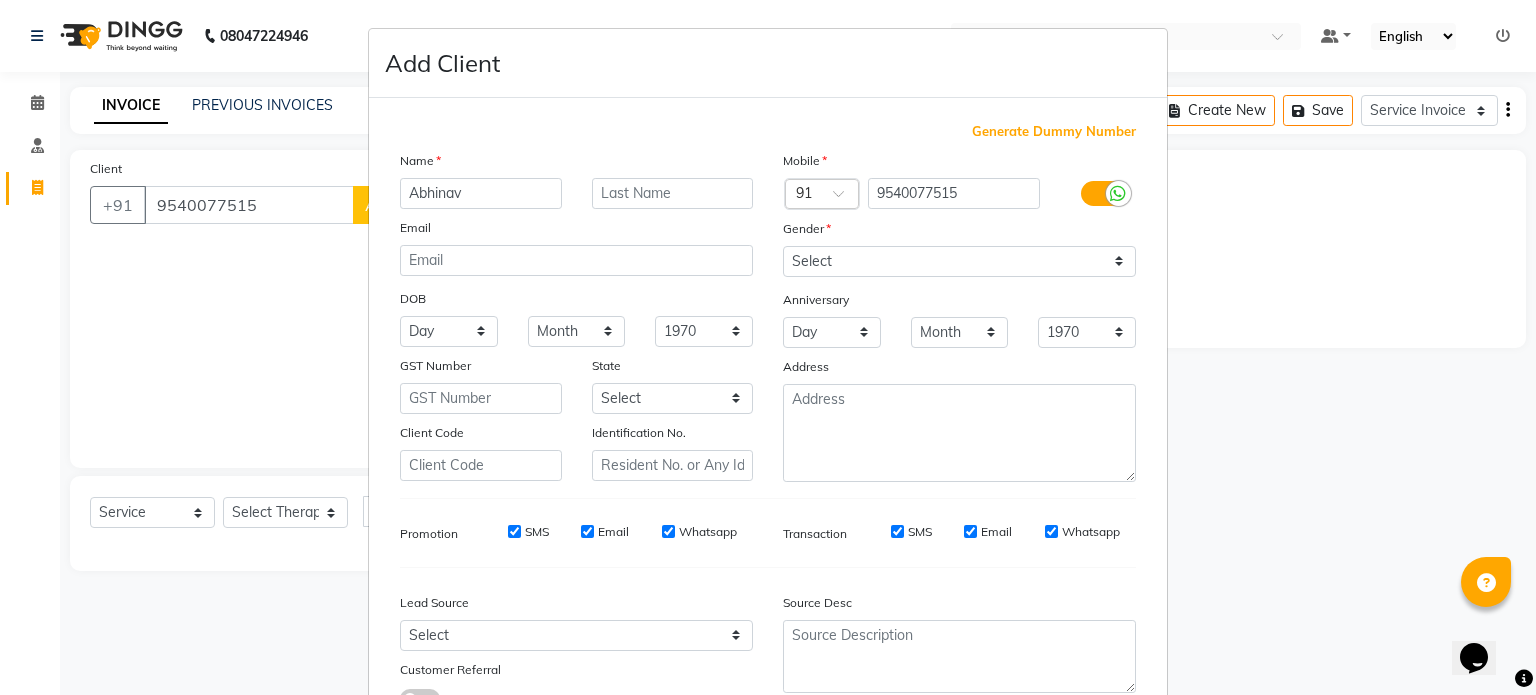 type on "Abhinav" 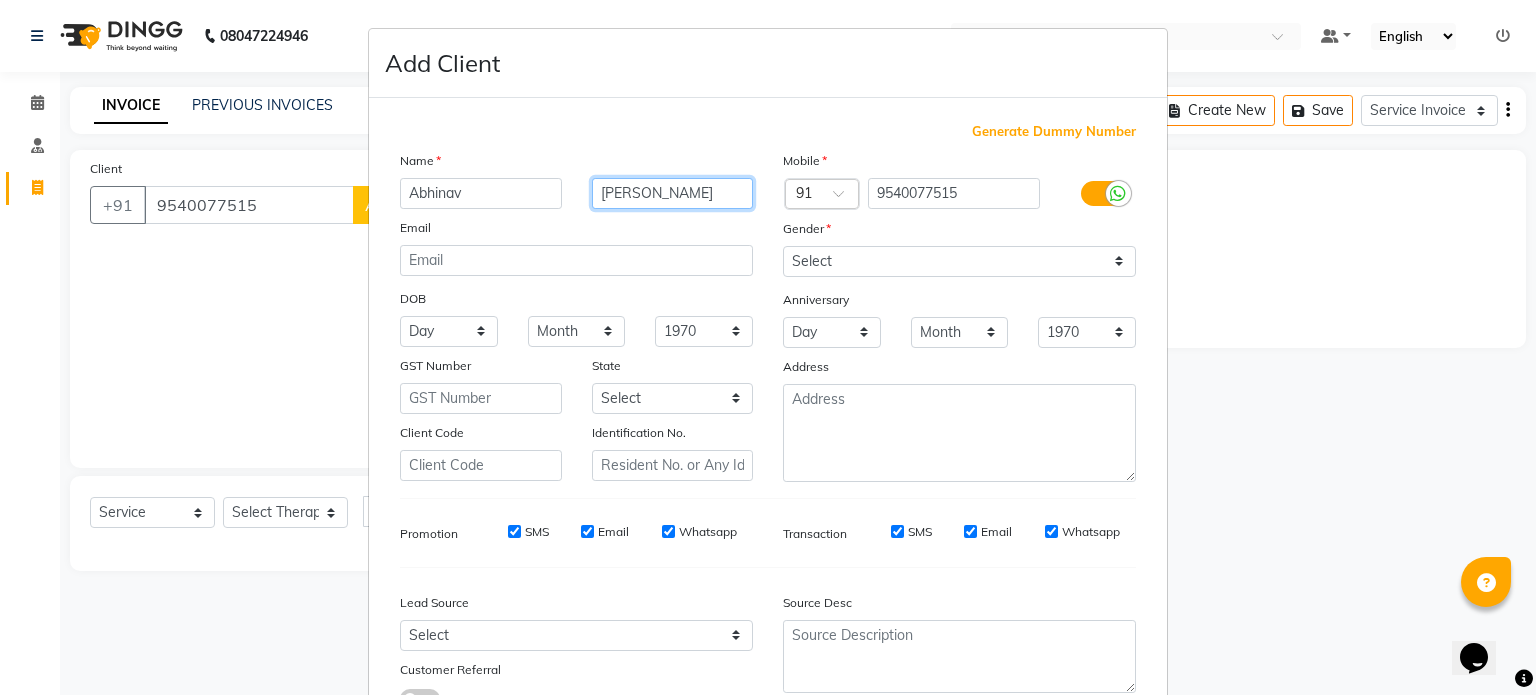 type on "[PERSON_NAME]" 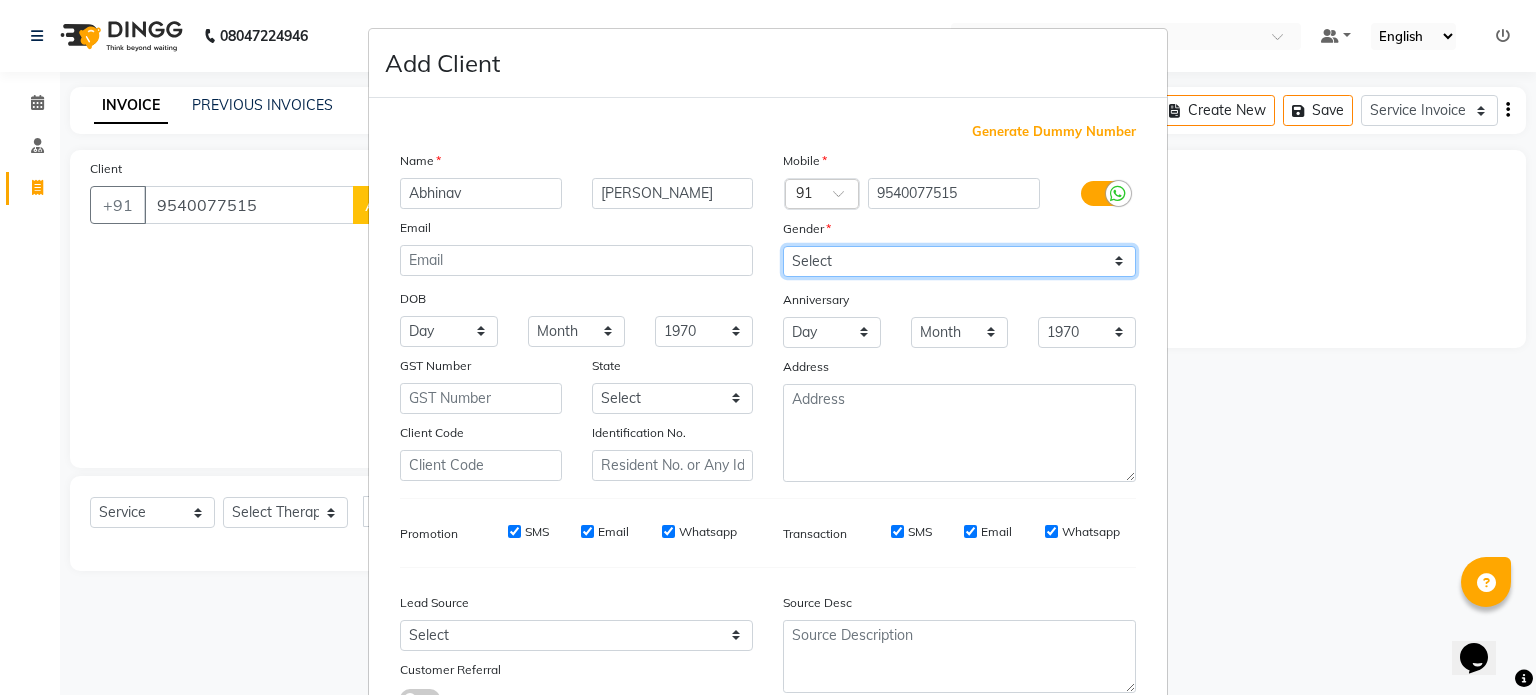 click on "Select [DEMOGRAPHIC_DATA] [DEMOGRAPHIC_DATA] Other Prefer Not To Say" at bounding box center [959, 261] 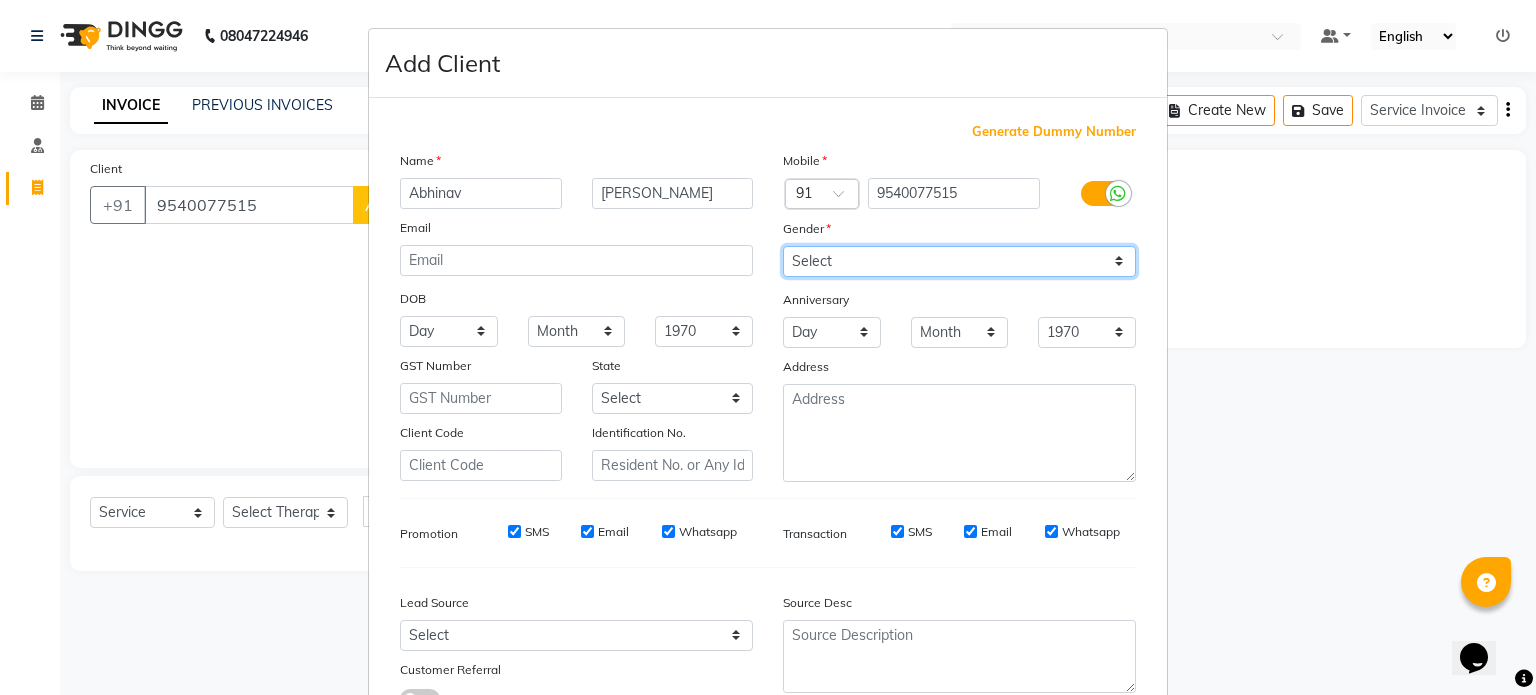 select on "[DEMOGRAPHIC_DATA]" 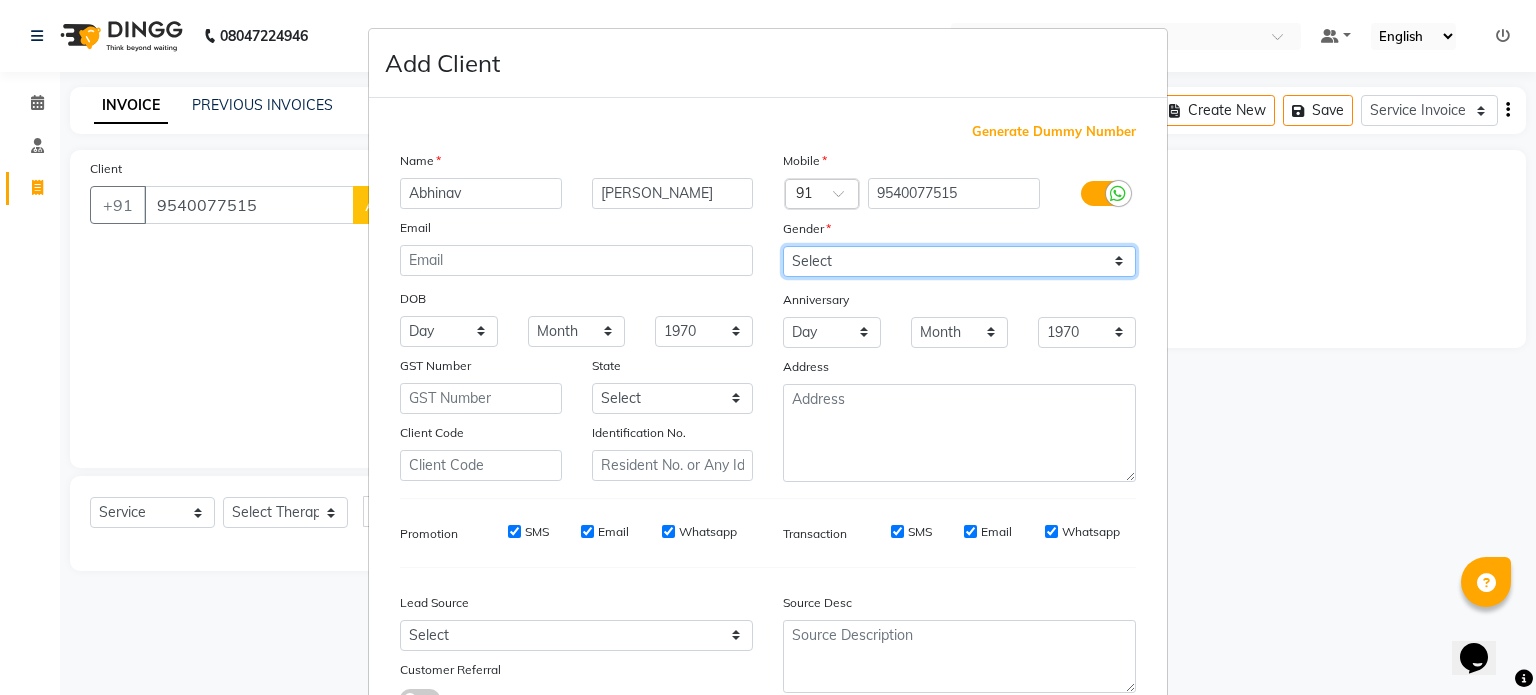 click on "Select [DEMOGRAPHIC_DATA] [DEMOGRAPHIC_DATA] Other Prefer Not To Say" at bounding box center (959, 261) 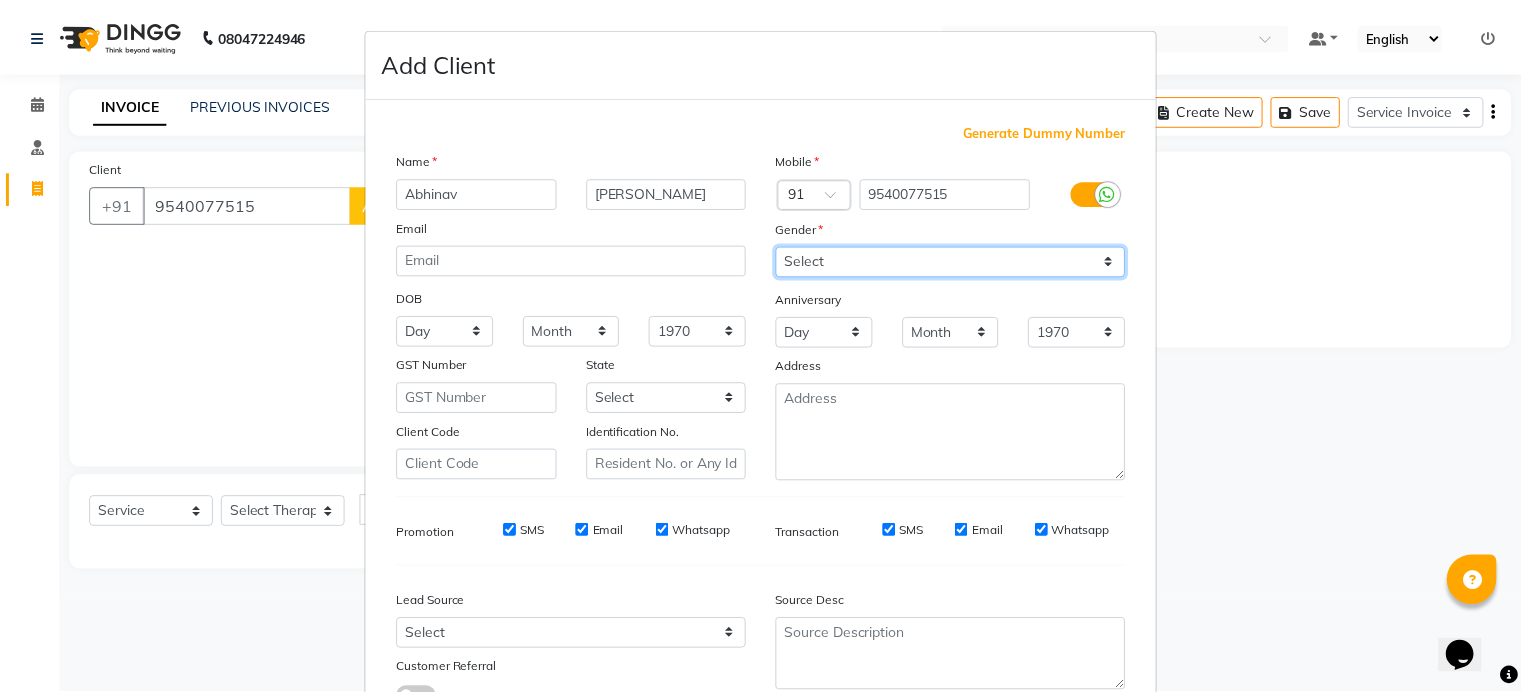 scroll, scrollTop: 161, scrollLeft: 0, axis: vertical 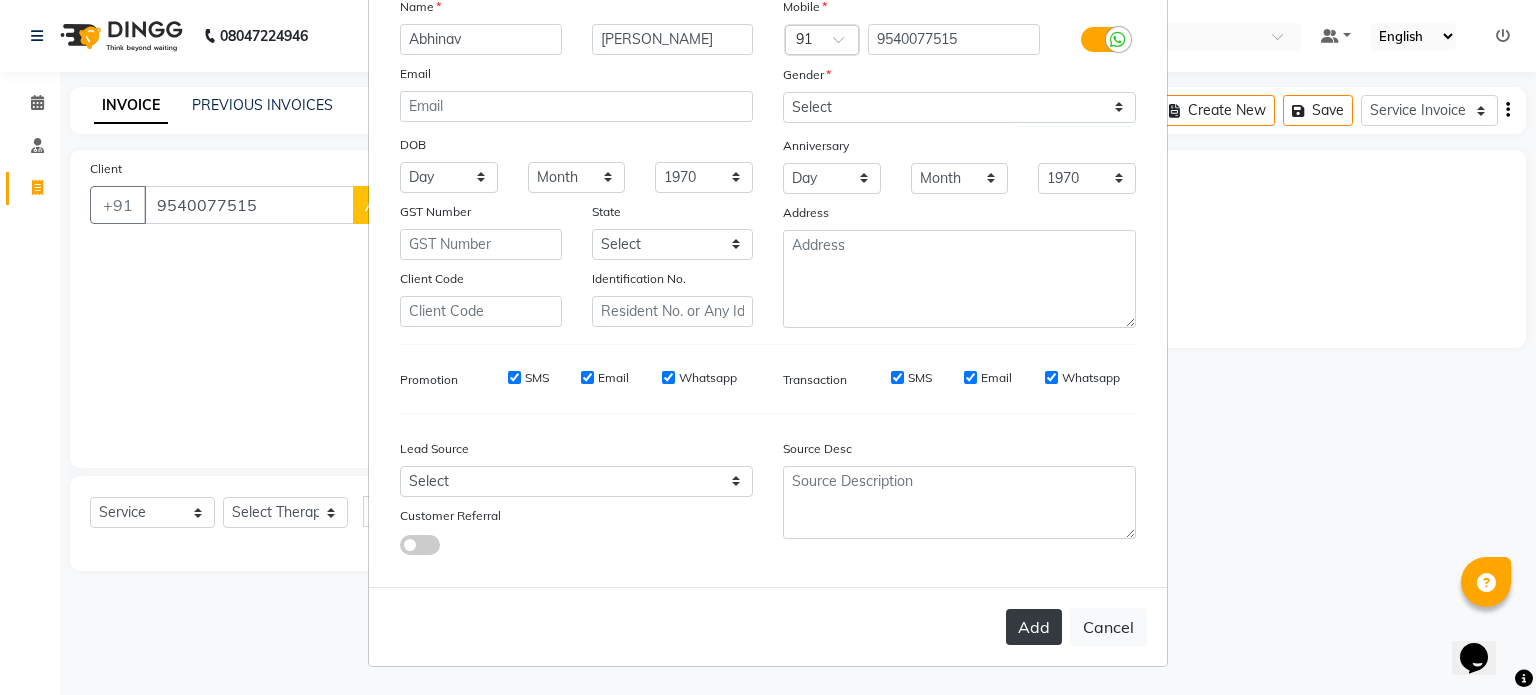 click on "Add" at bounding box center [1034, 627] 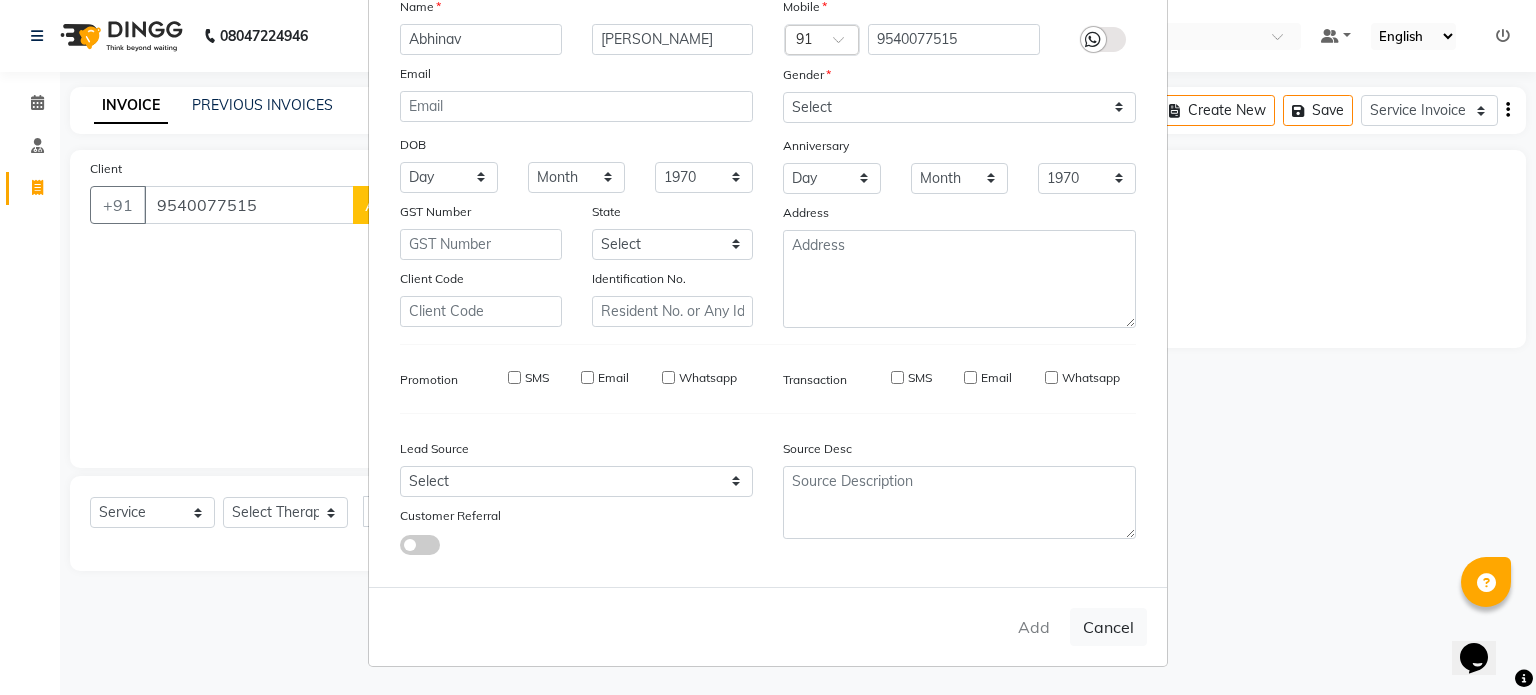 type on "95******15" 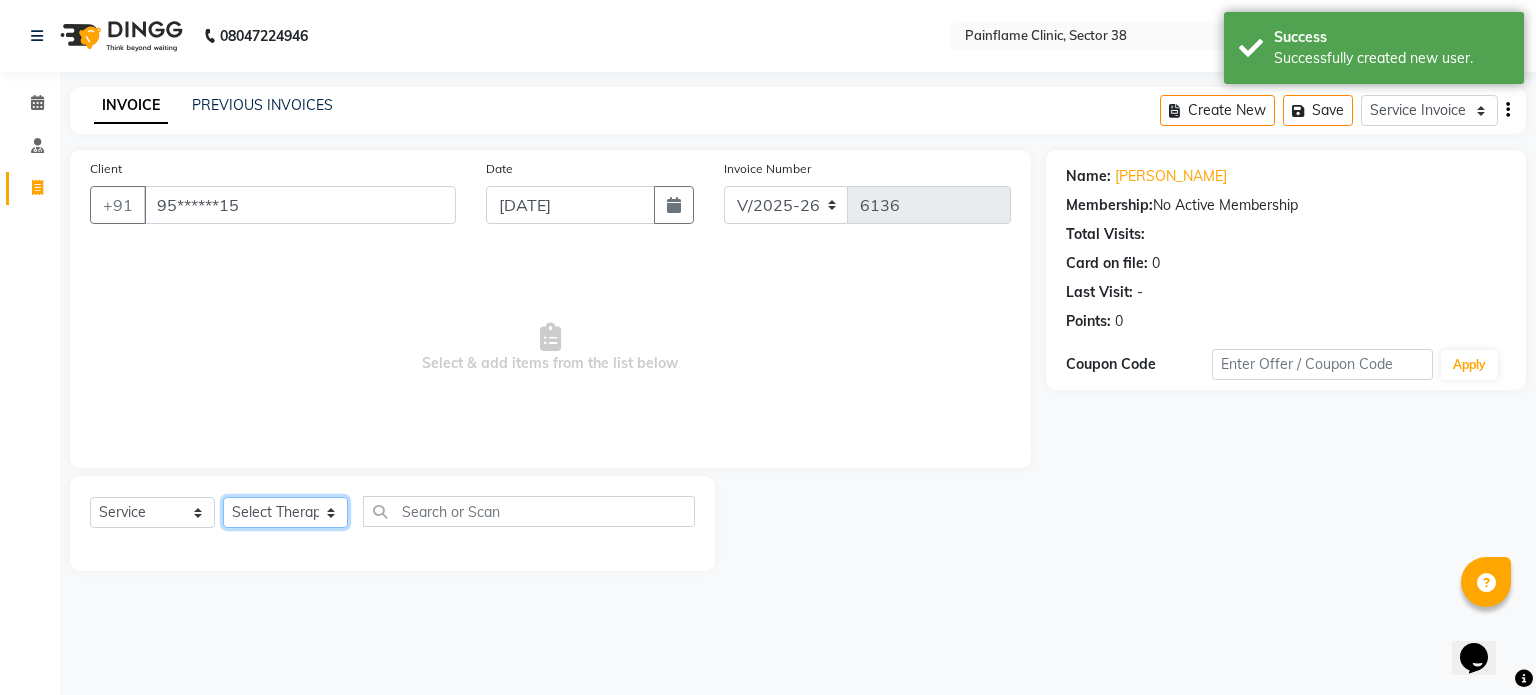 click on "Select Therapist [PERSON_NAME] Dr [PERSON_NAME] [PERSON_NAME] Dr [PERSON_NAME] Dr. Suraj [PERSON_NAME] [PERSON_NAME] [PERSON_NAME] [PERSON_NAME] Reception 1  Reception 2 Reception 3" 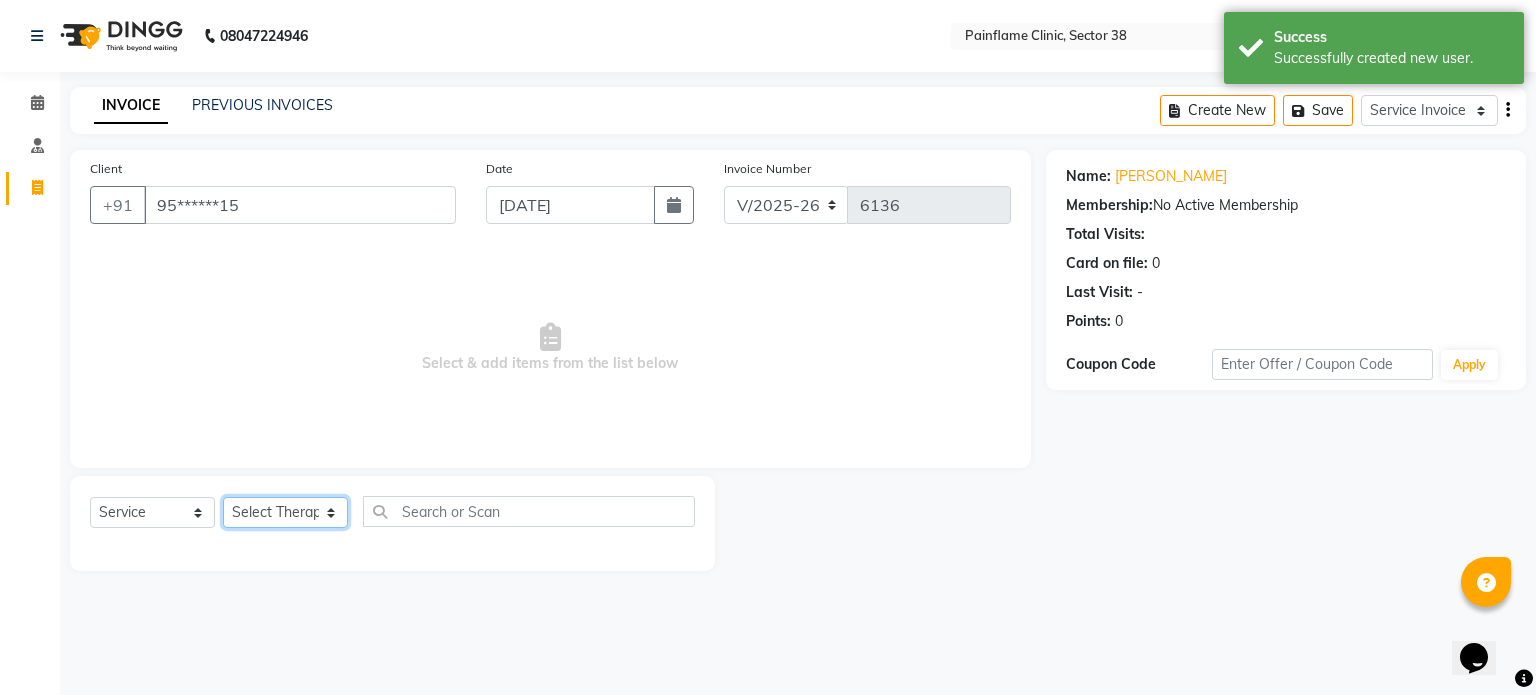 select on "20216" 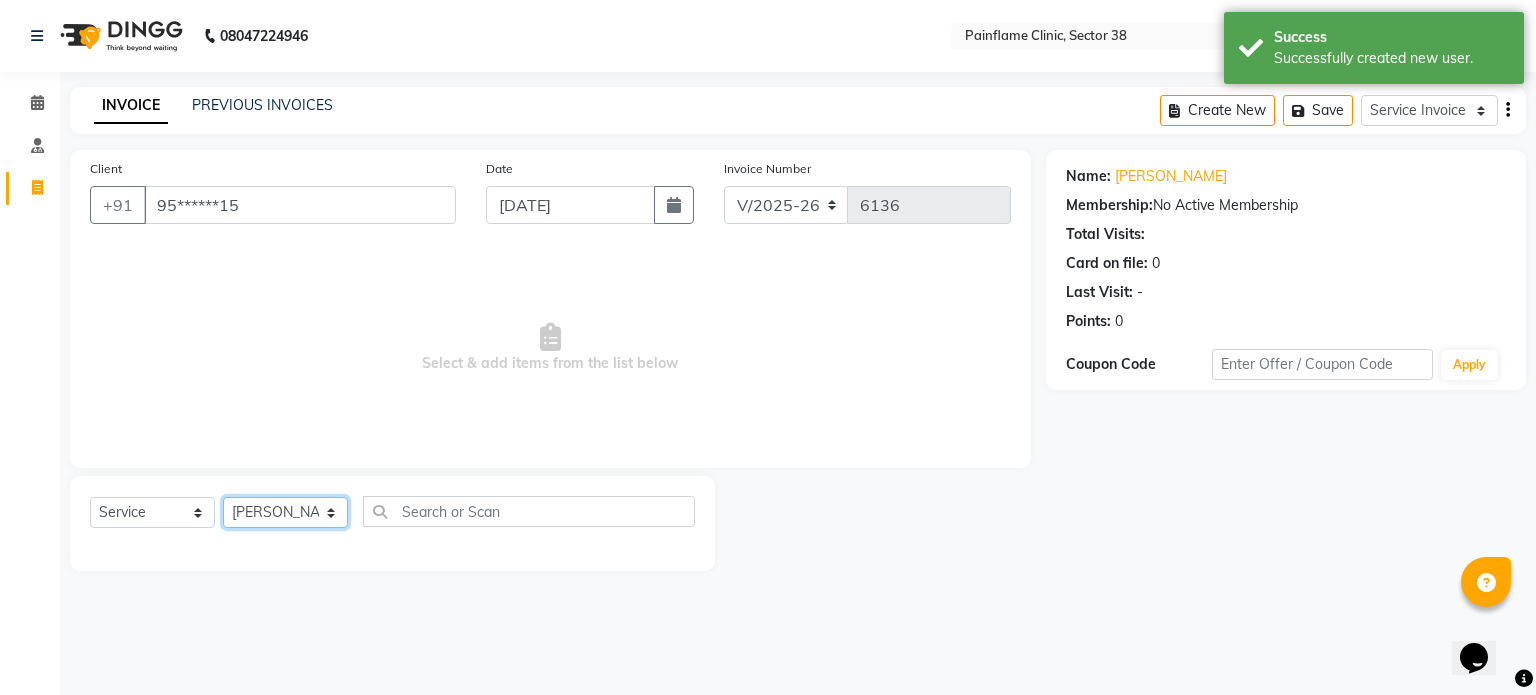 click on "Select Therapist [PERSON_NAME] Dr [PERSON_NAME] [PERSON_NAME] Dr [PERSON_NAME] Dr. Suraj [PERSON_NAME] [PERSON_NAME] [PERSON_NAME] [PERSON_NAME] Reception 1  Reception 2 Reception 3" 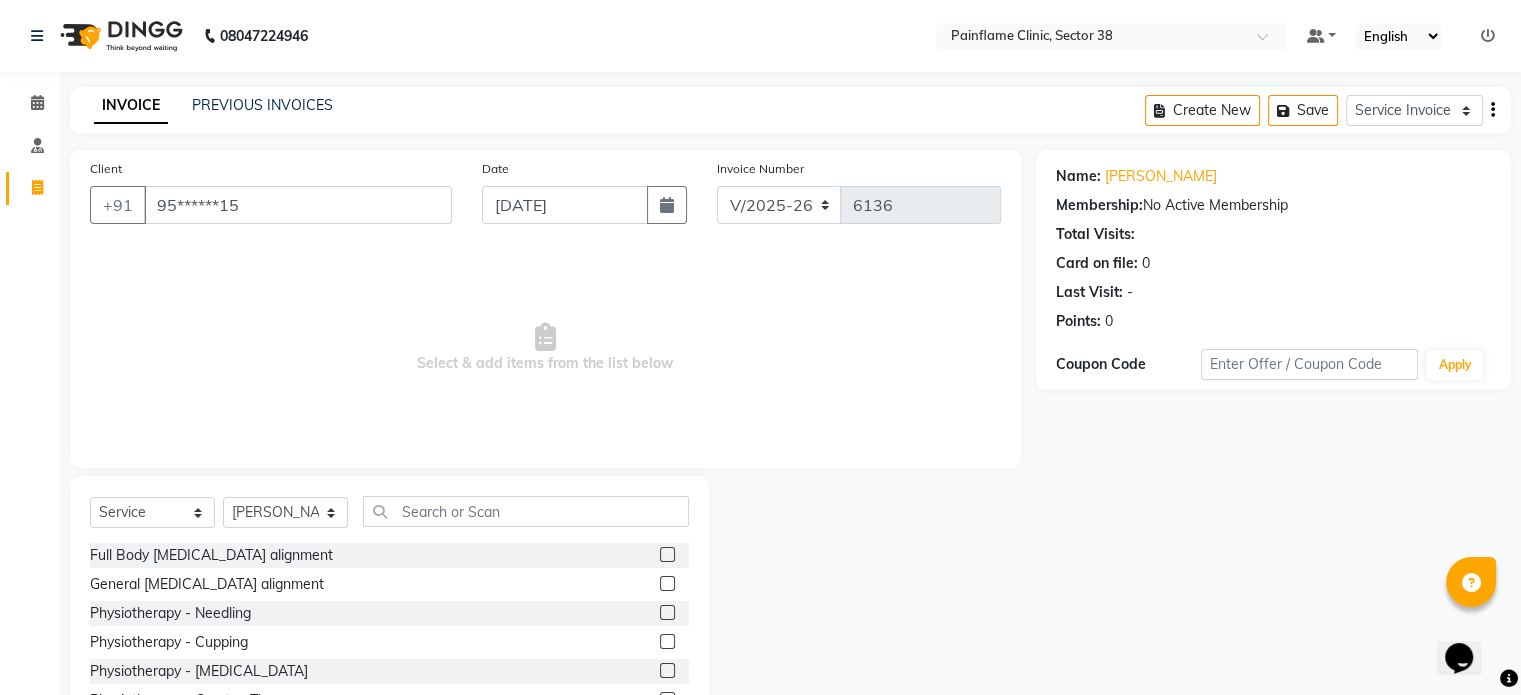 click 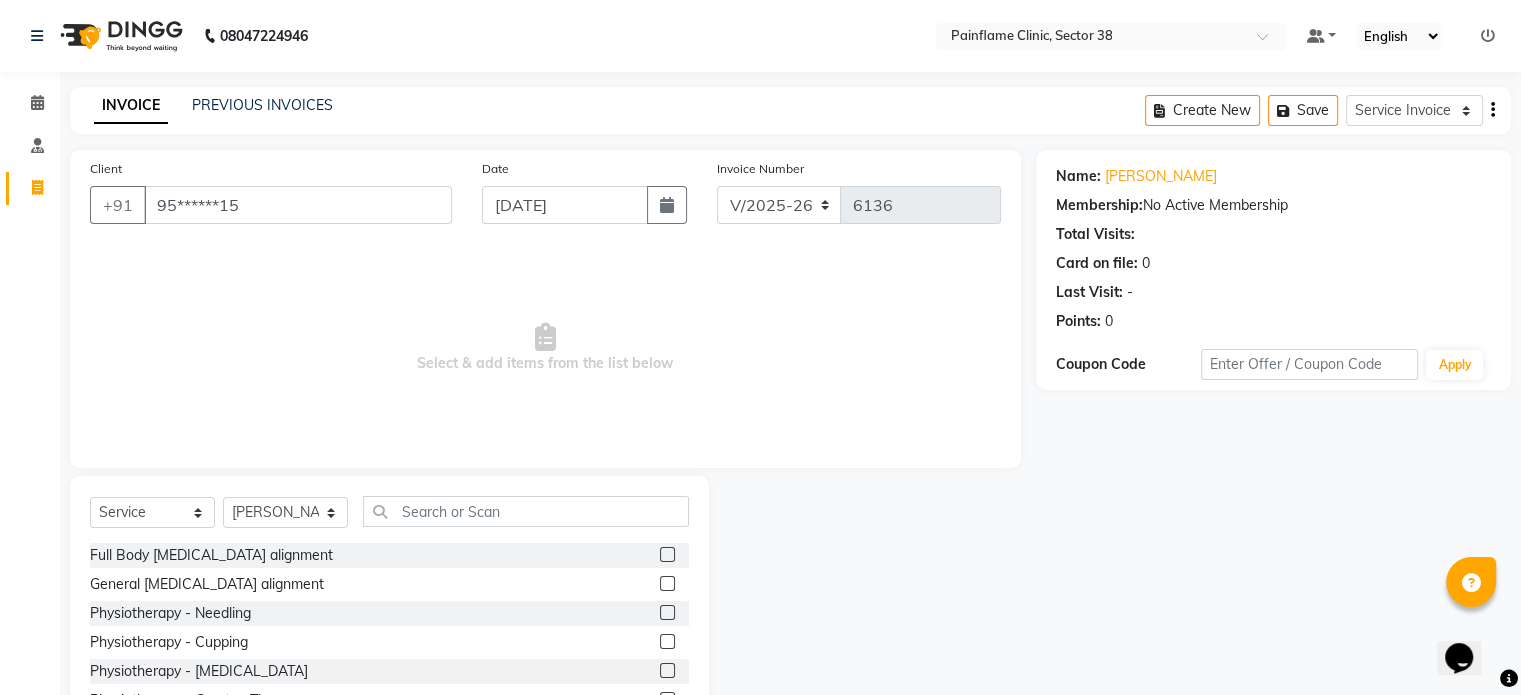 click at bounding box center (666, 584) 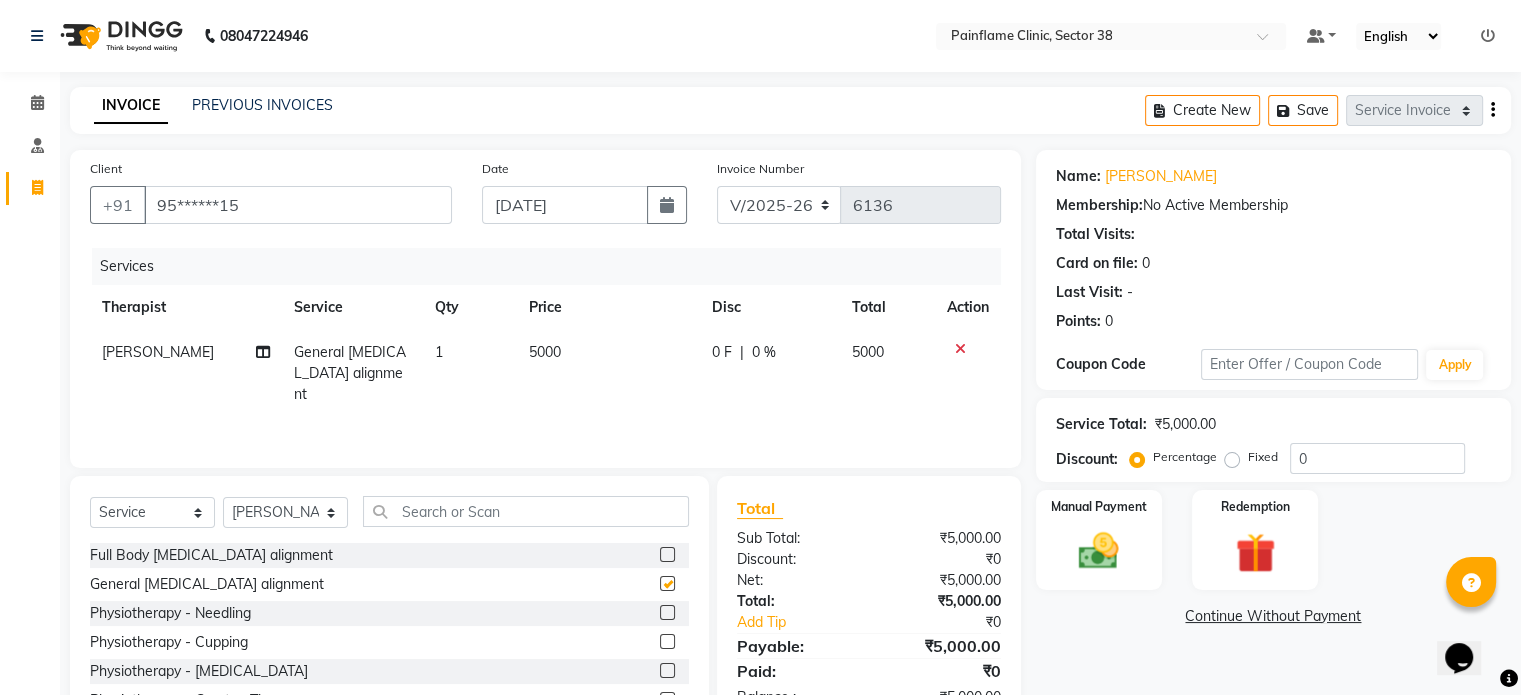 checkbox on "false" 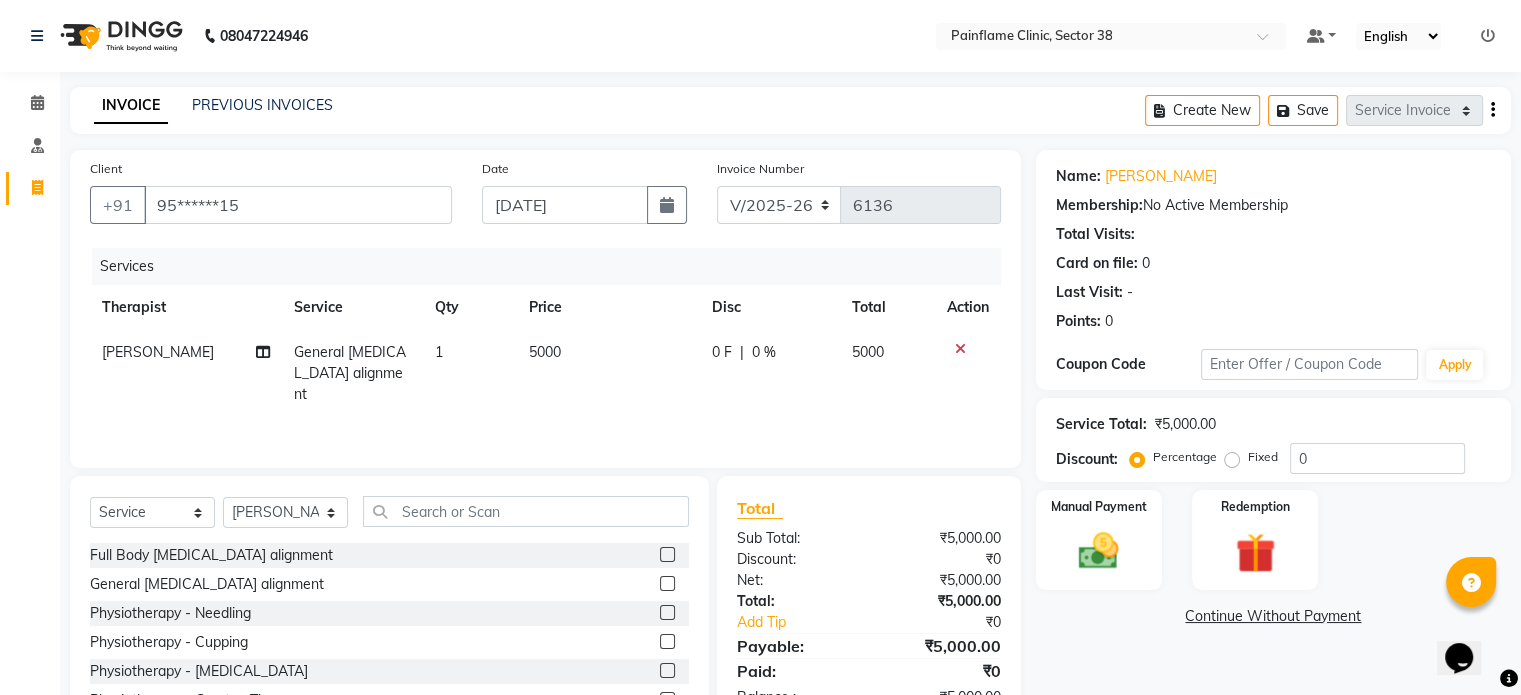 click on "5000" 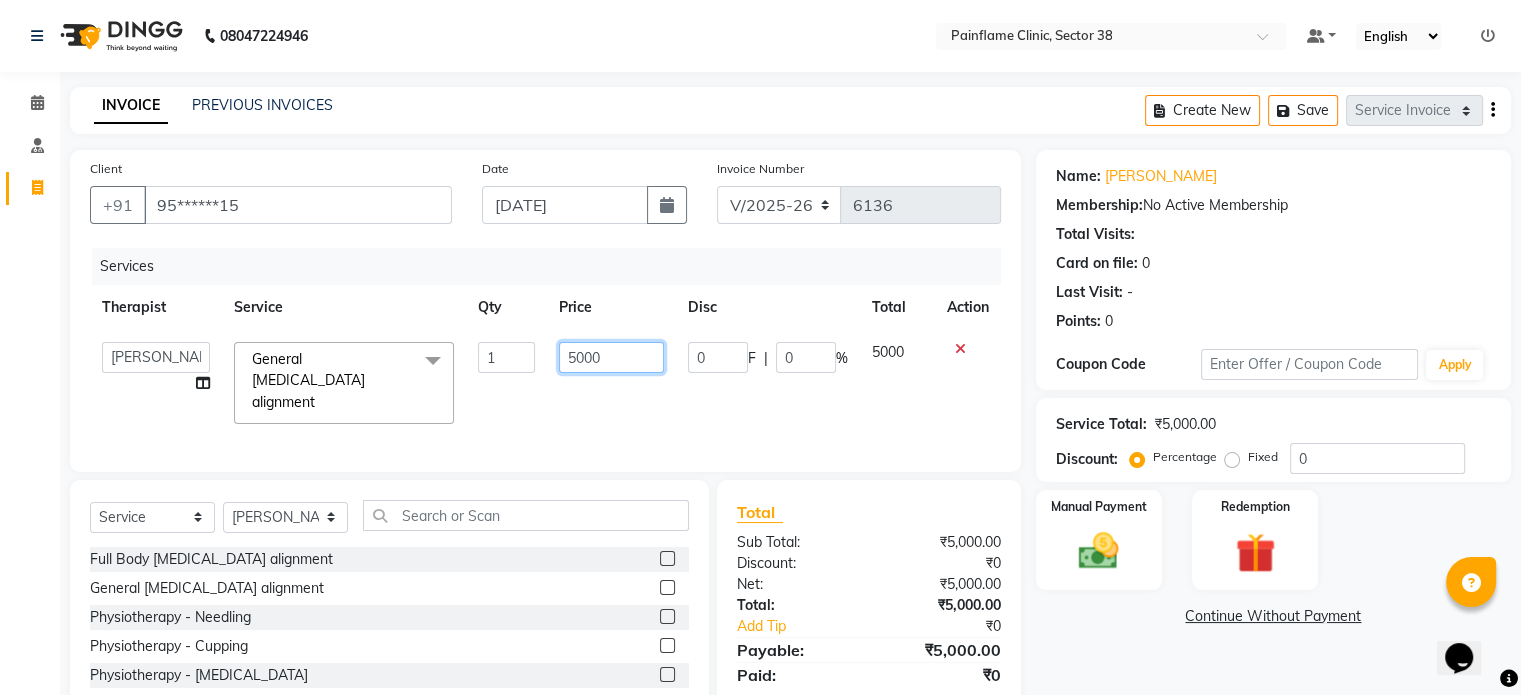 click on "5000" 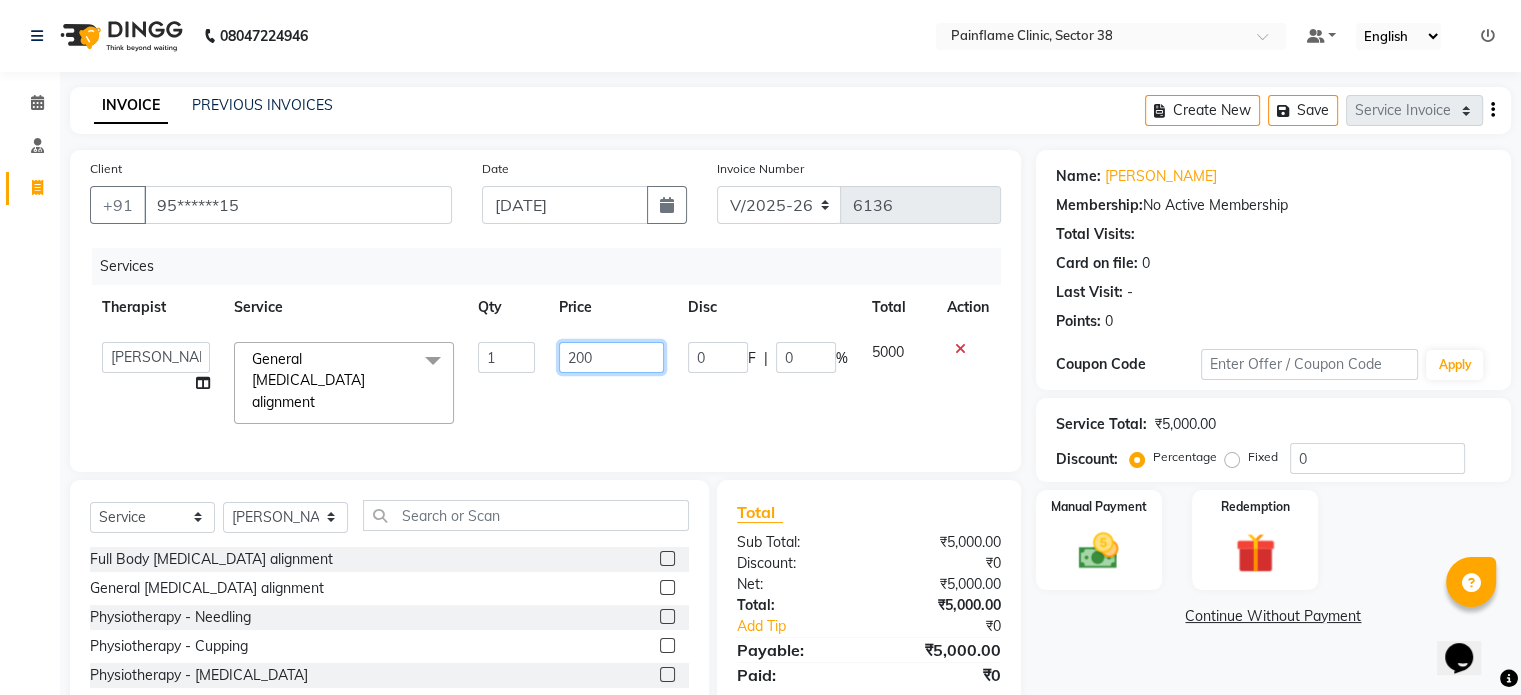 type on "2000" 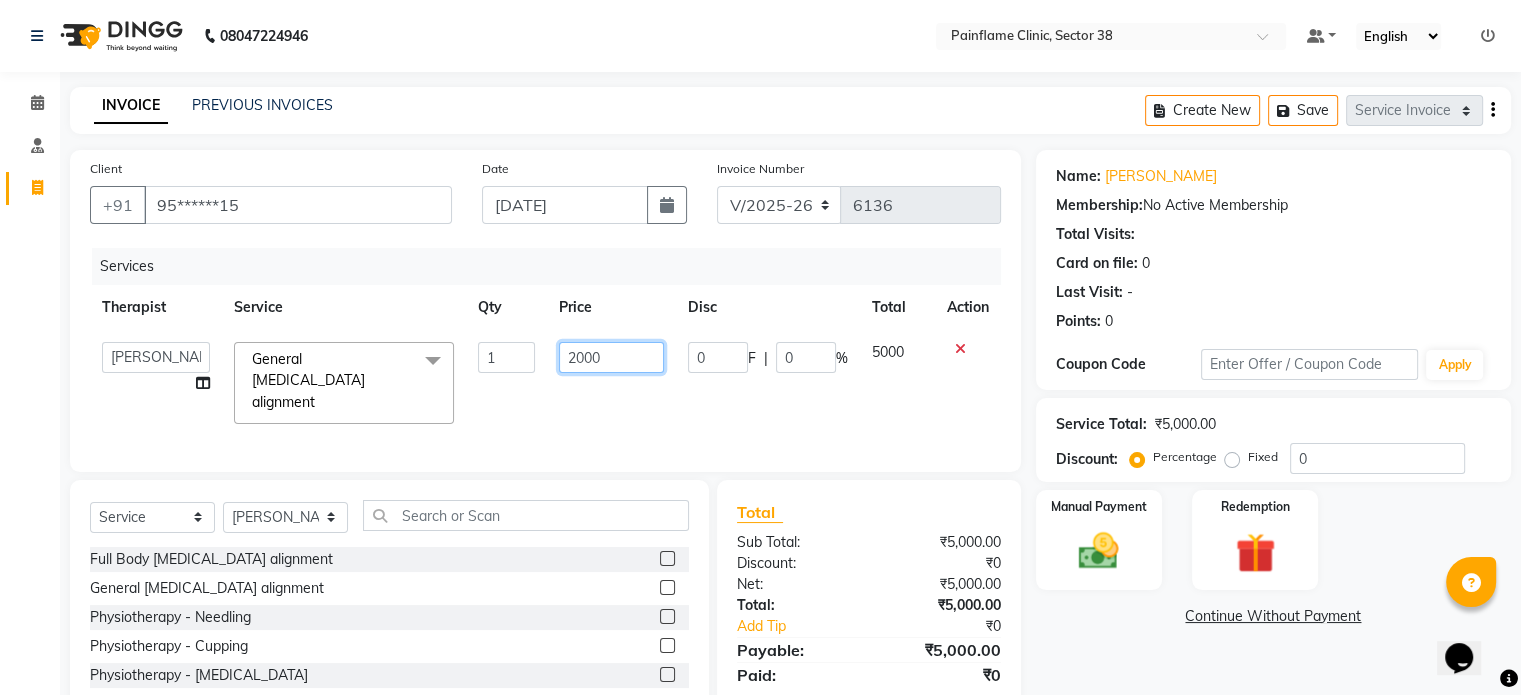 scroll, scrollTop: 119, scrollLeft: 0, axis: vertical 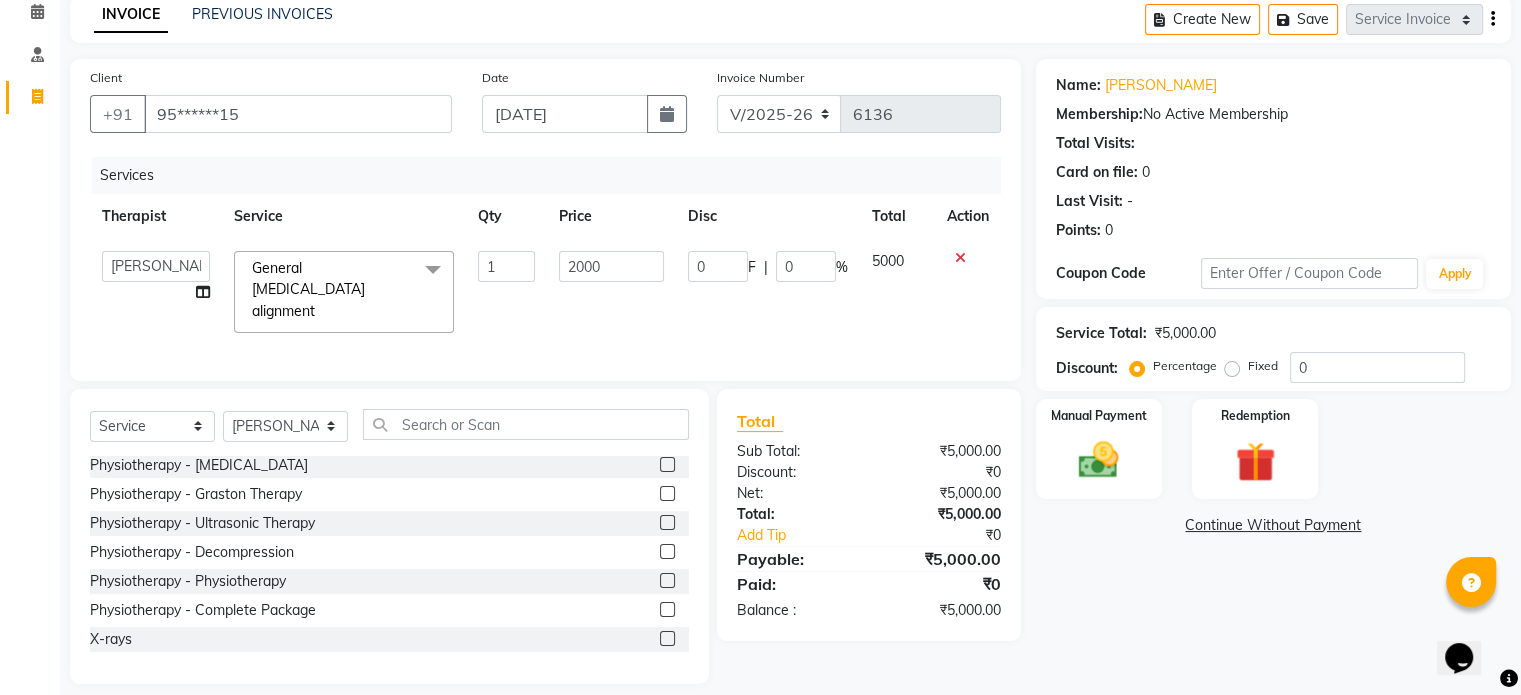 click 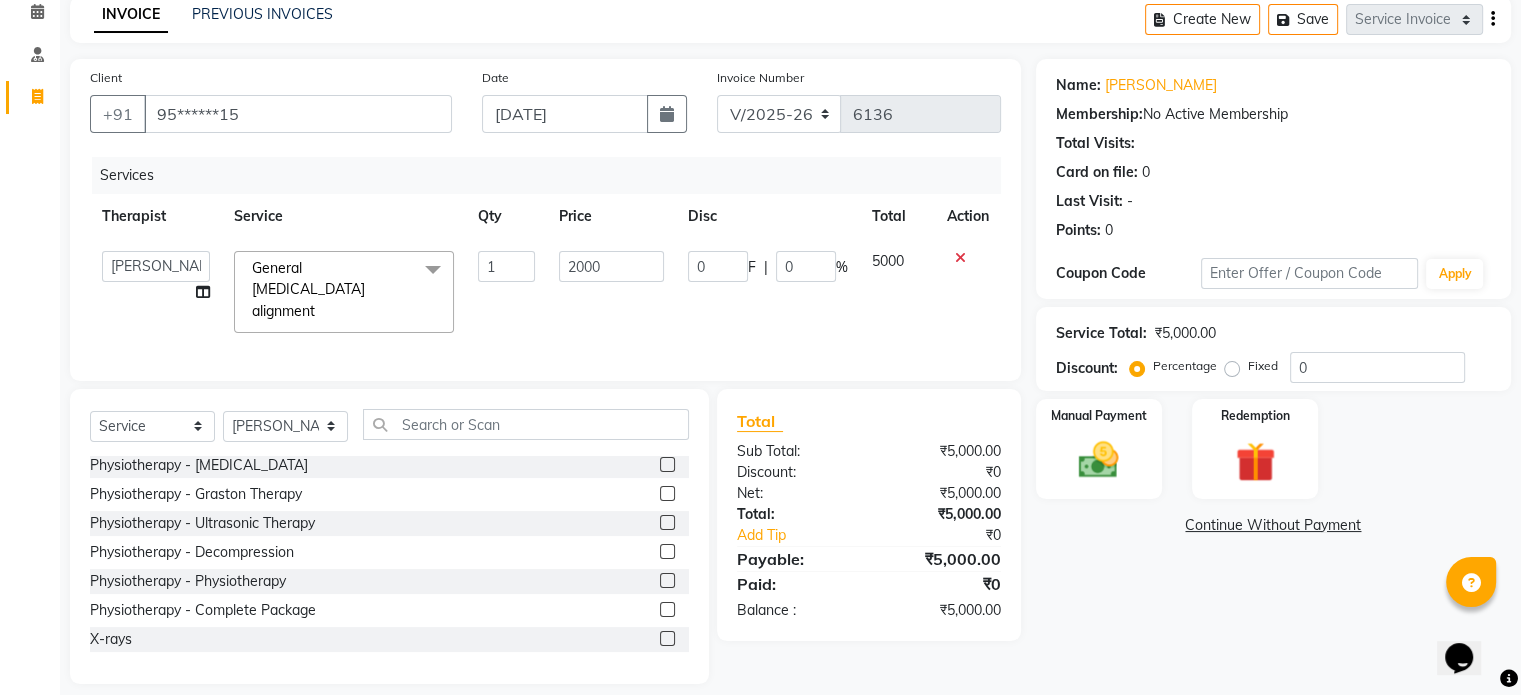 click at bounding box center (666, 639) 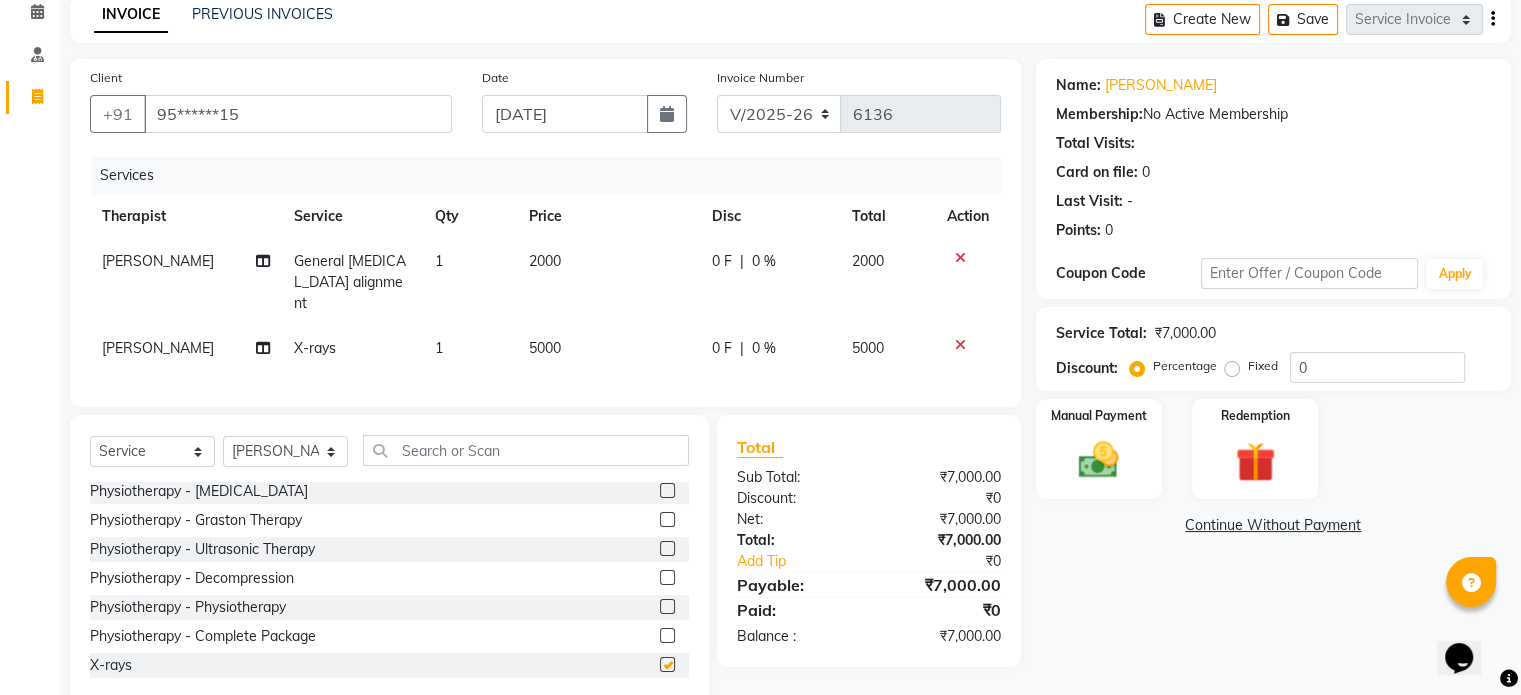 checkbox on "false" 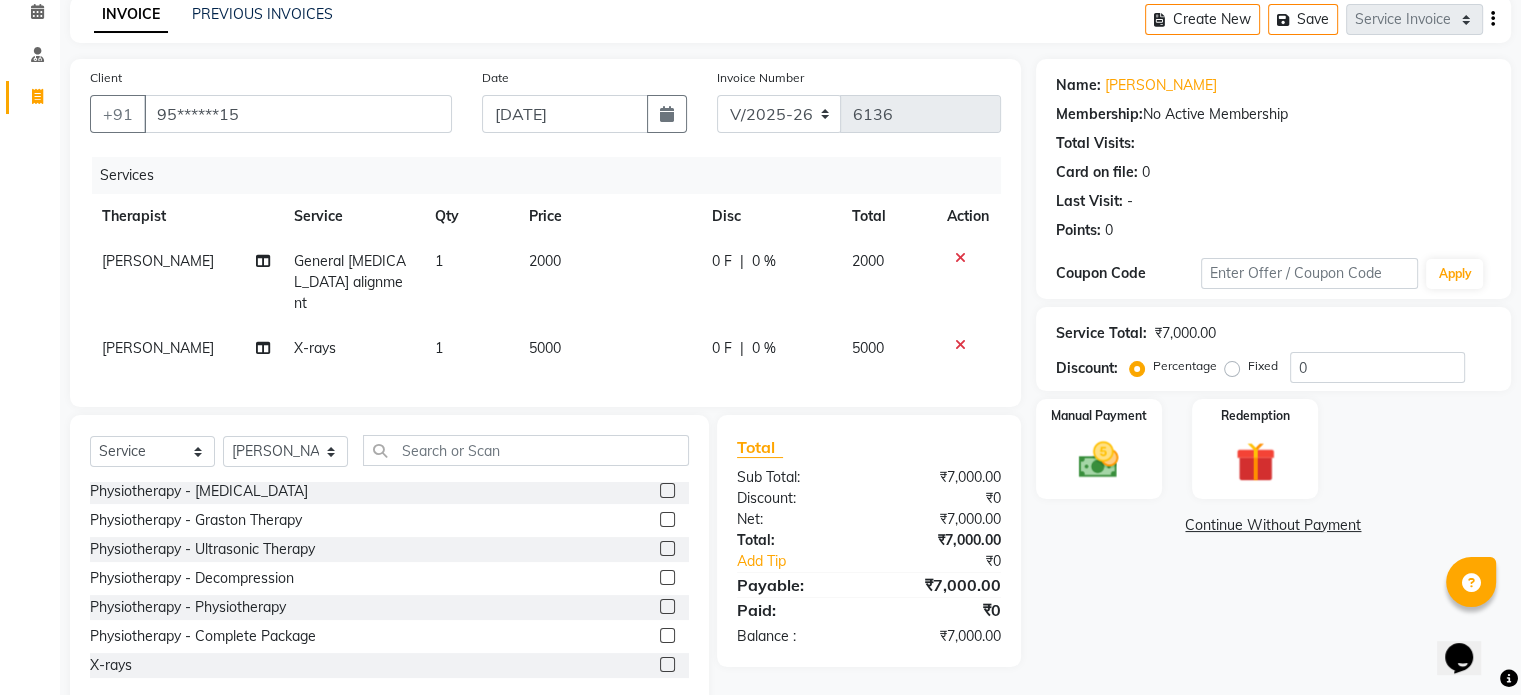 click on "5000" 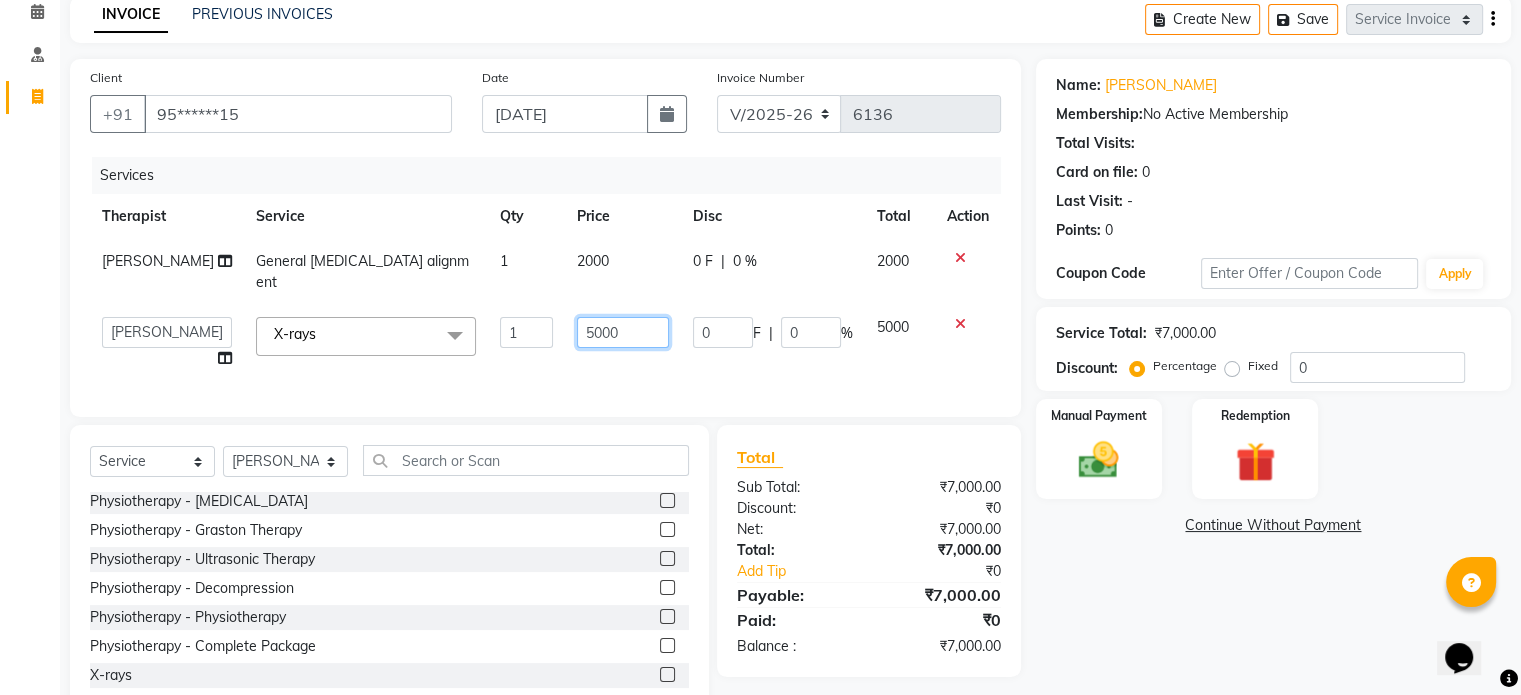 click on "5000" 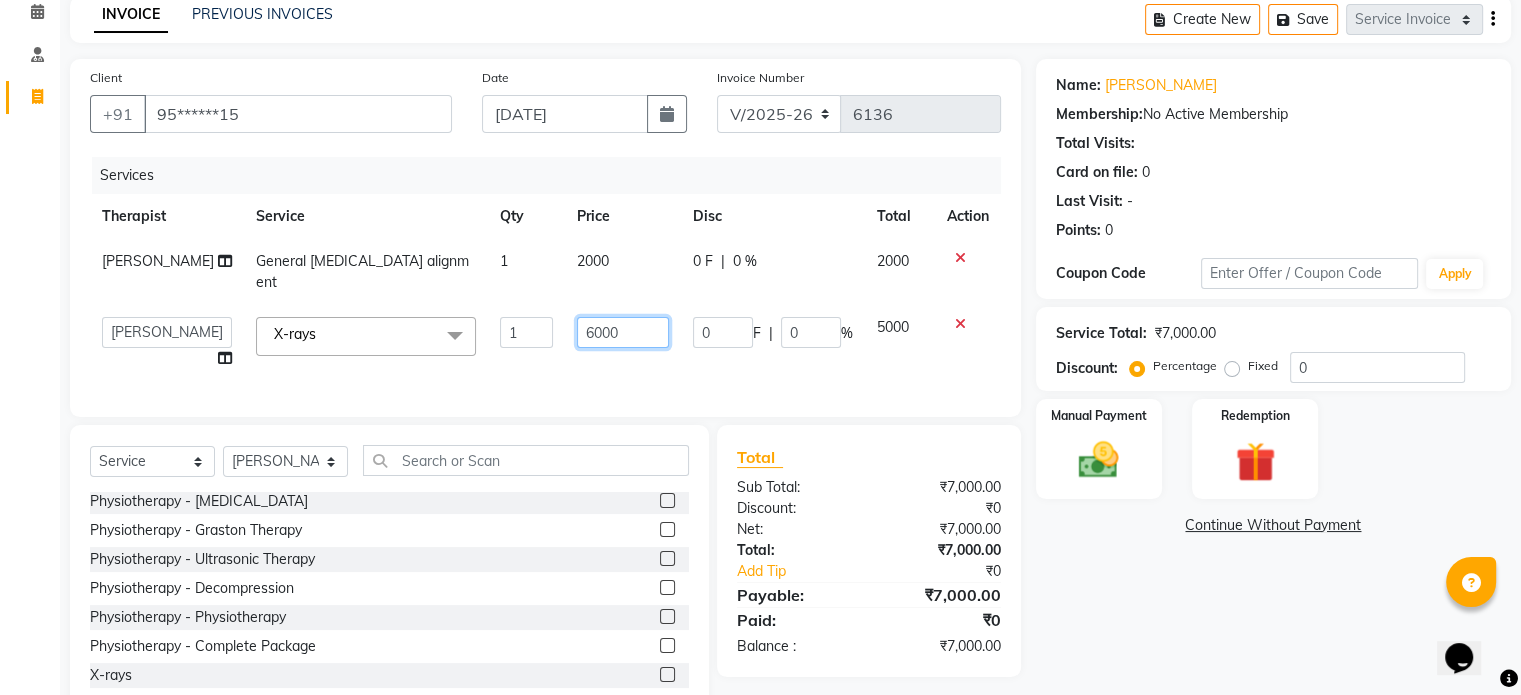 type on "600" 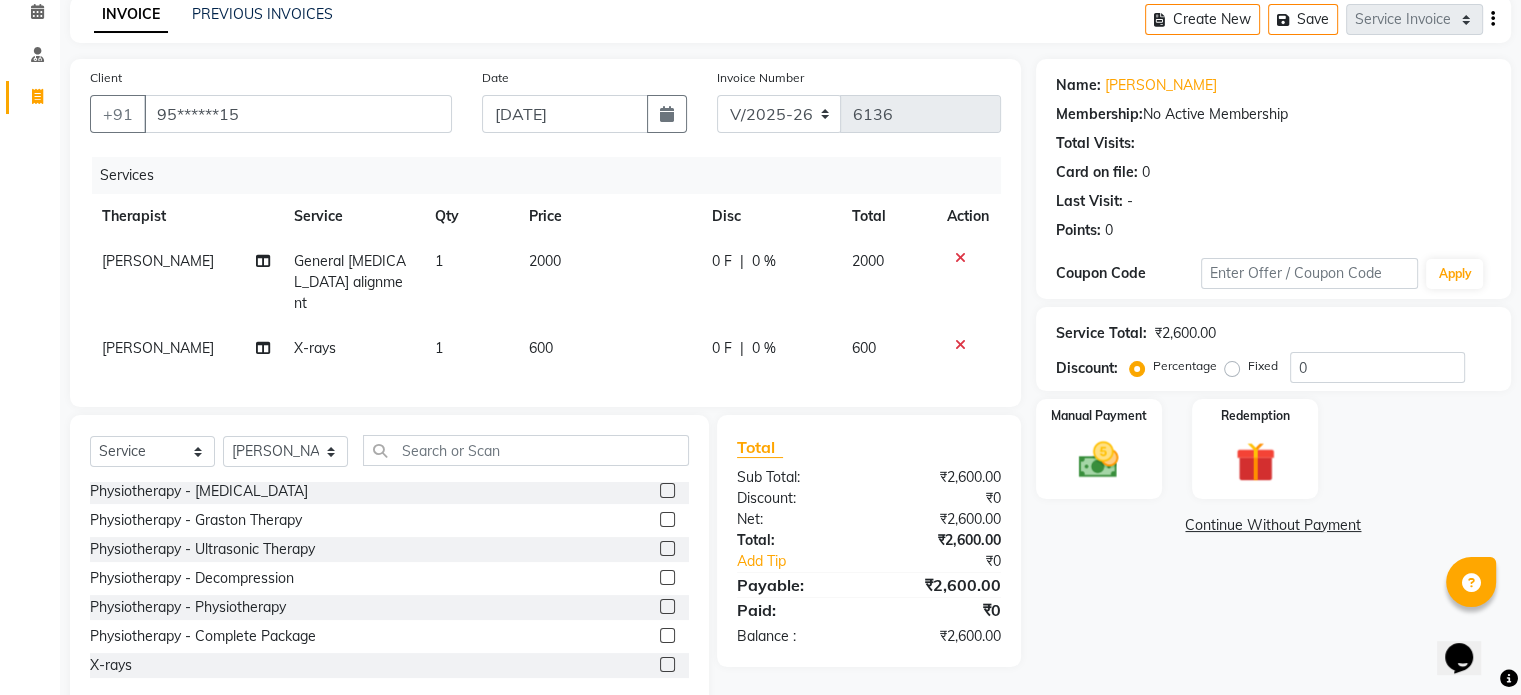click on "Fixed" 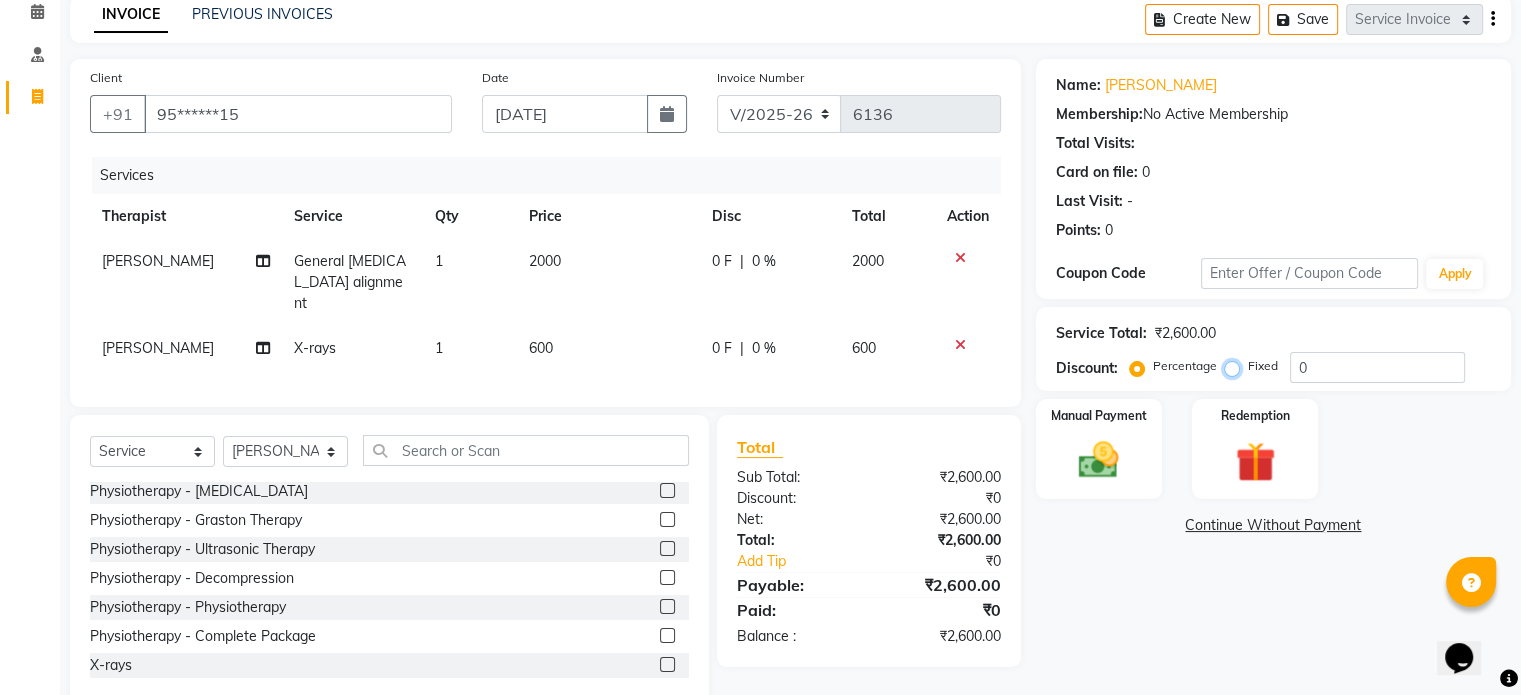 click on "Fixed" at bounding box center (1236, 366) 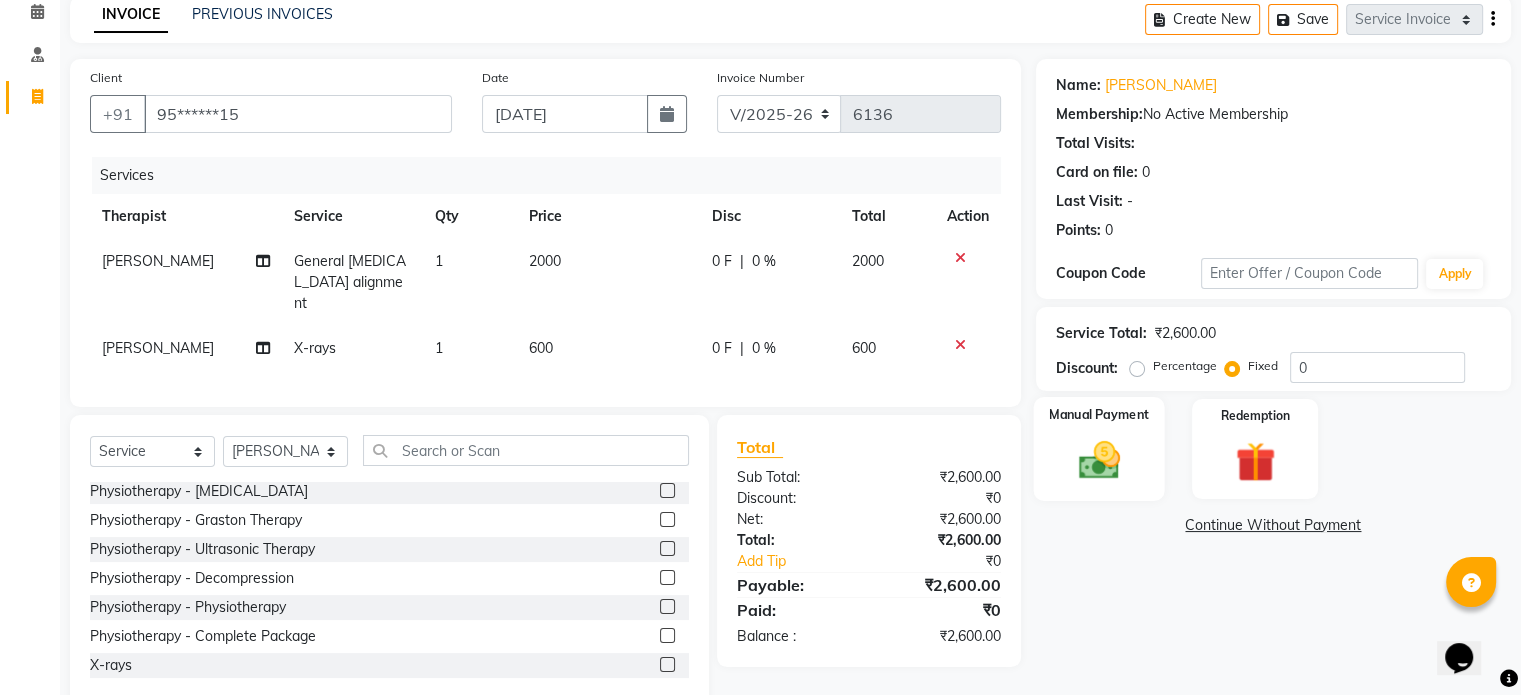 click on "Manual Payment" 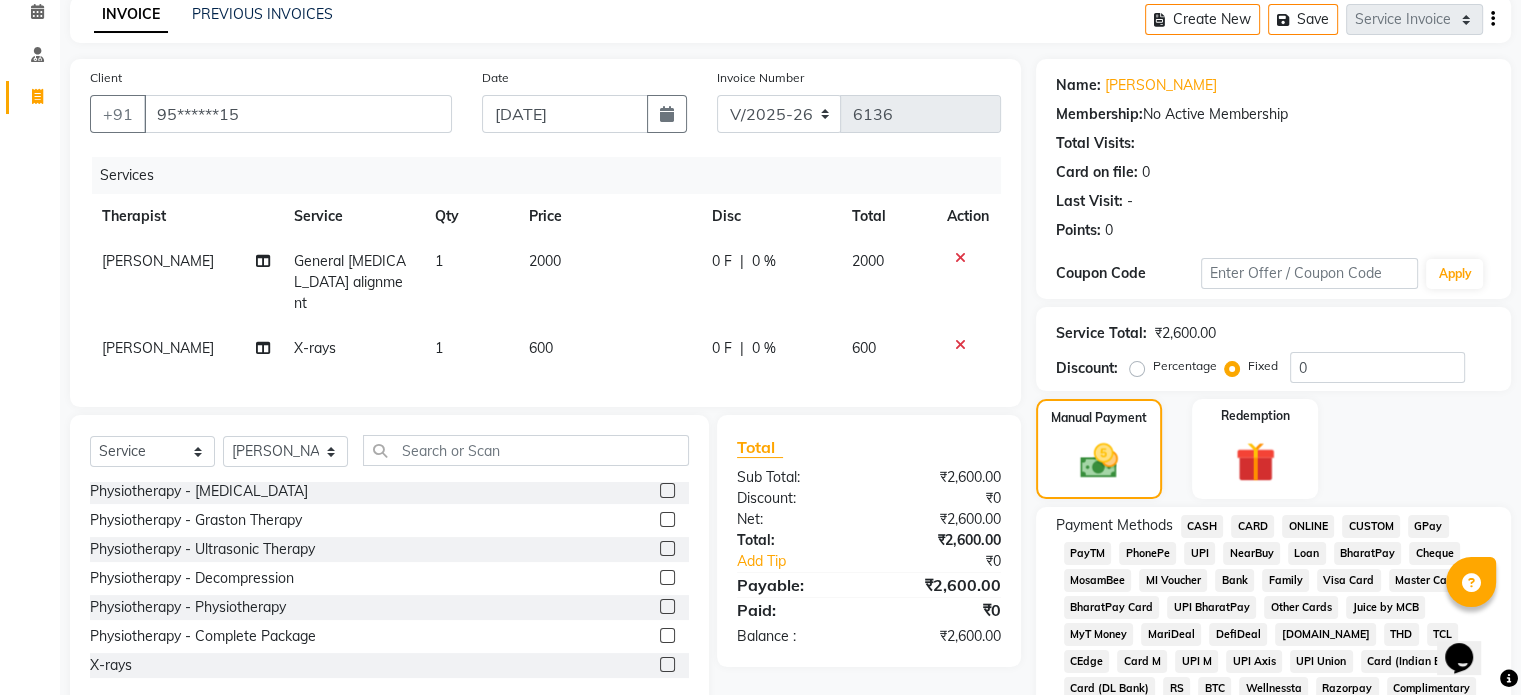 click on "UPI" 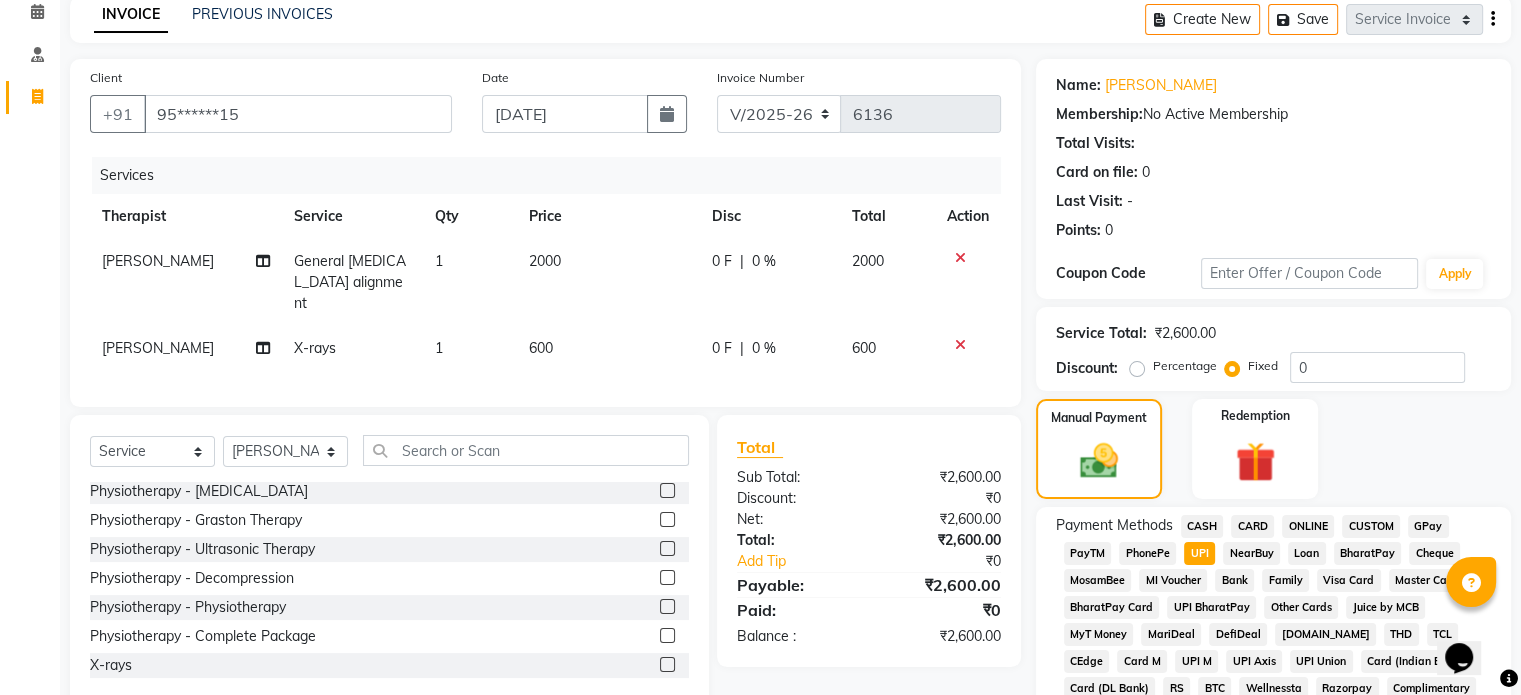 scroll, scrollTop: 652, scrollLeft: 0, axis: vertical 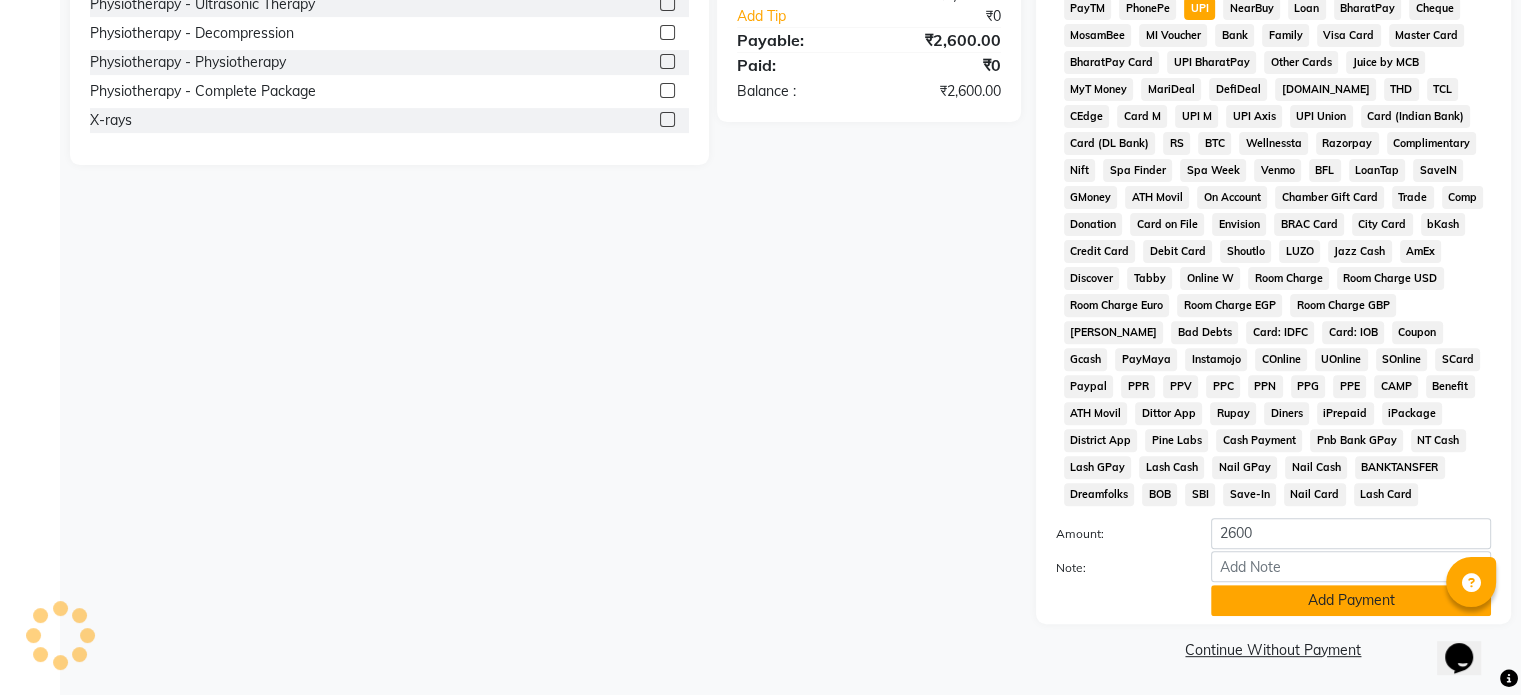 click on "Add Payment" 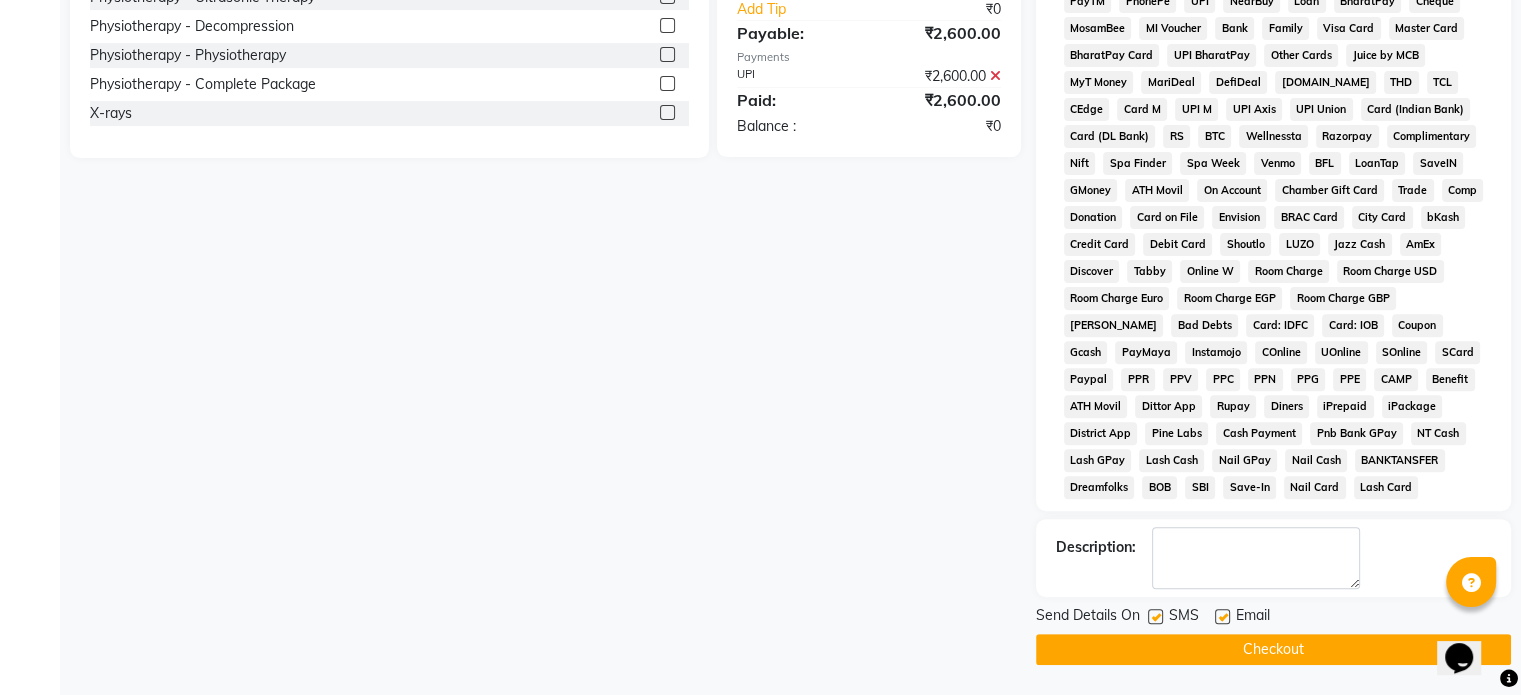 click 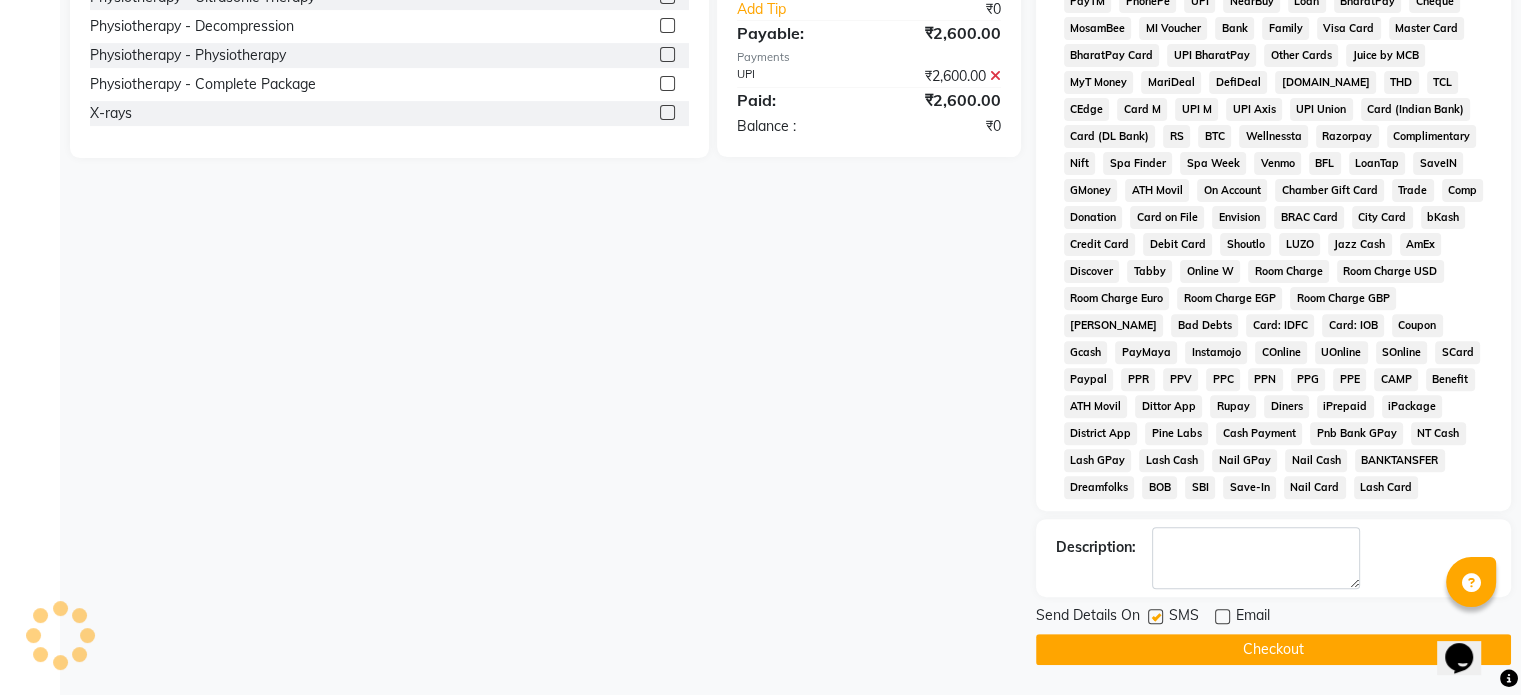 click 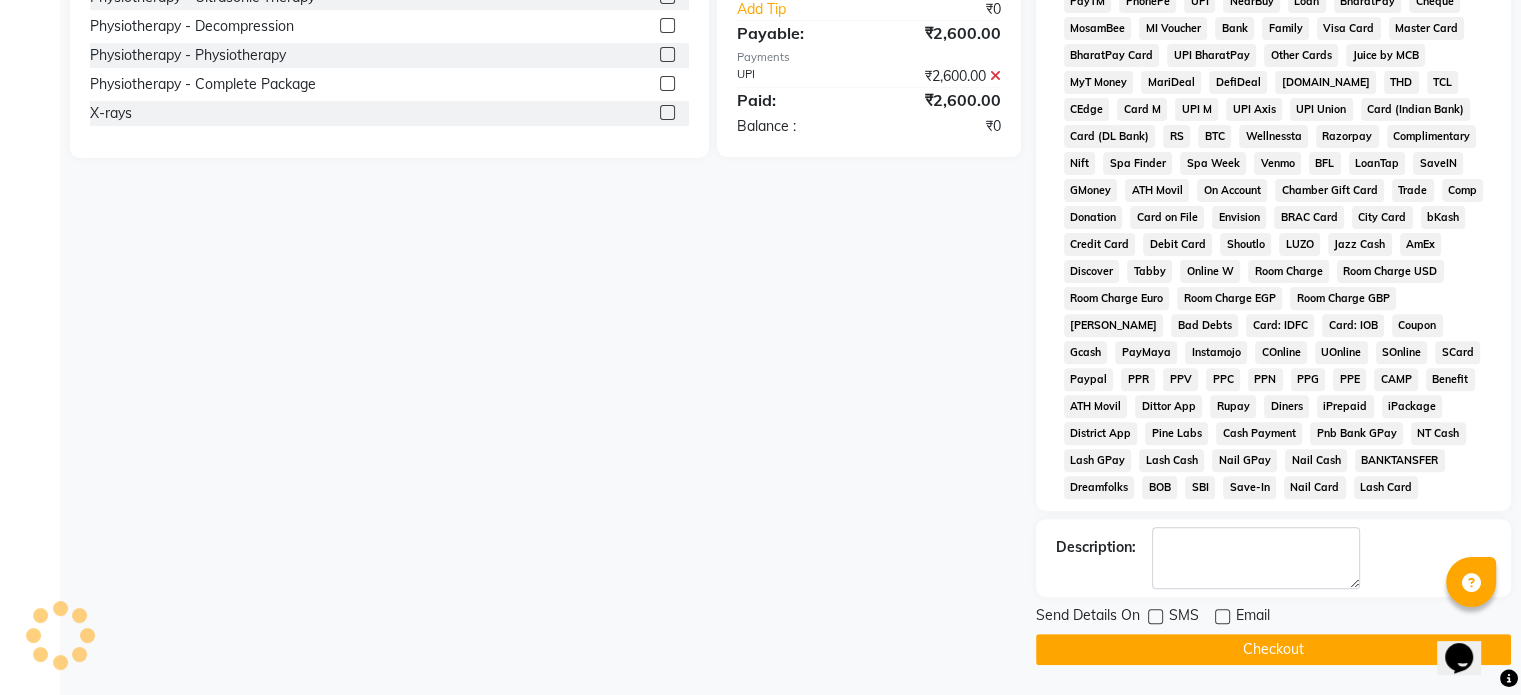click 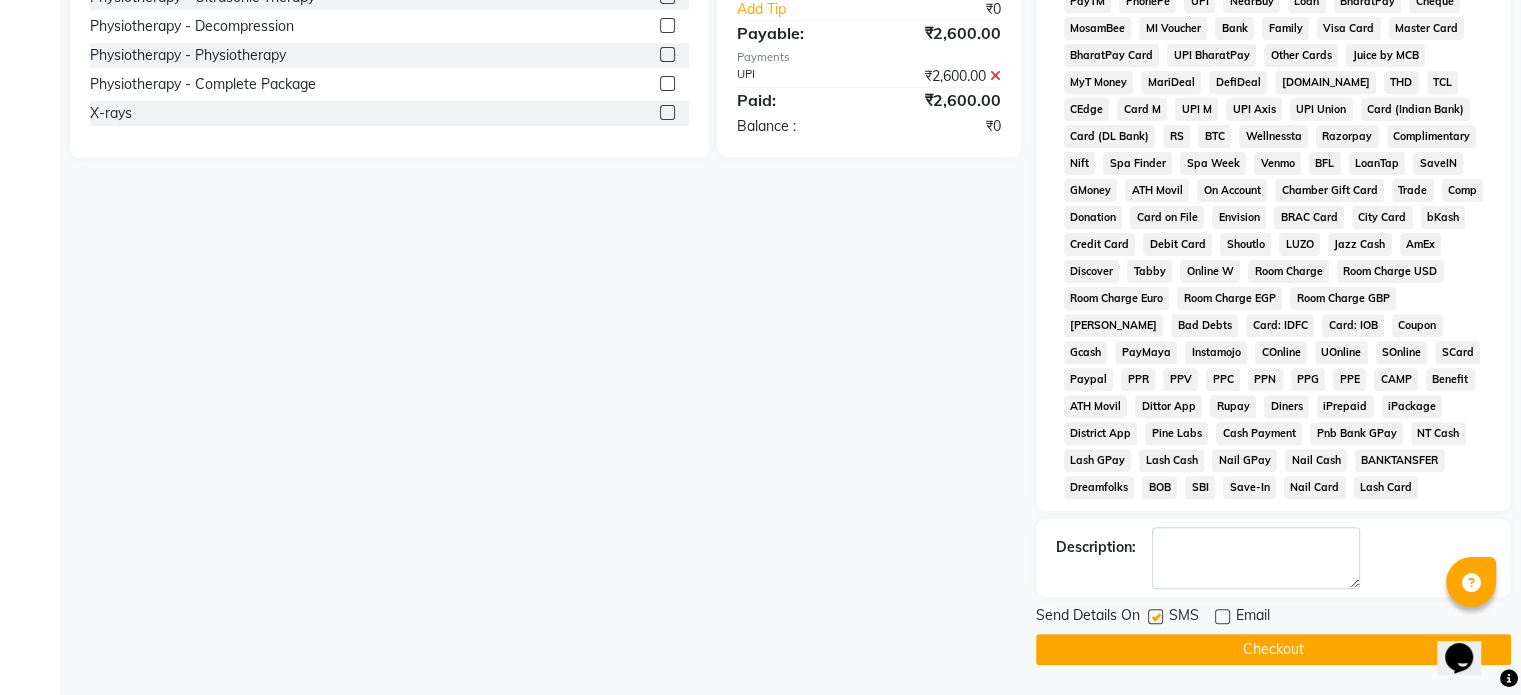 click 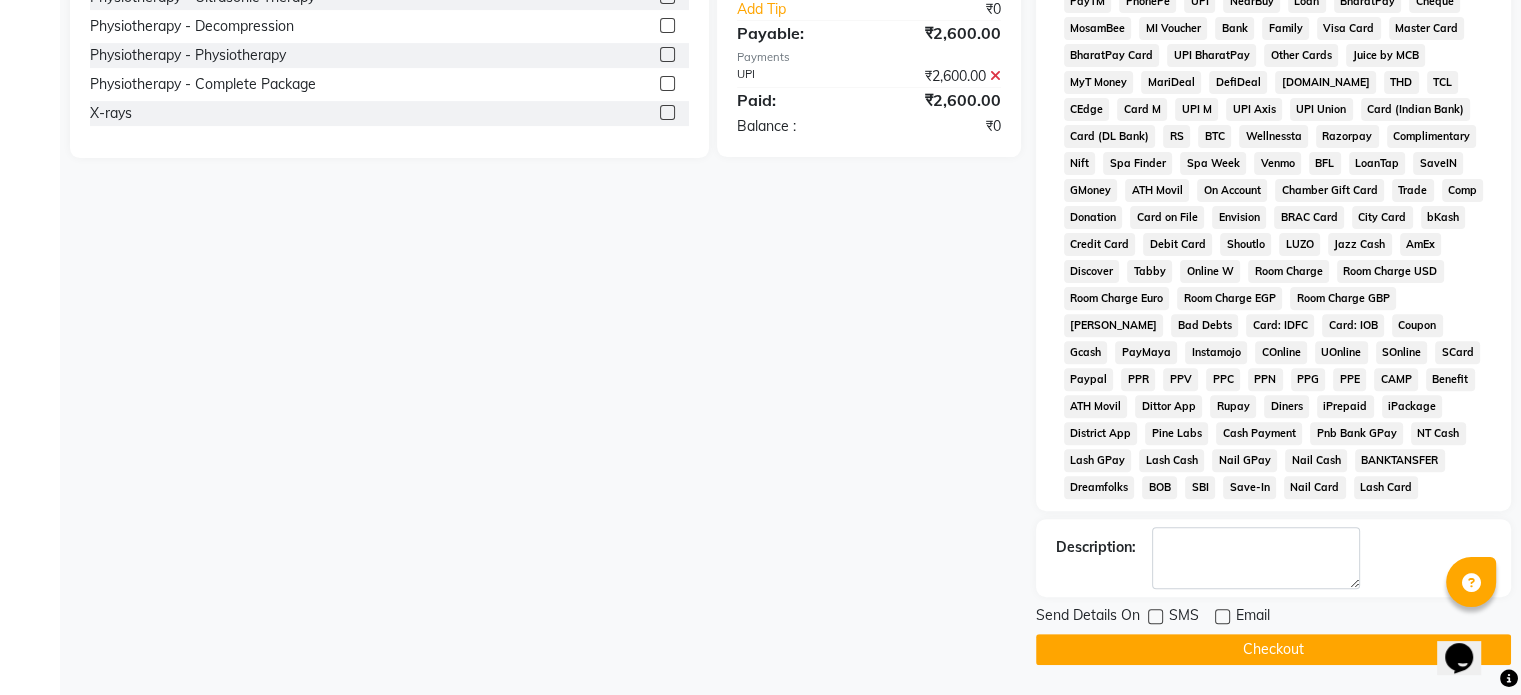 click on "Checkout" 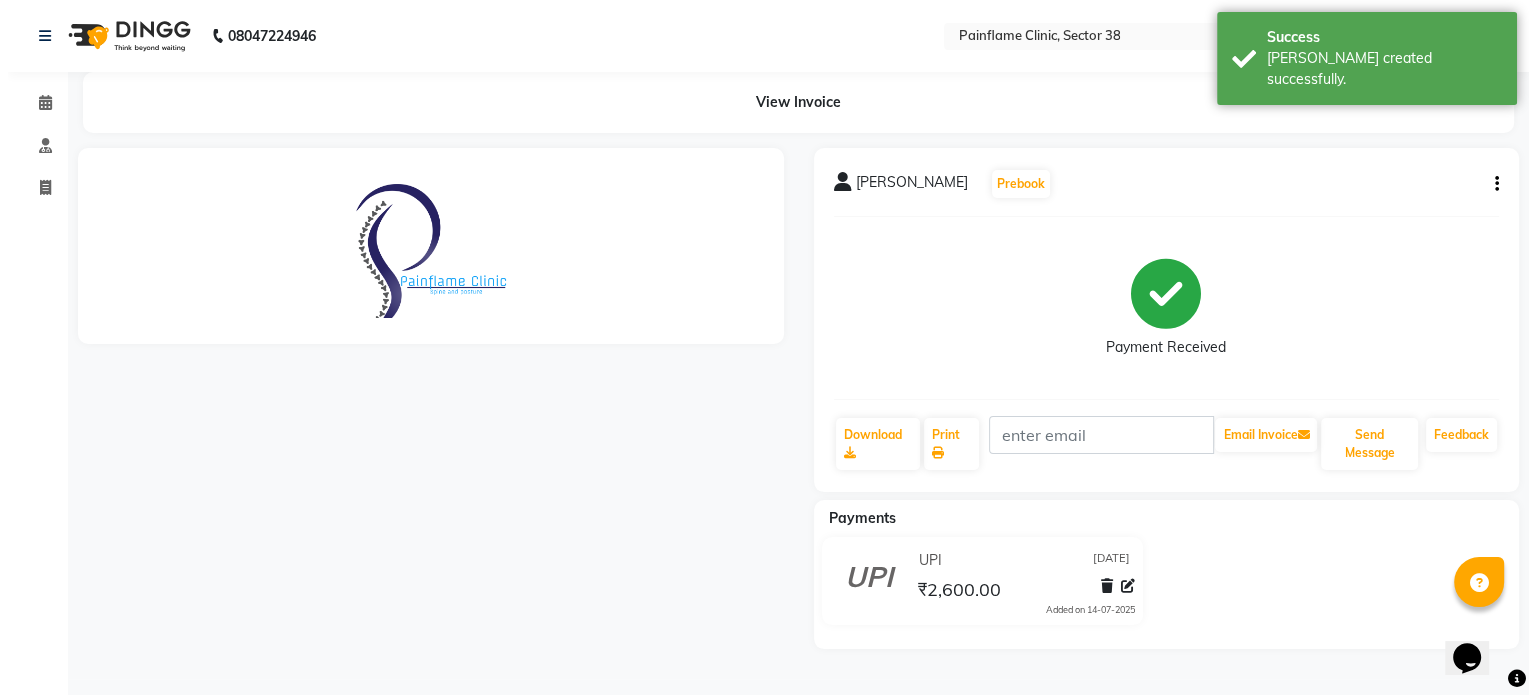 scroll, scrollTop: 0, scrollLeft: 0, axis: both 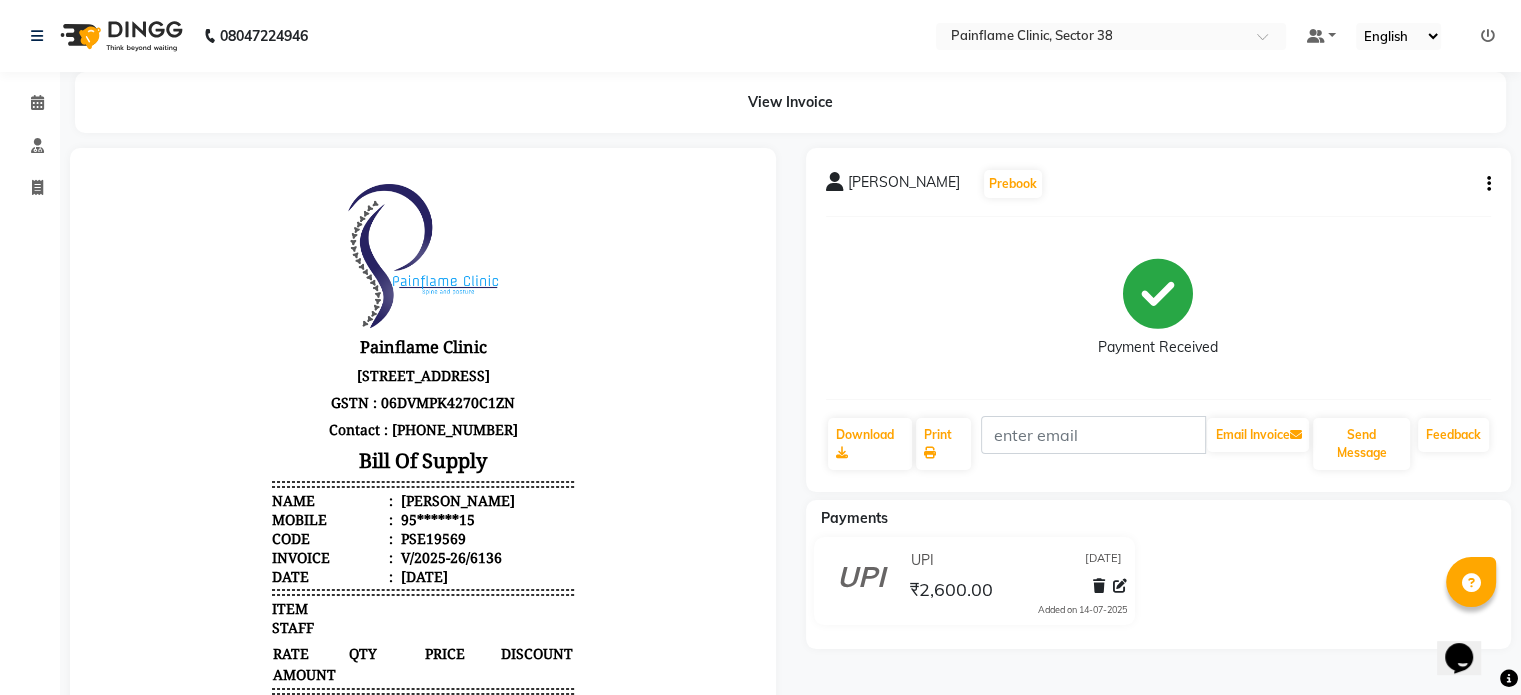 select on "service" 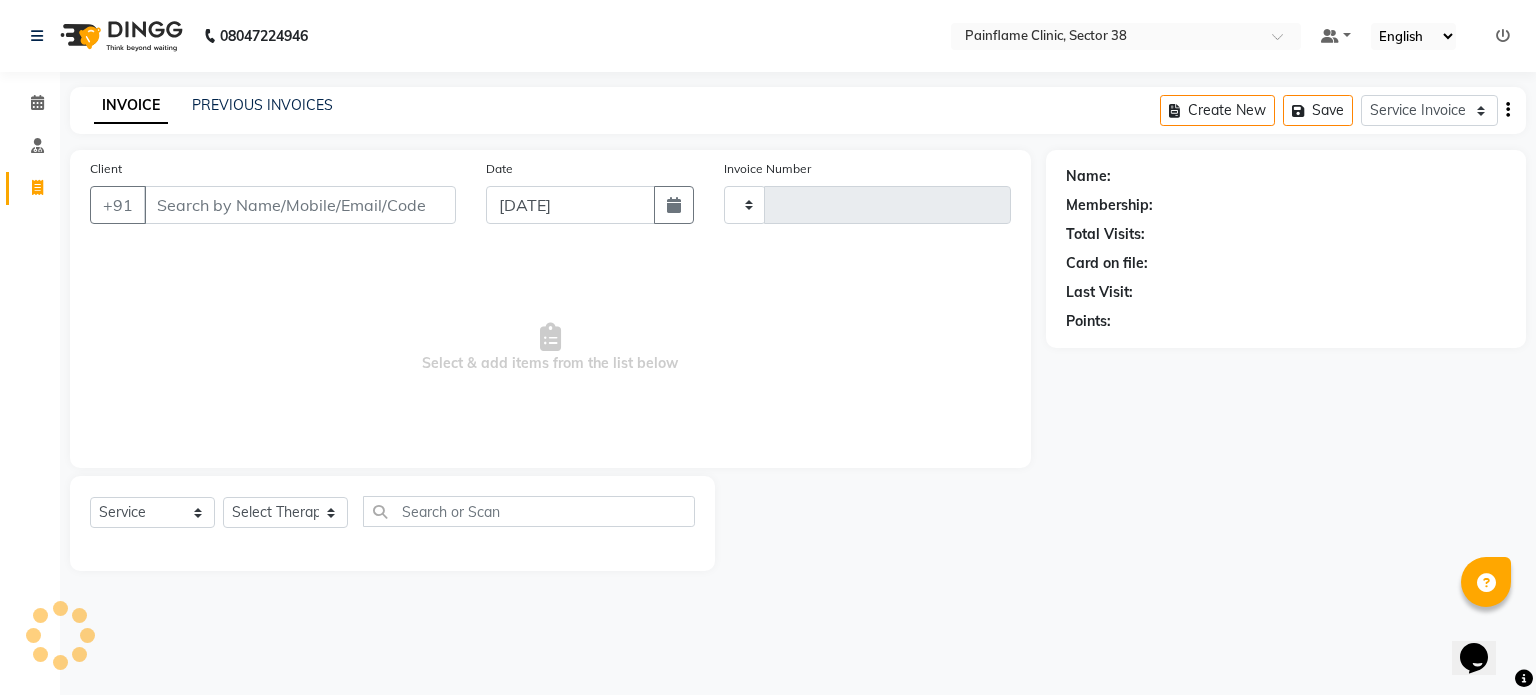 type on "6137" 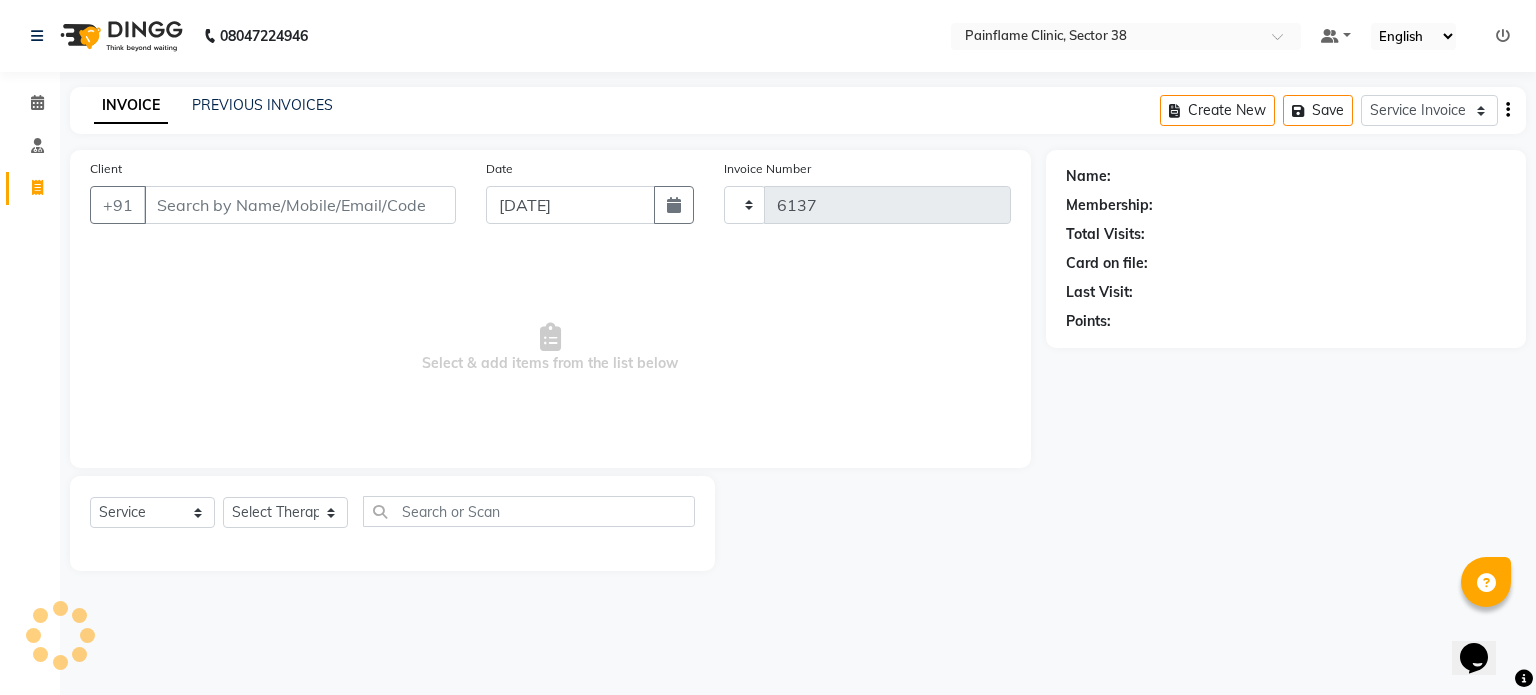 select on "3964" 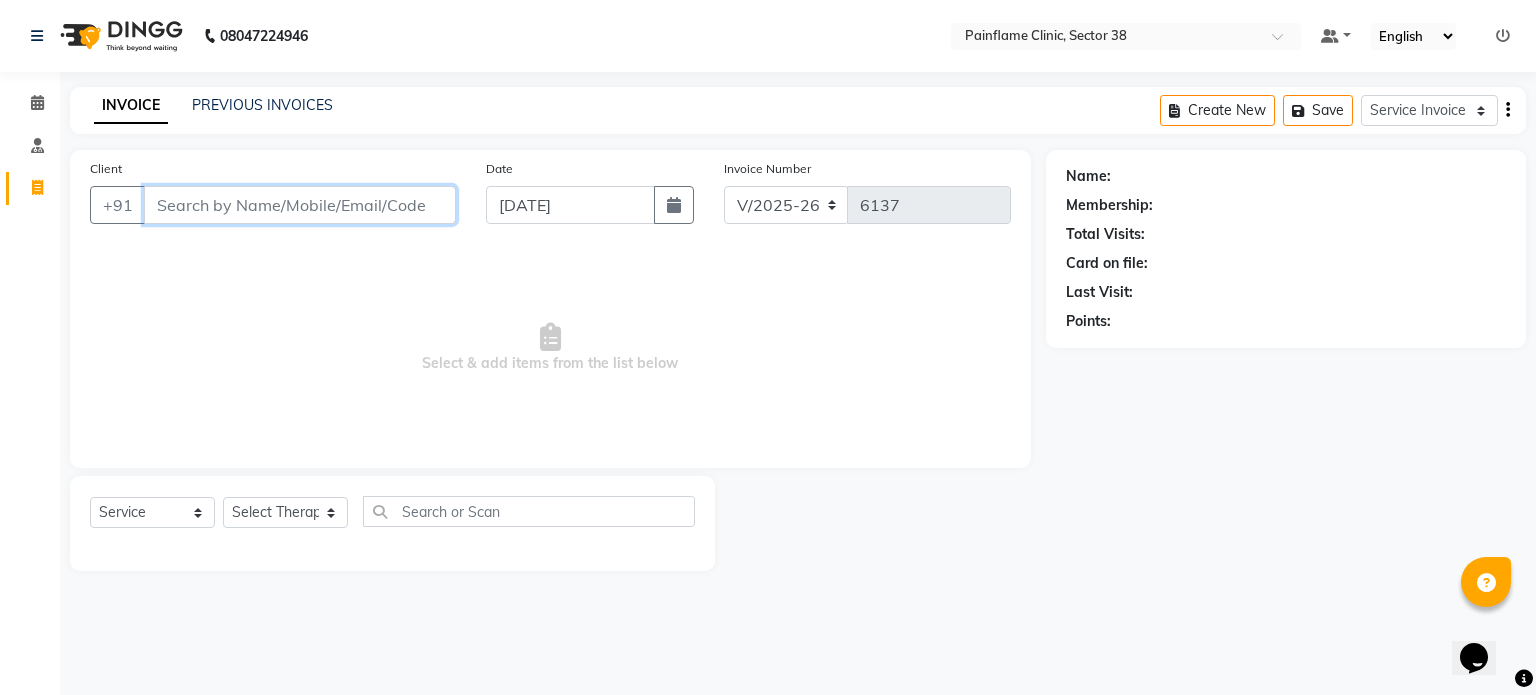 paste on "9465762562" 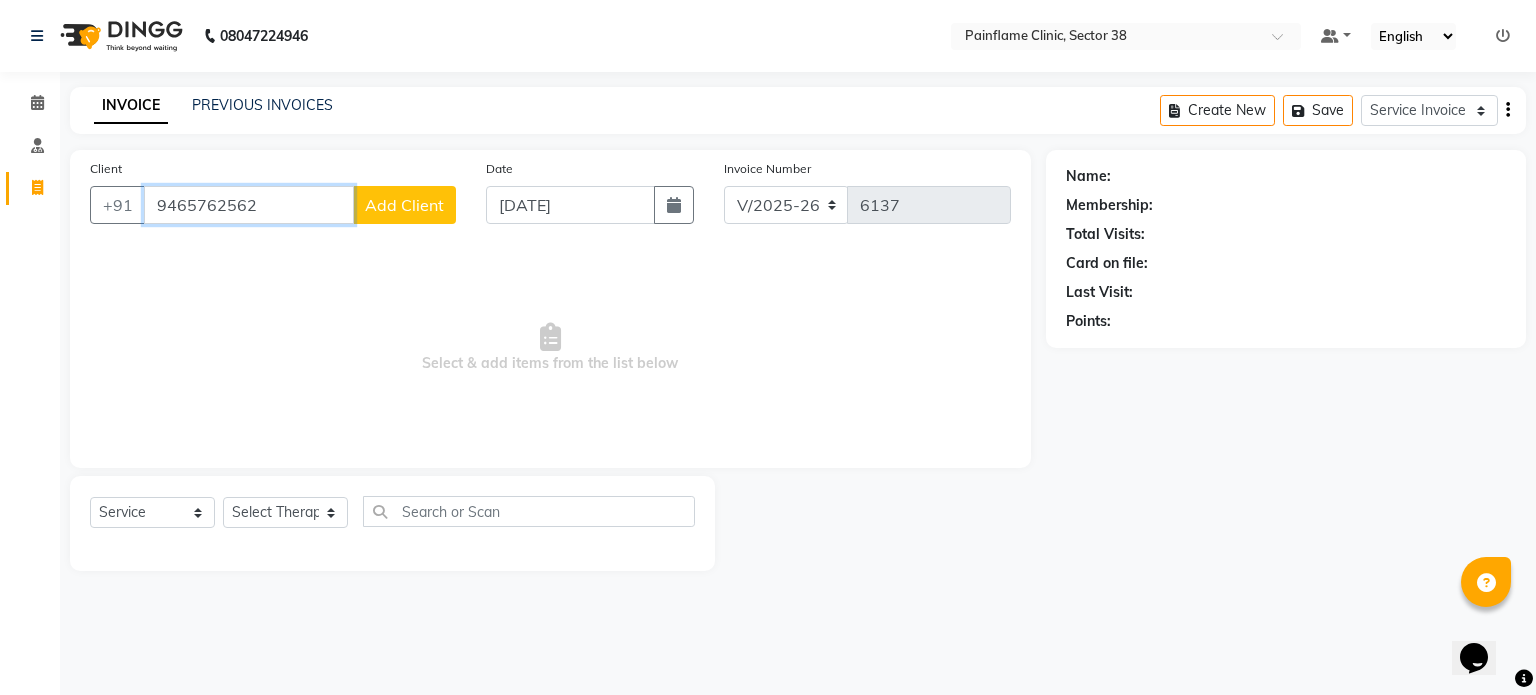 type on "9465762562" 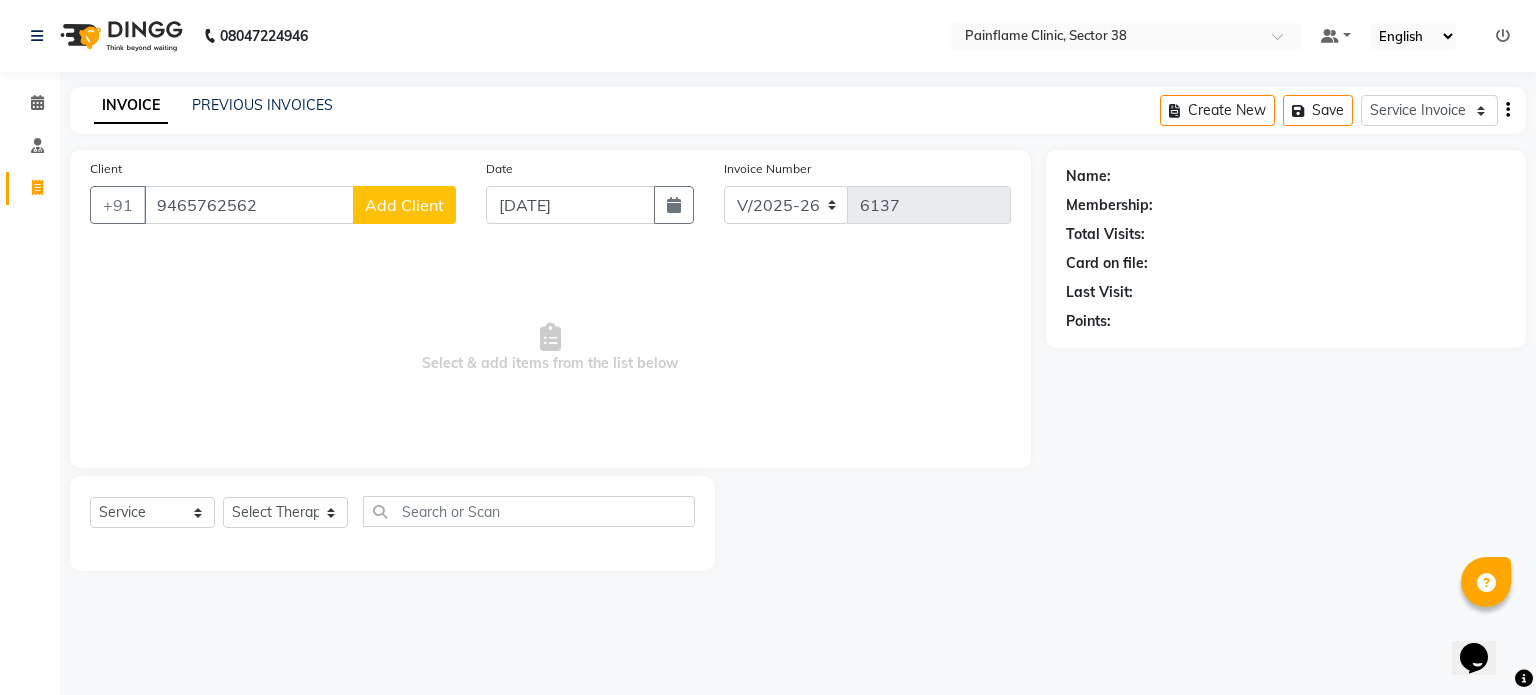 click on "Add Client" 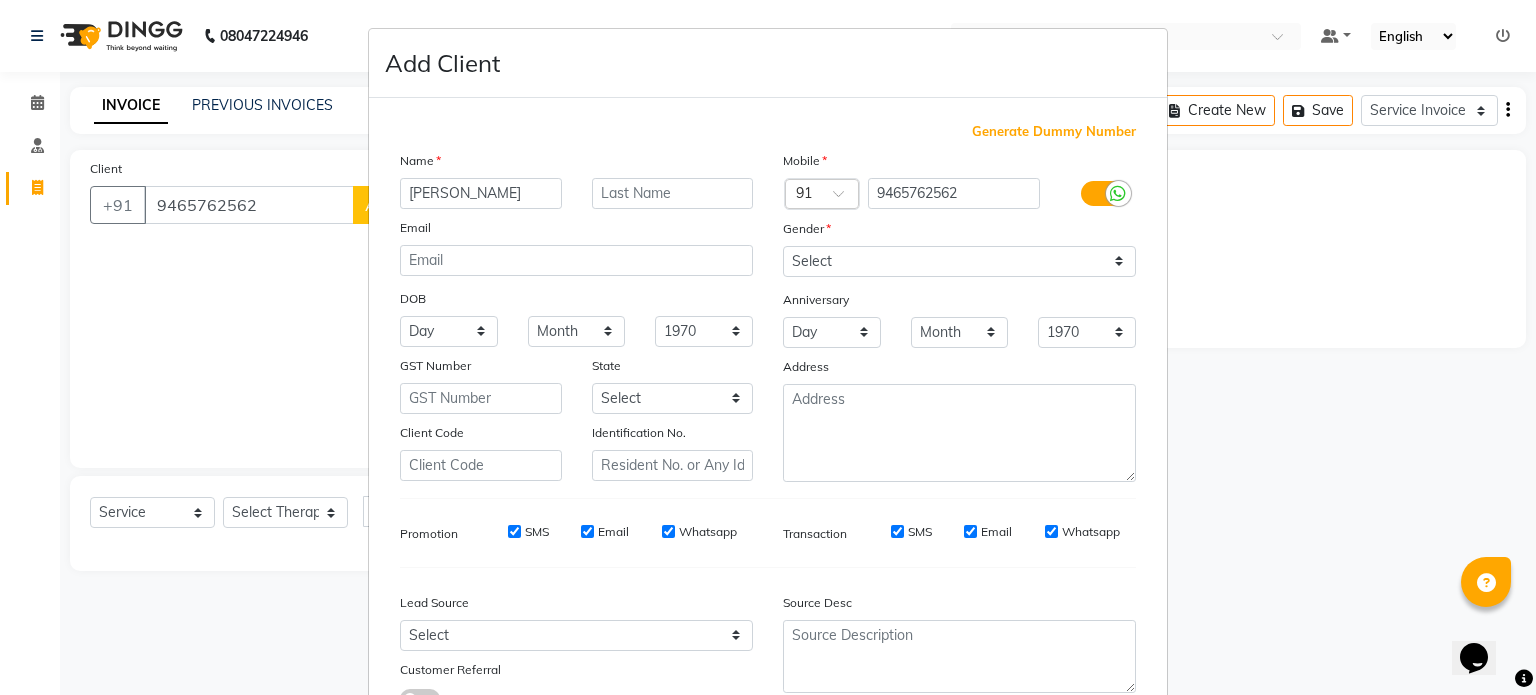 type on "[PERSON_NAME]" 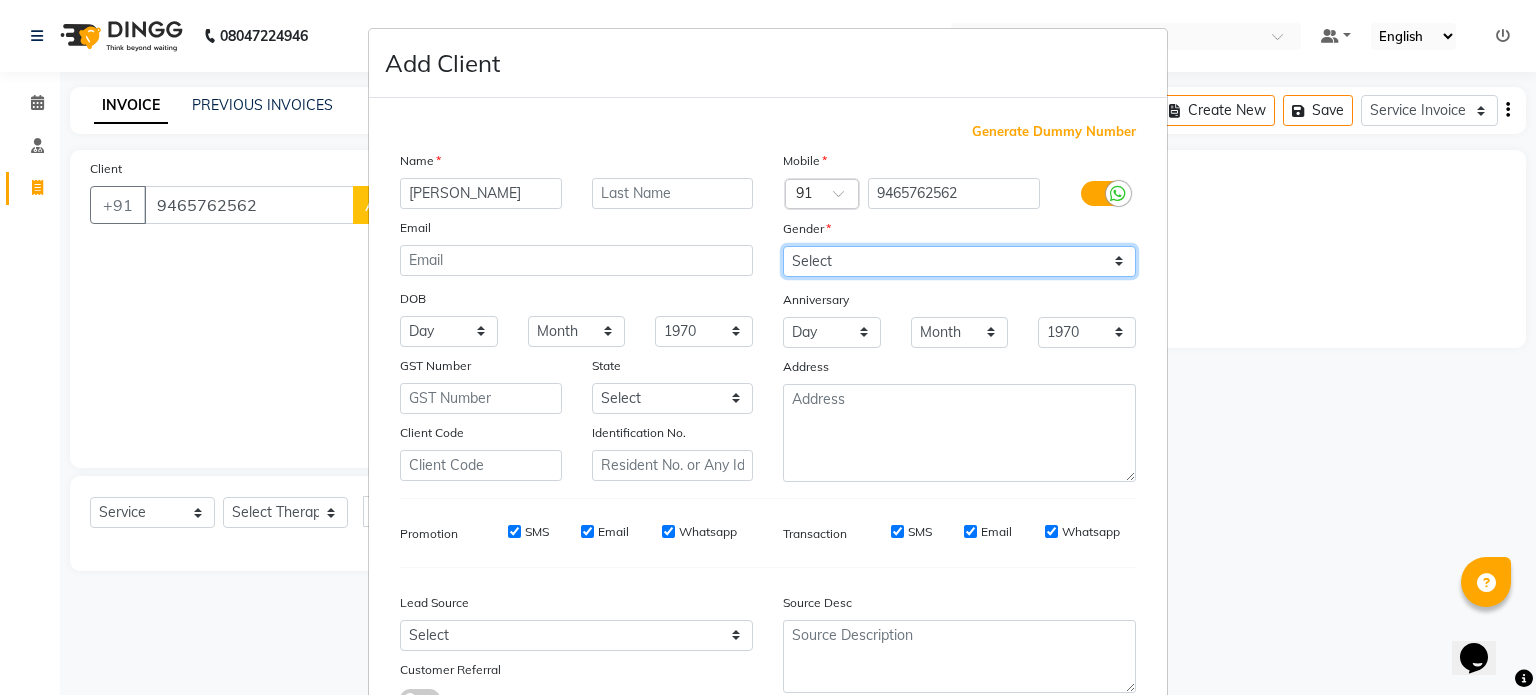 click on "Select [DEMOGRAPHIC_DATA] [DEMOGRAPHIC_DATA] Other Prefer Not To Say" at bounding box center [959, 261] 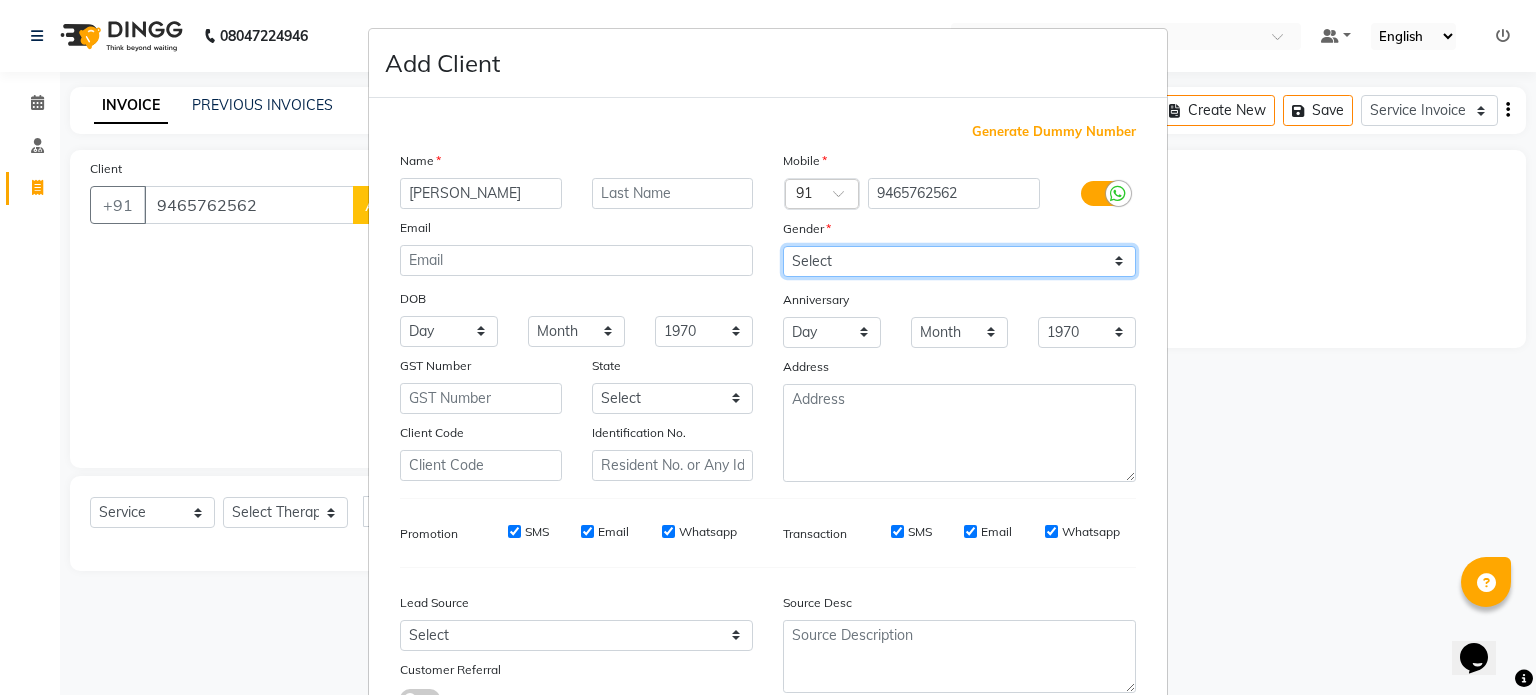select on "[DEMOGRAPHIC_DATA]" 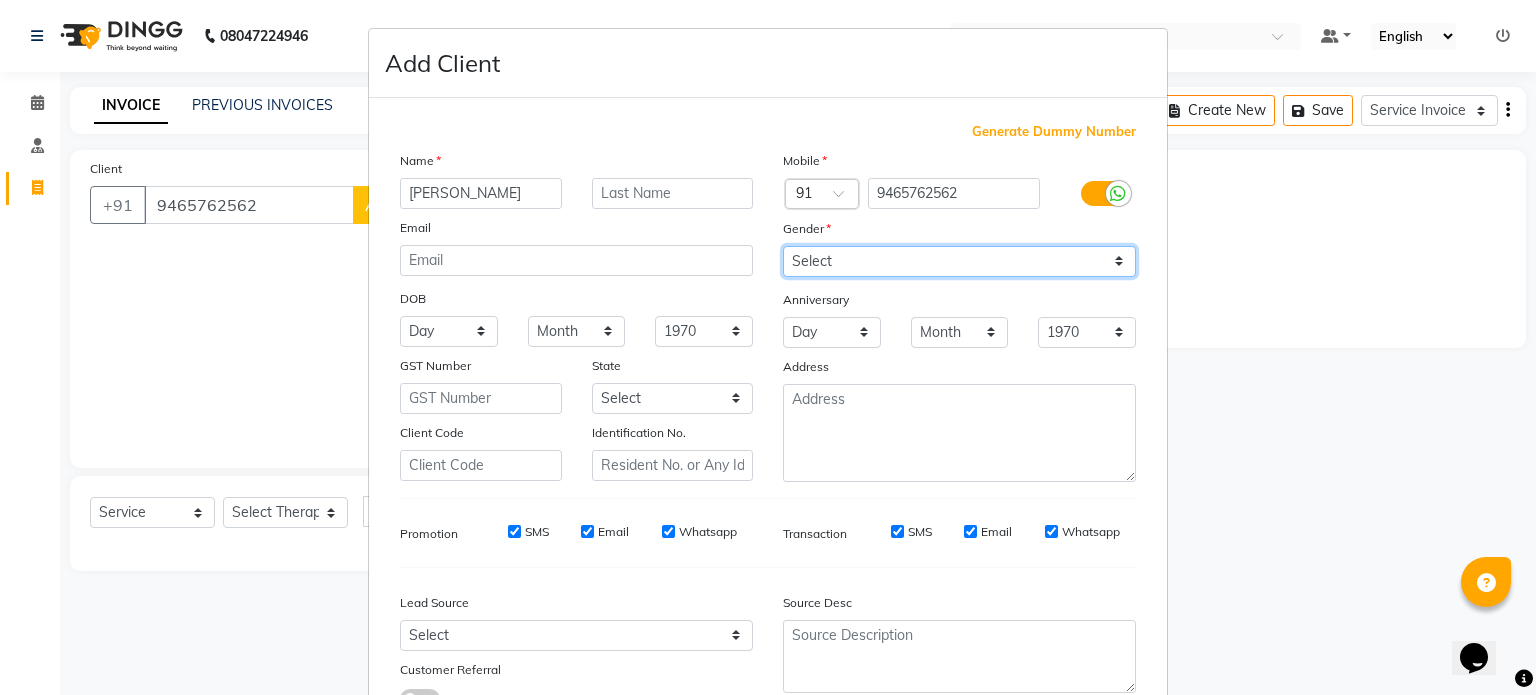 click on "Select [DEMOGRAPHIC_DATA] [DEMOGRAPHIC_DATA] Other Prefer Not To Say" at bounding box center (959, 261) 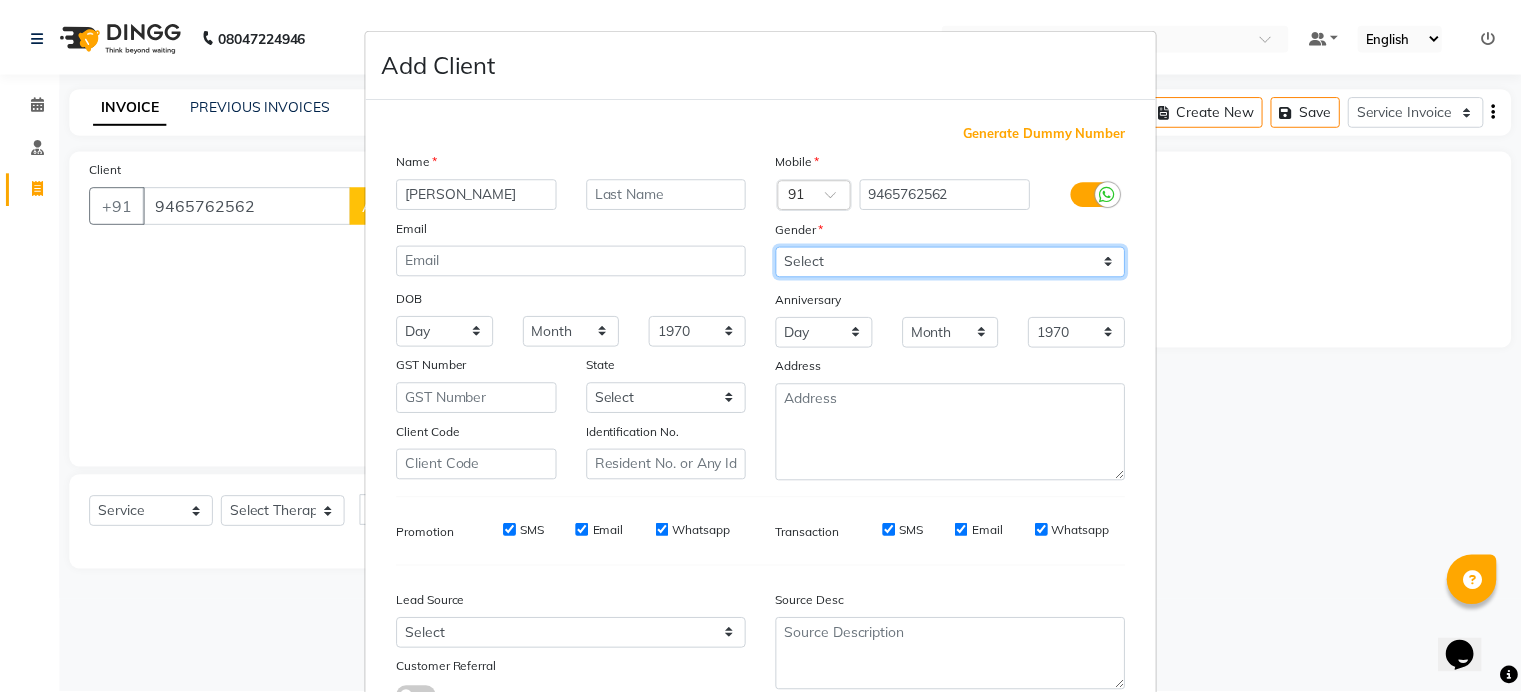 scroll, scrollTop: 161, scrollLeft: 0, axis: vertical 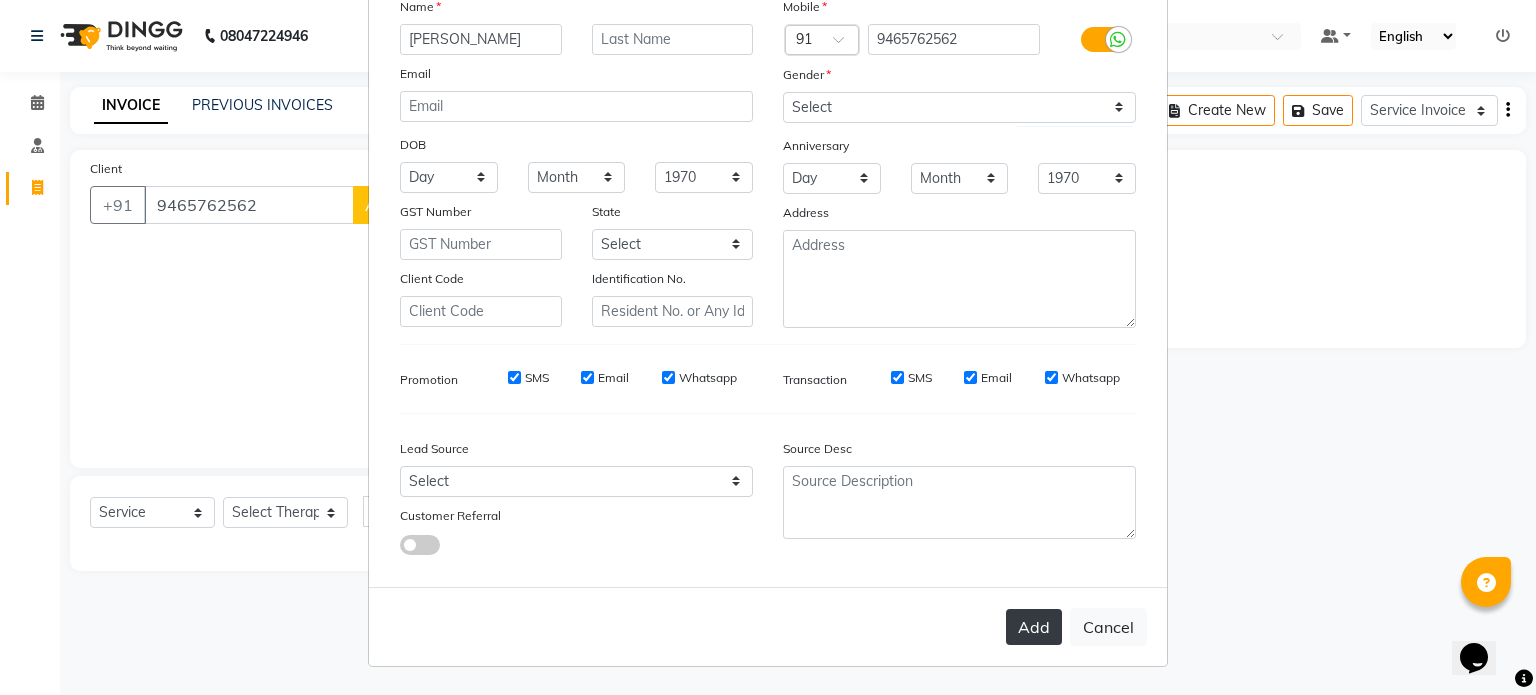 click on "Add" at bounding box center [1034, 627] 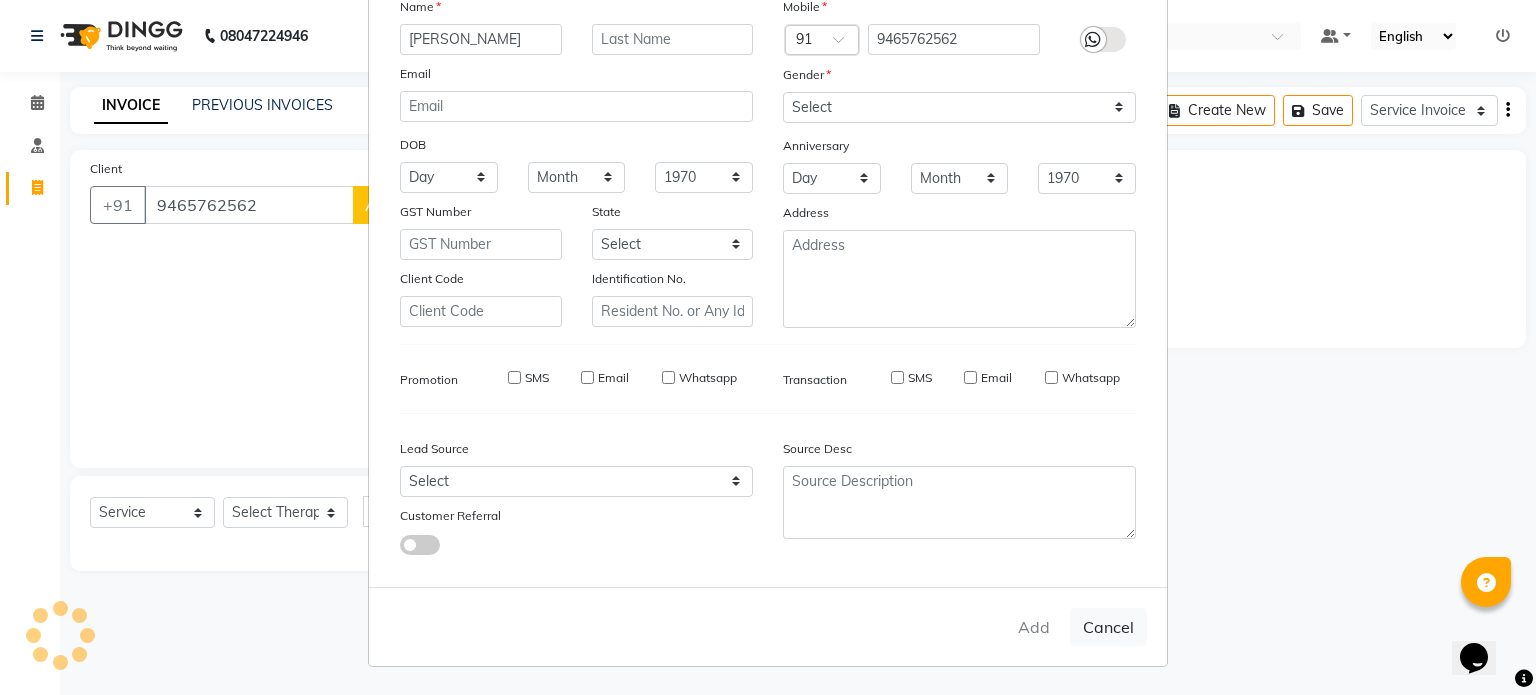type on "94******62" 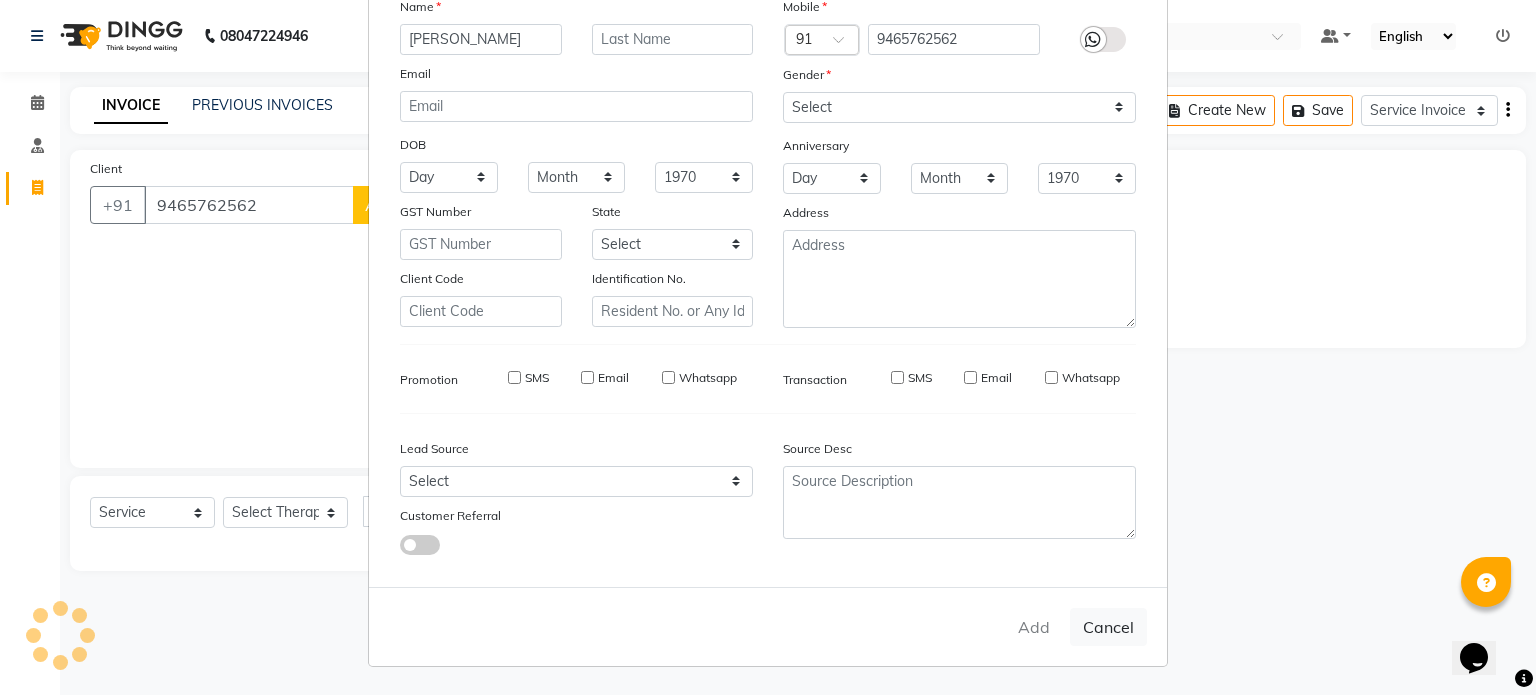 type 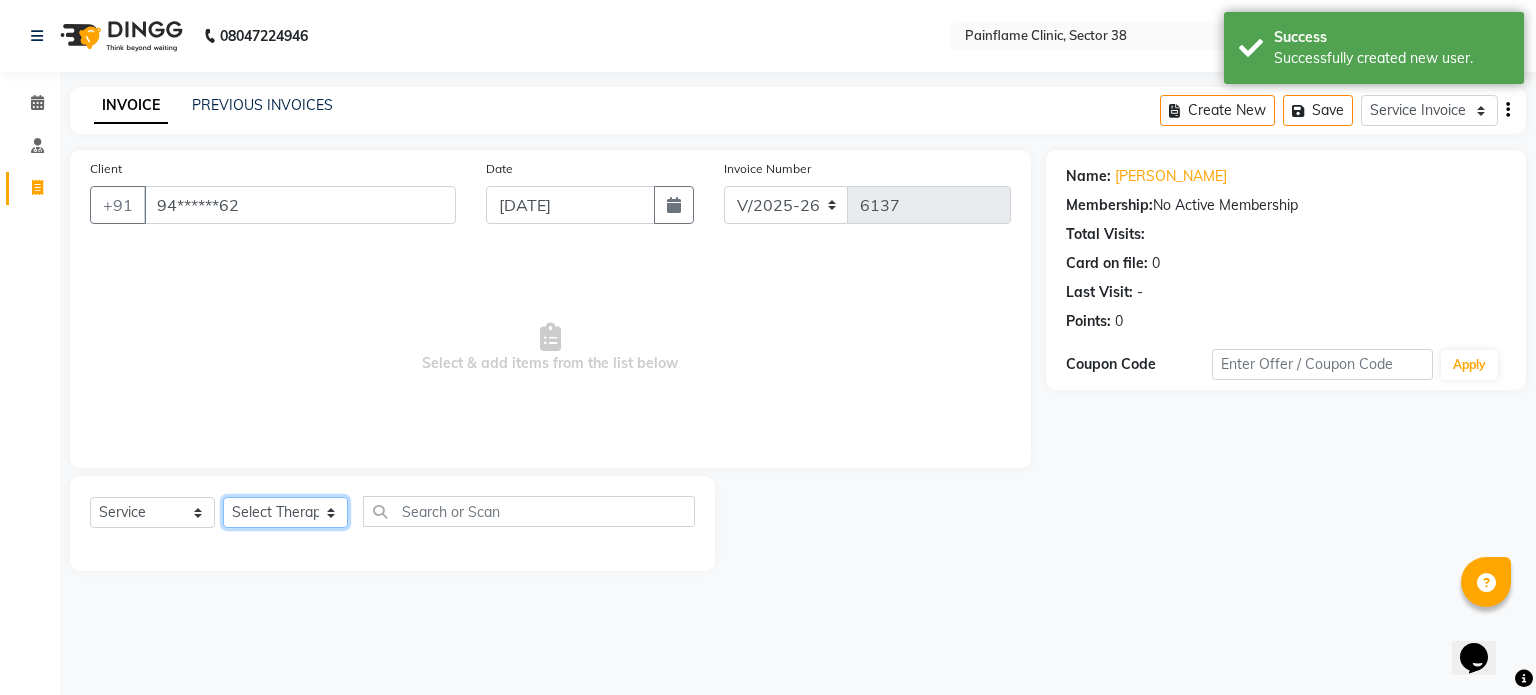 click on "Select Therapist [PERSON_NAME] Dr [PERSON_NAME] [PERSON_NAME] Dr [PERSON_NAME] Dr. Suraj [PERSON_NAME] [PERSON_NAME] [PERSON_NAME] [PERSON_NAME] Reception 1  Reception 2 Reception 3" 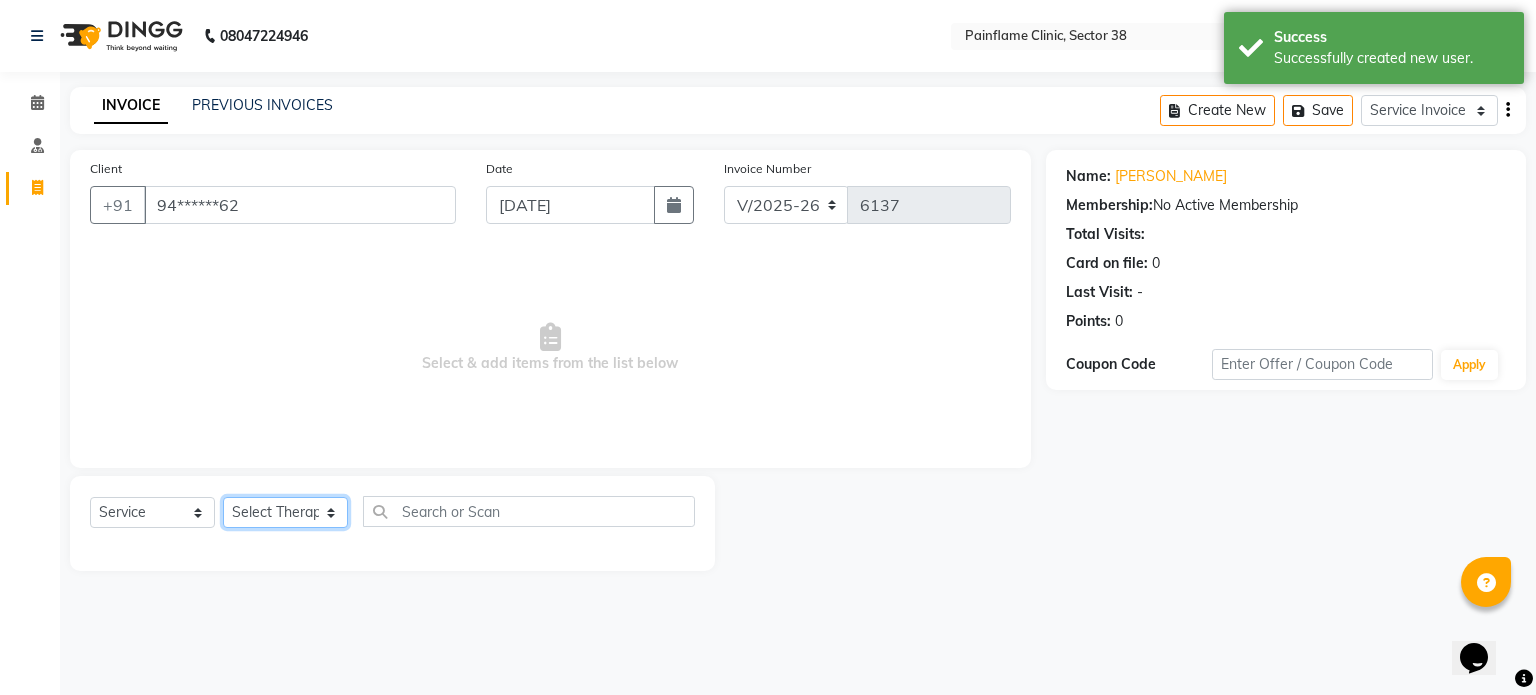select on "20209" 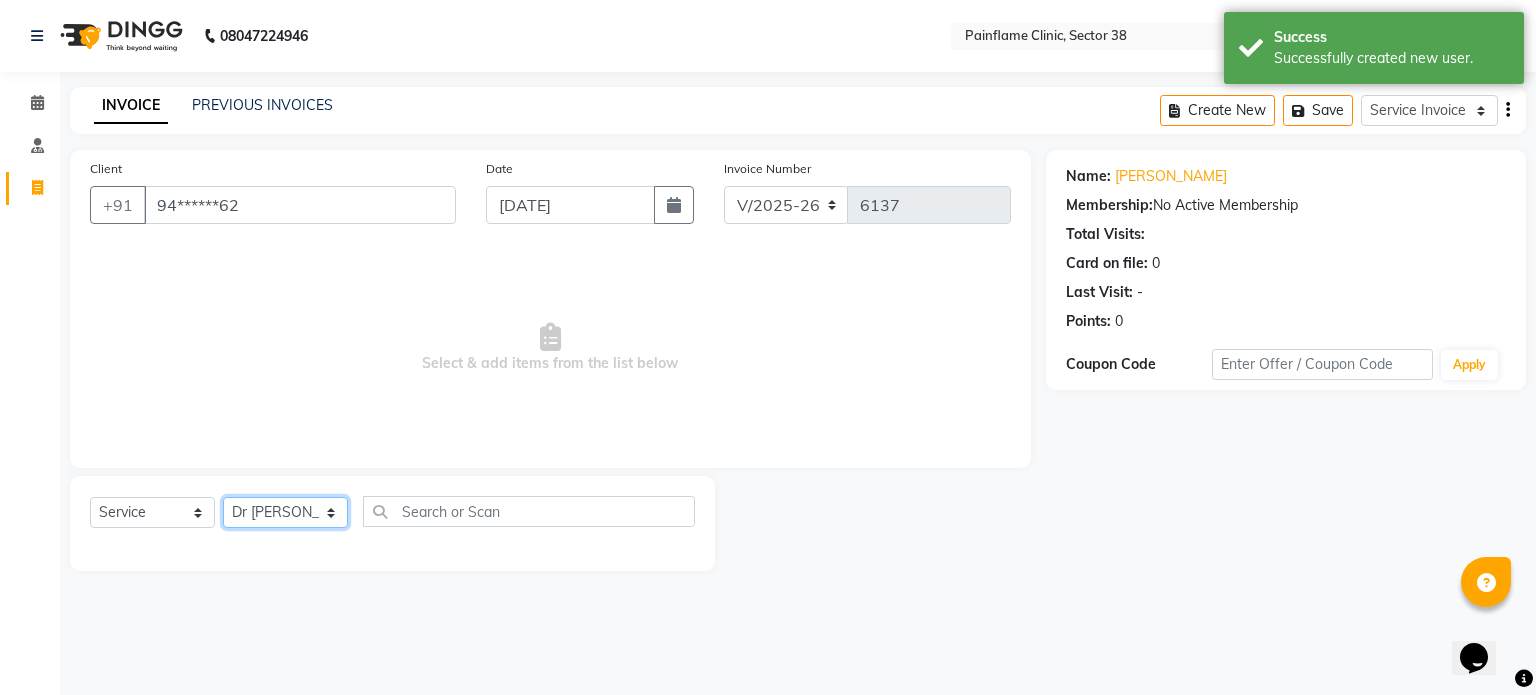 click on "Select Therapist [PERSON_NAME] Dr [PERSON_NAME] [PERSON_NAME] Dr [PERSON_NAME] Dr. Suraj [PERSON_NAME] [PERSON_NAME] [PERSON_NAME] [PERSON_NAME] Reception 1  Reception 2 Reception 3" 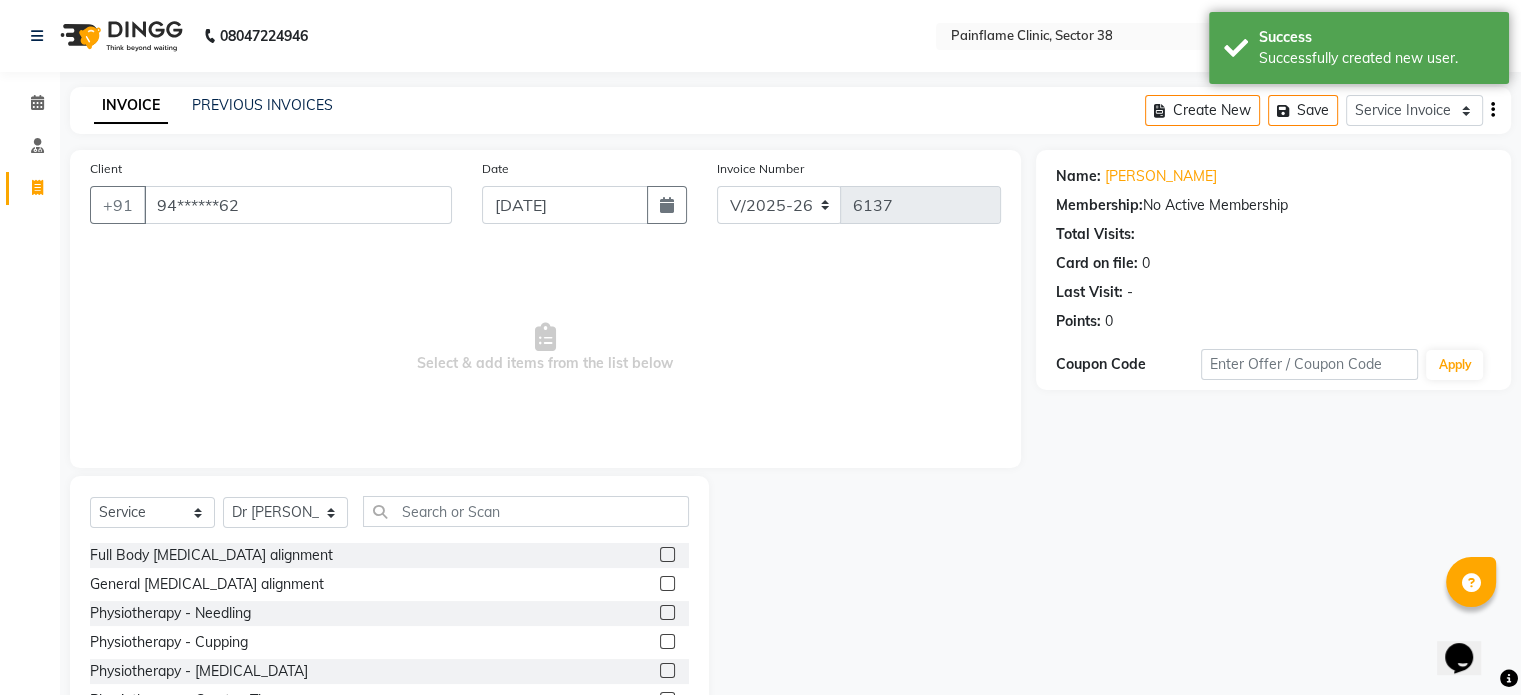 click 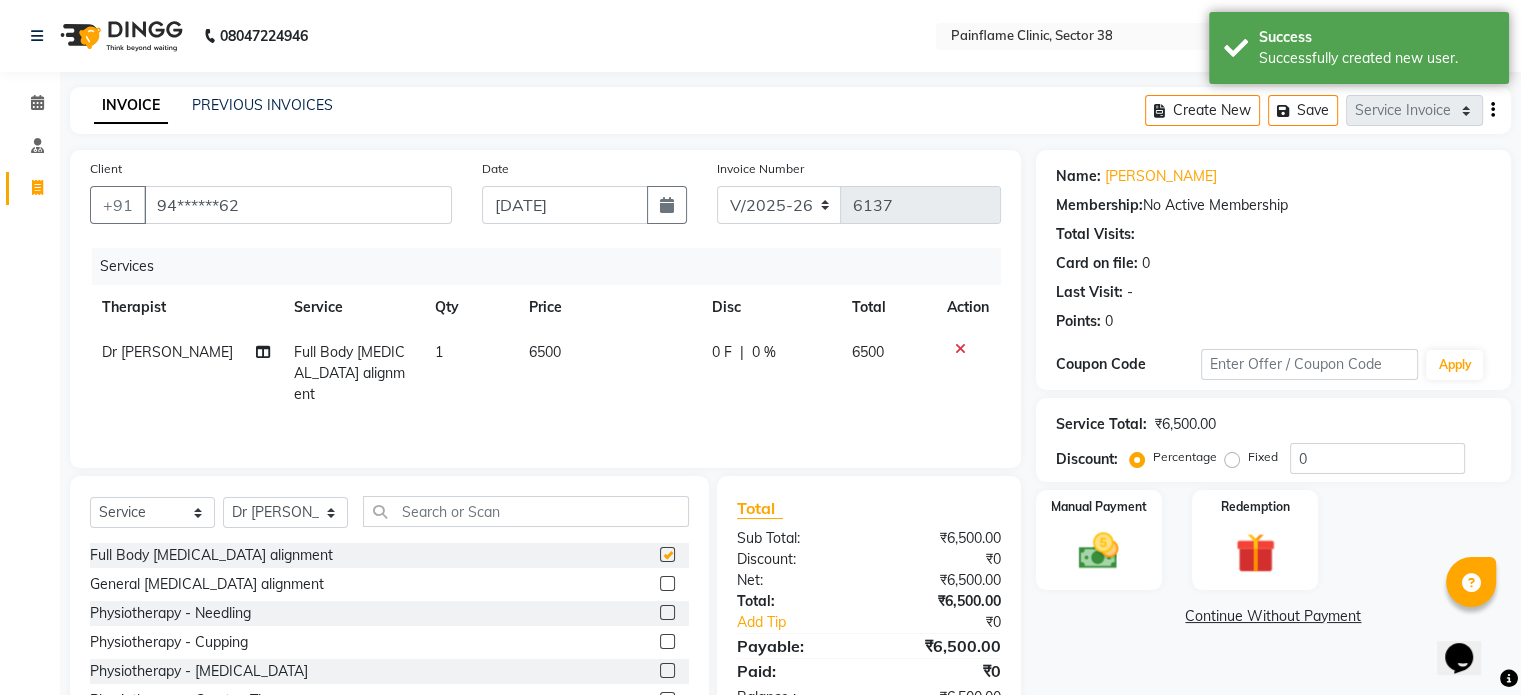 checkbox on "false" 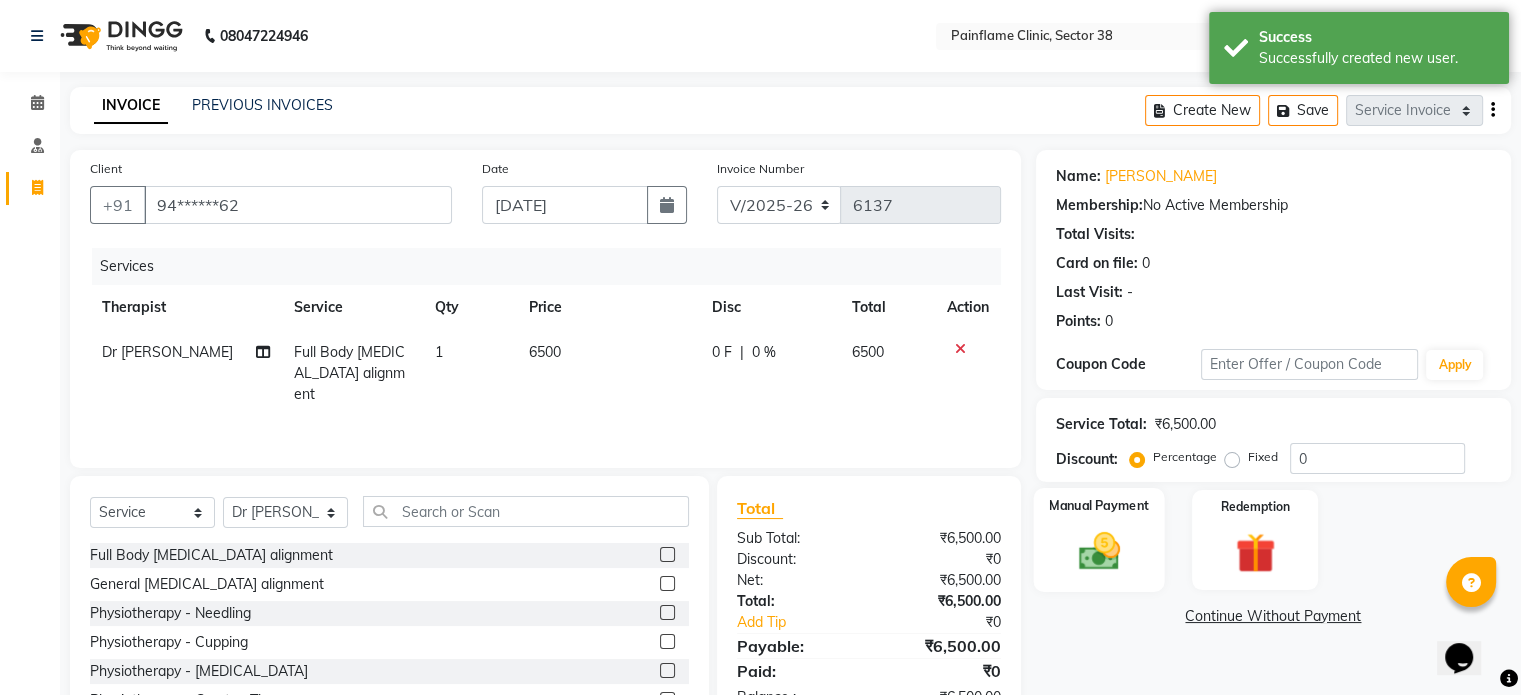 drag, startPoint x: 1227, startPoint y: 456, endPoint x: 1118, endPoint y: 535, distance: 134.61798 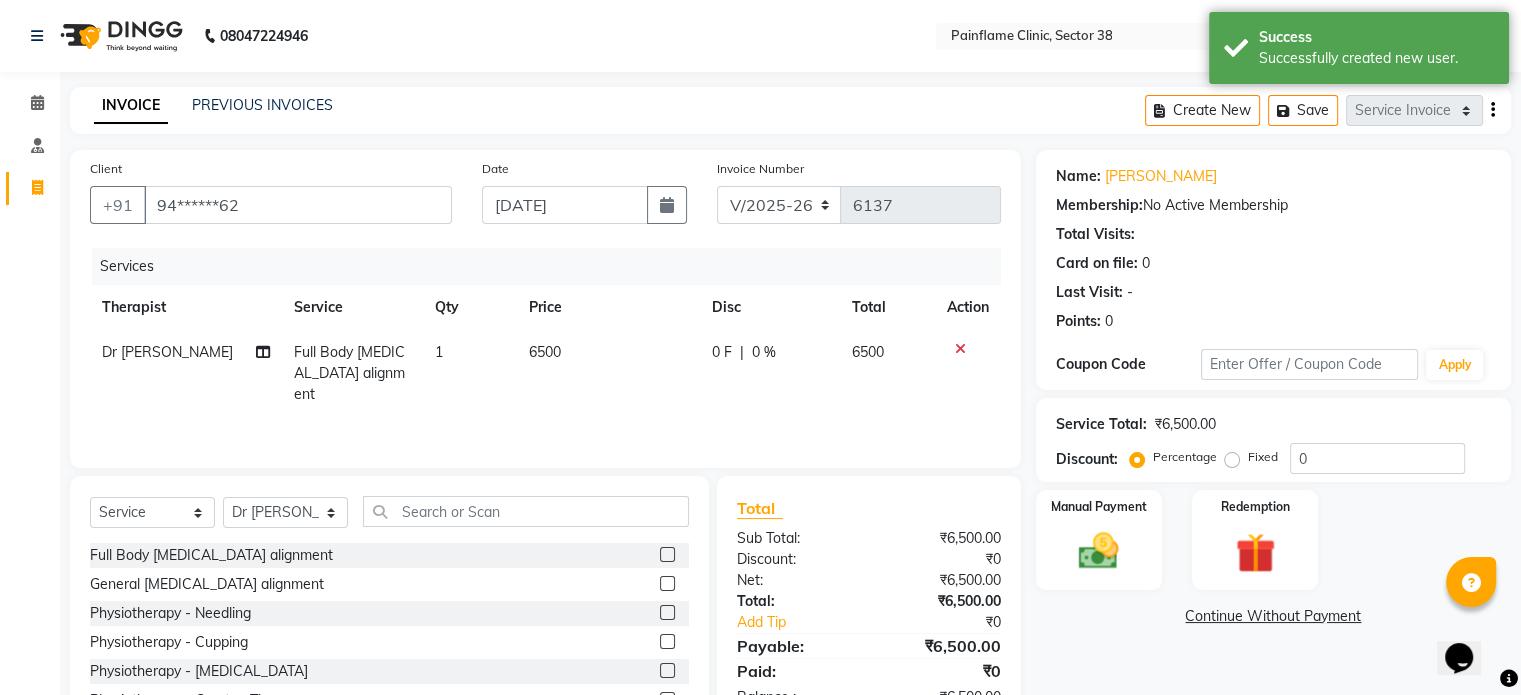 click on "Fixed" 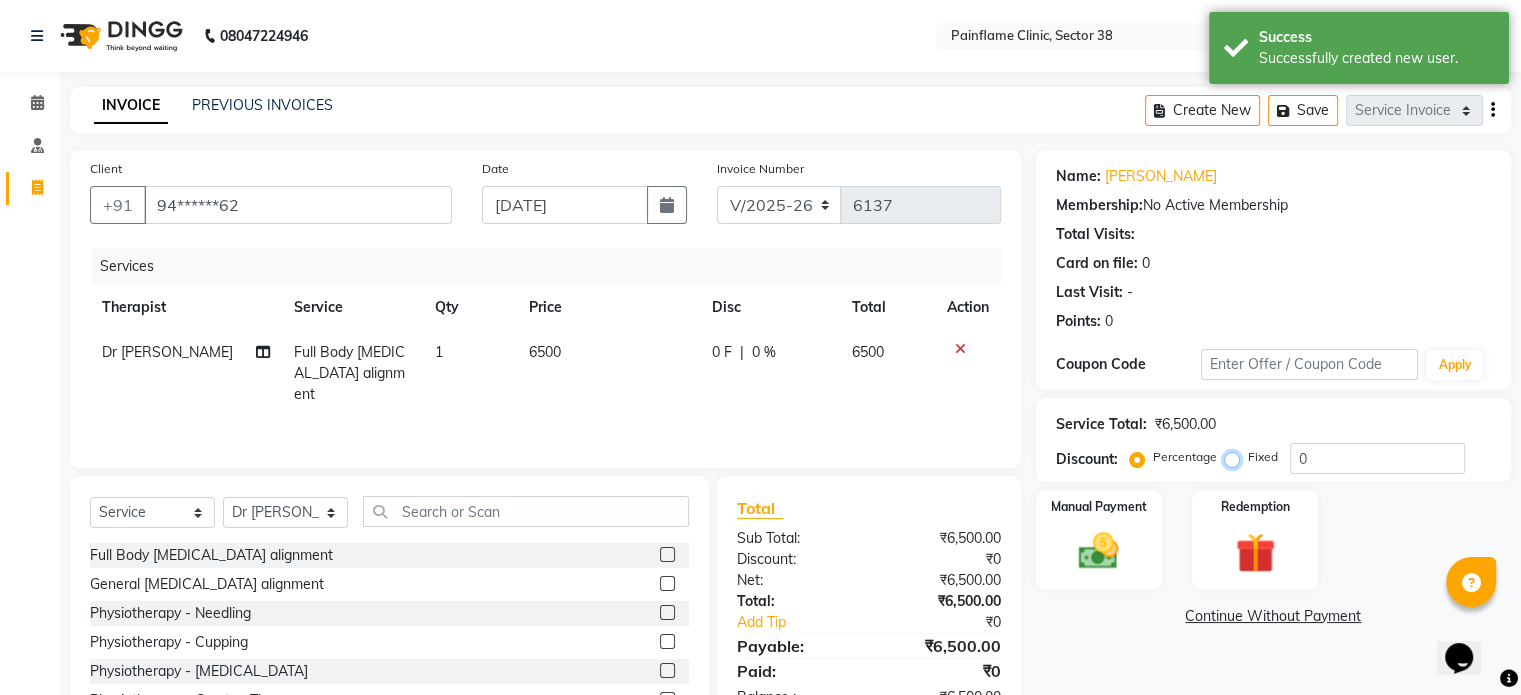 click on "Fixed" at bounding box center [1236, 457] 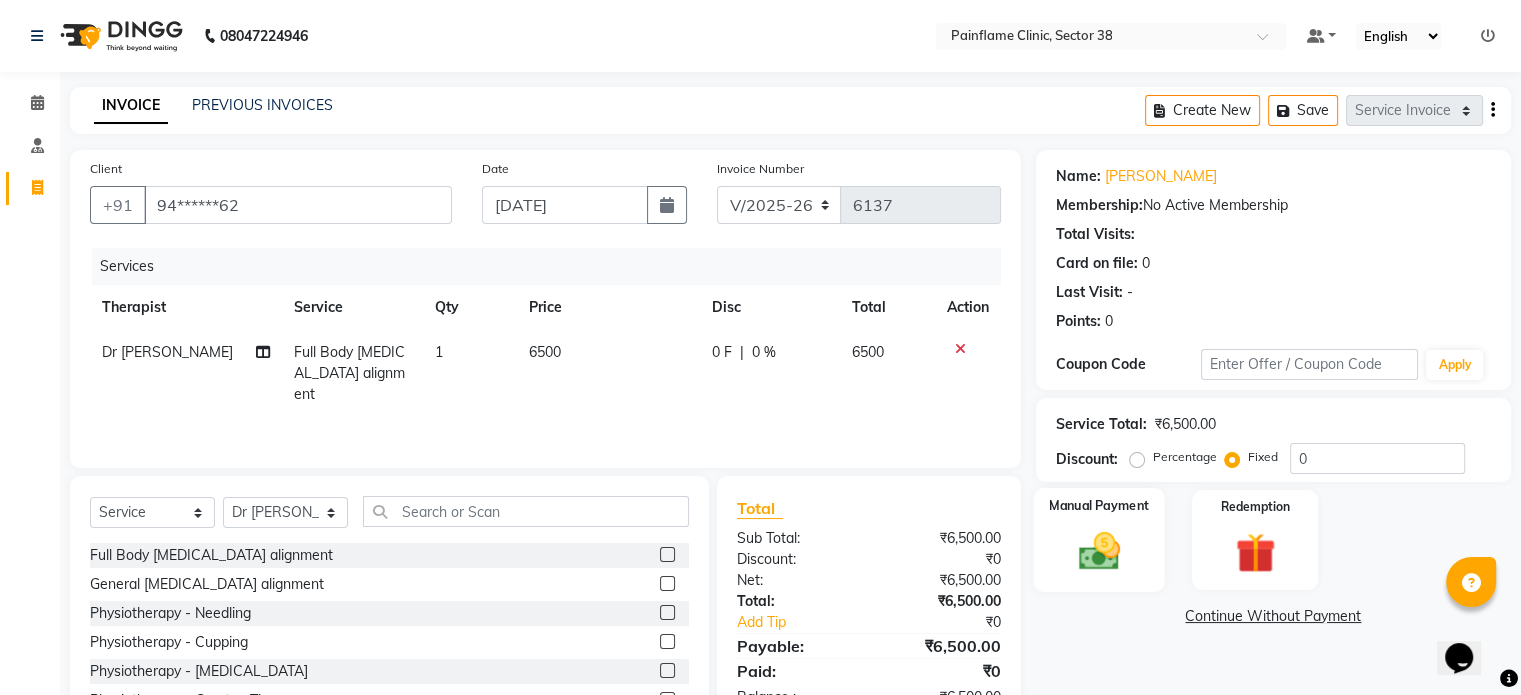 click 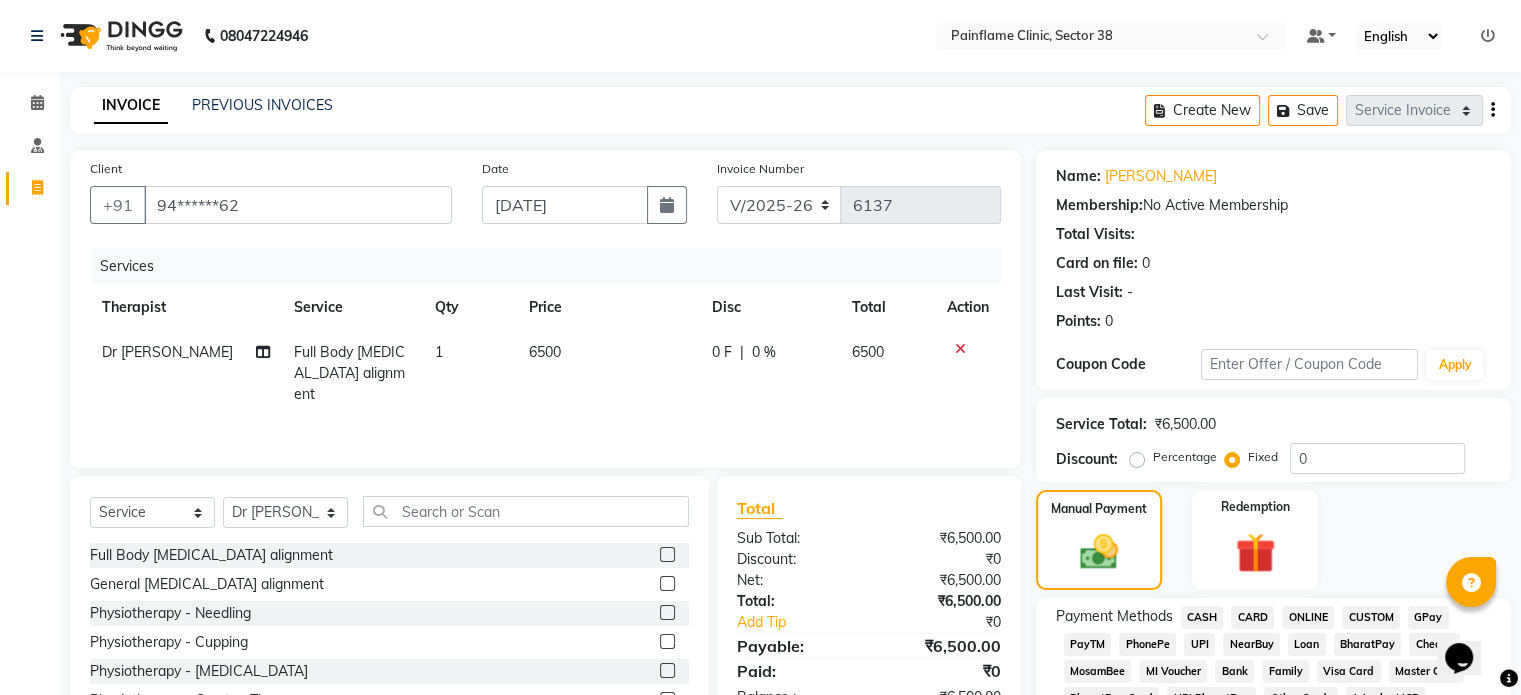 click on "CARD" 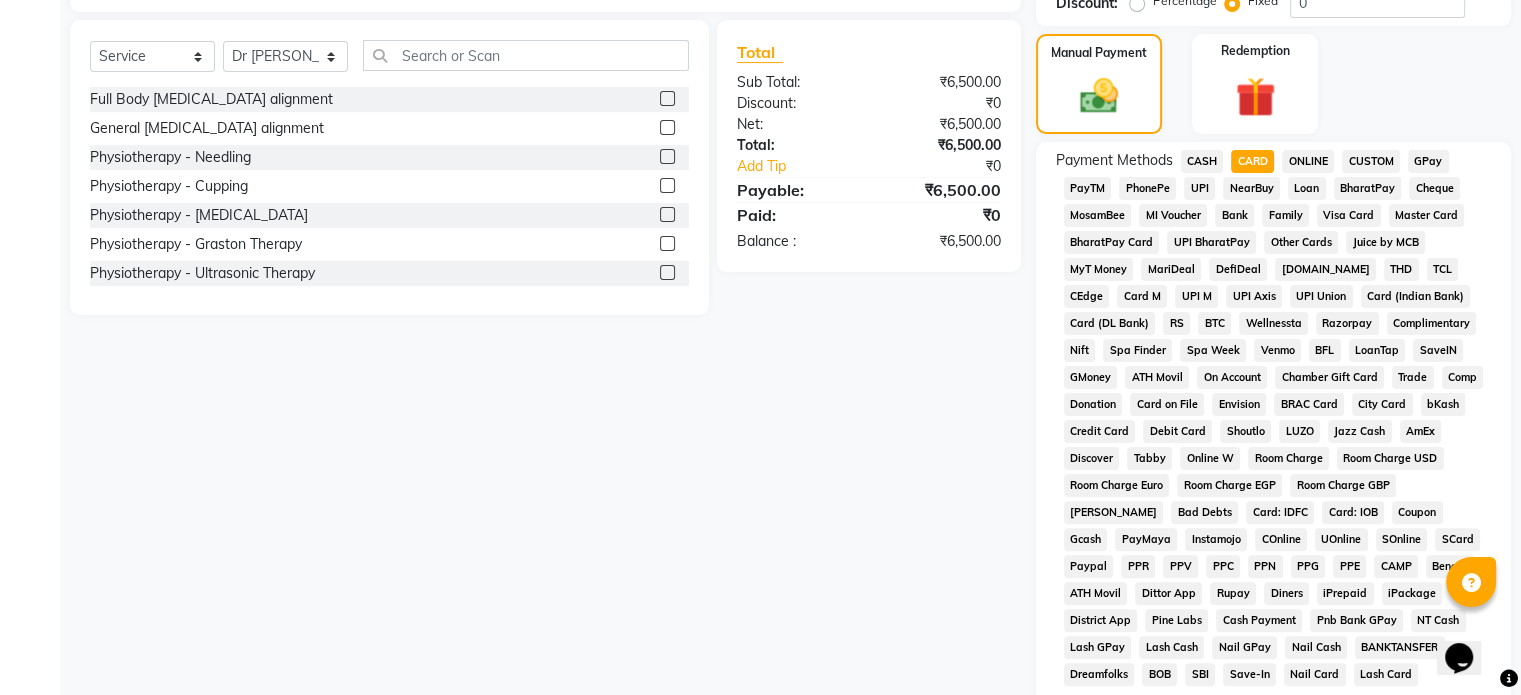 scroll, scrollTop: 652, scrollLeft: 0, axis: vertical 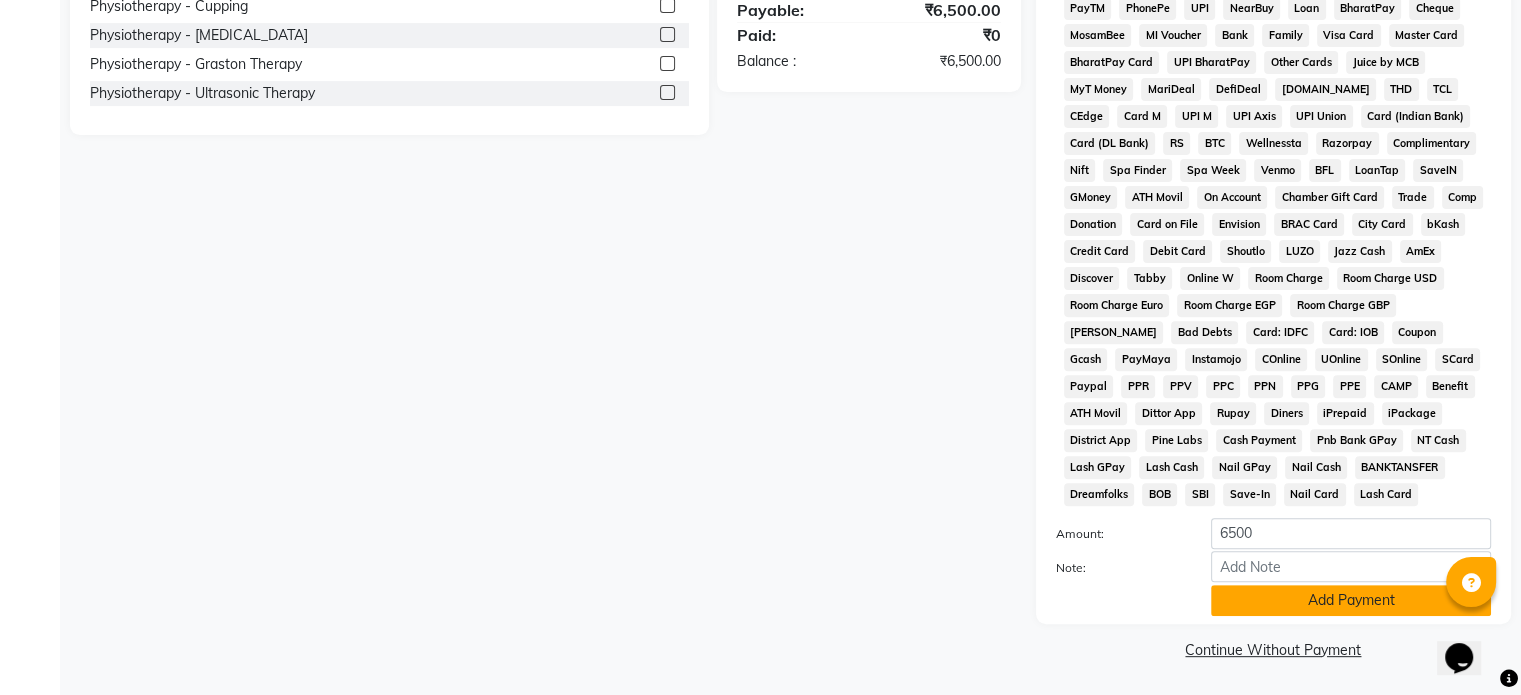 click on "Add Payment" 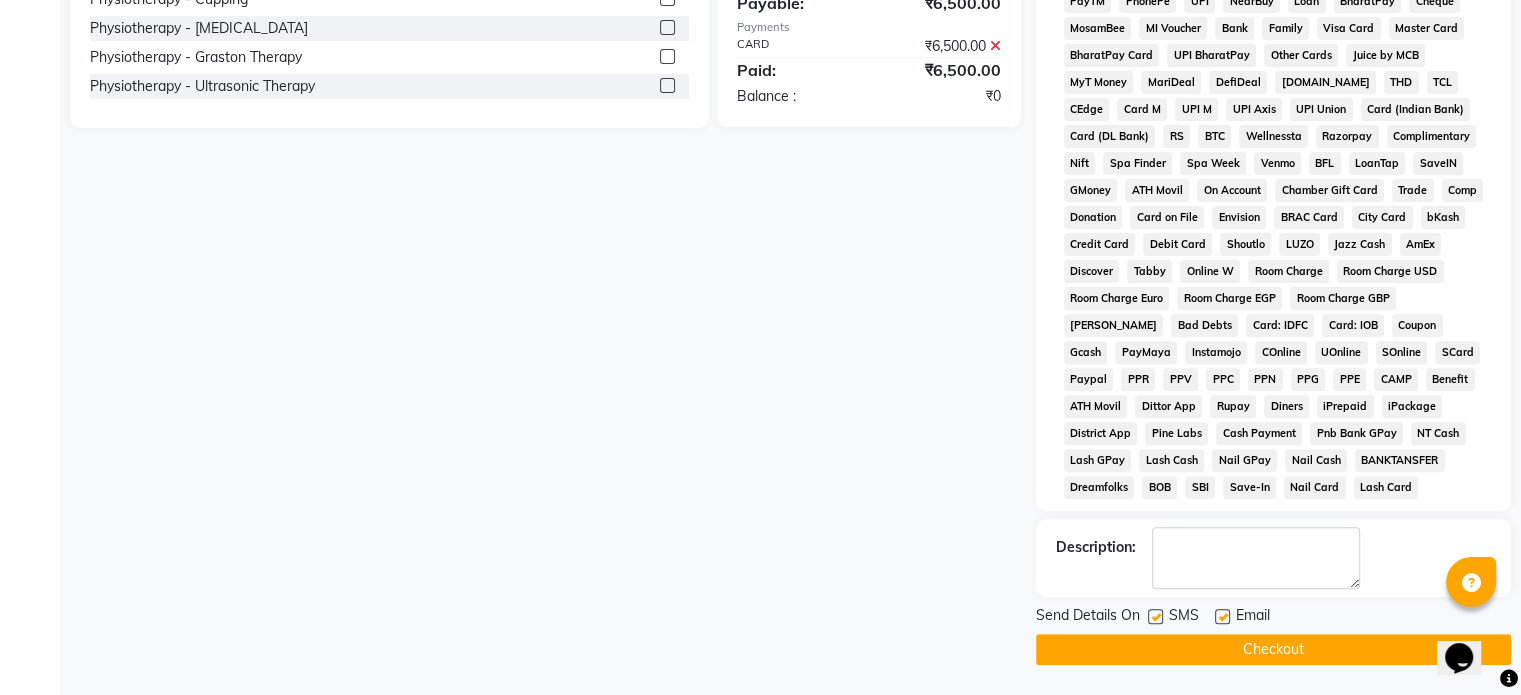 click 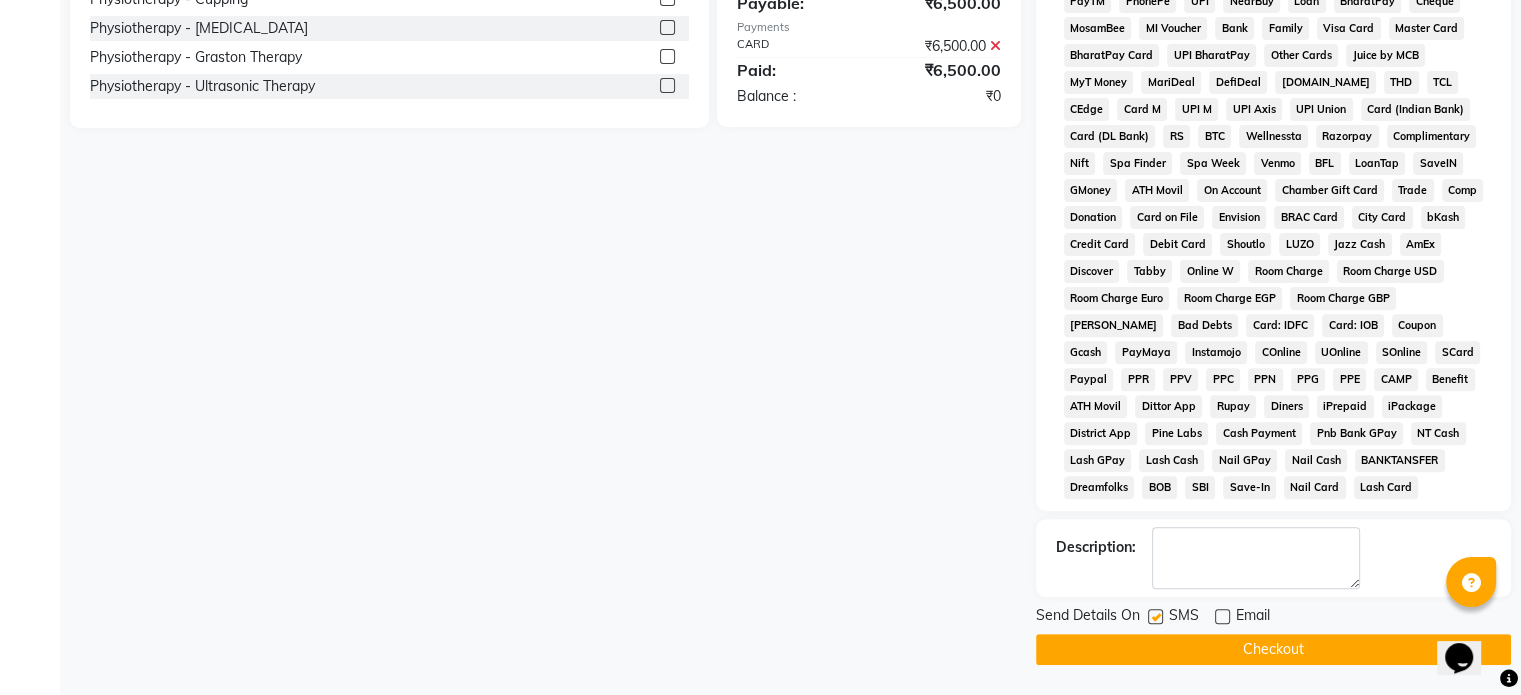click 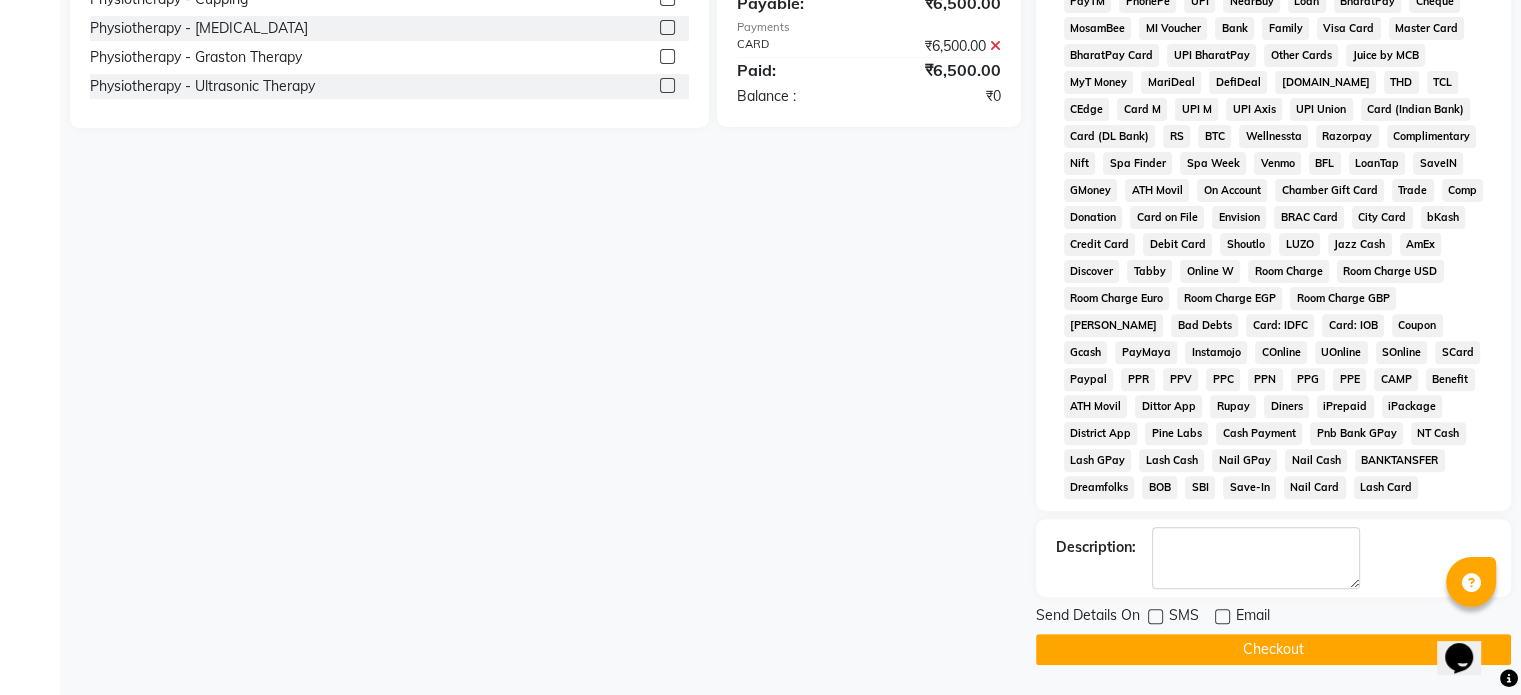 click on "Checkout" 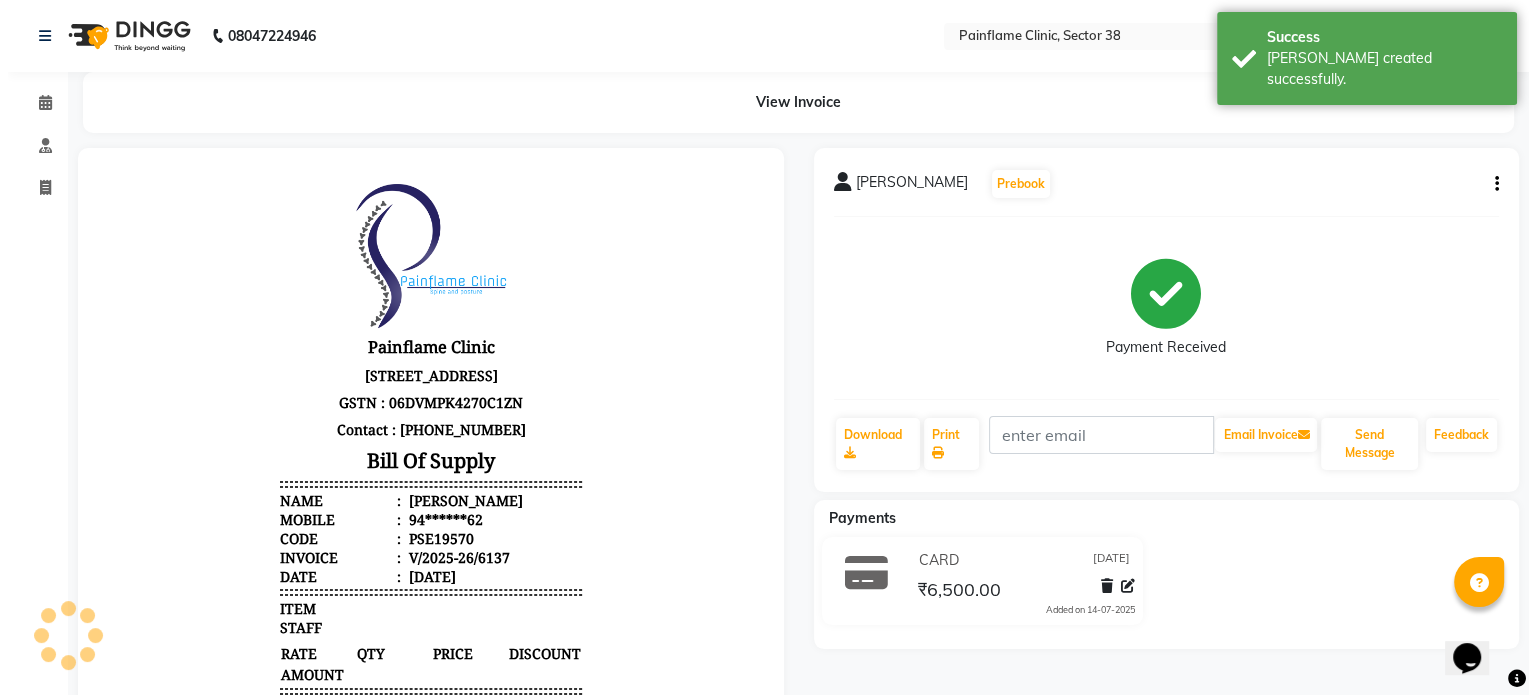 scroll, scrollTop: 0, scrollLeft: 0, axis: both 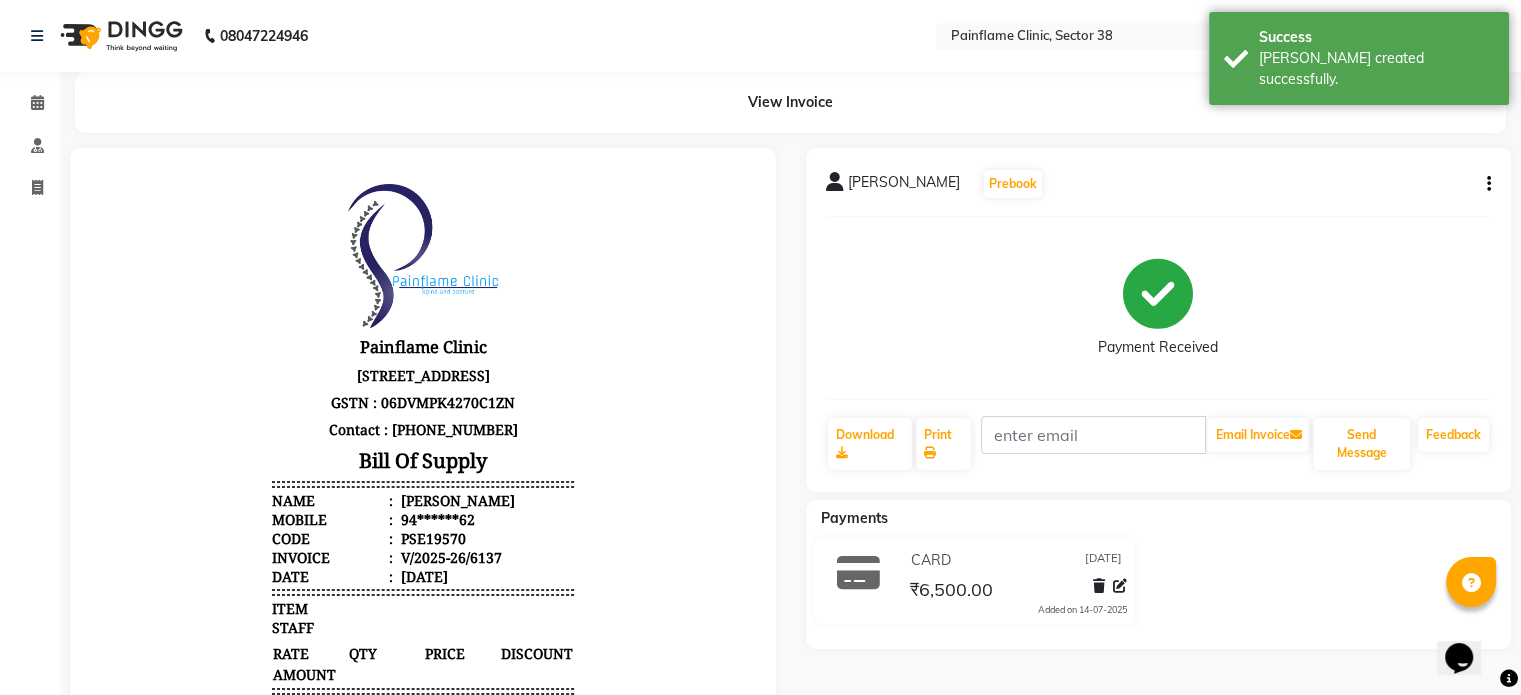 select on "service" 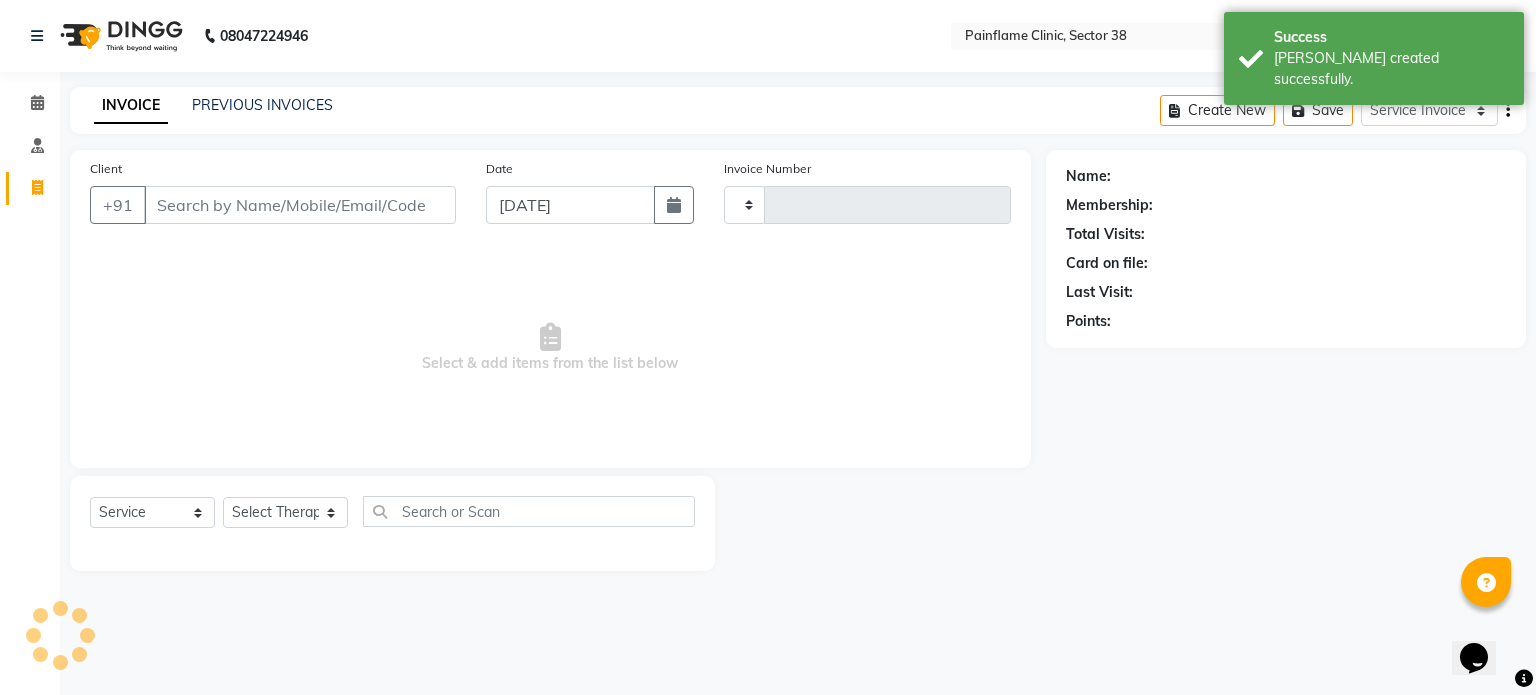 type on "6138" 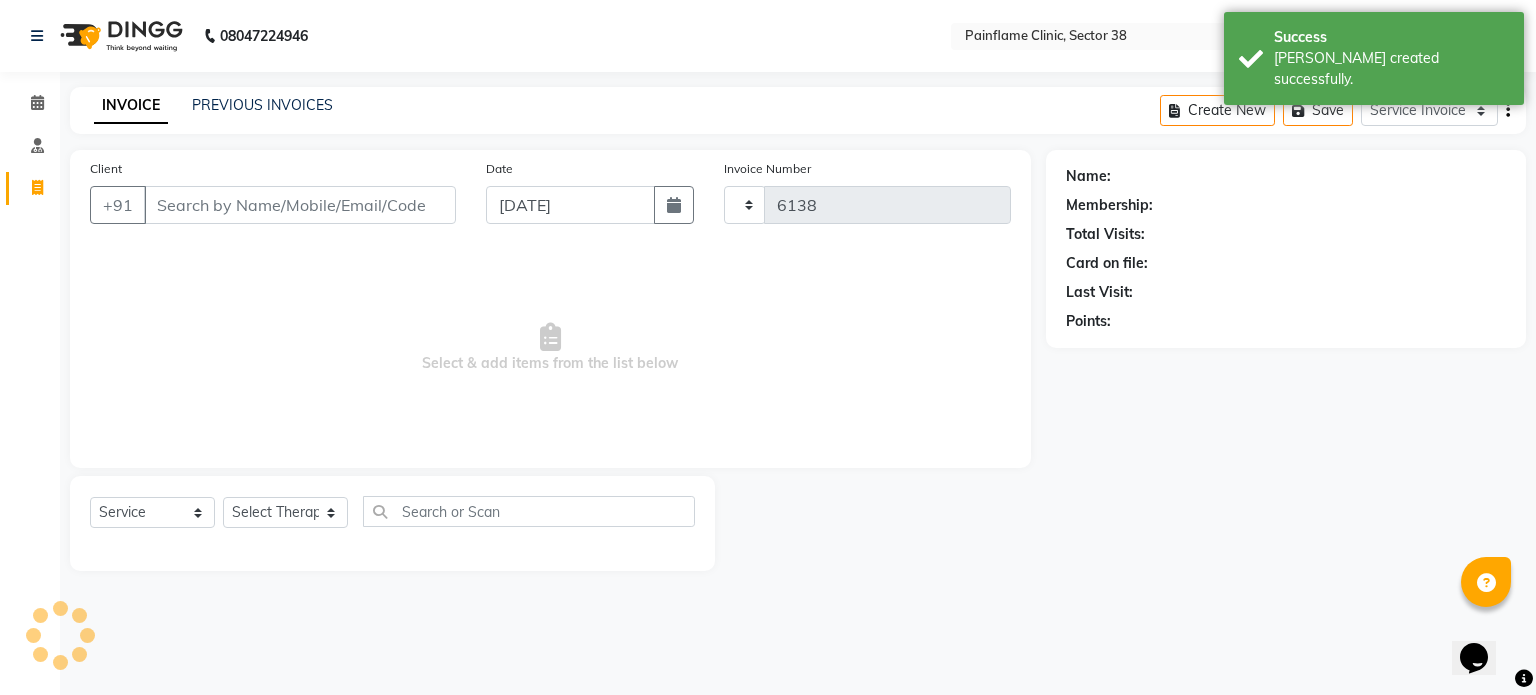 select on "3964" 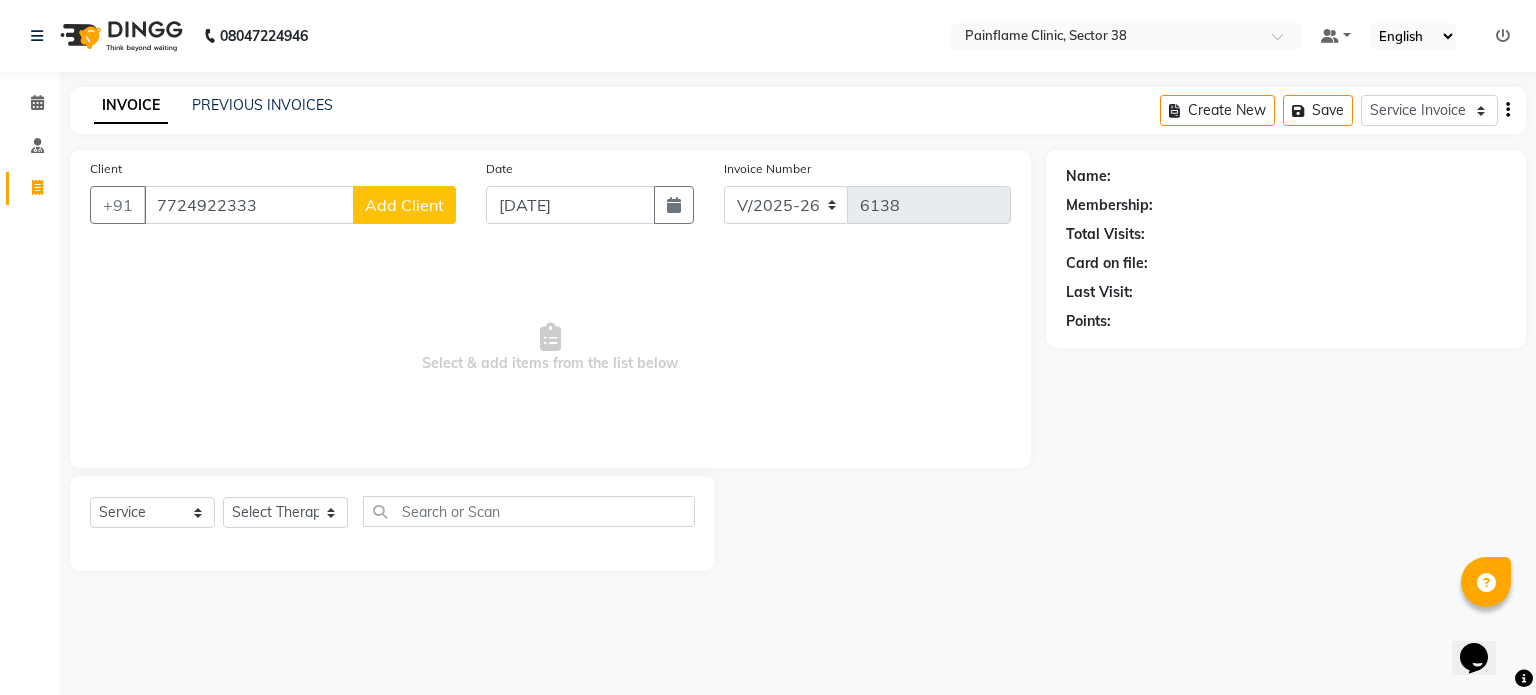 type on "7724922333" 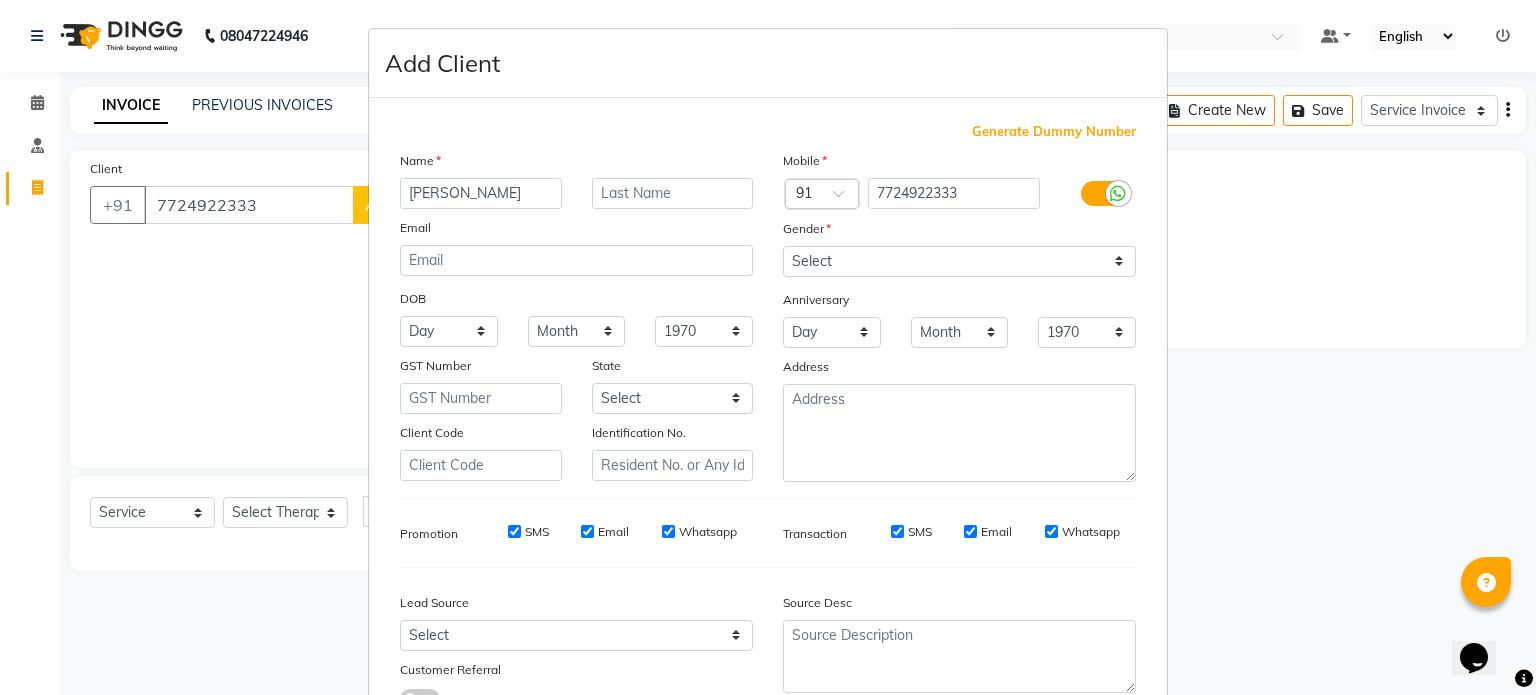 type on "[PERSON_NAME]" 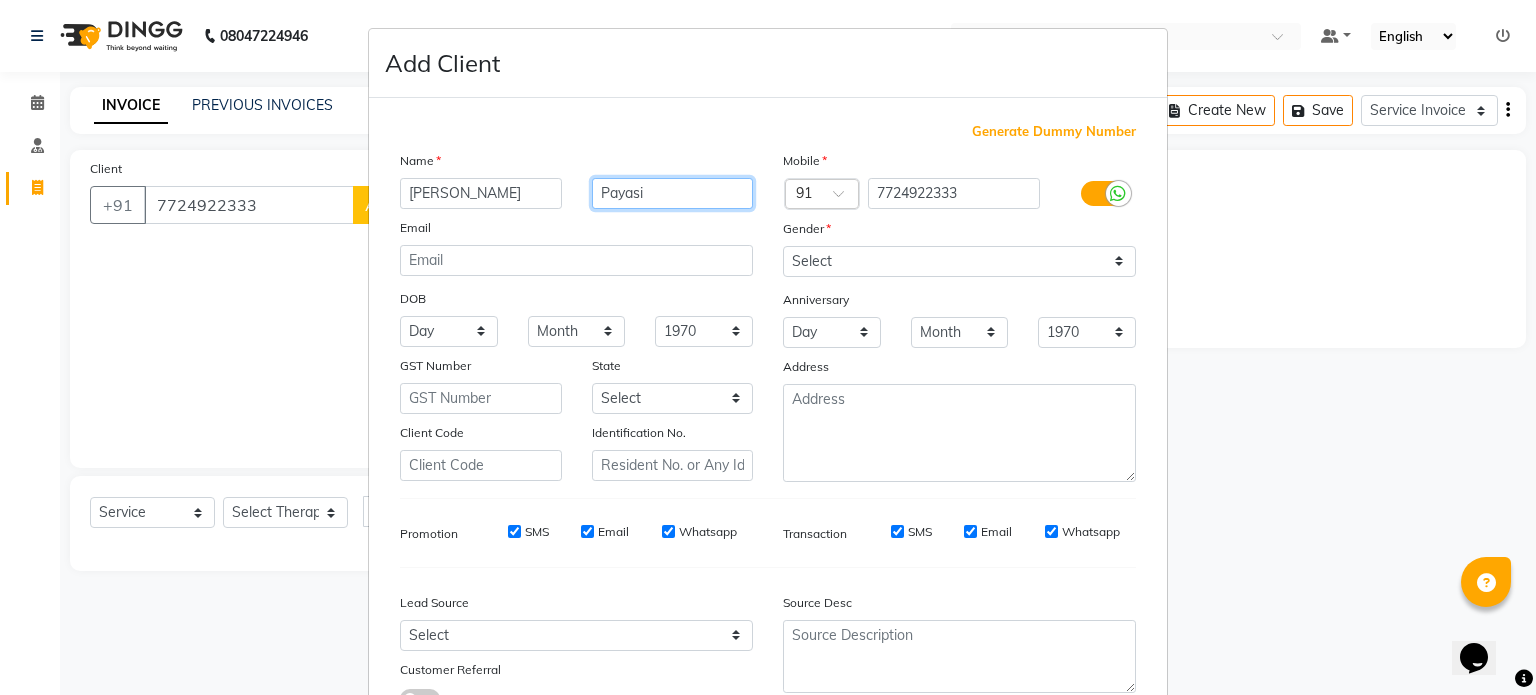 type on "Payasi" 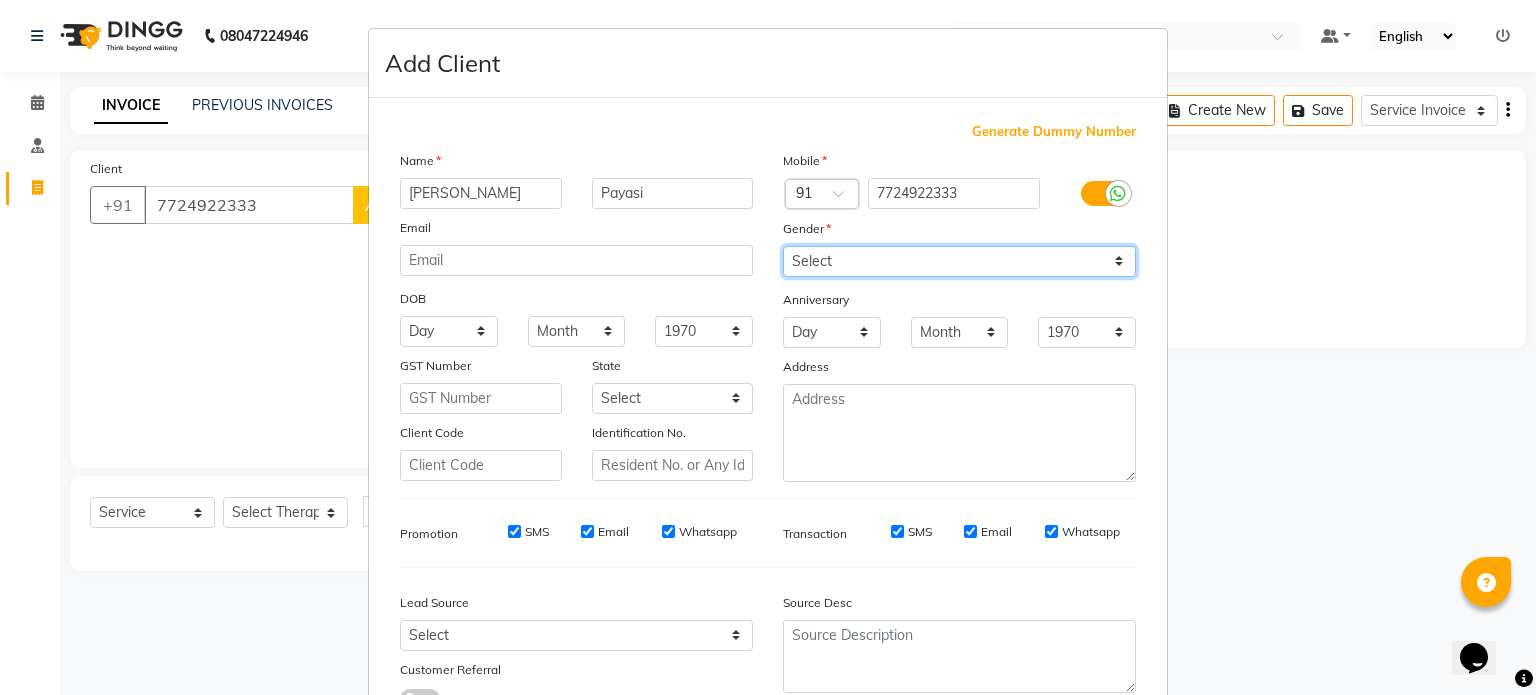 click on "Select [DEMOGRAPHIC_DATA] [DEMOGRAPHIC_DATA] Other Prefer Not To Say" at bounding box center (959, 261) 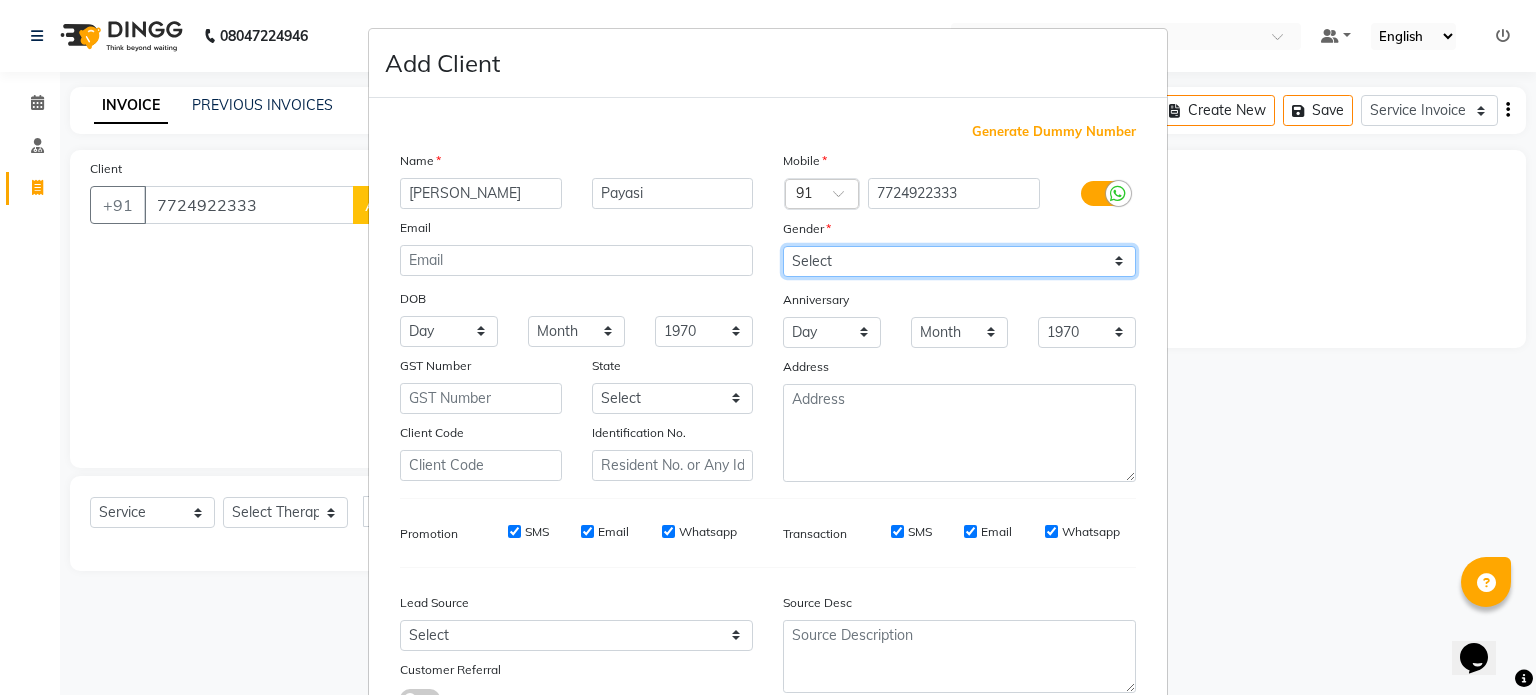 select on "[DEMOGRAPHIC_DATA]" 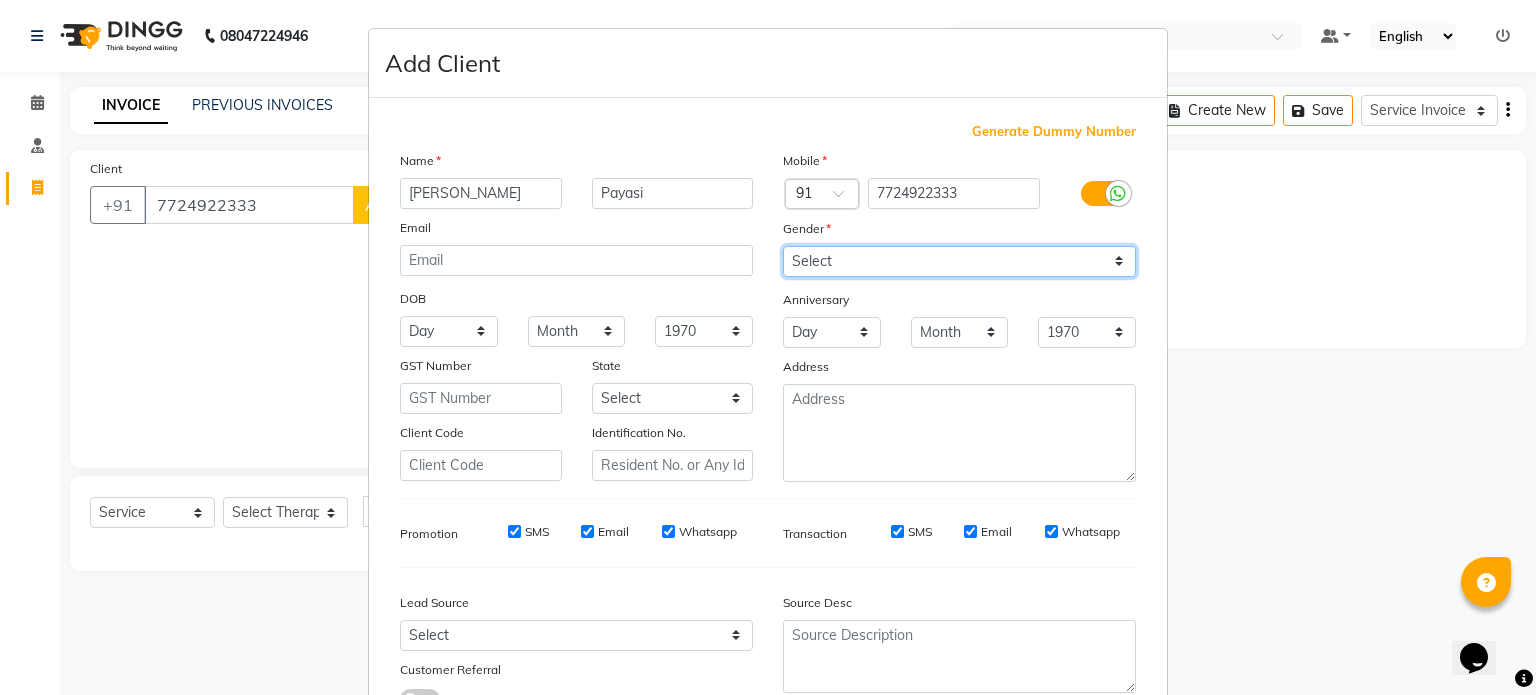 click on "Select [DEMOGRAPHIC_DATA] [DEMOGRAPHIC_DATA] Other Prefer Not To Say" at bounding box center (959, 261) 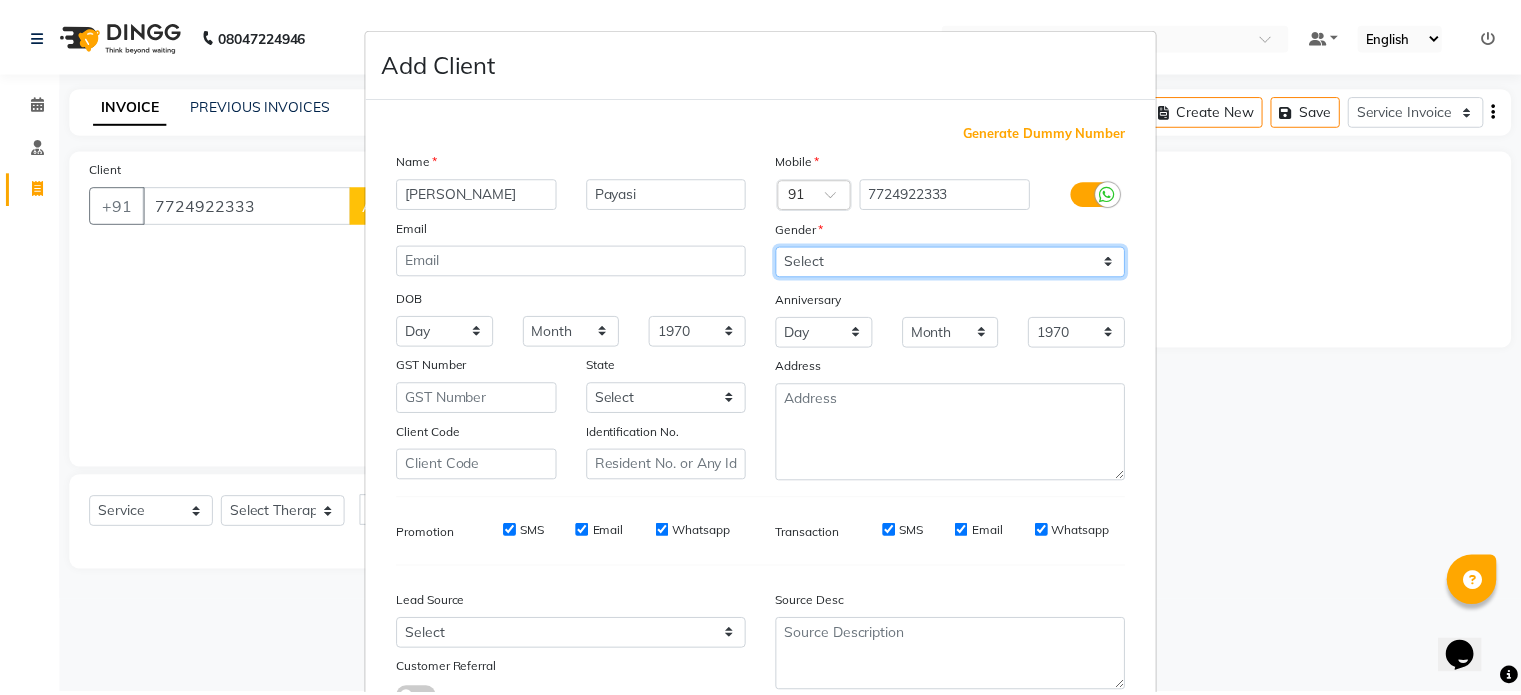 scroll, scrollTop: 161, scrollLeft: 0, axis: vertical 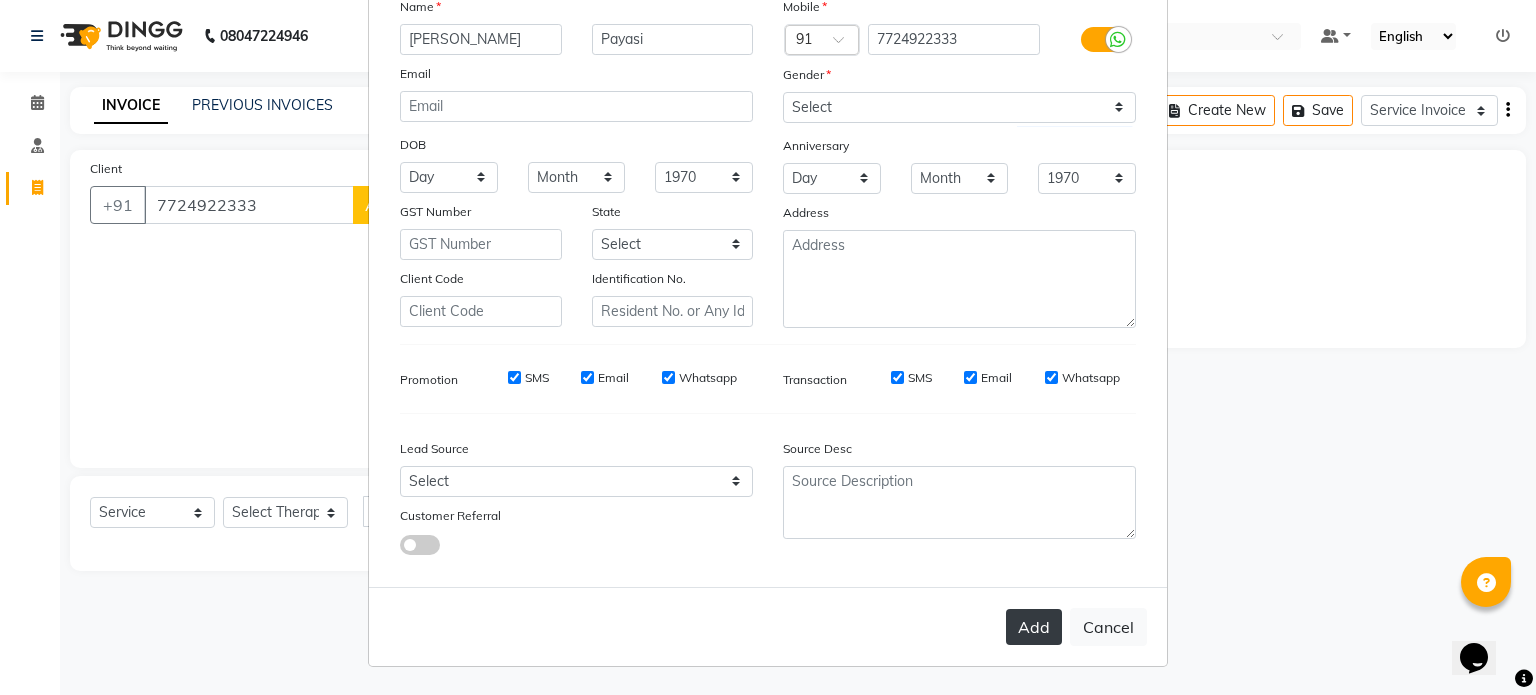 click on "Add" at bounding box center (1034, 627) 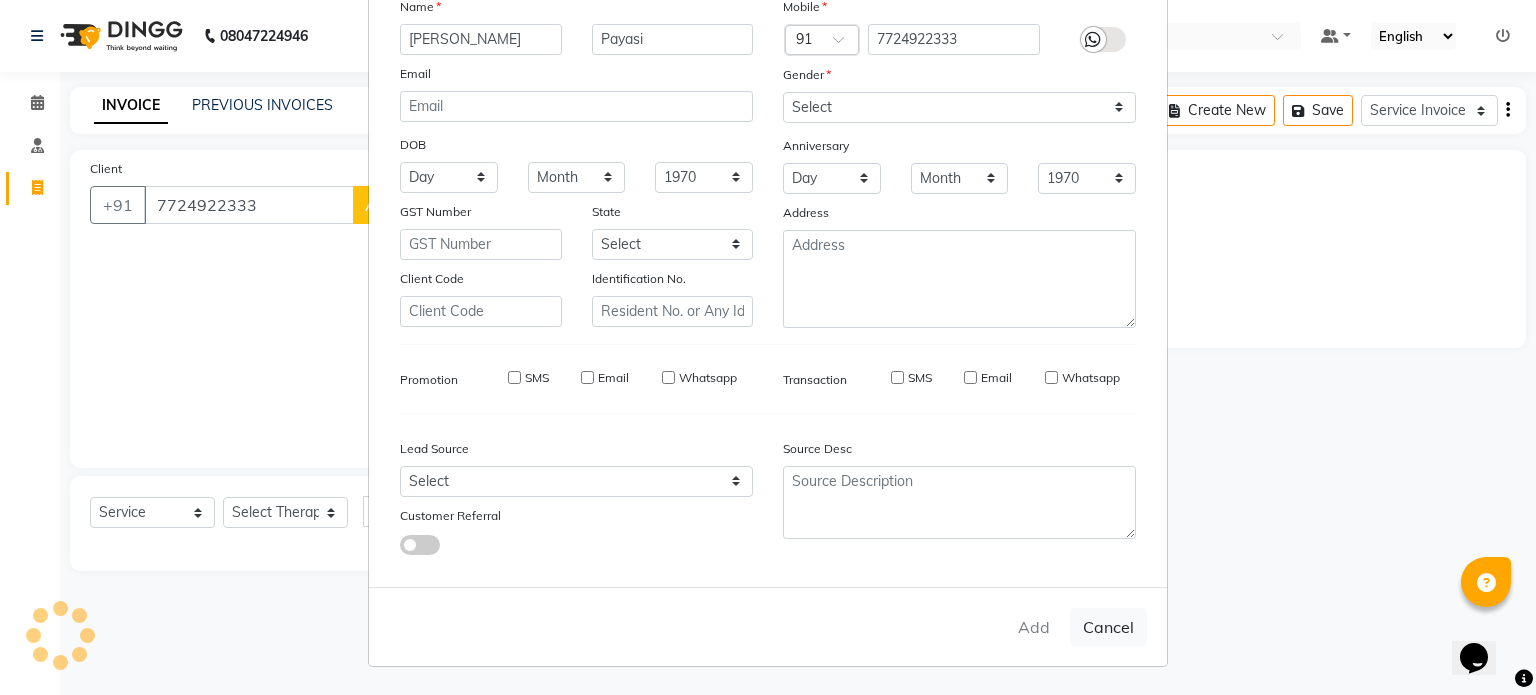 type on "77******33" 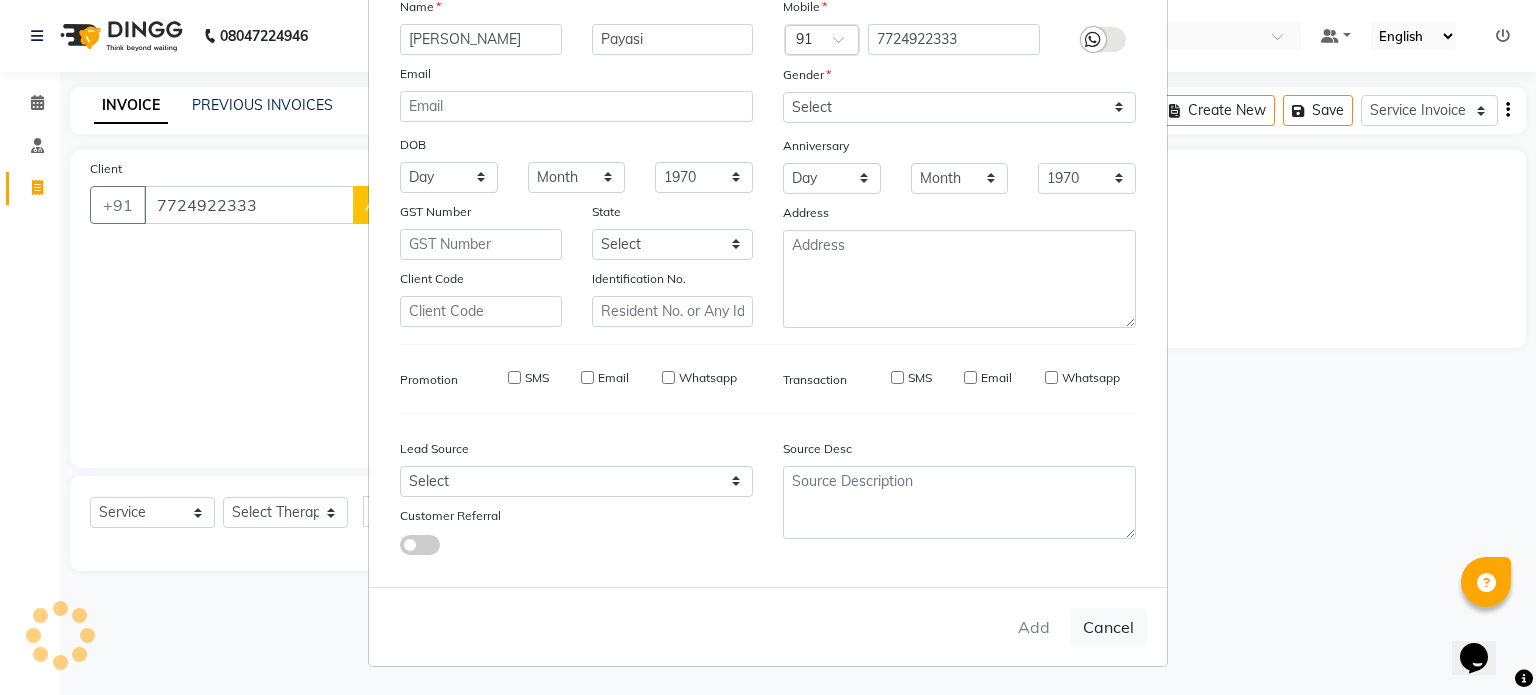 type 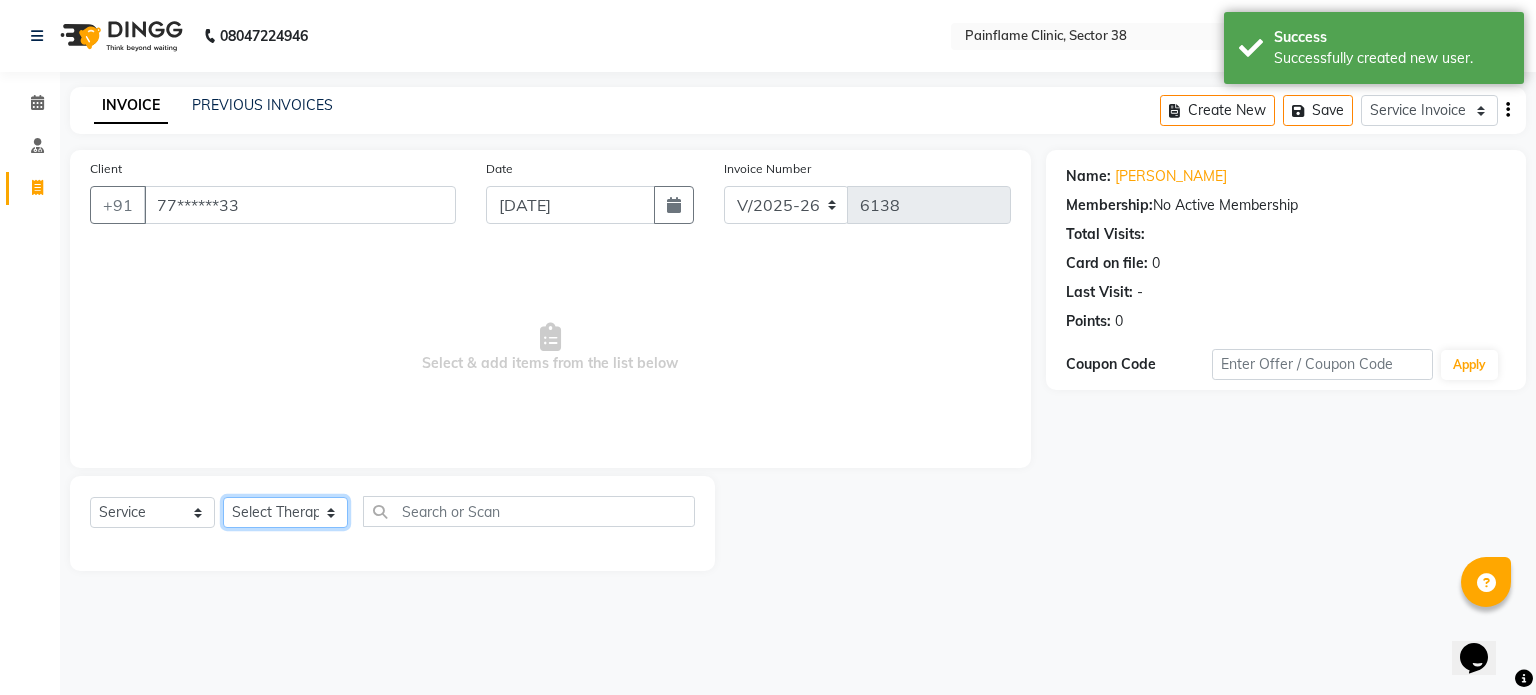 click on "Select Therapist [PERSON_NAME] Dr [PERSON_NAME] [PERSON_NAME] Dr [PERSON_NAME] Dr. Suraj [PERSON_NAME] [PERSON_NAME] [PERSON_NAME] [PERSON_NAME] Reception 1  Reception 2 Reception 3" 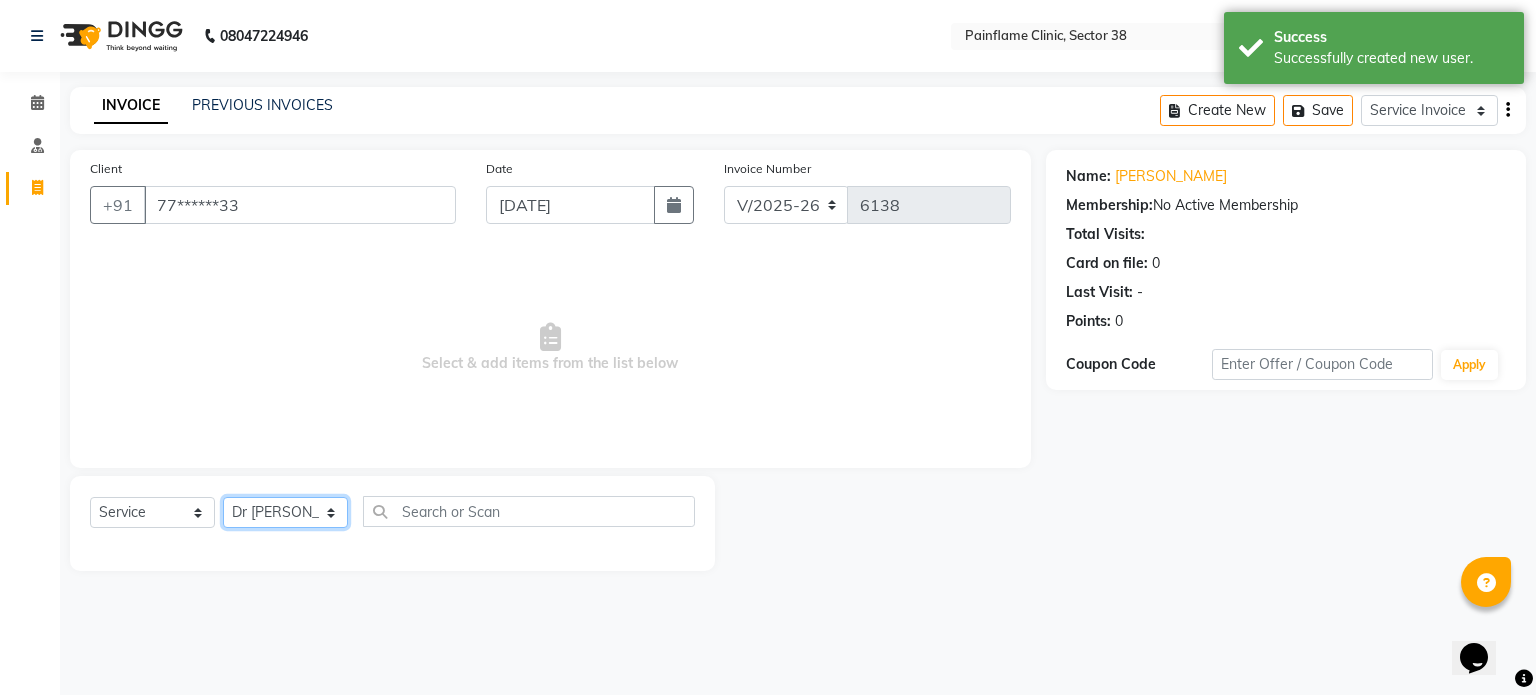 click on "Select Therapist [PERSON_NAME] Dr [PERSON_NAME] [PERSON_NAME] Dr [PERSON_NAME] Dr. Suraj [PERSON_NAME] [PERSON_NAME] [PERSON_NAME] [PERSON_NAME] Reception 1  Reception 2 Reception 3" 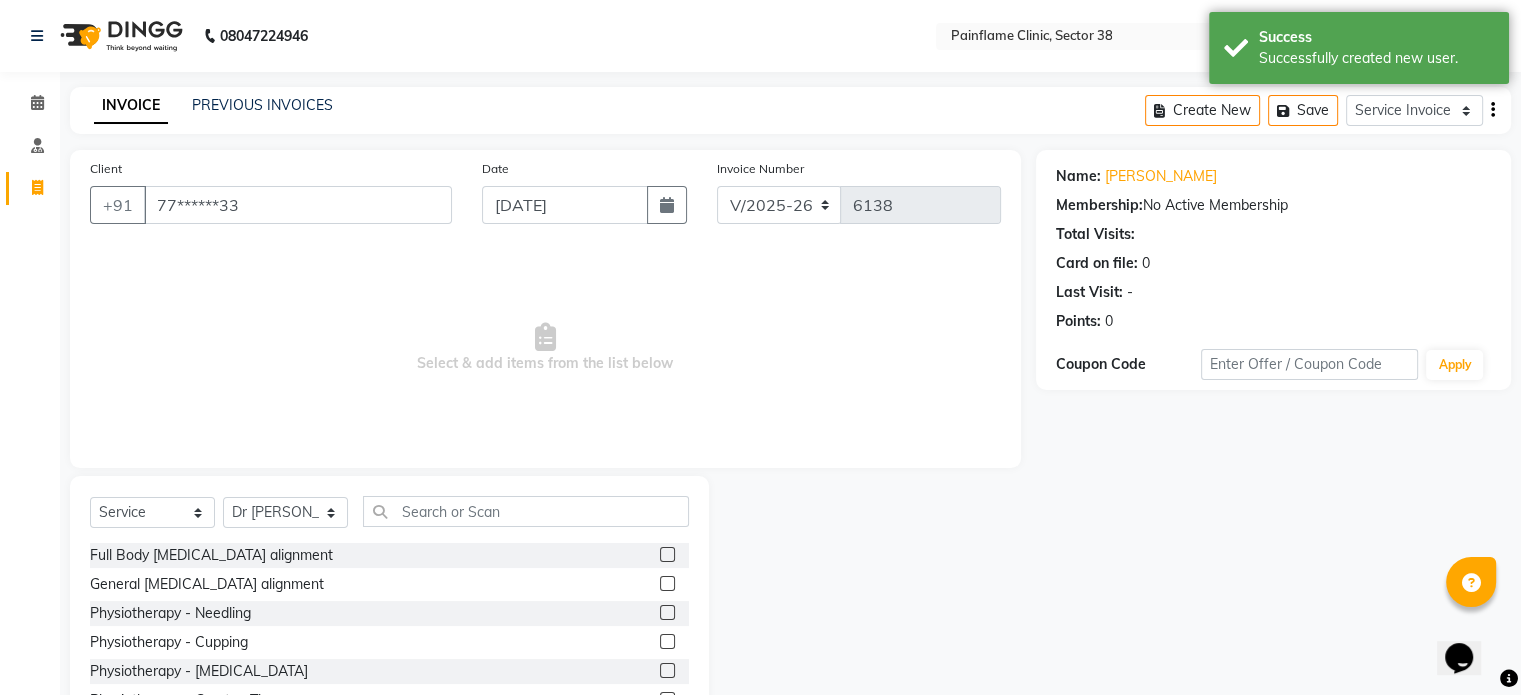 click 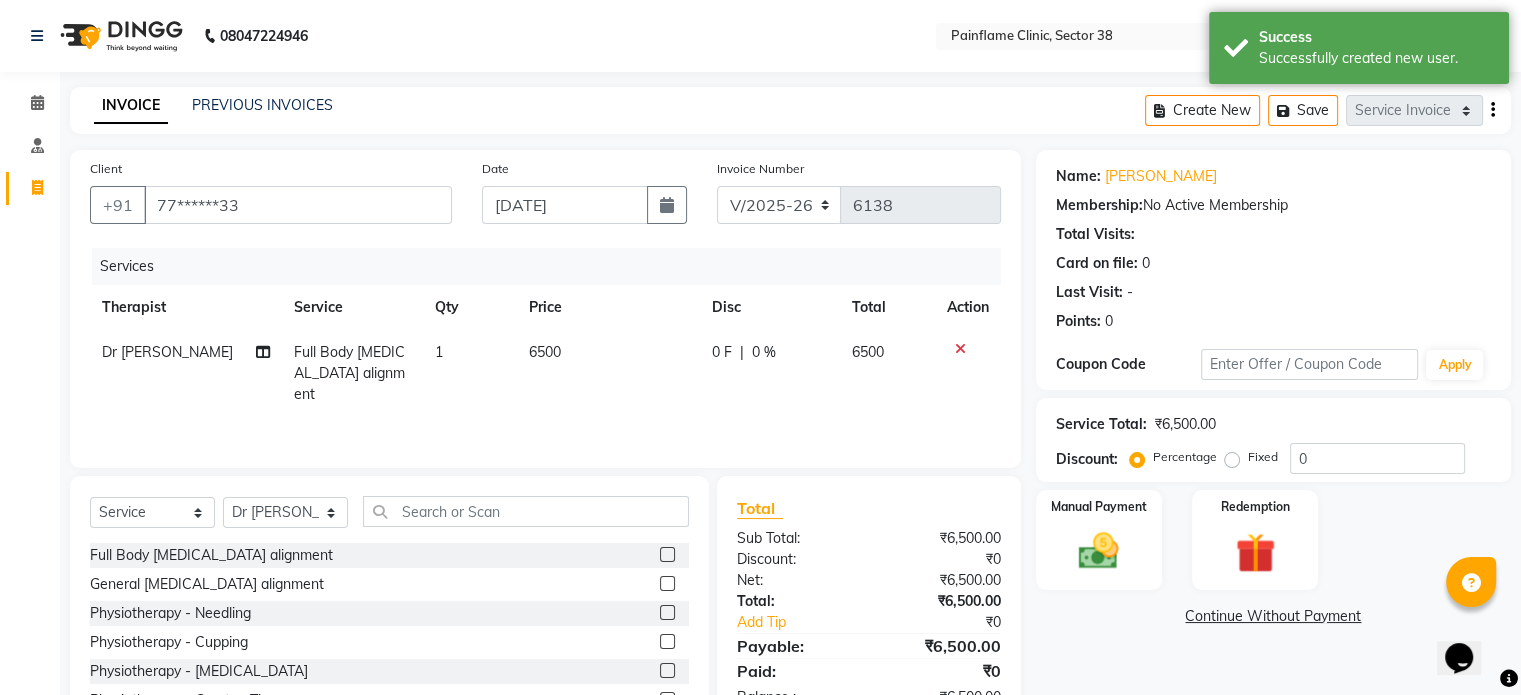 scroll, scrollTop: 119, scrollLeft: 0, axis: vertical 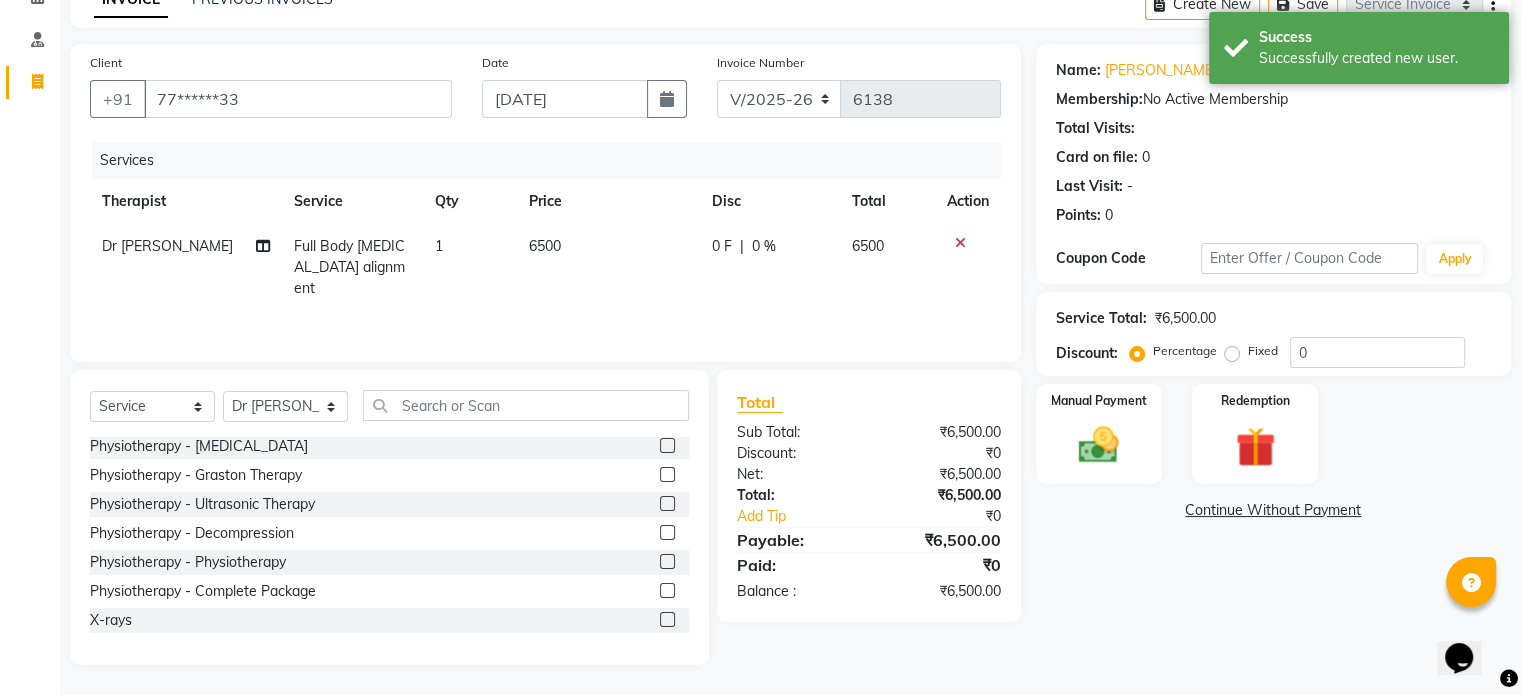 click 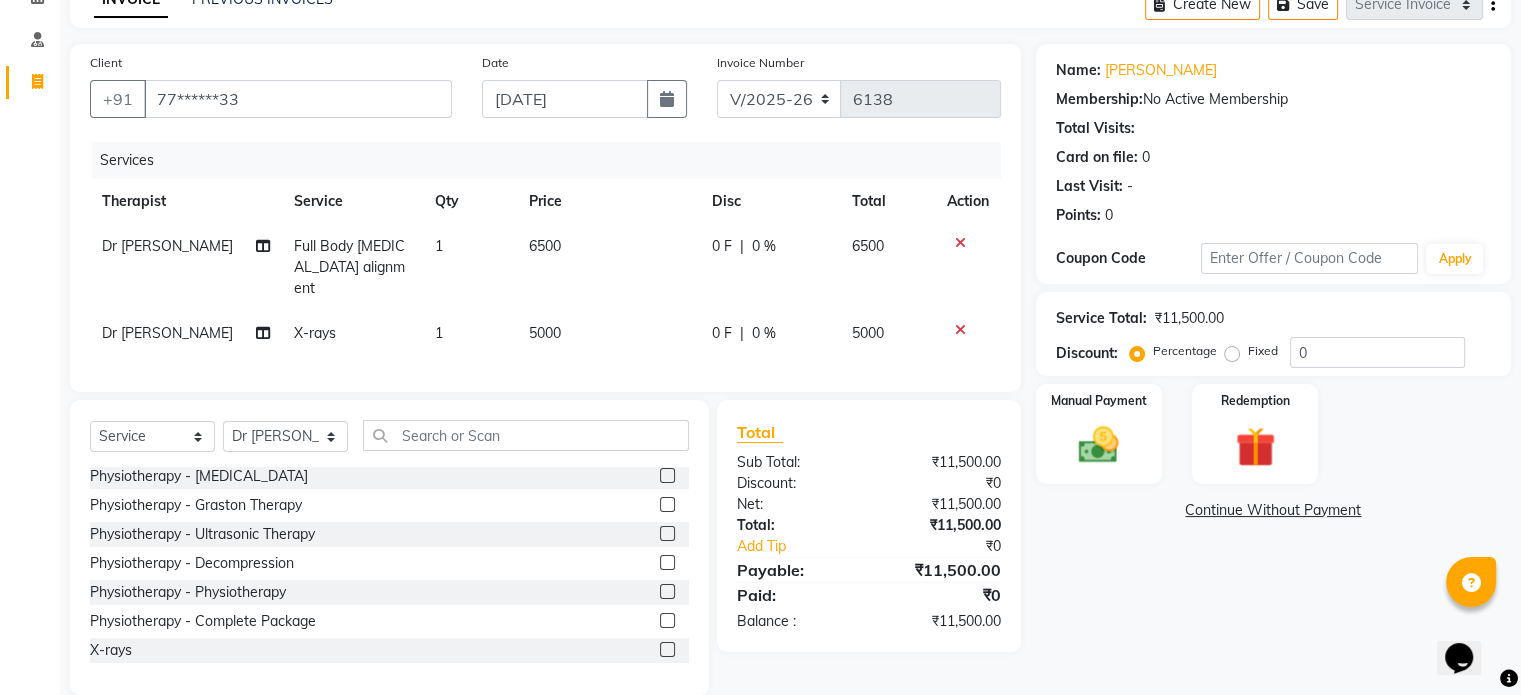 click on "5000" 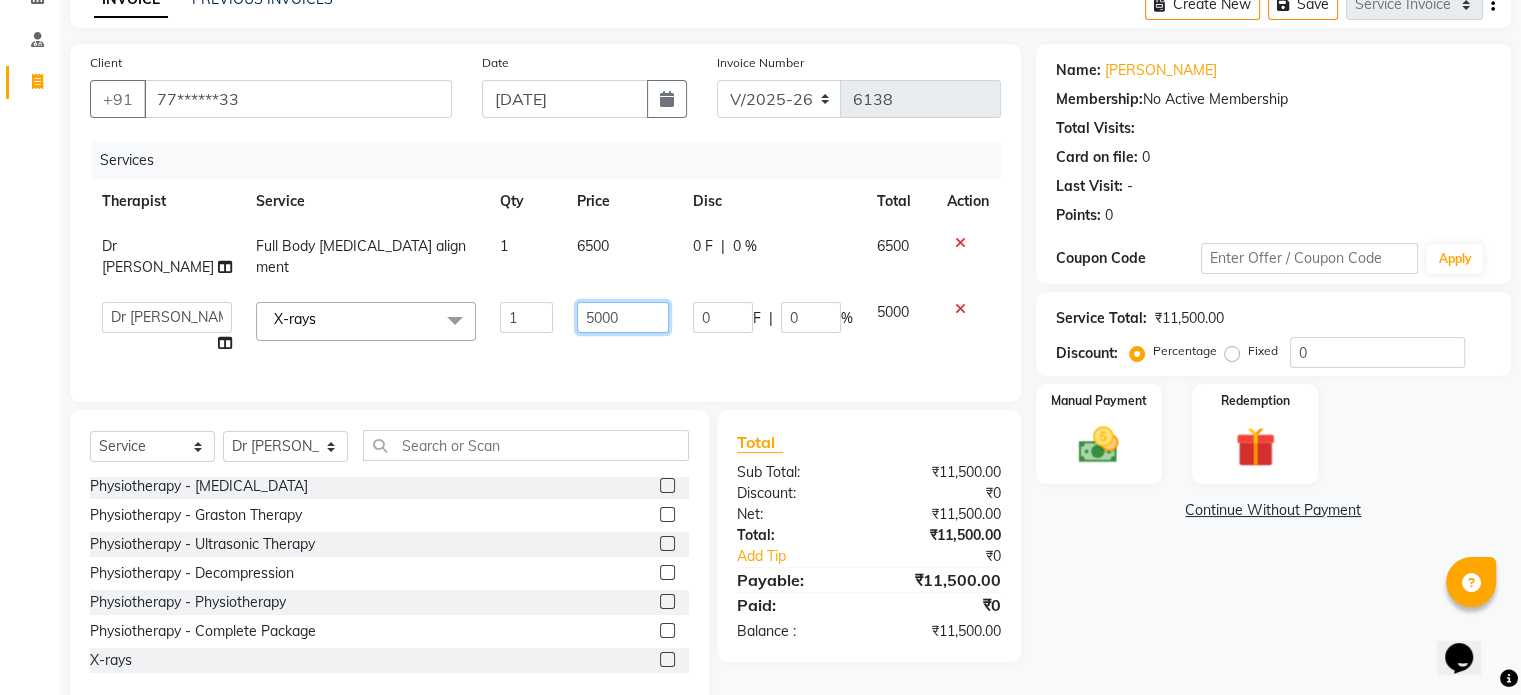 click on "5000" 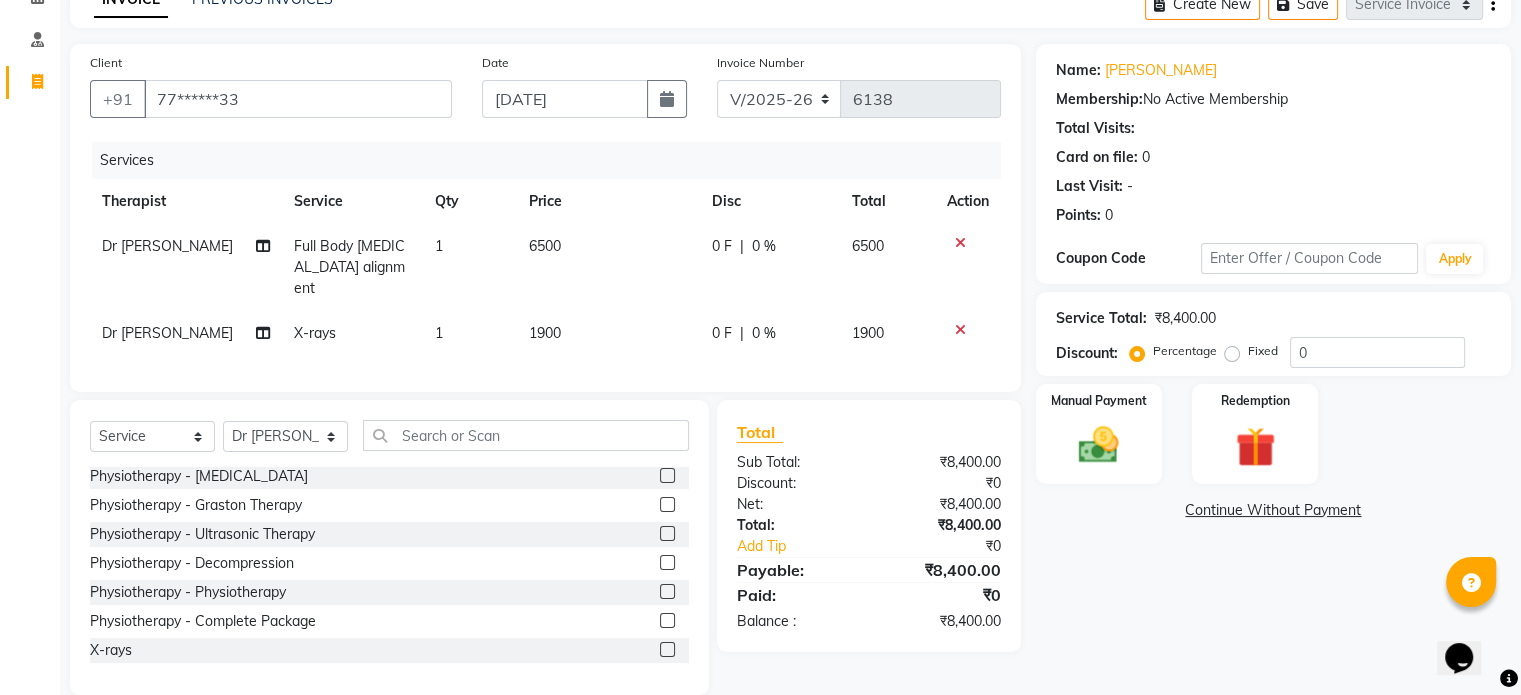 click on "Fixed" 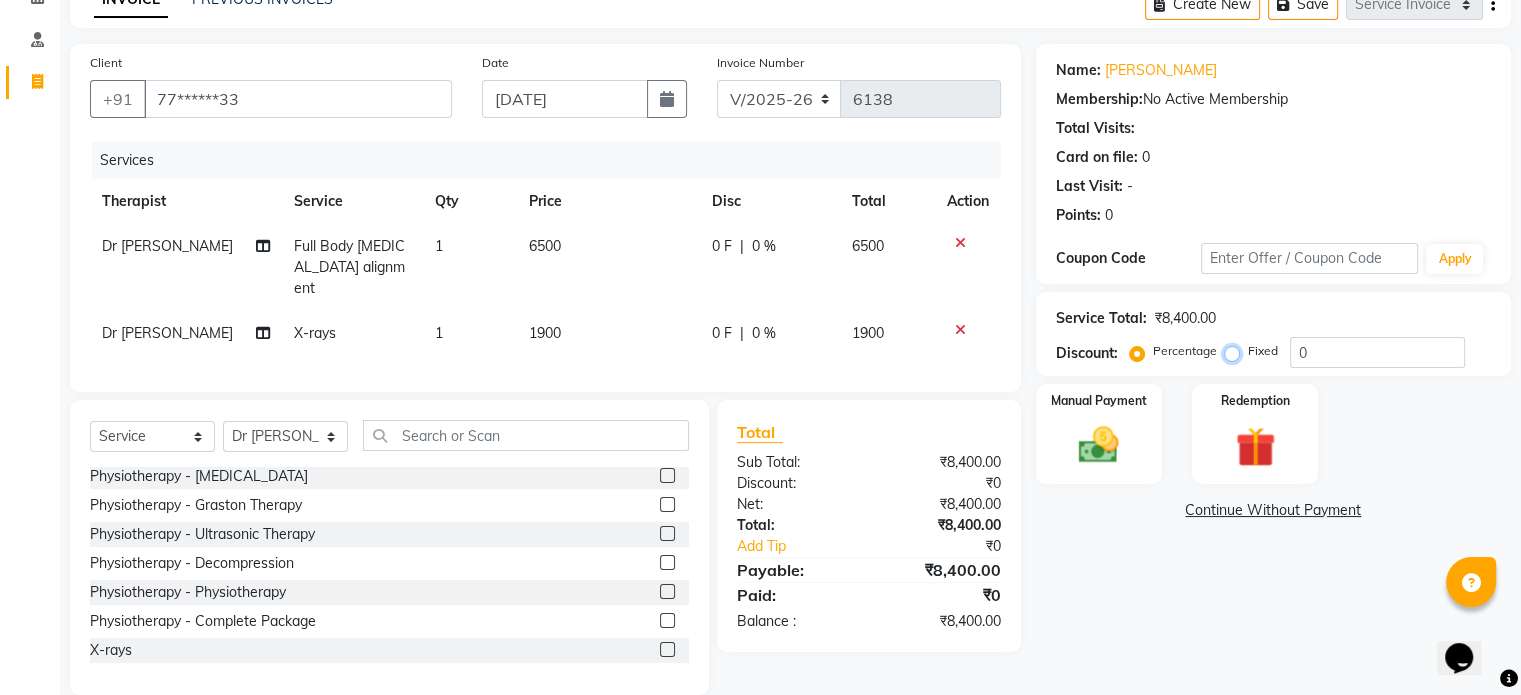 click on "Fixed" at bounding box center [1236, 351] 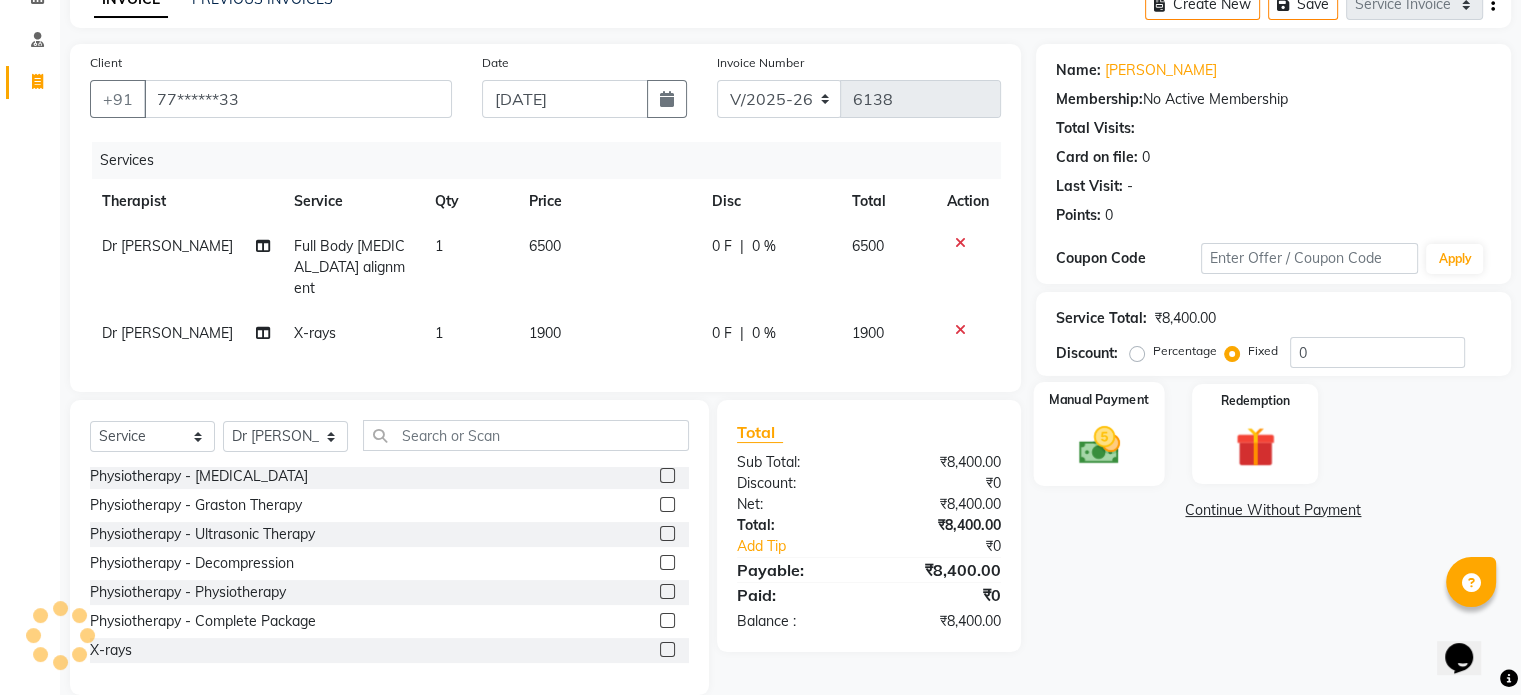 click on "Manual Payment" 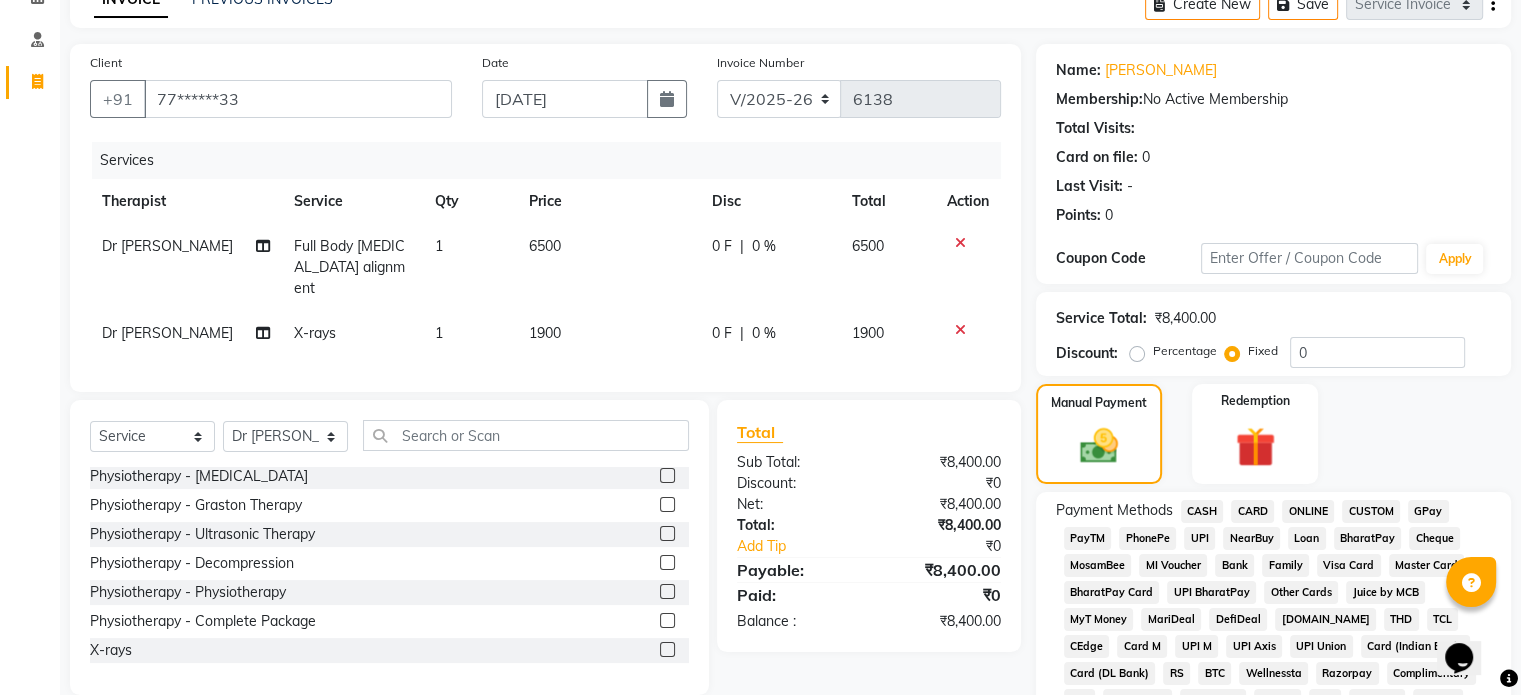 click on "UPI" 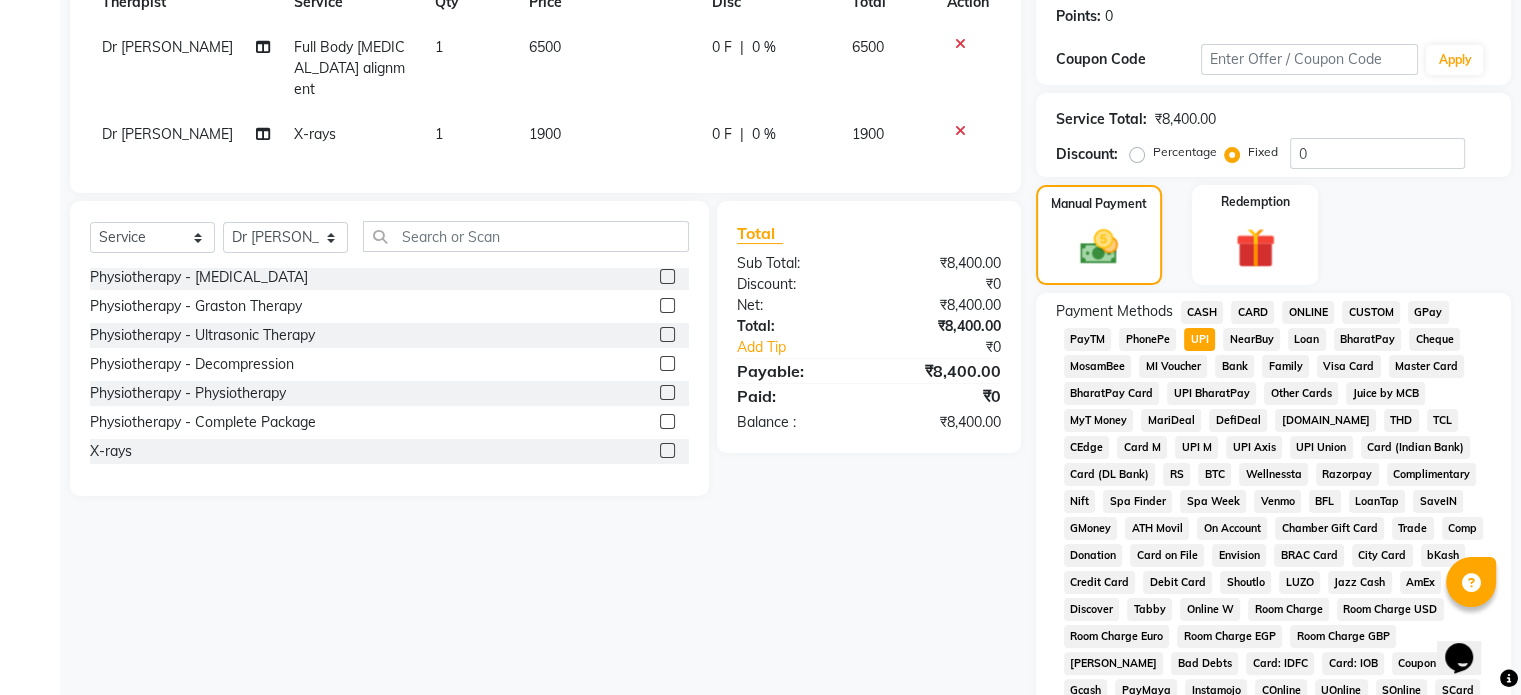 scroll, scrollTop: 652, scrollLeft: 0, axis: vertical 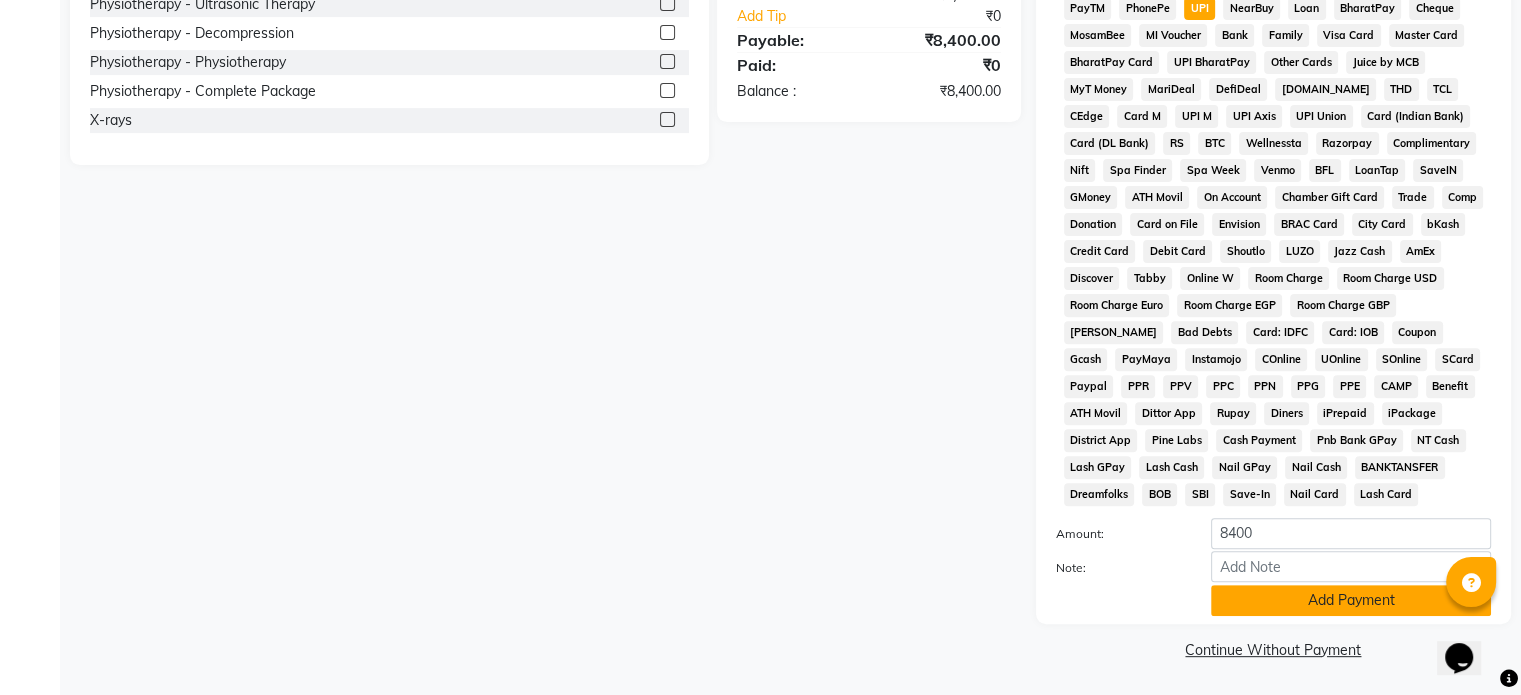click on "Add Payment" 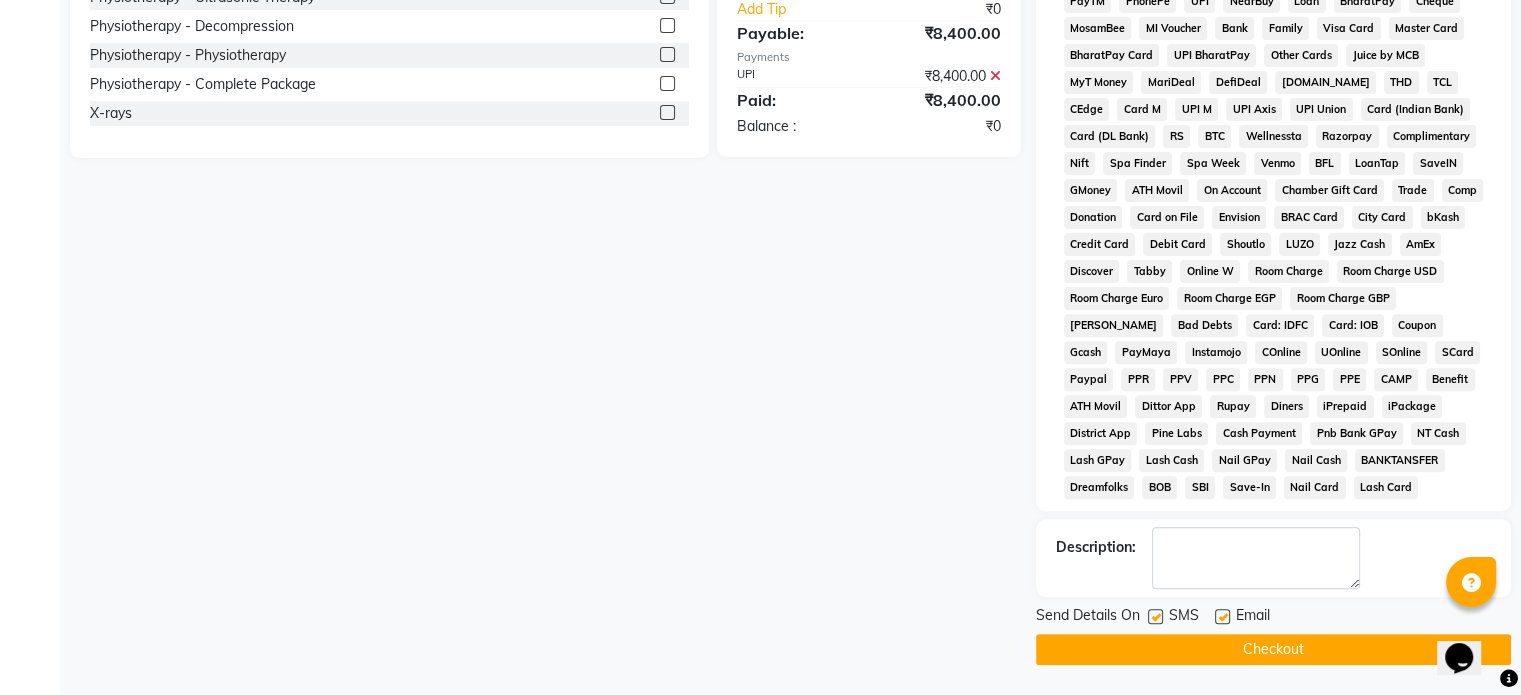 click 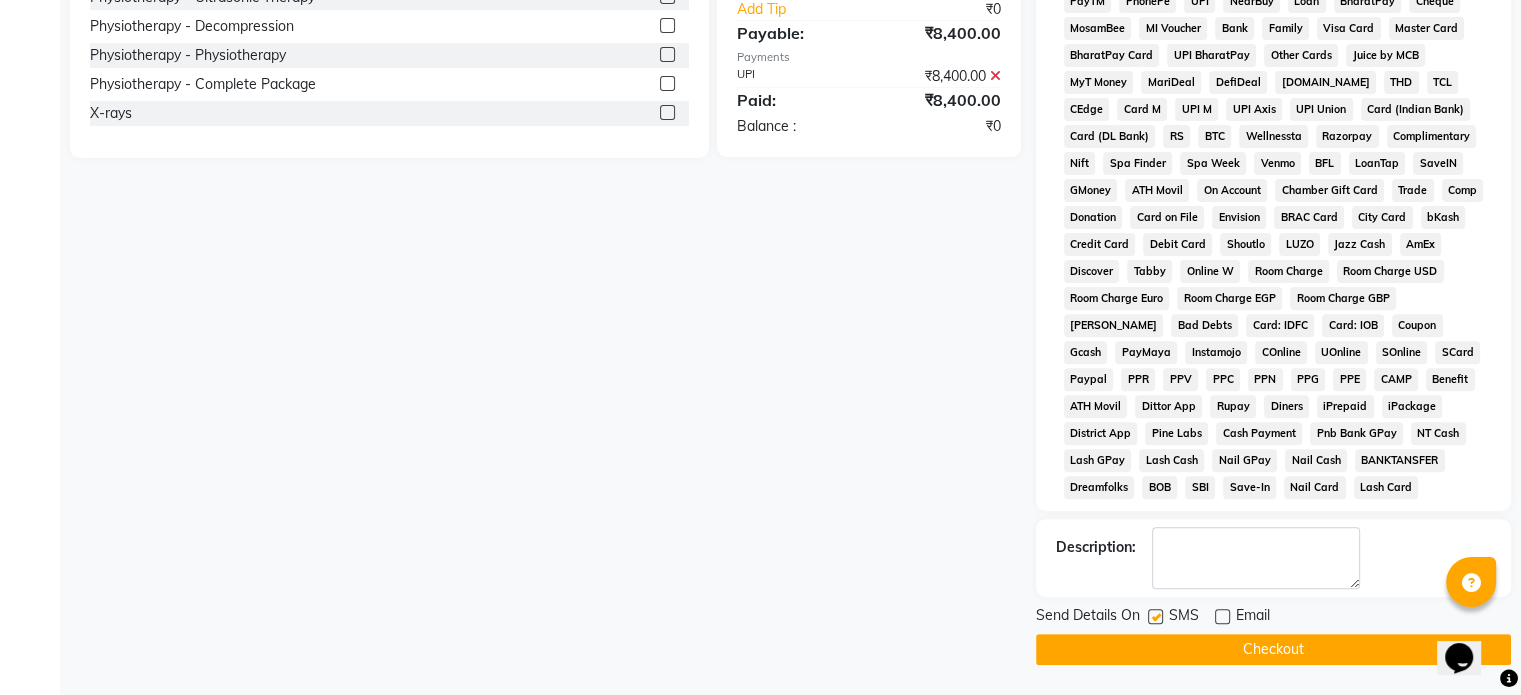 click 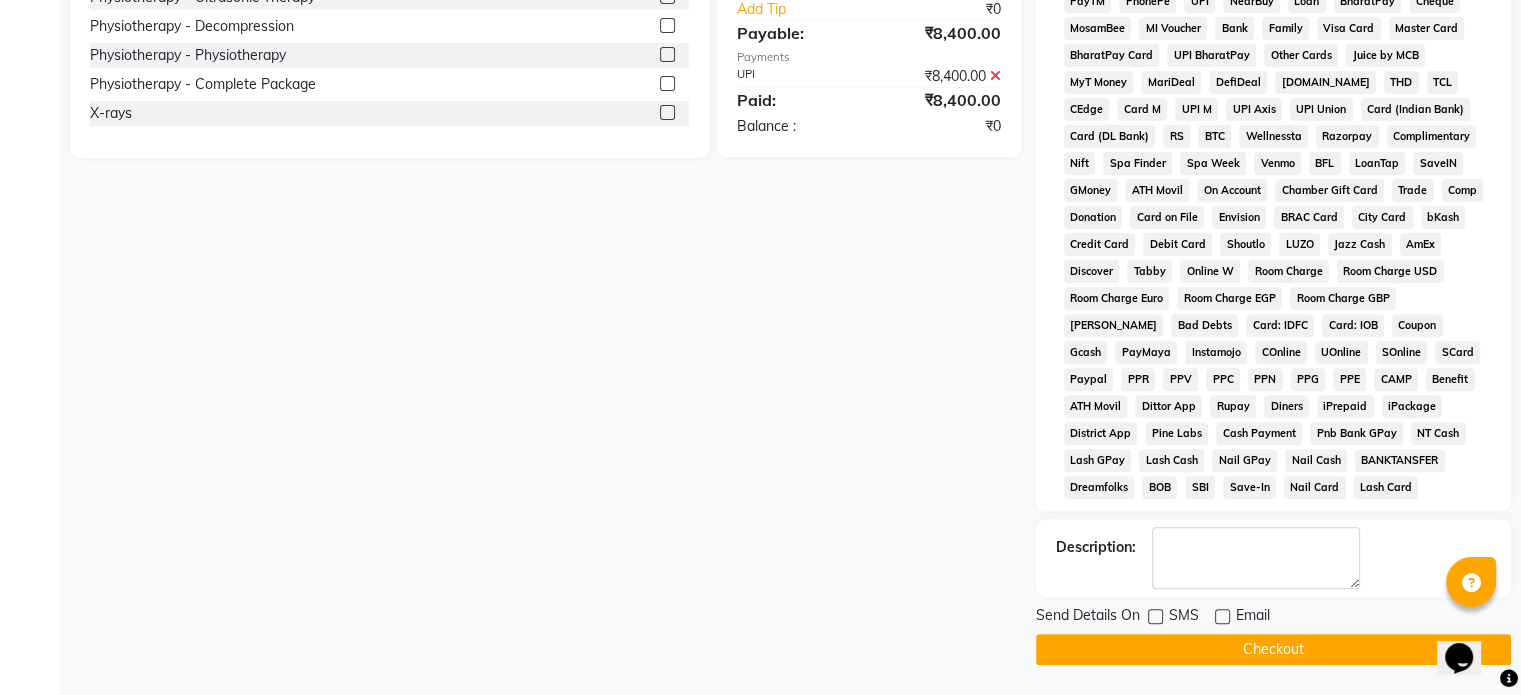 click on "Checkout" 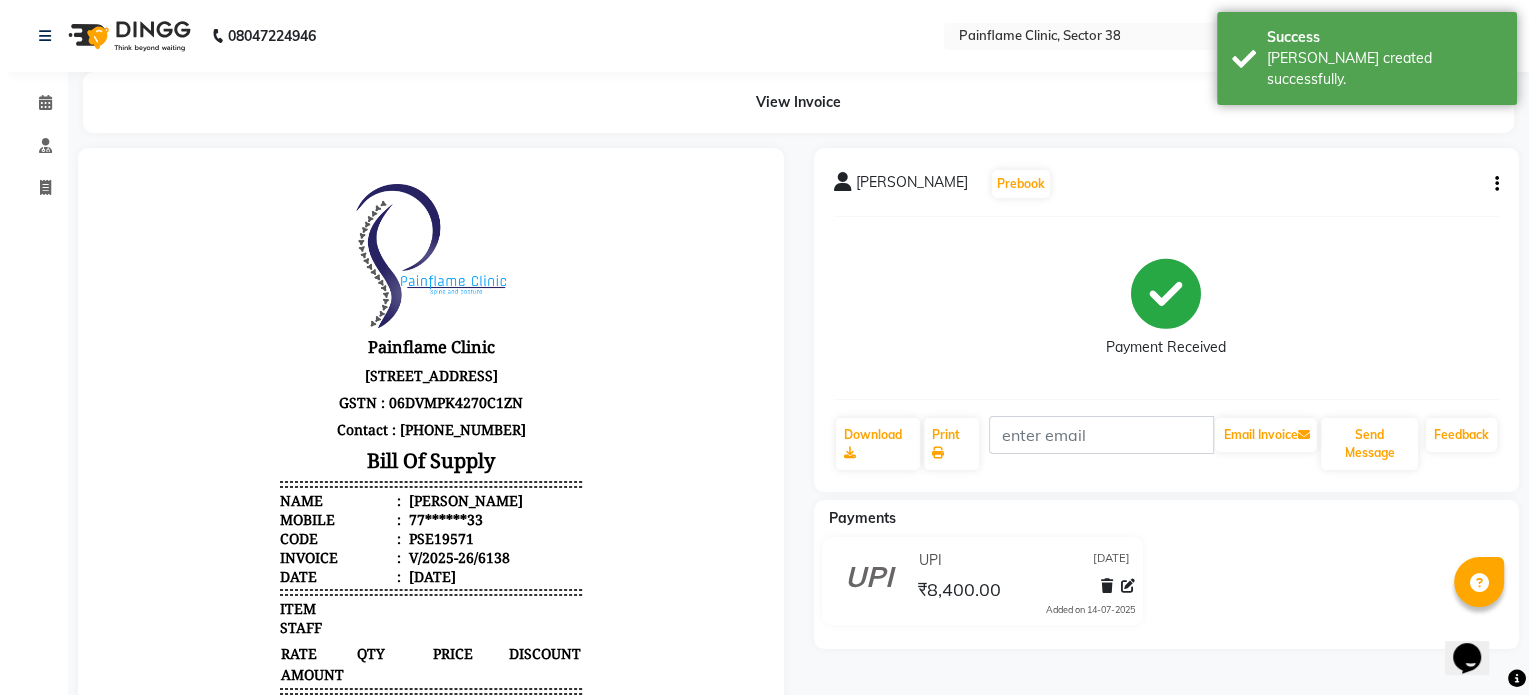 scroll, scrollTop: 0, scrollLeft: 0, axis: both 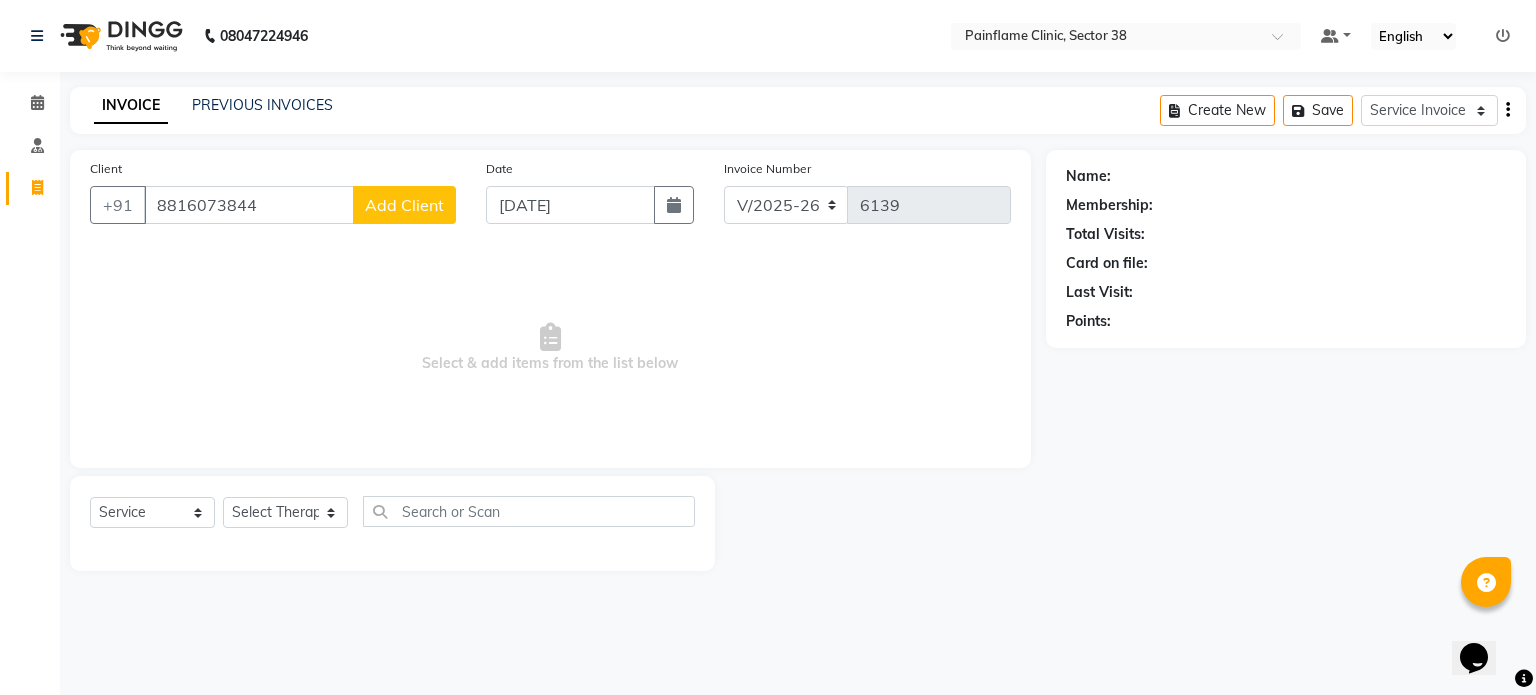 click on "Add Client" 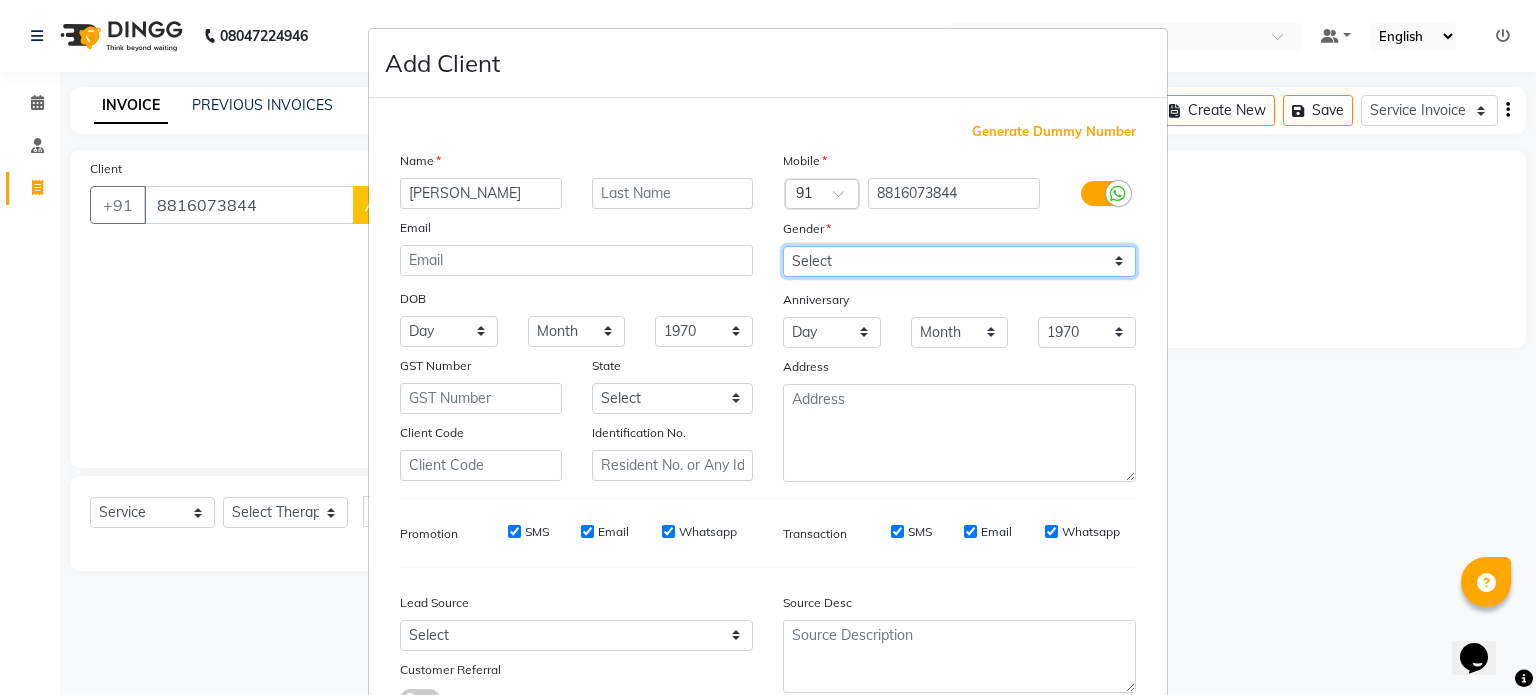 click on "Select [DEMOGRAPHIC_DATA] [DEMOGRAPHIC_DATA] Other Prefer Not To Say" at bounding box center (959, 261) 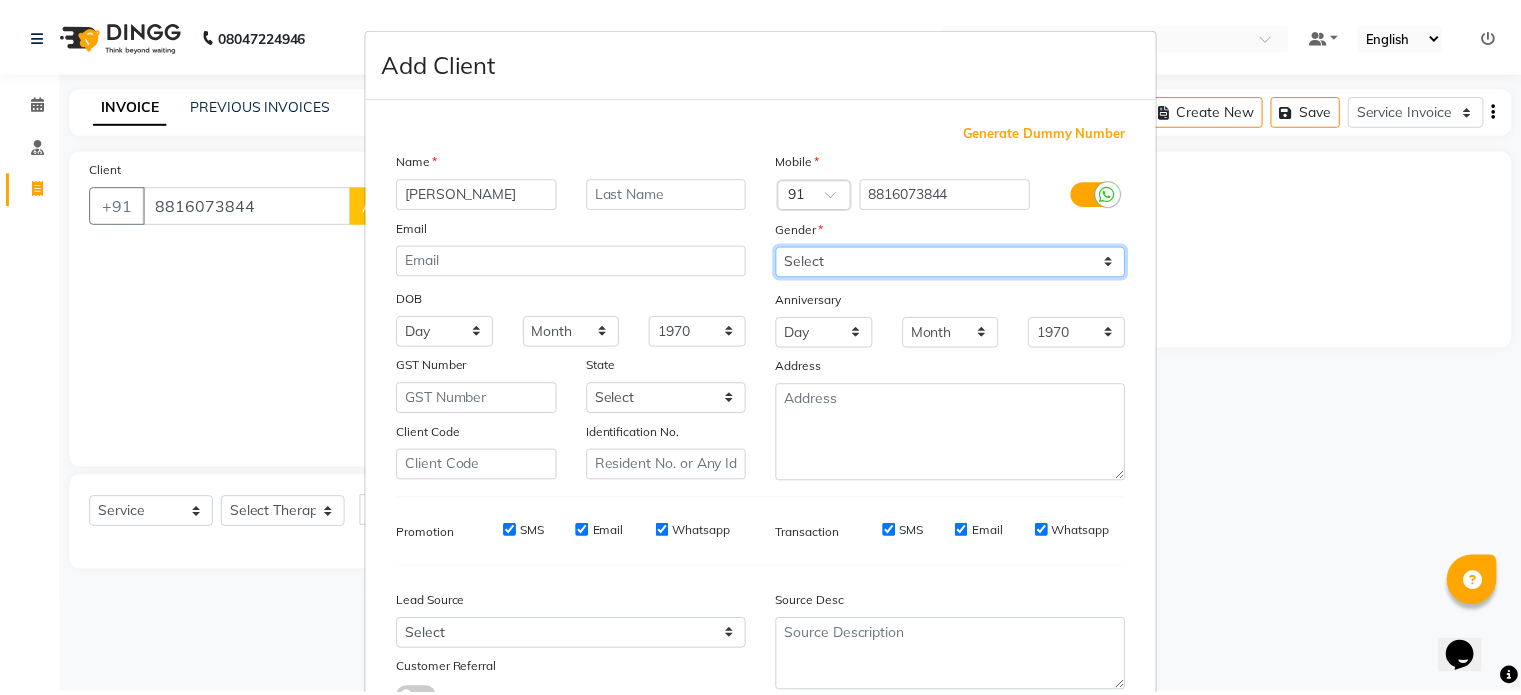 scroll, scrollTop: 161, scrollLeft: 0, axis: vertical 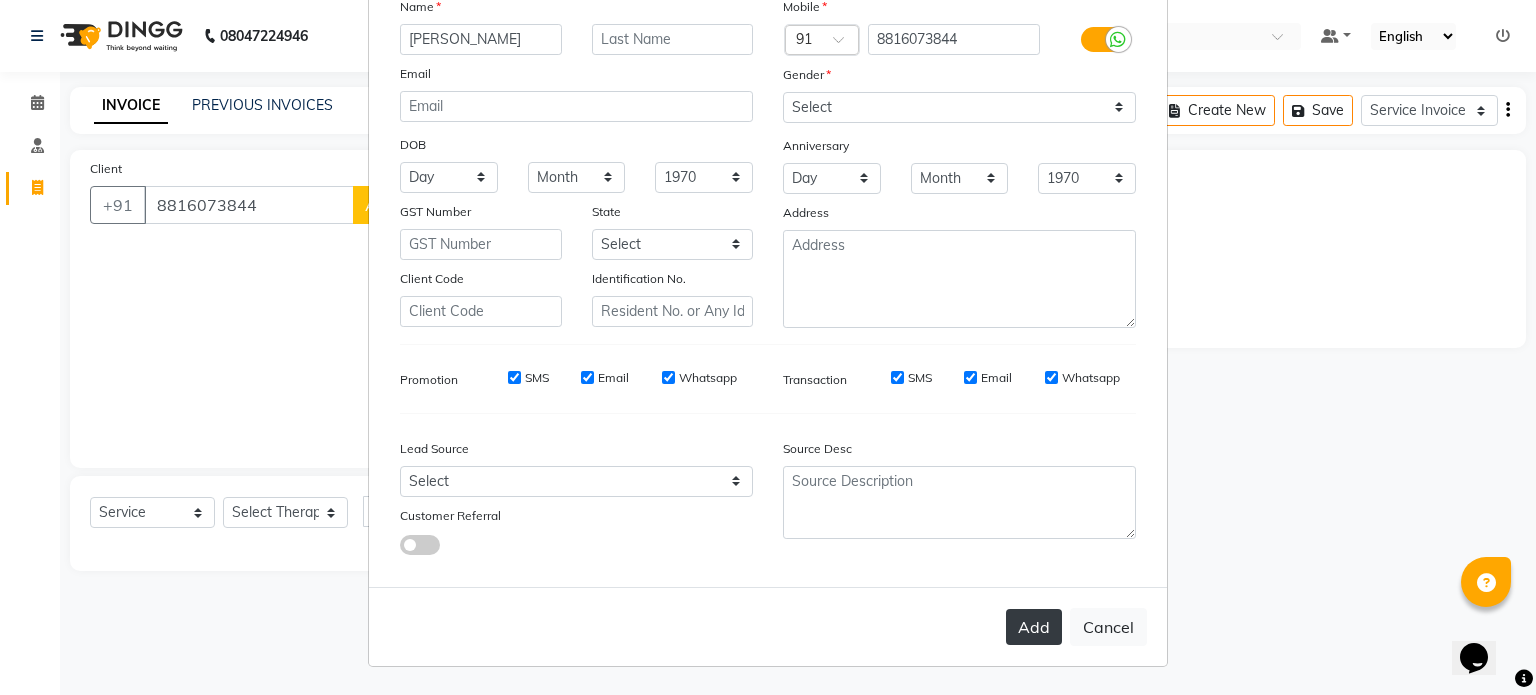 click on "Add" at bounding box center [1034, 627] 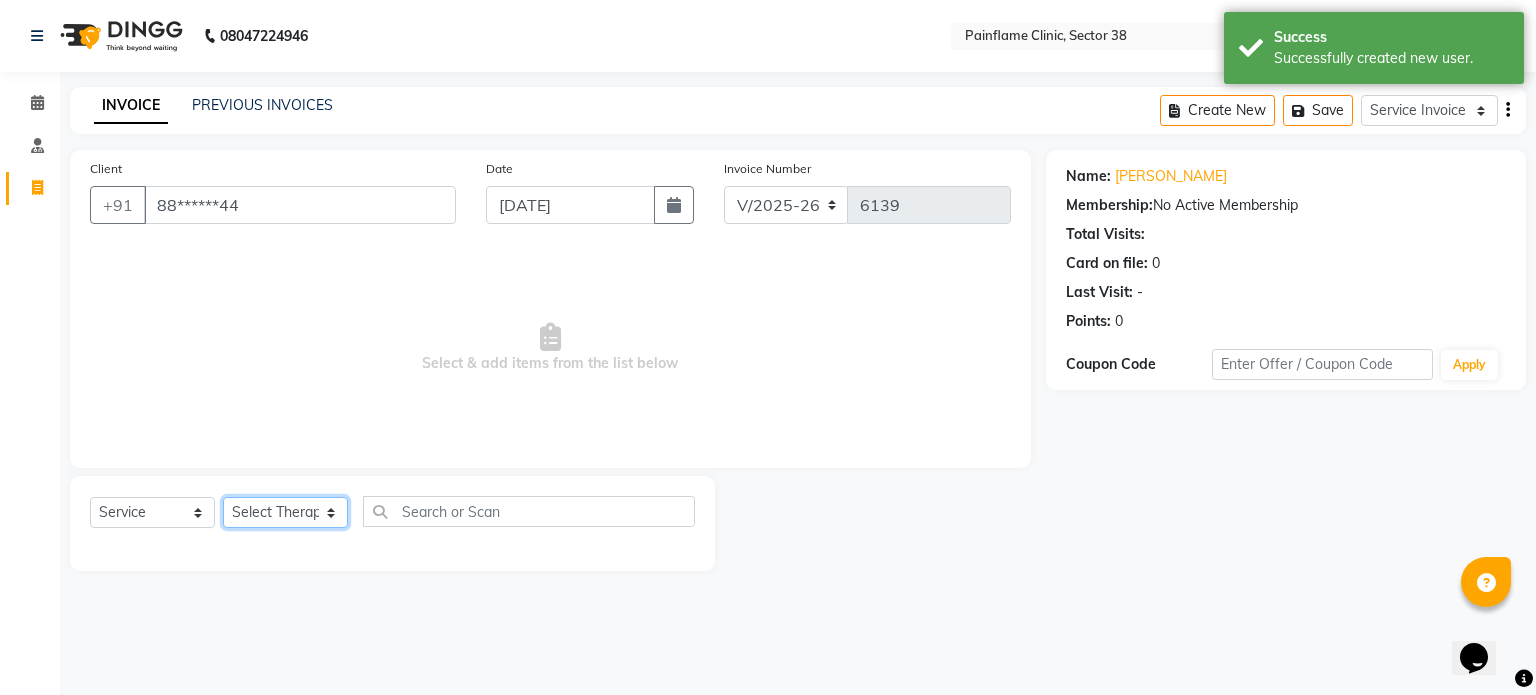 click on "Select Therapist [PERSON_NAME] Dr [PERSON_NAME] [PERSON_NAME] Dr [PERSON_NAME] Dr. Suraj [PERSON_NAME] [PERSON_NAME] [PERSON_NAME] [PERSON_NAME] Reception 1  Reception 2 Reception 3" 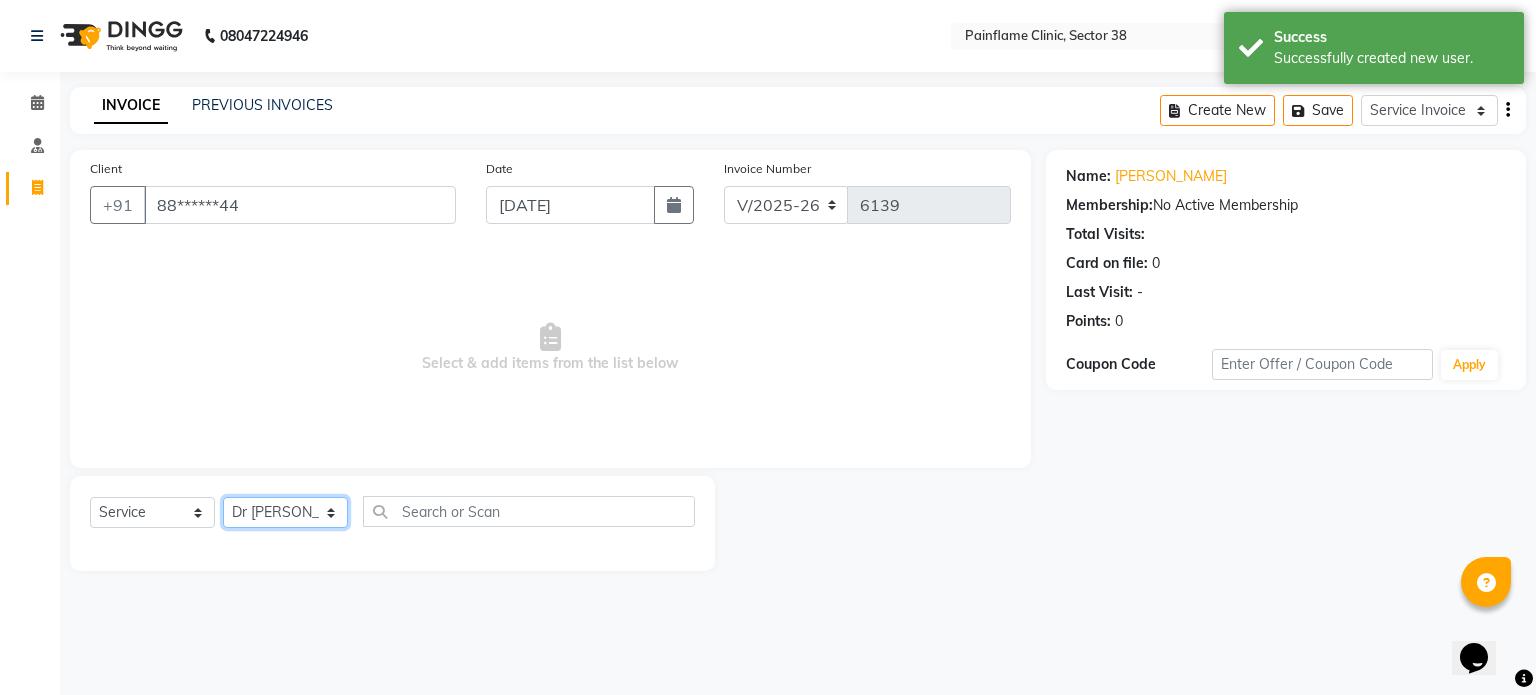 click on "Select Therapist [PERSON_NAME] Dr [PERSON_NAME] [PERSON_NAME] Dr [PERSON_NAME] Dr. Suraj [PERSON_NAME] [PERSON_NAME] [PERSON_NAME] [PERSON_NAME] Reception 1  Reception 2 Reception 3" 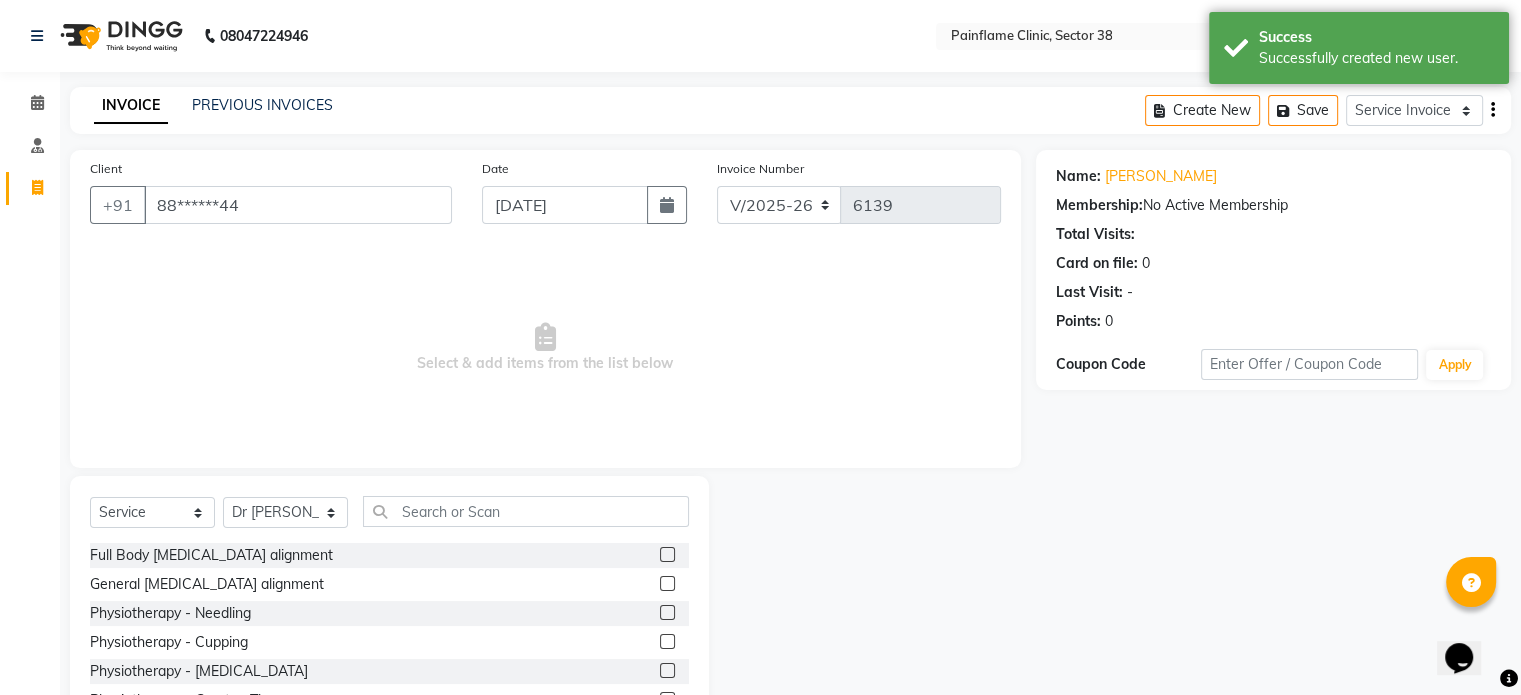 click 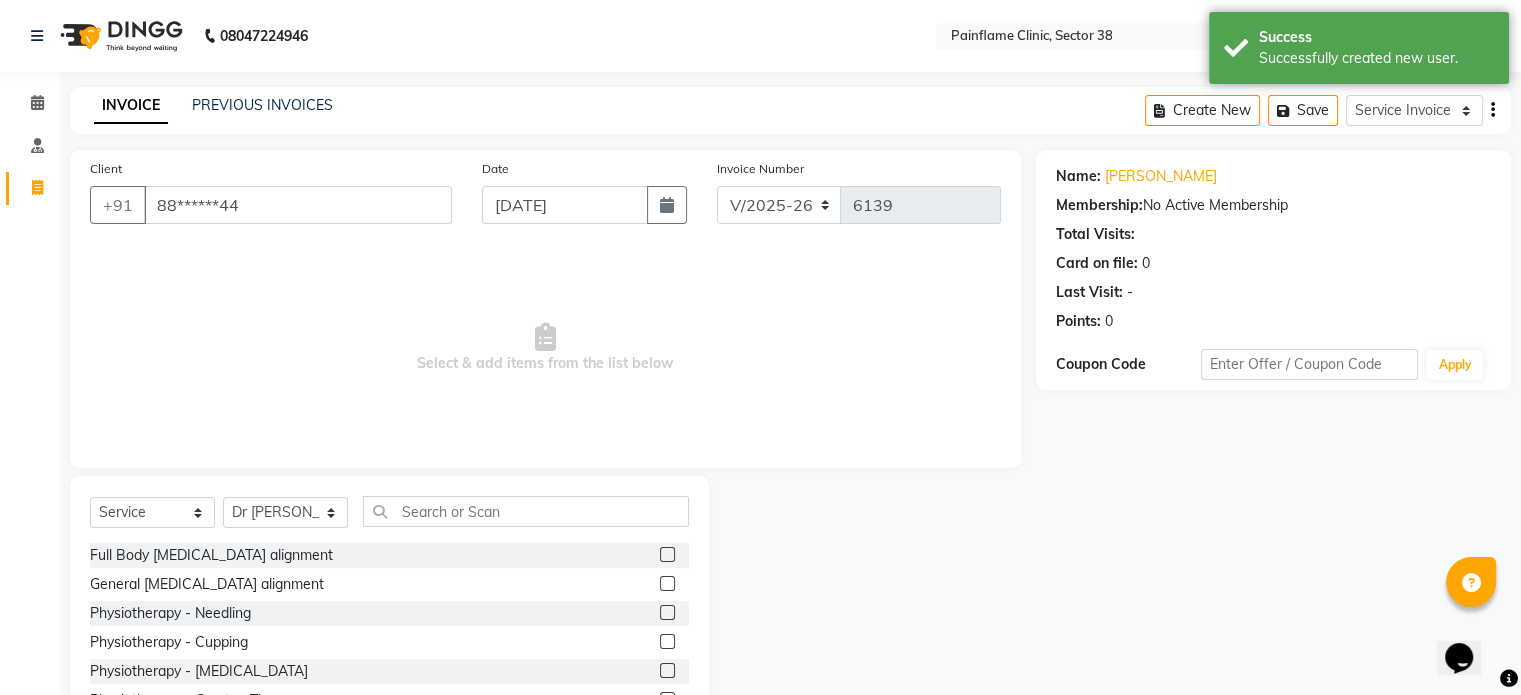 click at bounding box center (666, 555) 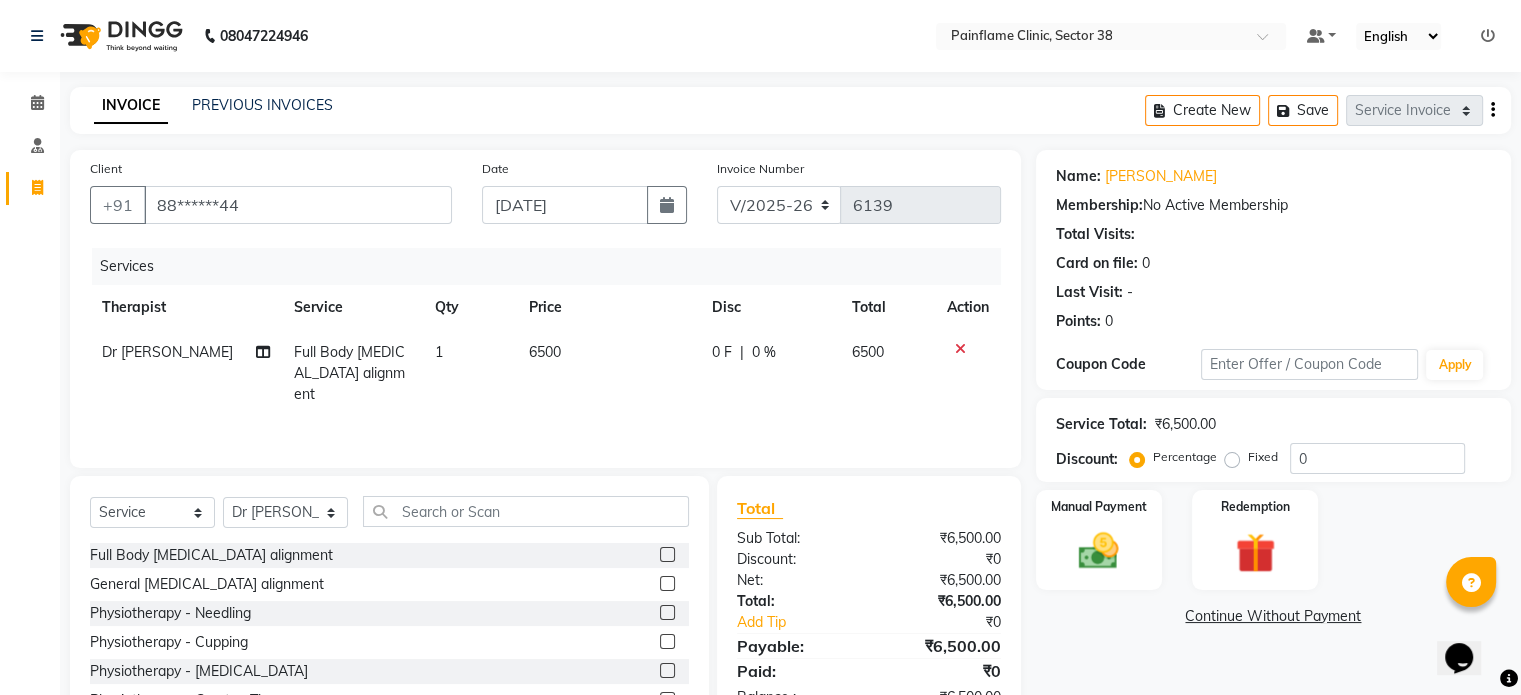 scroll, scrollTop: 119, scrollLeft: 0, axis: vertical 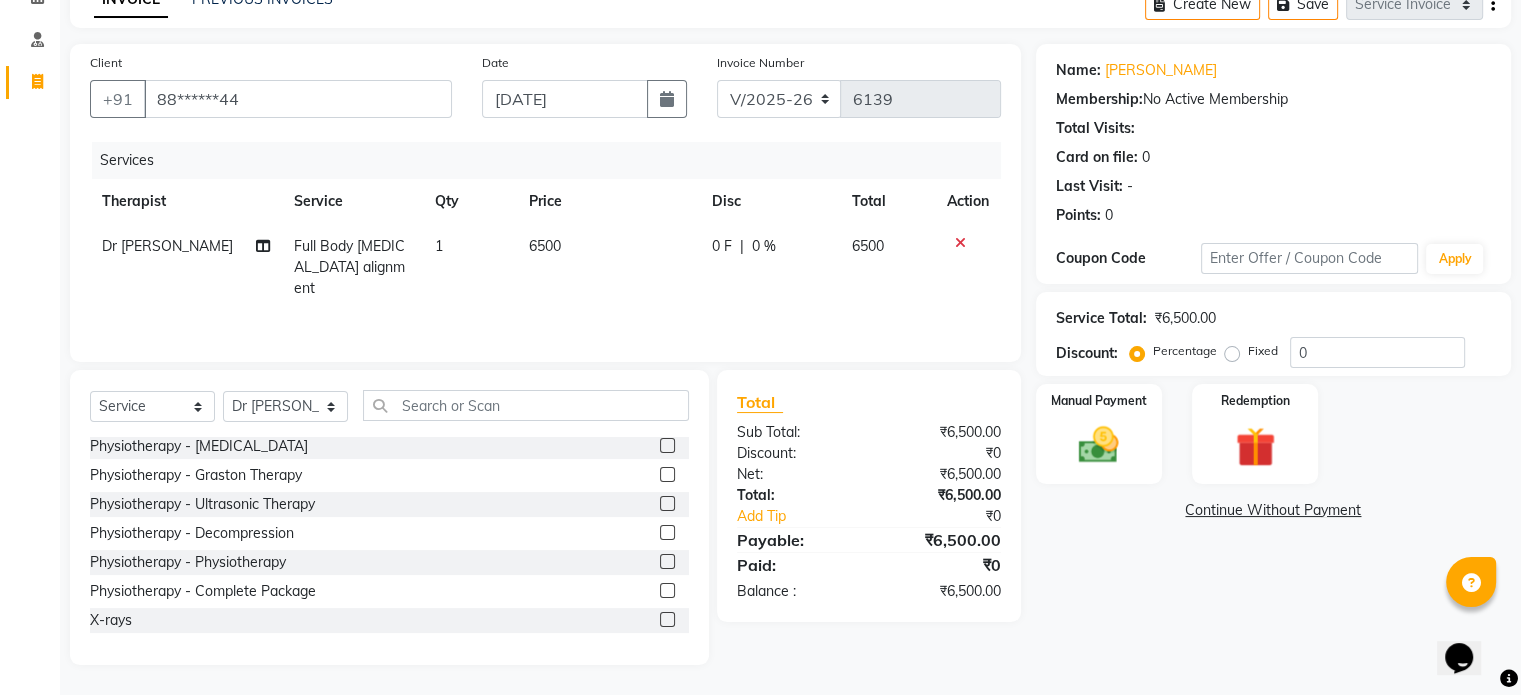 click 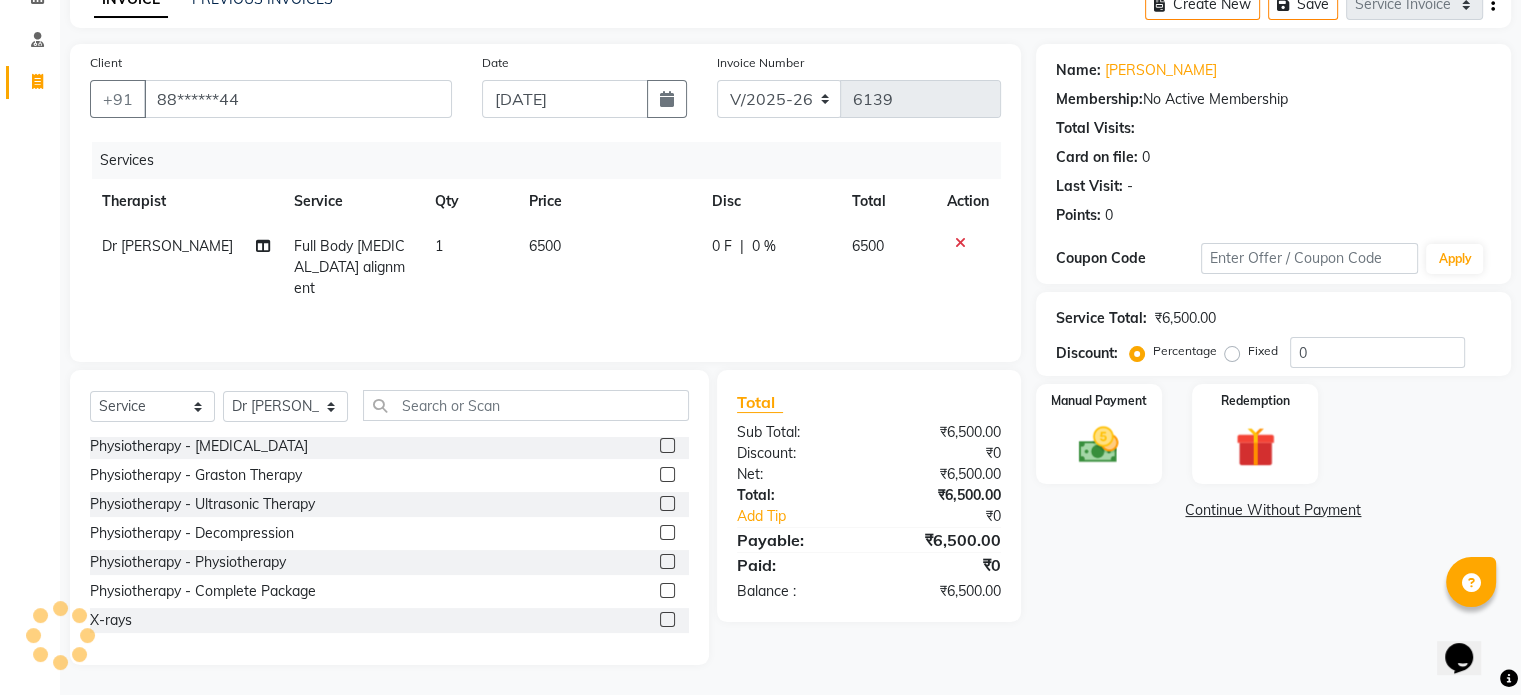 click 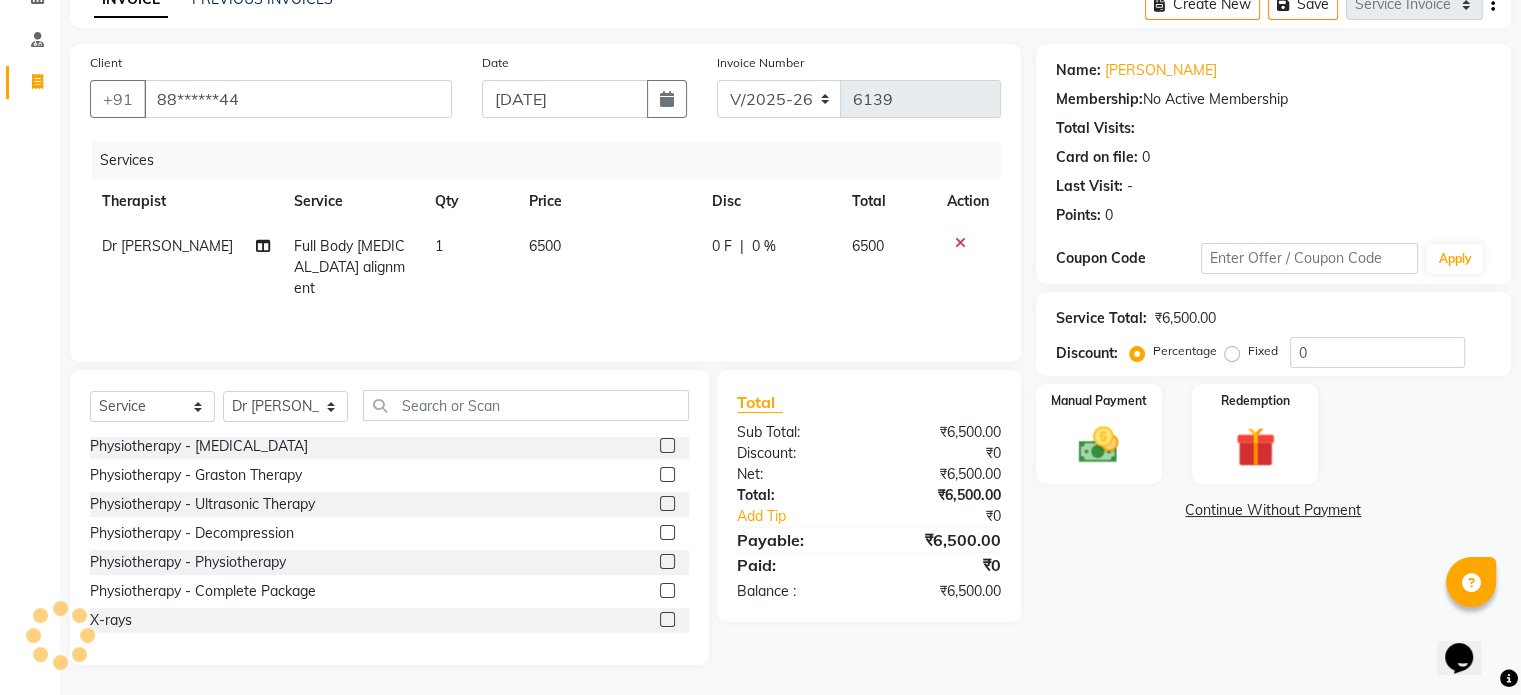 click at bounding box center [666, 620] 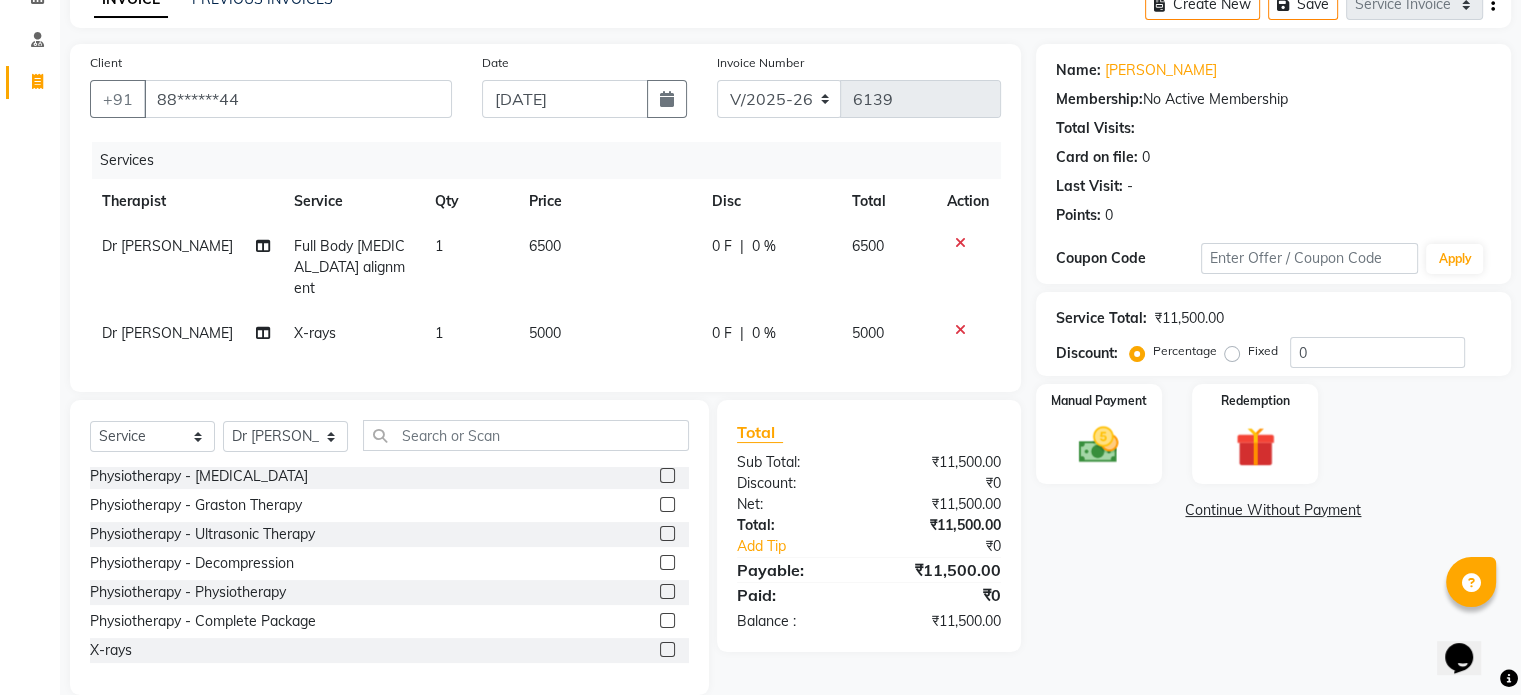 click on "5000" 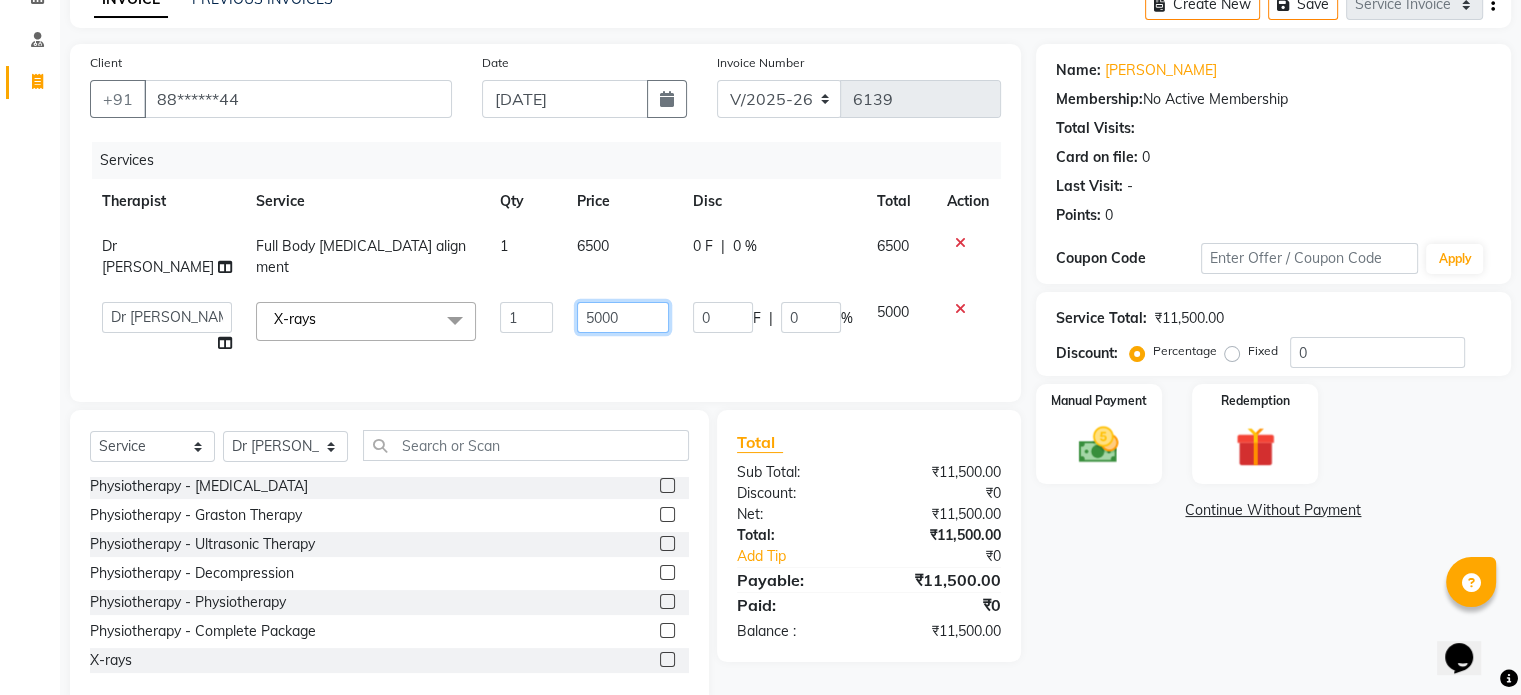 click on "5000" 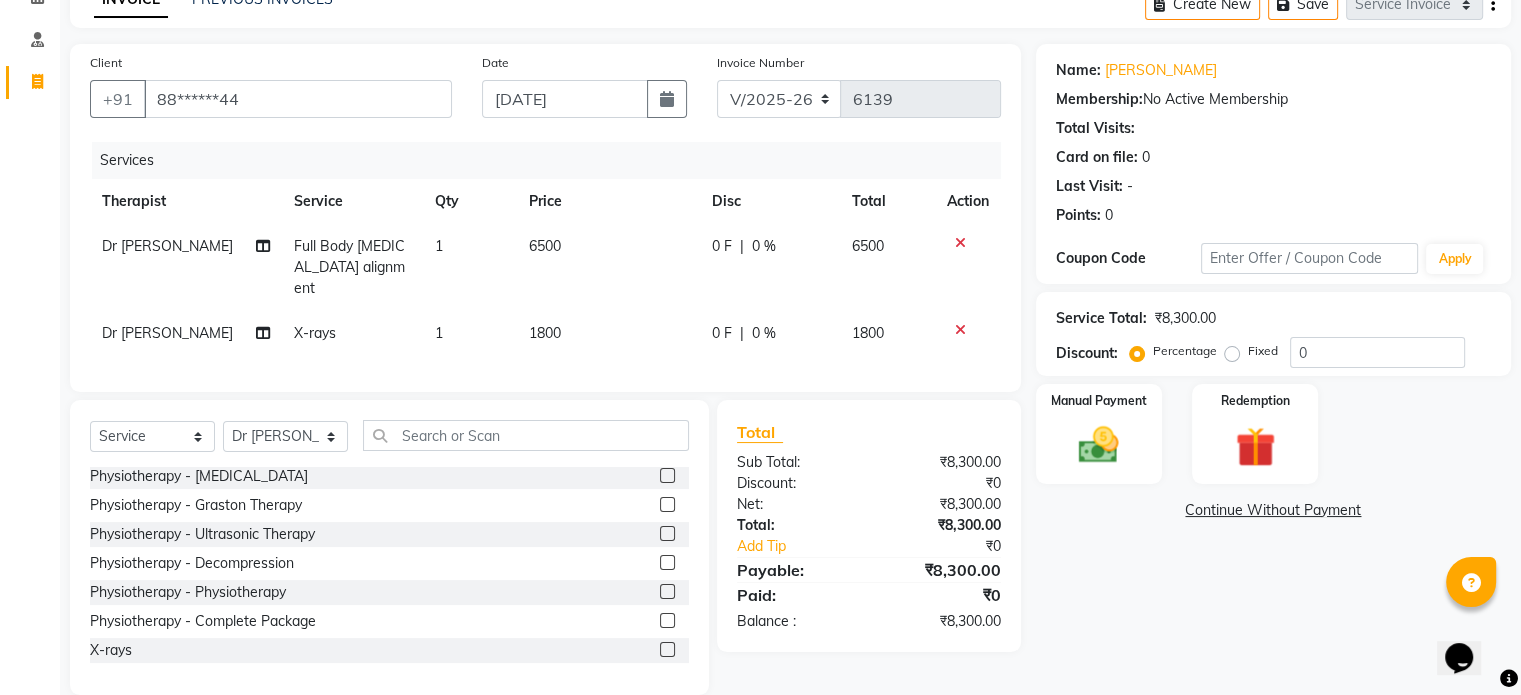 click on "Fixed" 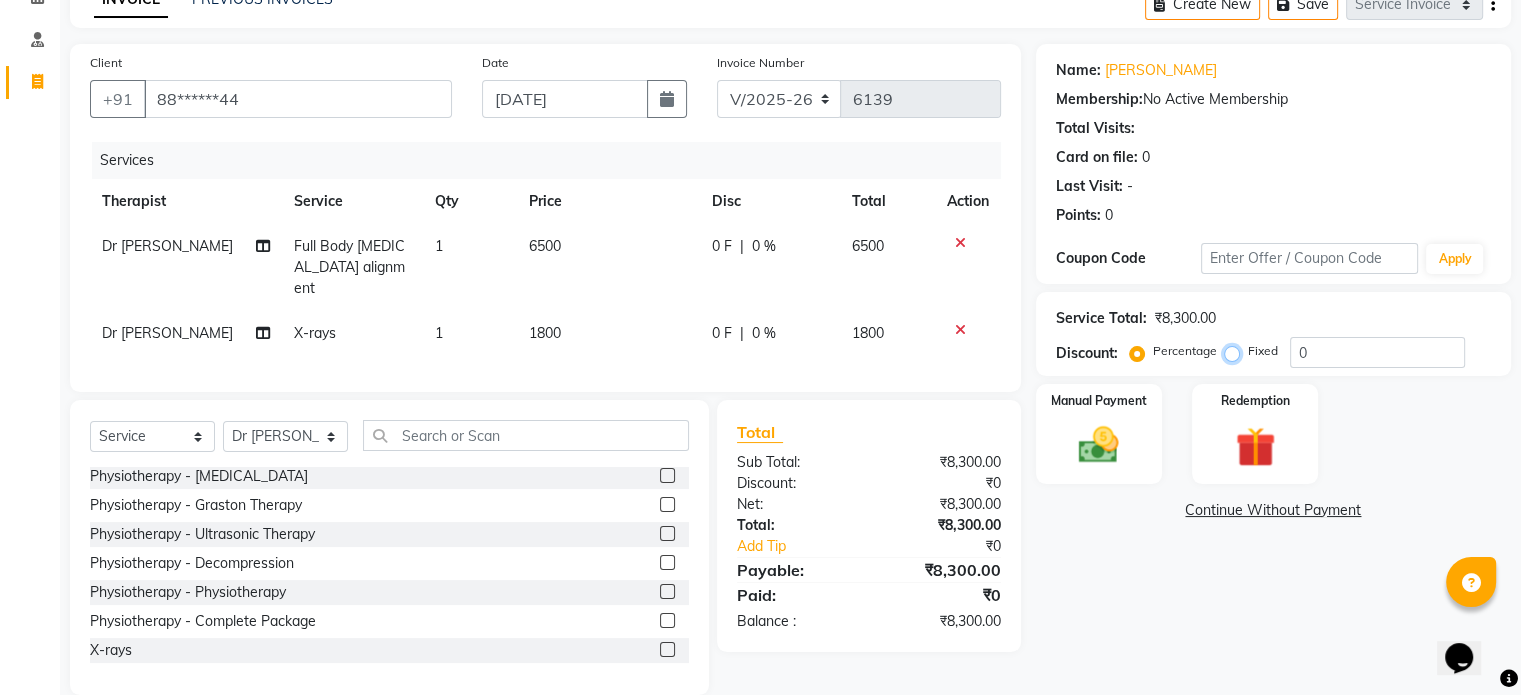 click on "Fixed" at bounding box center (1236, 351) 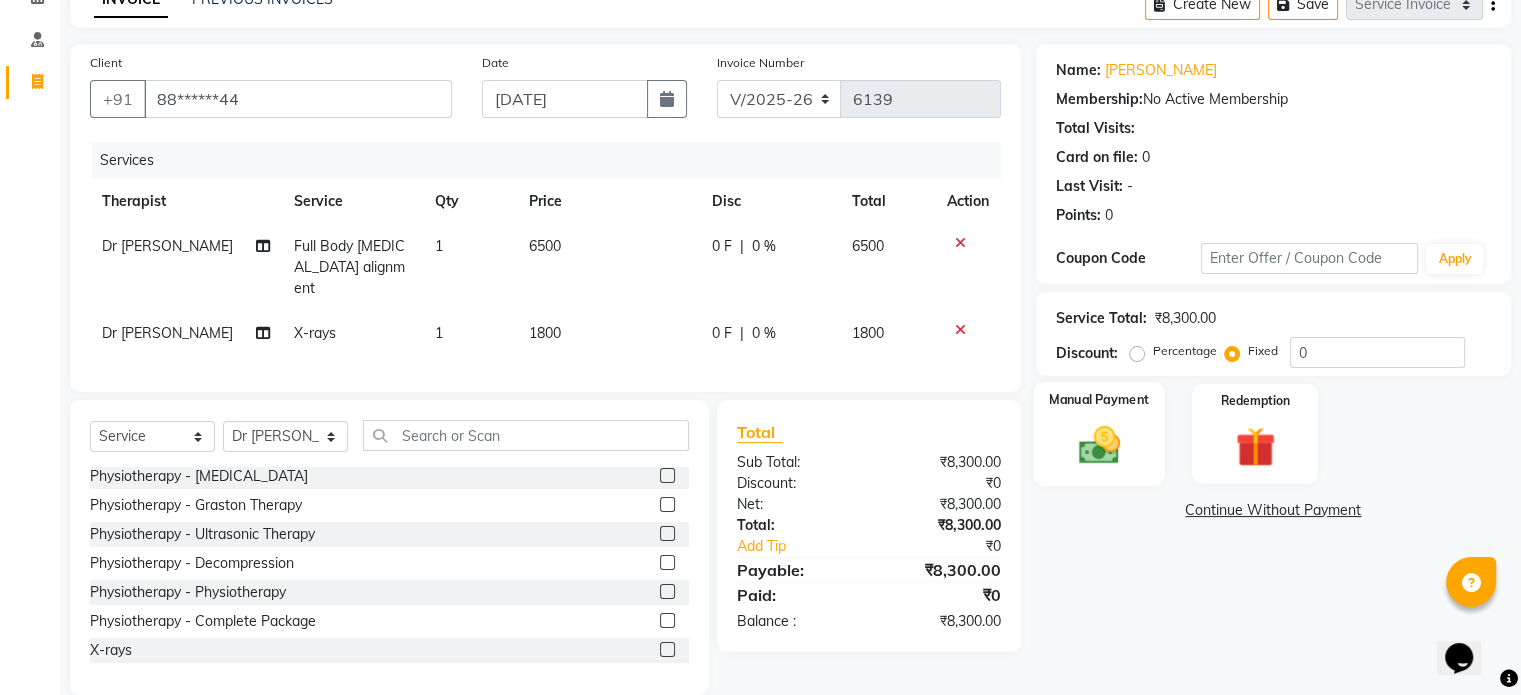 click 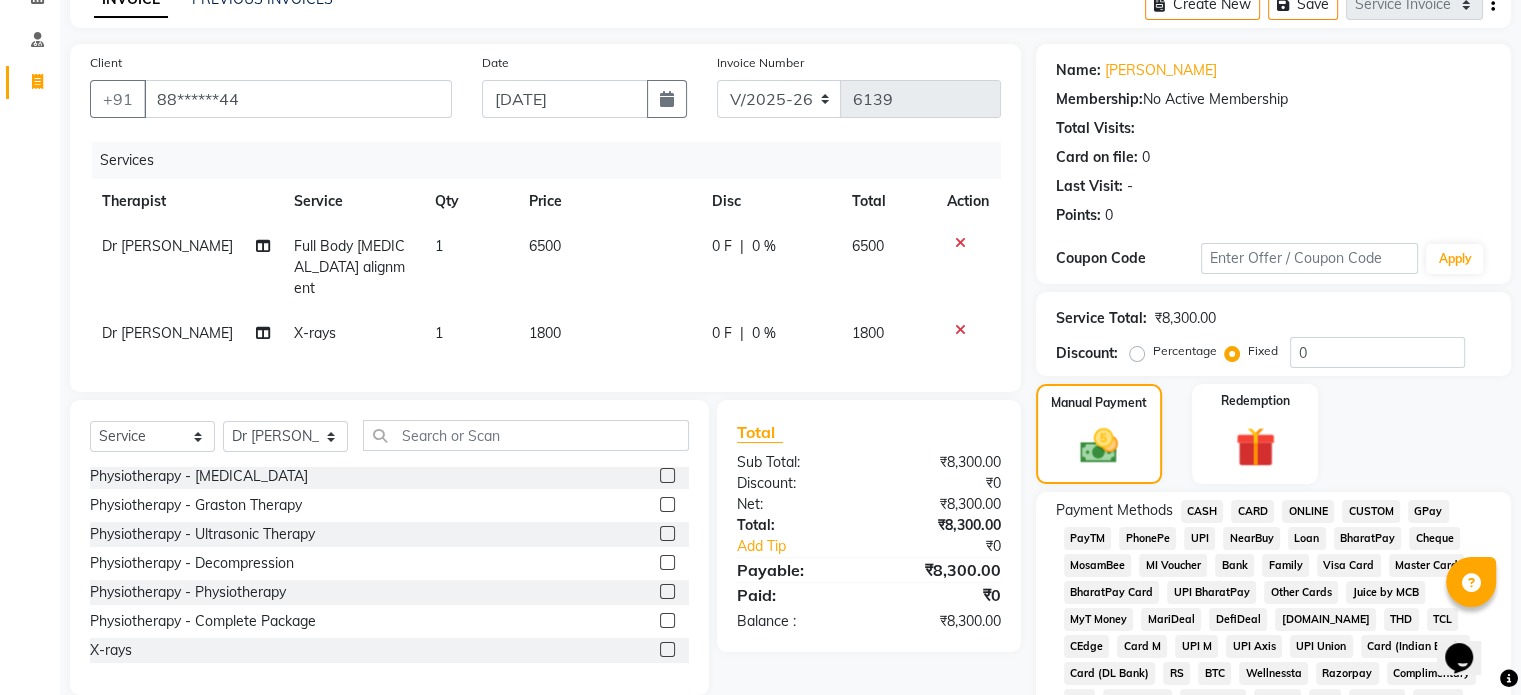 click on "UPI" 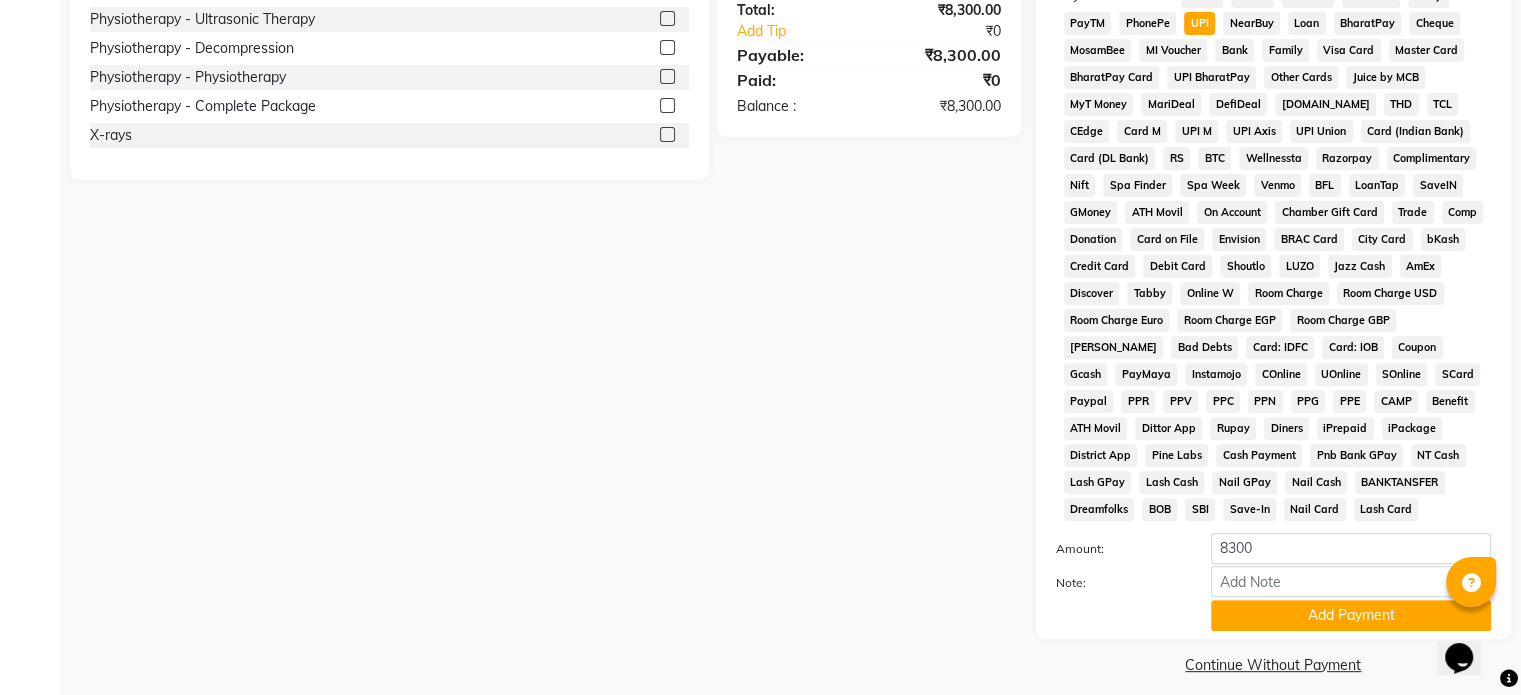 scroll, scrollTop: 652, scrollLeft: 0, axis: vertical 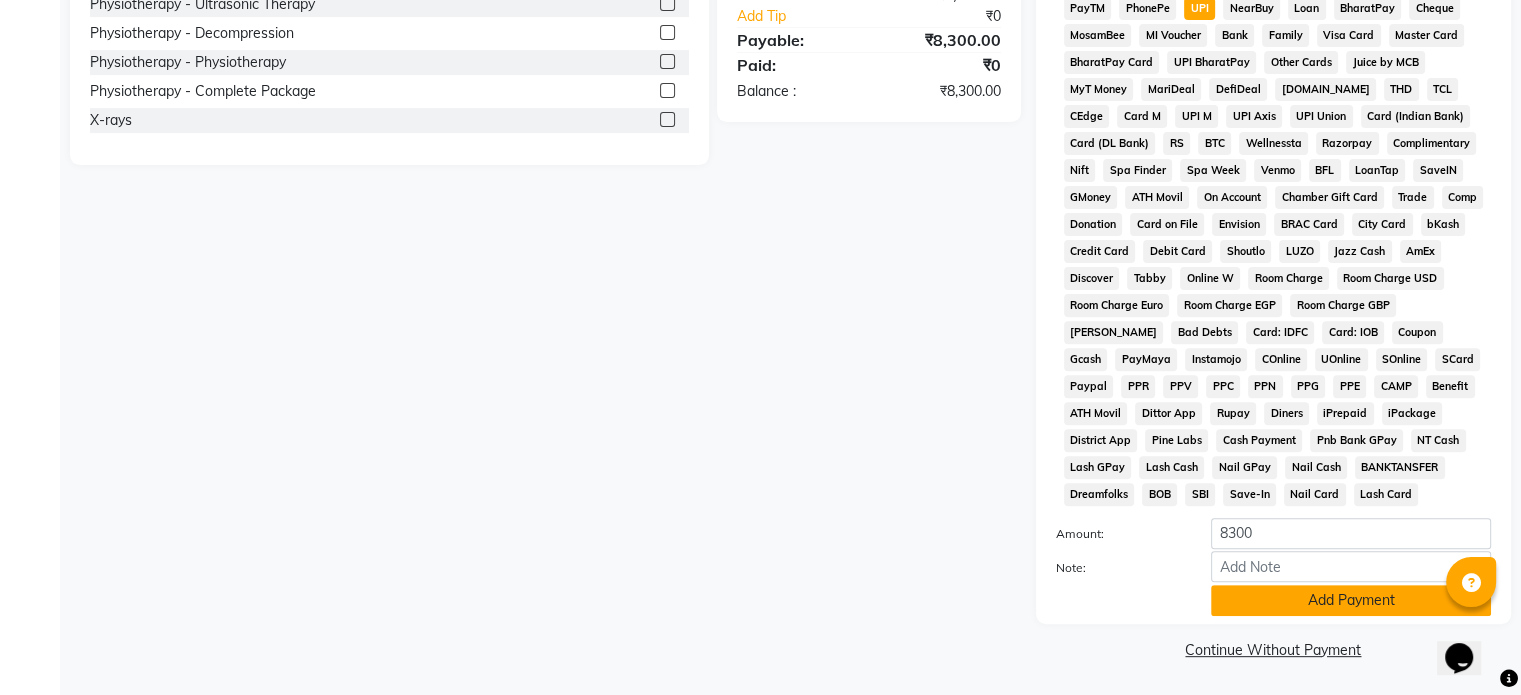 click on "Add Payment" 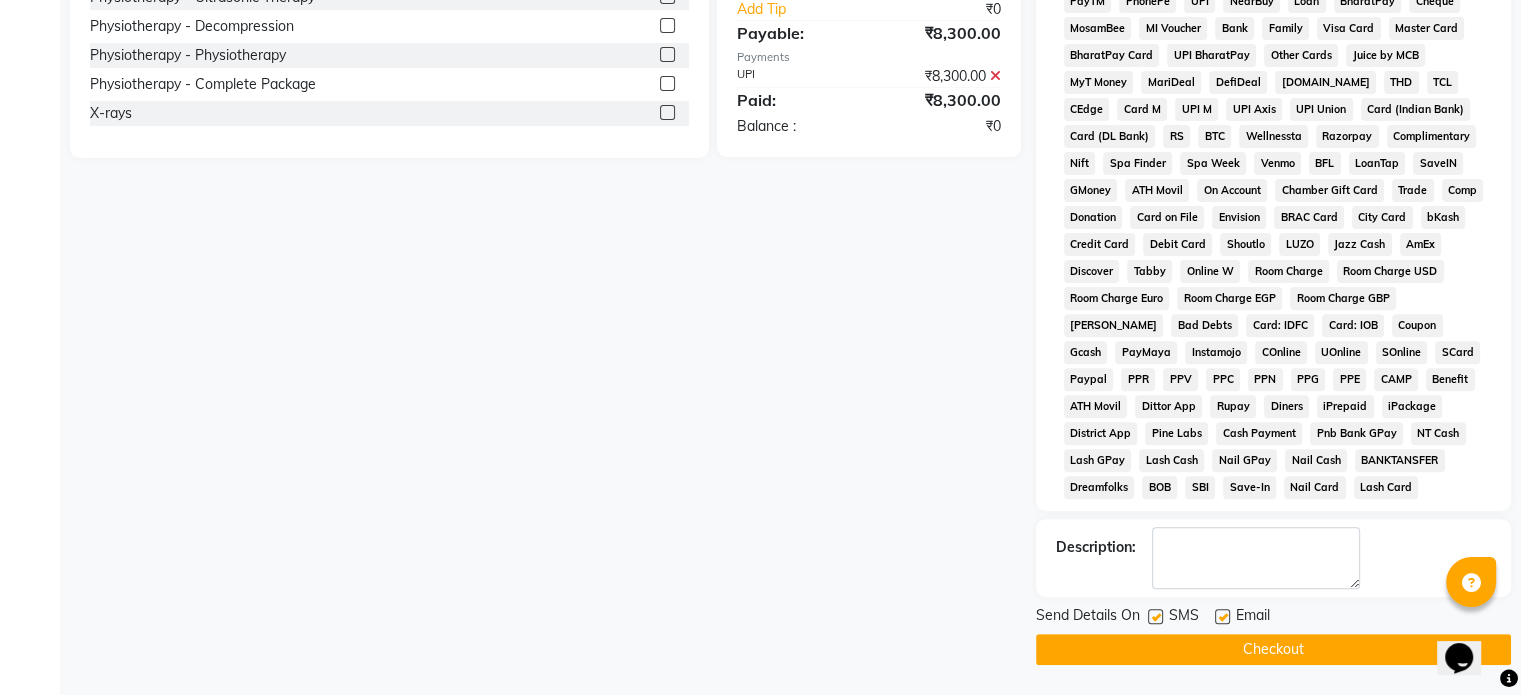 click 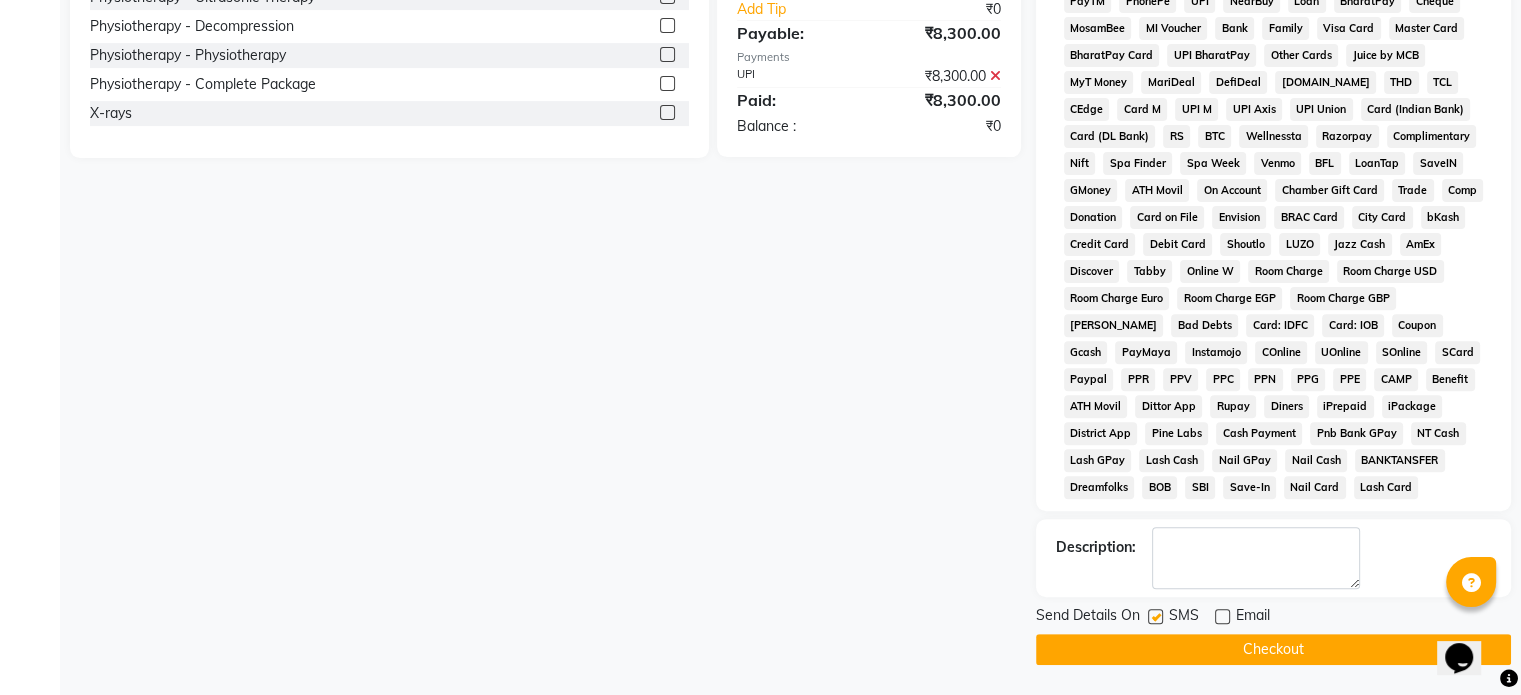 click 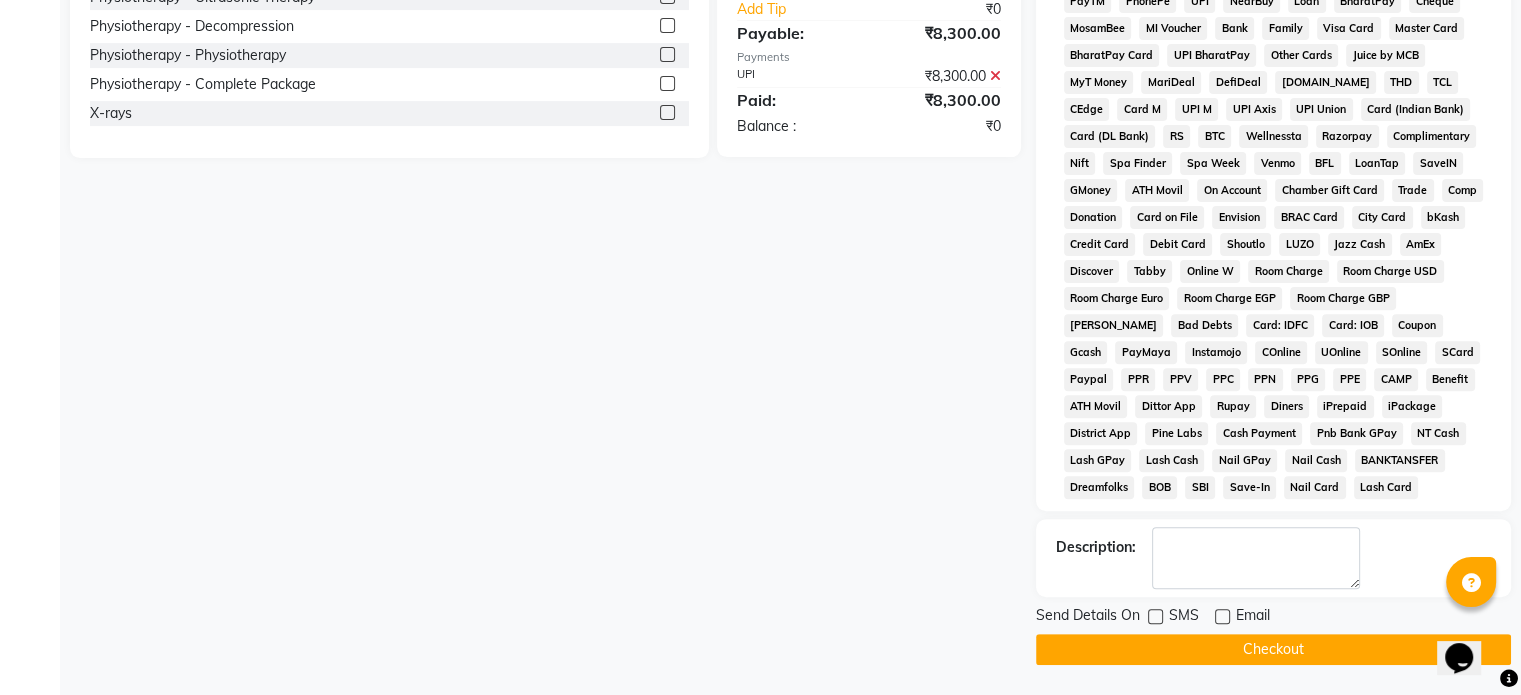 click on "Checkout" 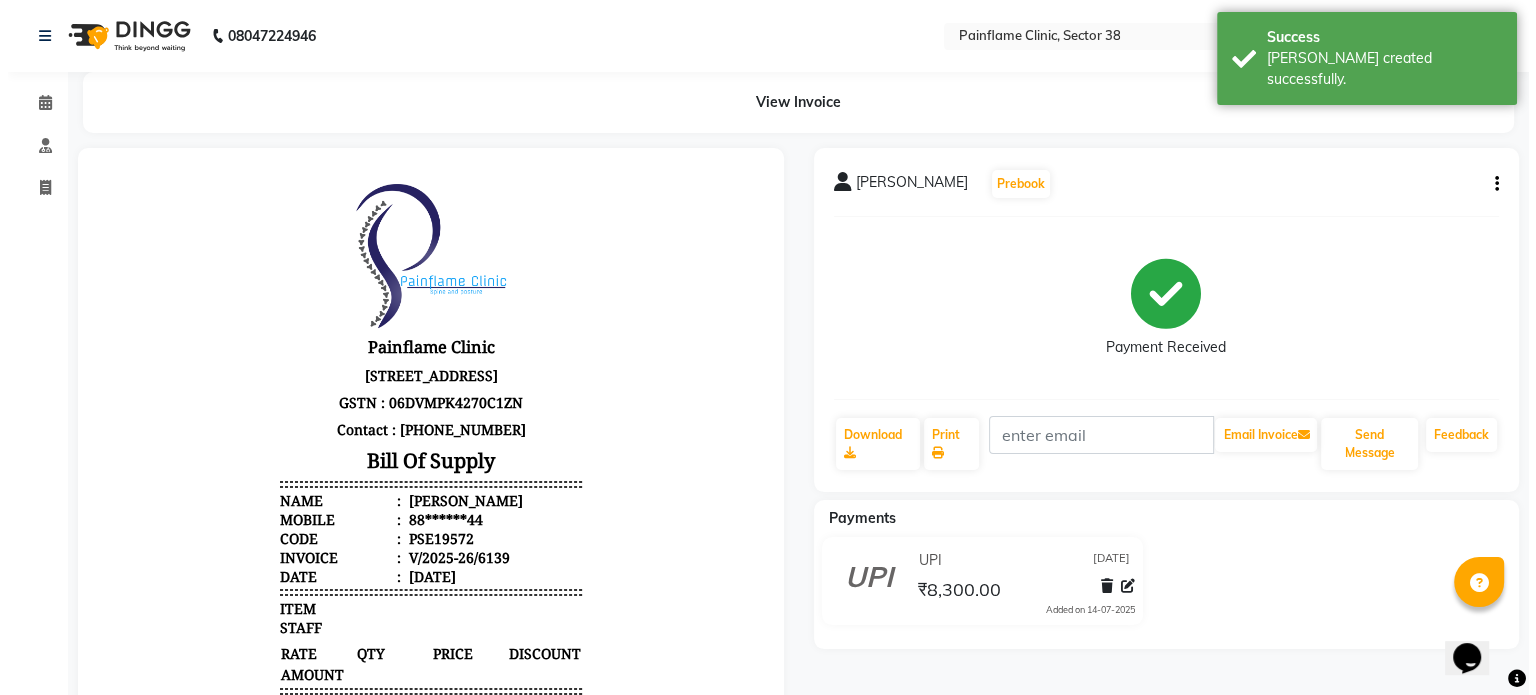 scroll, scrollTop: 0, scrollLeft: 0, axis: both 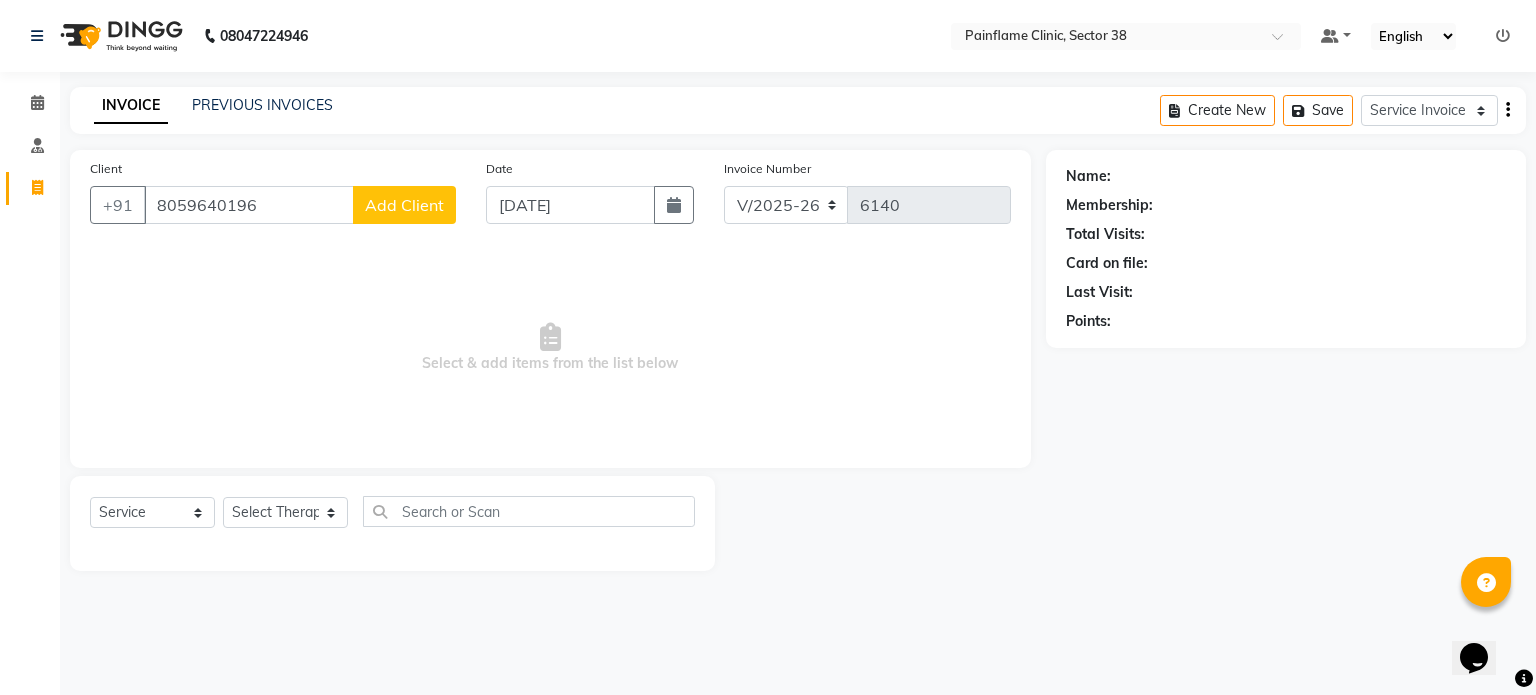 click on "Add Client" 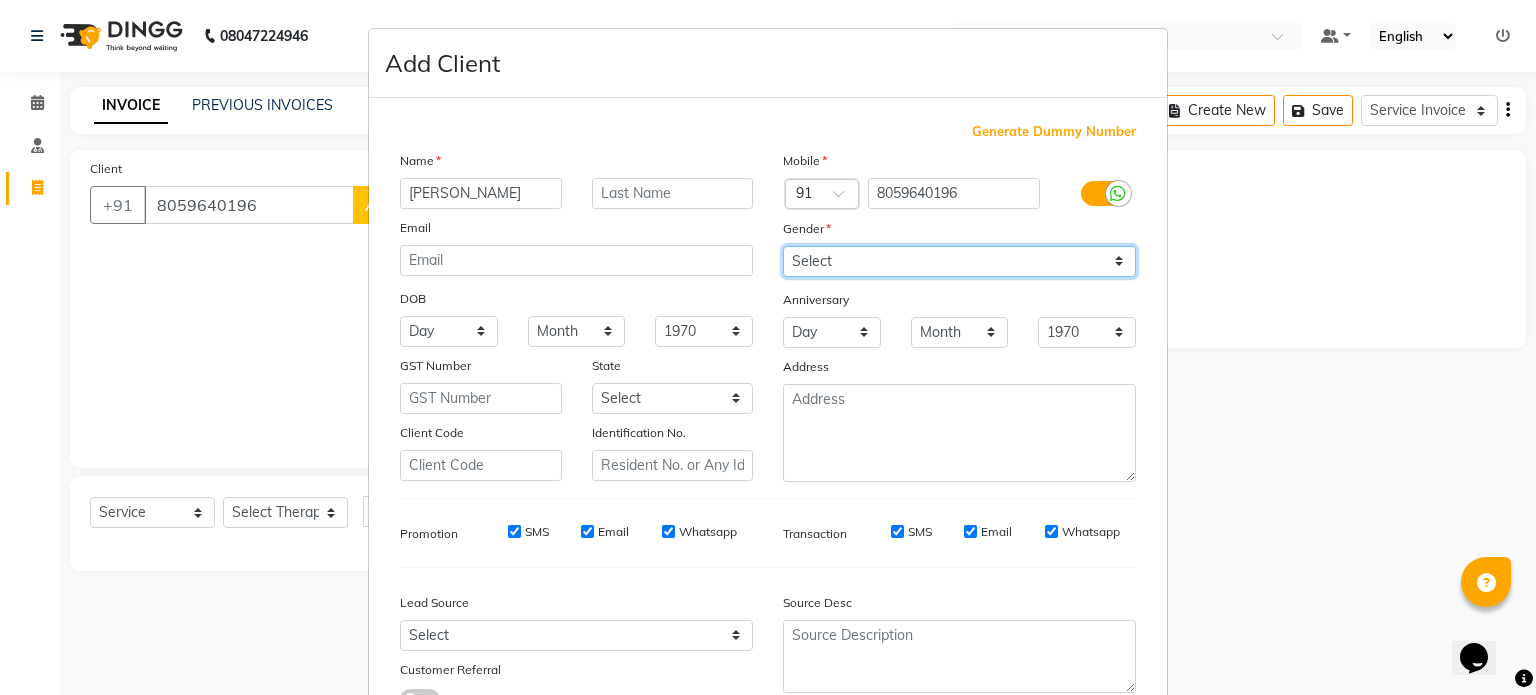 click on "Select [DEMOGRAPHIC_DATA] [DEMOGRAPHIC_DATA] Other Prefer Not To Say" at bounding box center (959, 261) 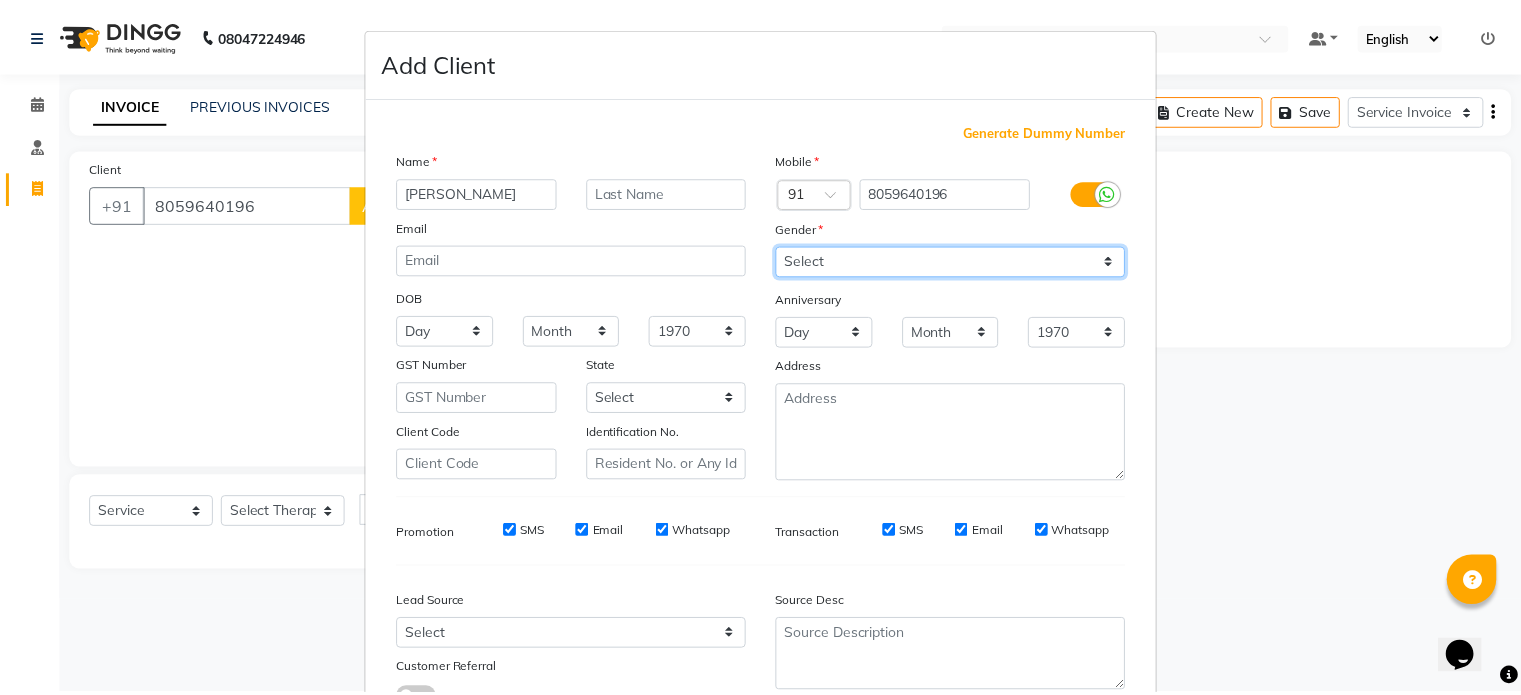 scroll, scrollTop: 161, scrollLeft: 0, axis: vertical 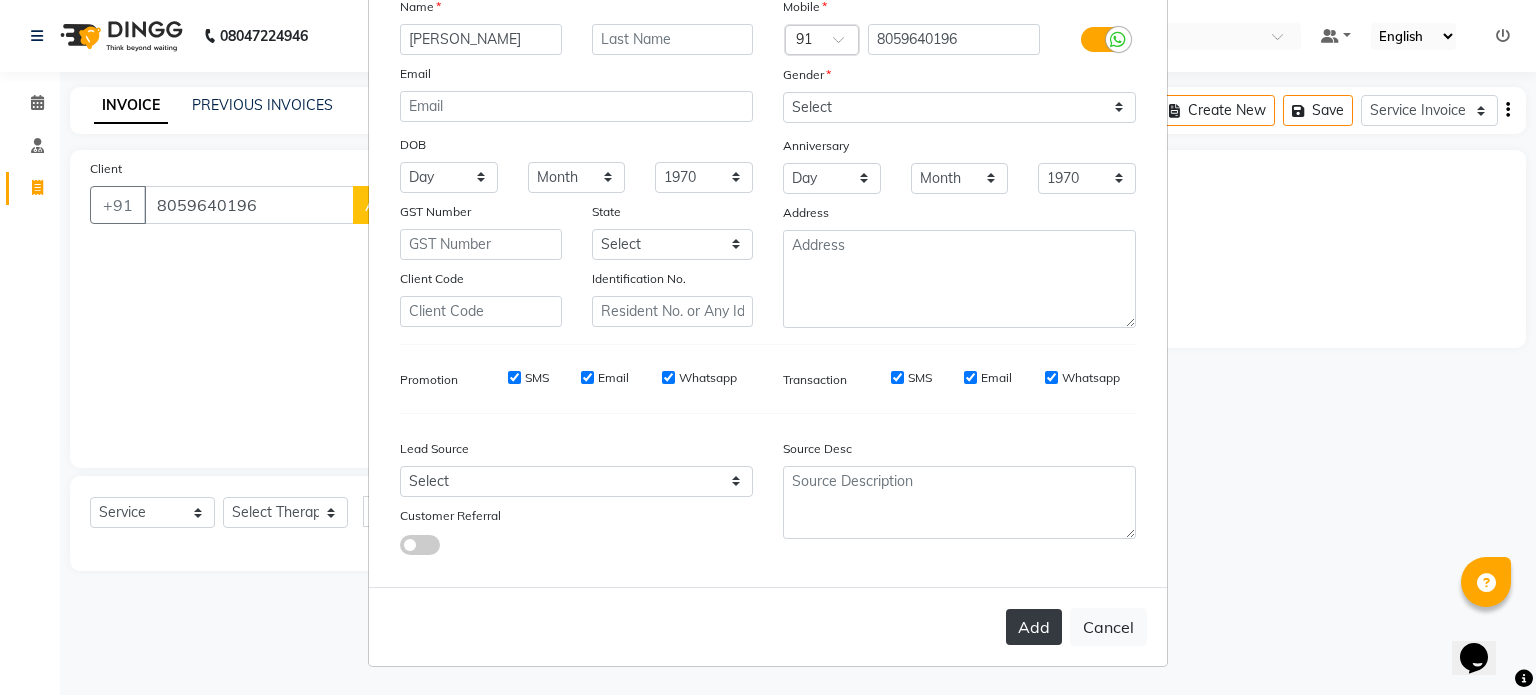 click on "Add" at bounding box center [1034, 627] 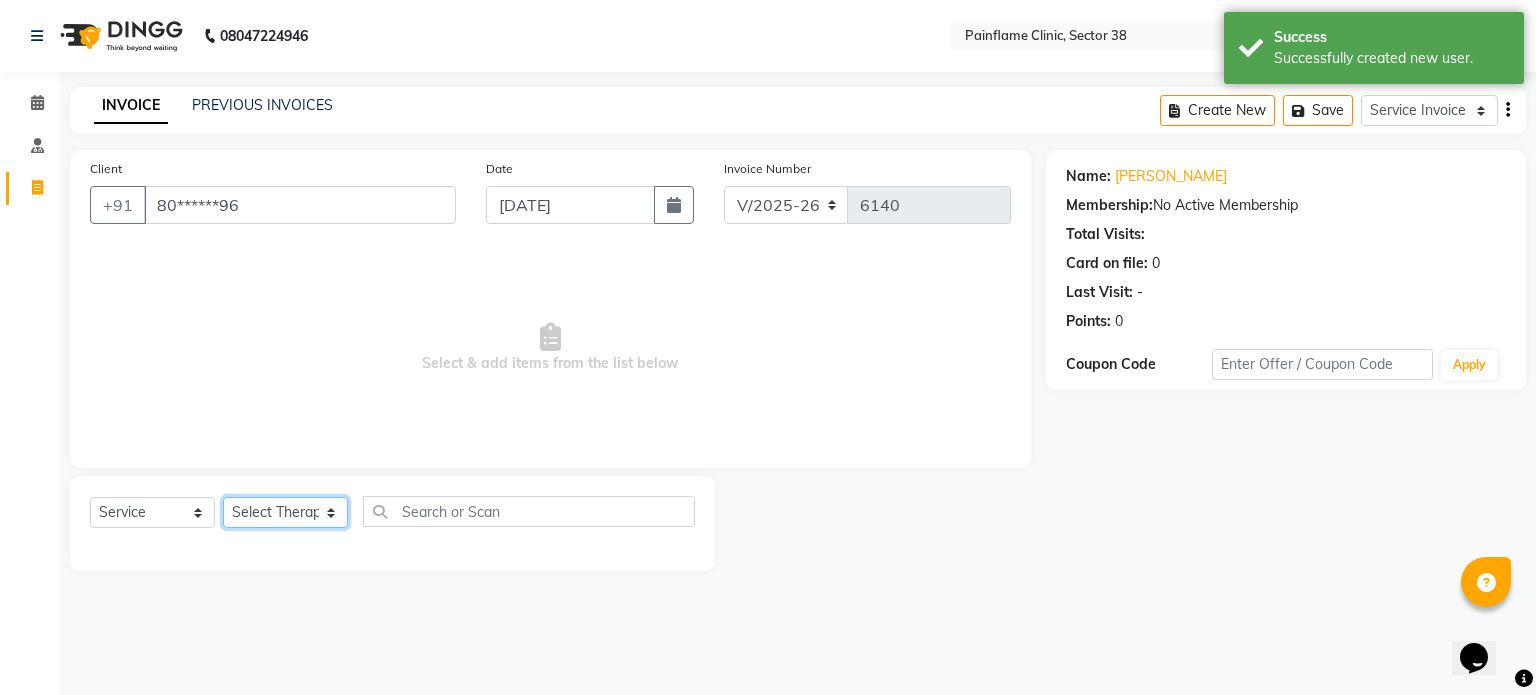 click on "Select Therapist [PERSON_NAME] Dr [PERSON_NAME] [PERSON_NAME] Dr [PERSON_NAME] Dr. Suraj [PERSON_NAME] [PERSON_NAME] [PERSON_NAME] [PERSON_NAME] Reception 1  Reception 2 Reception 3" 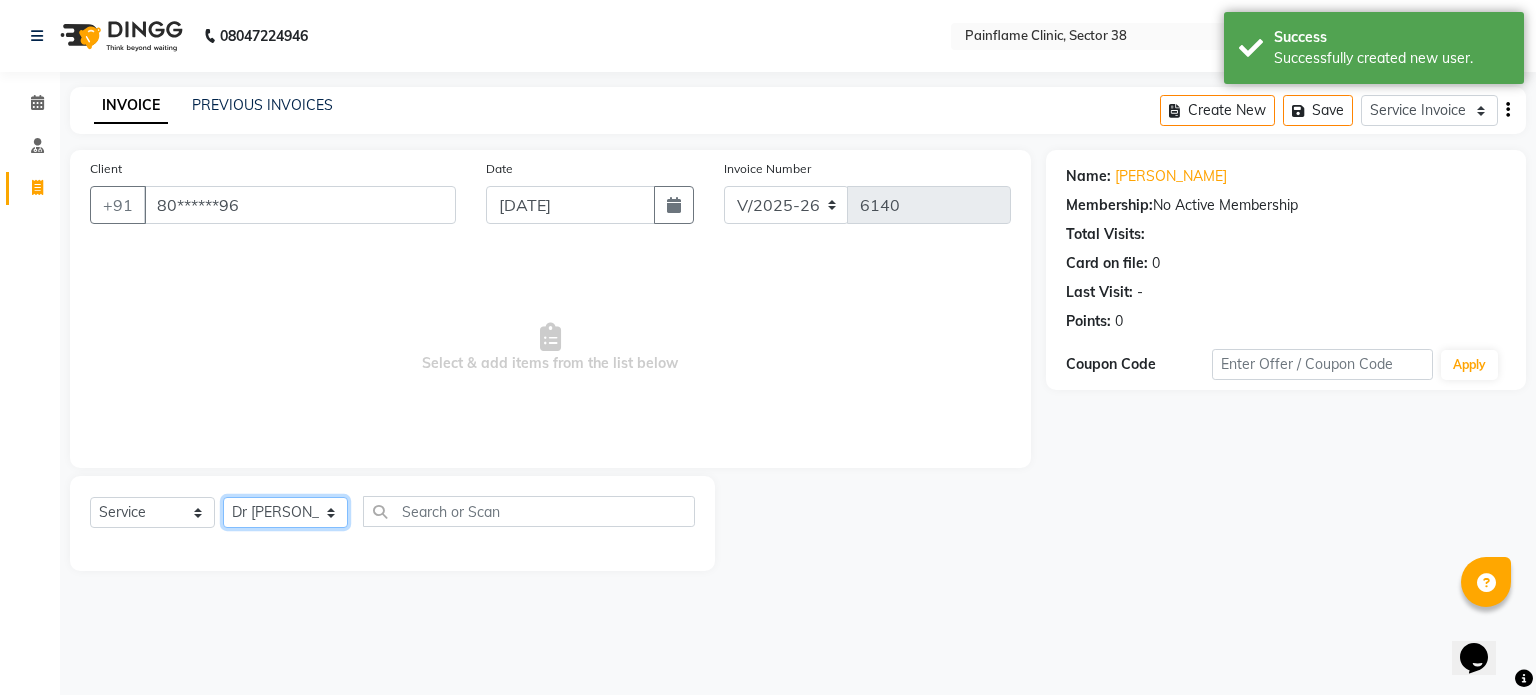 click on "Select Therapist [PERSON_NAME] Dr [PERSON_NAME] [PERSON_NAME] Dr [PERSON_NAME] Dr. Suraj [PERSON_NAME] [PERSON_NAME] [PERSON_NAME] [PERSON_NAME] Reception 1  Reception 2 Reception 3" 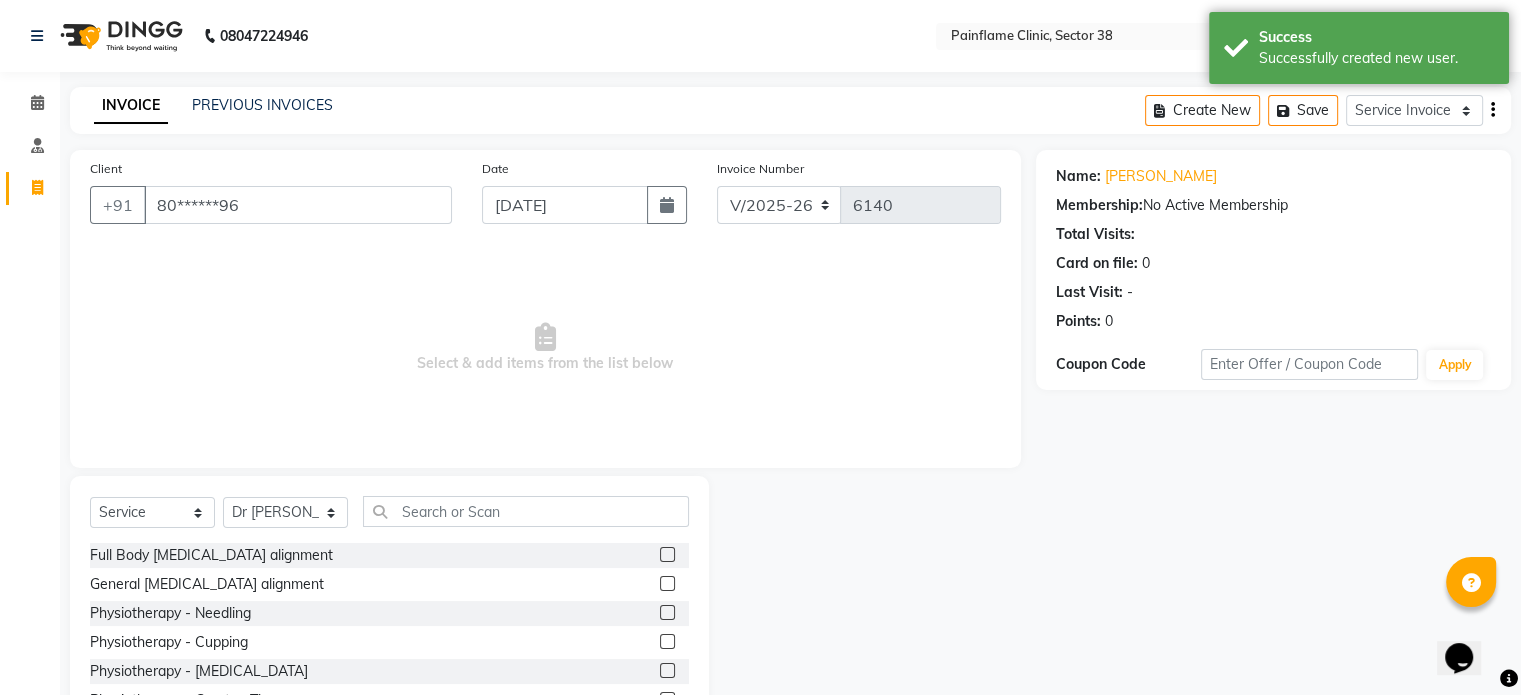 click 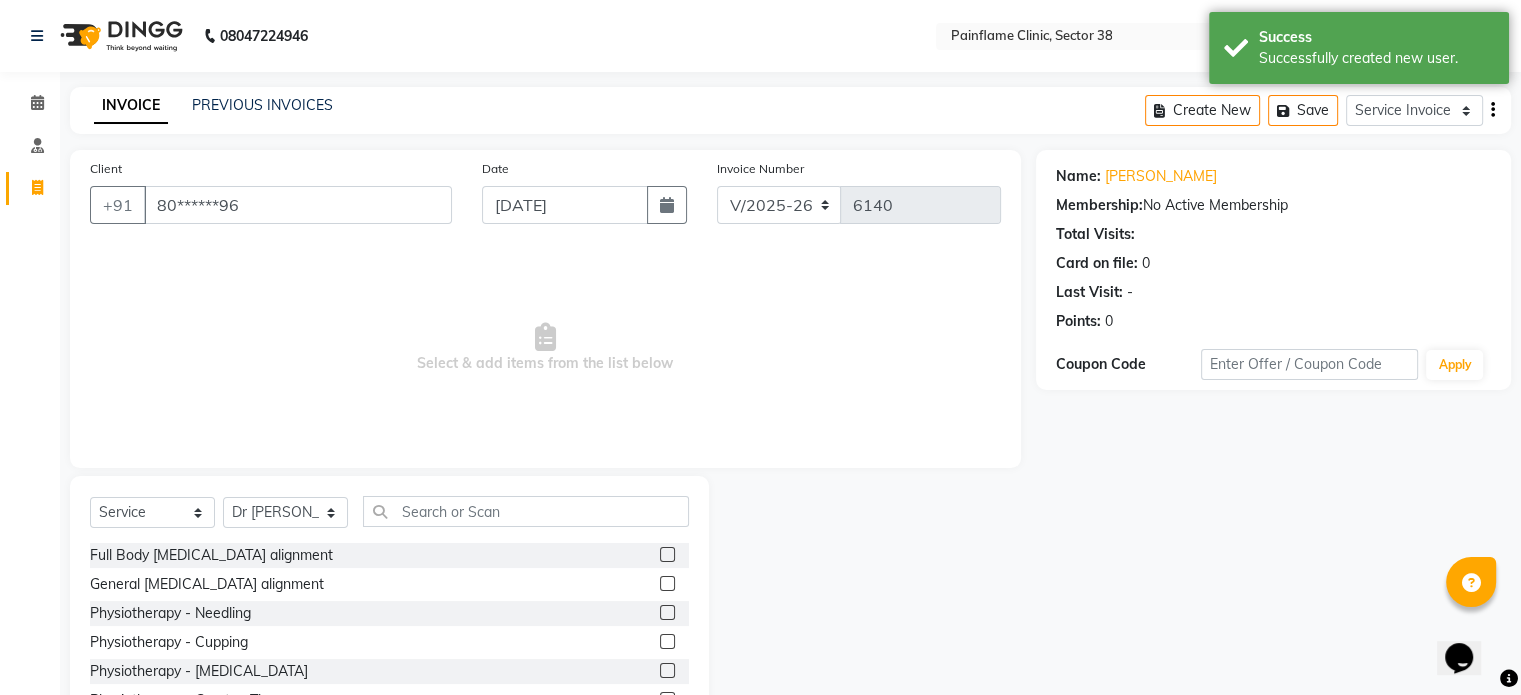 click at bounding box center [666, 555] 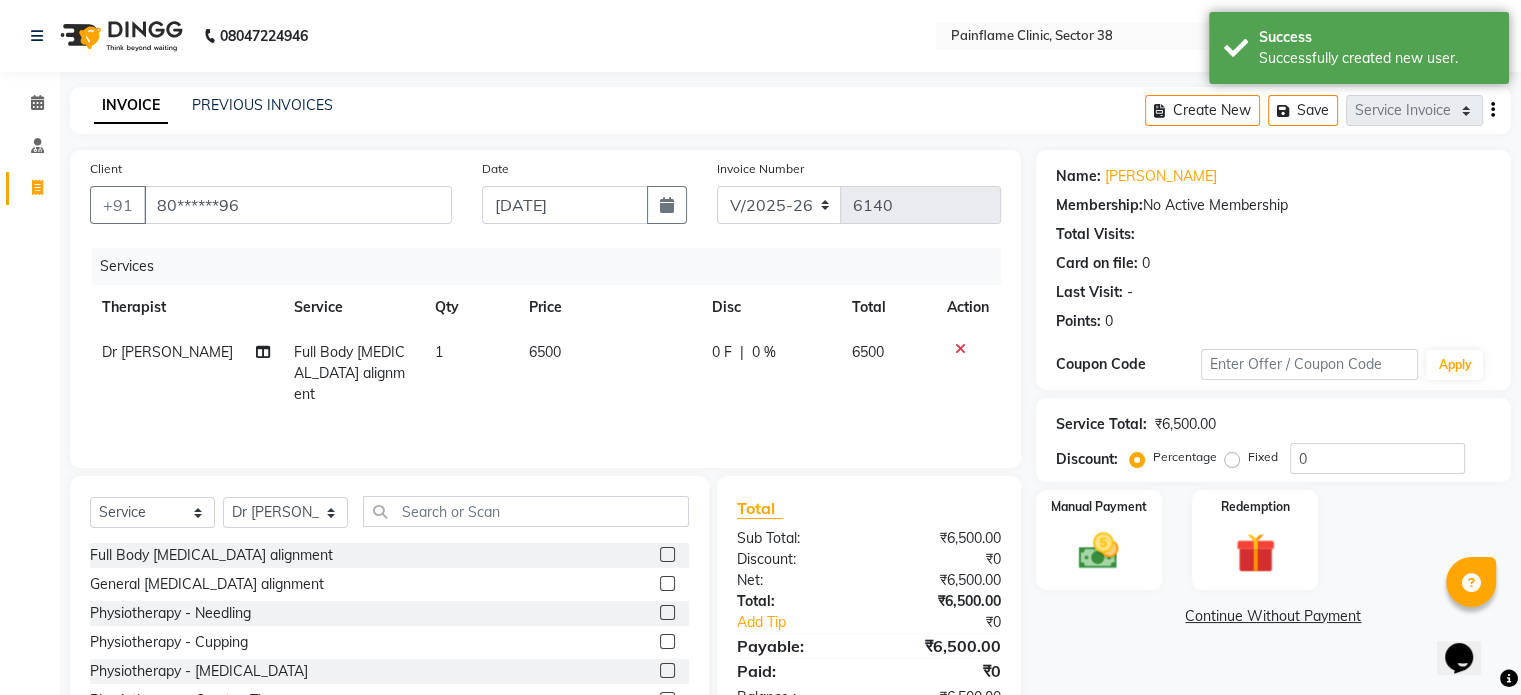 scroll, scrollTop: 119, scrollLeft: 0, axis: vertical 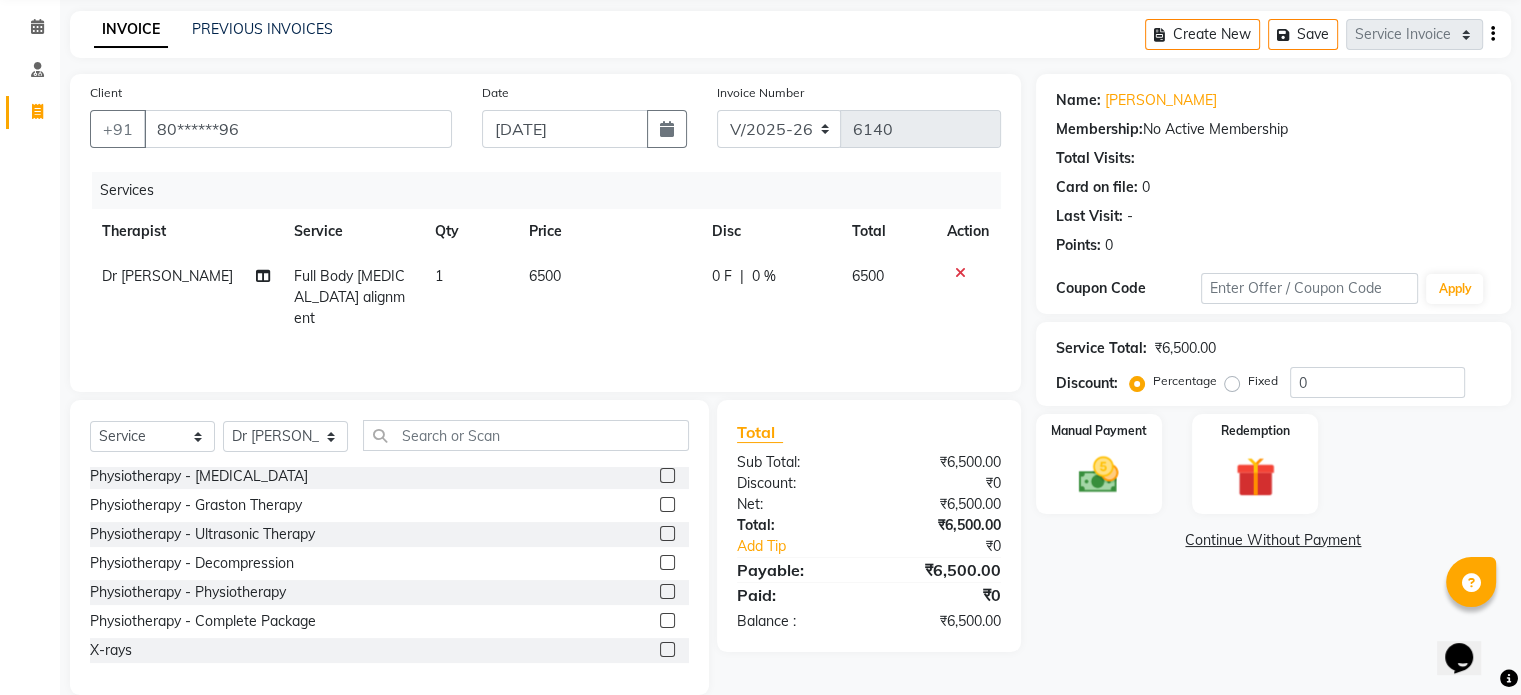 click 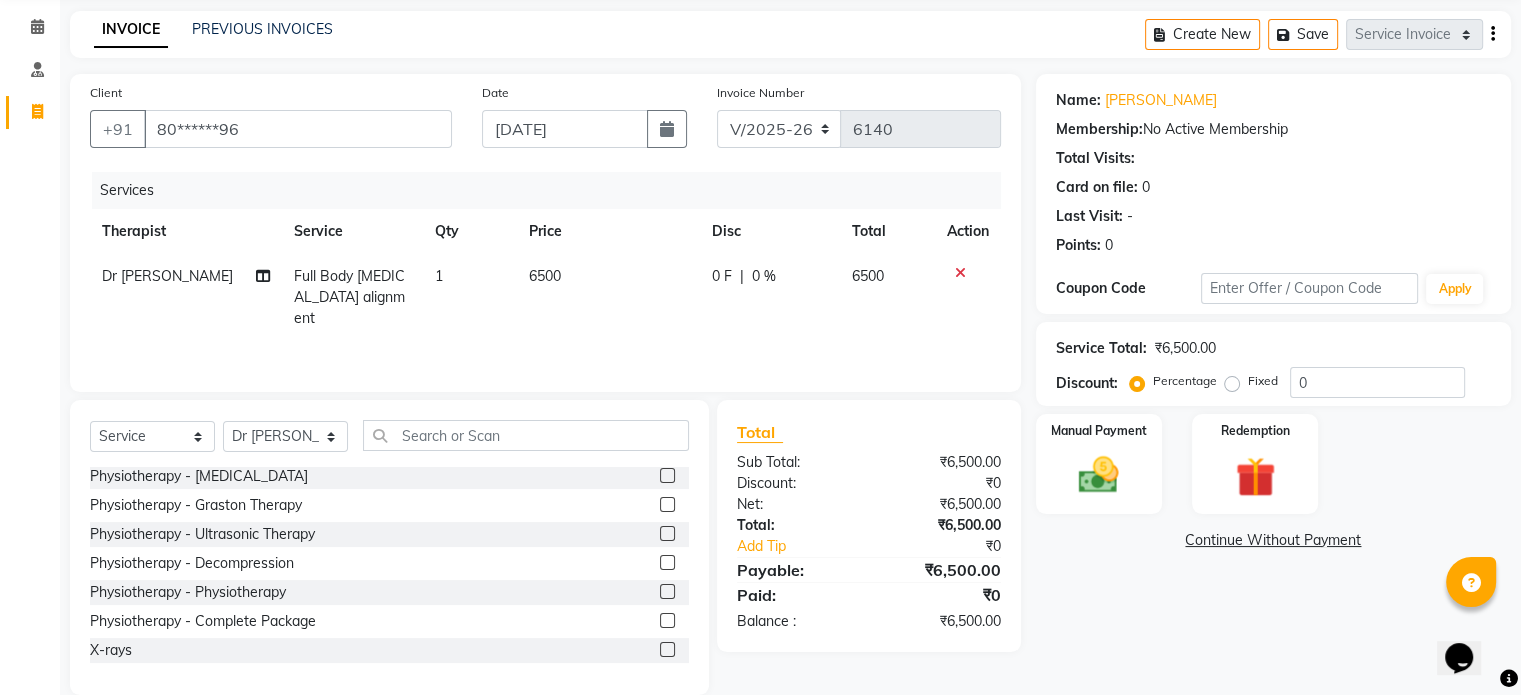 click at bounding box center (666, 650) 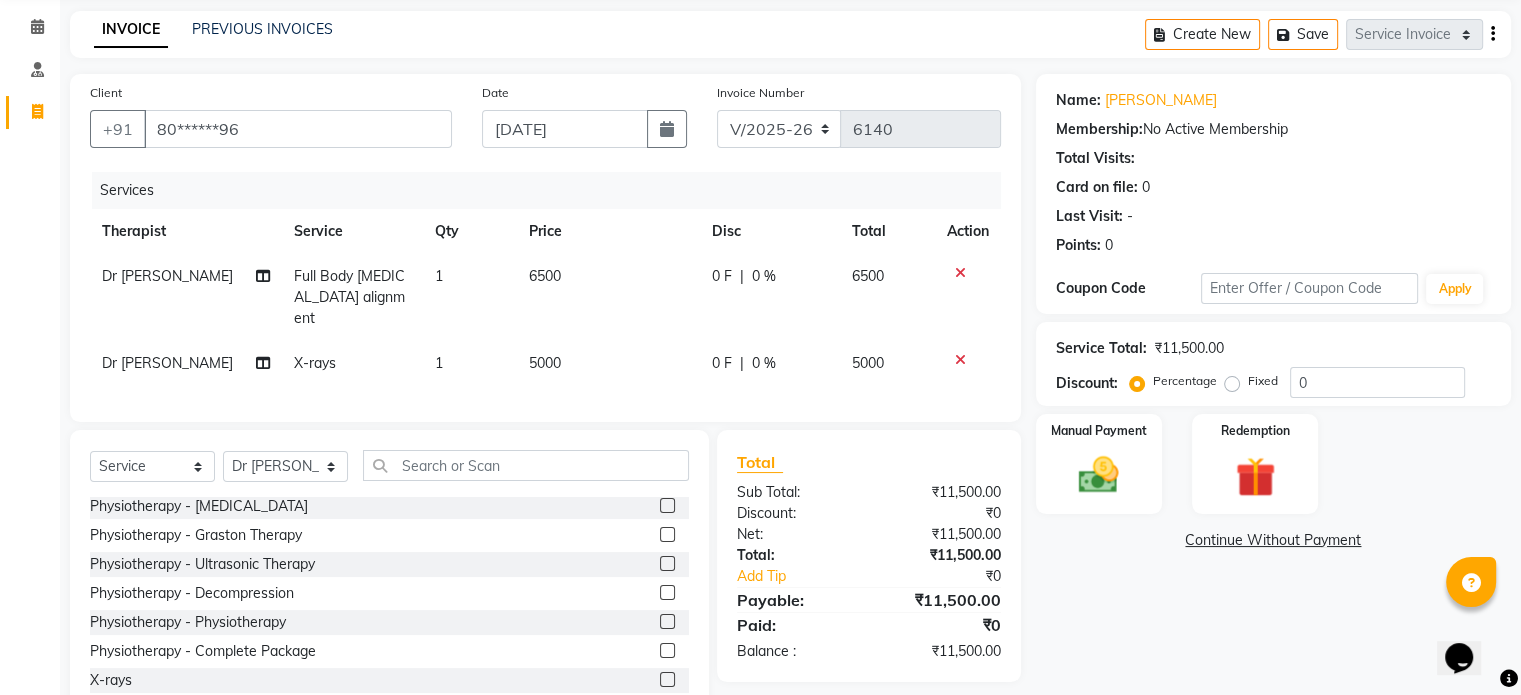 click on "5000" 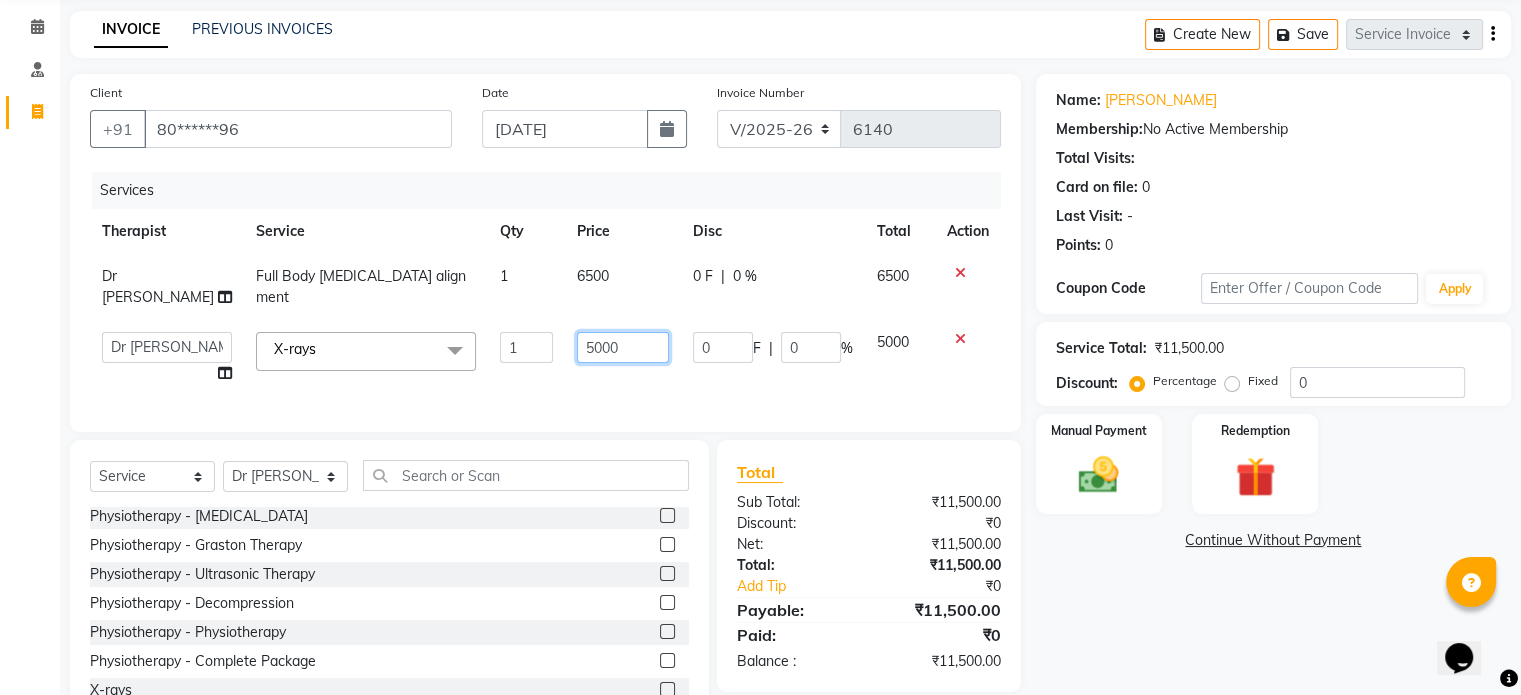 click on "5000" 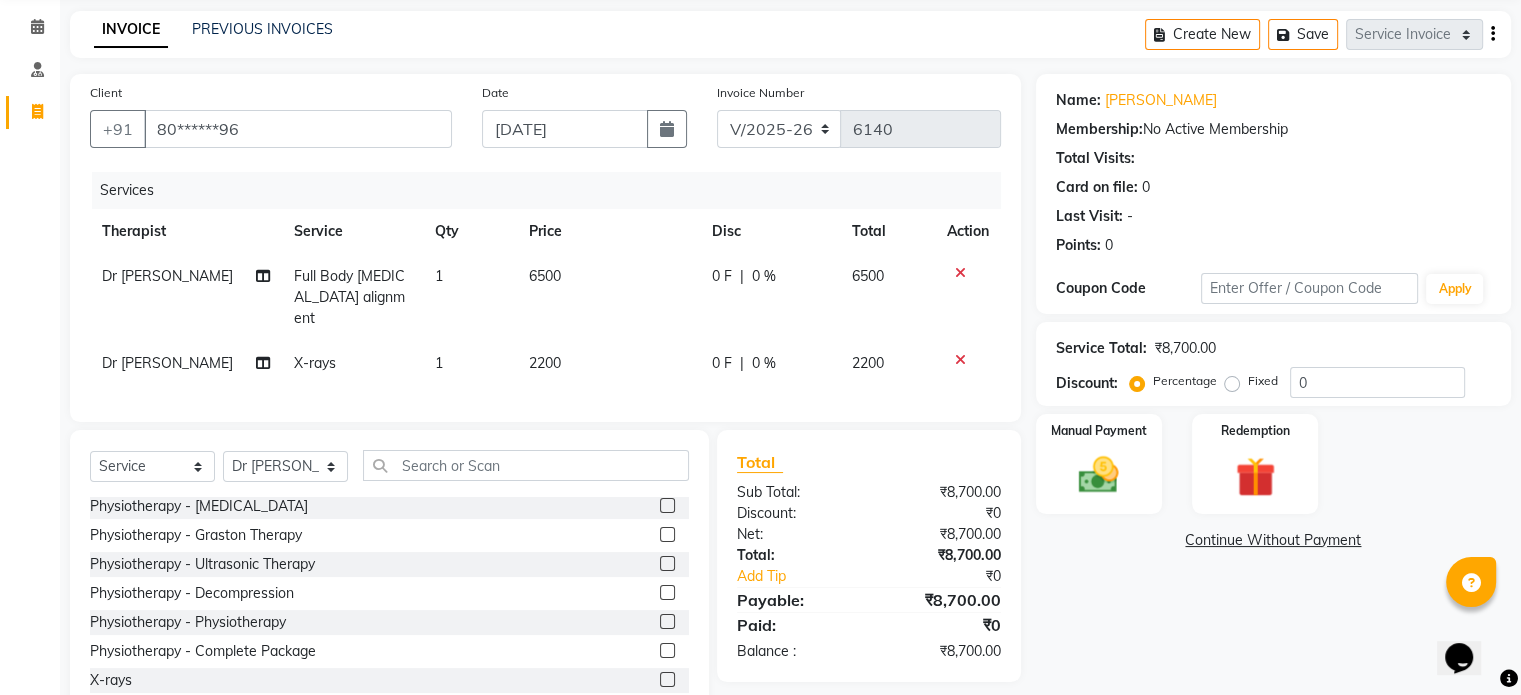click on "Fixed" 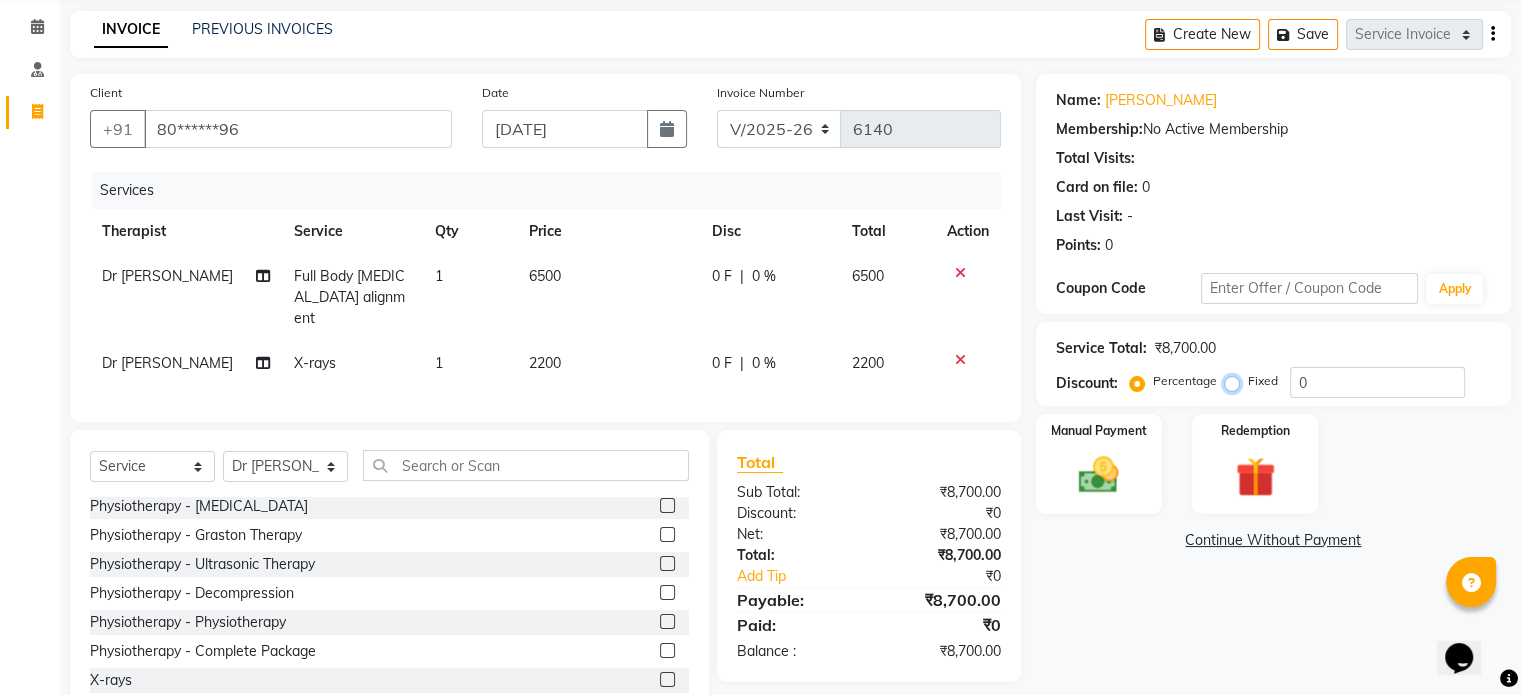 click on "Fixed" at bounding box center [1236, 381] 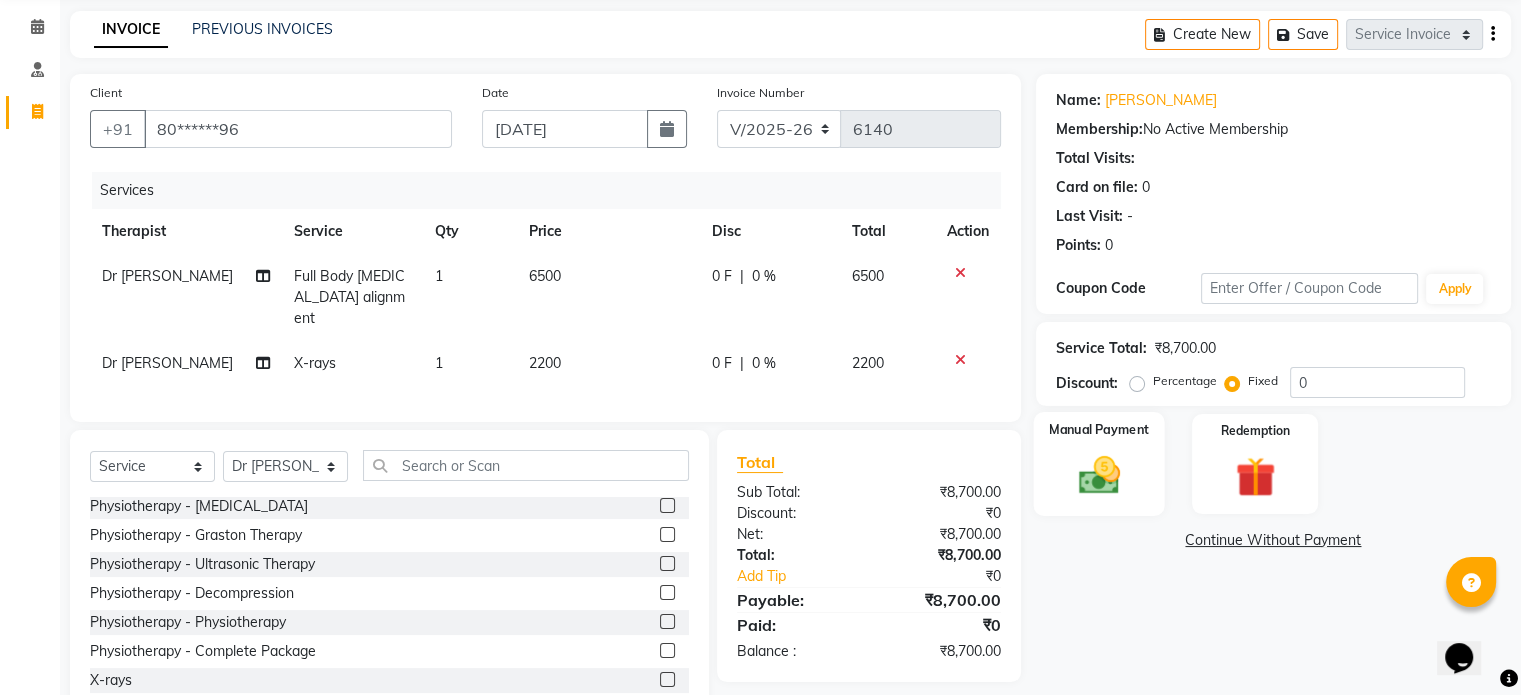 click on "Manual Payment" 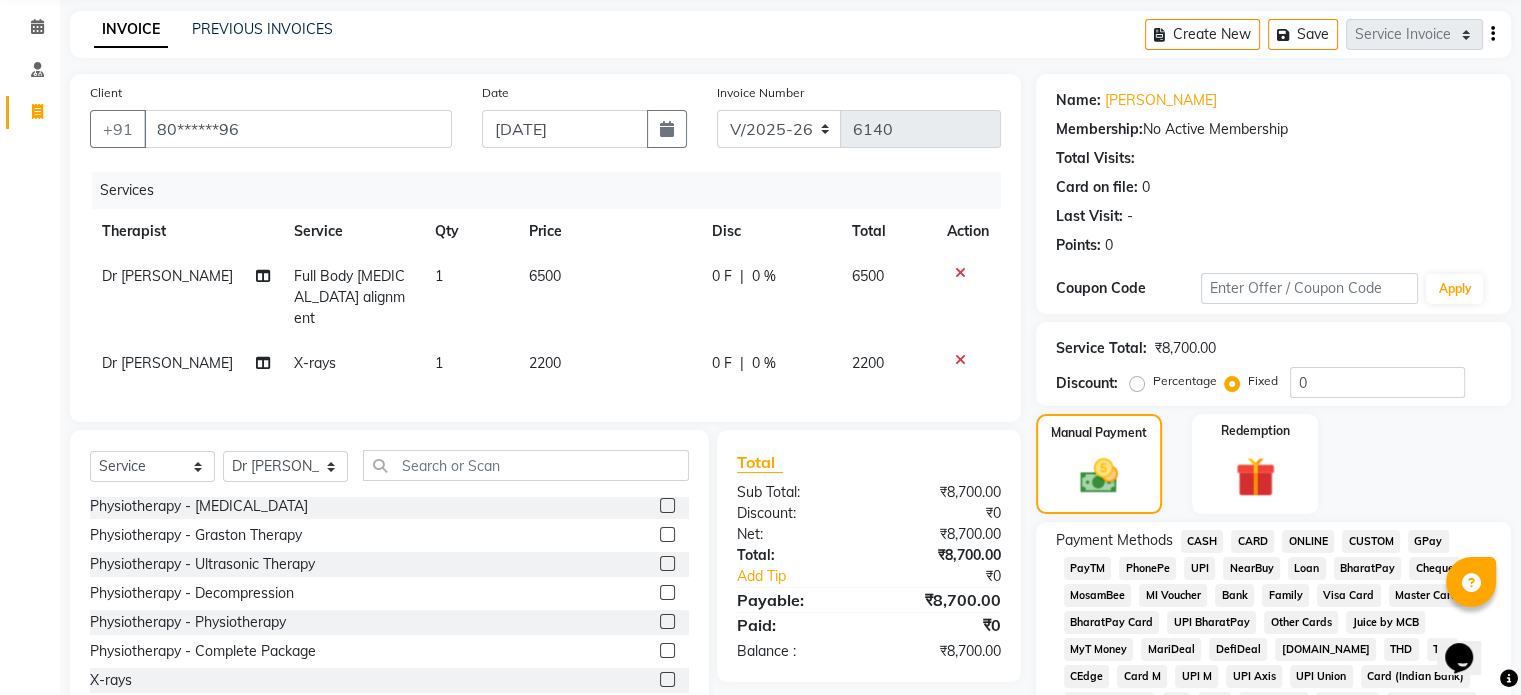 click on "UPI" 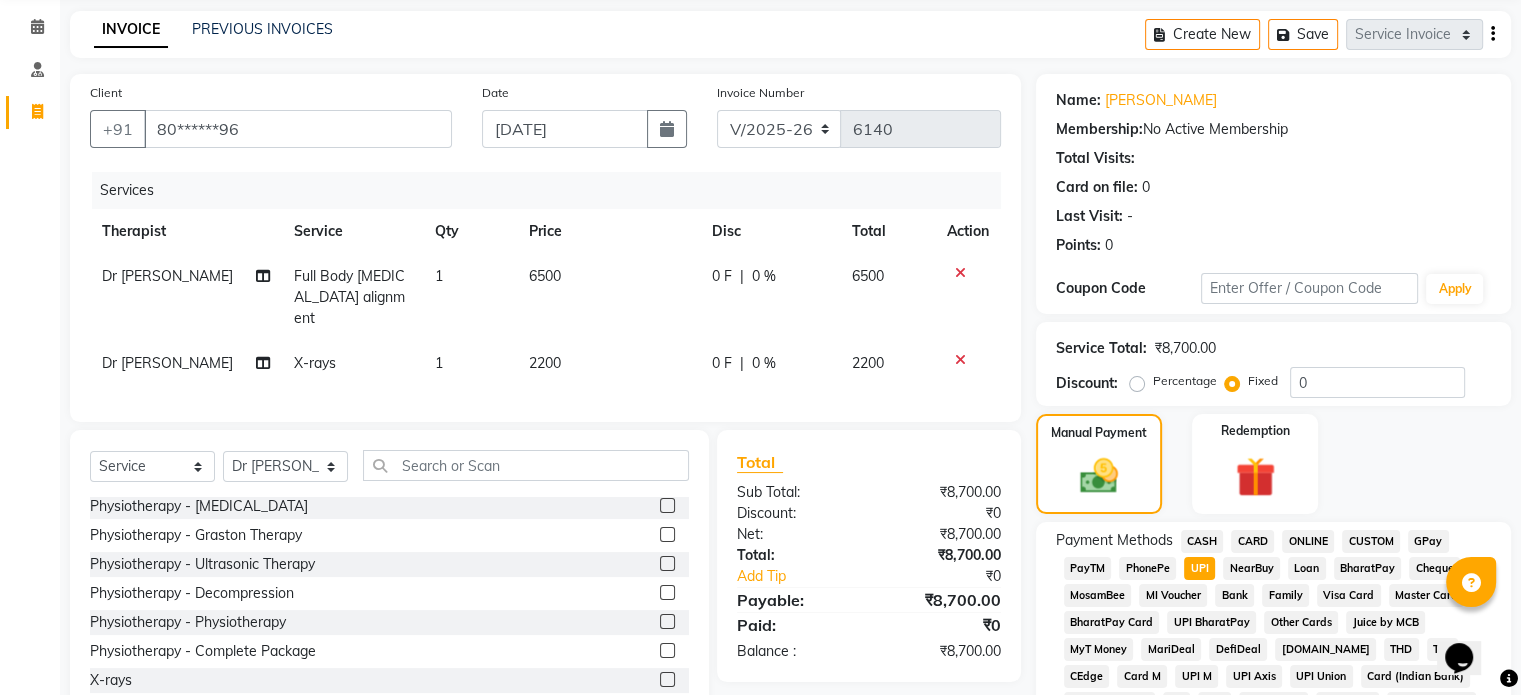 scroll, scrollTop: 652, scrollLeft: 0, axis: vertical 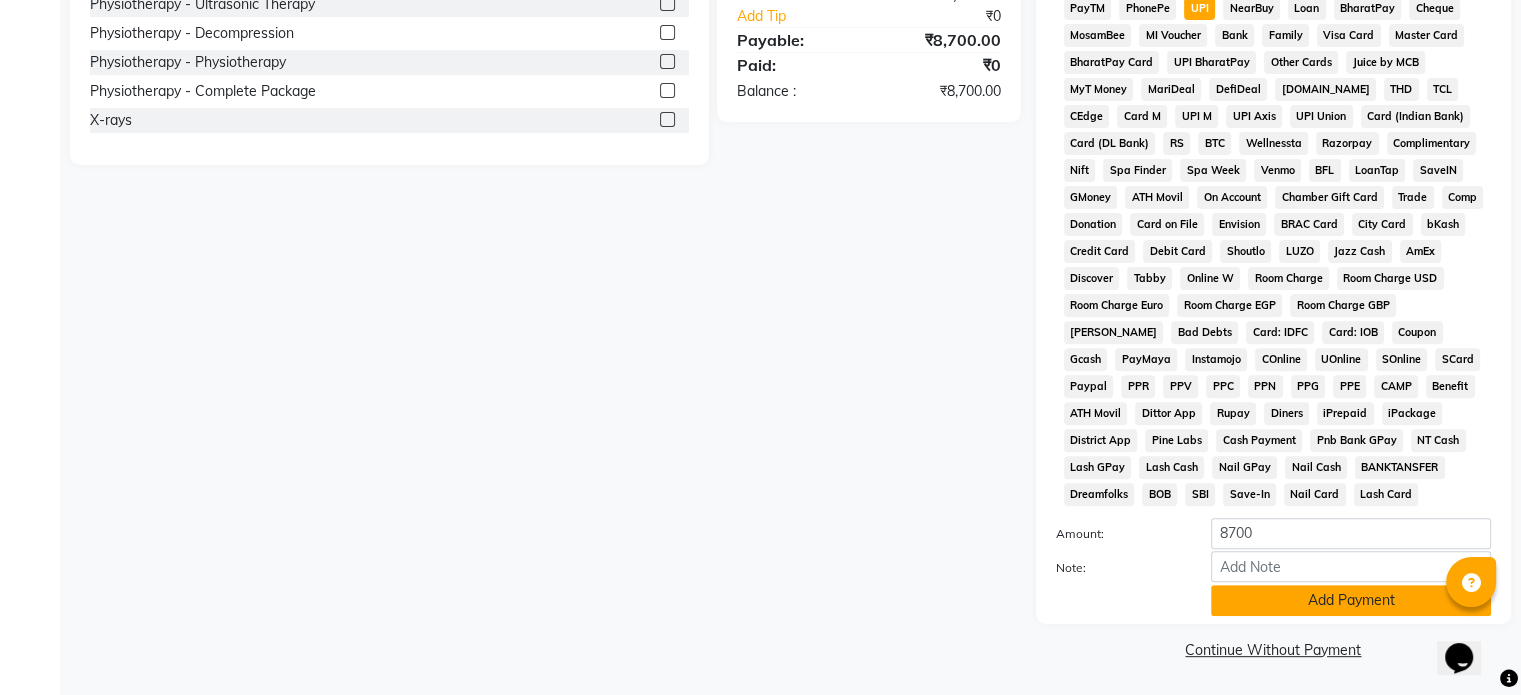 click on "Add Payment" 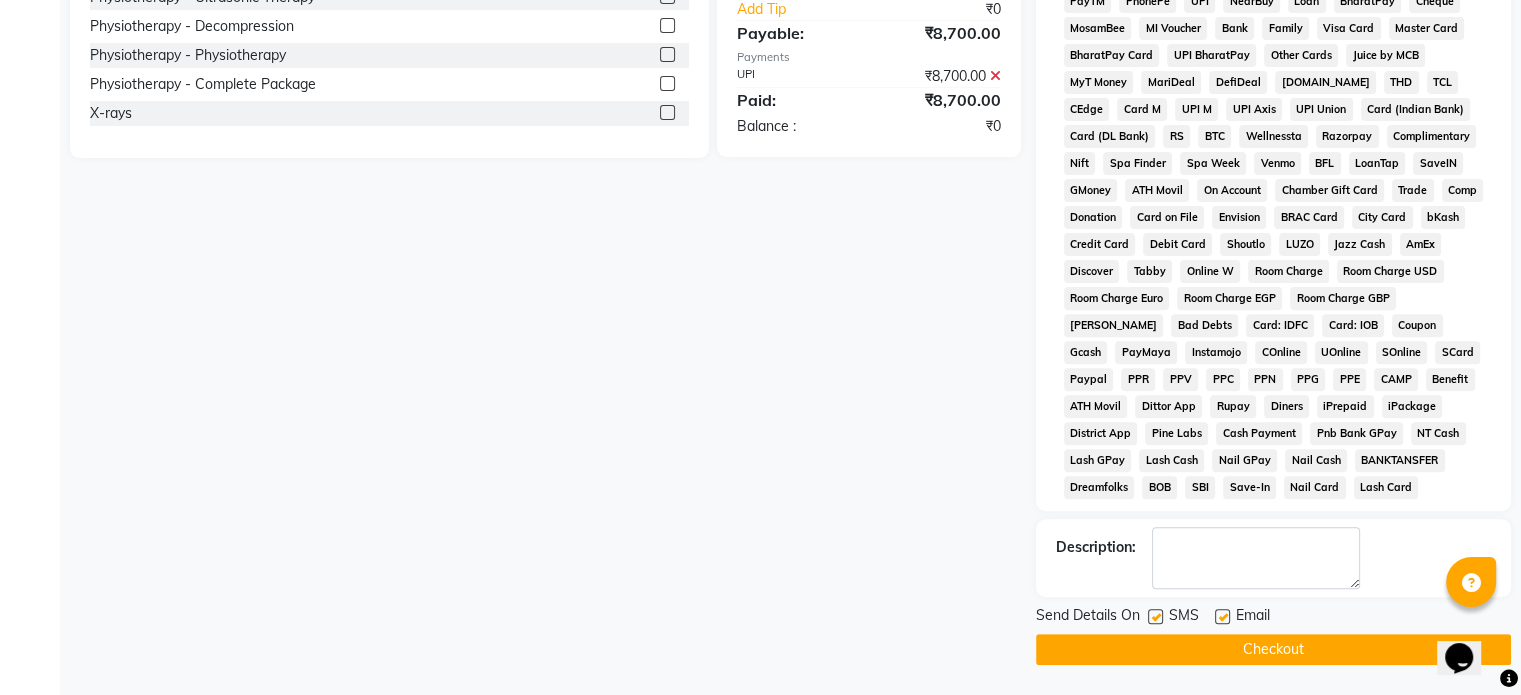 click 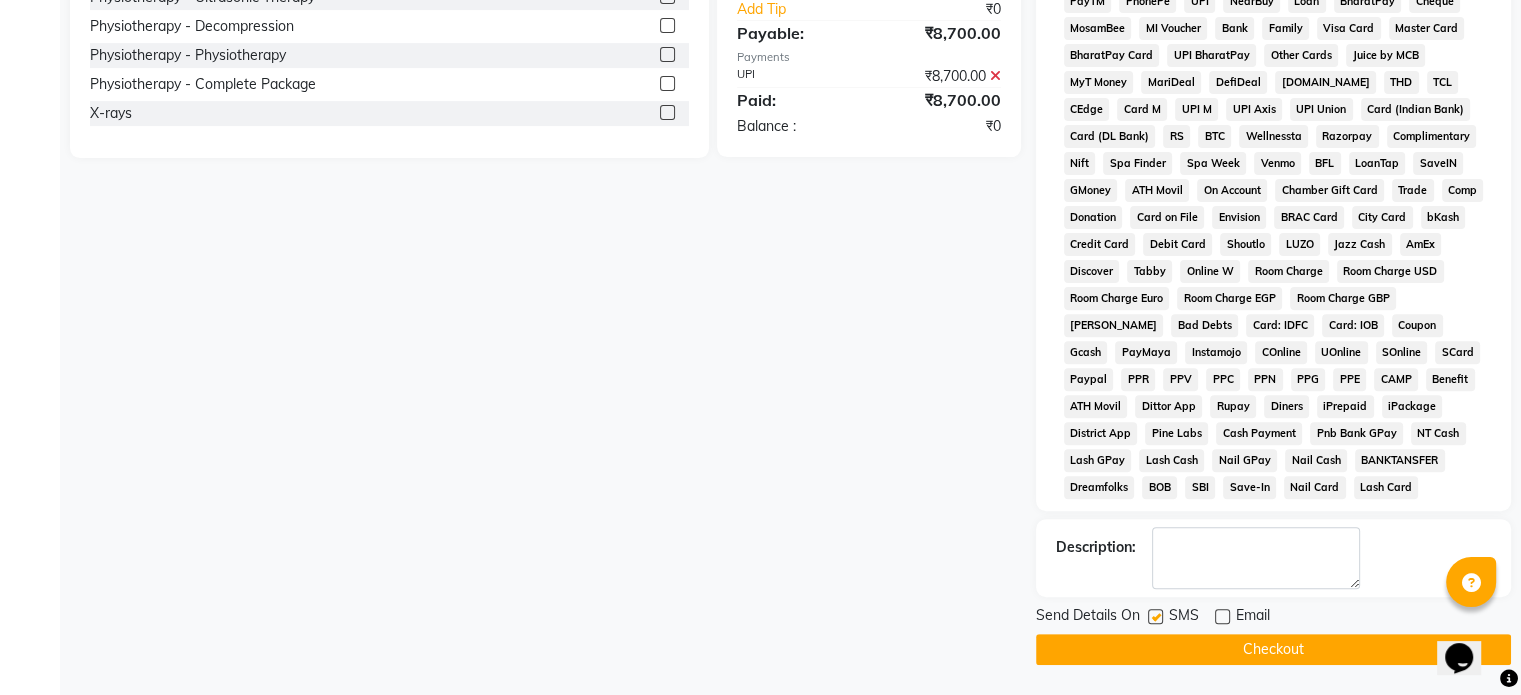 click 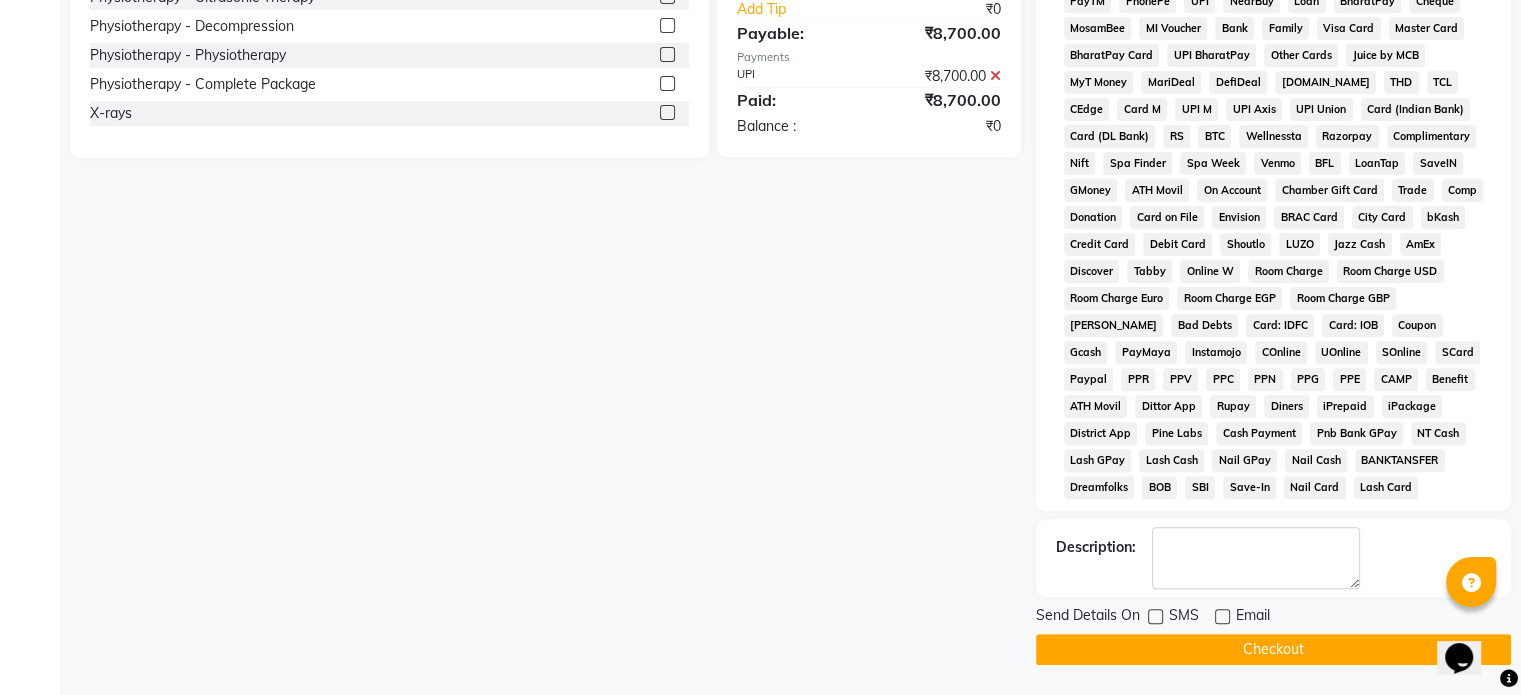 click on "Checkout" 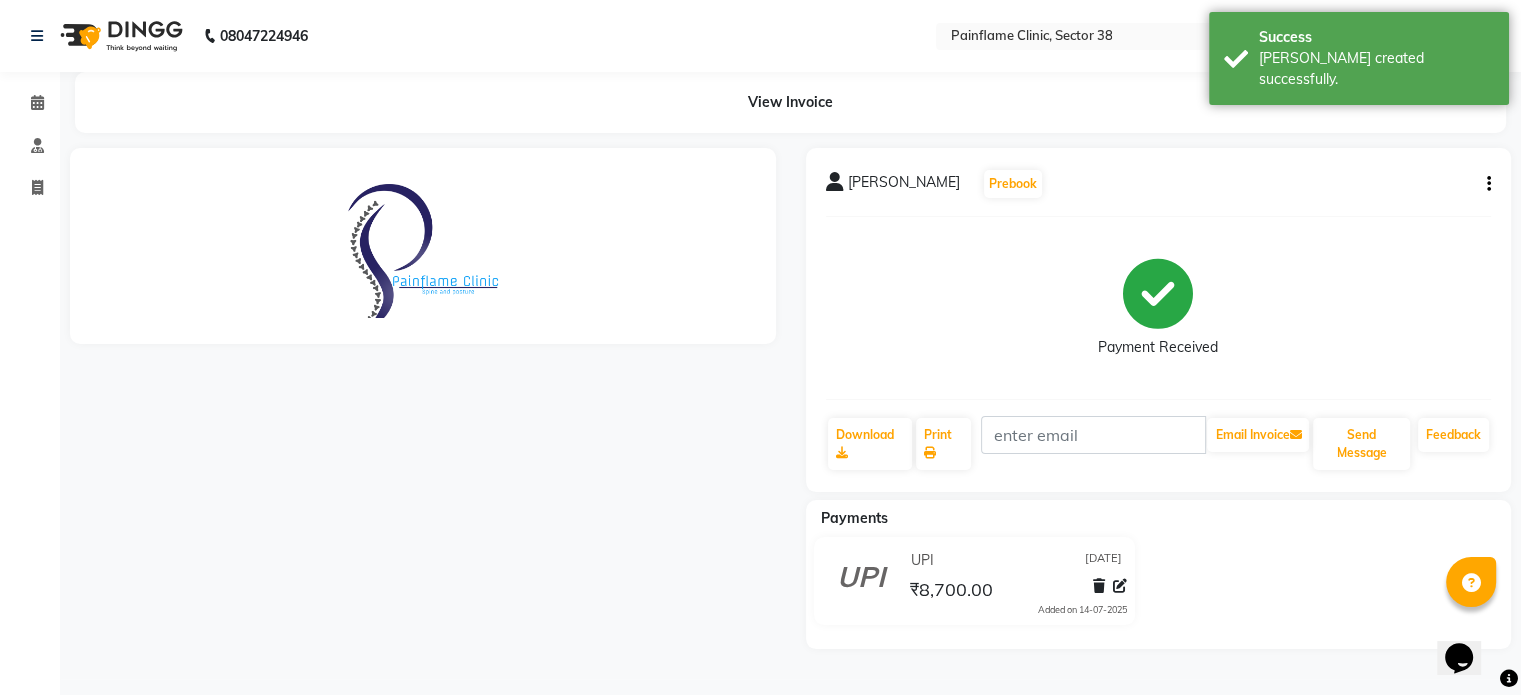 scroll, scrollTop: 0, scrollLeft: 0, axis: both 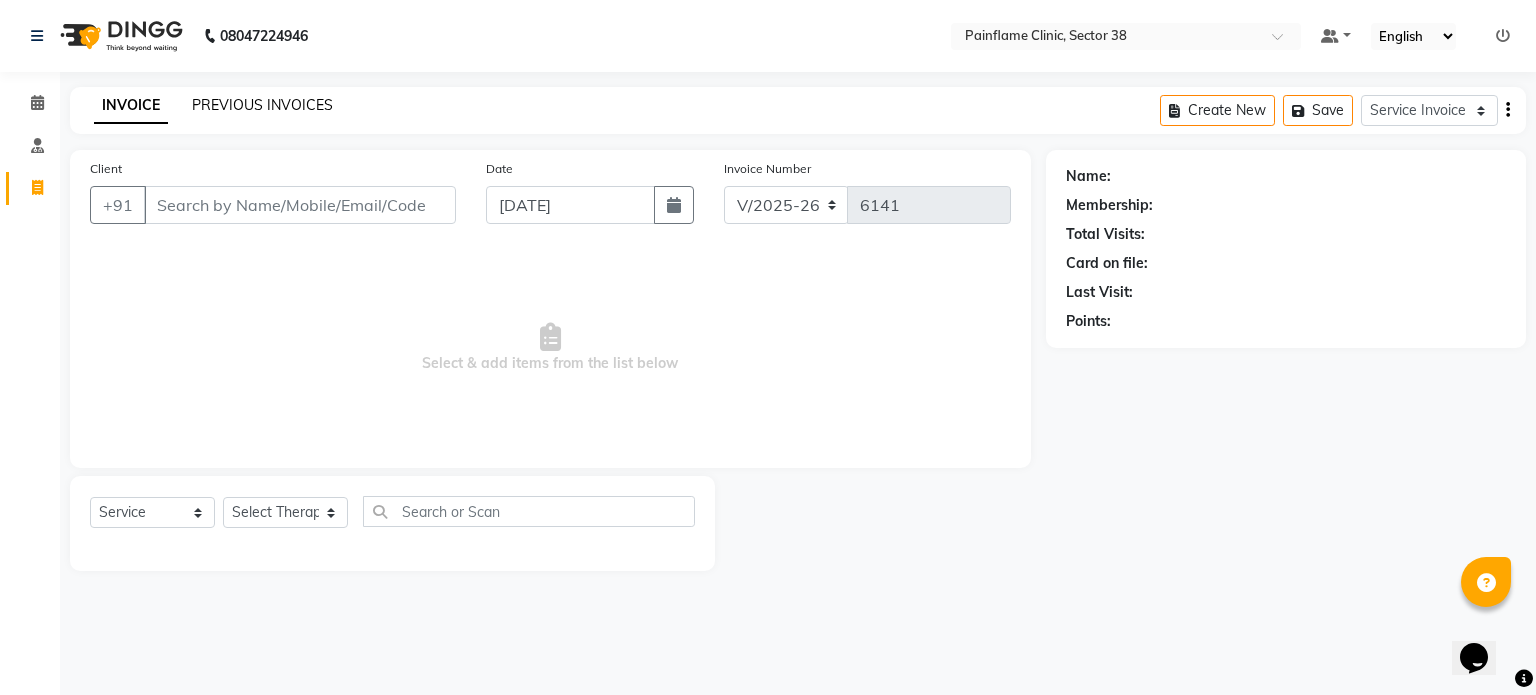 click on "PREVIOUS INVOICES" 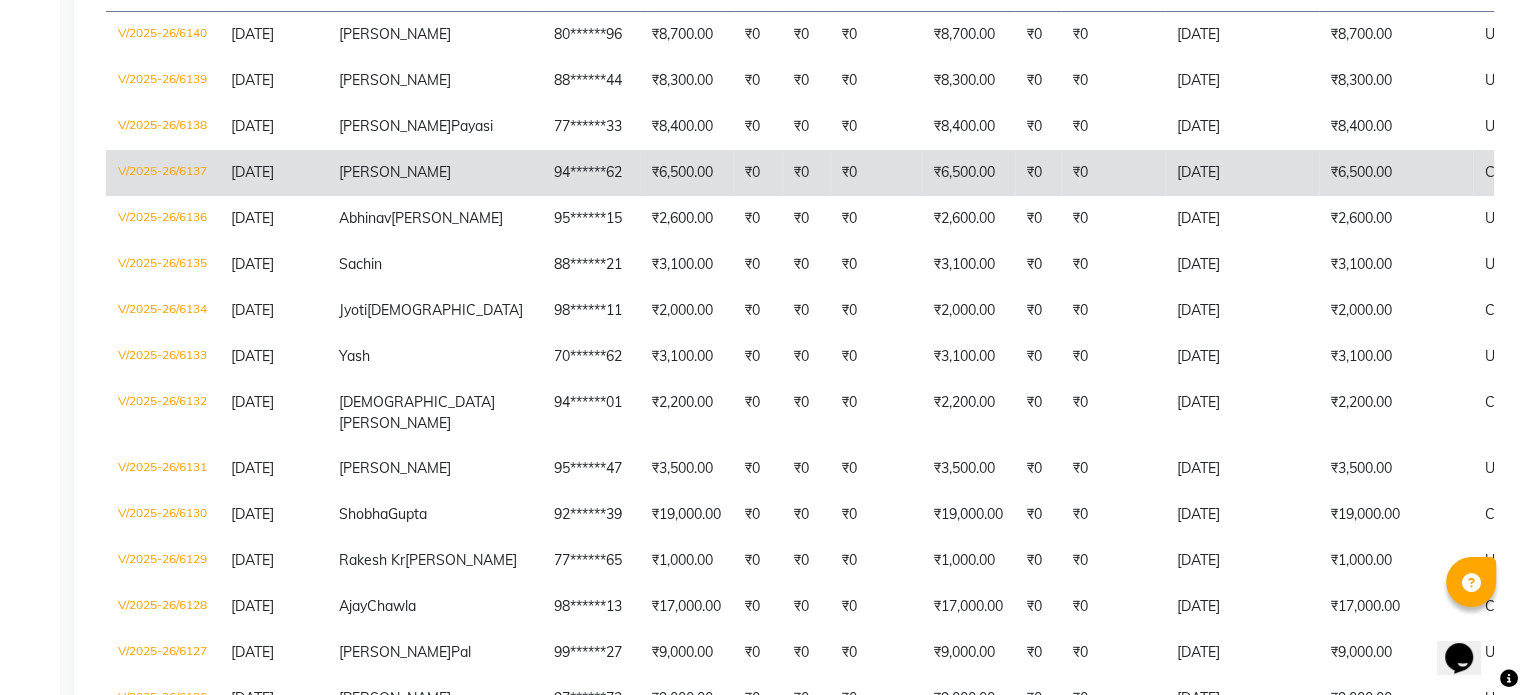 scroll, scrollTop: 340, scrollLeft: 0, axis: vertical 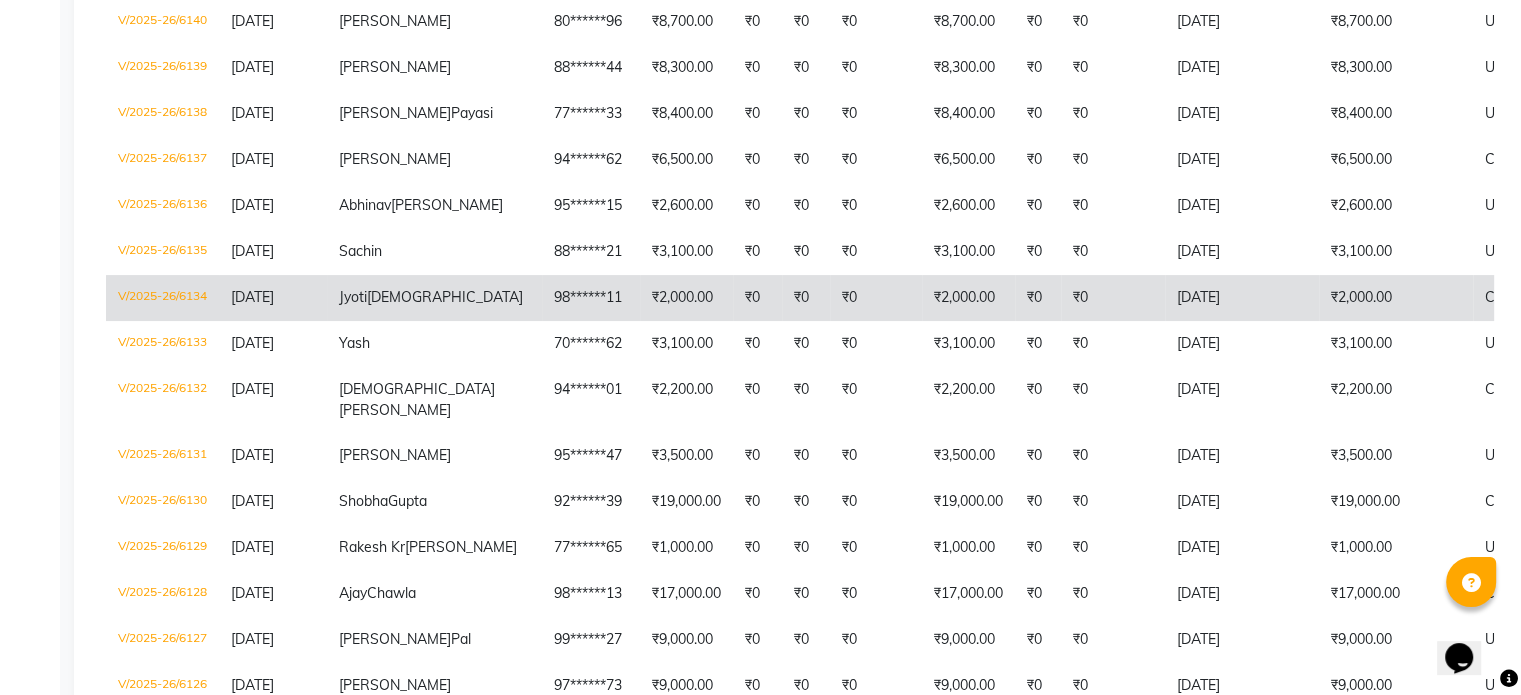 click on "₹2,000.00" 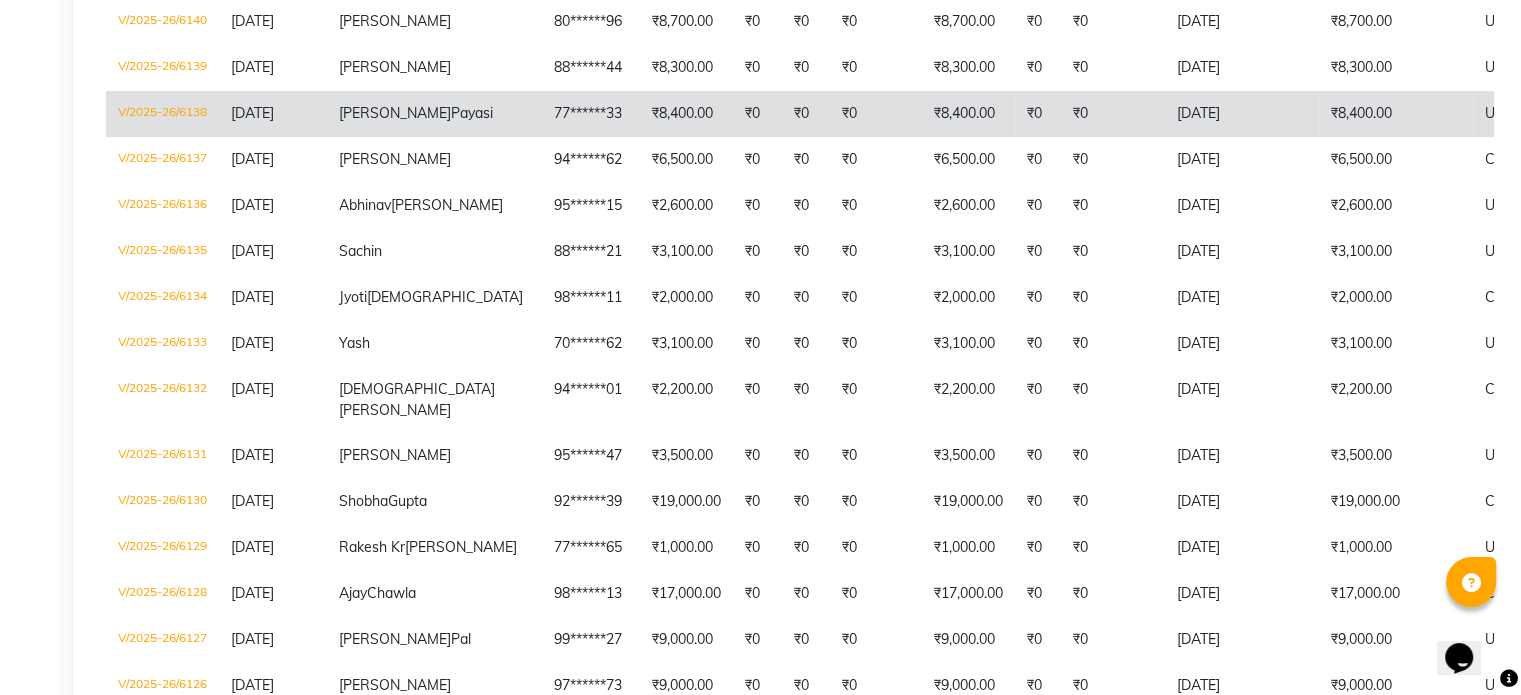 scroll, scrollTop: 0, scrollLeft: 0, axis: both 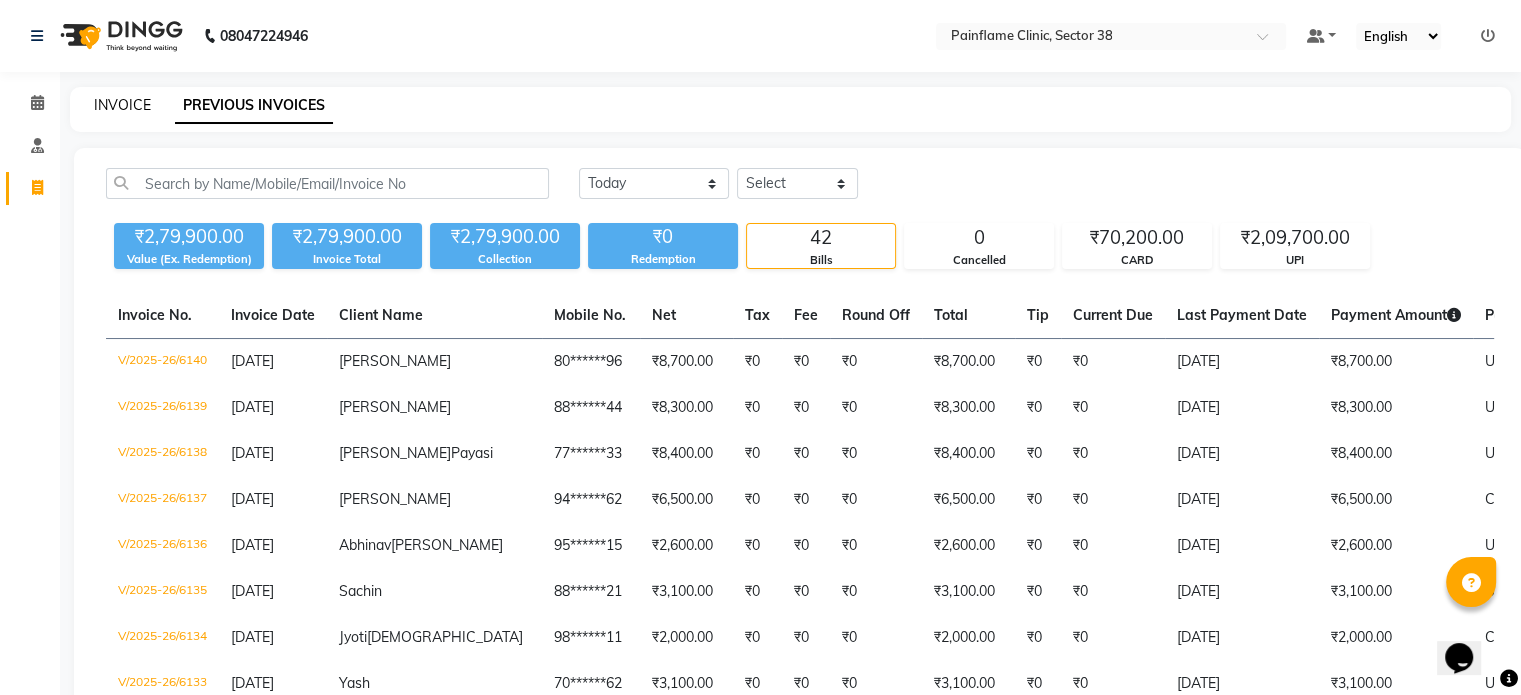 click on "INVOICE" 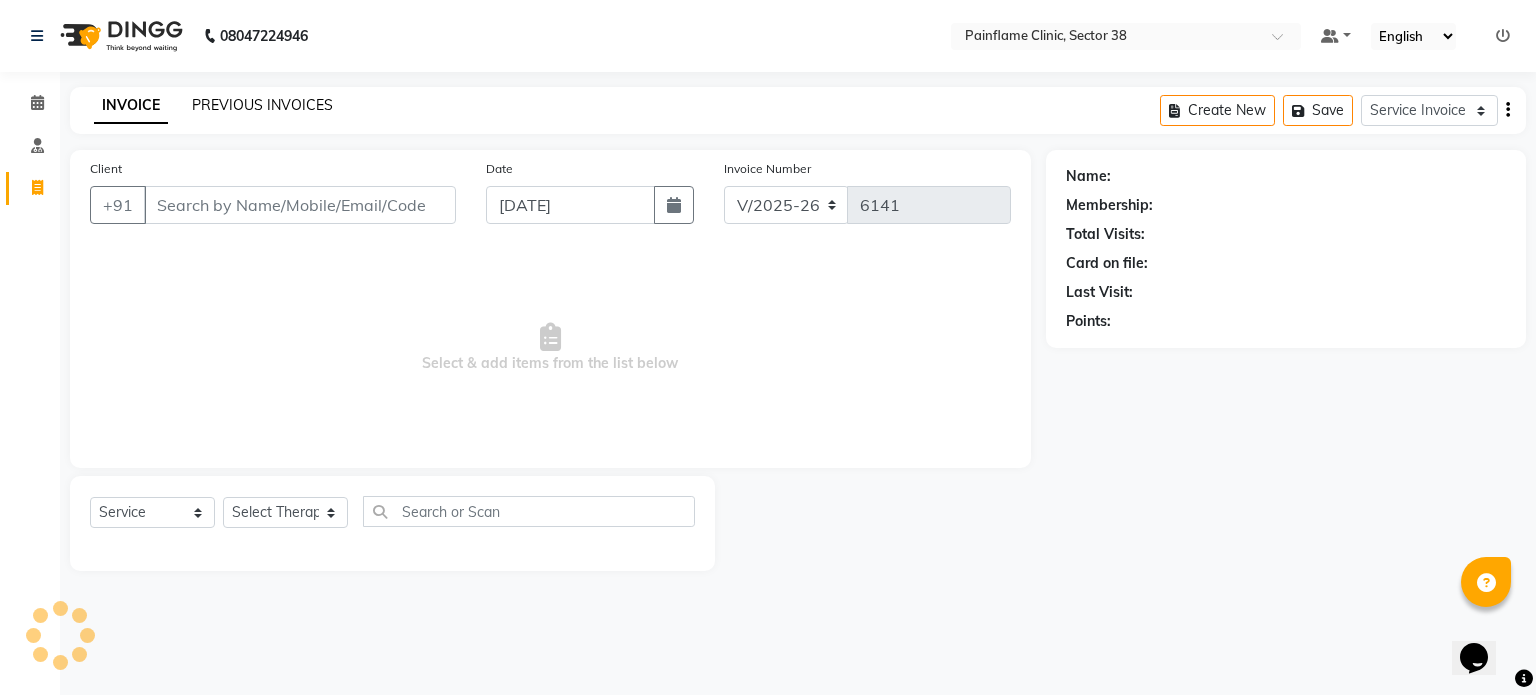 click on "PREVIOUS INVOICES" 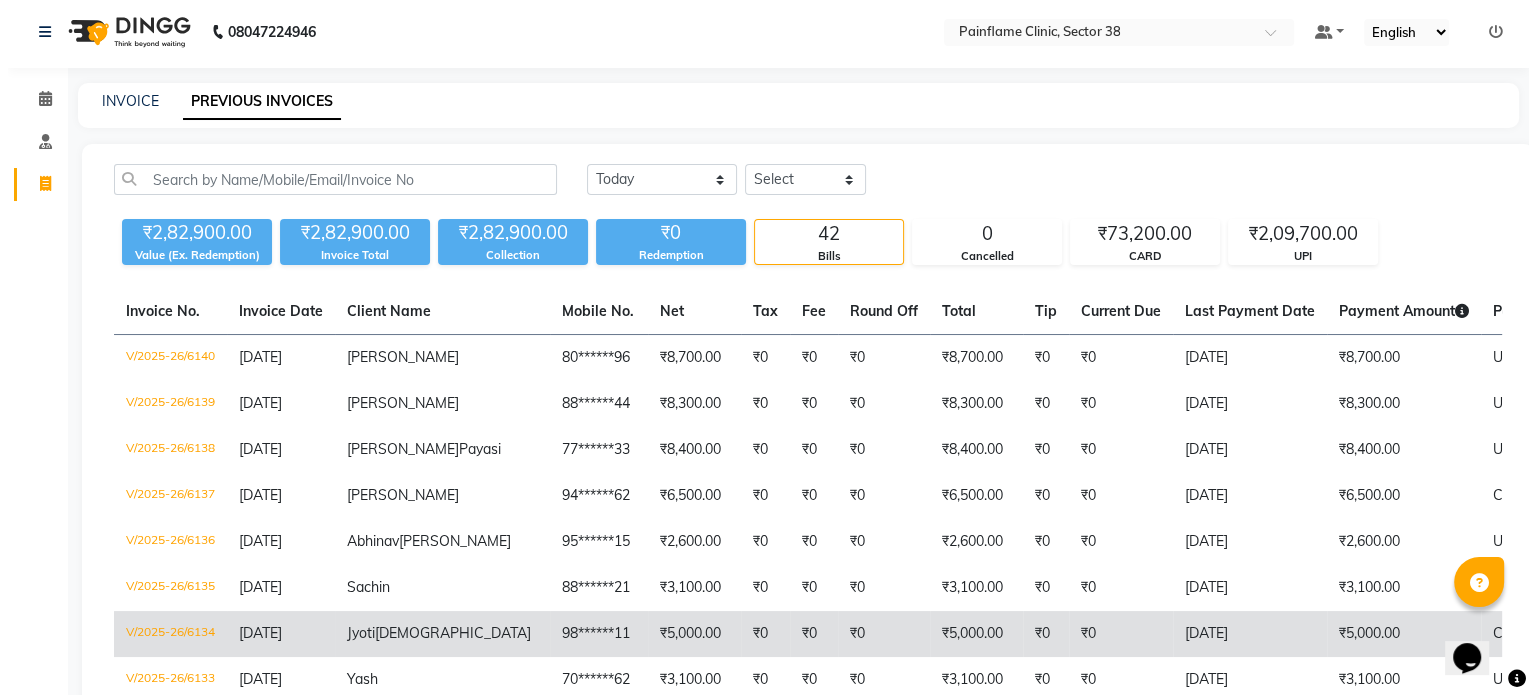 scroll, scrollTop: 0, scrollLeft: 0, axis: both 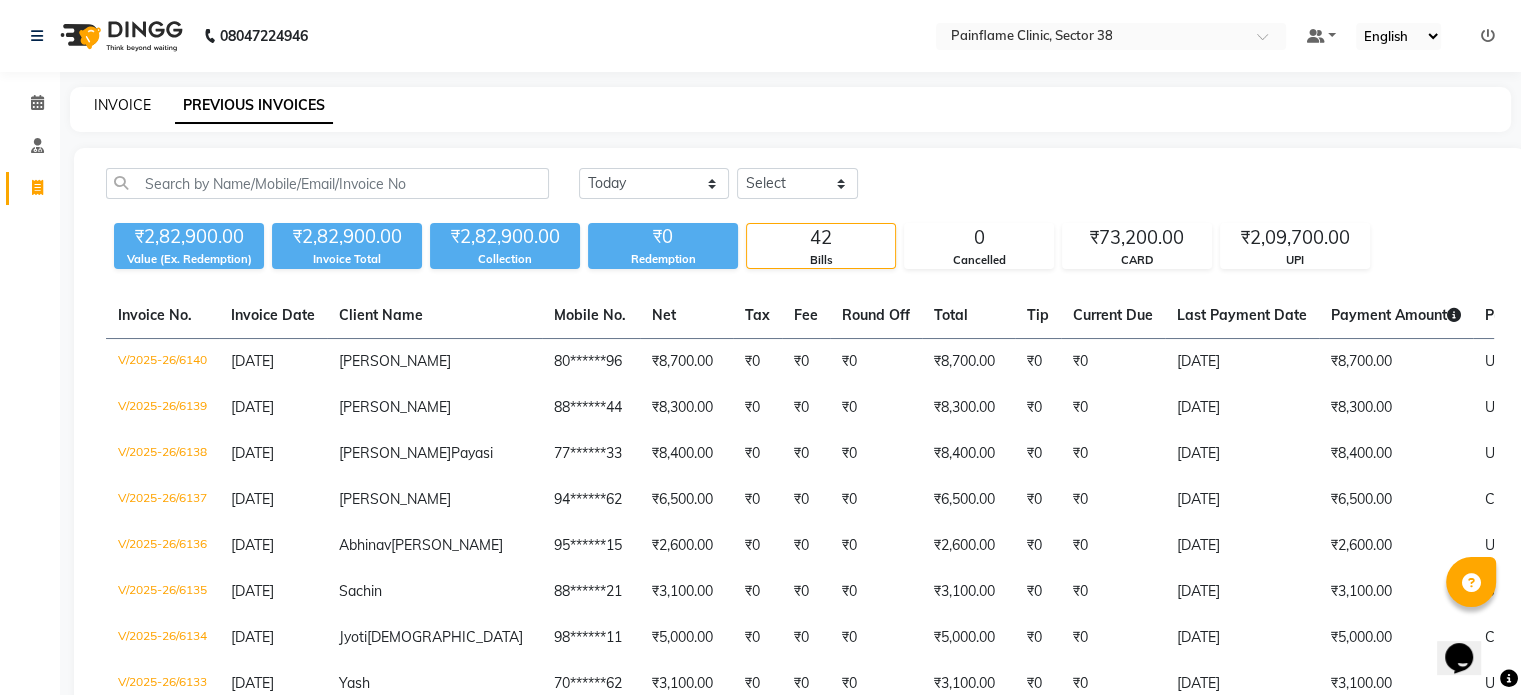 click on "INVOICE" 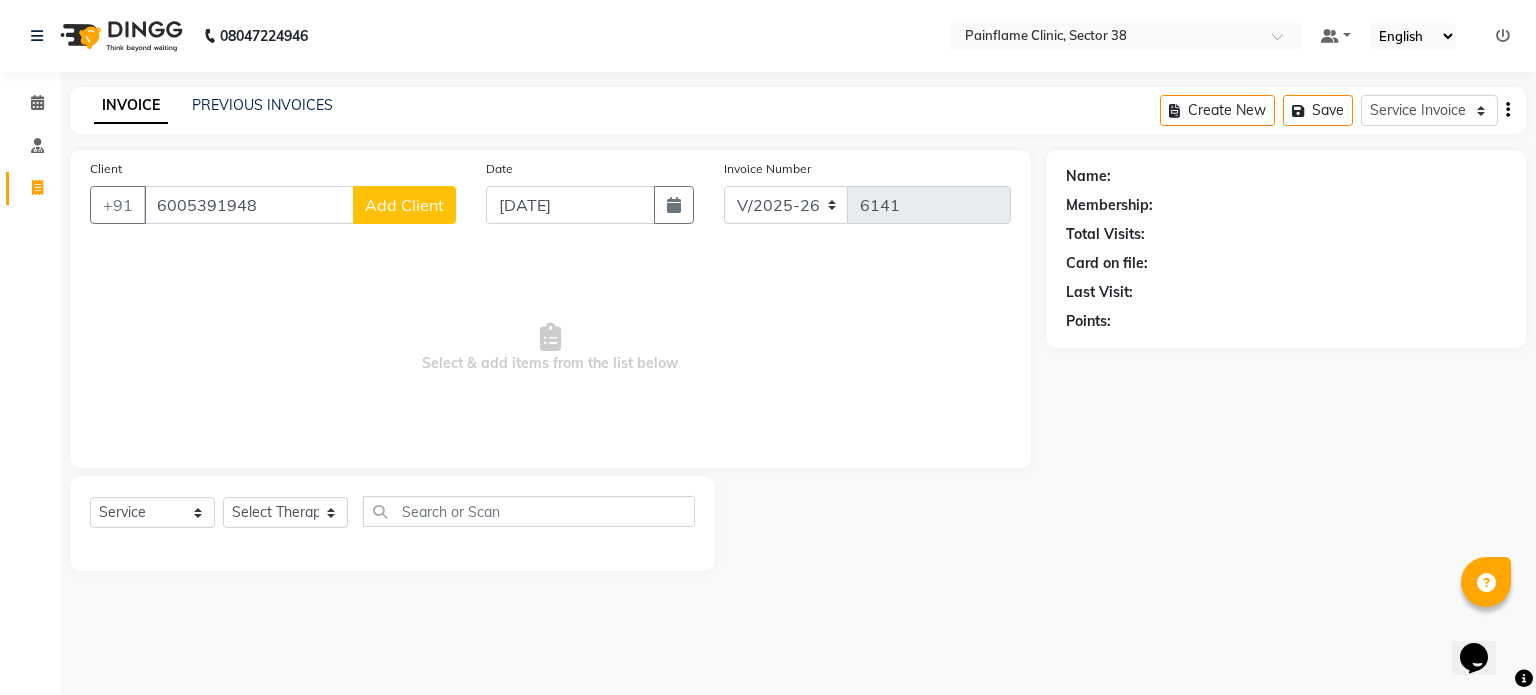 click on "Add Client" 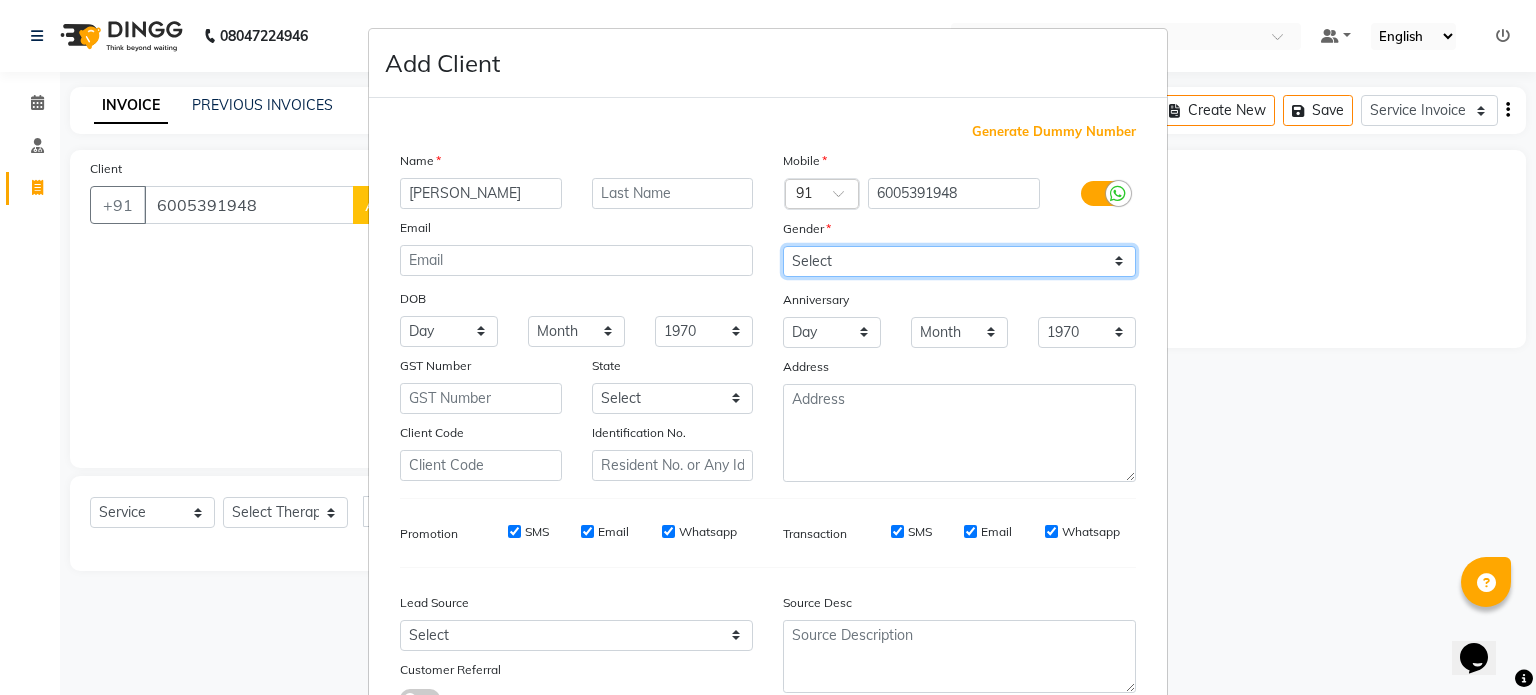 click on "Select [DEMOGRAPHIC_DATA] [DEMOGRAPHIC_DATA] Other Prefer Not To Say" at bounding box center [959, 261] 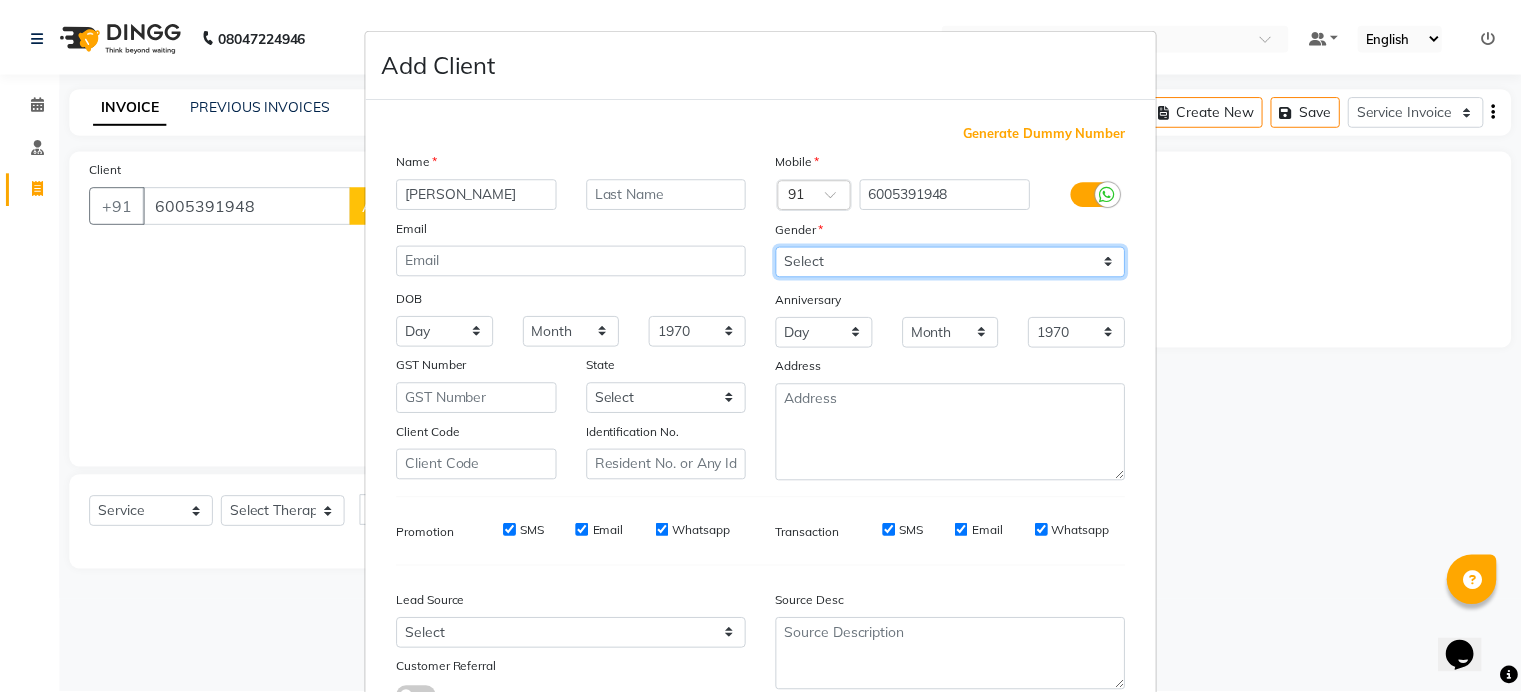 scroll, scrollTop: 161, scrollLeft: 0, axis: vertical 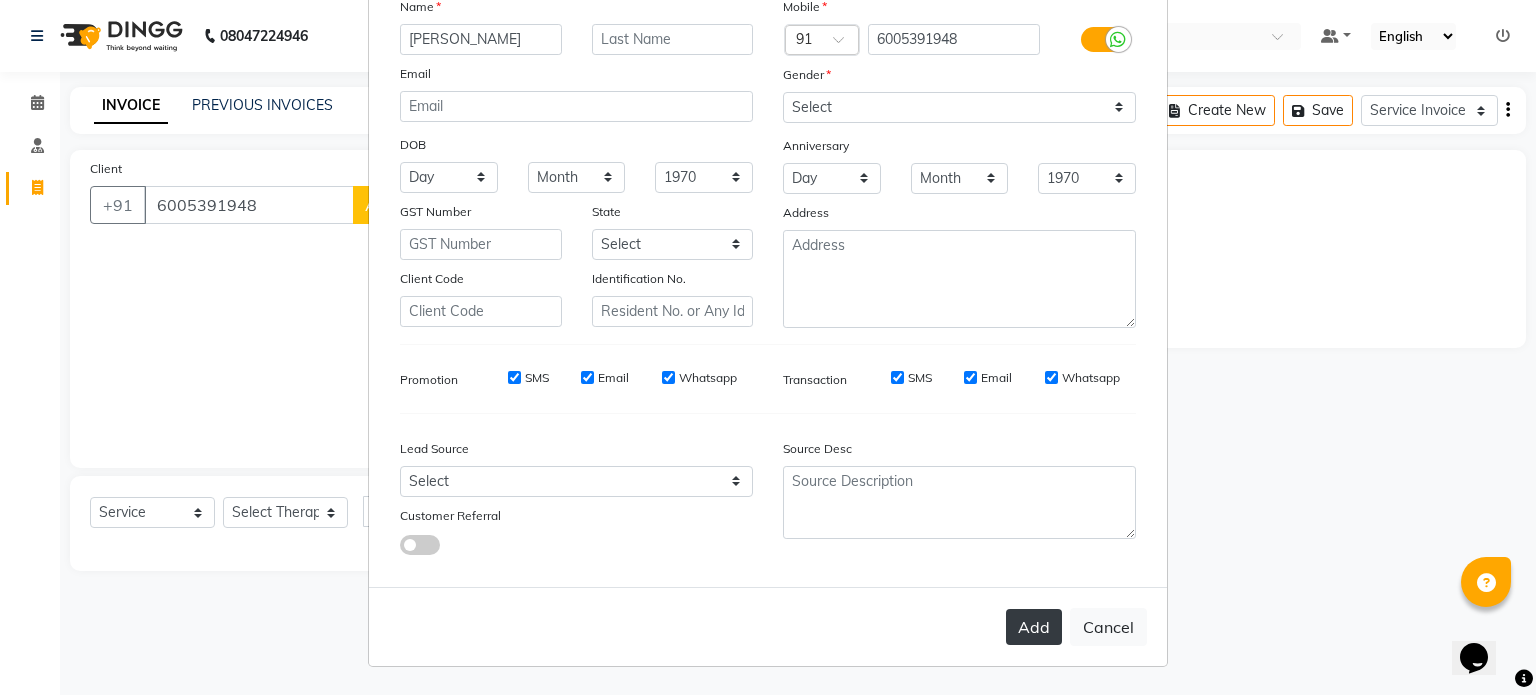 click on "Add" at bounding box center [1034, 627] 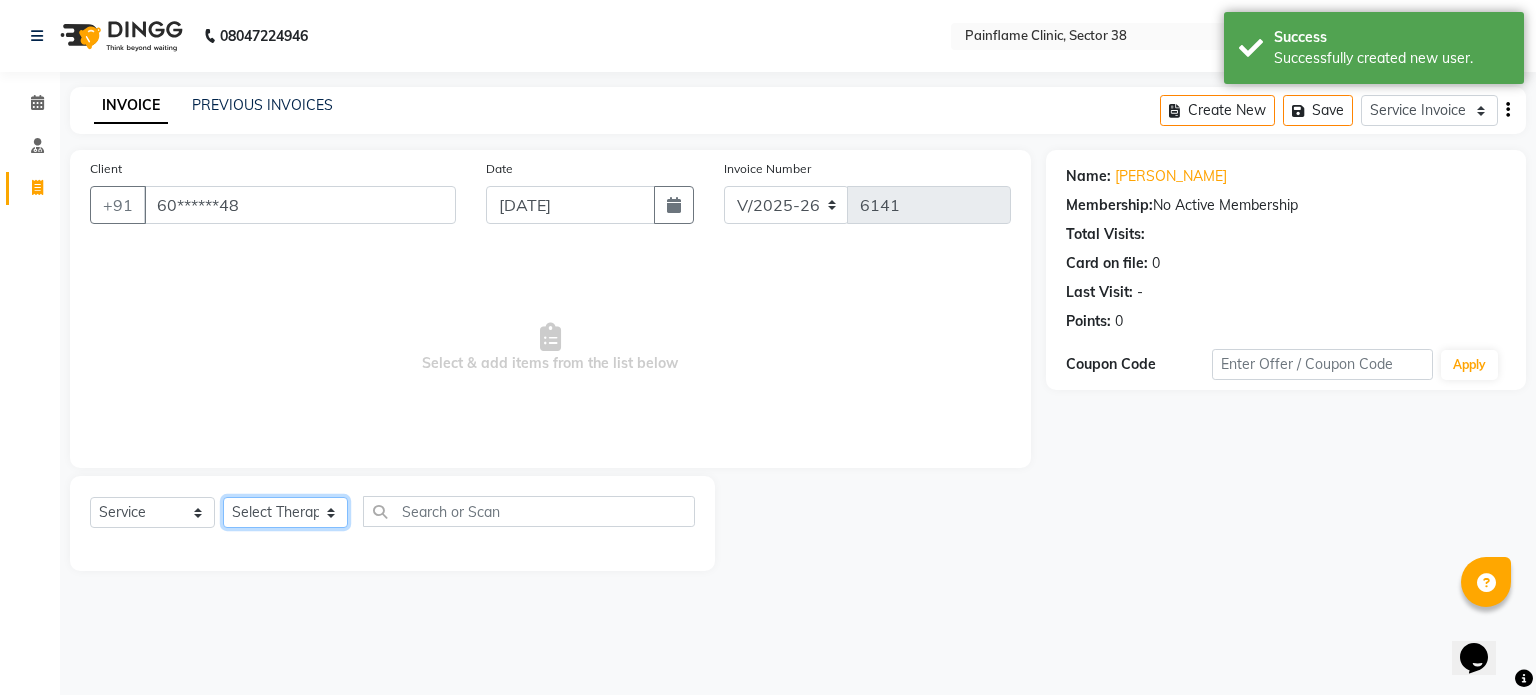 click on "Select Therapist [PERSON_NAME] Dr [PERSON_NAME] [PERSON_NAME] Dr [PERSON_NAME] Dr. Suraj [PERSON_NAME] [PERSON_NAME] [PERSON_NAME] [PERSON_NAME] Reception 1  Reception 2 Reception 3" 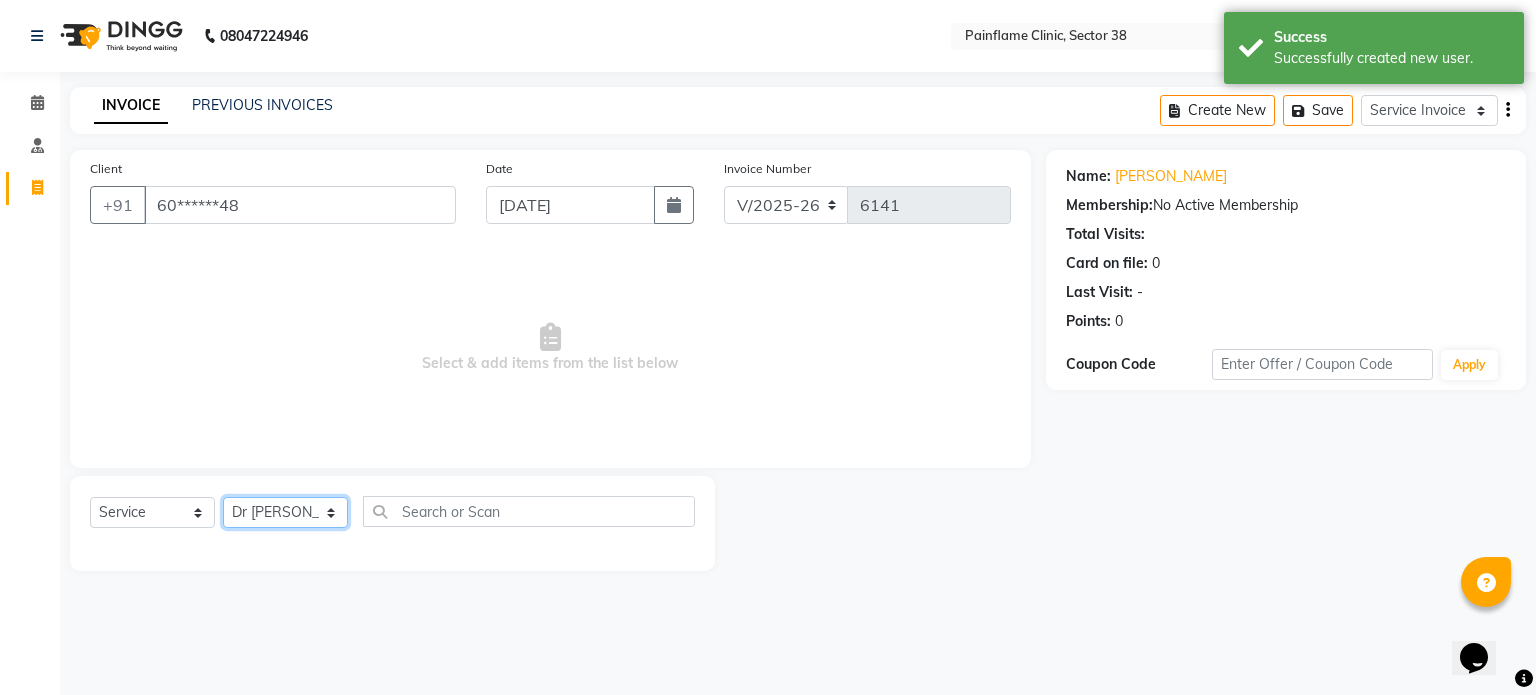 click on "Select Therapist [PERSON_NAME] Dr [PERSON_NAME] [PERSON_NAME] Dr [PERSON_NAME] Dr. Suraj [PERSON_NAME] [PERSON_NAME] [PERSON_NAME] [PERSON_NAME] Reception 1  Reception 2 Reception 3" 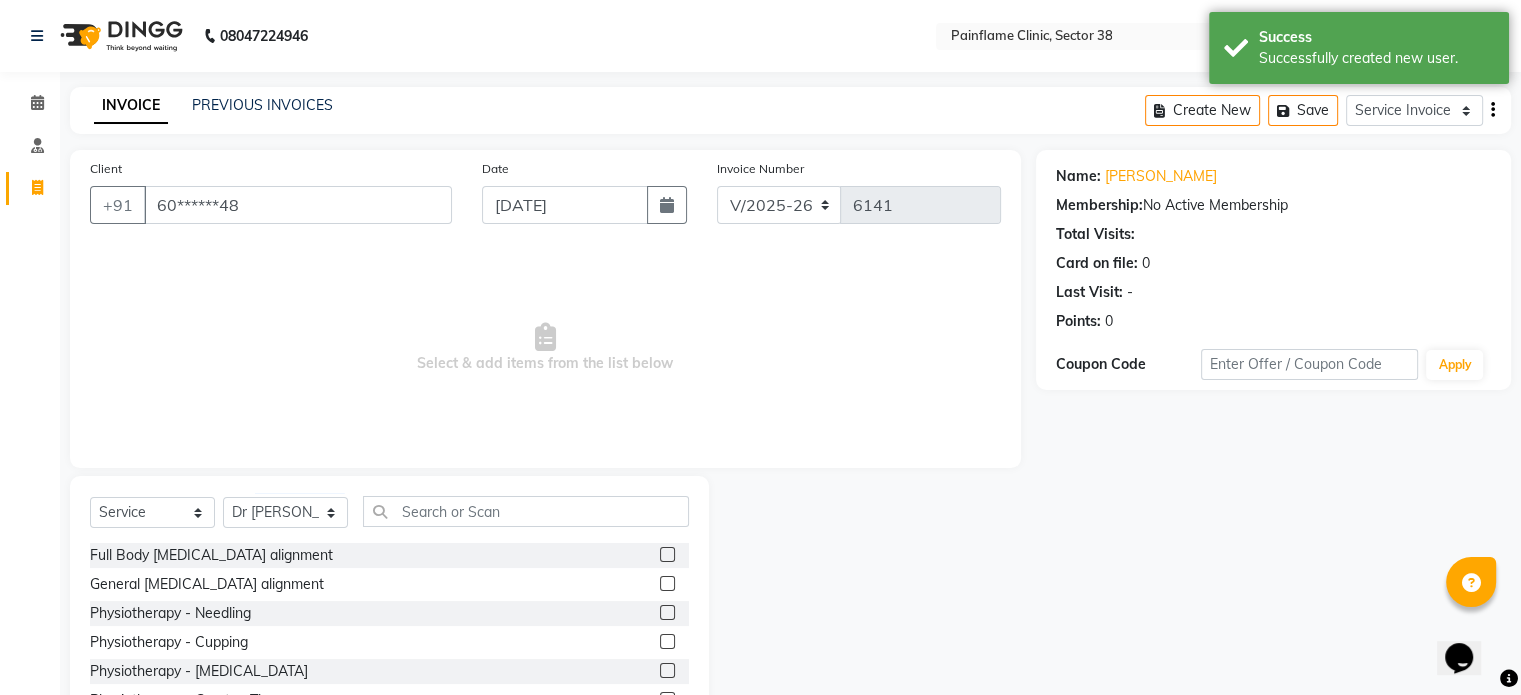 click 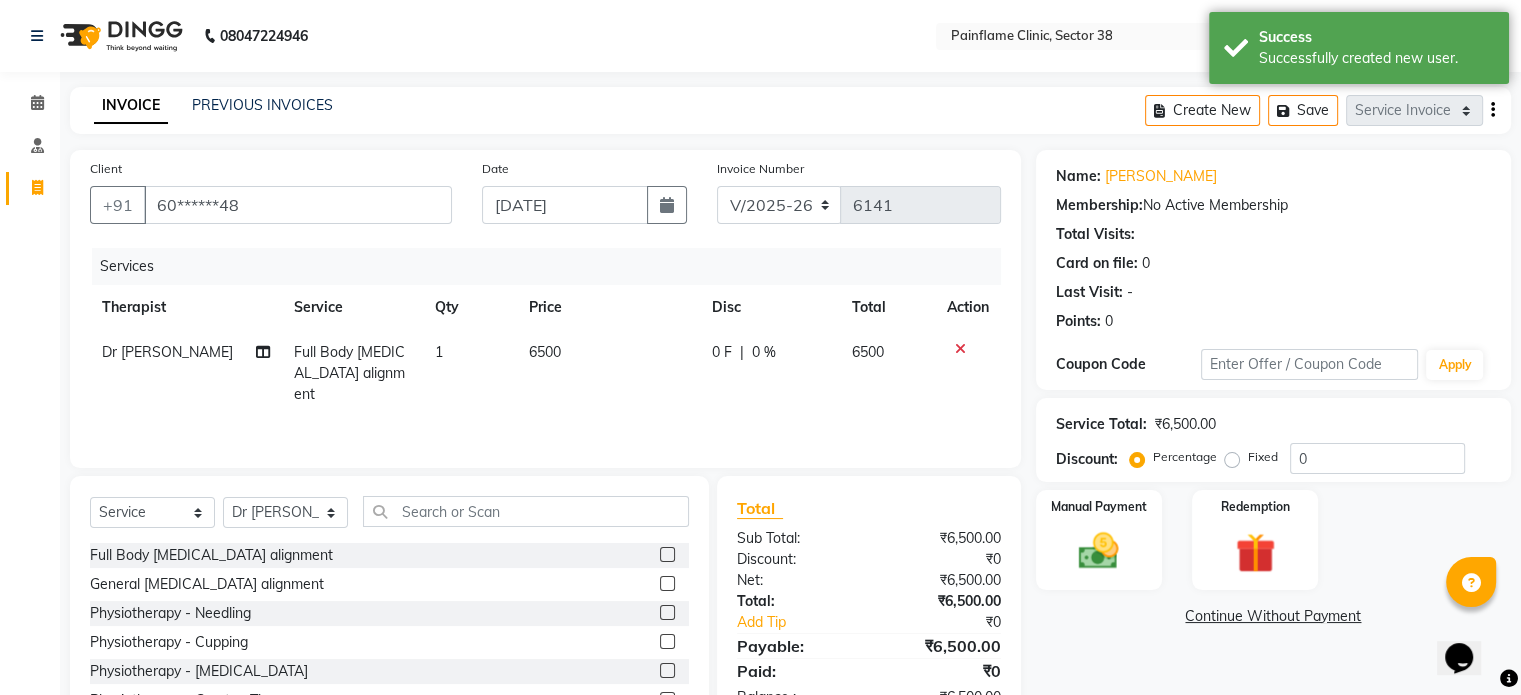scroll, scrollTop: 119, scrollLeft: 0, axis: vertical 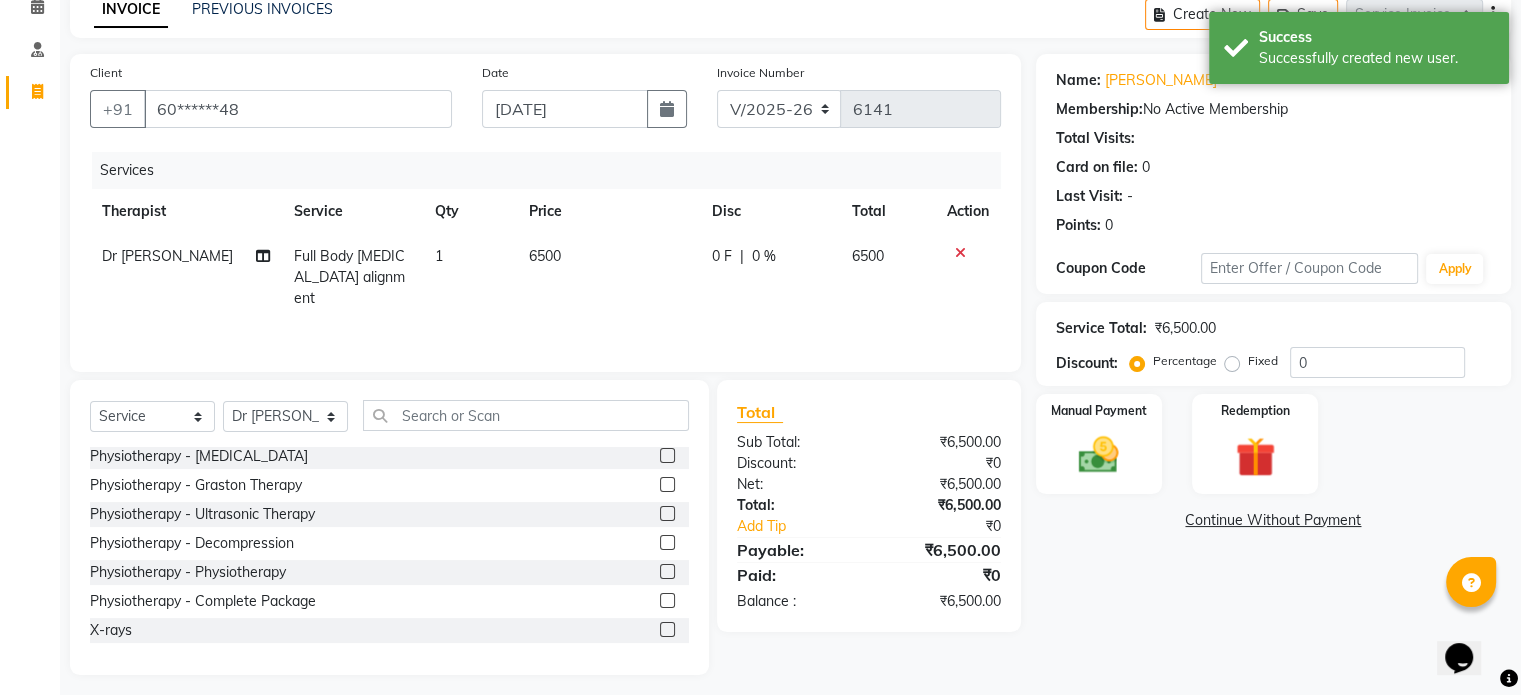 click 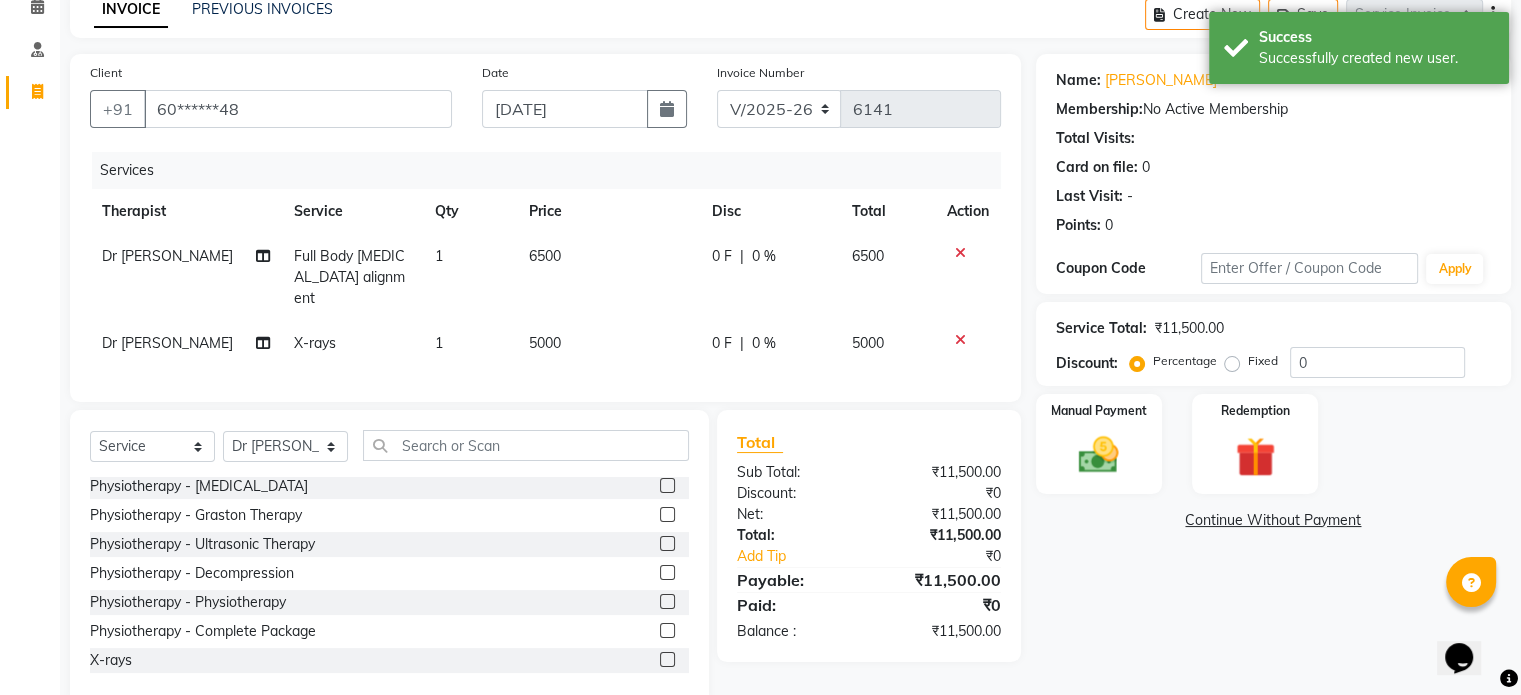 click on "5000" 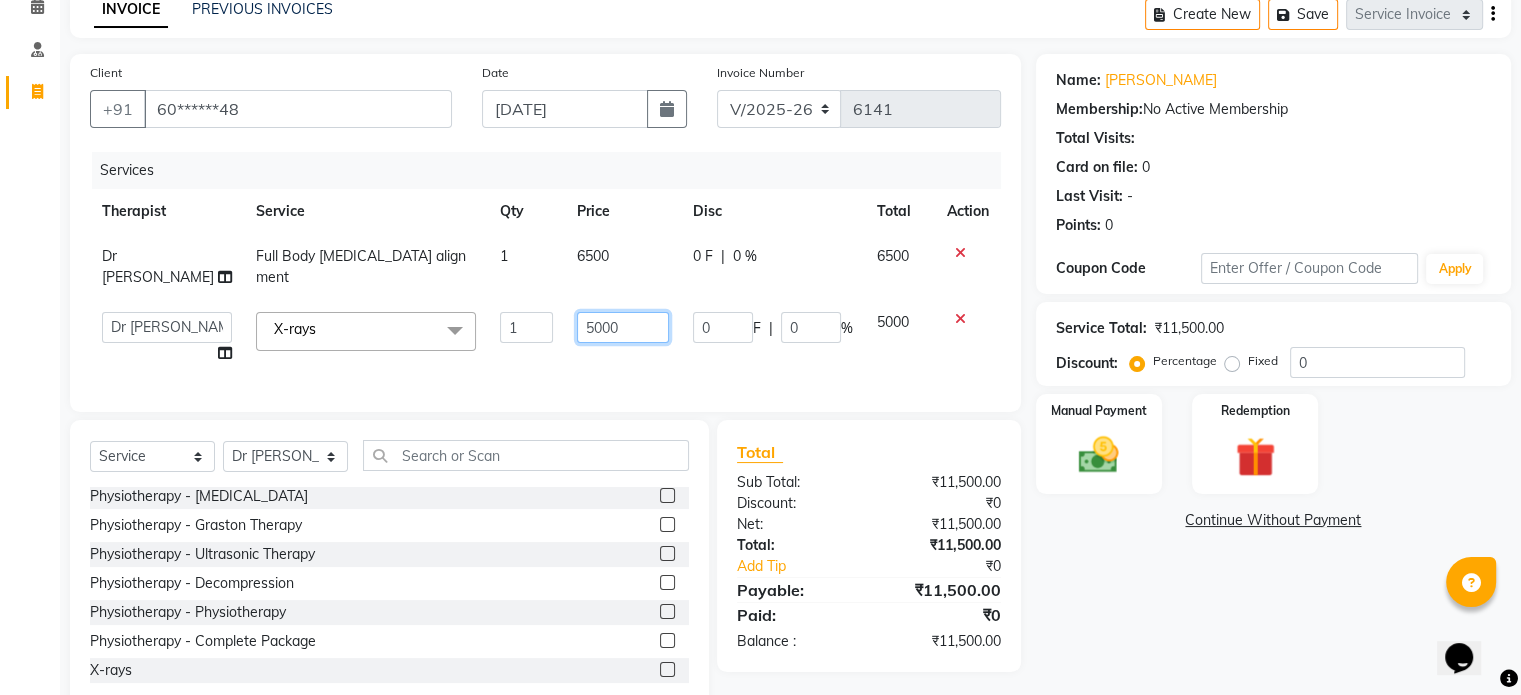 click on "5000" 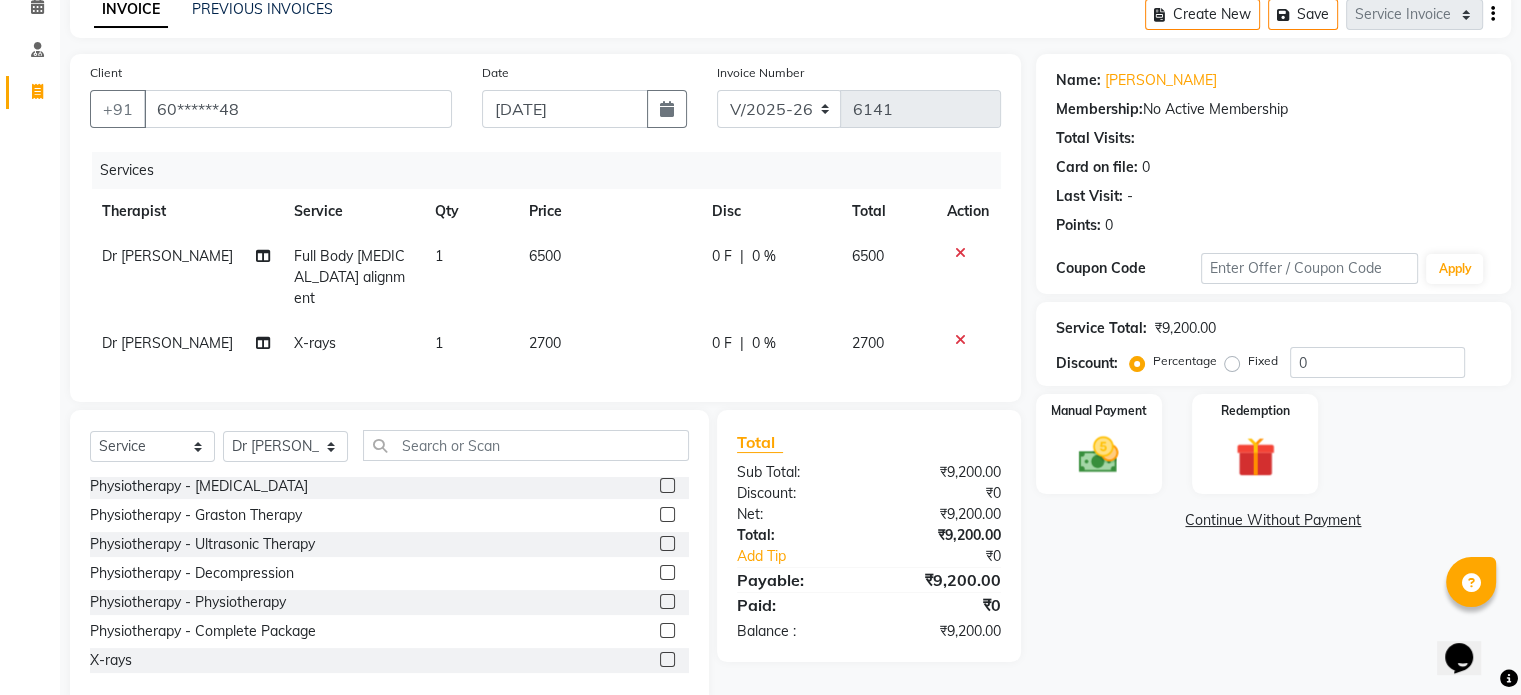 click on "Fixed" 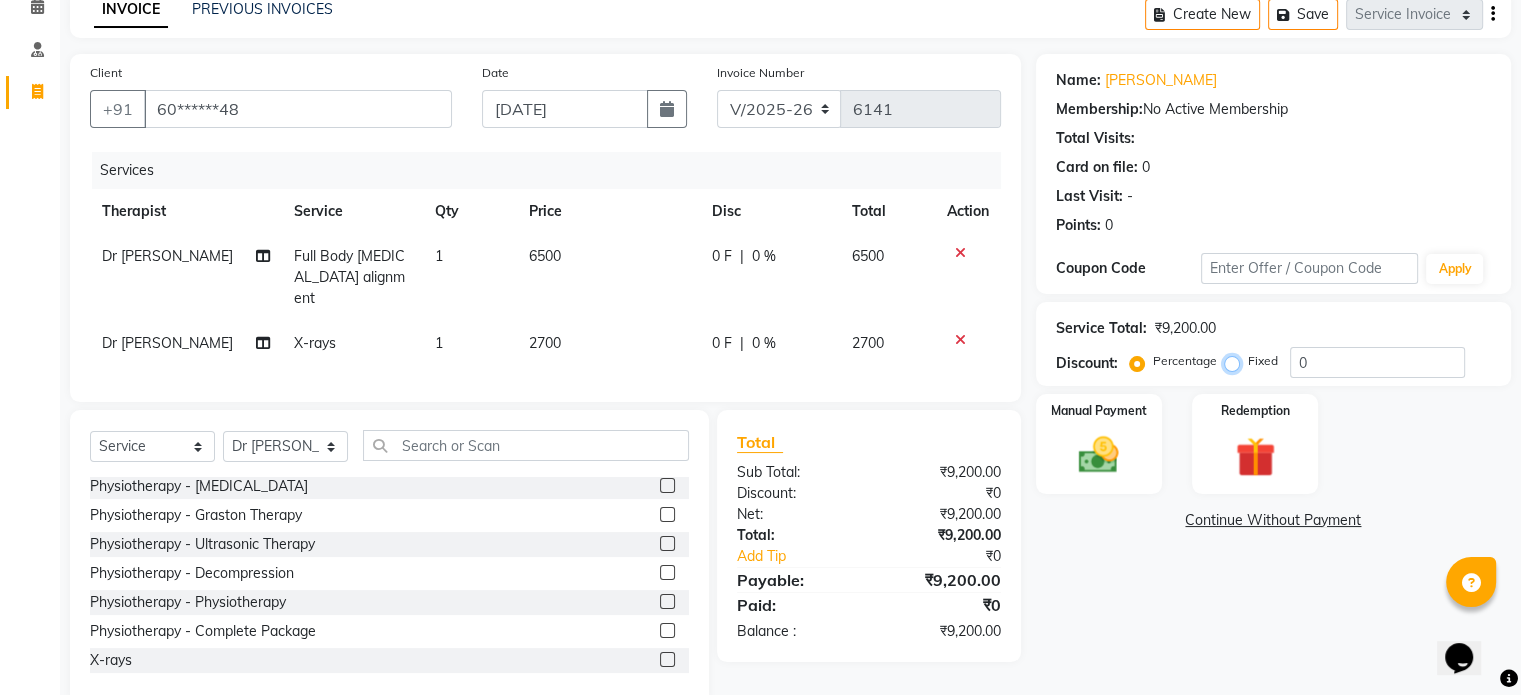 click on "Fixed" at bounding box center [1236, 361] 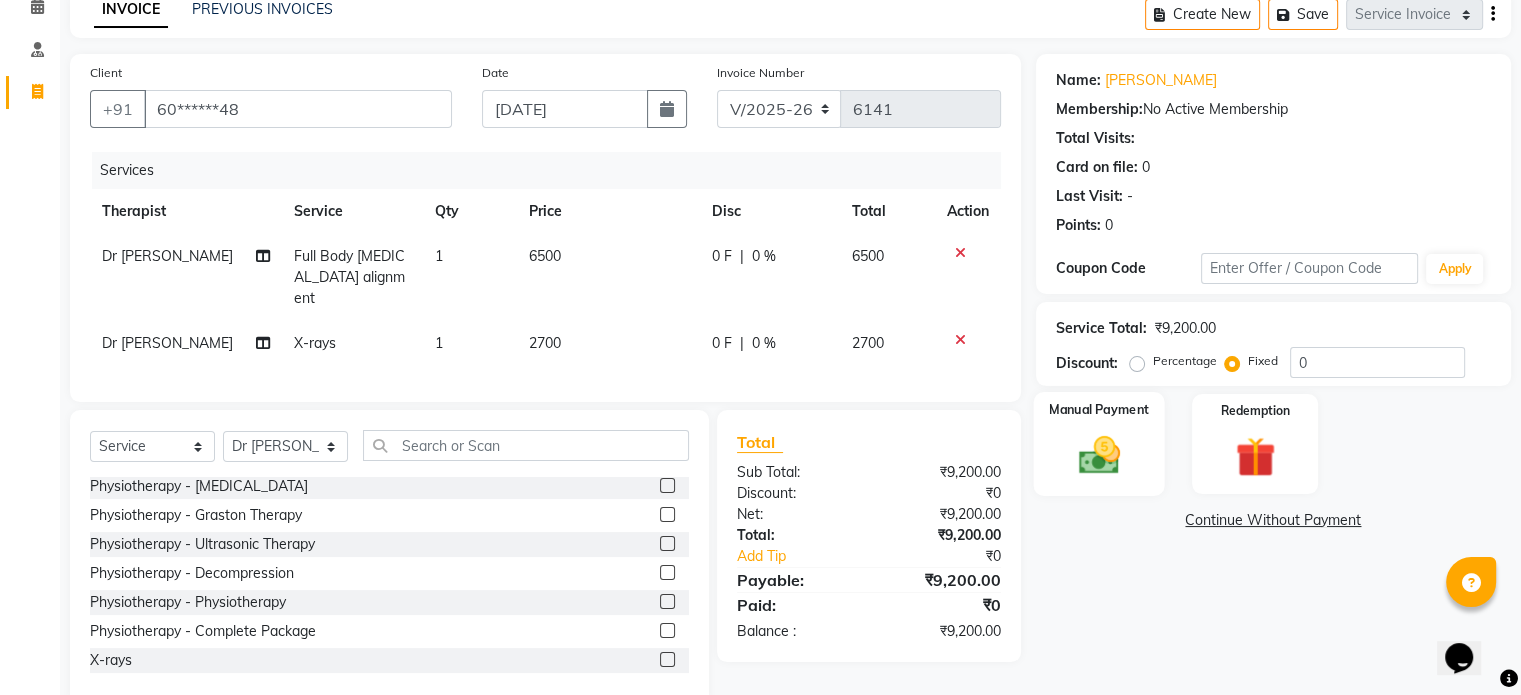 click on "Manual Payment" 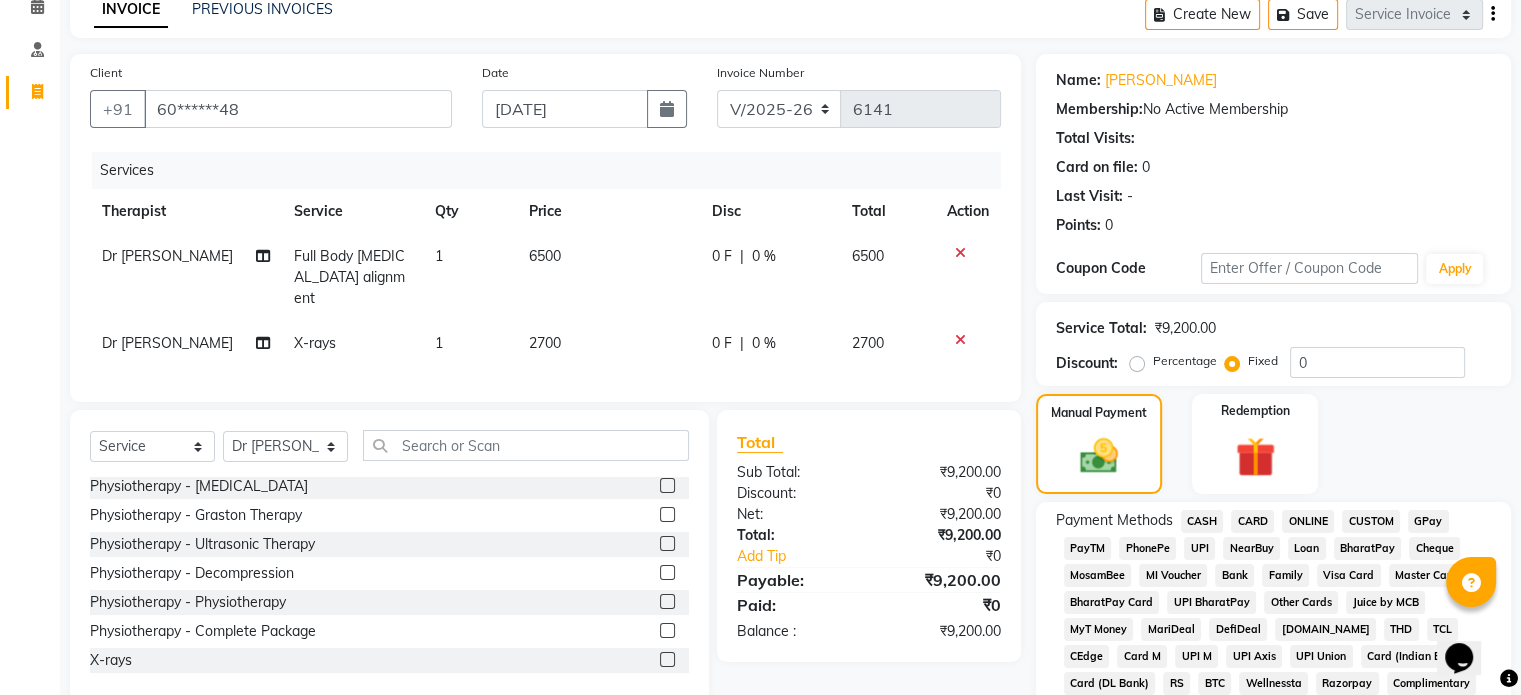 click on "UPI" 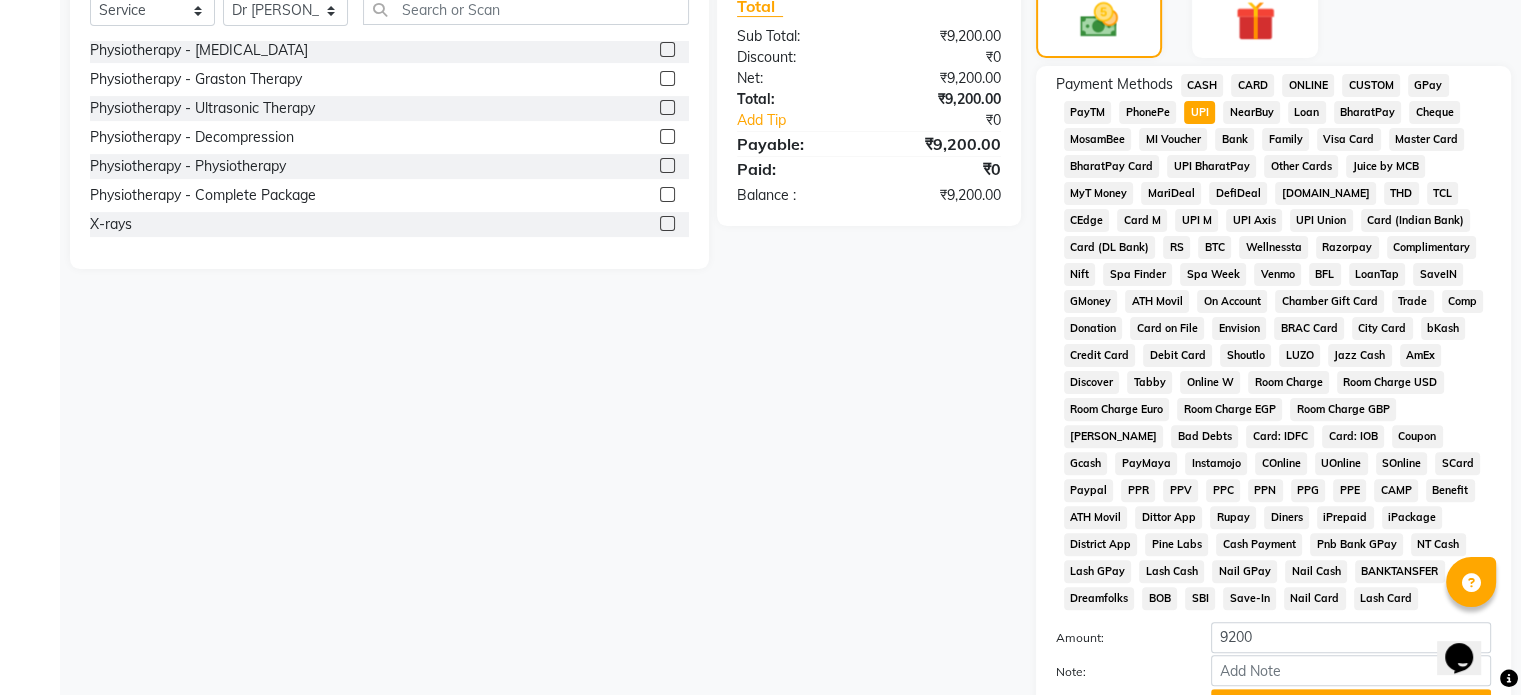 scroll, scrollTop: 652, scrollLeft: 0, axis: vertical 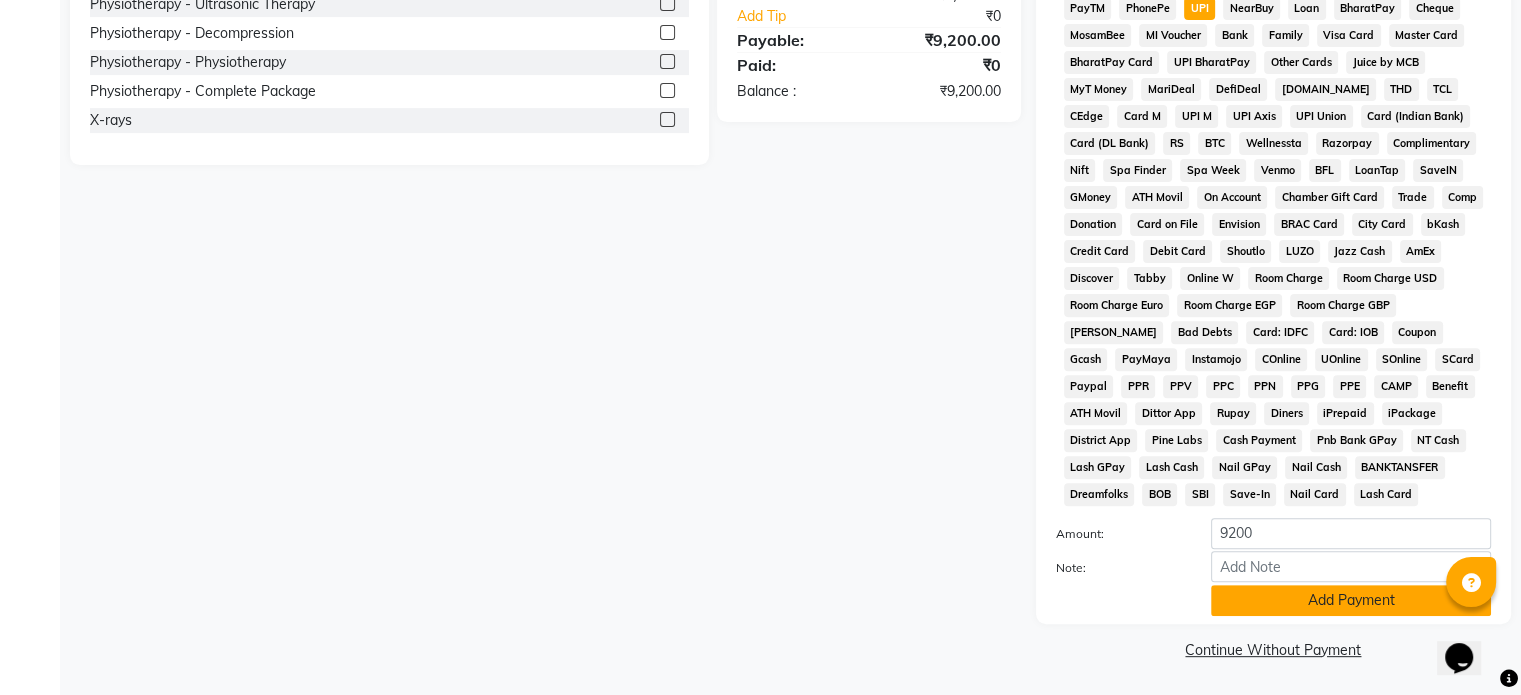 click on "Add Payment" 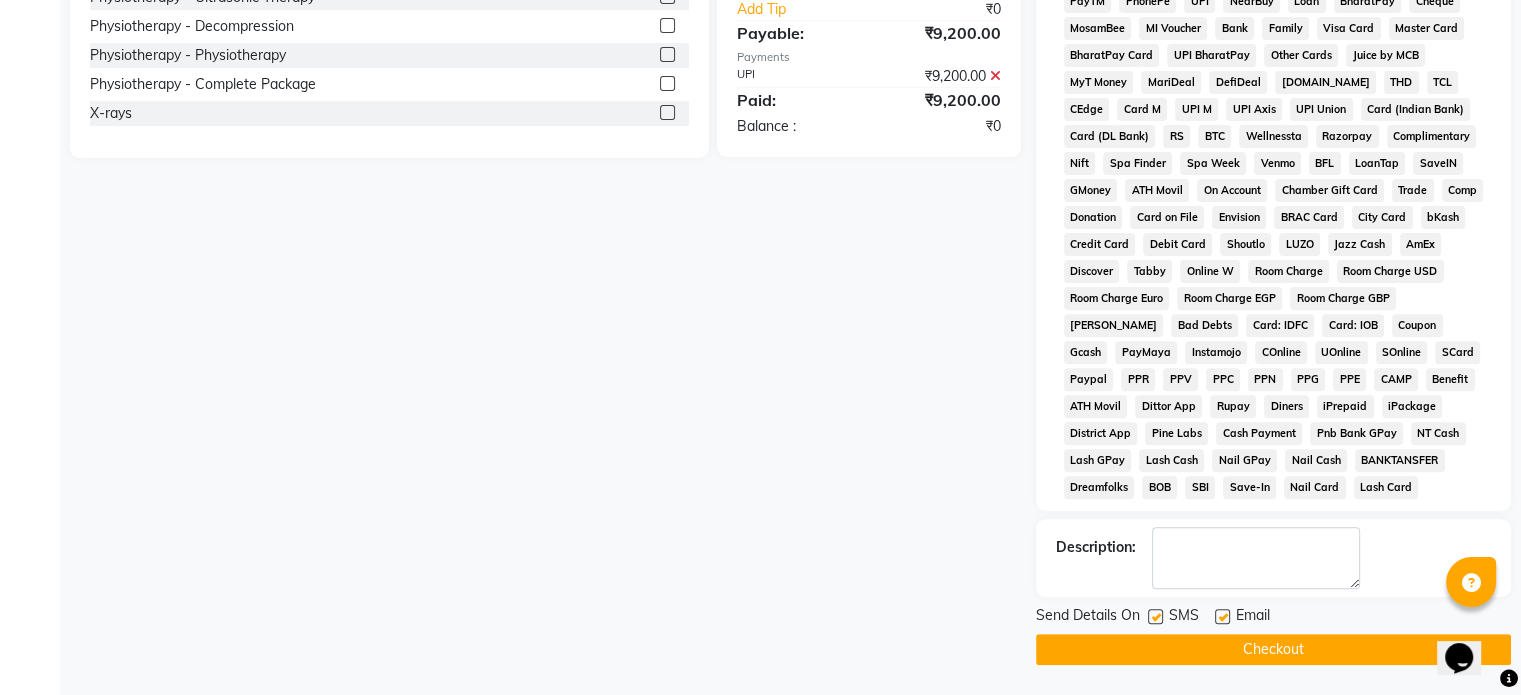click 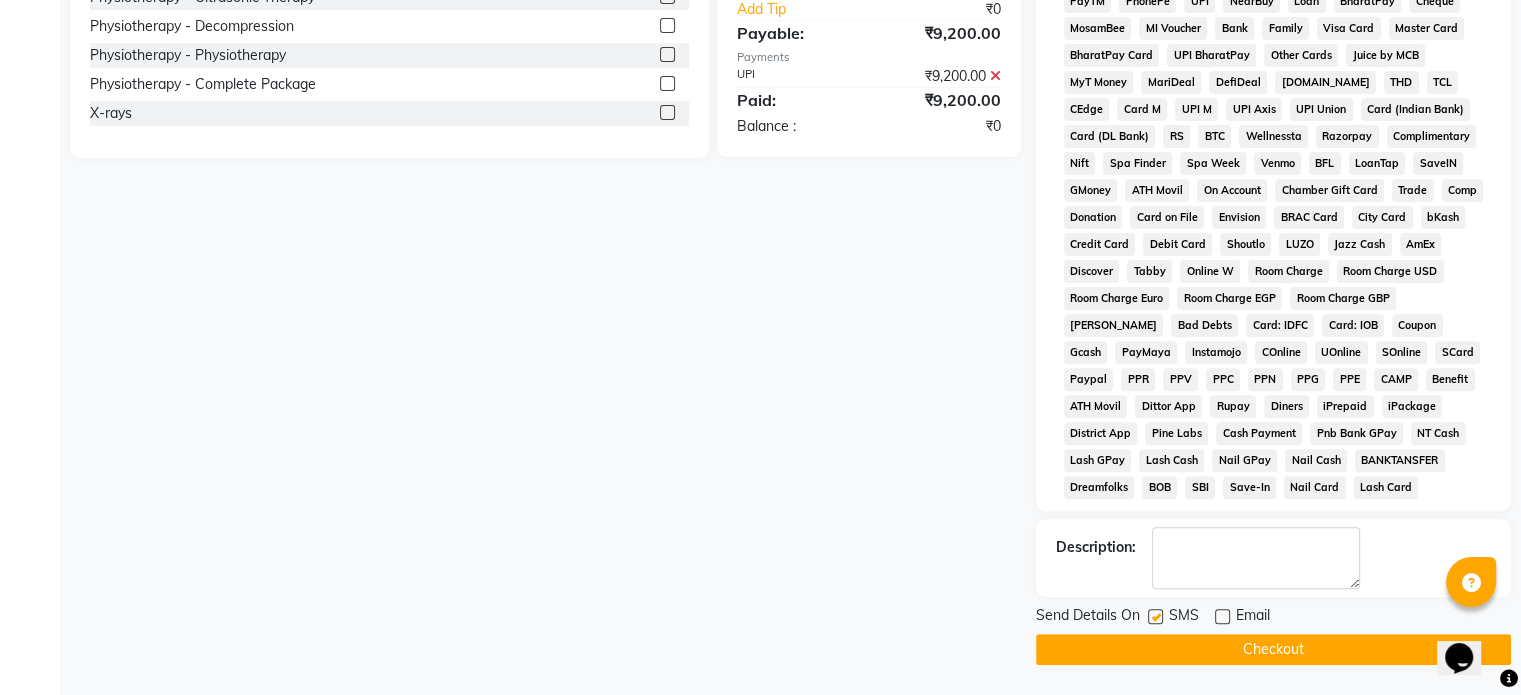click 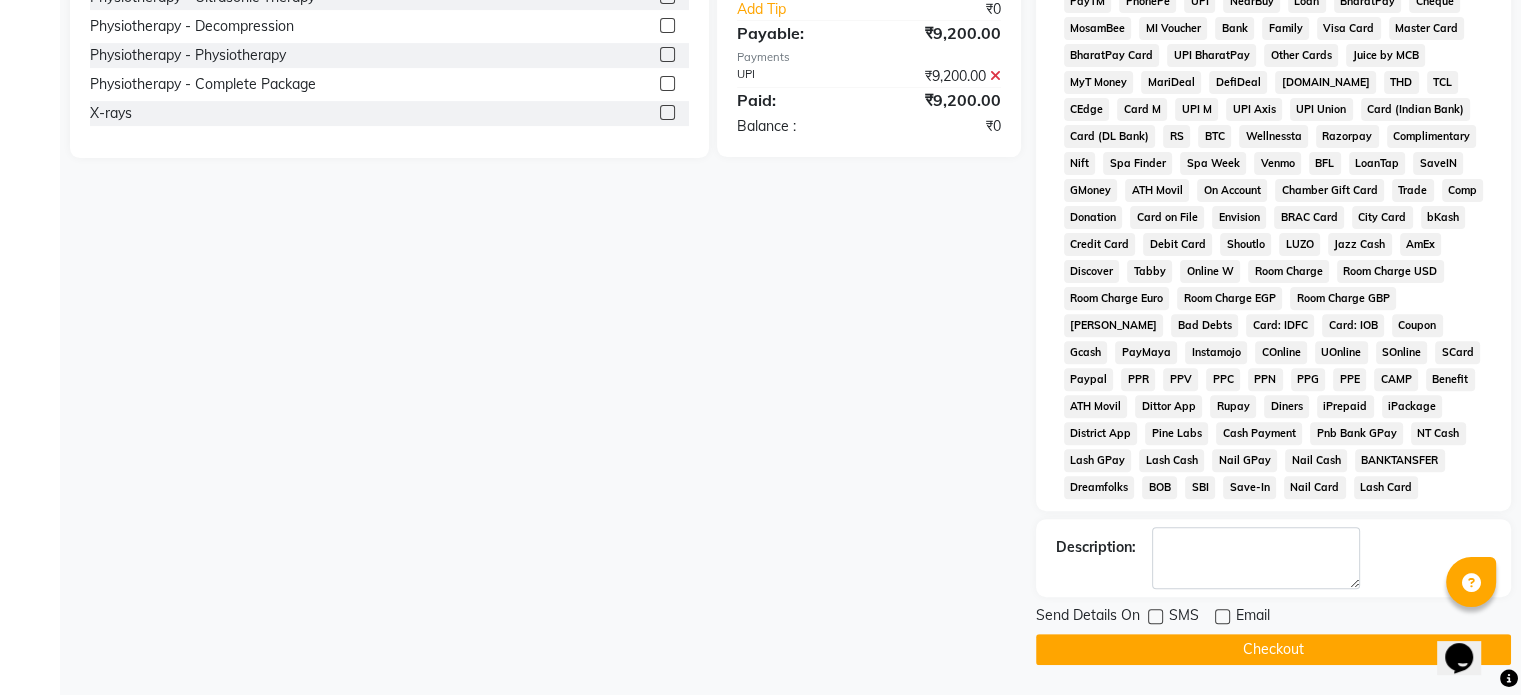 click on "Checkout" 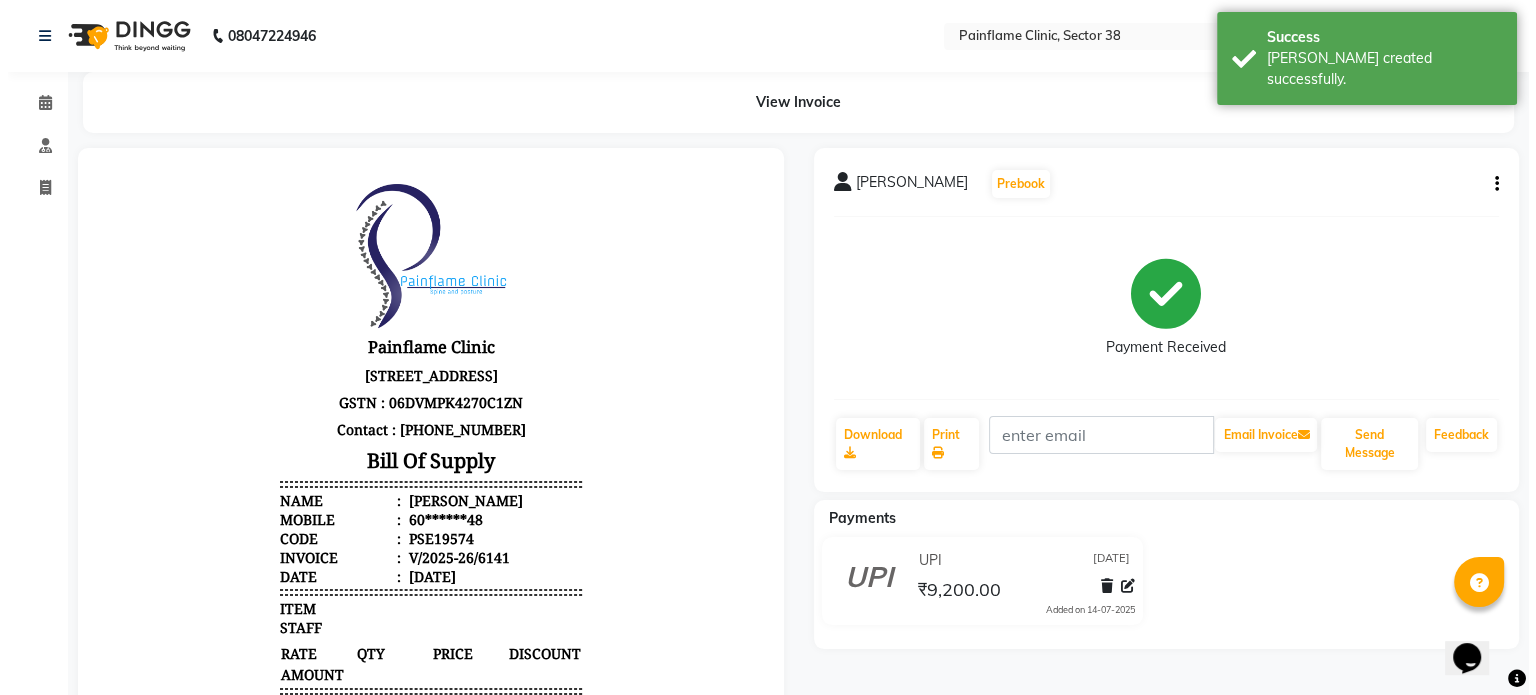 scroll, scrollTop: 0, scrollLeft: 0, axis: both 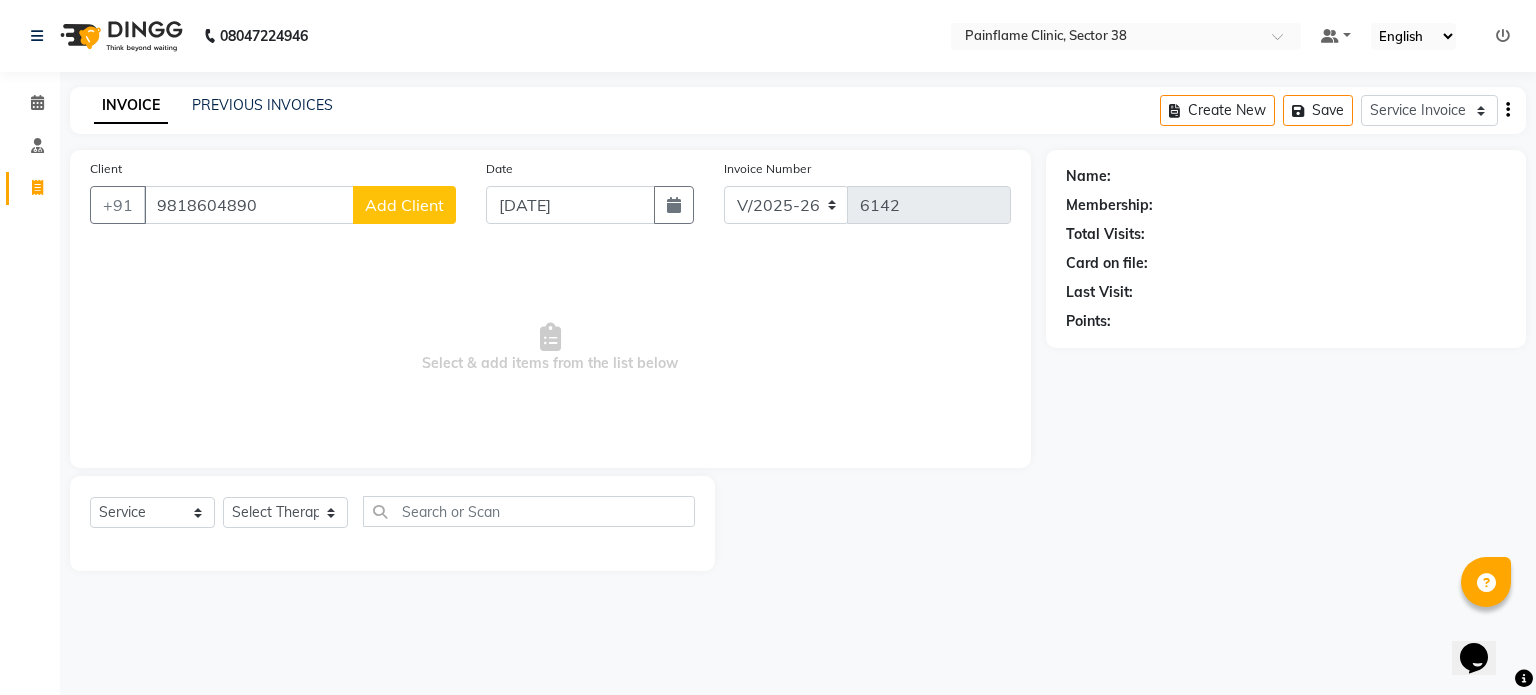 click on "Add Client" 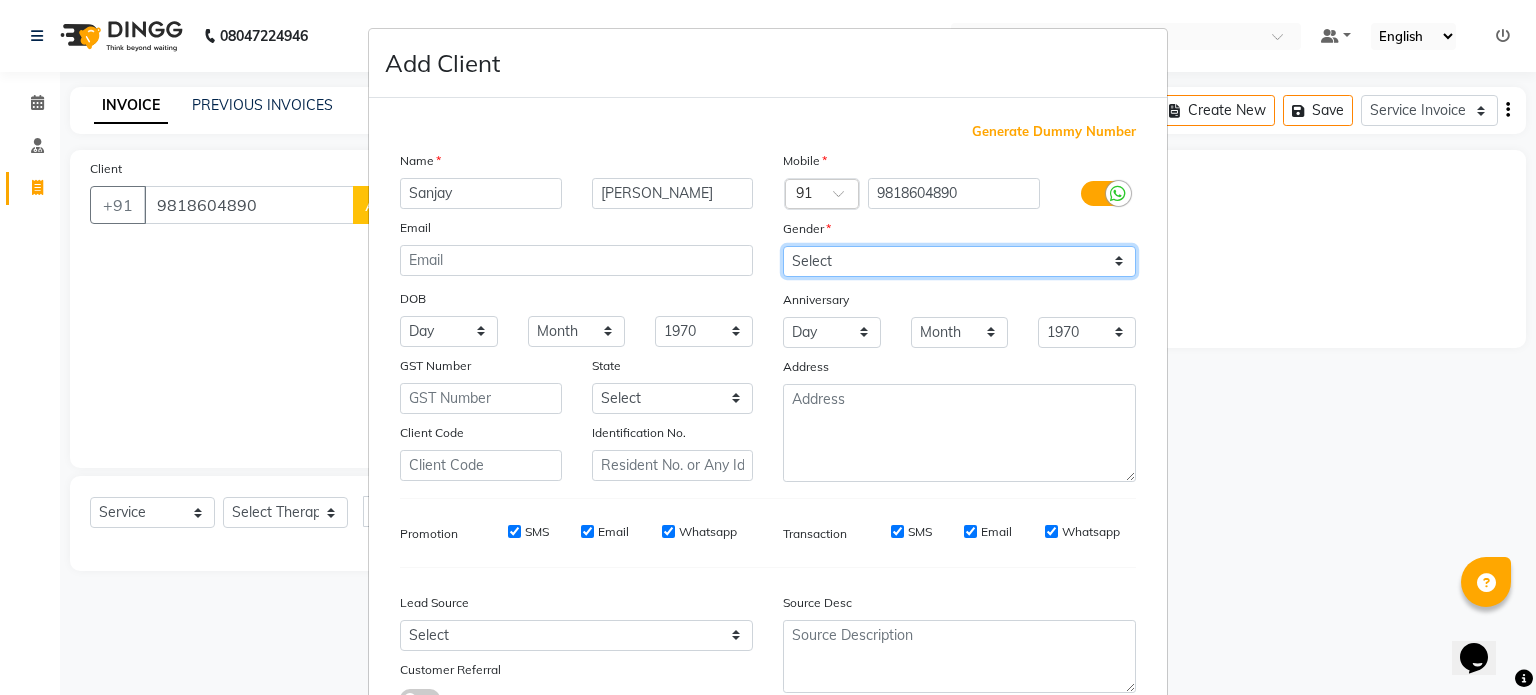 click on "Select [DEMOGRAPHIC_DATA] [DEMOGRAPHIC_DATA] Other Prefer Not To Say" at bounding box center [959, 261] 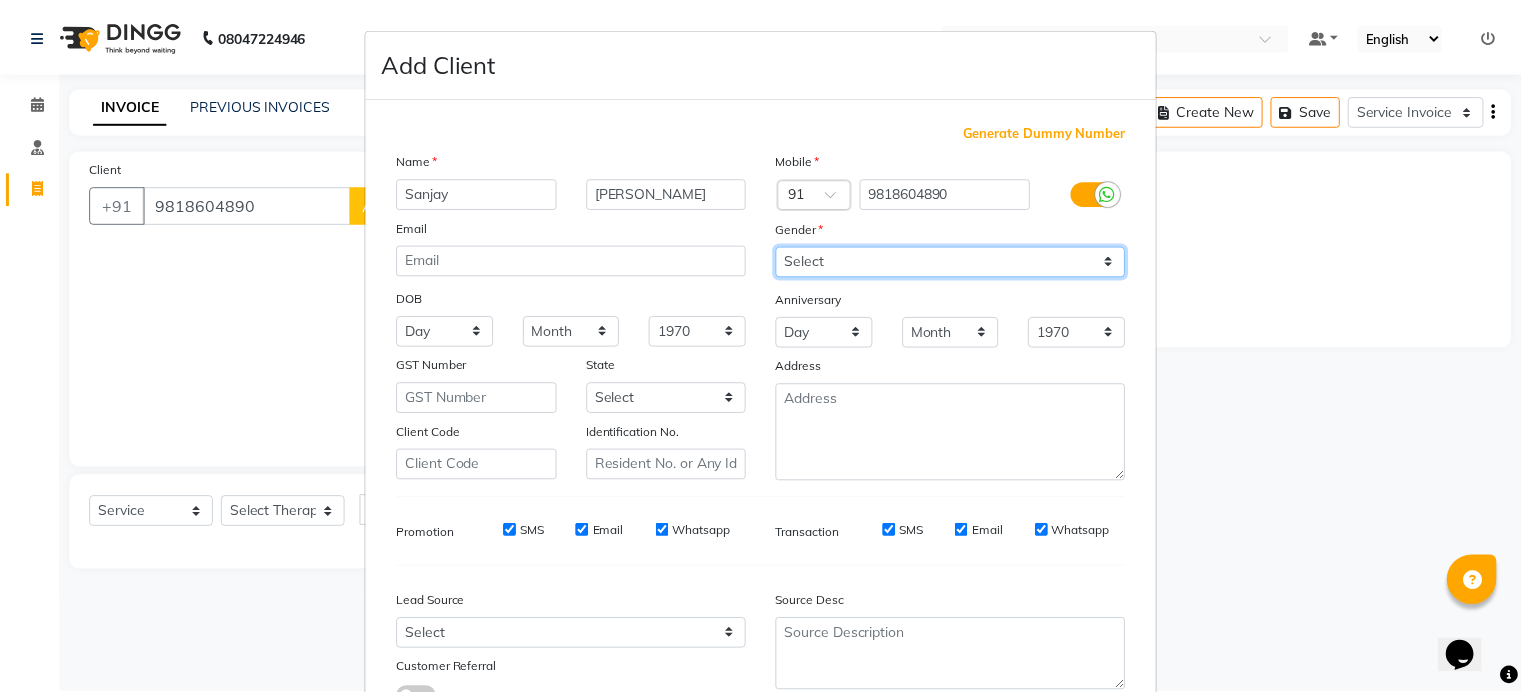 scroll, scrollTop: 161, scrollLeft: 0, axis: vertical 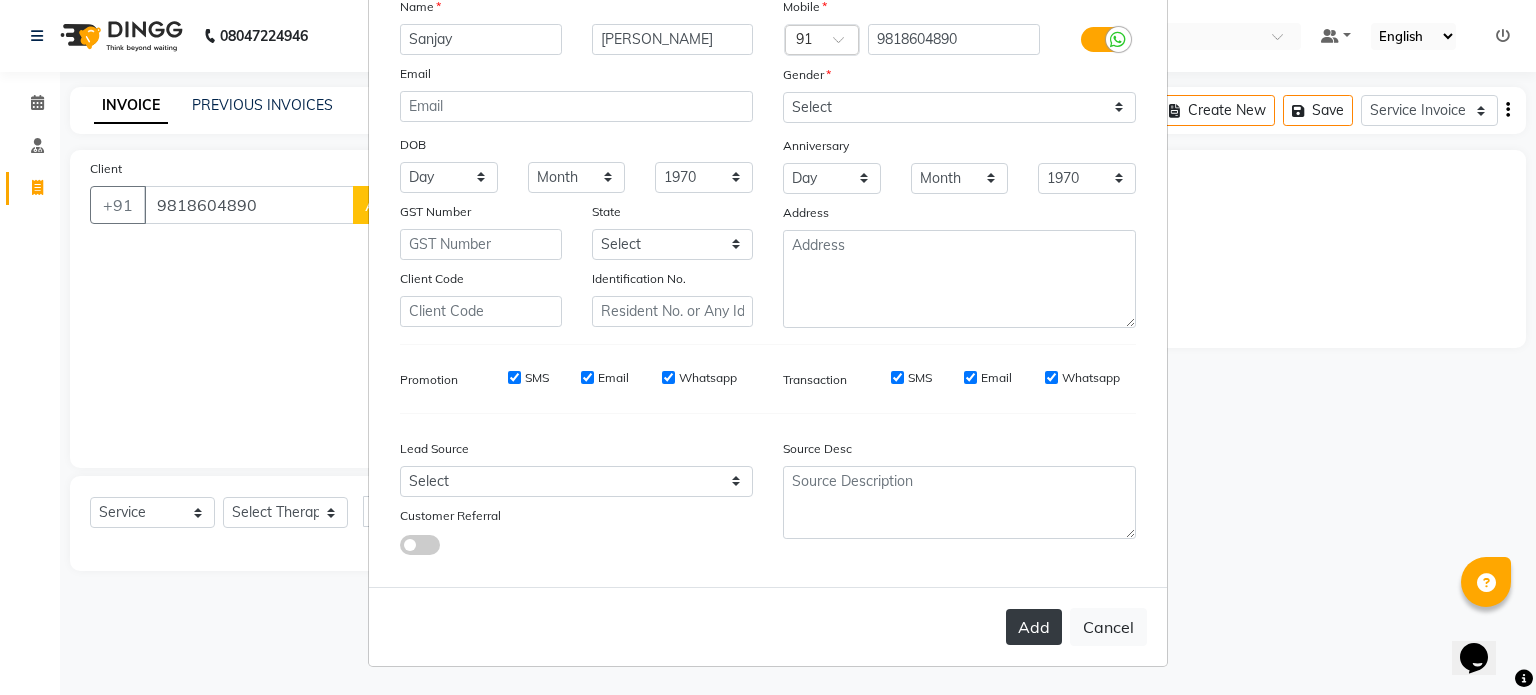 click on "Add" at bounding box center (1034, 627) 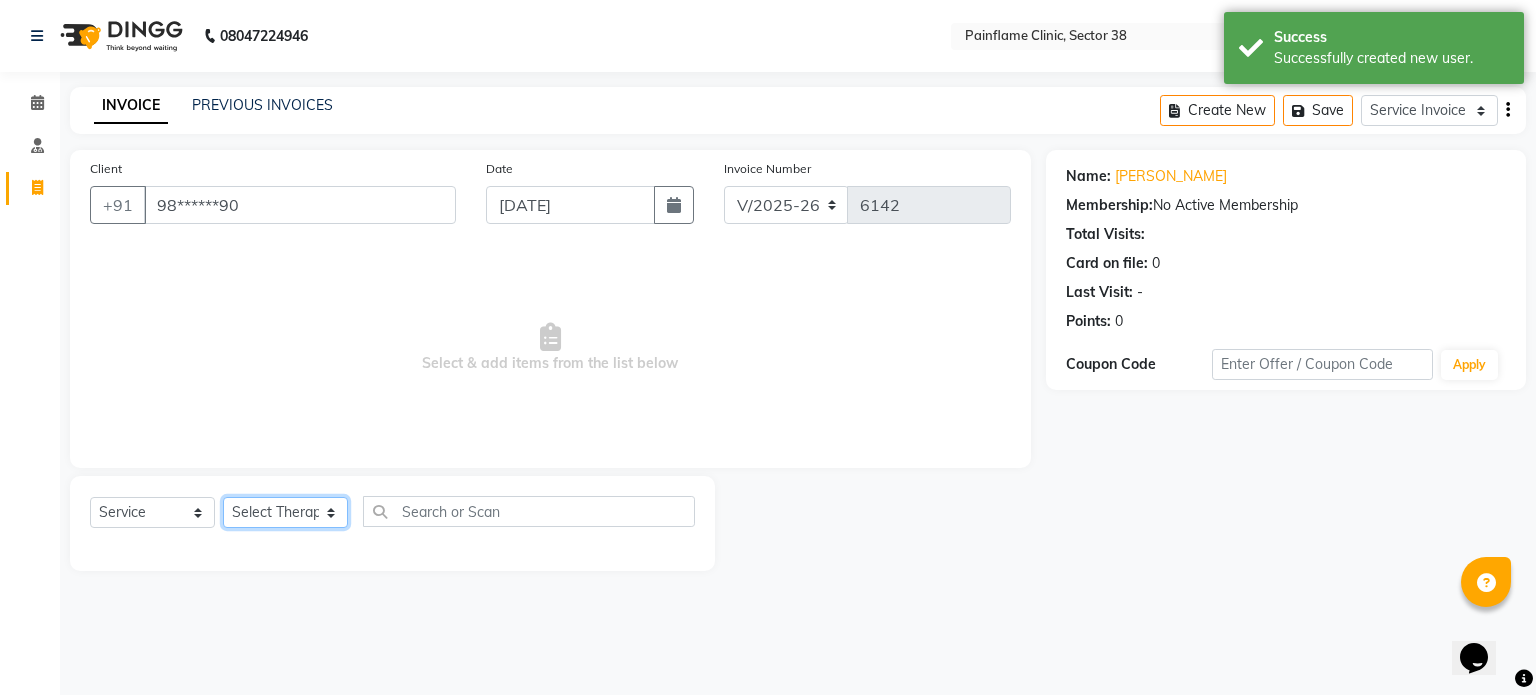 click on "Select Therapist [PERSON_NAME] Dr [PERSON_NAME] [PERSON_NAME] Dr [PERSON_NAME] Dr. Suraj [PERSON_NAME] [PERSON_NAME] [PERSON_NAME] [PERSON_NAME] Reception 1  Reception 2 Reception 3" 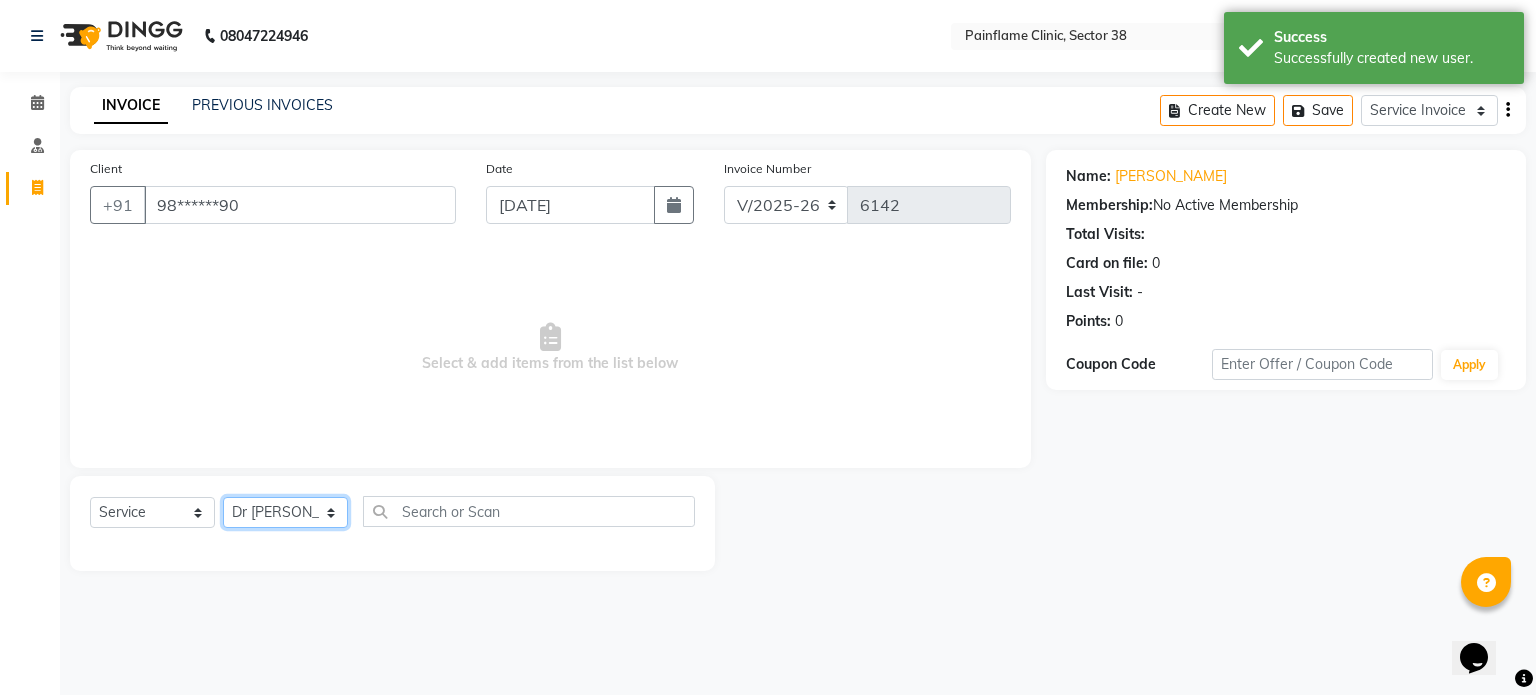 click on "Select Therapist [PERSON_NAME] Dr [PERSON_NAME] [PERSON_NAME] Dr [PERSON_NAME] Dr. Suraj [PERSON_NAME] [PERSON_NAME] [PERSON_NAME] [PERSON_NAME] Reception 1  Reception 2 Reception 3" 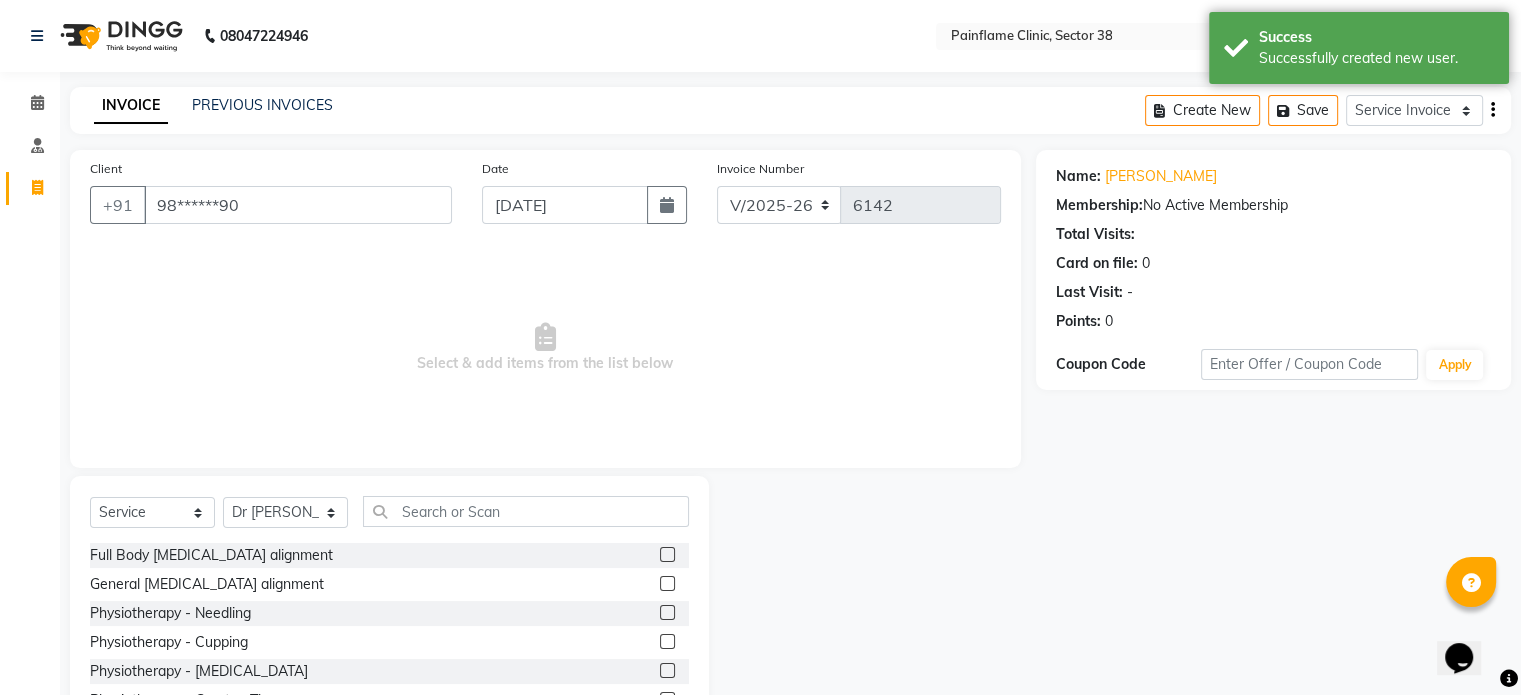 click 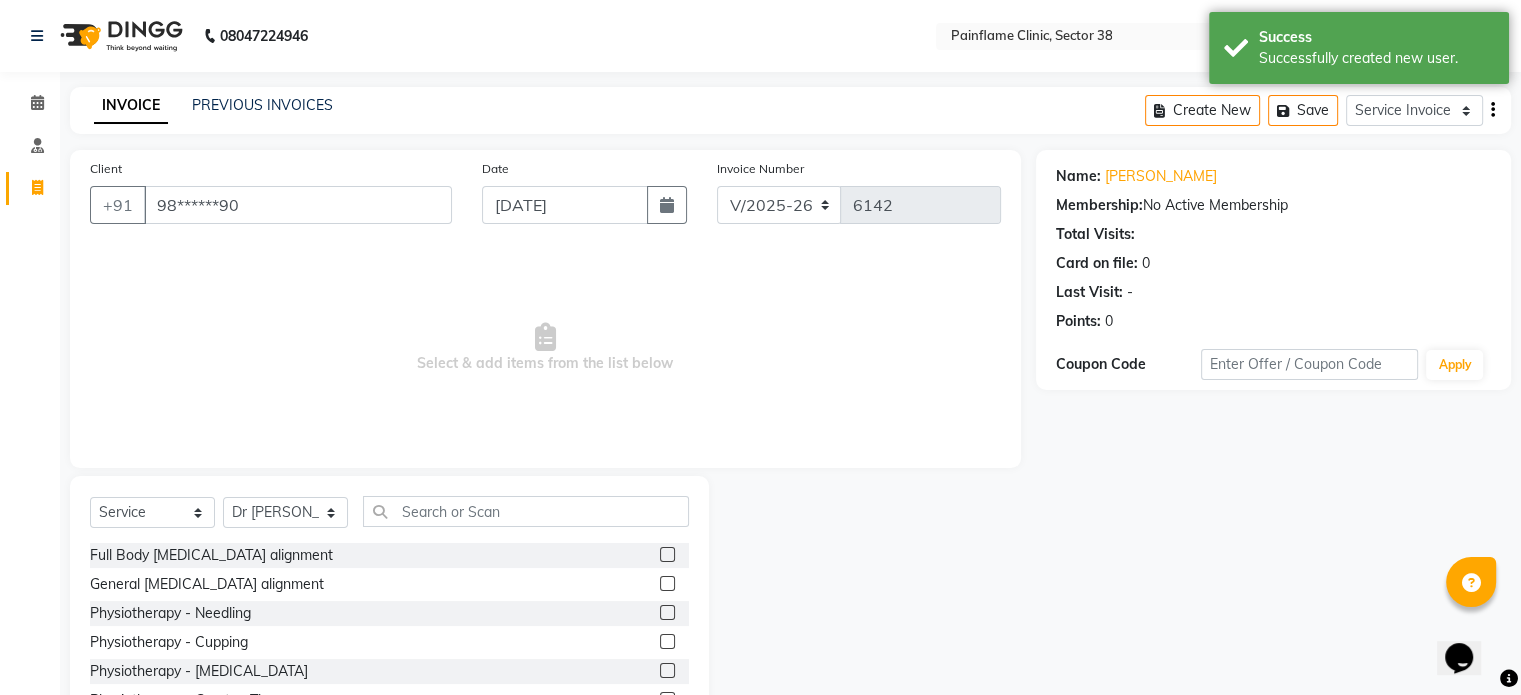 click at bounding box center (666, 555) 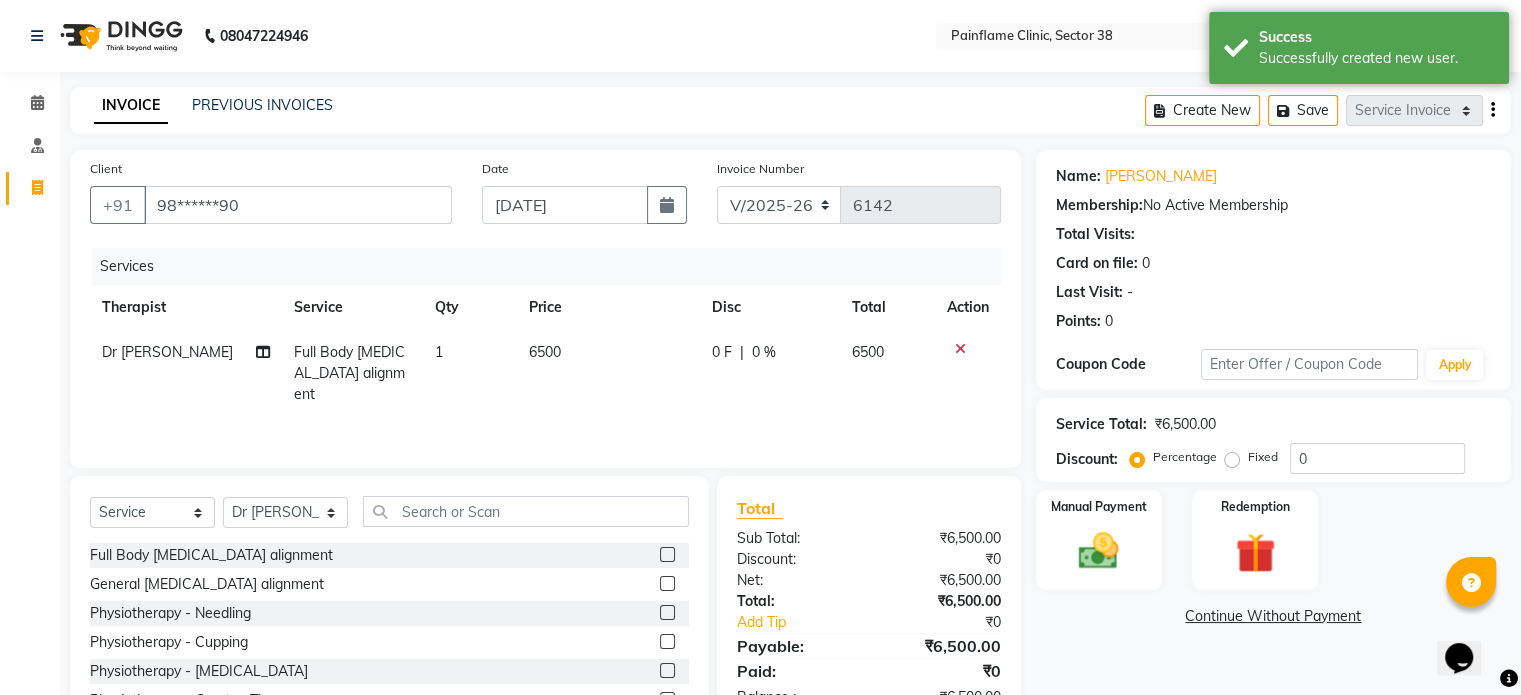 scroll, scrollTop: 119, scrollLeft: 0, axis: vertical 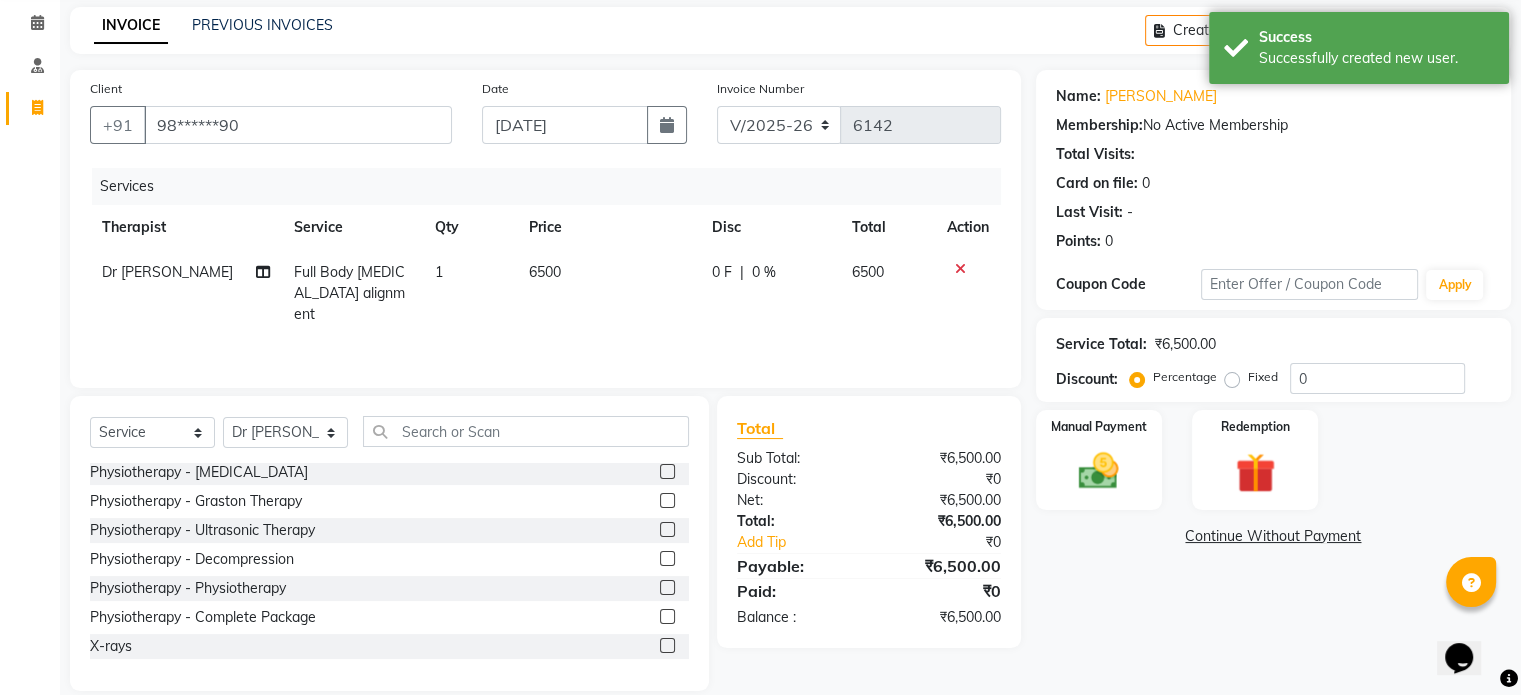 click 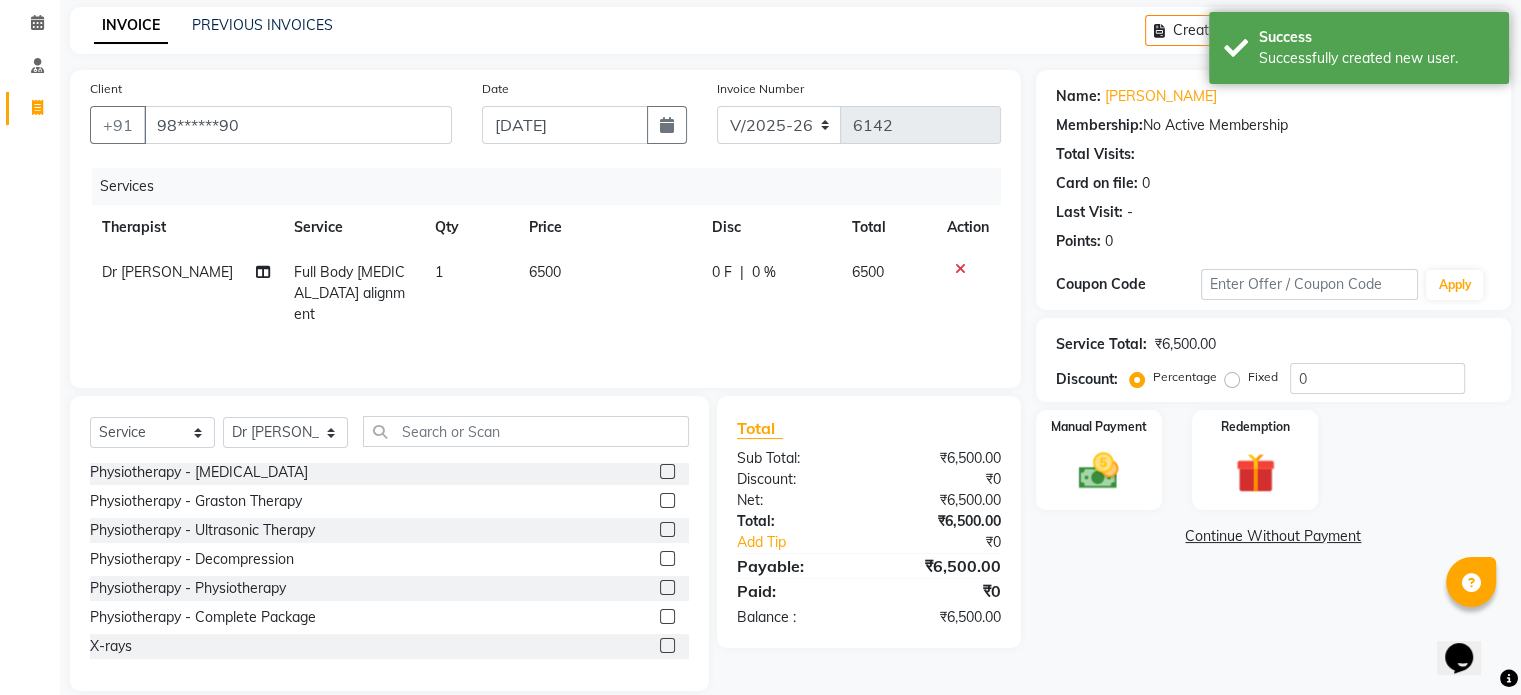 click at bounding box center (666, 646) 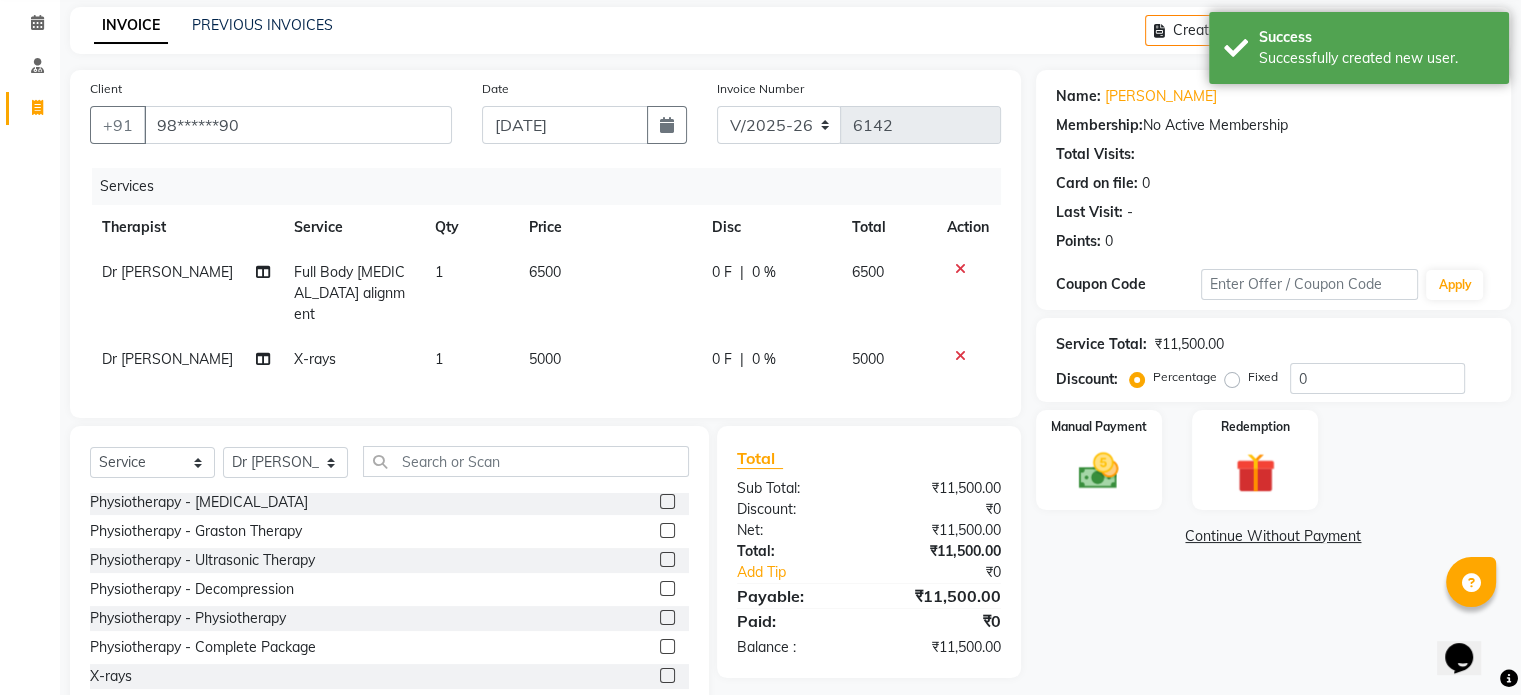 click on "5000" 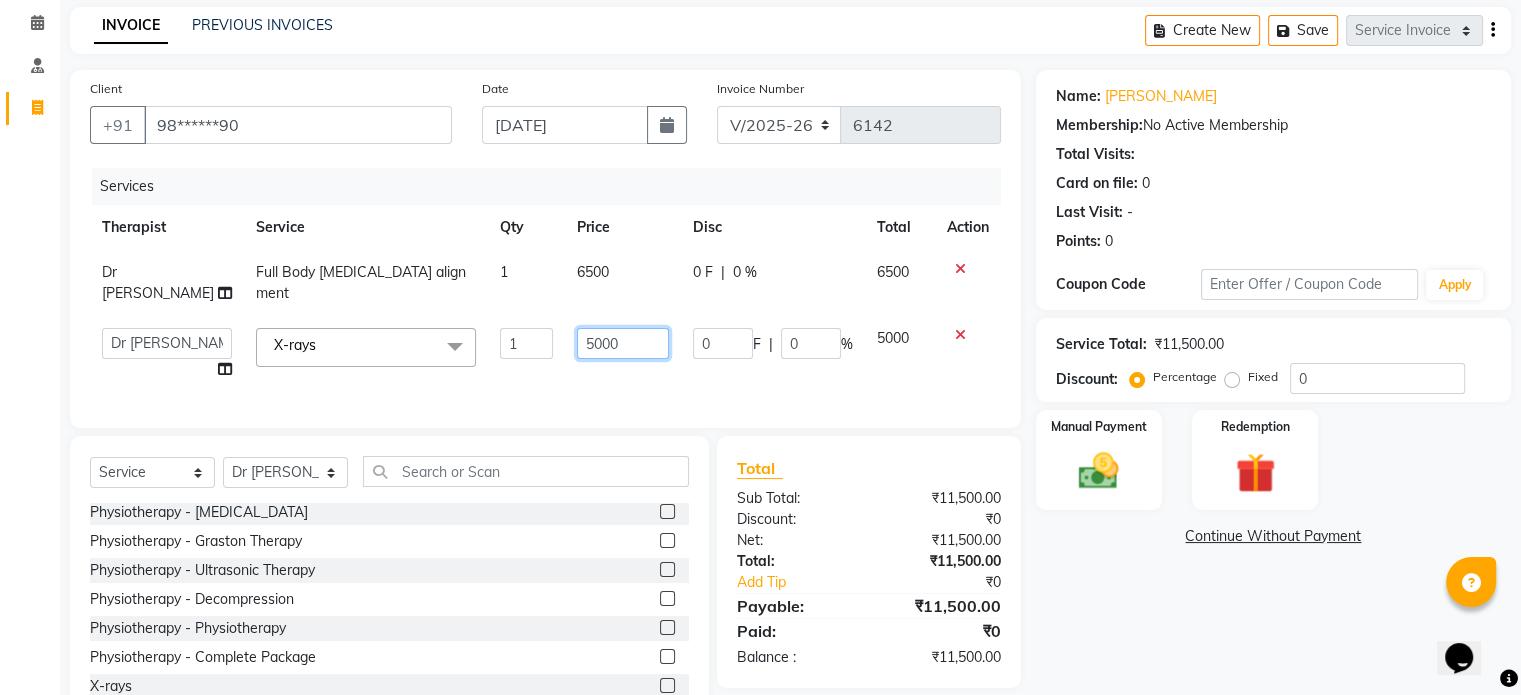 click on "5000" 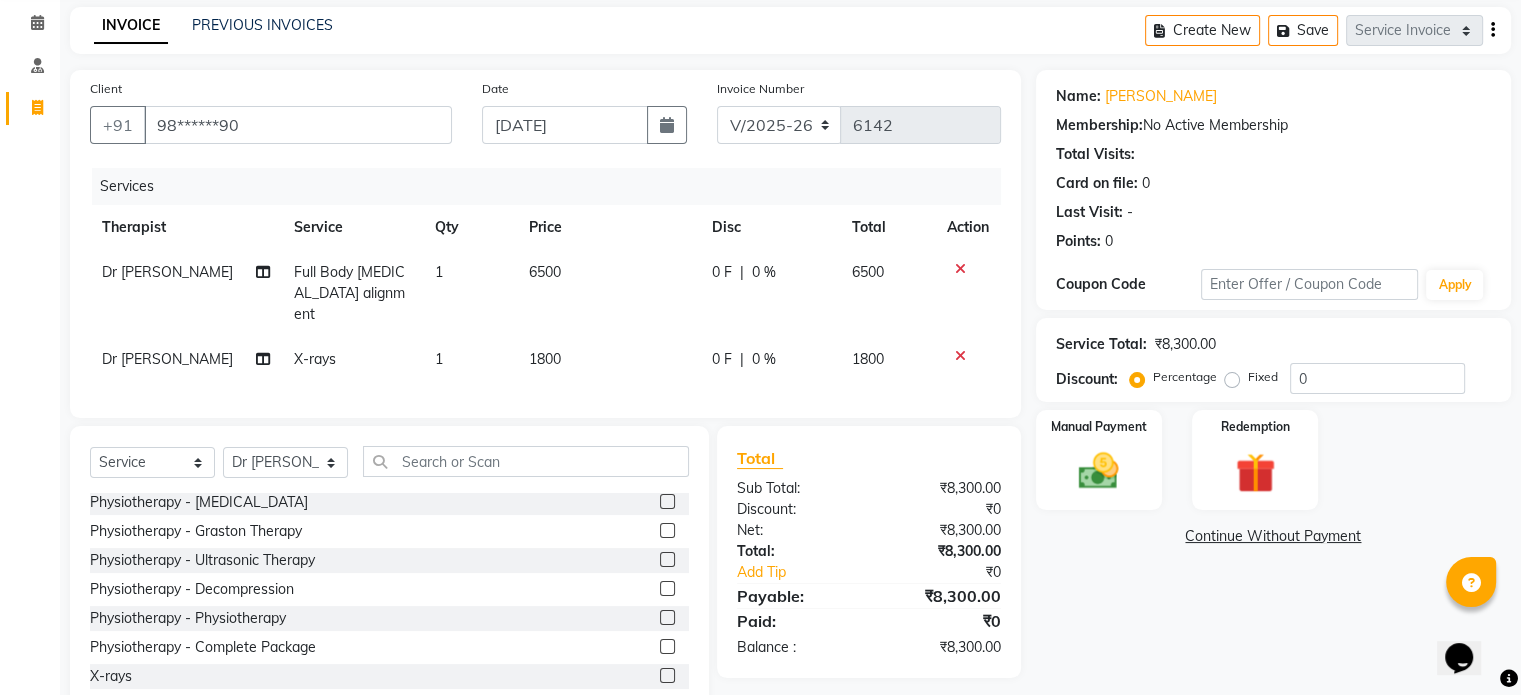 click on "Fixed" 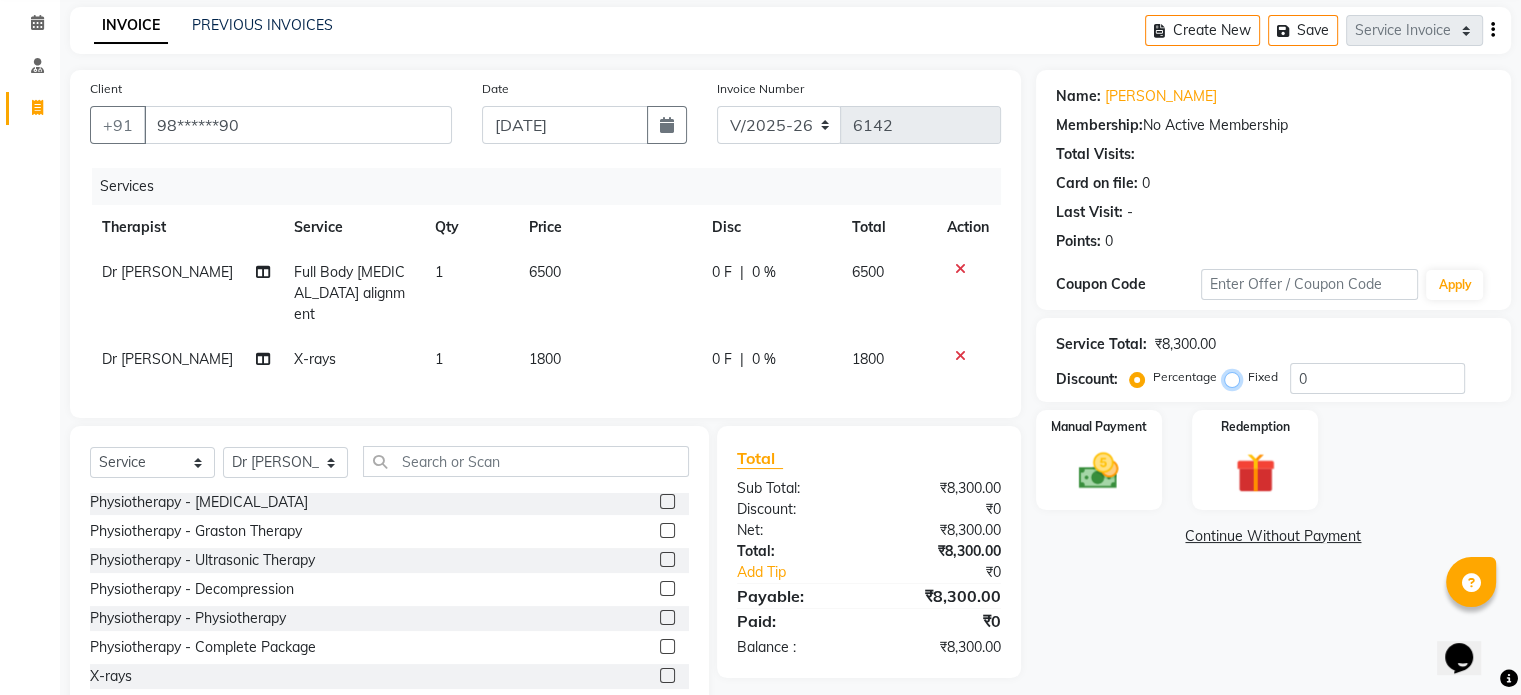 click on "Fixed" at bounding box center (1236, 377) 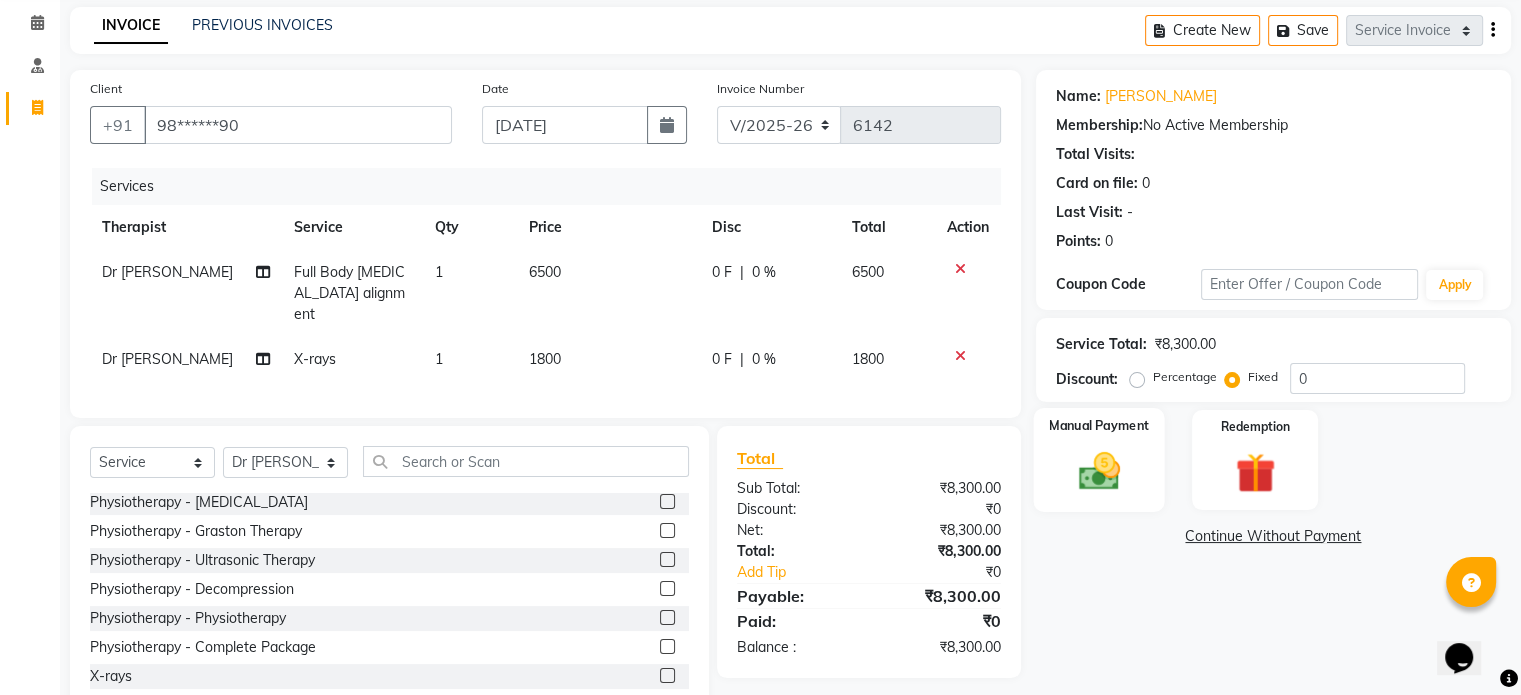 click on "Manual Payment" 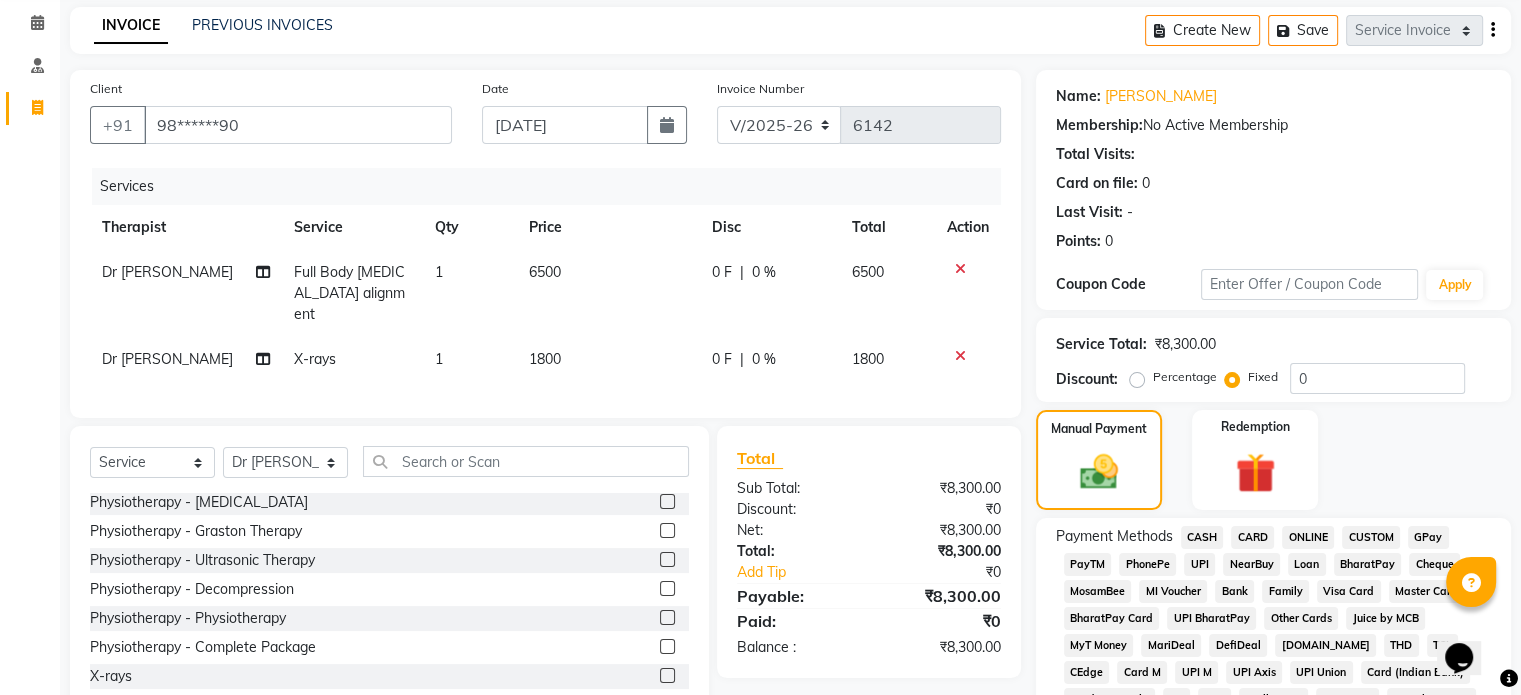click on "UPI" 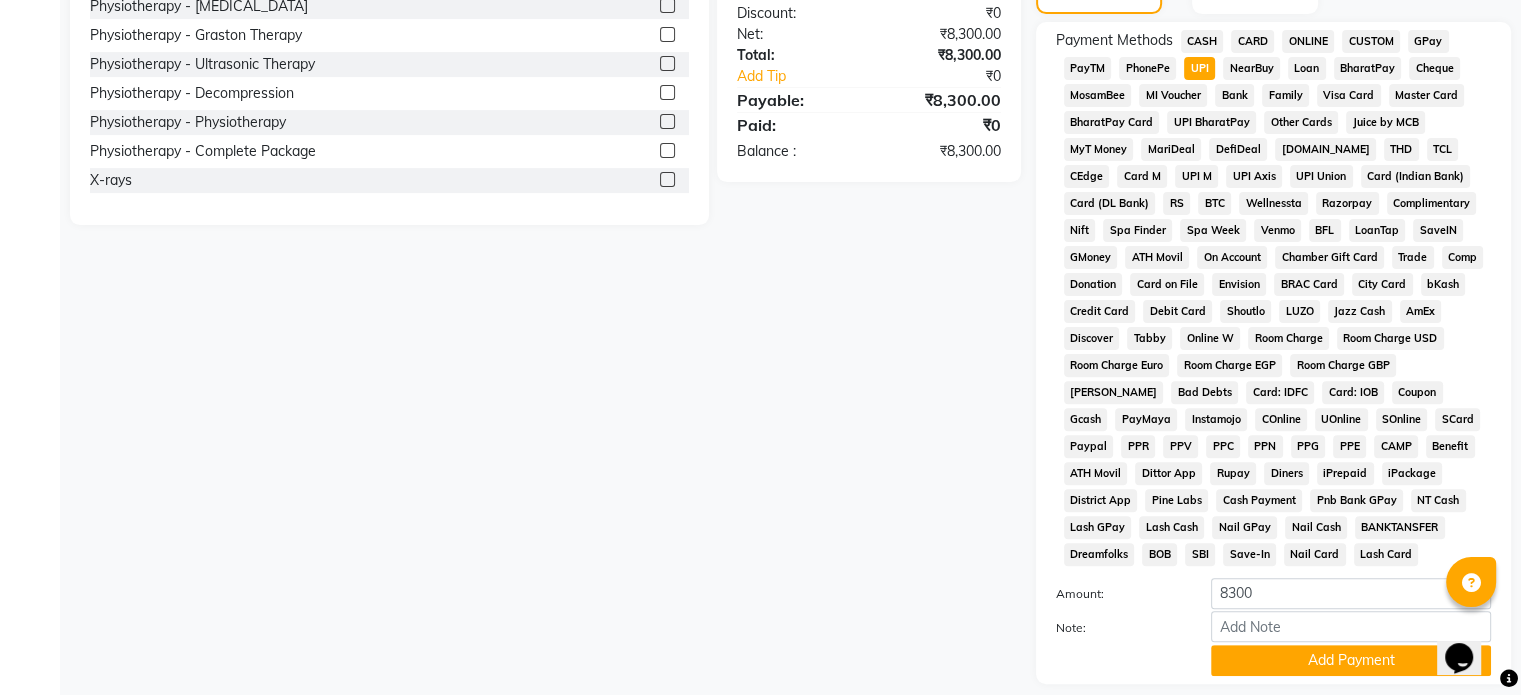 scroll, scrollTop: 652, scrollLeft: 0, axis: vertical 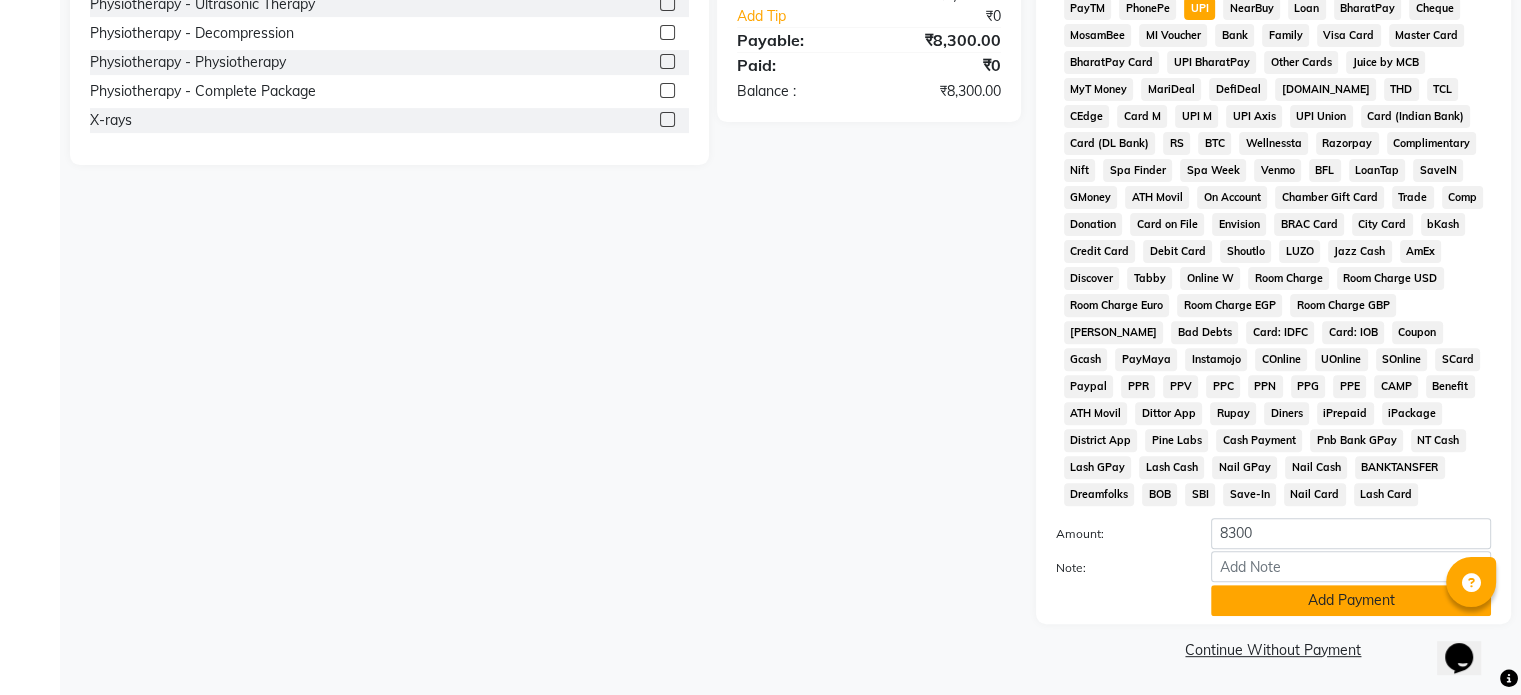 click on "Add Payment" 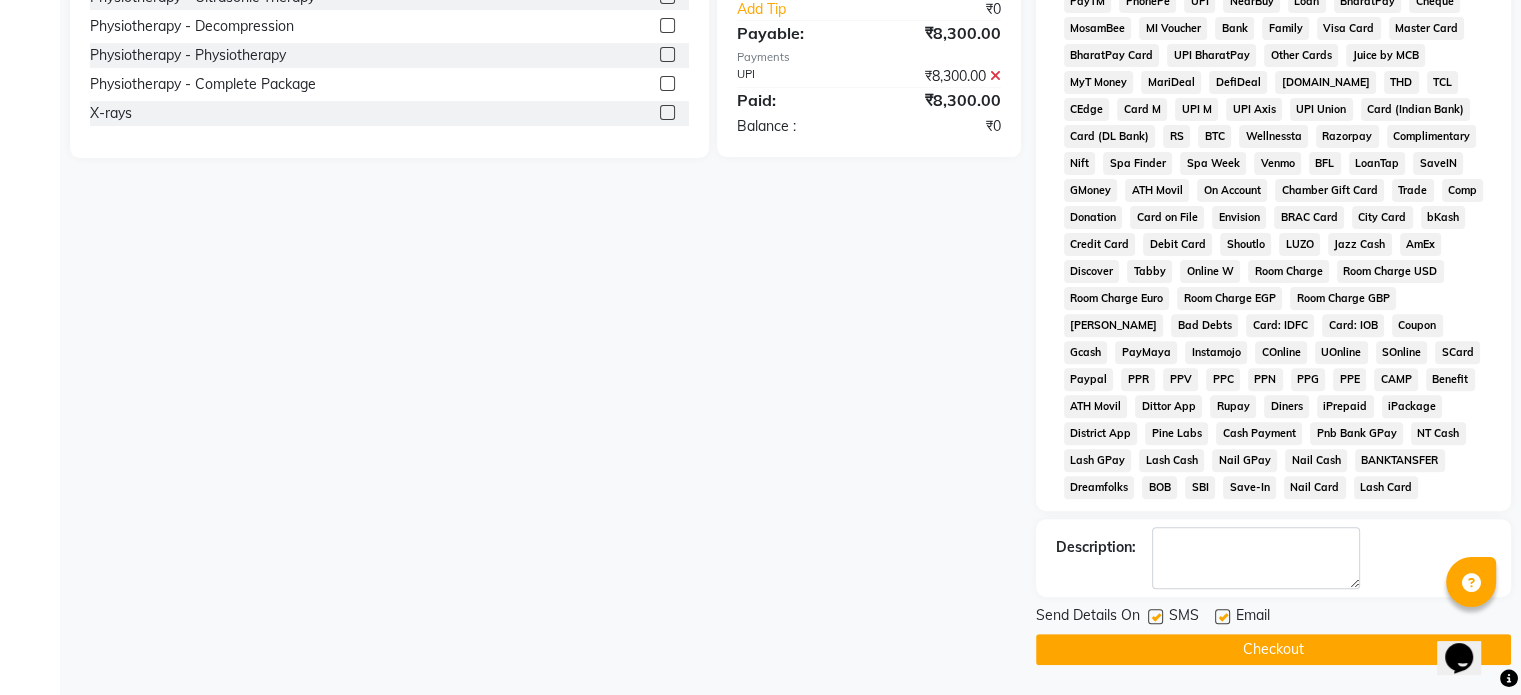 click 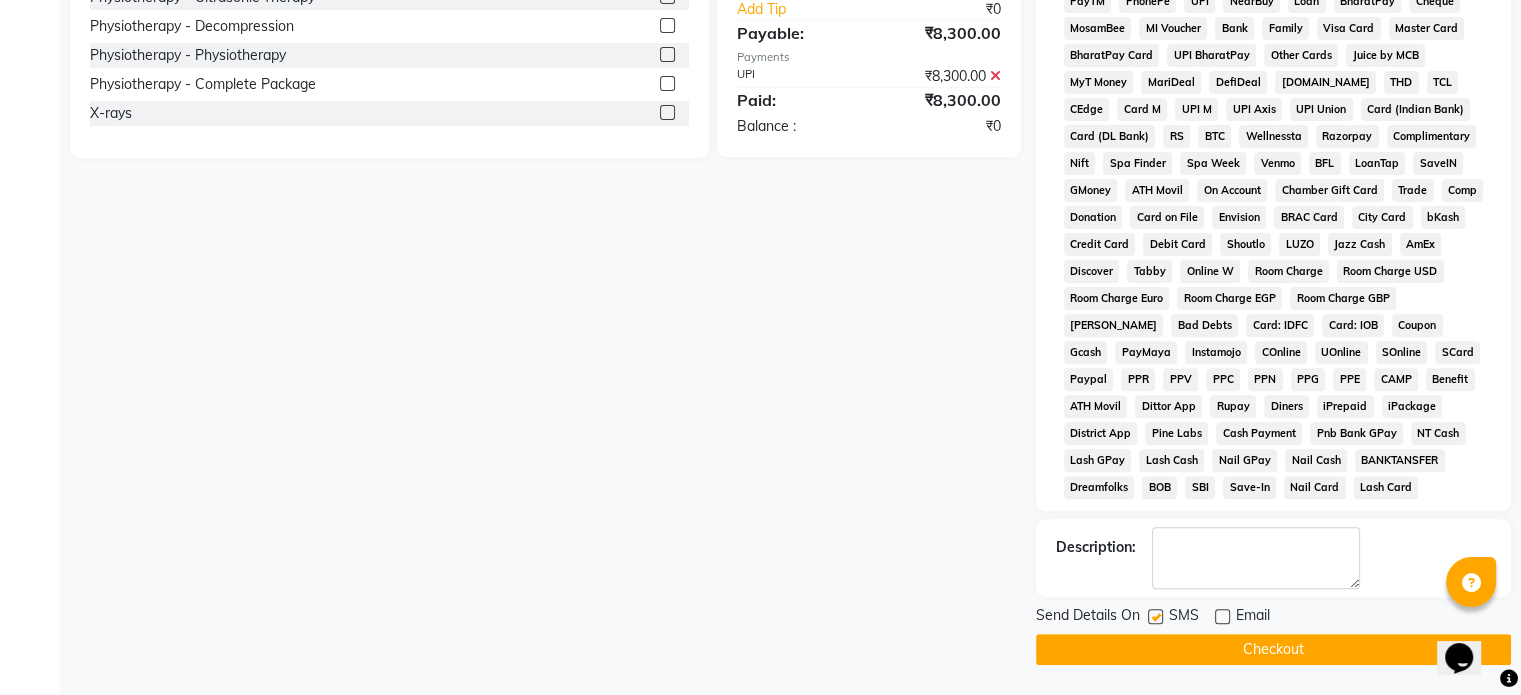 click 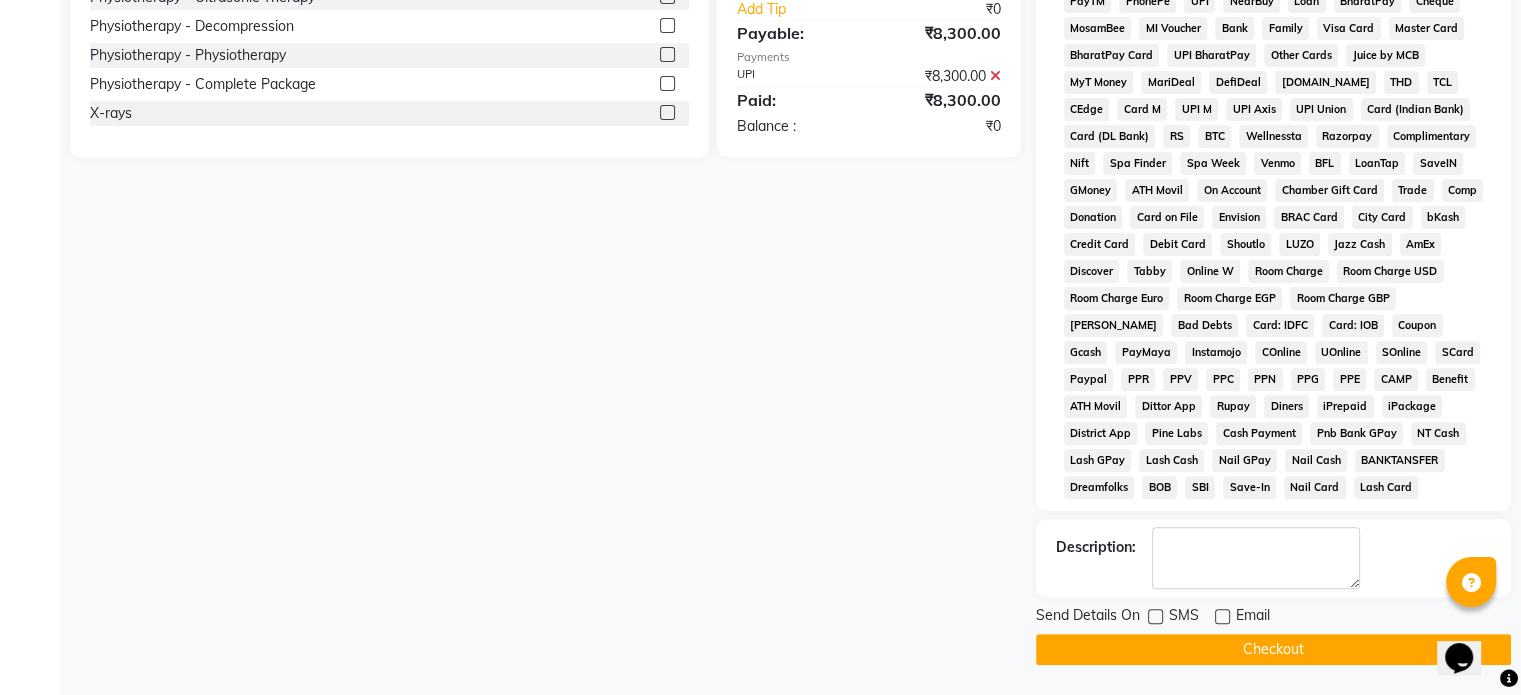 click on "Checkout" 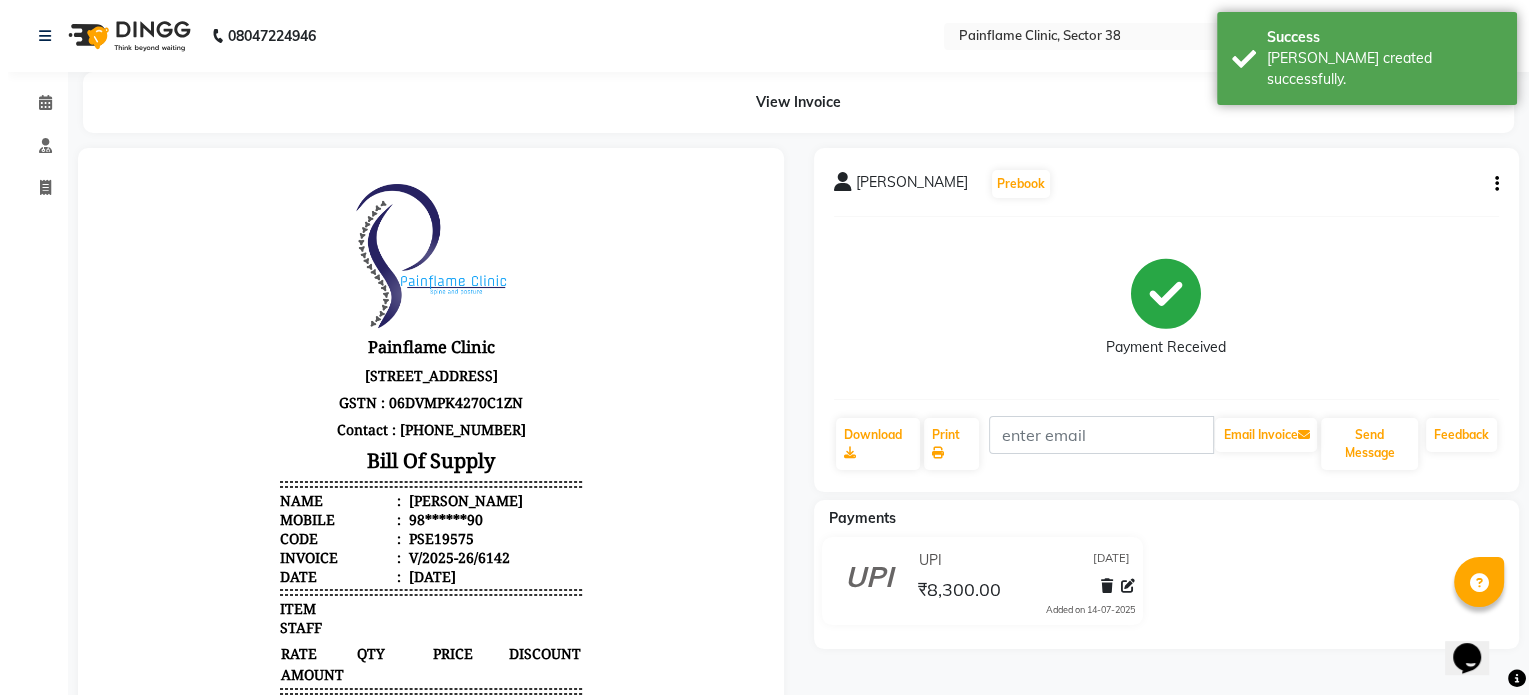 scroll, scrollTop: 0, scrollLeft: 0, axis: both 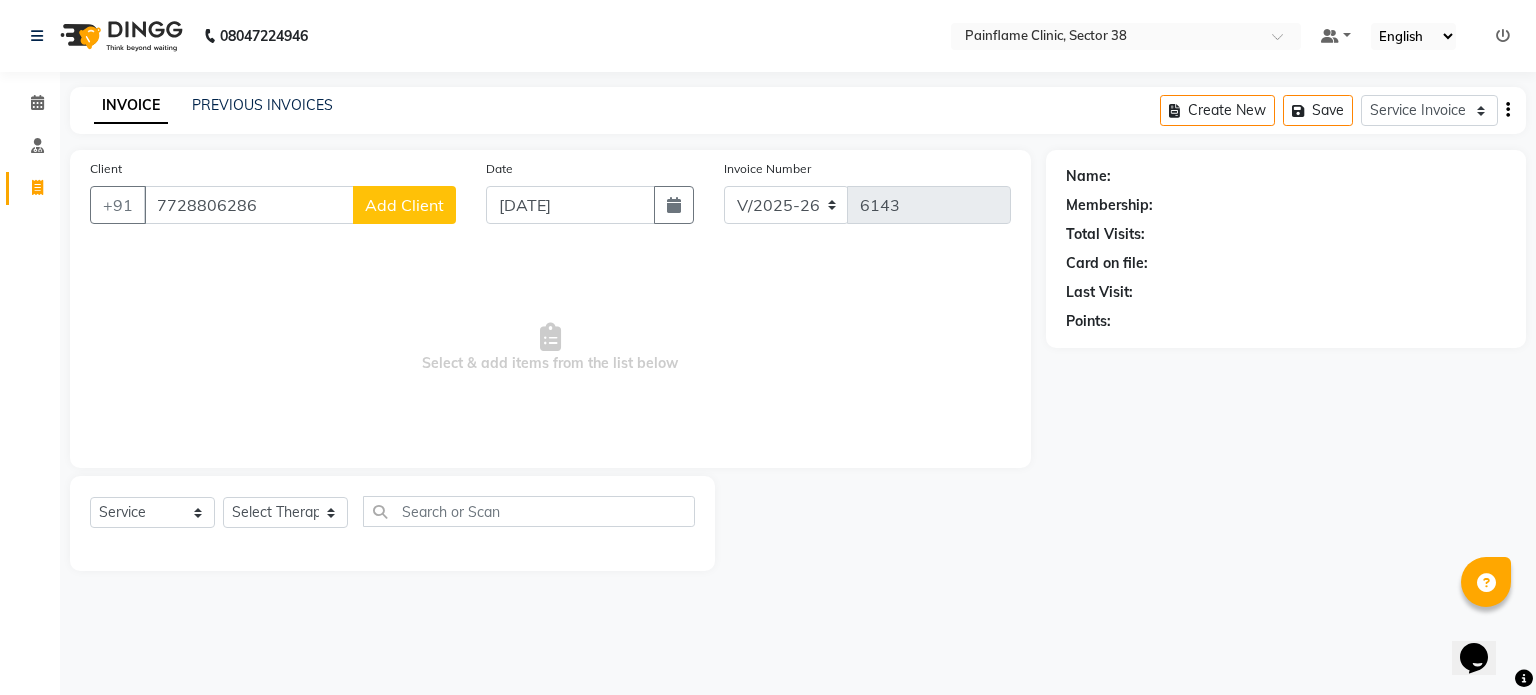 click on "Add Client" 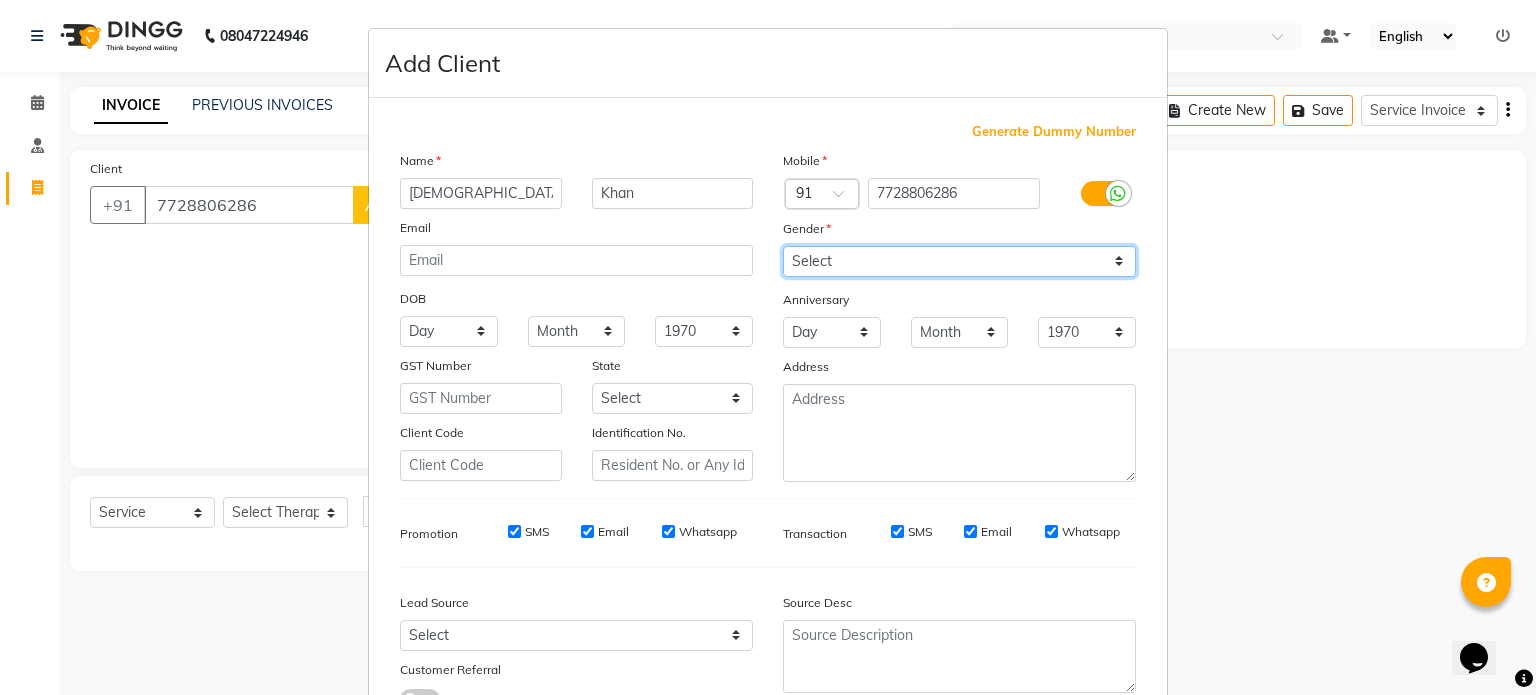 click on "Select [DEMOGRAPHIC_DATA] [DEMOGRAPHIC_DATA] Other Prefer Not To Say" at bounding box center [959, 261] 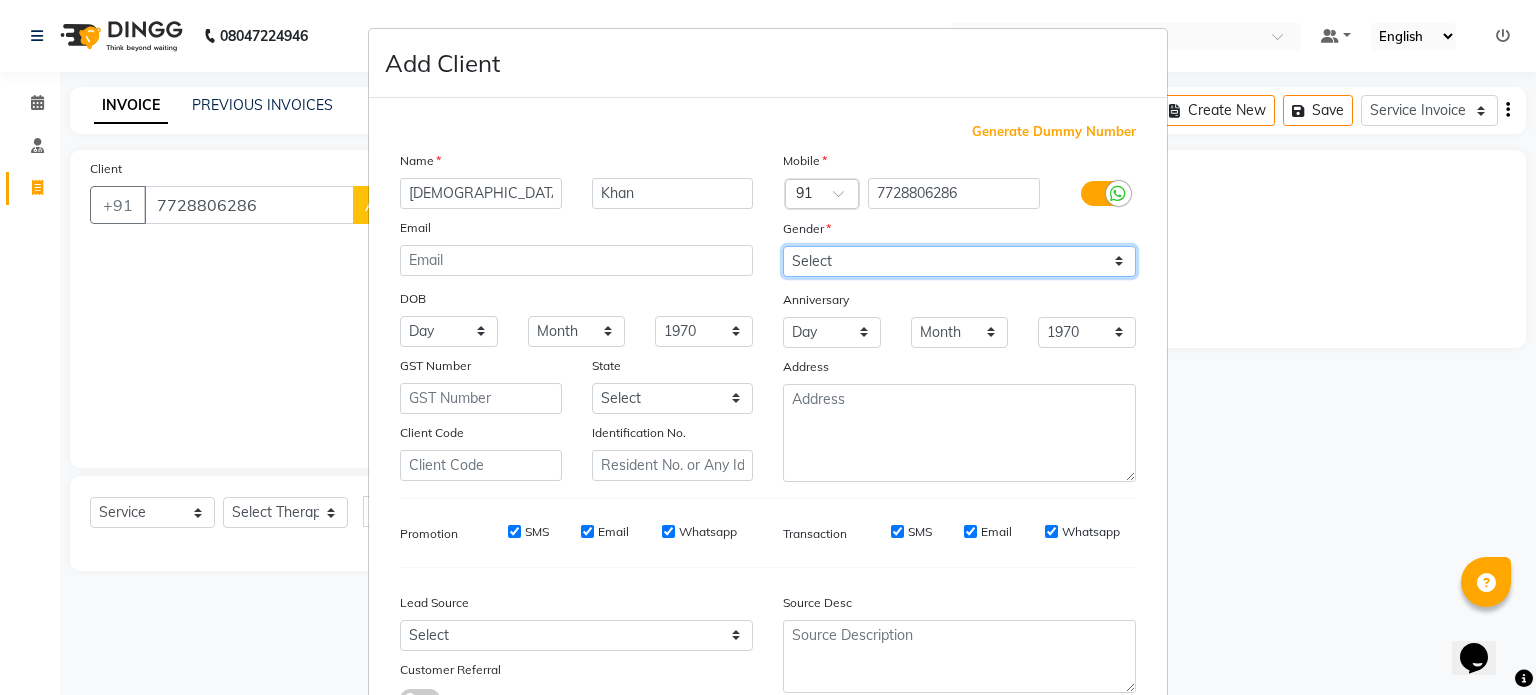 click on "Select [DEMOGRAPHIC_DATA] [DEMOGRAPHIC_DATA] Other Prefer Not To Say" at bounding box center (959, 261) 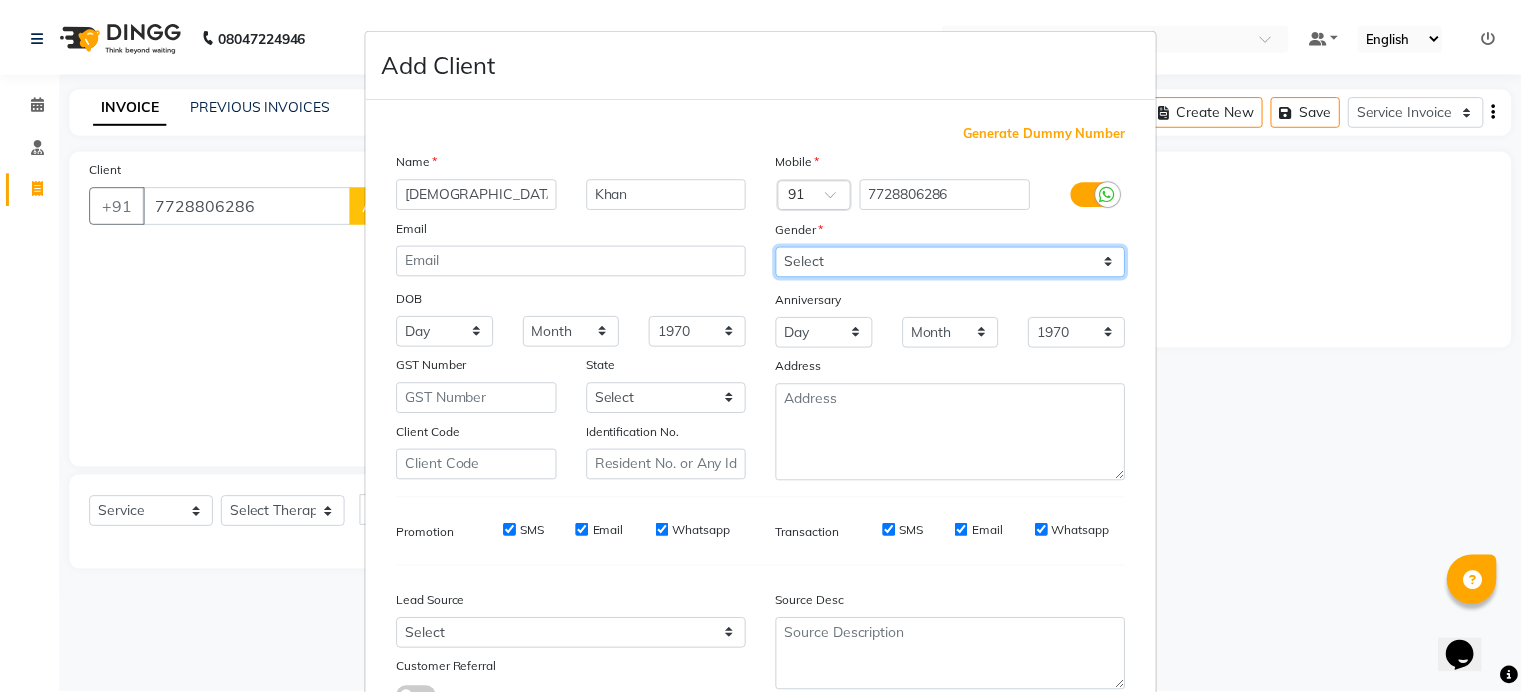 scroll, scrollTop: 161, scrollLeft: 0, axis: vertical 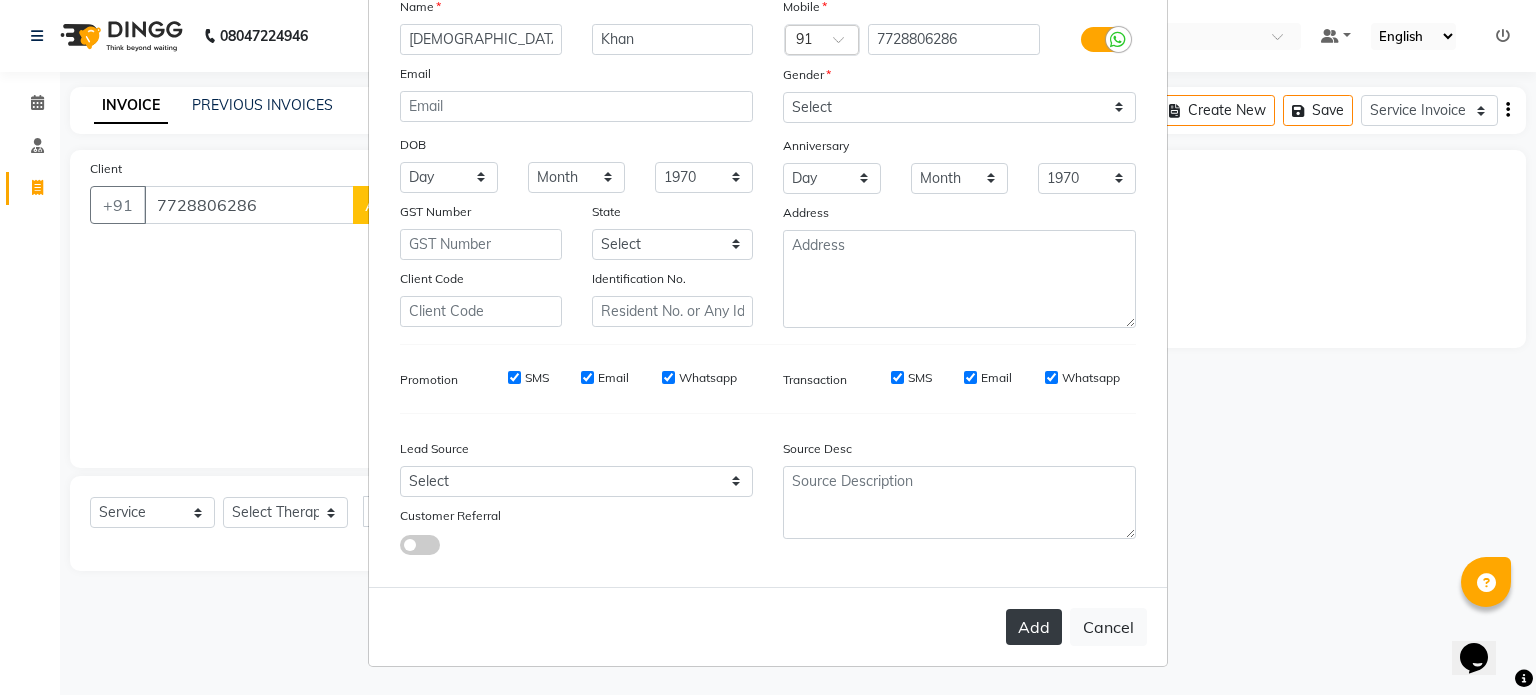 click on "Add" at bounding box center [1034, 627] 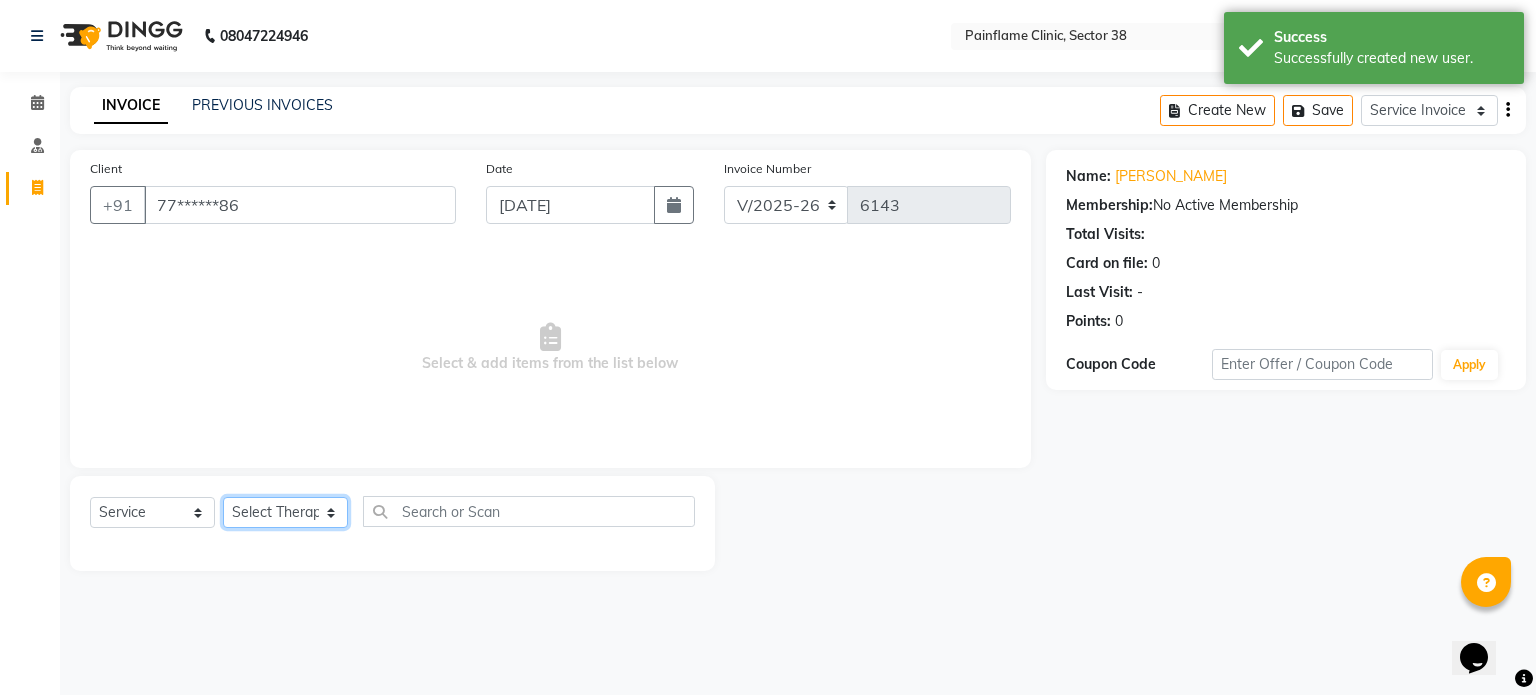 click on "Select Therapist [PERSON_NAME] Dr [PERSON_NAME] [PERSON_NAME] Dr [PERSON_NAME] Dr. Suraj [PERSON_NAME] [PERSON_NAME] [PERSON_NAME] [PERSON_NAME] Reception 1  Reception 2 Reception 3" 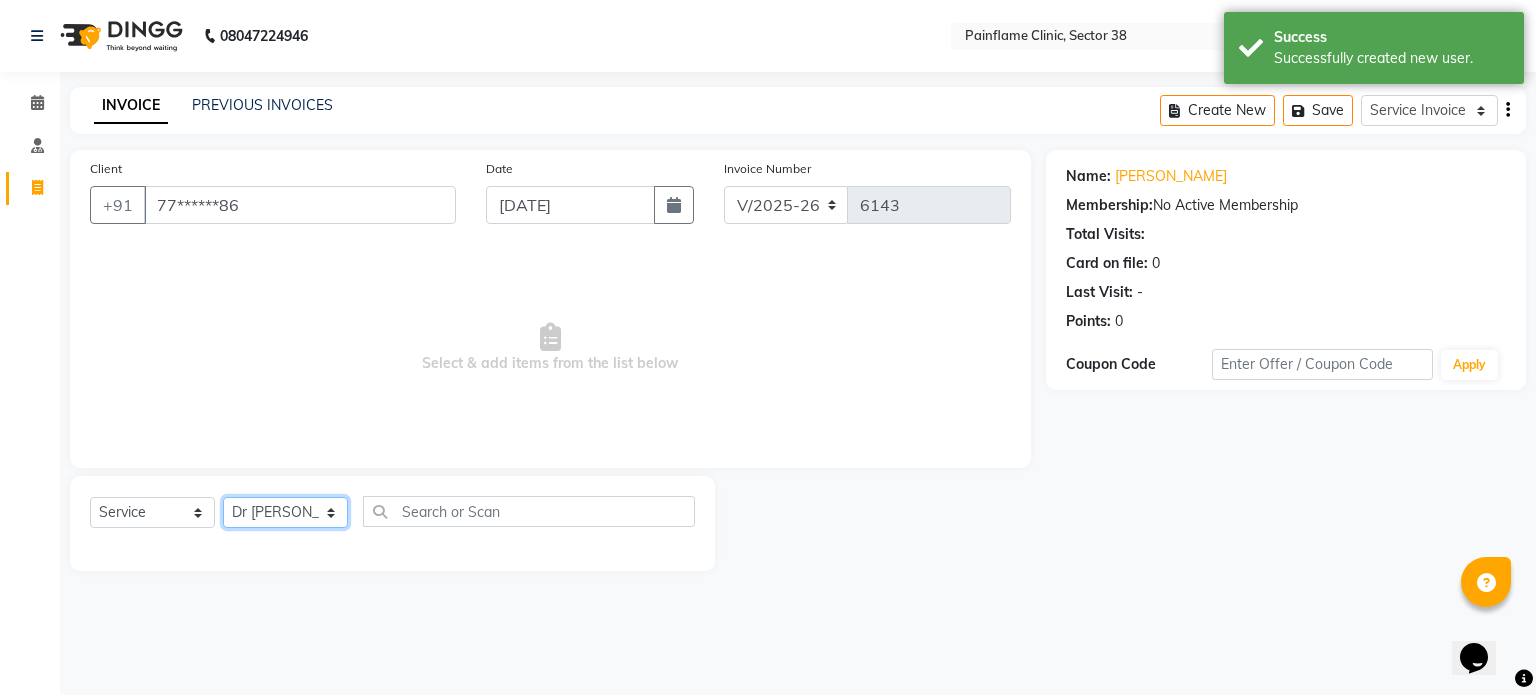 click on "Select Therapist [PERSON_NAME] Dr [PERSON_NAME] [PERSON_NAME] Dr [PERSON_NAME] Dr. Suraj [PERSON_NAME] [PERSON_NAME] [PERSON_NAME] [PERSON_NAME] Reception 1  Reception 2 Reception 3" 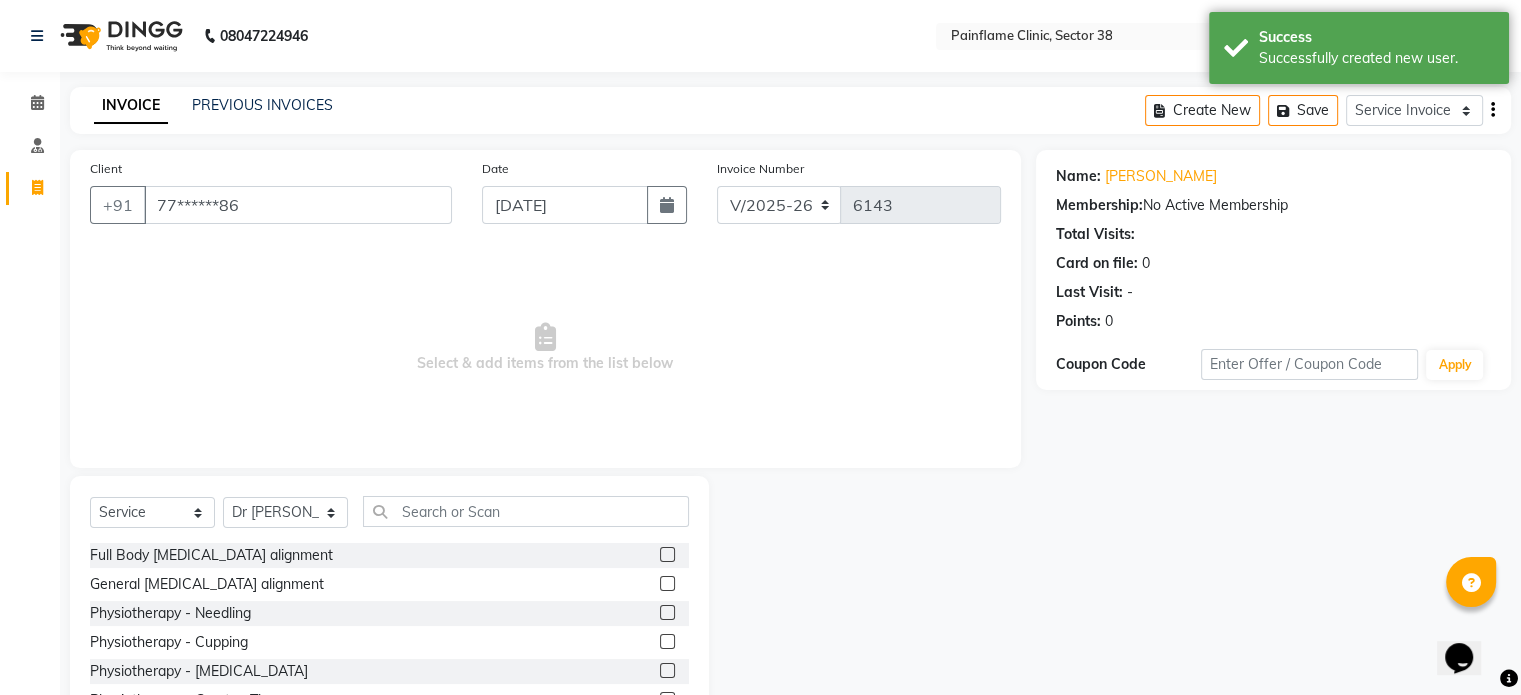 click 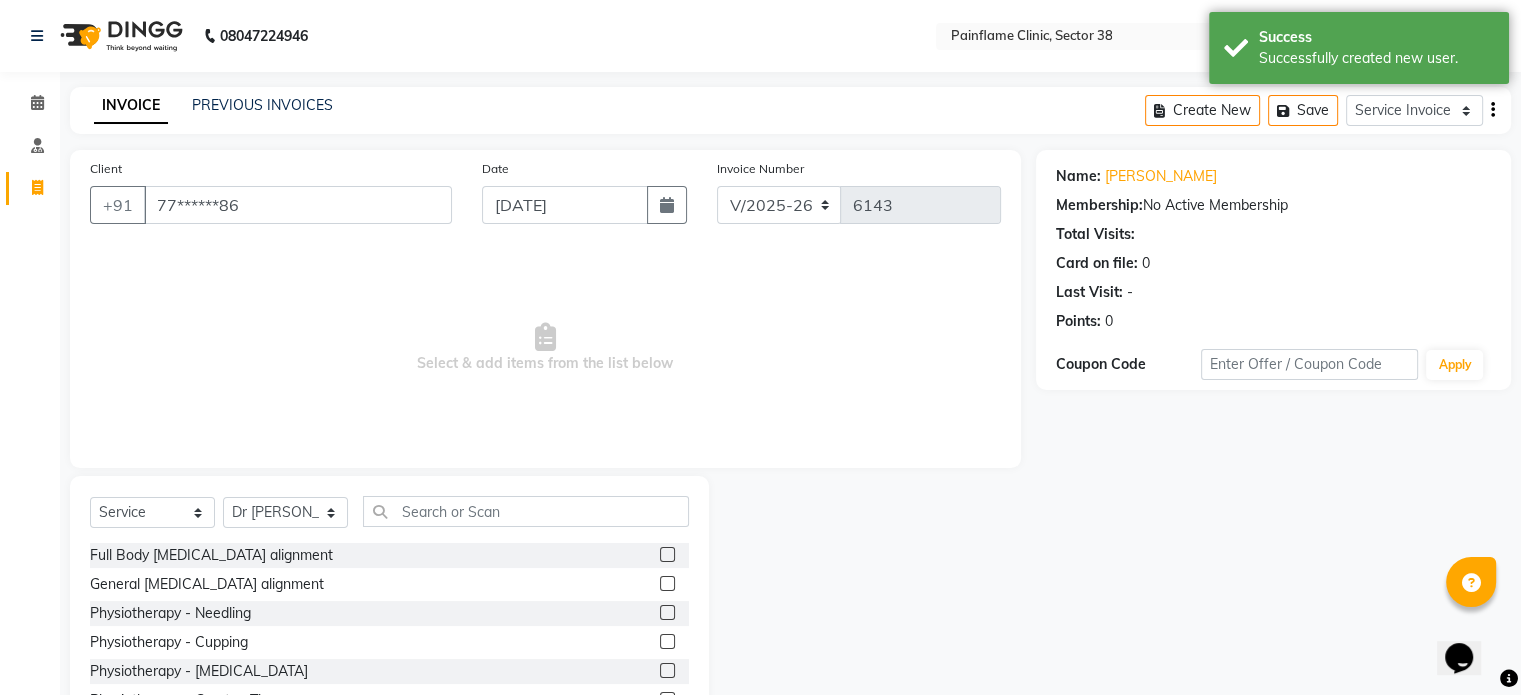 click at bounding box center [666, 555] 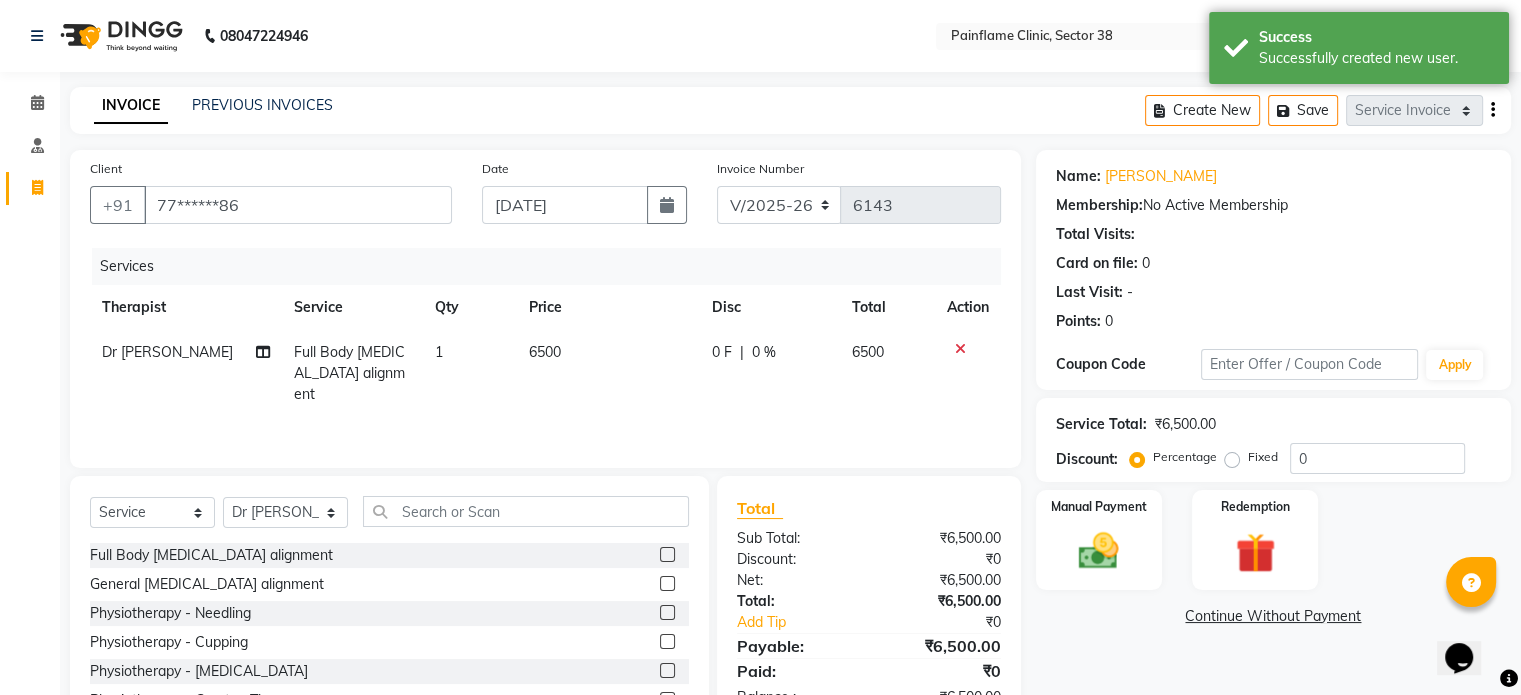 scroll, scrollTop: 119, scrollLeft: 0, axis: vertical 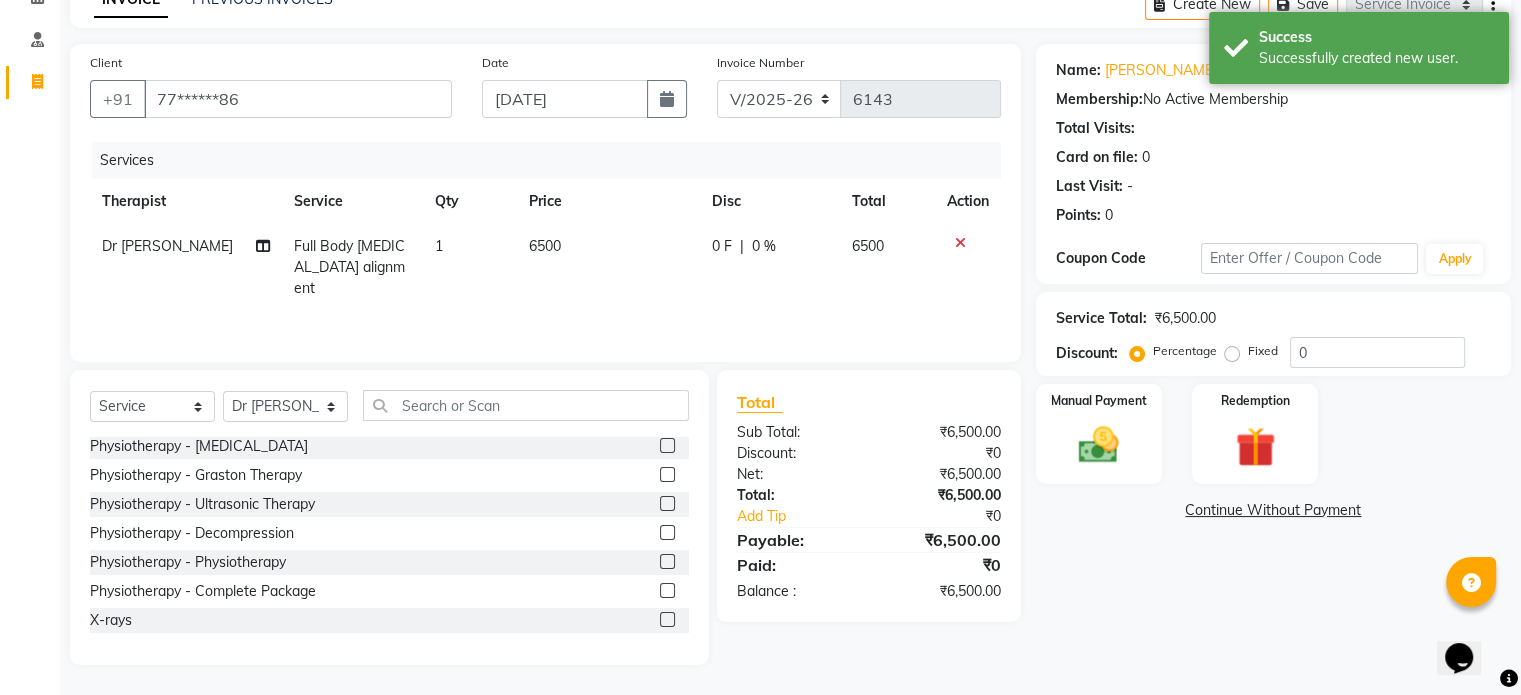 click 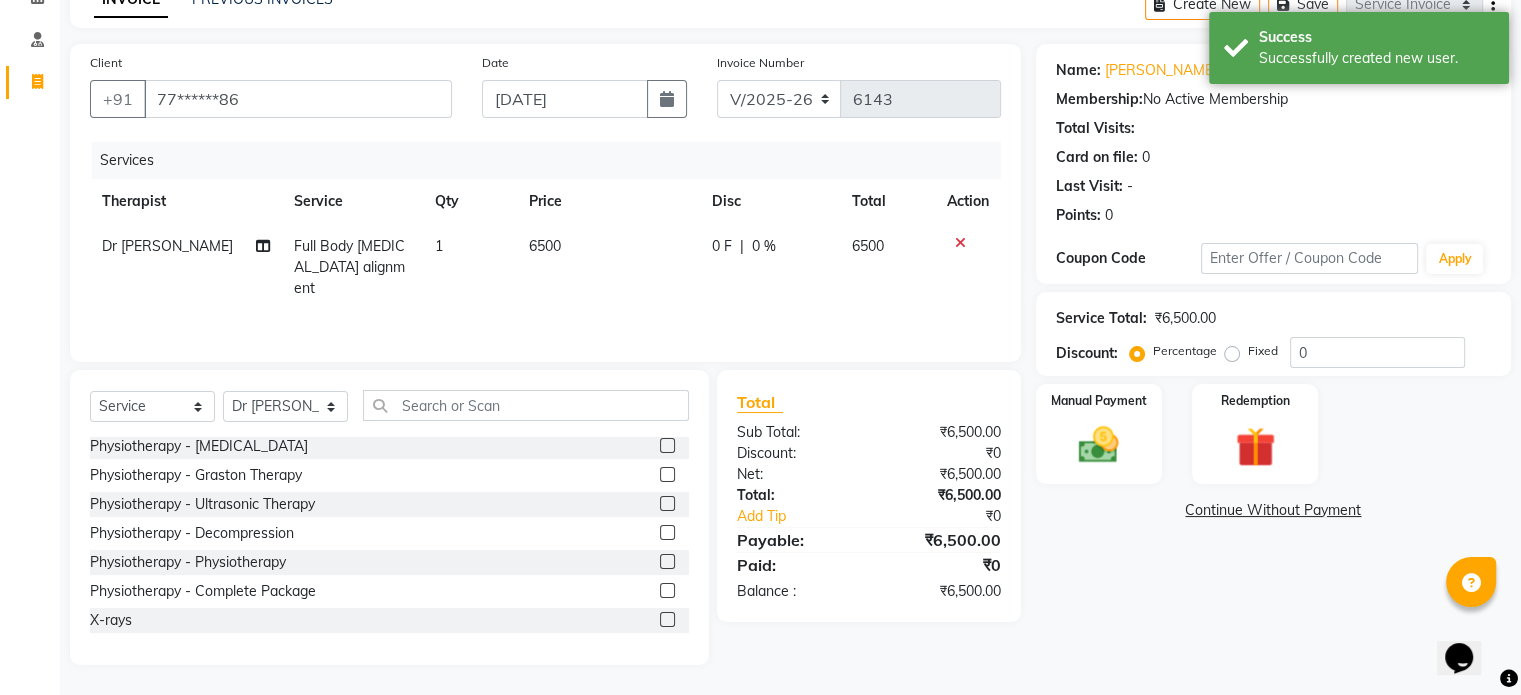 click at bounding box center [666, 620] 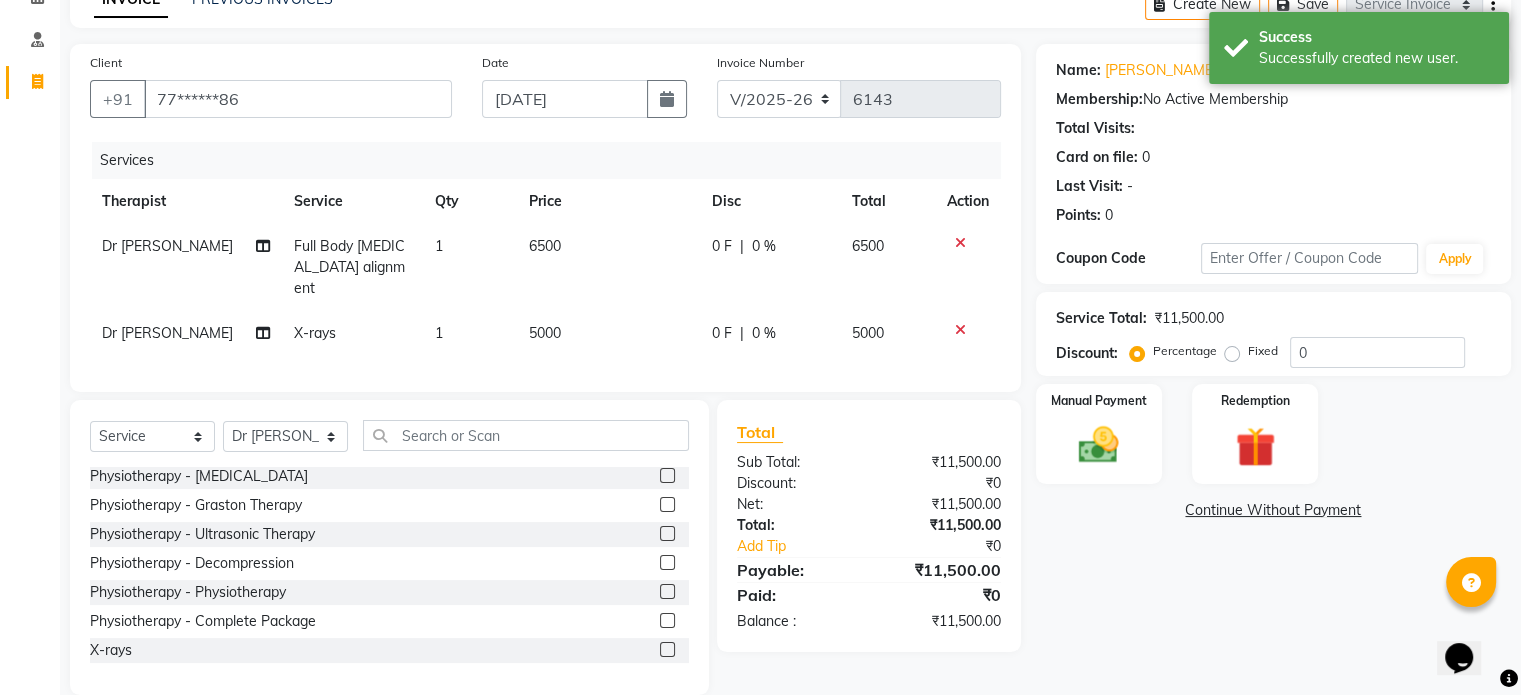 click on "5000" 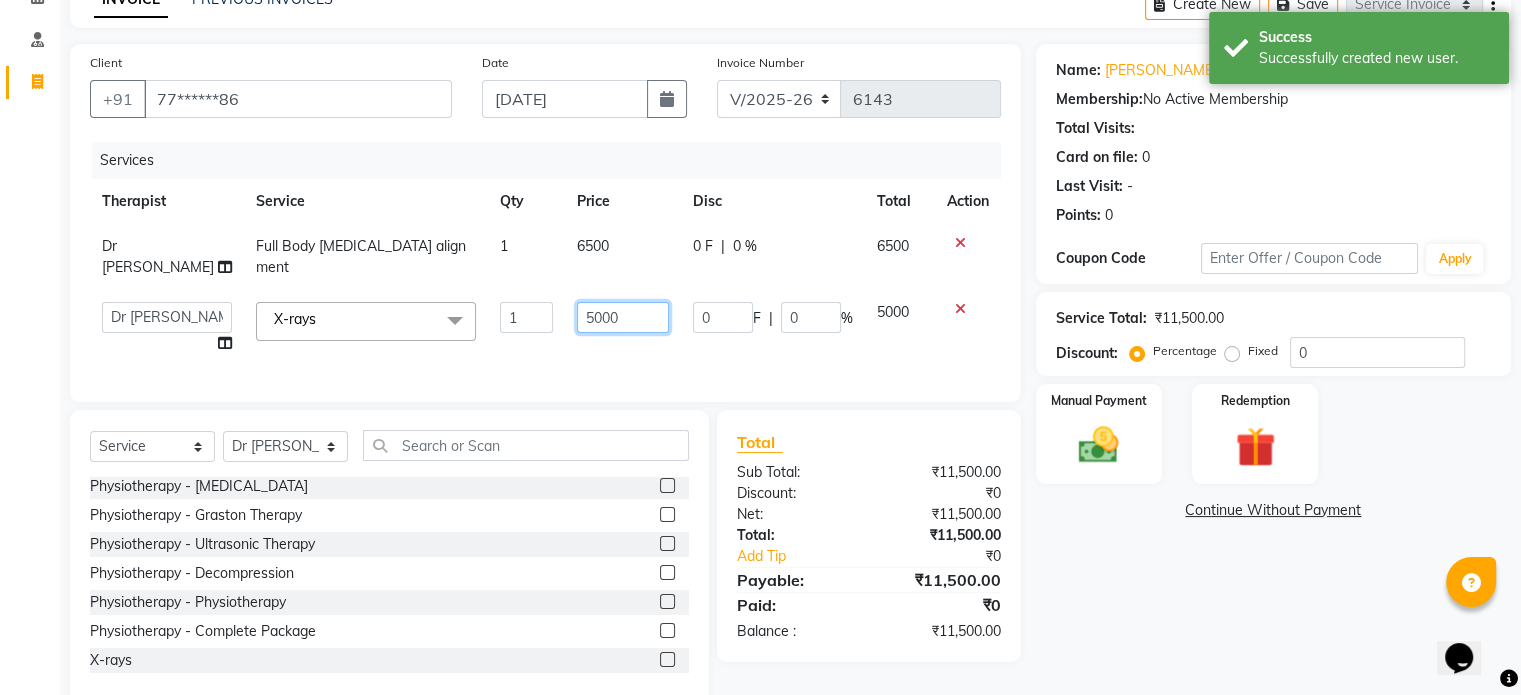 click on "5000" 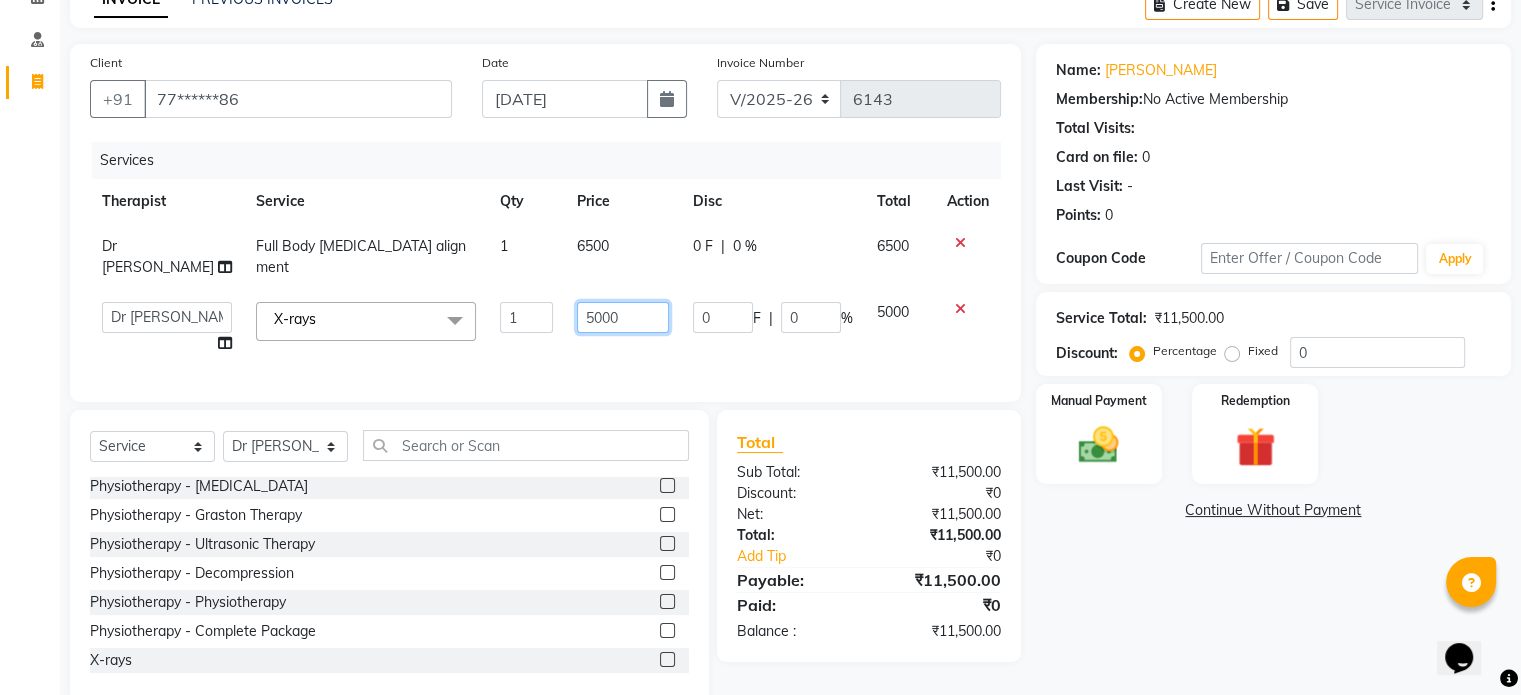 click on "5000" 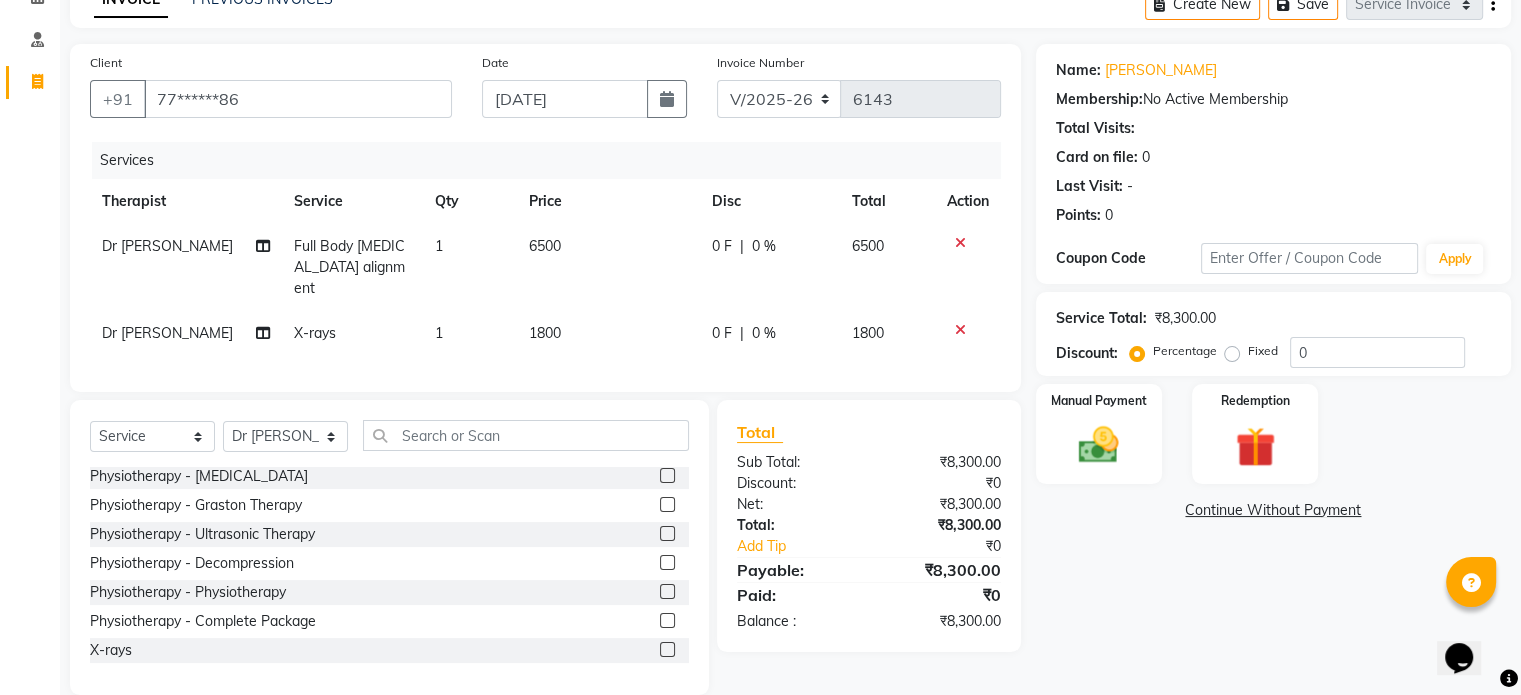 click on "Fixed" 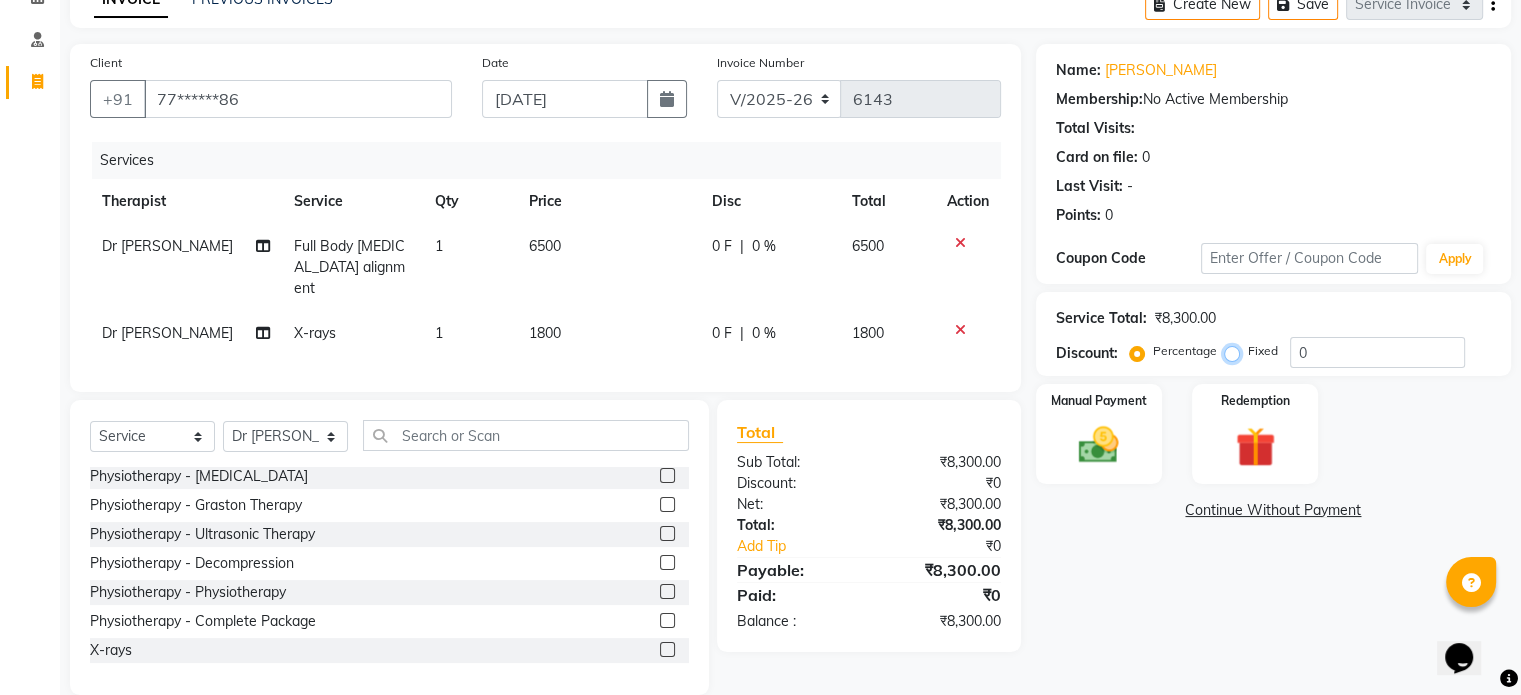 click on "Fixed" at bounding box center [1236, 351] 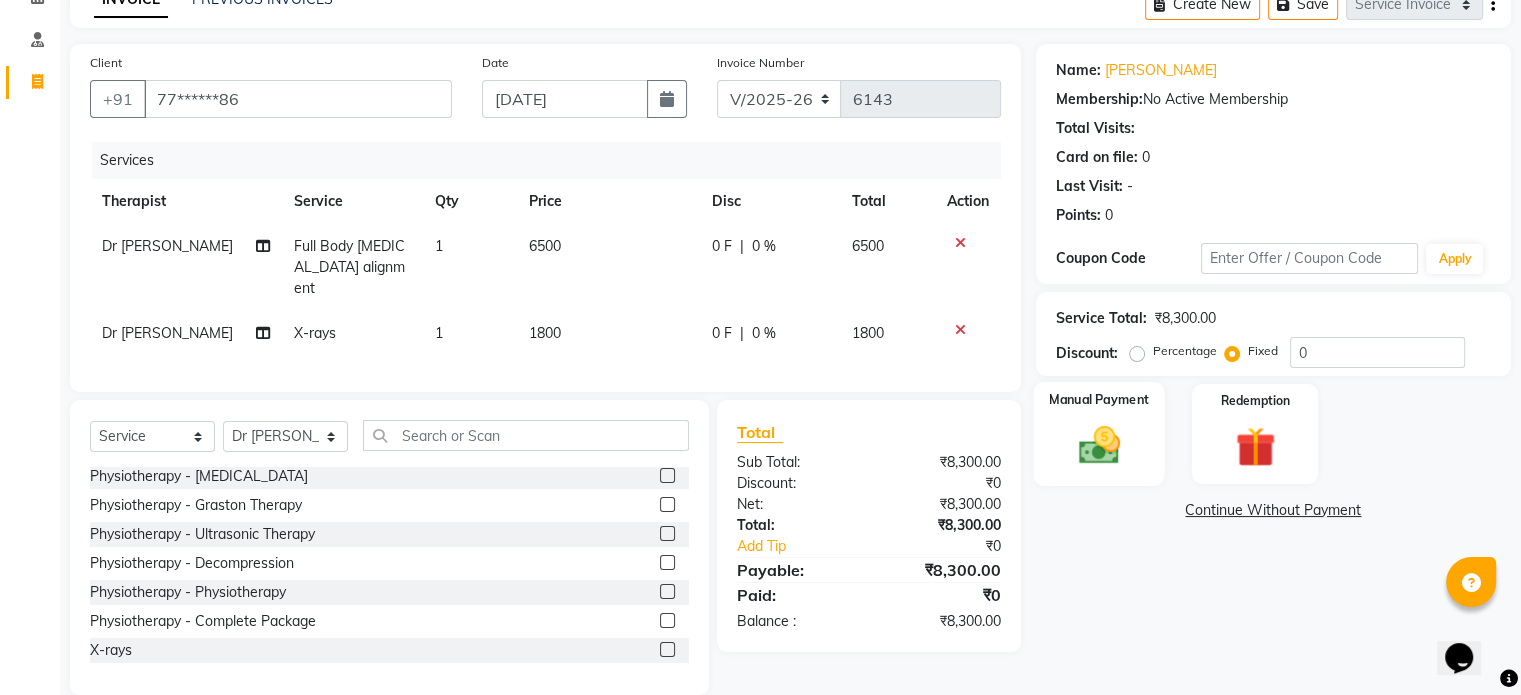 click 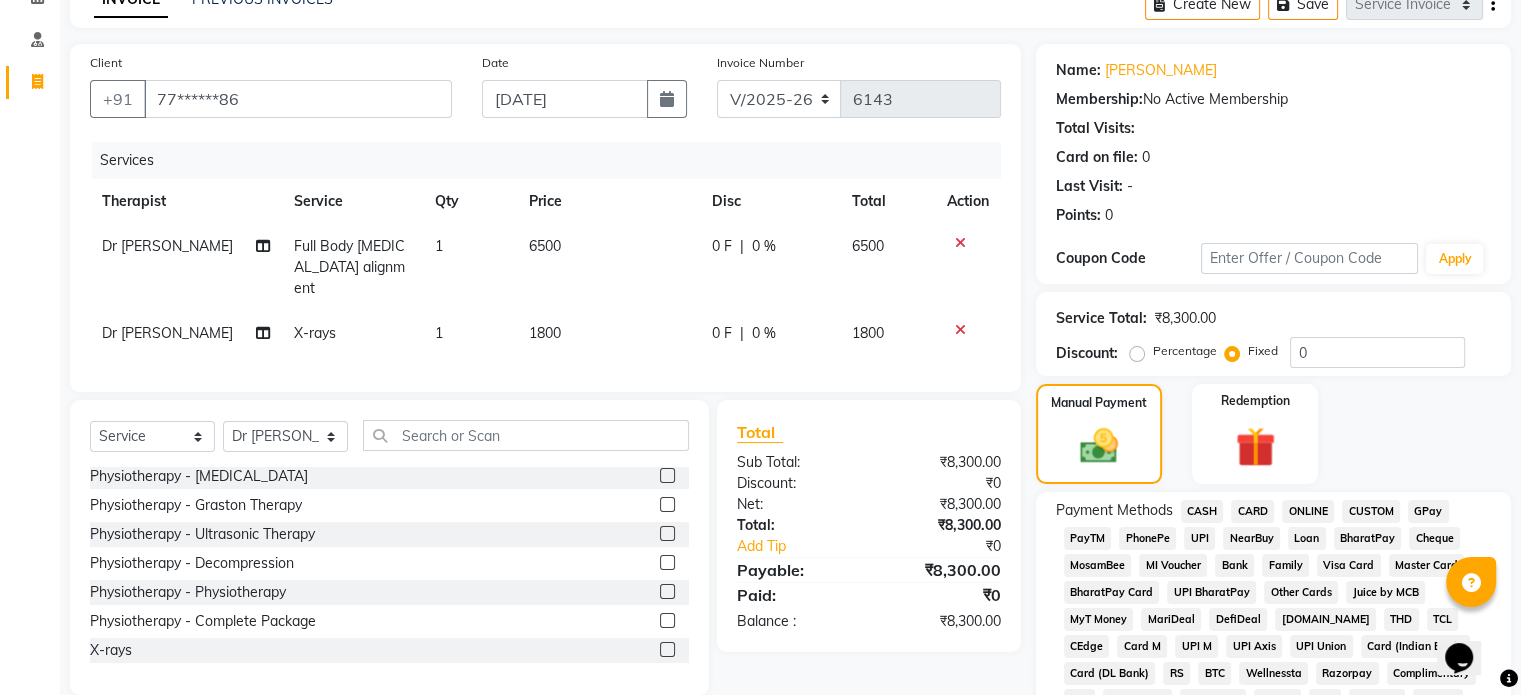 click on "UPI" 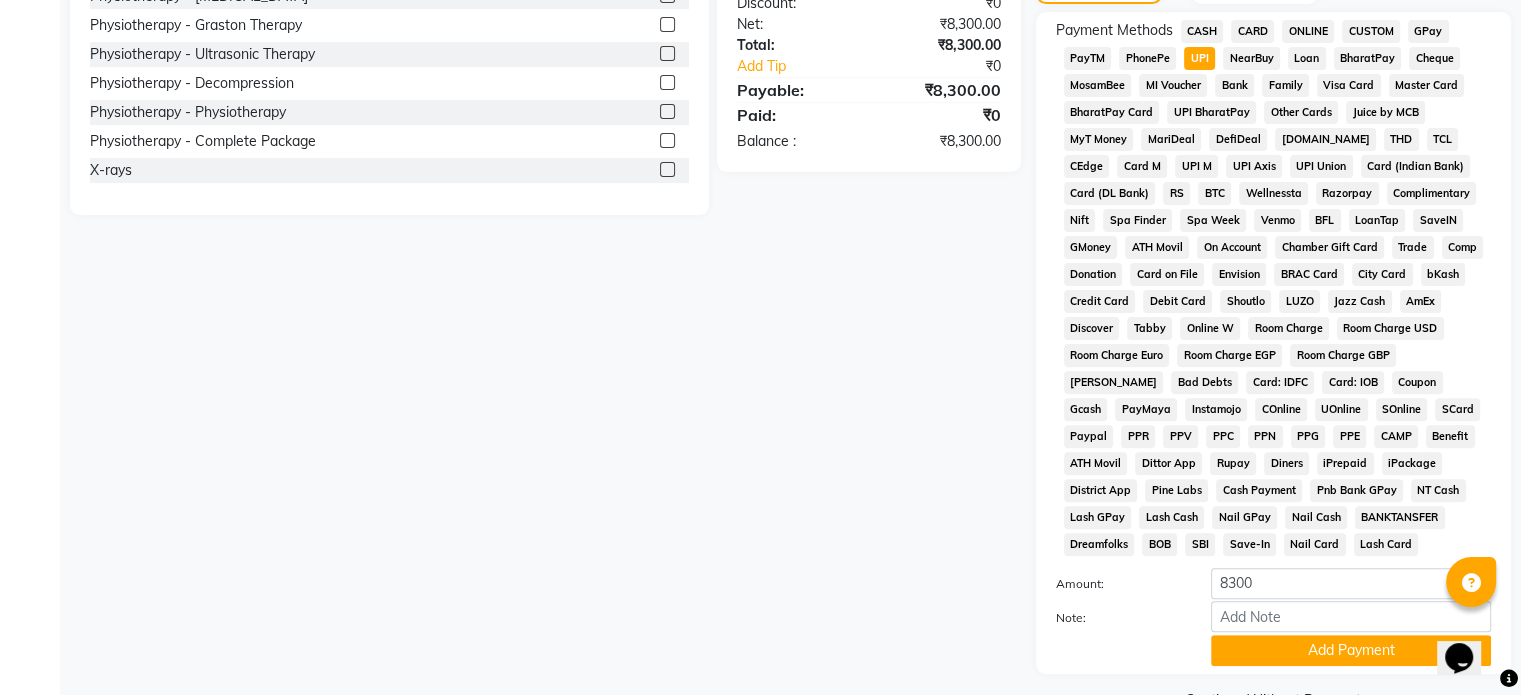 scroll, scrollTop: 652, scrollLeft: 0, axis: vertical 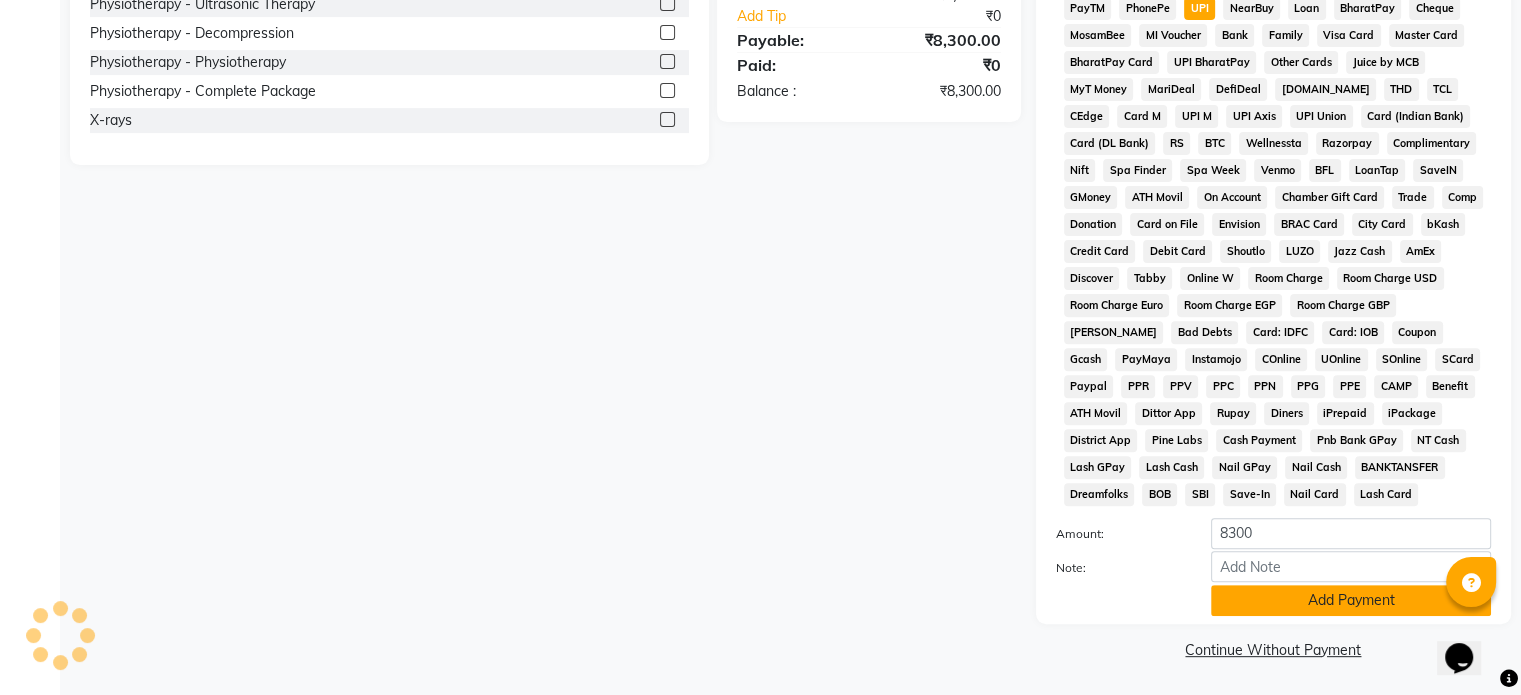 click on "Add Payment" 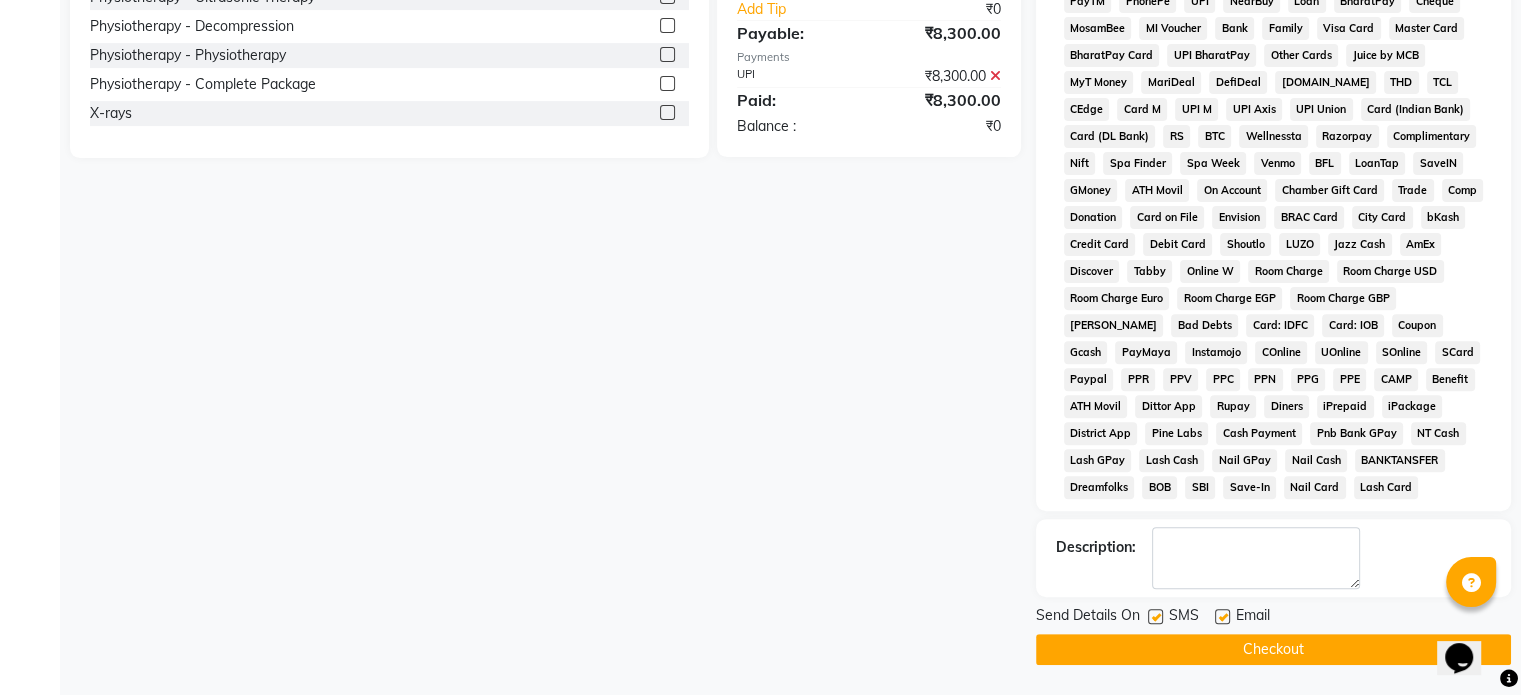 click 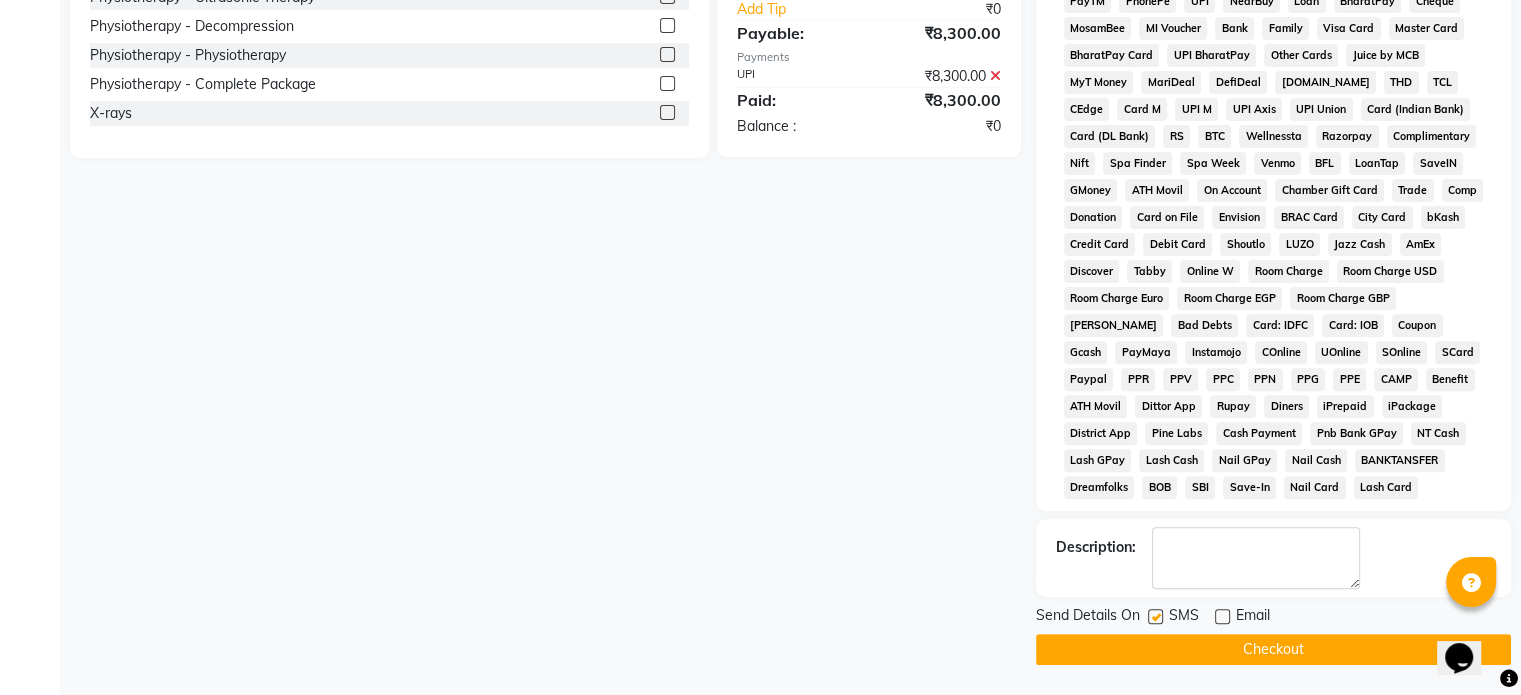 click 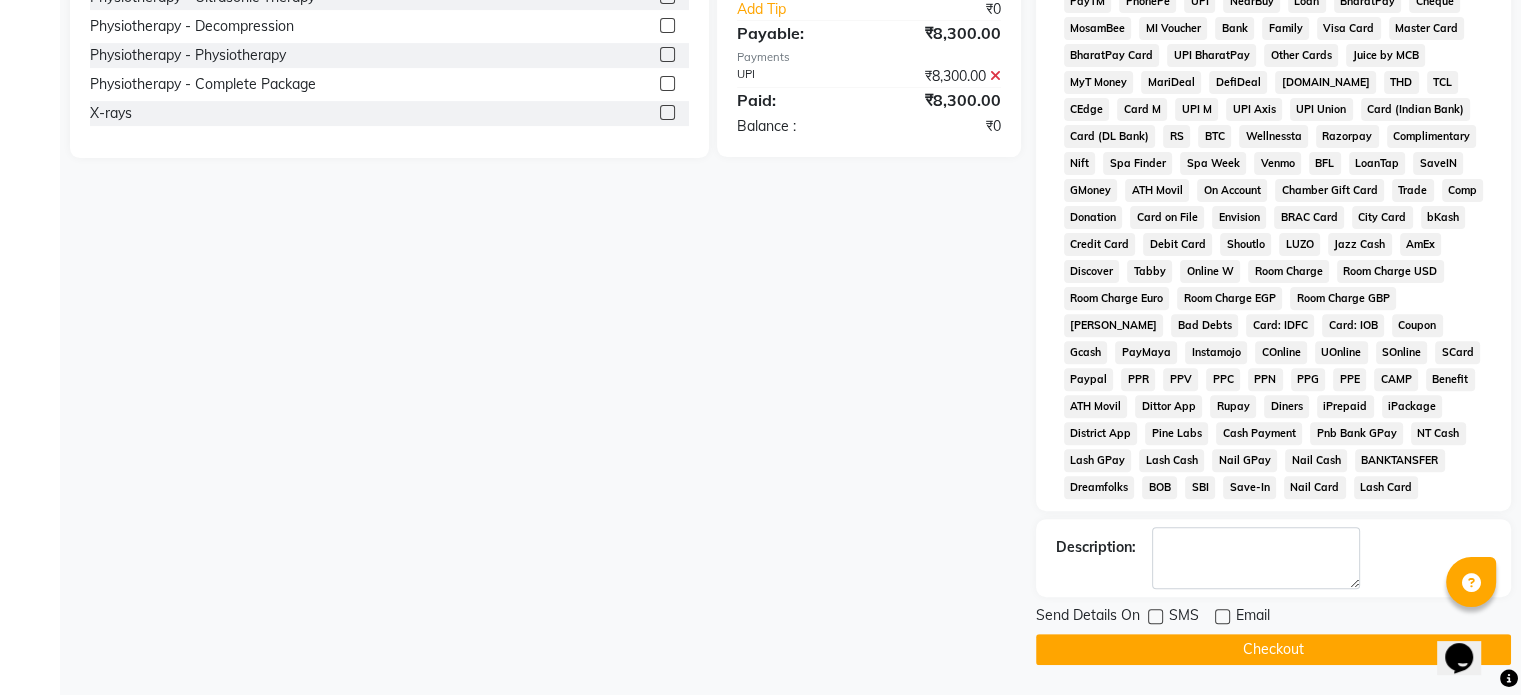 click on "Checkout" 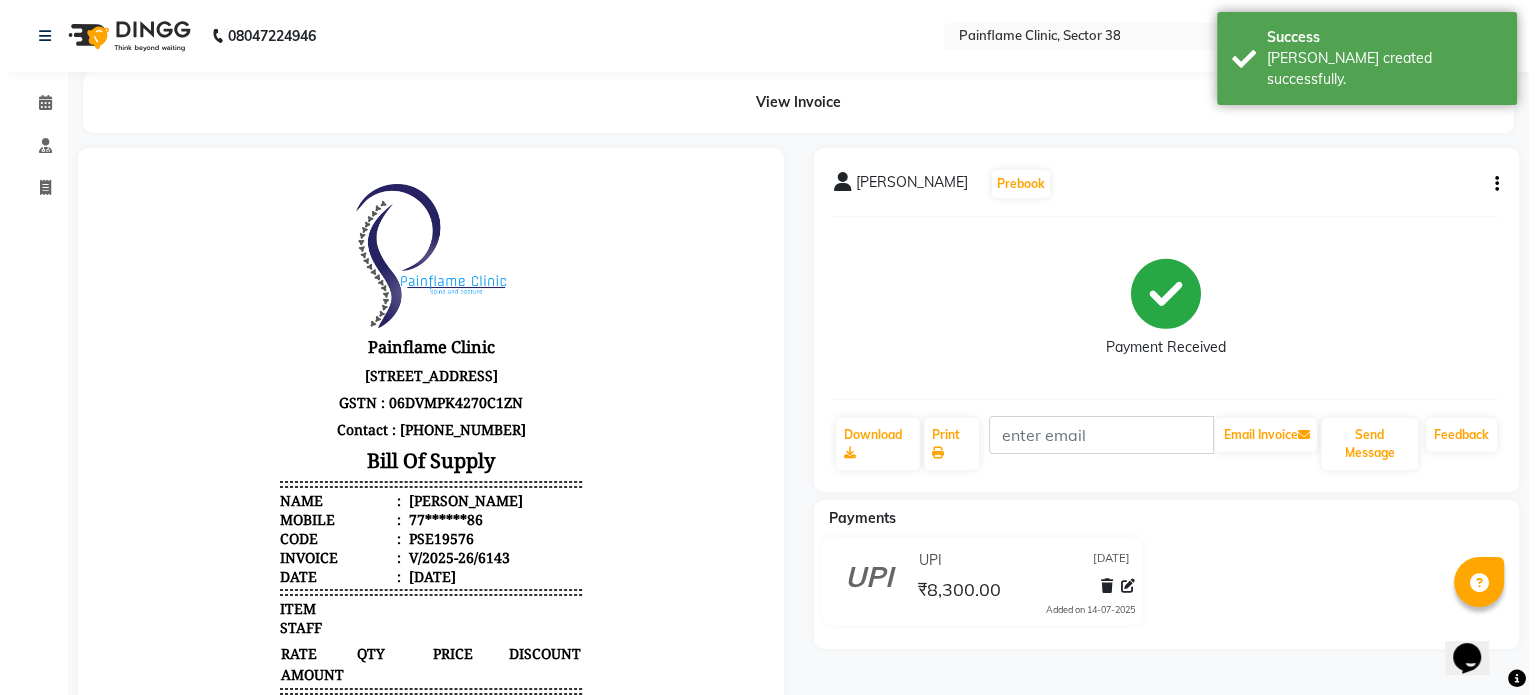 scroll, scrollTop: 0, scrollLeft: 0, axis: both 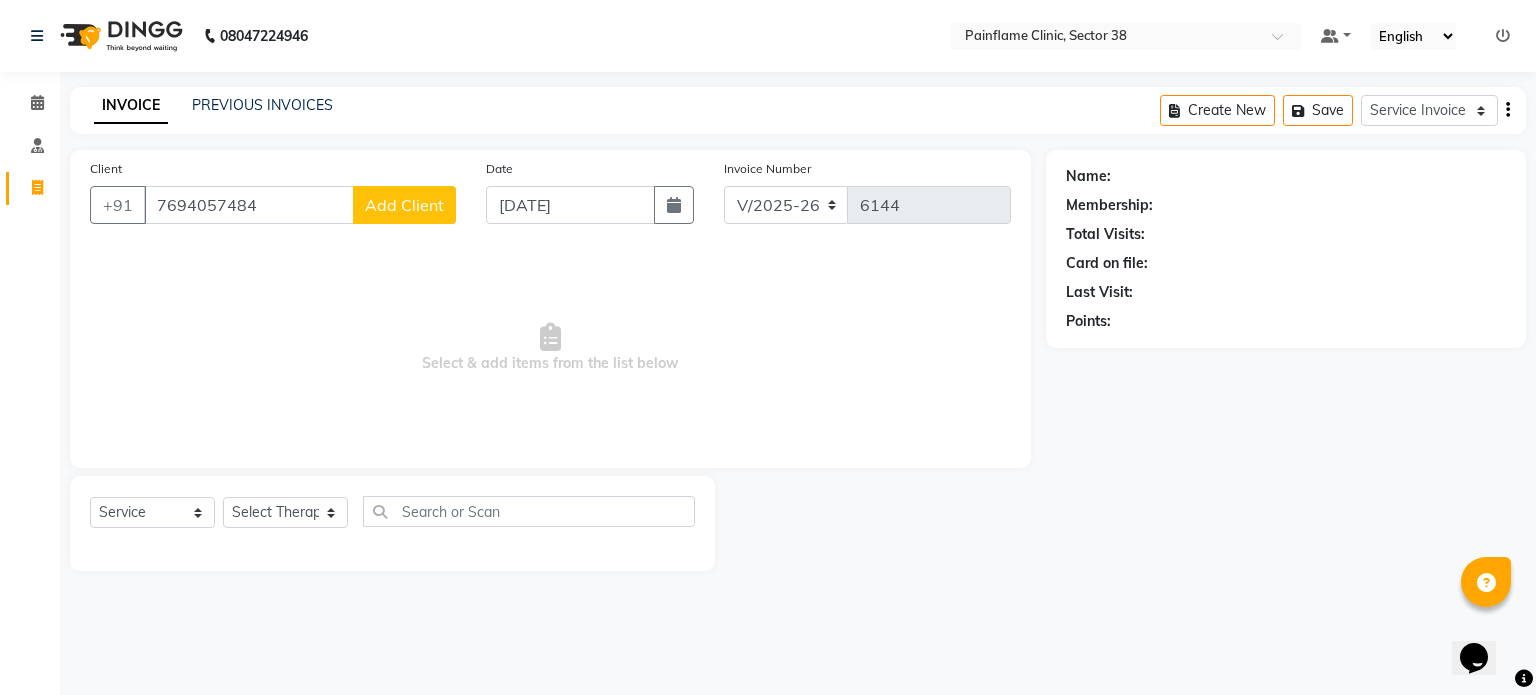 click on "Add Client" 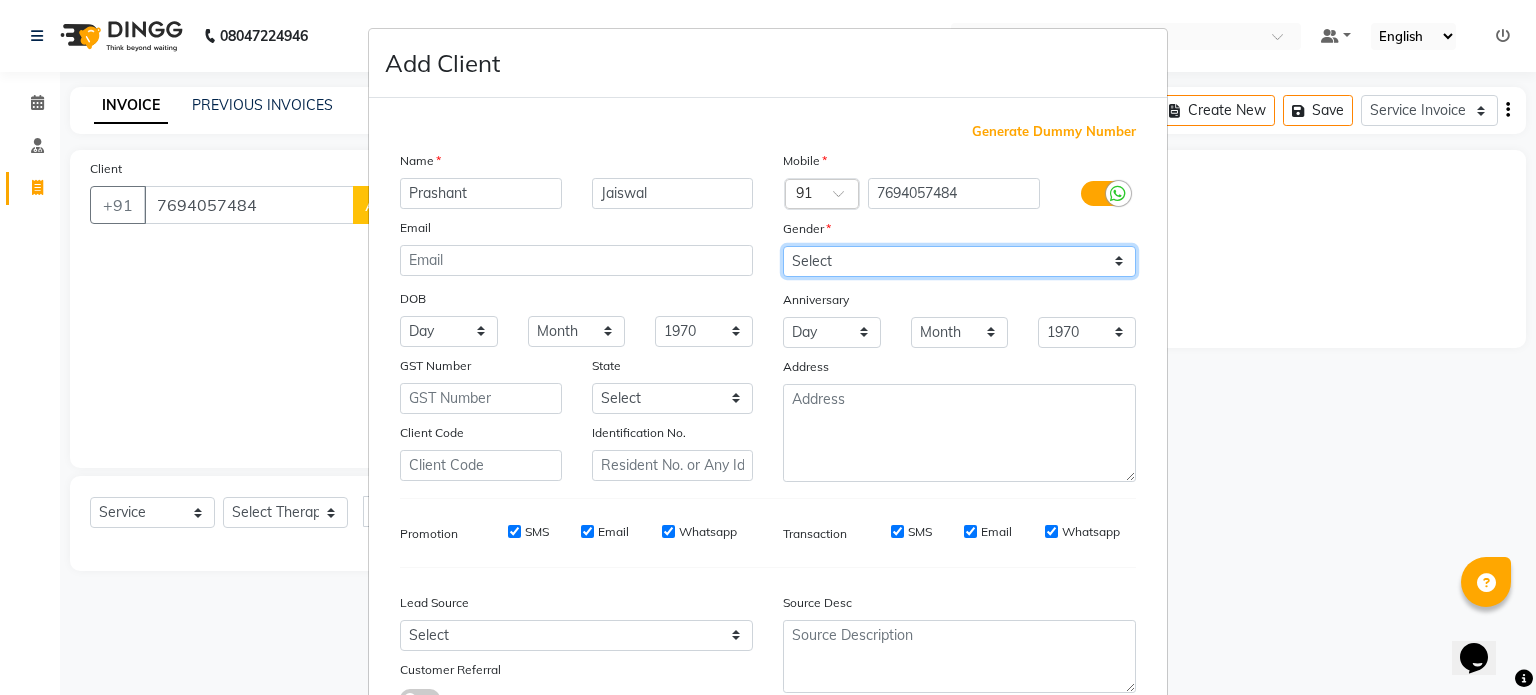 click on "Select [DEMOGRAPHIC_DATA] [DEMOGRAPHIC_DATA] Other Prefer Not To Say" at bounding box center (959, 261) 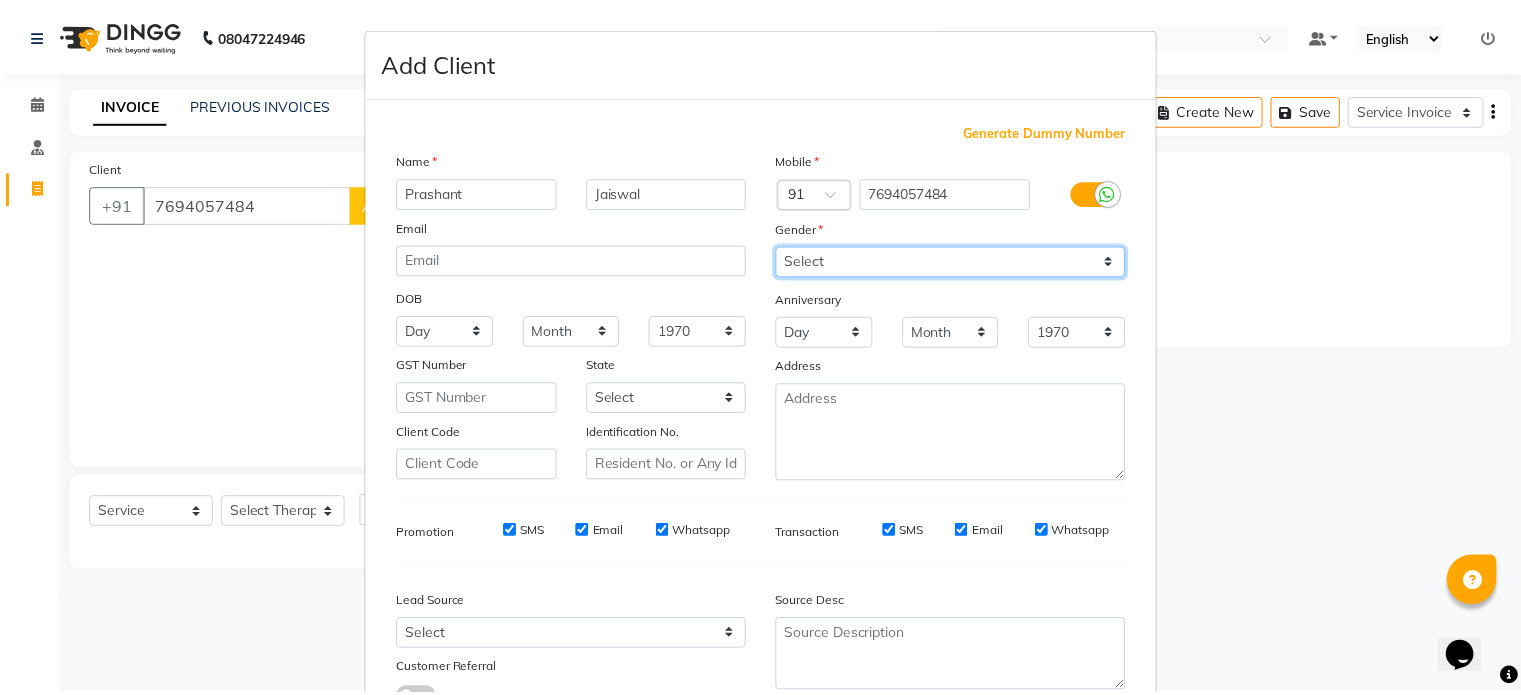 scroll, scrollTop: 161, scrollLeft: 0, axis: vertical 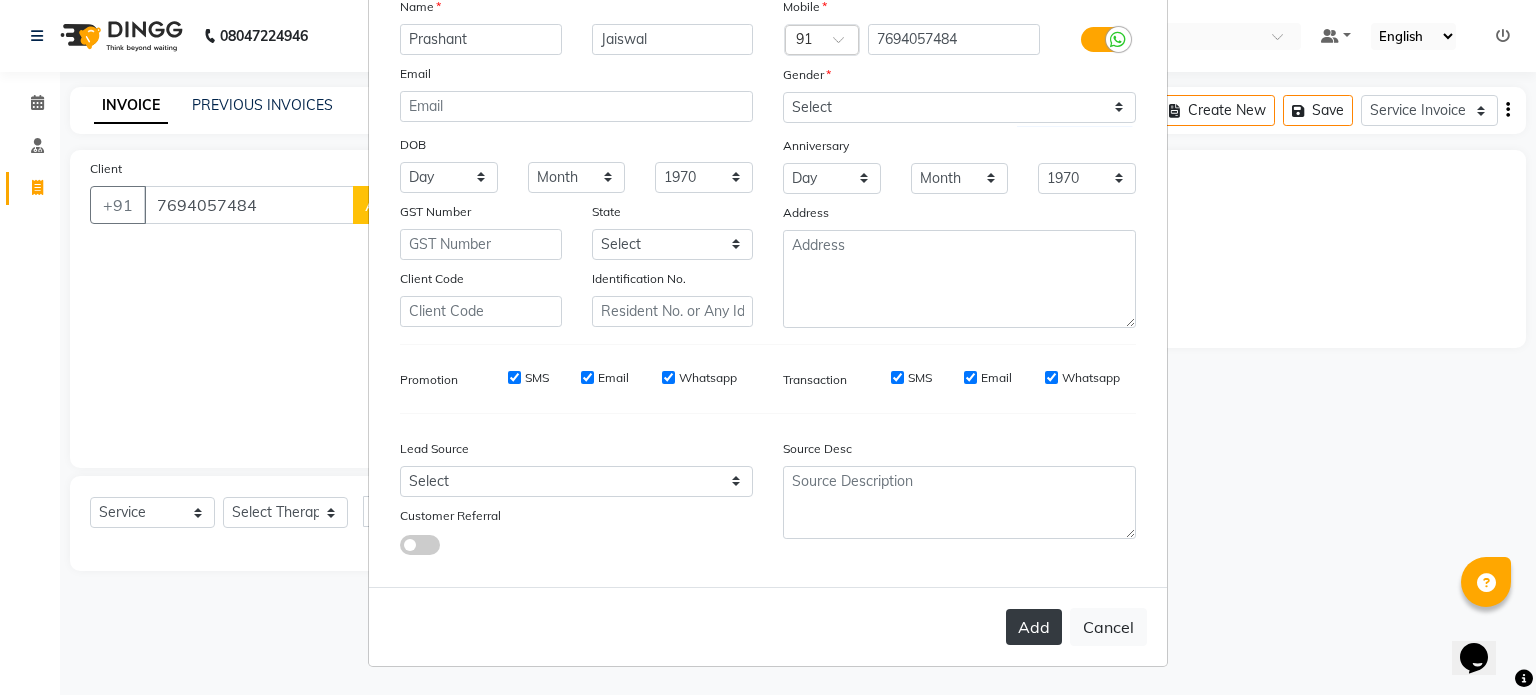 click on "Add" at bounding box center [1034, 627] 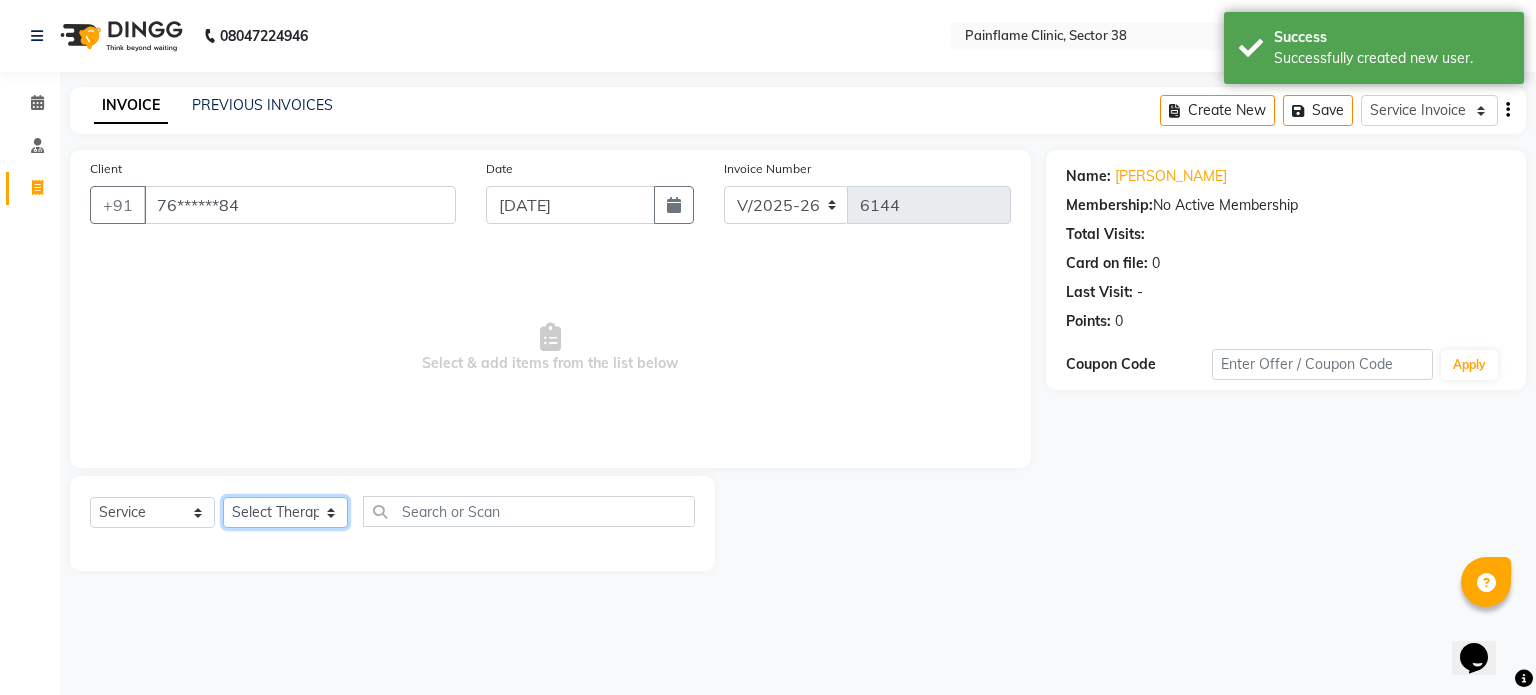 click on "Select Therapist [PERSON_NAME] Dr [PERSON_NAME] [PERSON_NAME] Dr [PERSON_NAME] Dr. Suraj [PERSON_NAME] [PERSON_NAME] [PERSON_NAME] [PERSON_NAME] Reception 1  Reception 2 Reception 3" 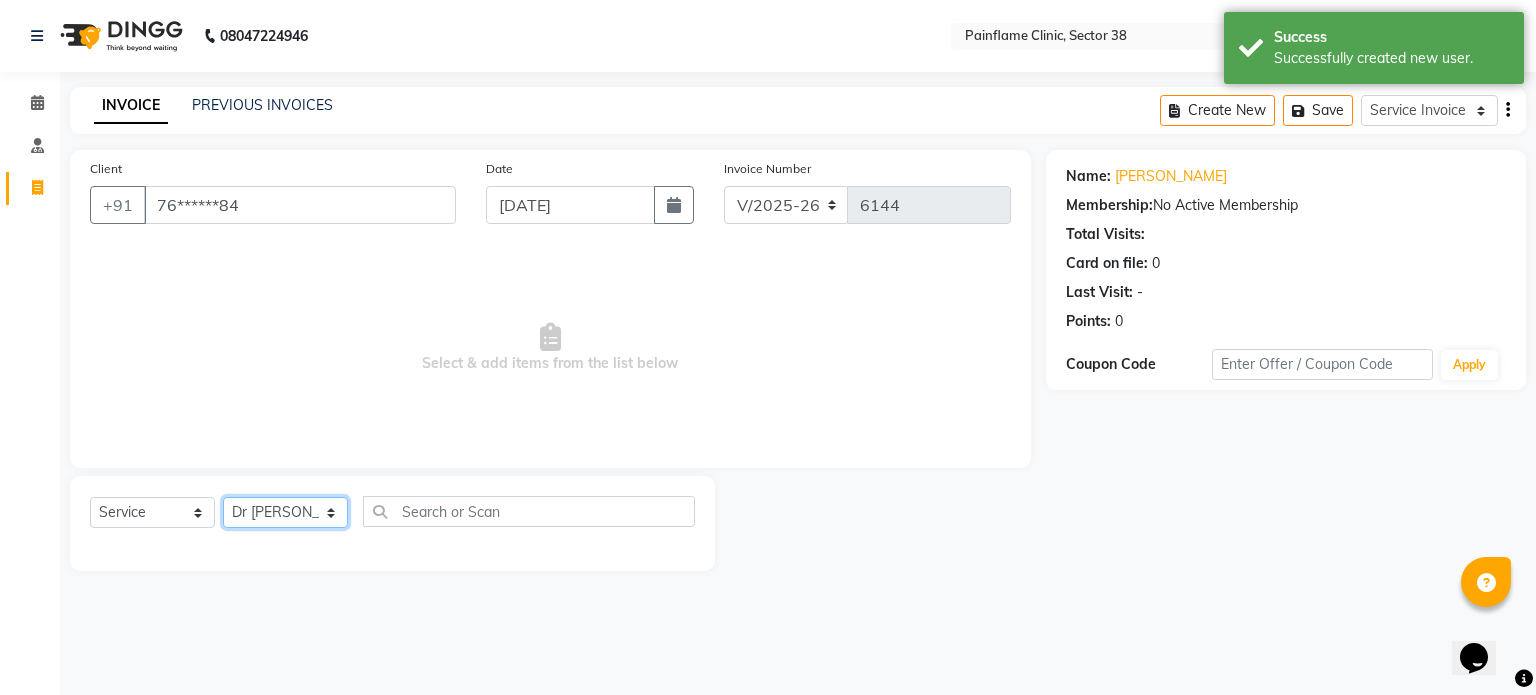 click on "Select Therapist [PERSON_NAME] Dr [PERSON_NAME] [PERSON_NAME] Dr [PERSON_NAME] Dr. Suraj [PERSON_NAME] [PERSON_NAME] [PERSON_NAME] [PERSON_NAME] Reception 1  Reception 2 Reception 3" 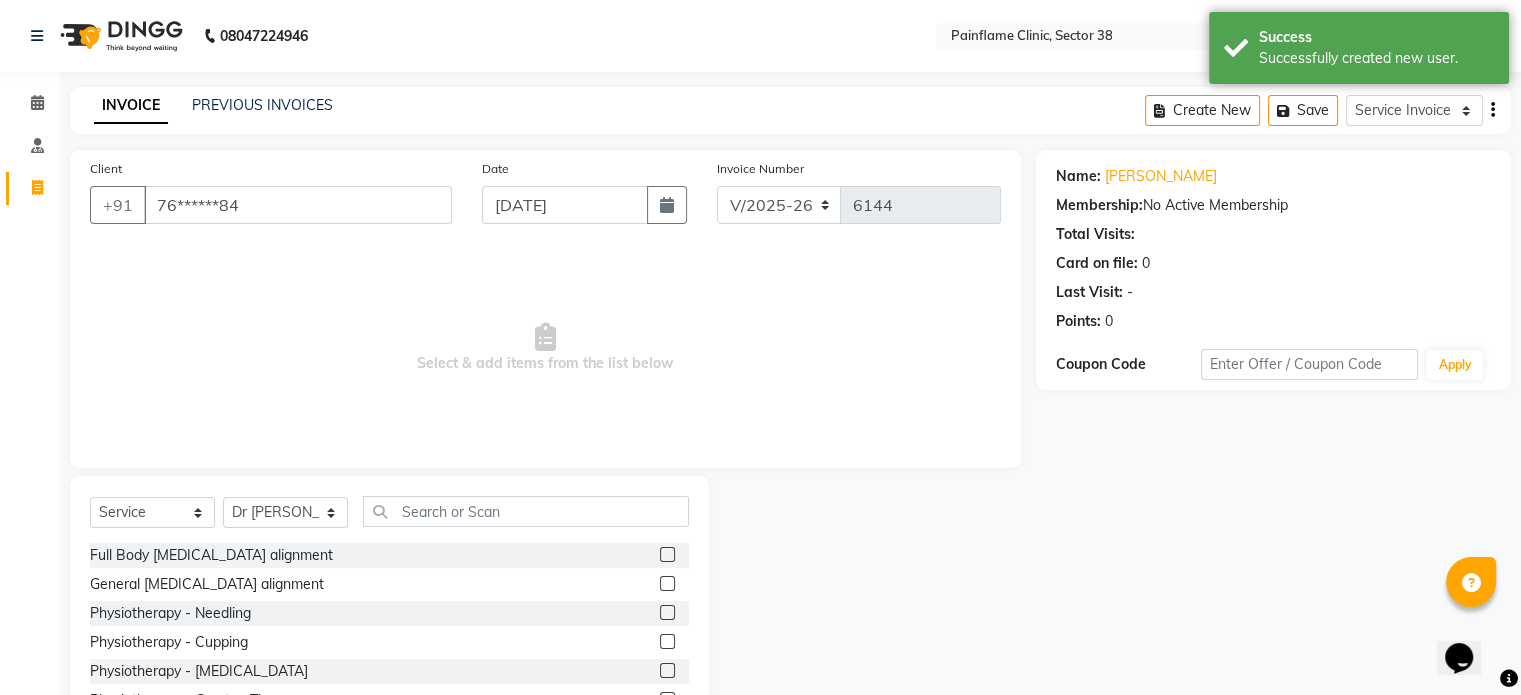 click 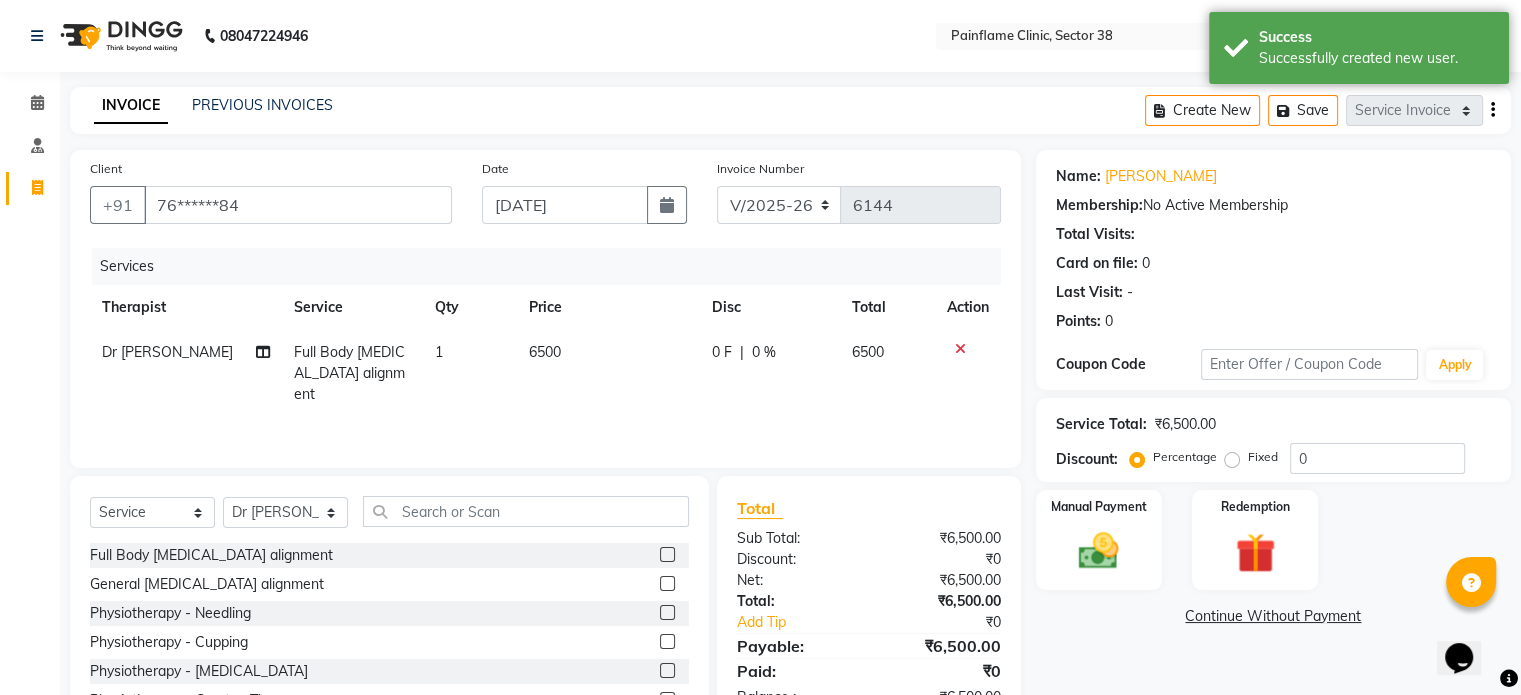 click on "Fixed" 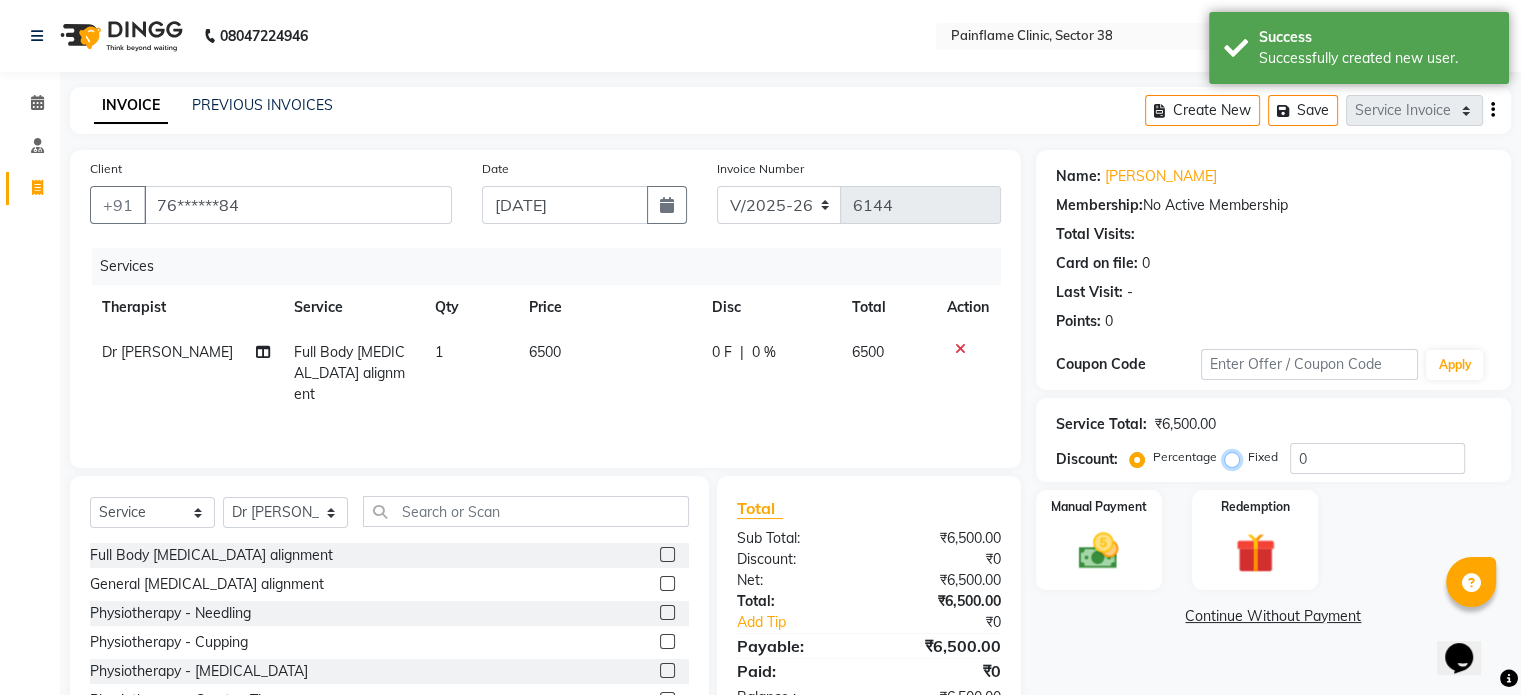click on "Fixed" at bounding box center (1236, 457) 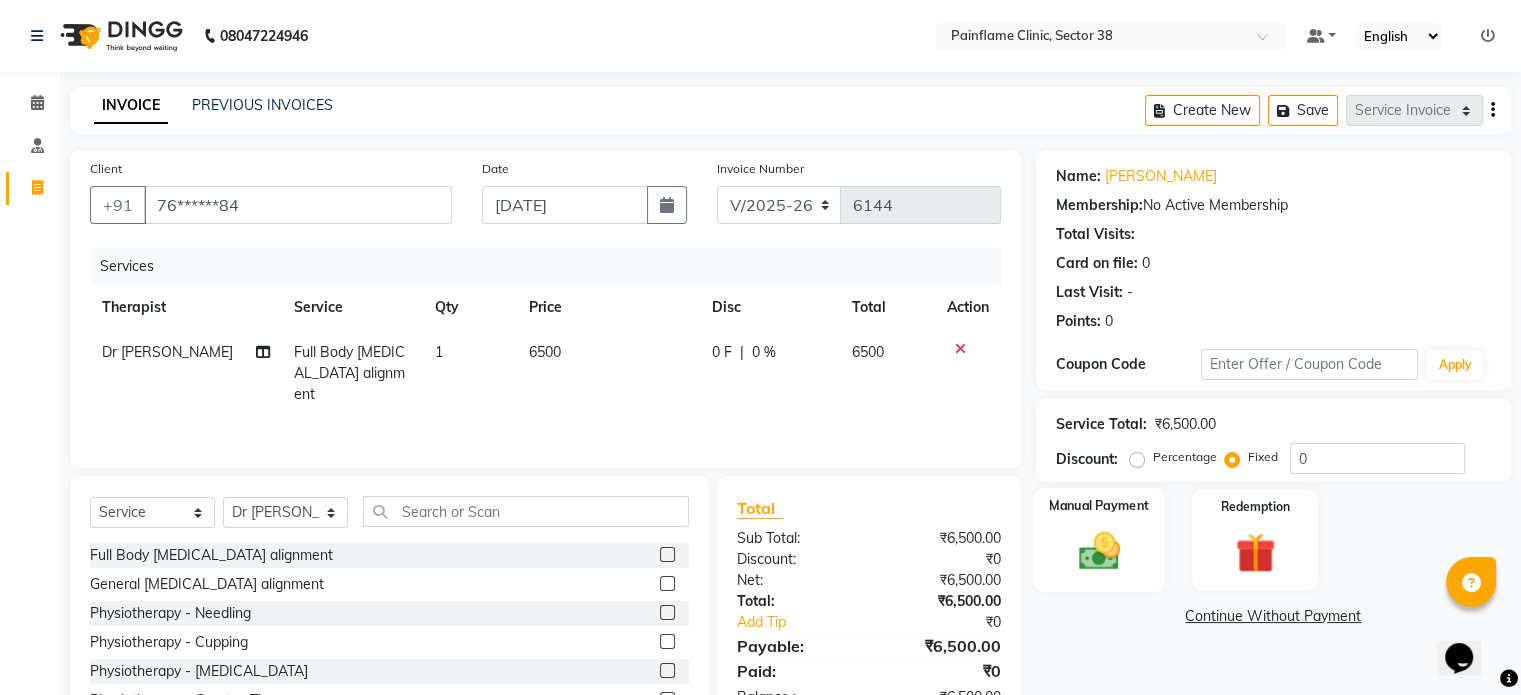click on "Manual Payment" 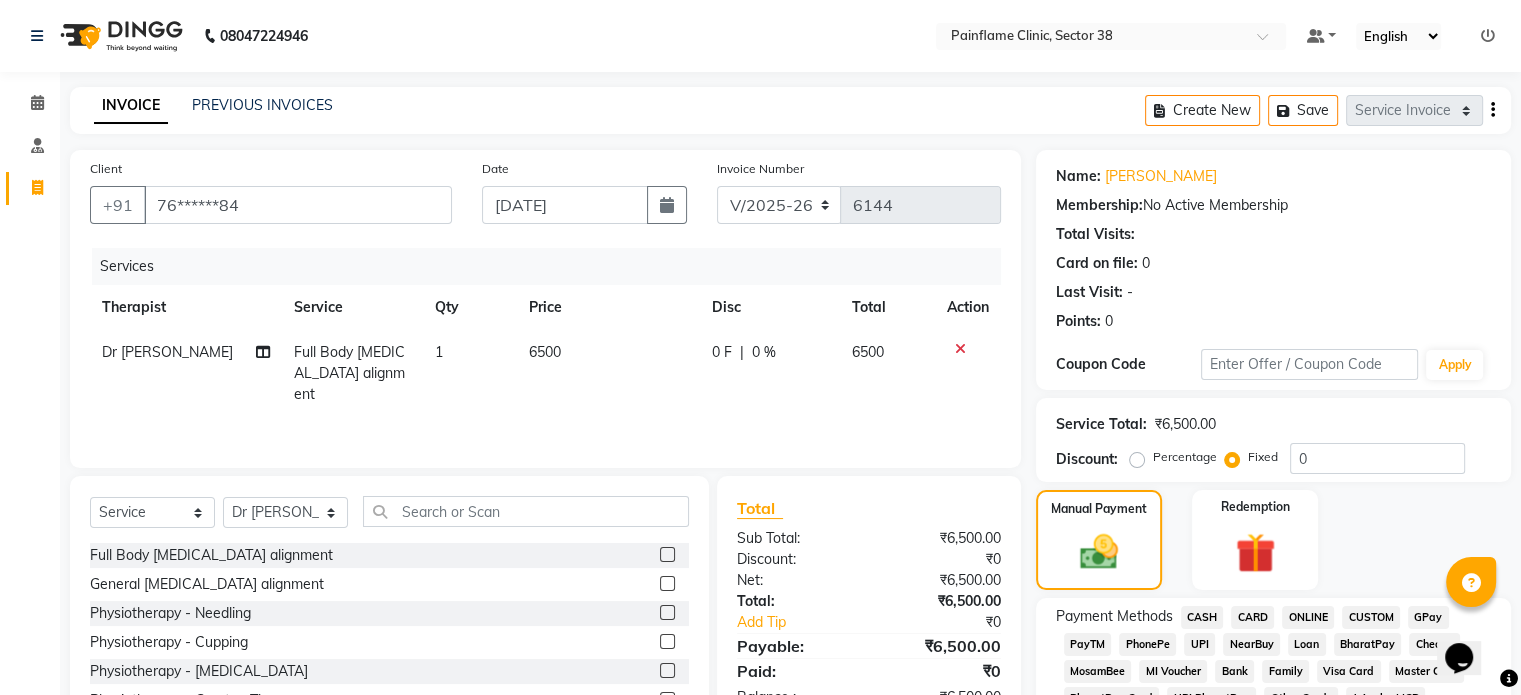 click on "CARD" 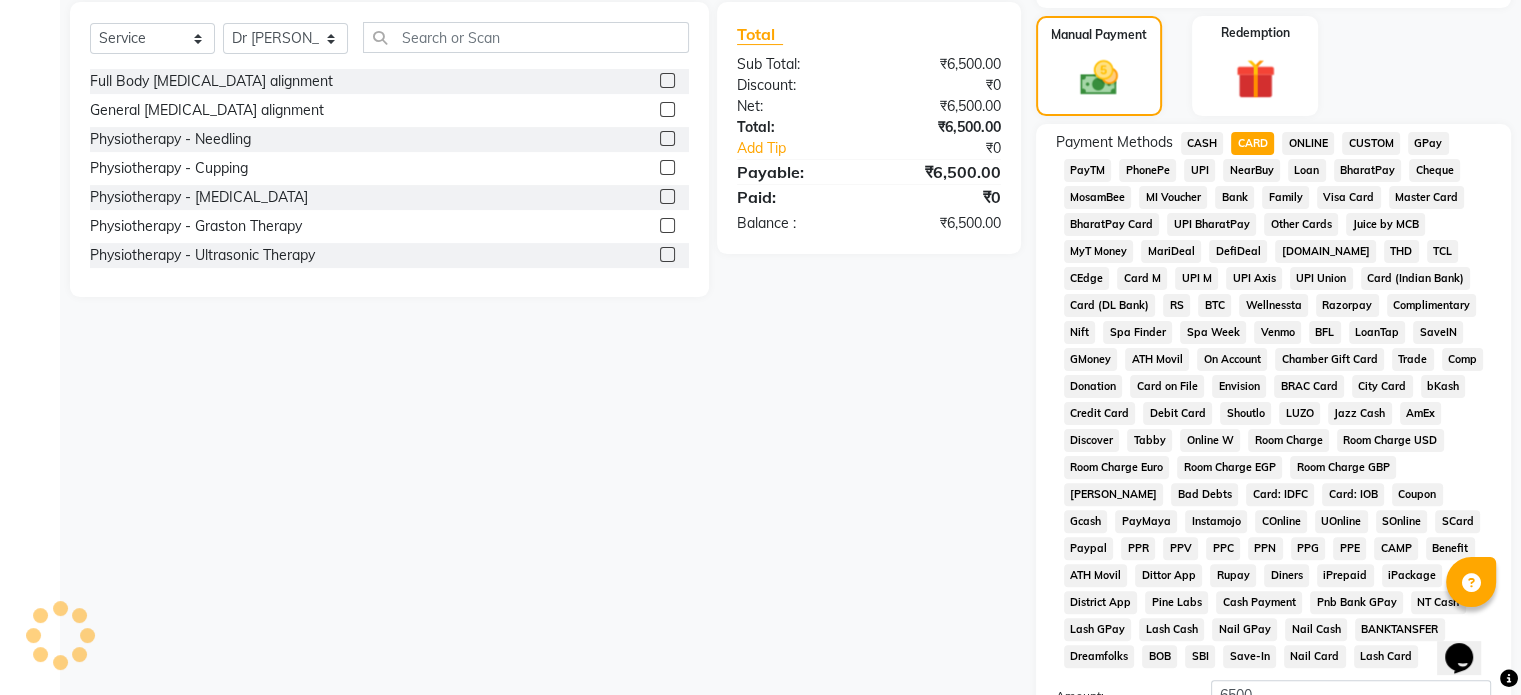 scroll, scrollTop: 563, scrollLeft: 0, axis: vertical 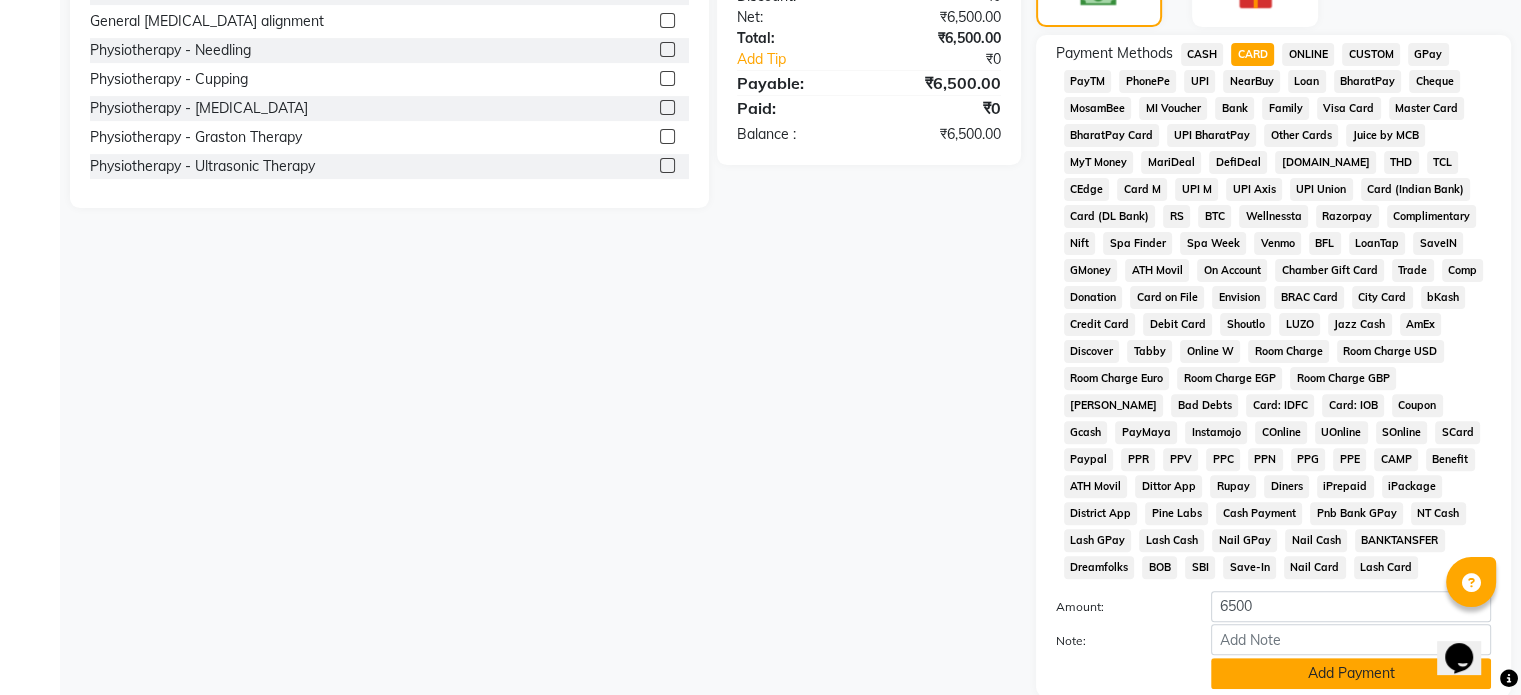 click on "Add Payment" 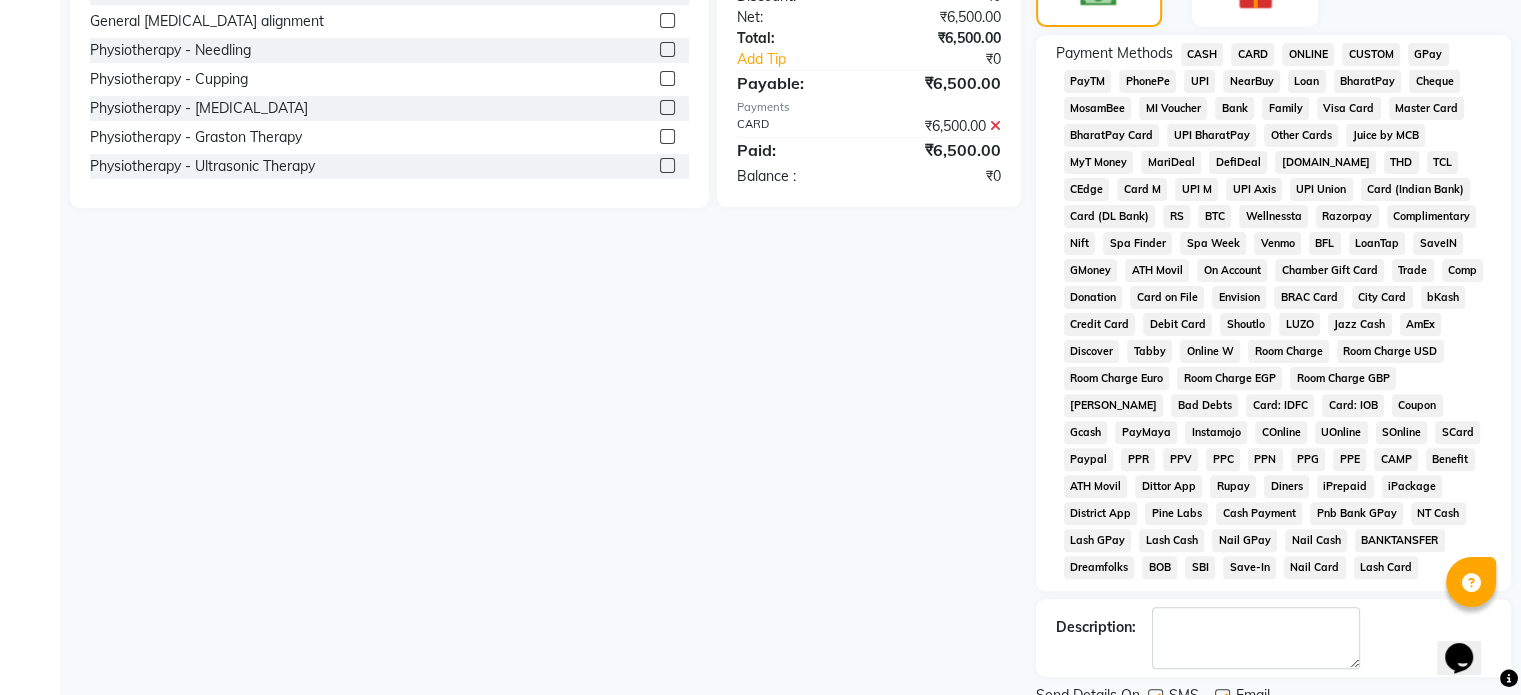 scroll, scrollTop: 119, scrollLeft: 0, axis: vertical 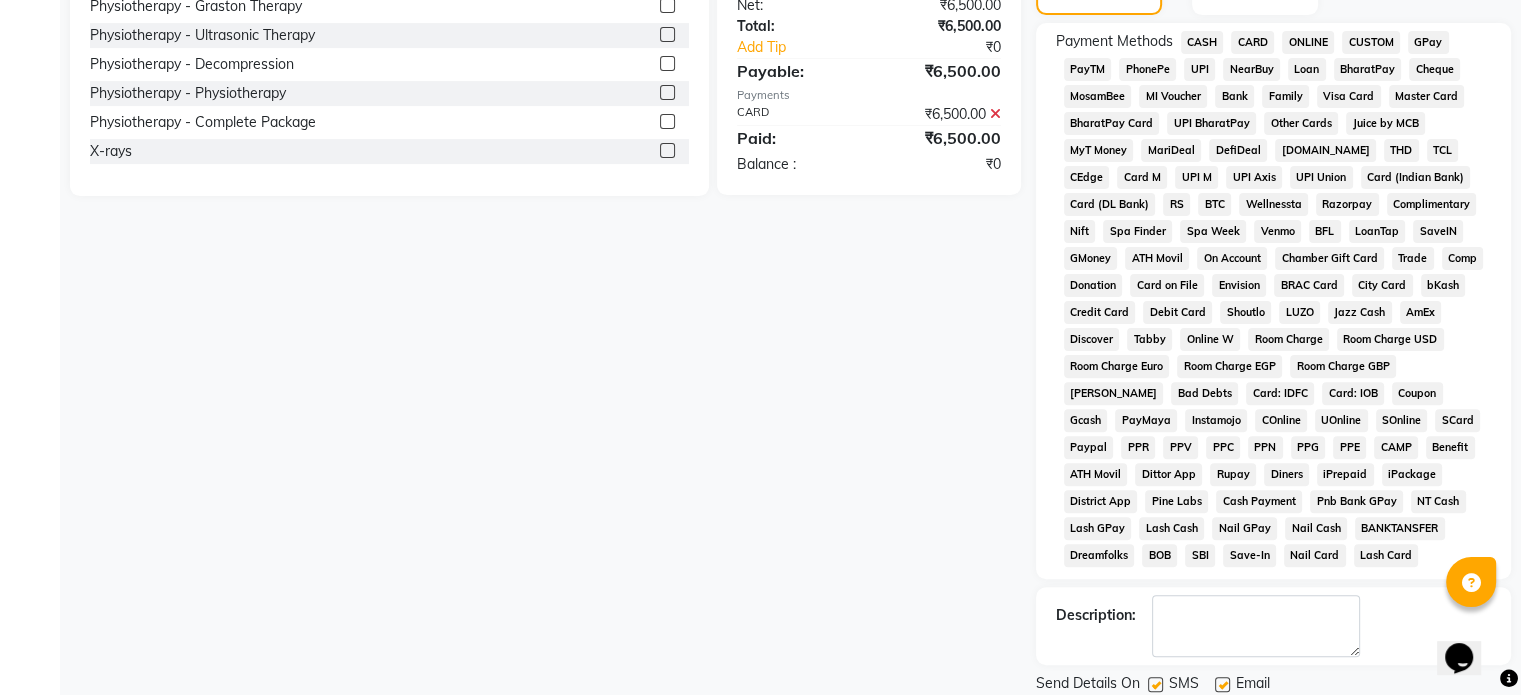 click 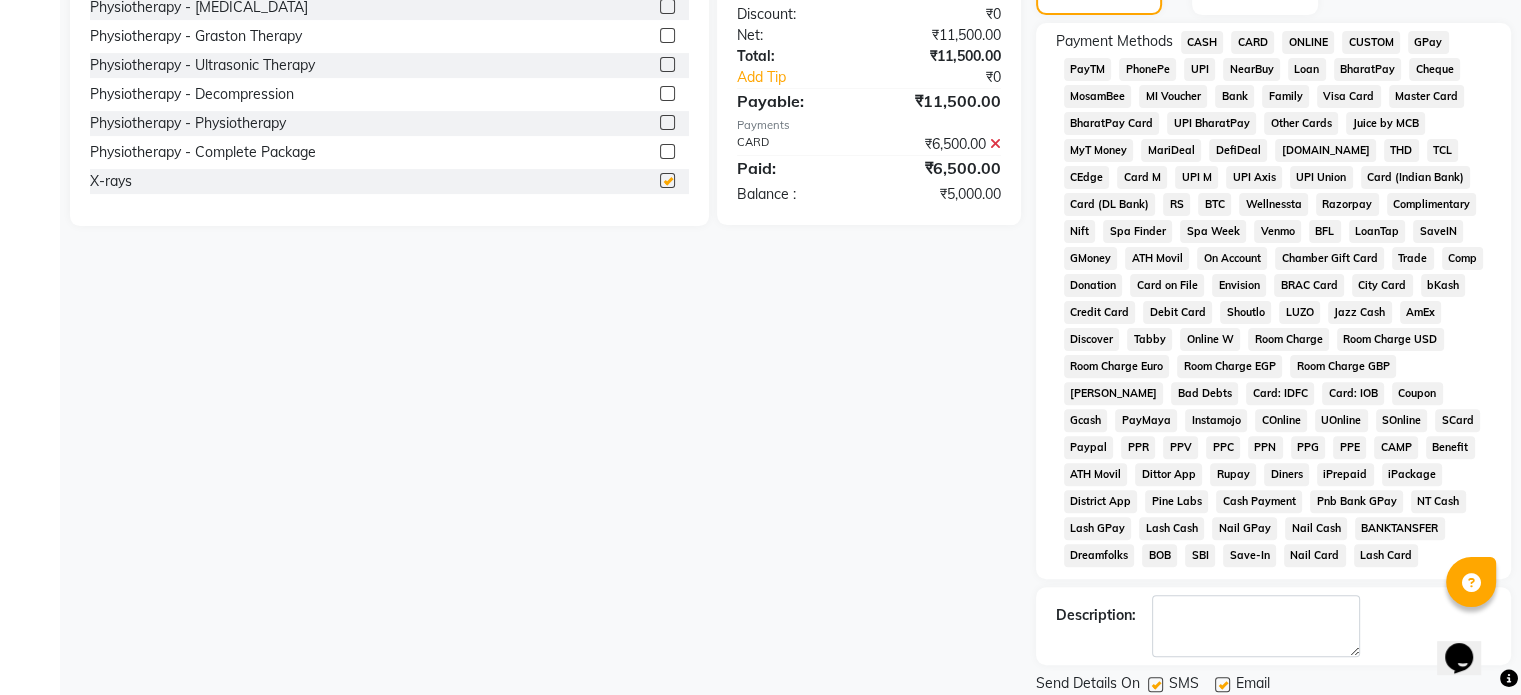 scroll, scrollTop: 0, scrollLeft: 0, axis: both 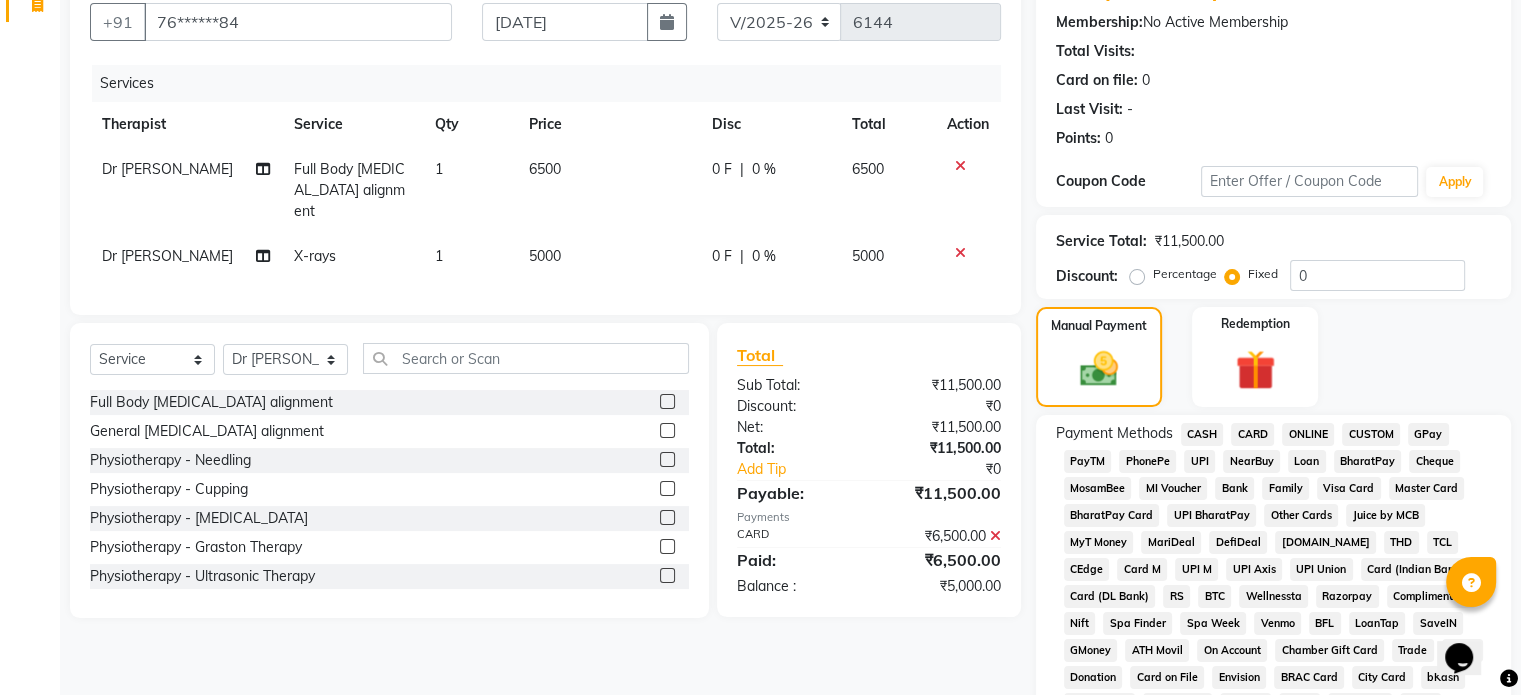 click on "5000" 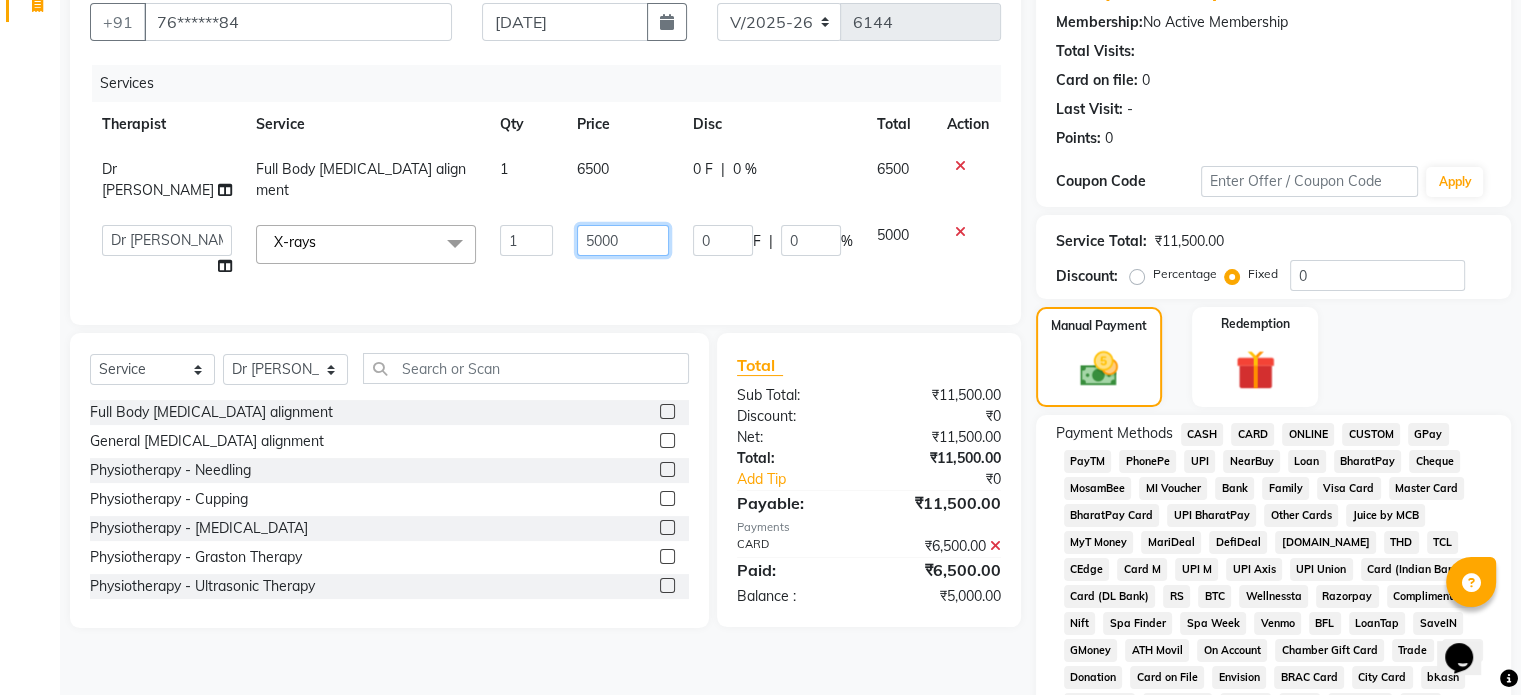 click on "5000" 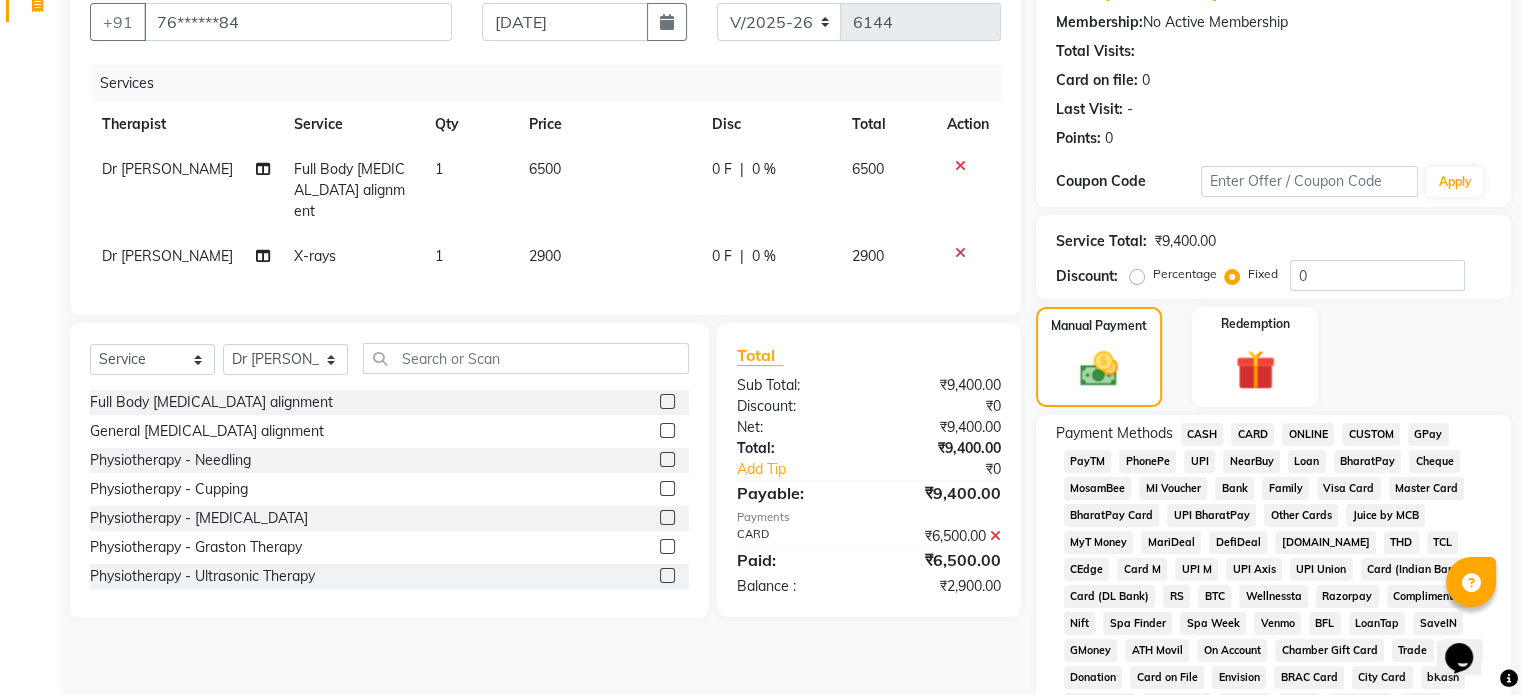 click on "UPI" 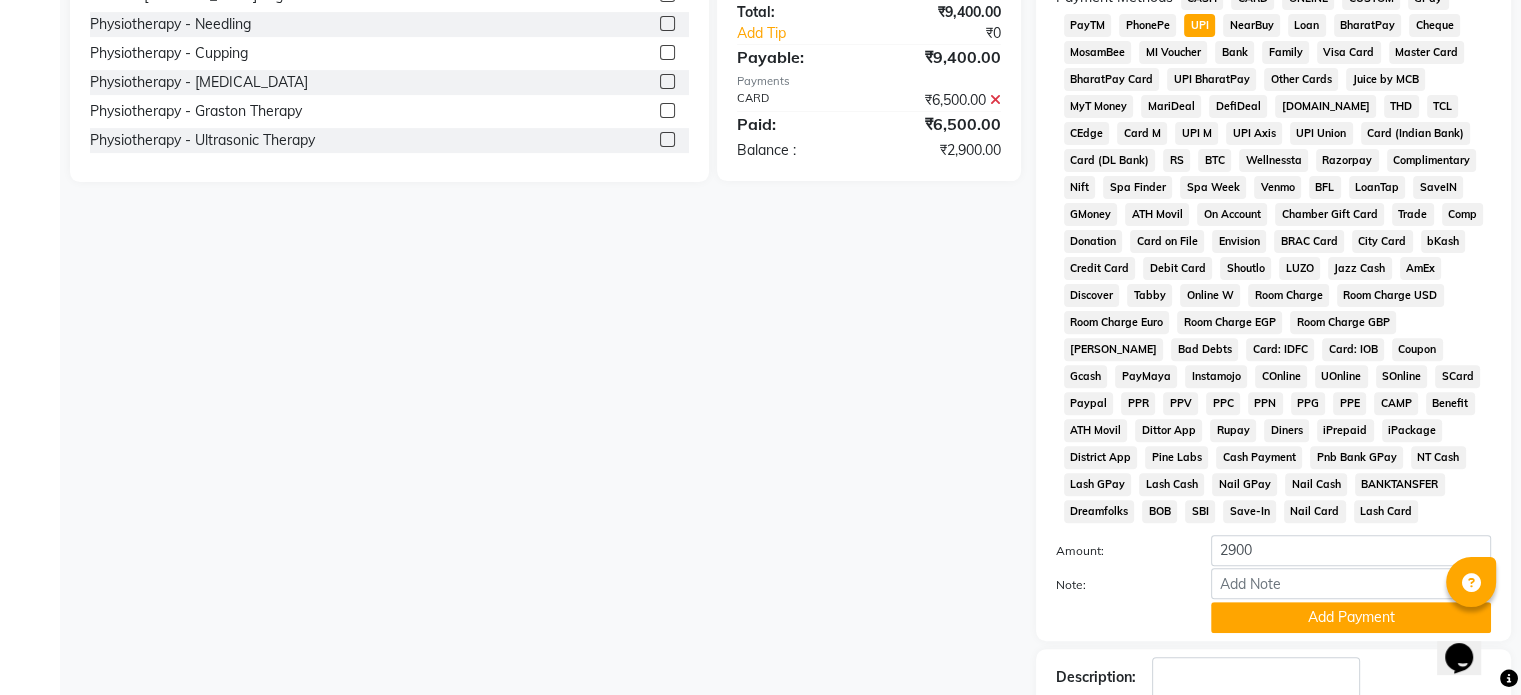 scroll, scrollTop: 764, scrollLeft: 0, axis: vertical 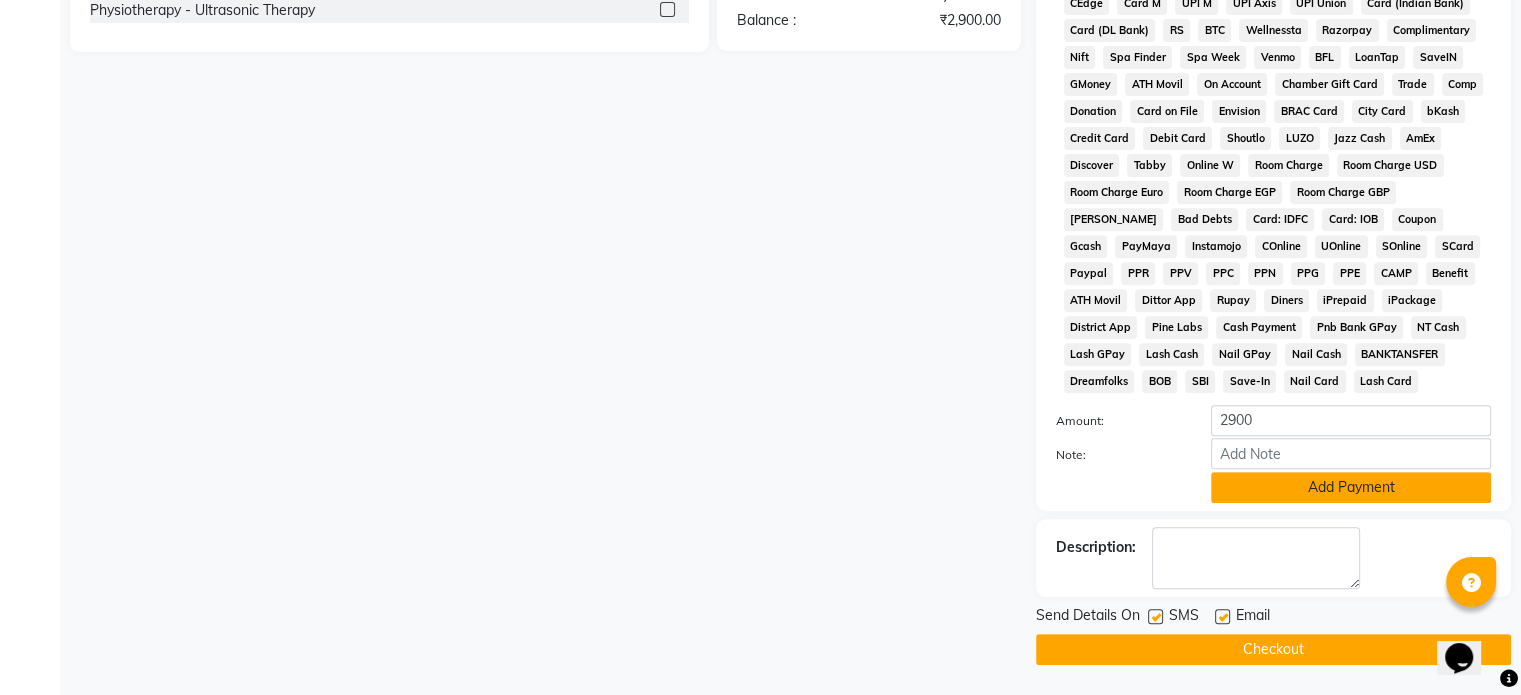click on "Add Payment" 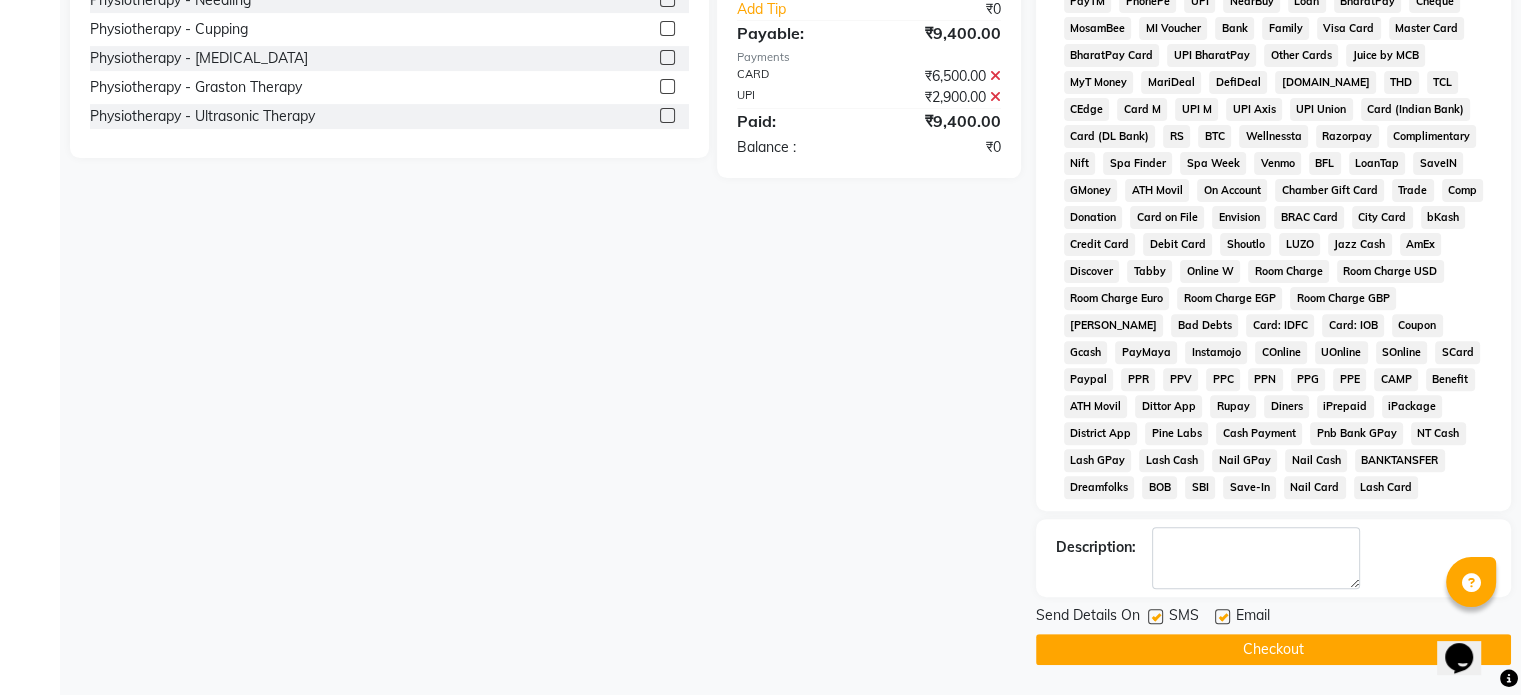 click 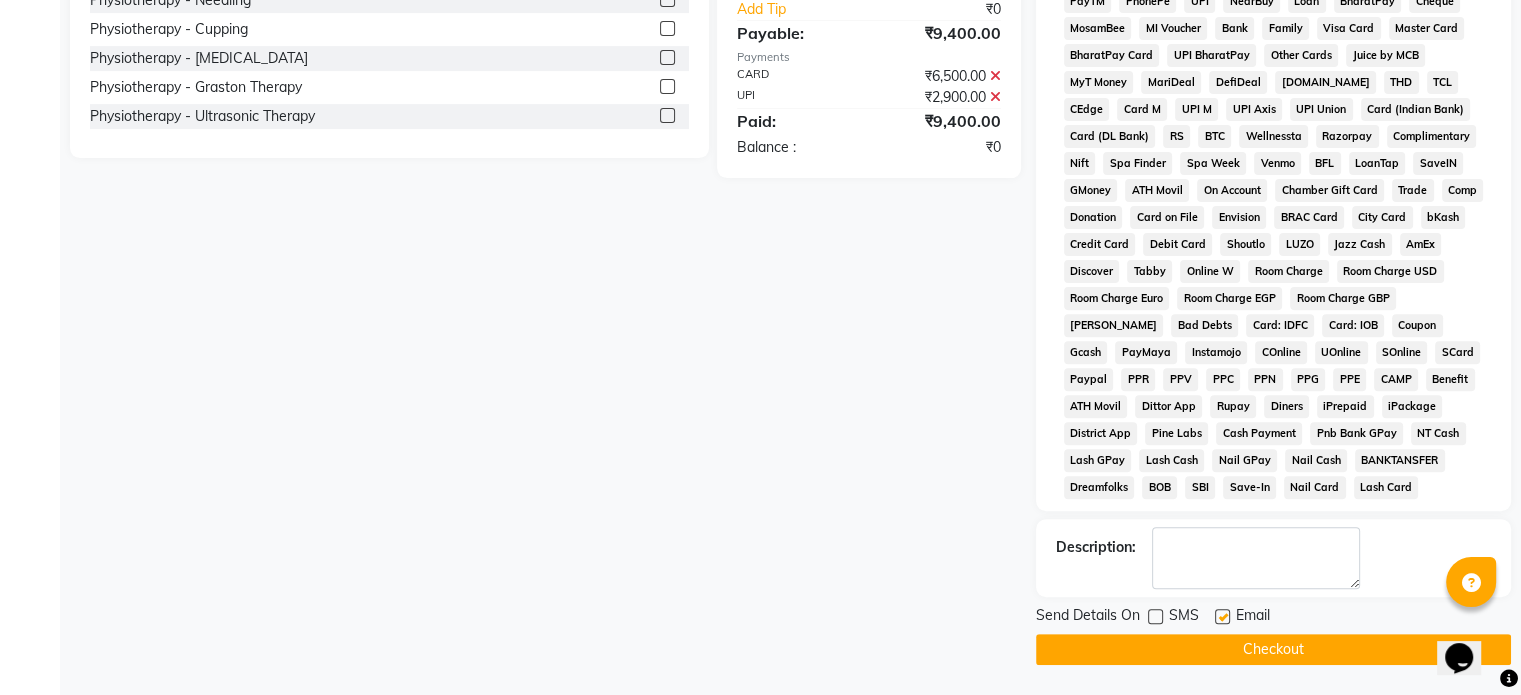 click 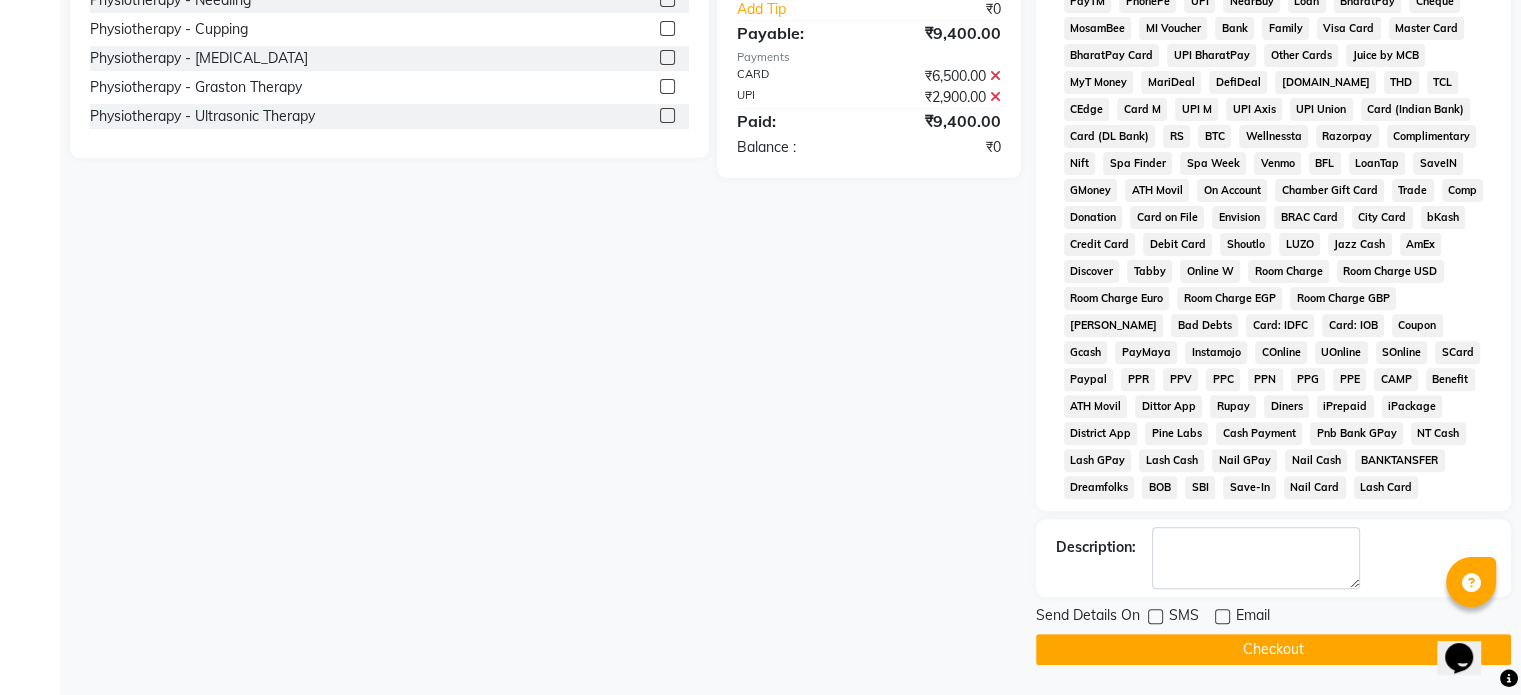 click 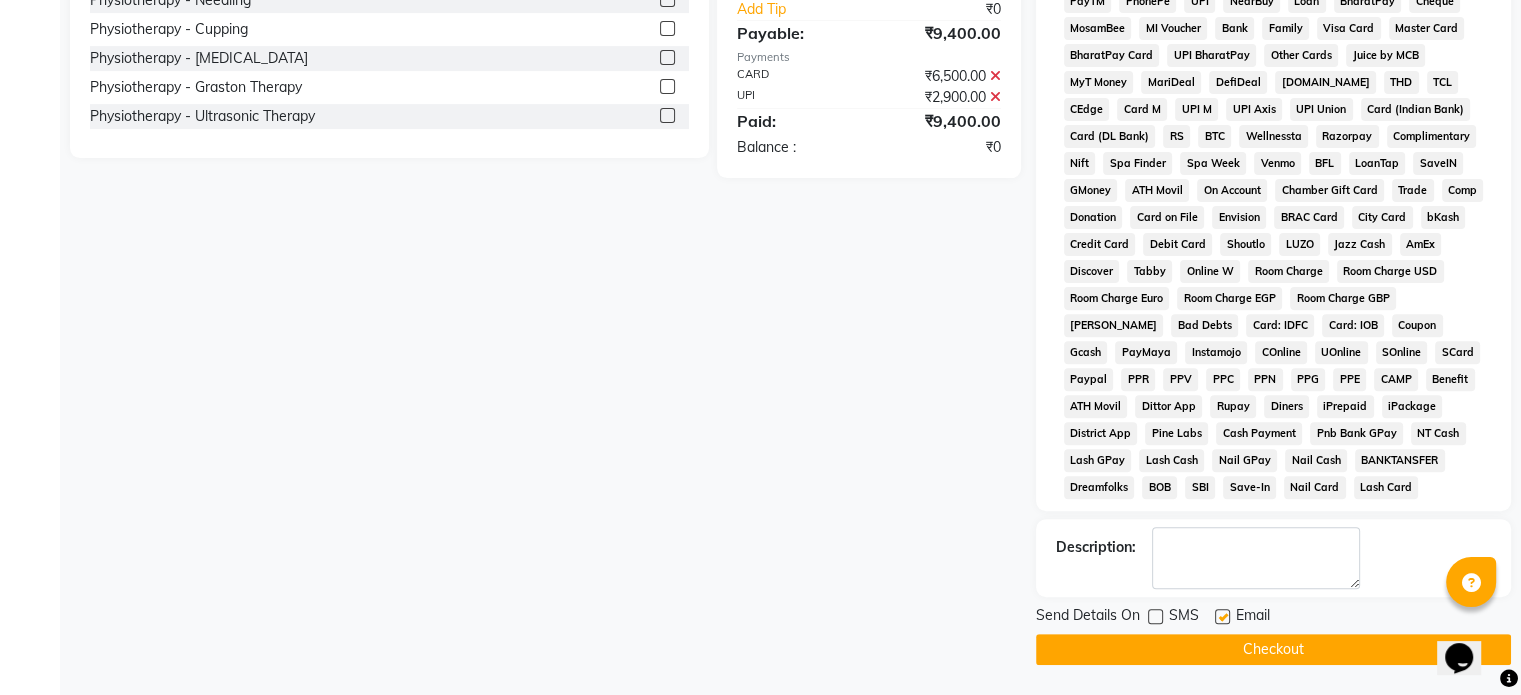 click 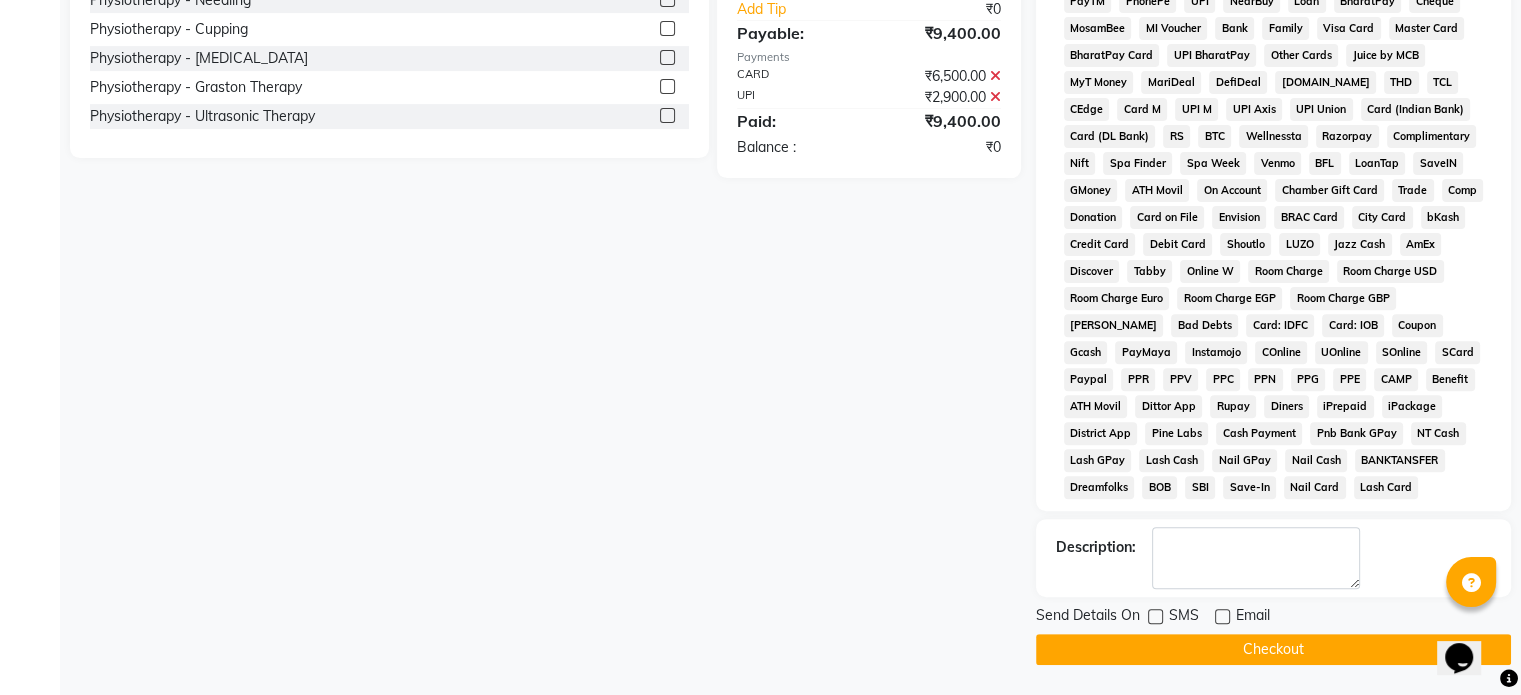 click on "Checkout" 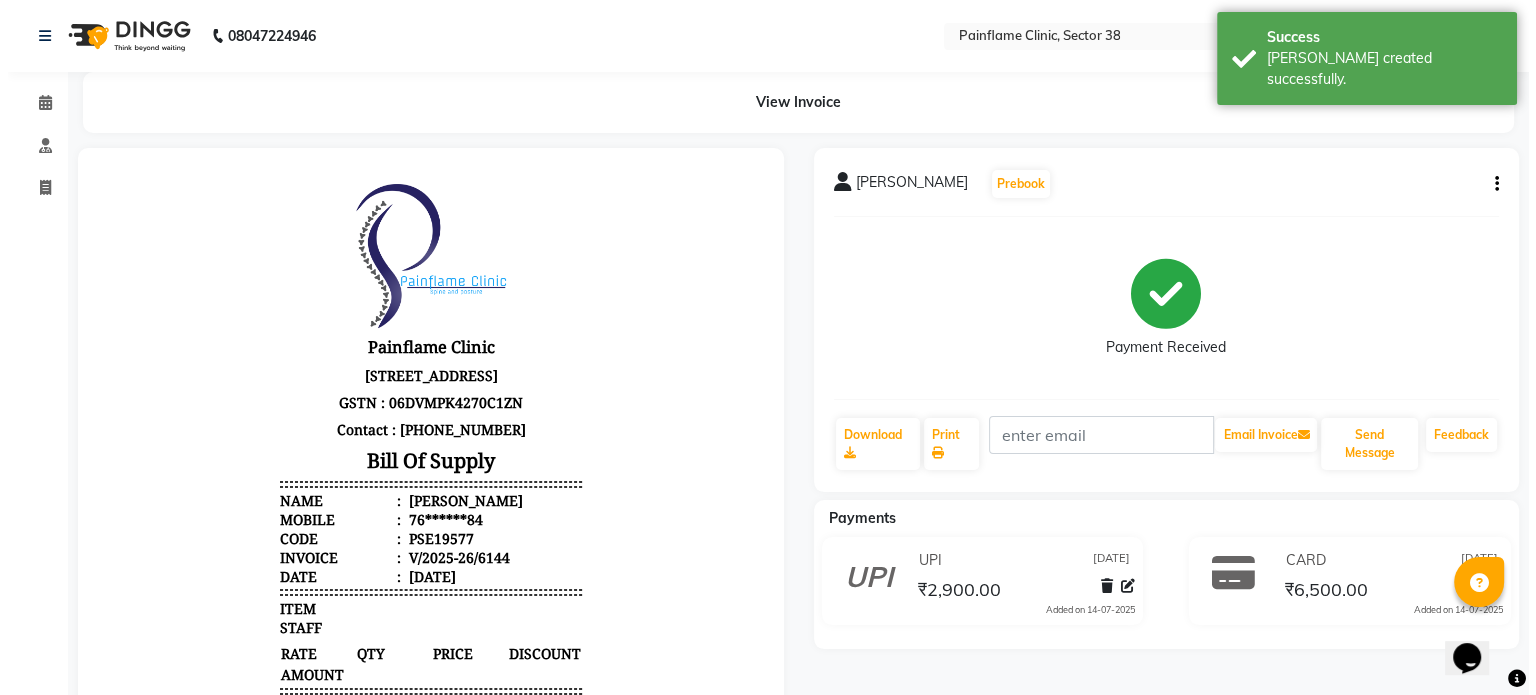 scroll, scrollTop: 0, scrollLeft: 0, axis: both 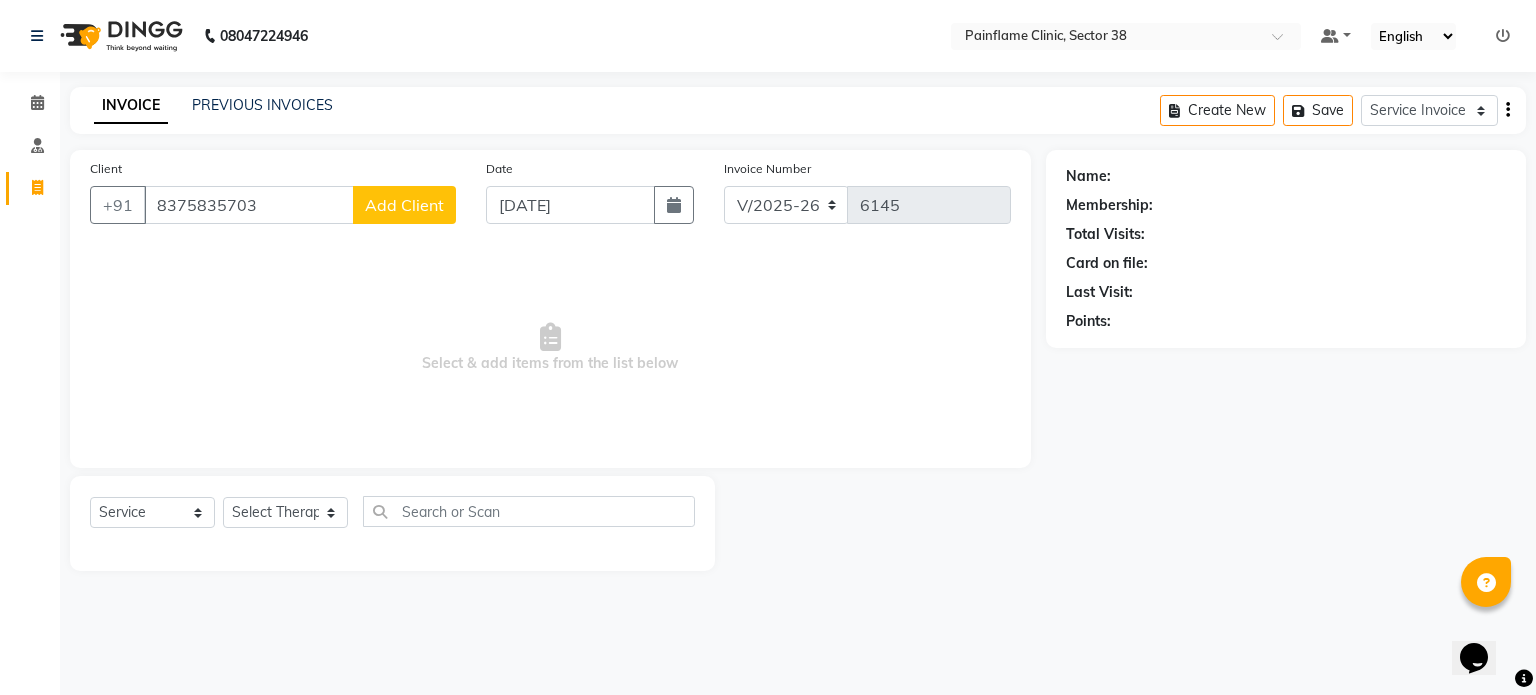 click on "Add Client" 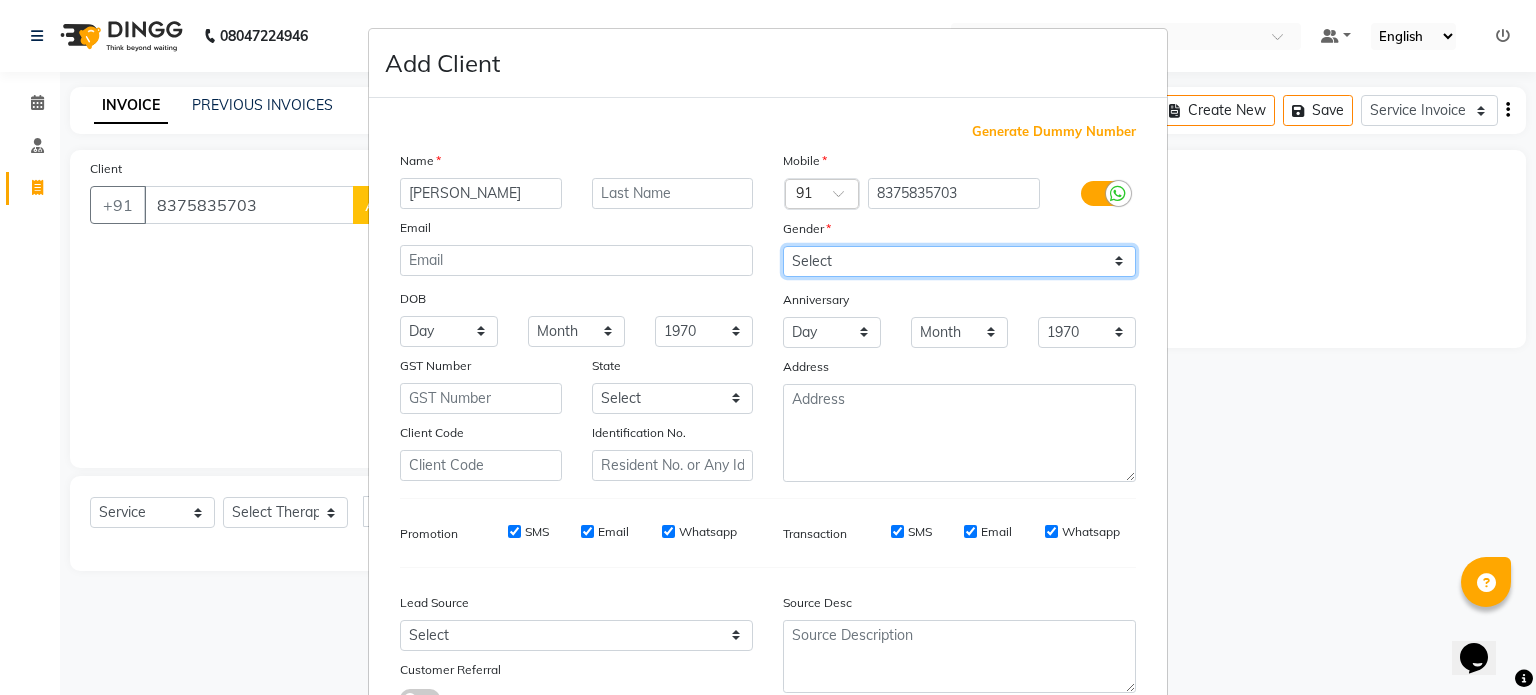 click on "Select [DEMOGRAPHIC_DATA] [DEMOGRAPHIC_DATA] Other Prefer Not To Say" at bounding box center [959, 261] 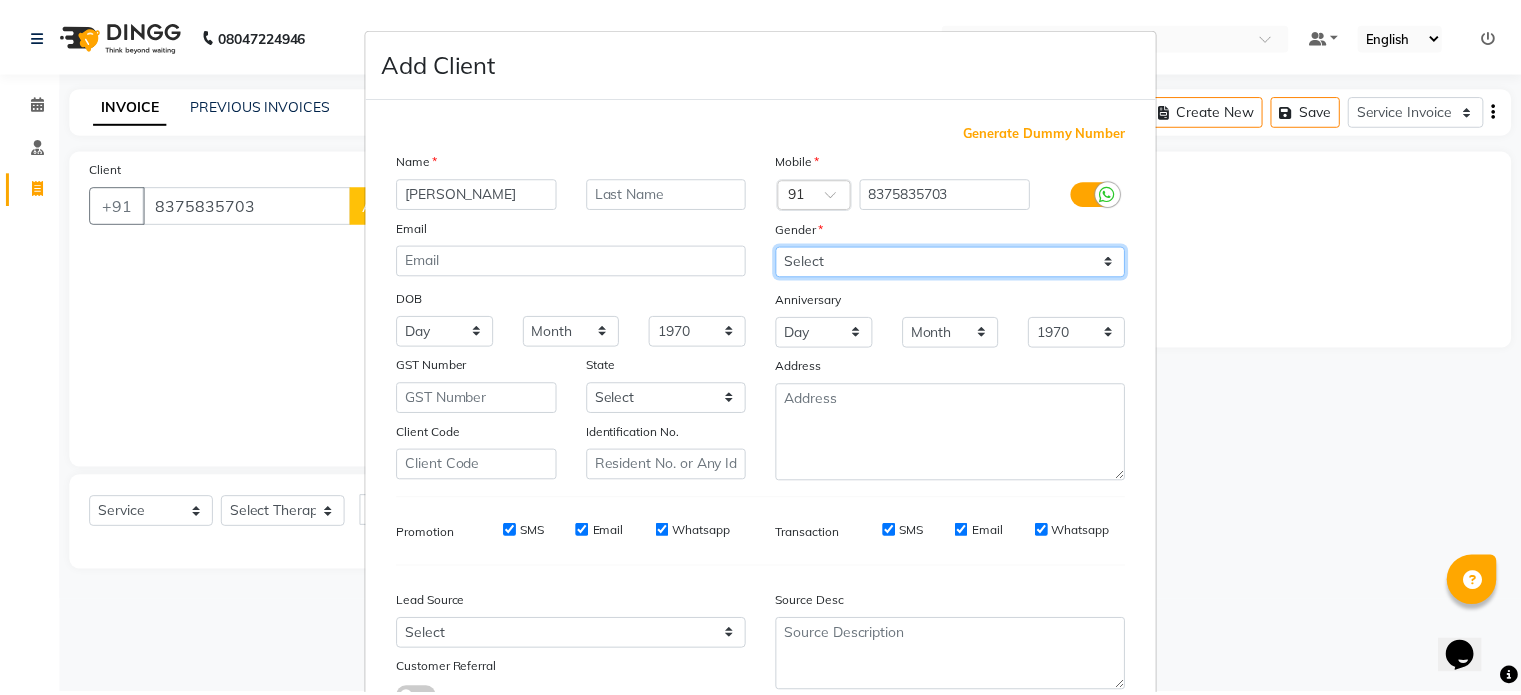 scroll, scrollTop: 161, scrollLeft: 0, axis: vertical 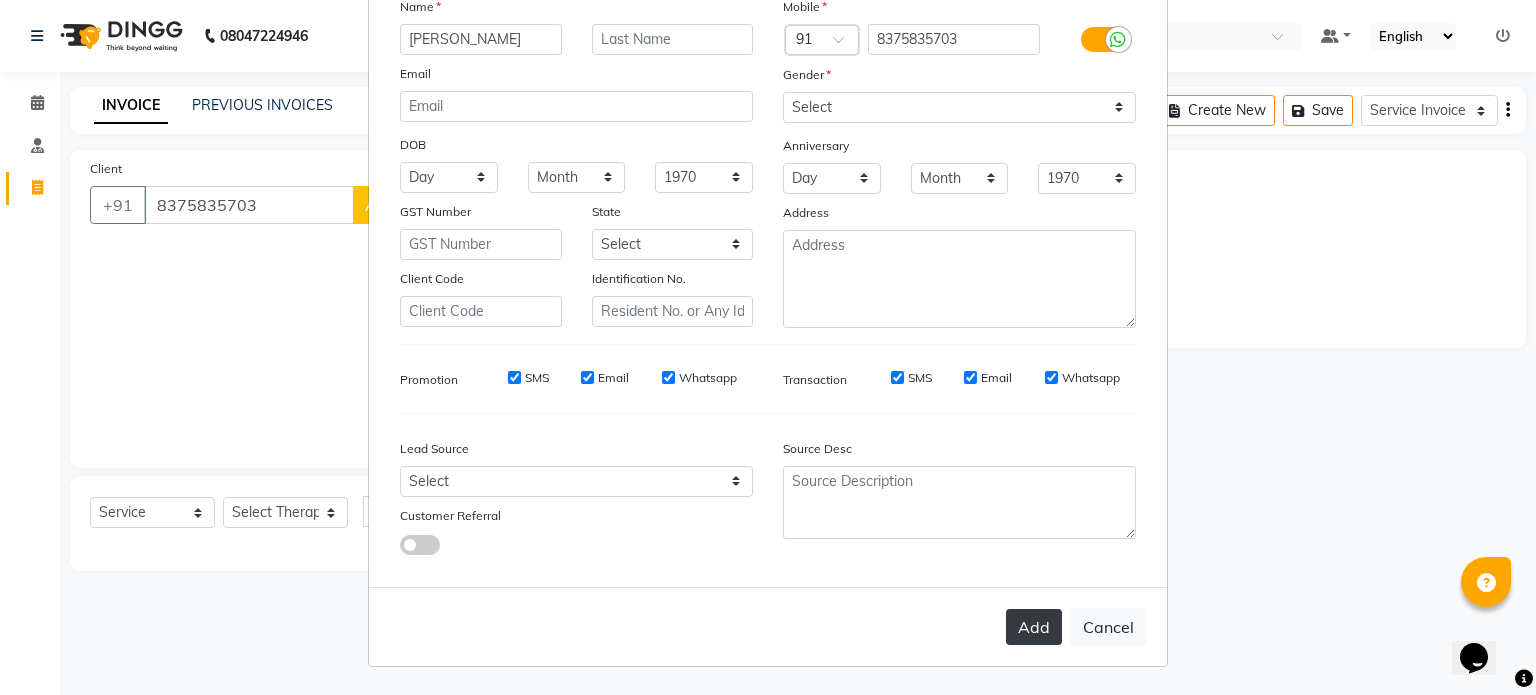click on "Add" at bounding box center [1034, 627] 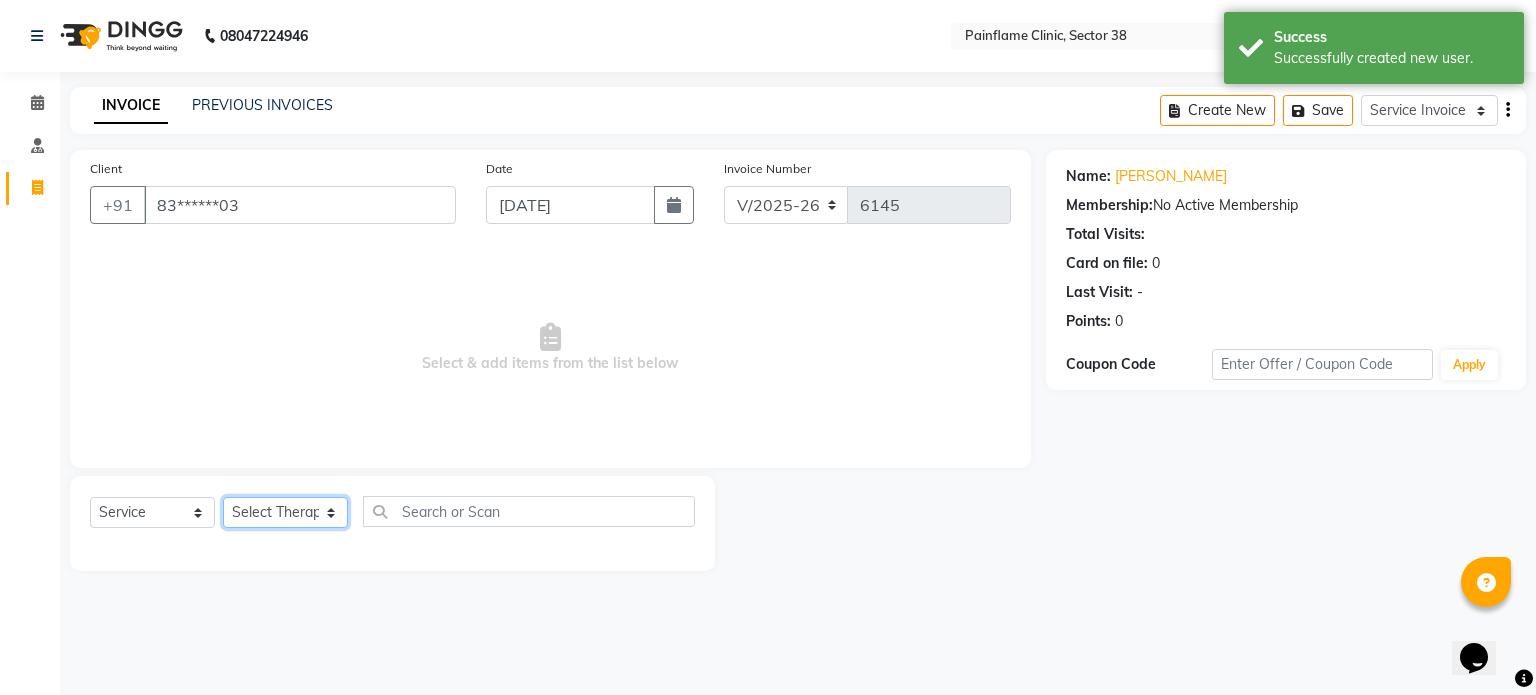 click on "Select Therapist [PERSON_NAME] Dr [PERSON_NAME] [PERSON_NAME] Dr [PERSON_NAME] Dr. Suraj [PERSON_NAME] [PERSON_NAME] [PERSON_NAME] [PERSON_NAME] Reception 1  Reception 2 Reception 3" 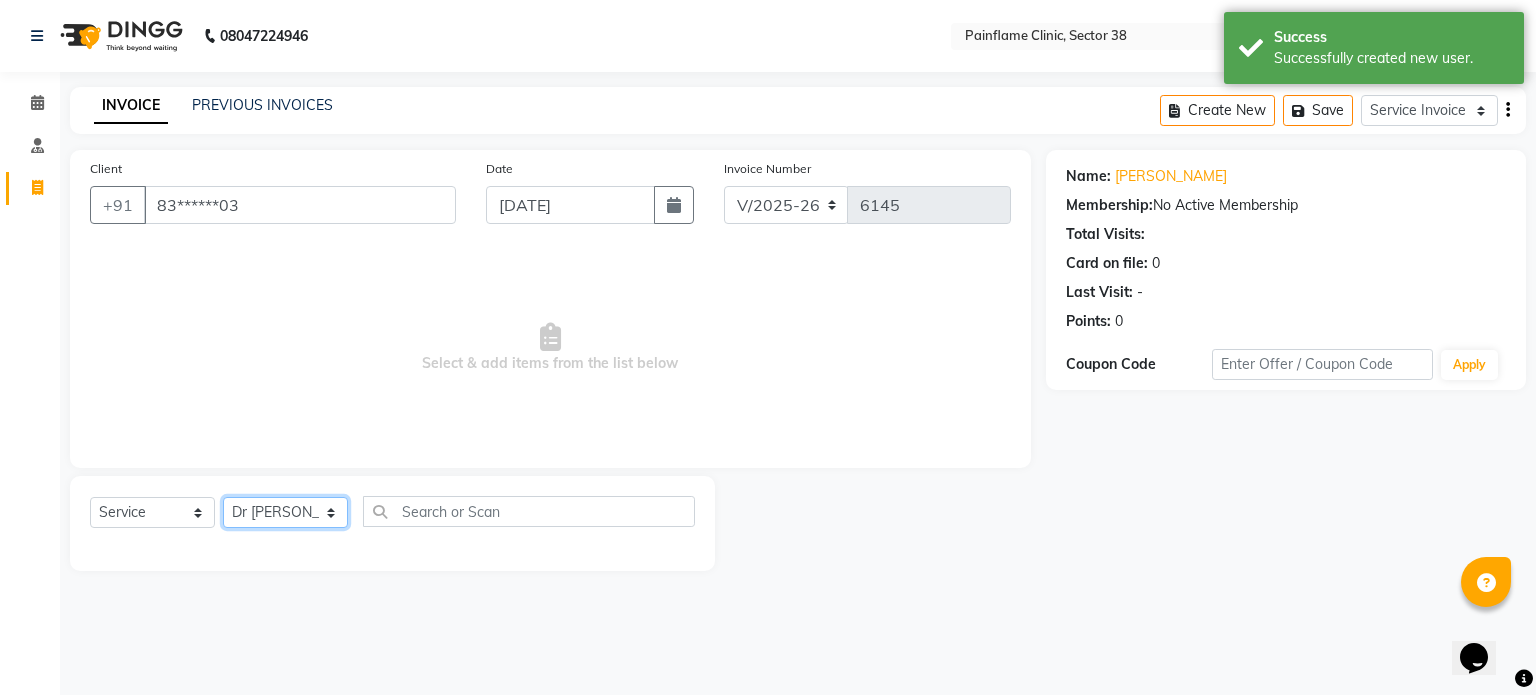 click on "Select Therapist [PERSON_NAME] Dr [PERSON_NAME] [PERSON_NAME] Dr [PERSON_NAME] Dr. Suraj [PERSON_NAME] [PERSON_NAME] [PERSON_NAME] [PERSON_NAME] Reception 1  Reception 2 Reception 3" 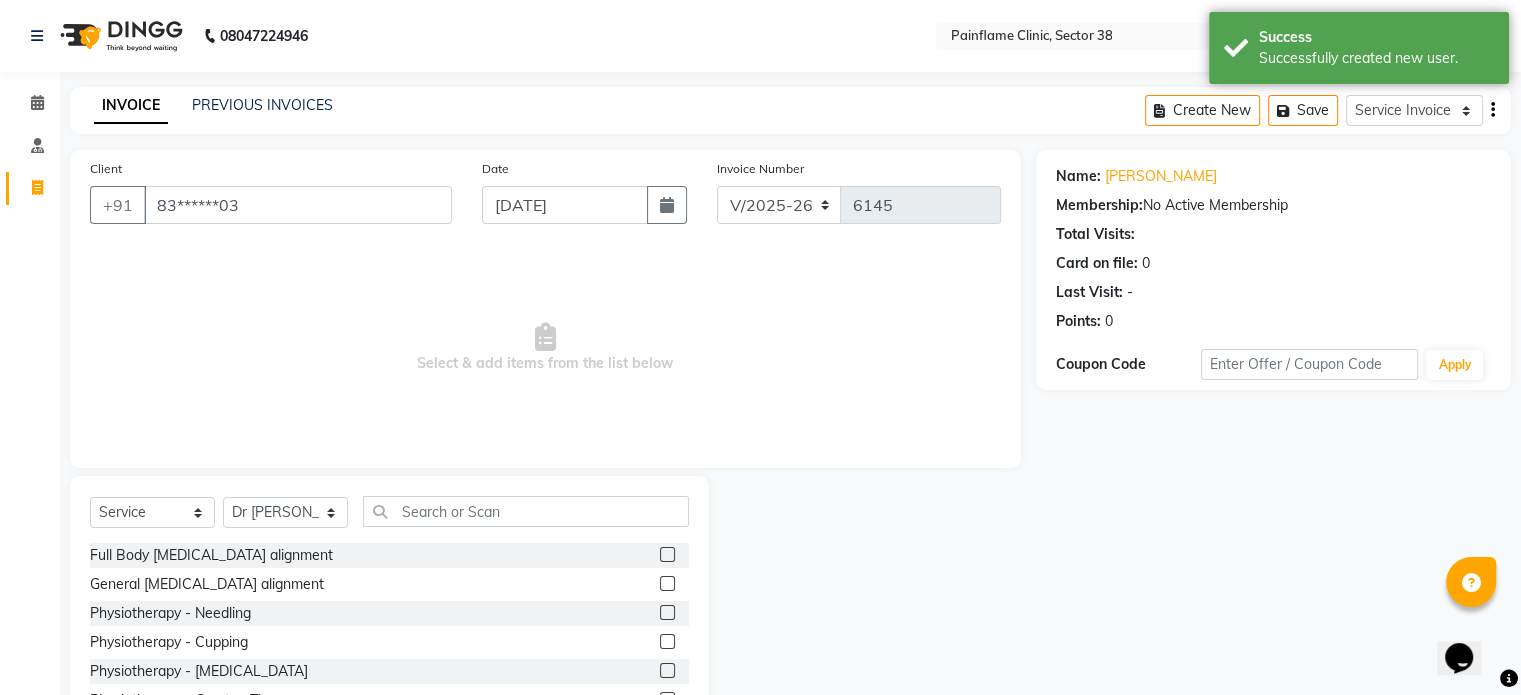 click 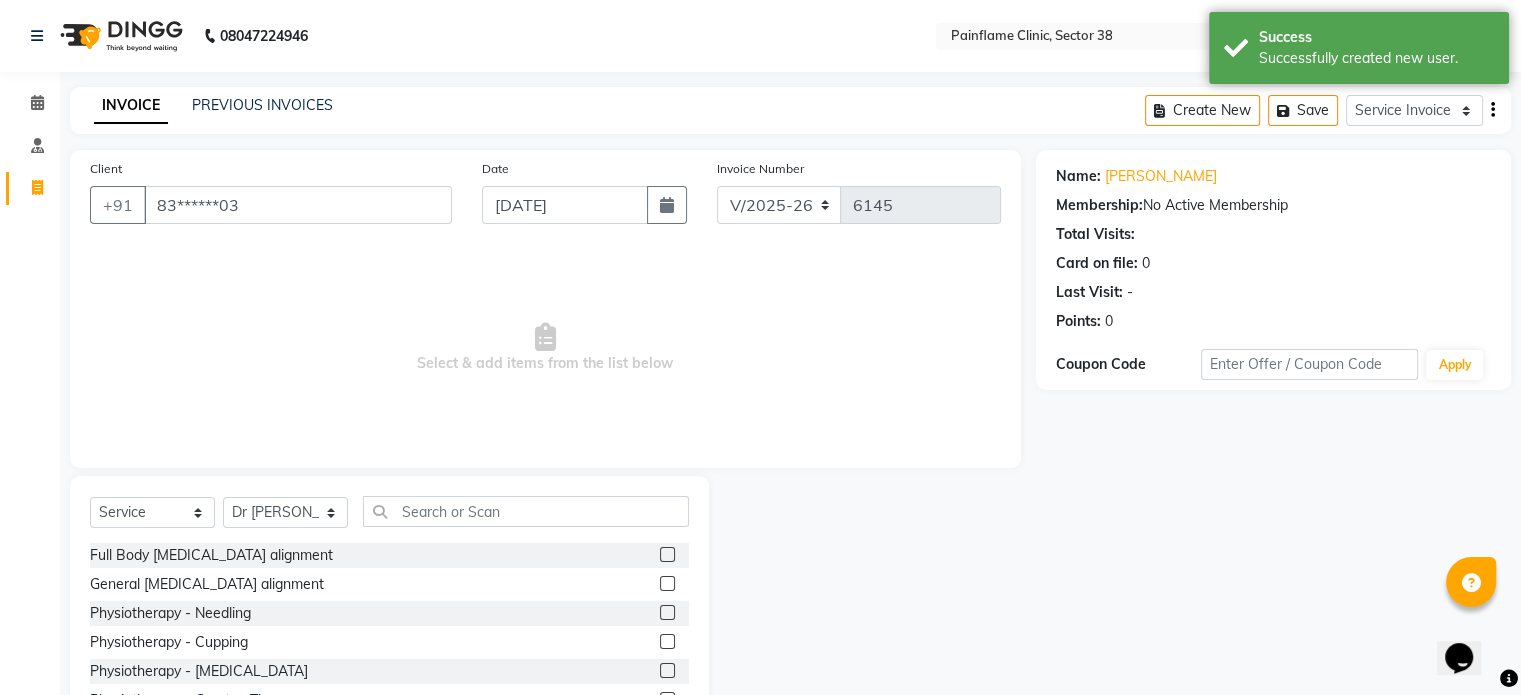 click at bounding box center [666, 555] 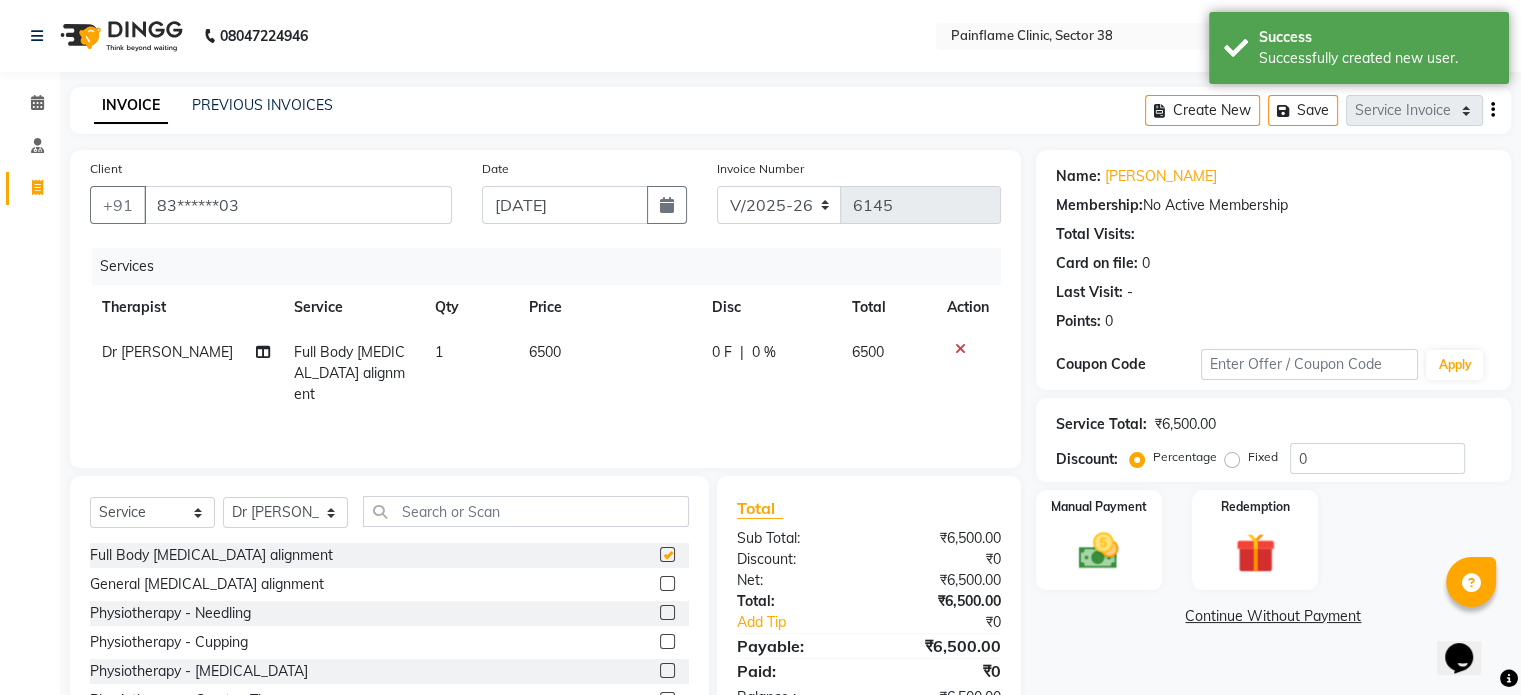 scroll, scrollTop: 119, scrollLeft: 0, axis: vertical 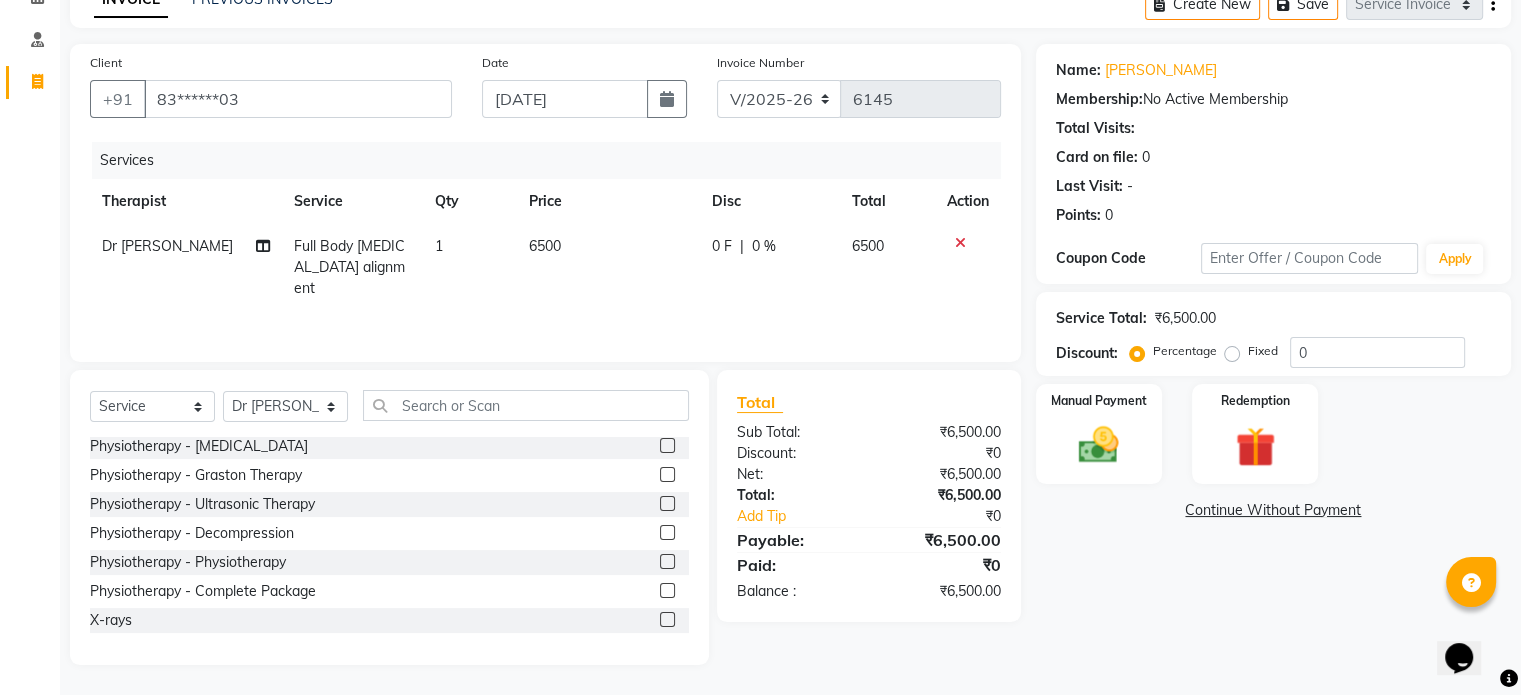 click 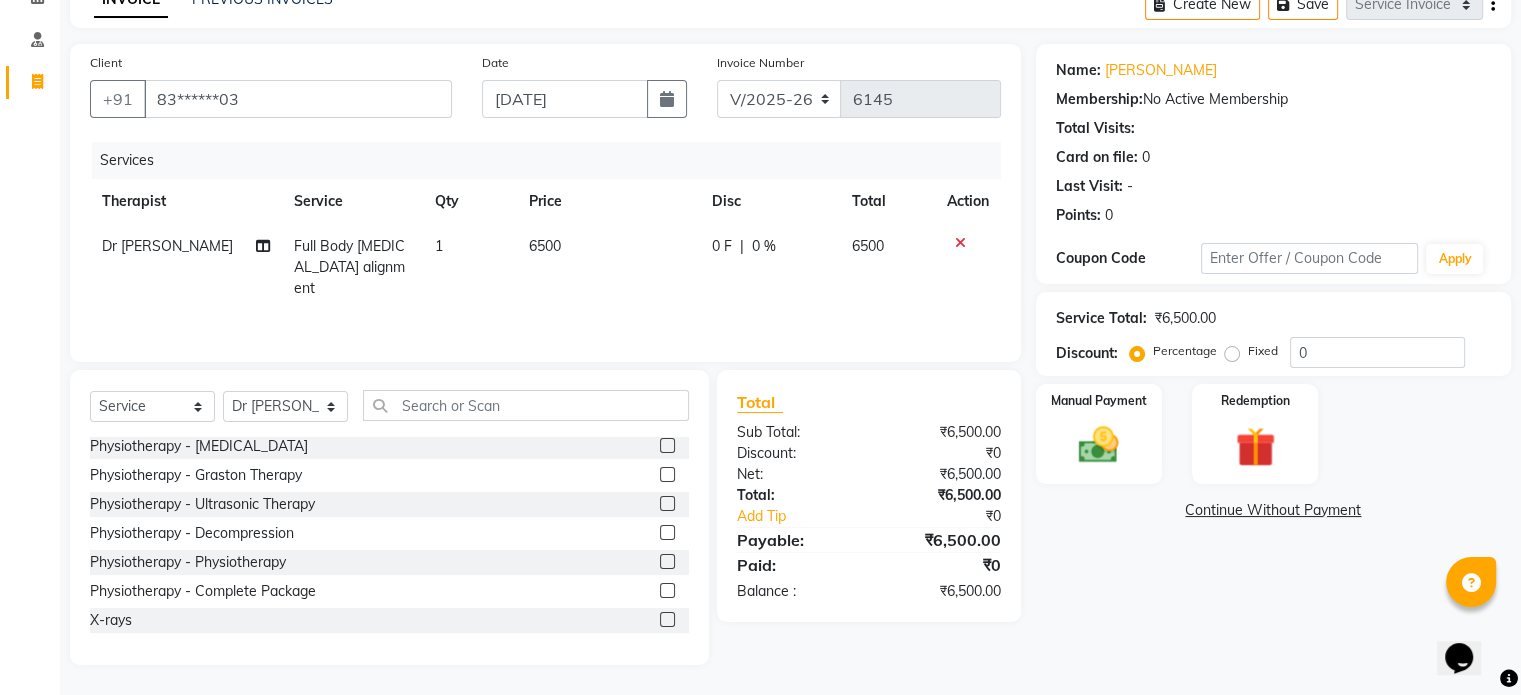 click at bounding box center [666, 620] 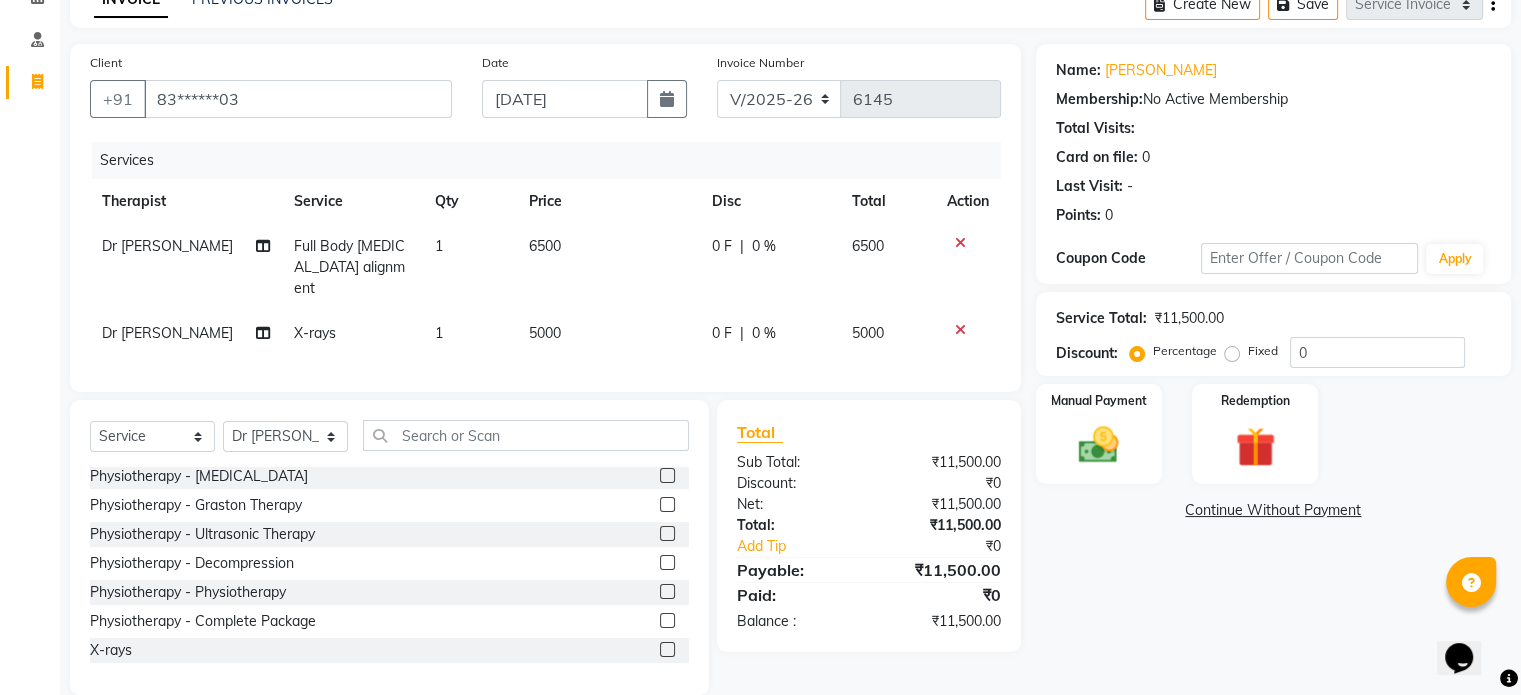 click on "5000" 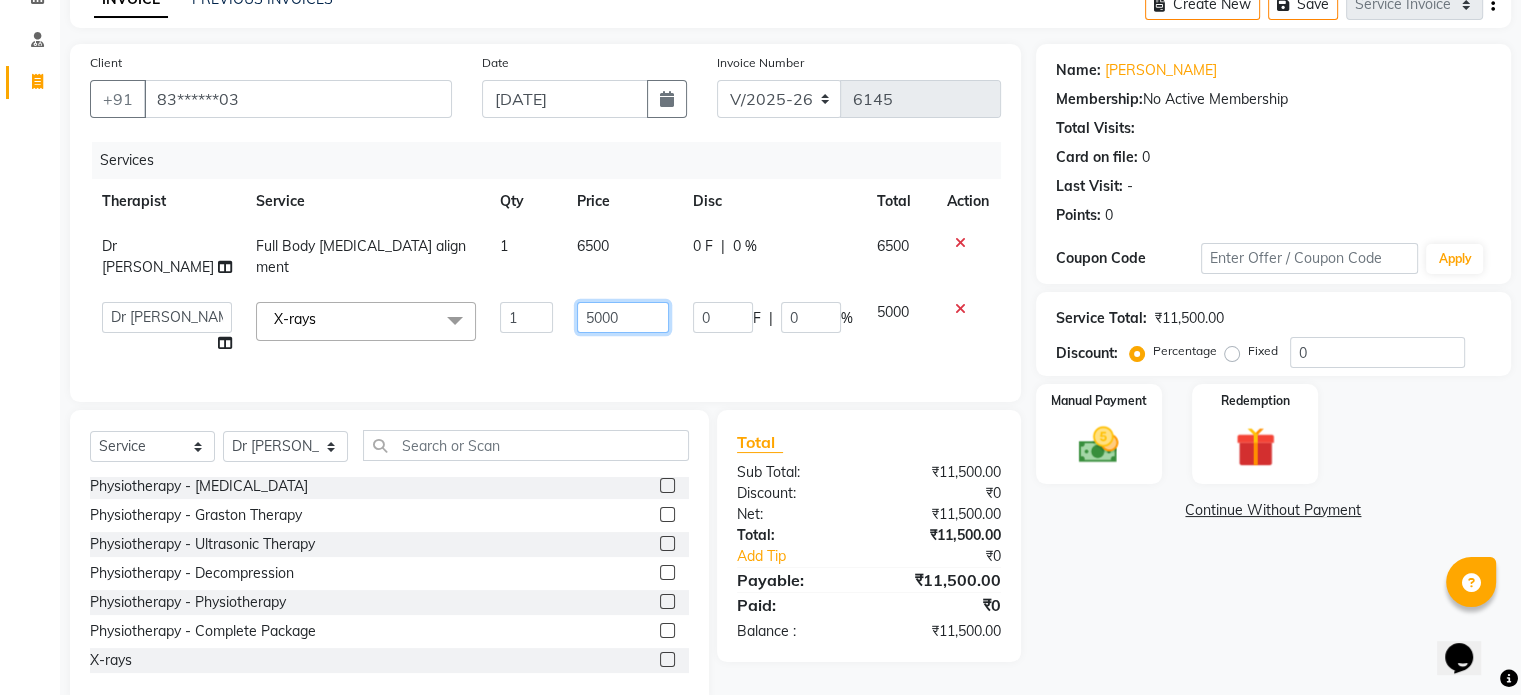 click on "5000" 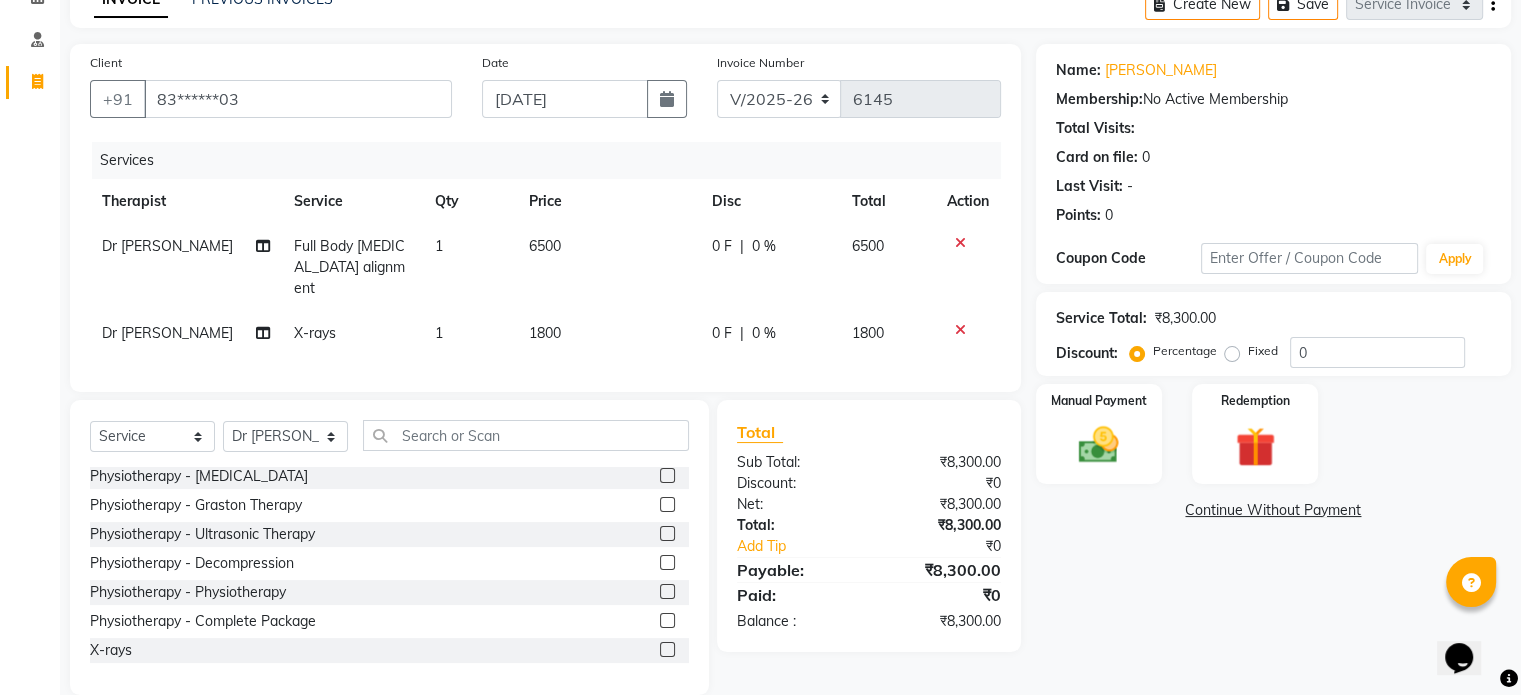 click on "Fixed" 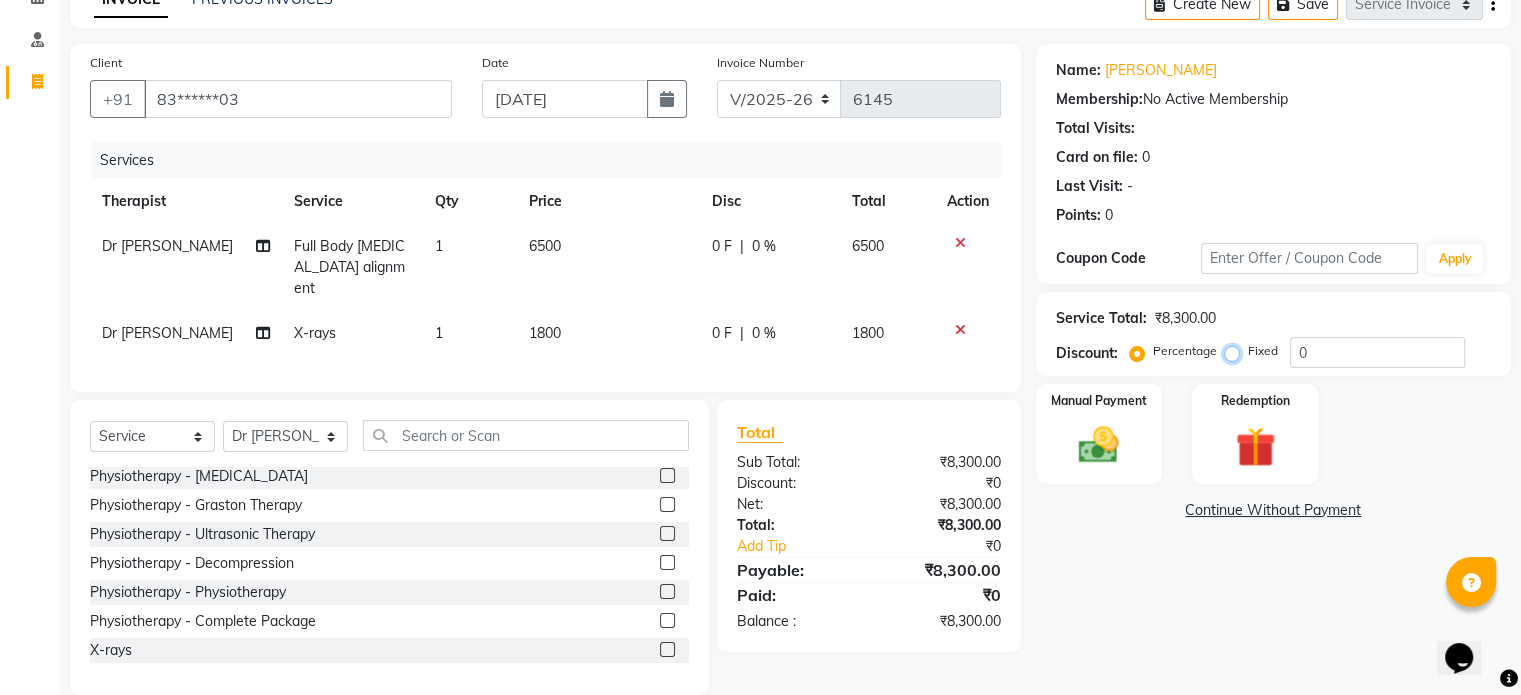 click on "Fixed" at bounding box center [1236, 351] 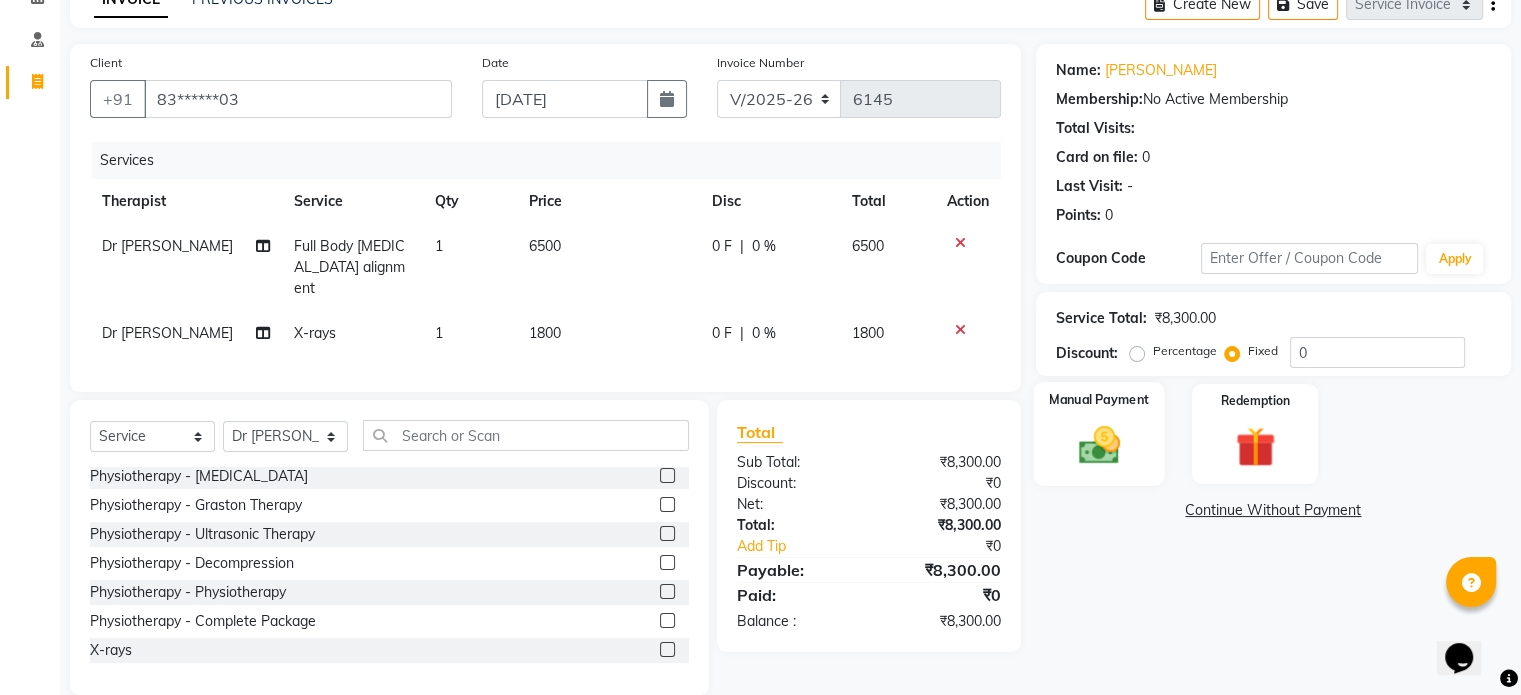 click 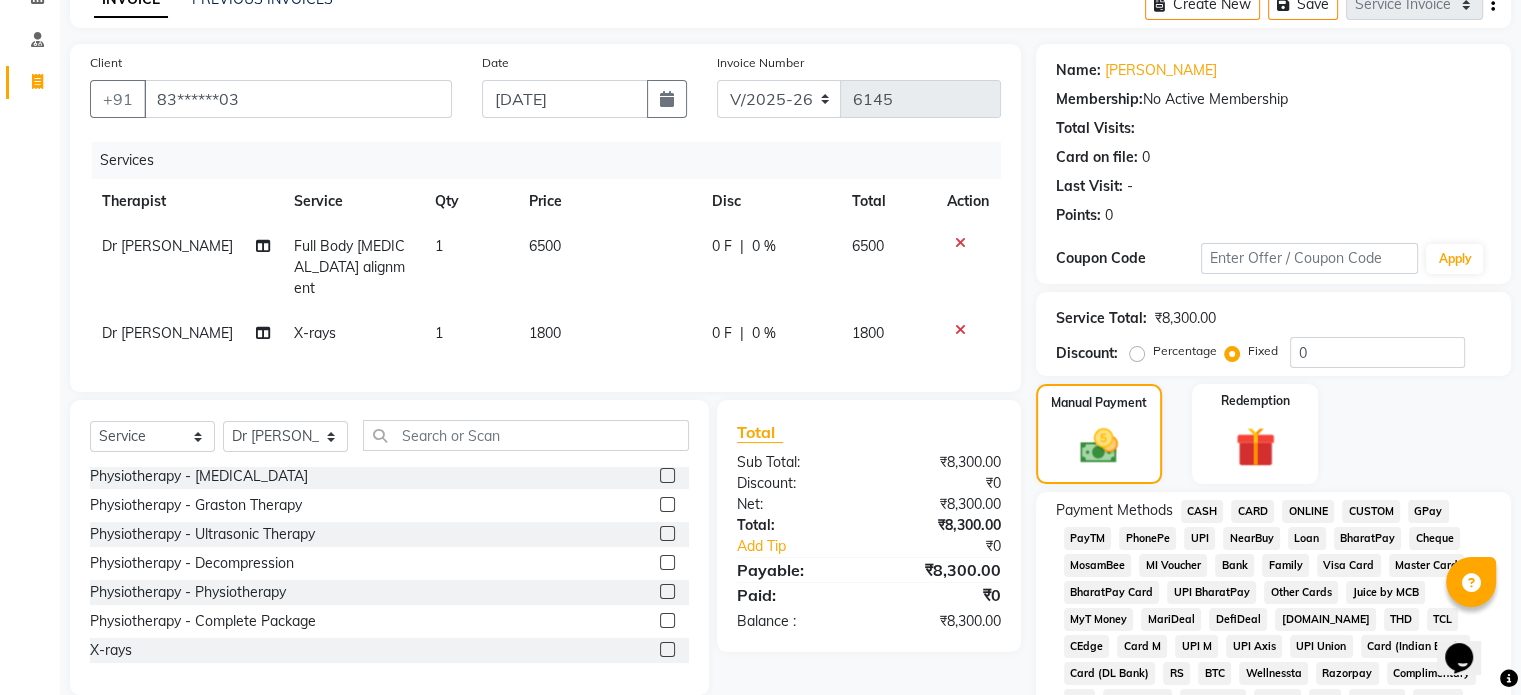 click on "UPI" 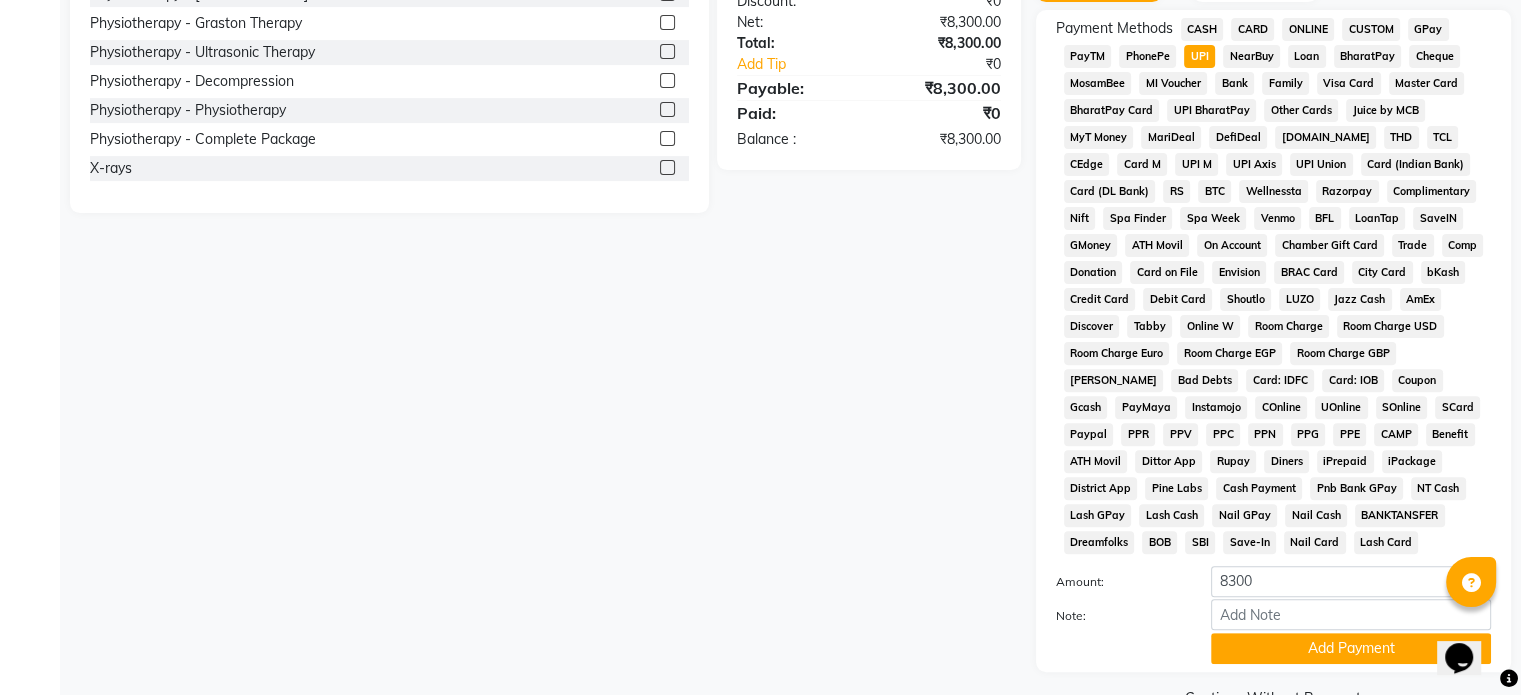 scroll, scrollTop: 652, scrollLeft: 0, axis: vertical 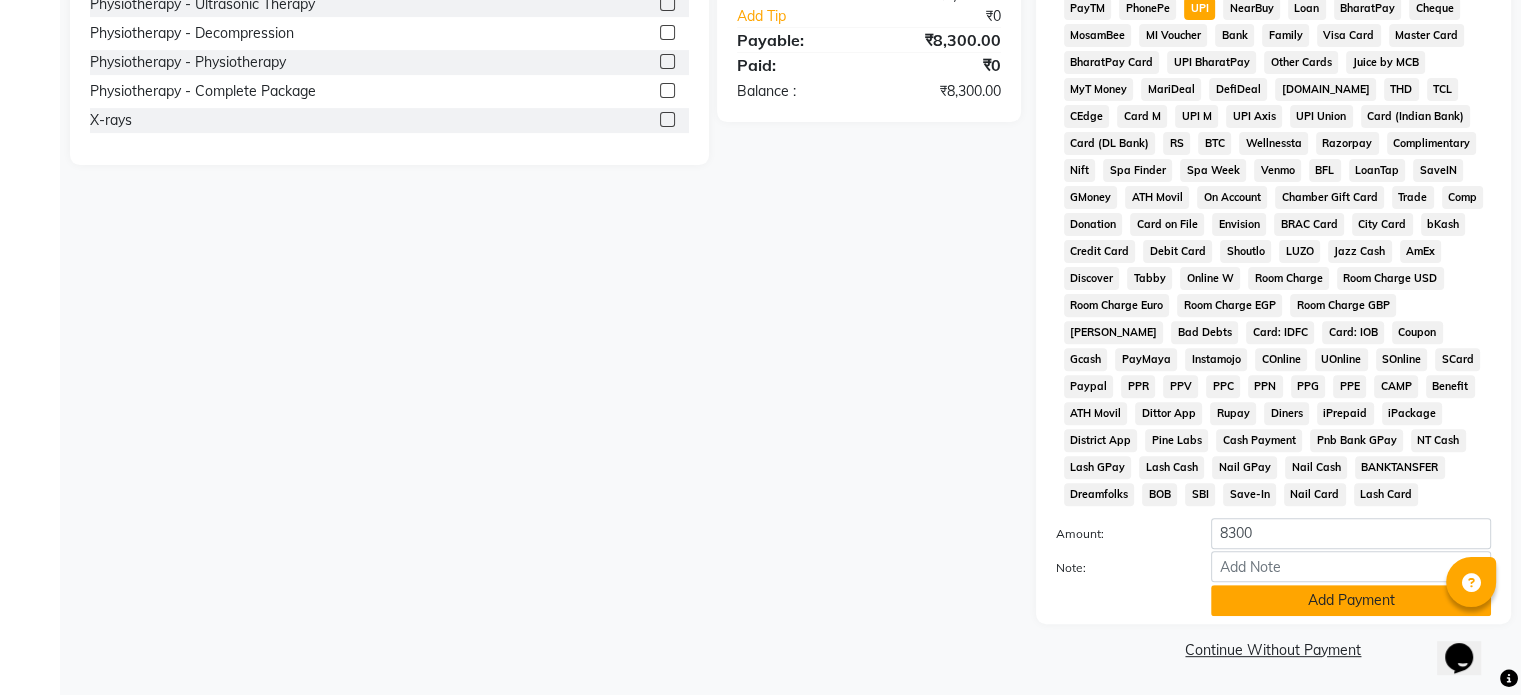 click on "Add Payment" 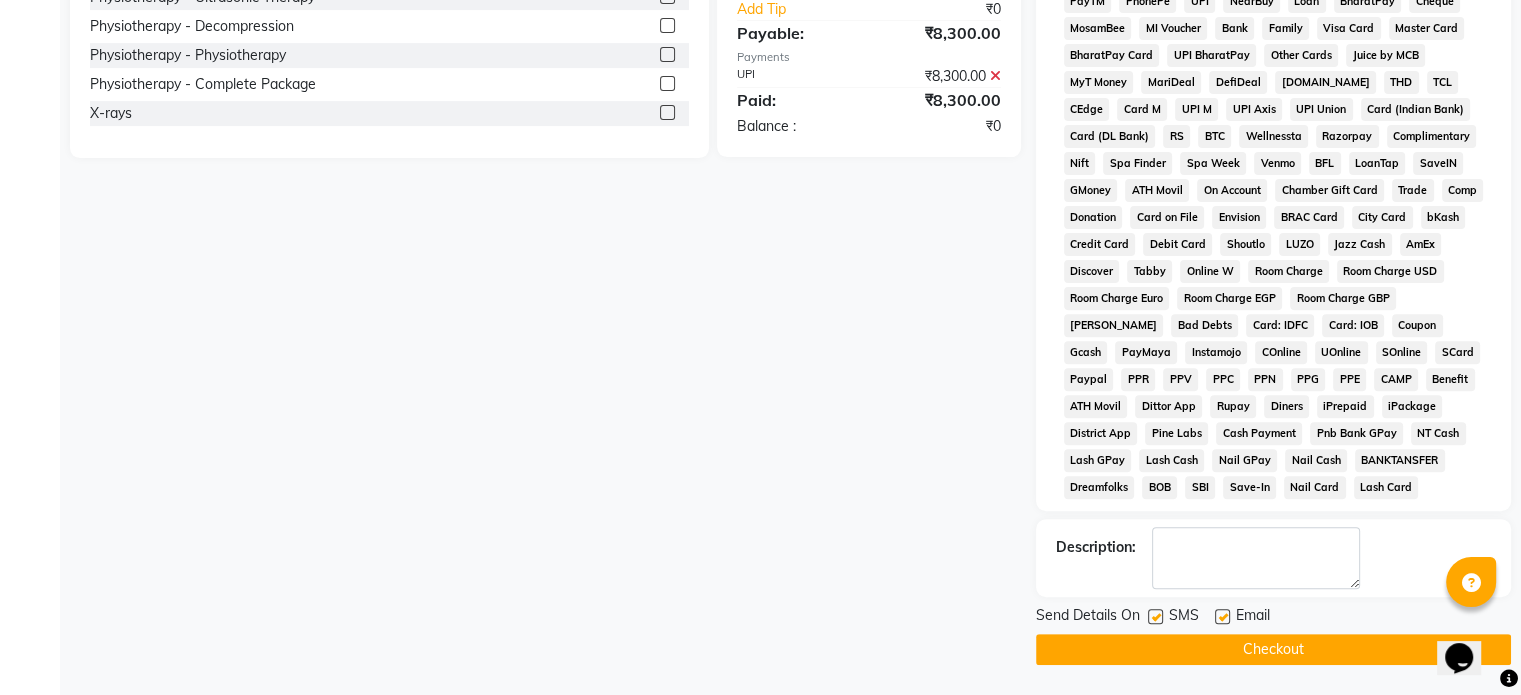 click 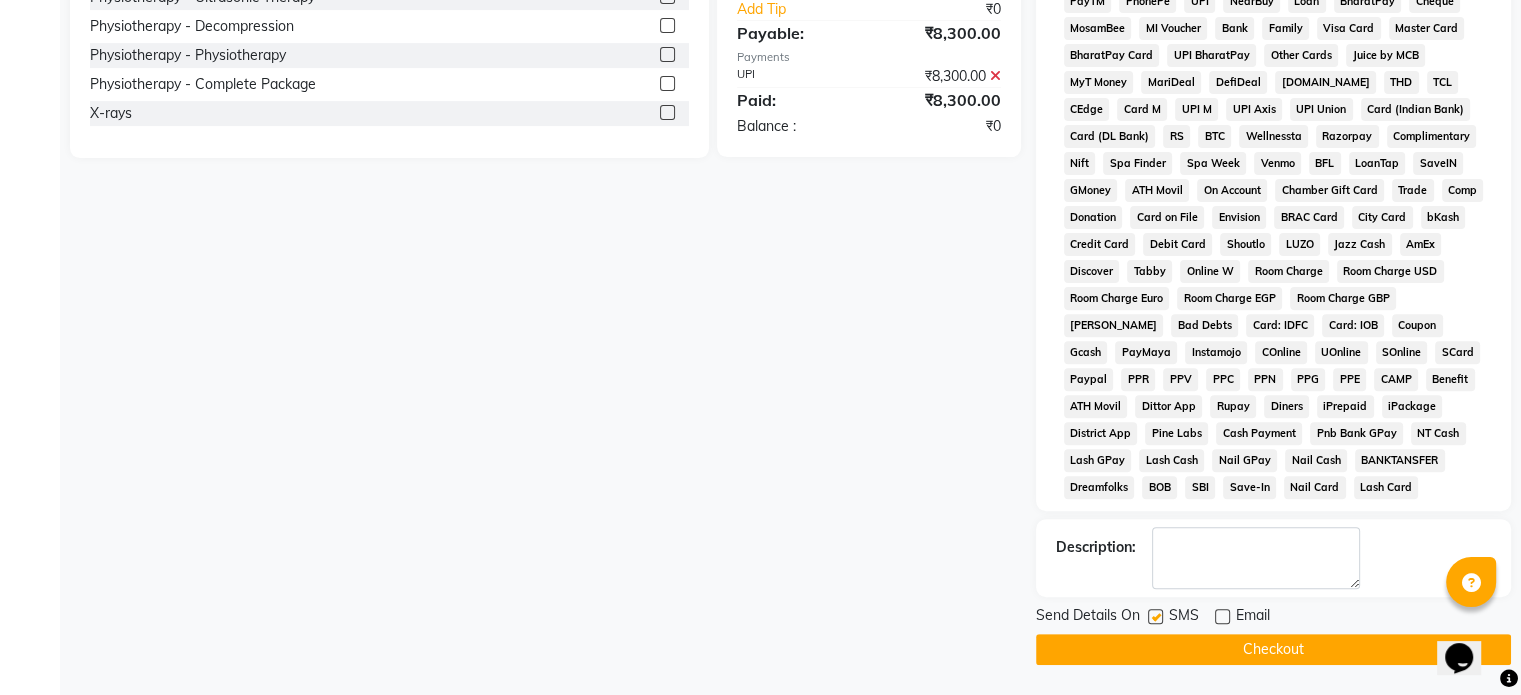 click 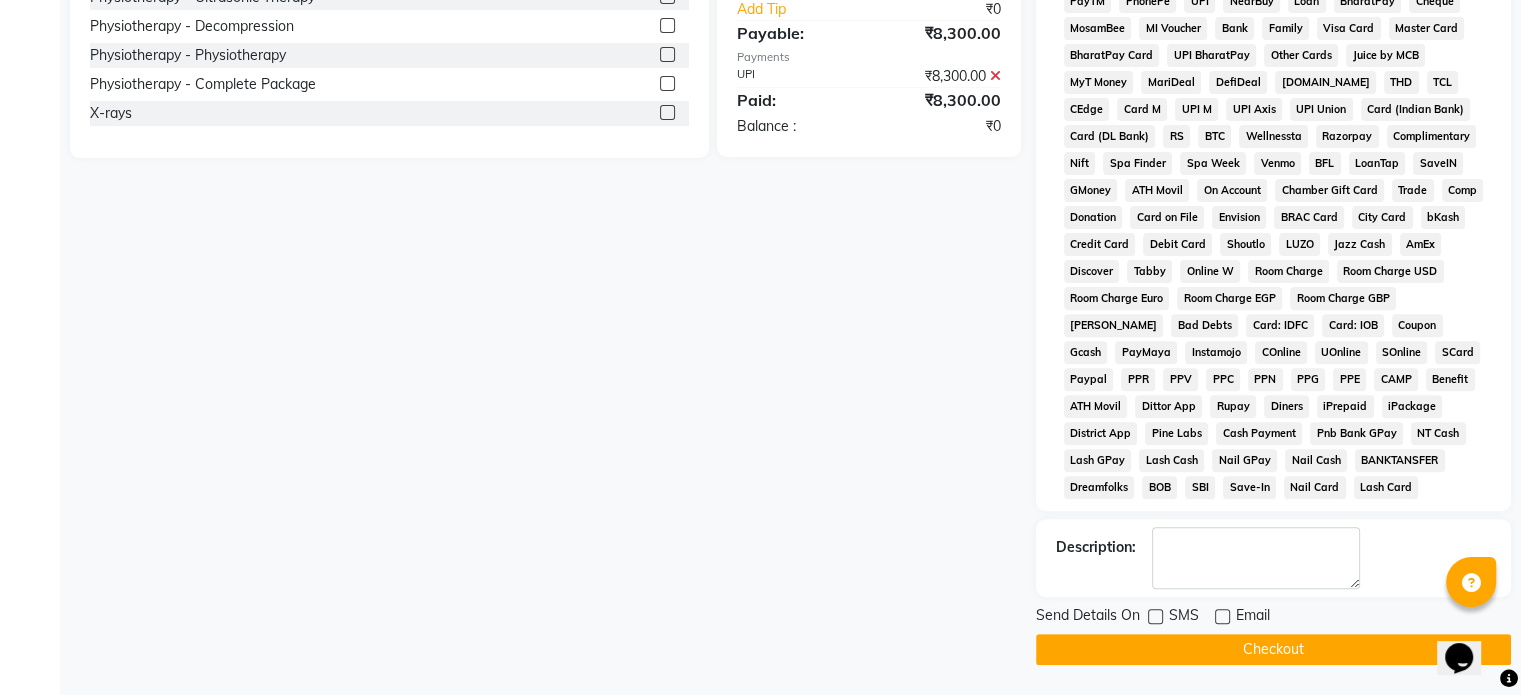 click on "Checkout" 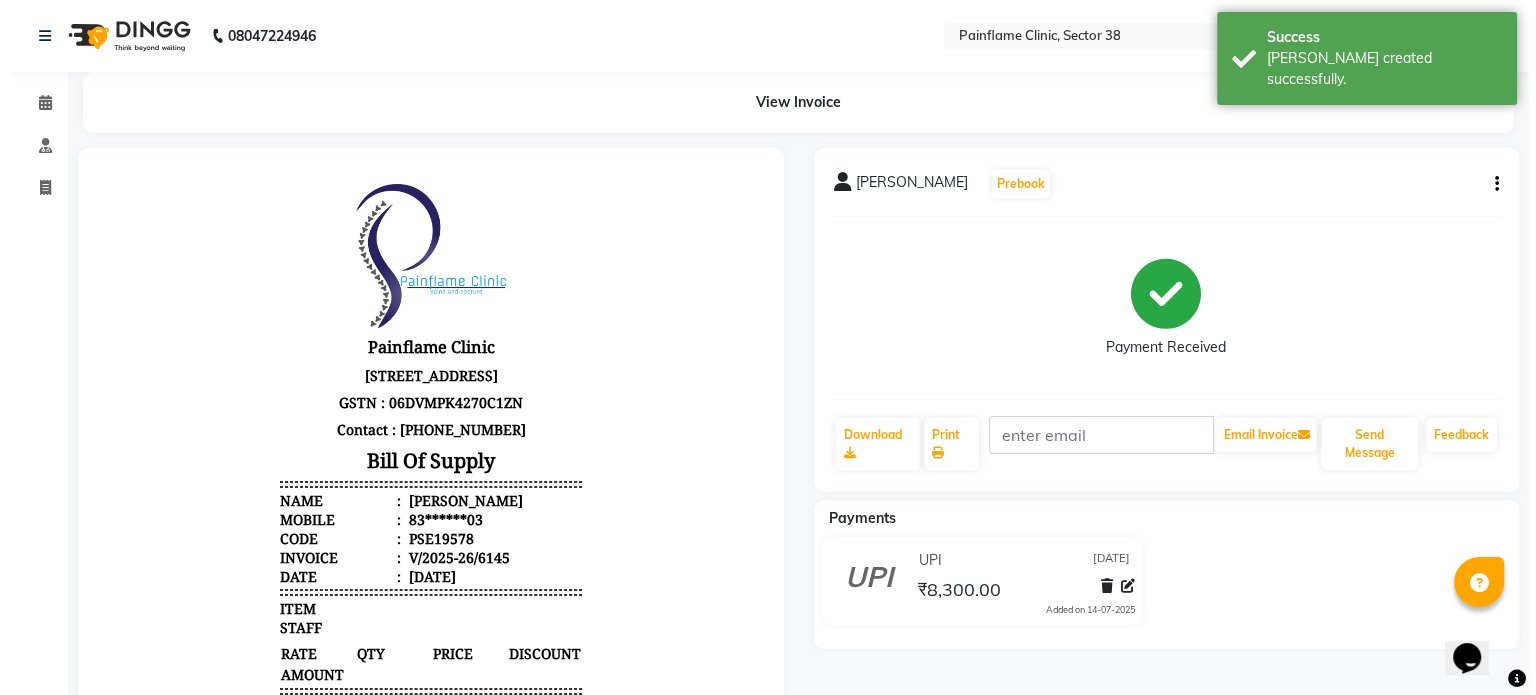 scroll, scrollTop: 0, scrollLeft: 0, axis: both 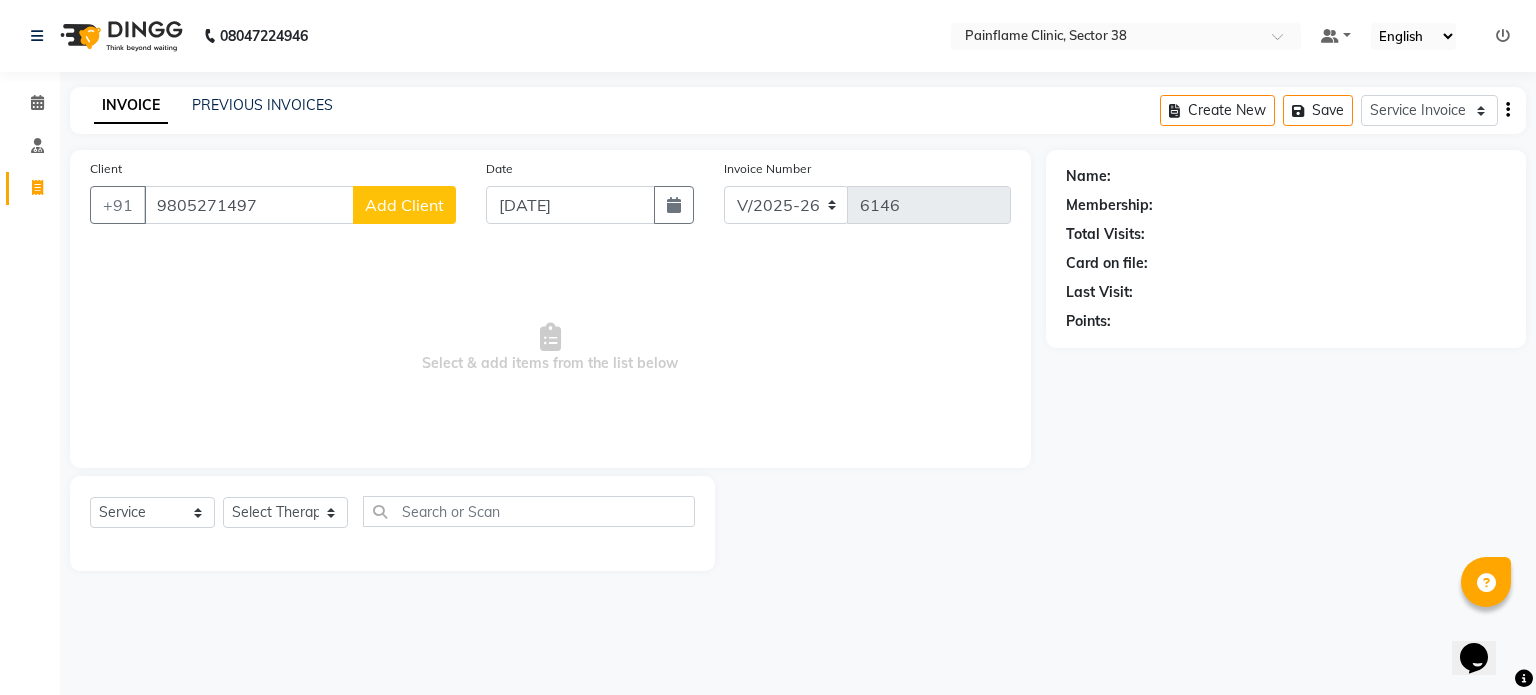 click on "Add Client" 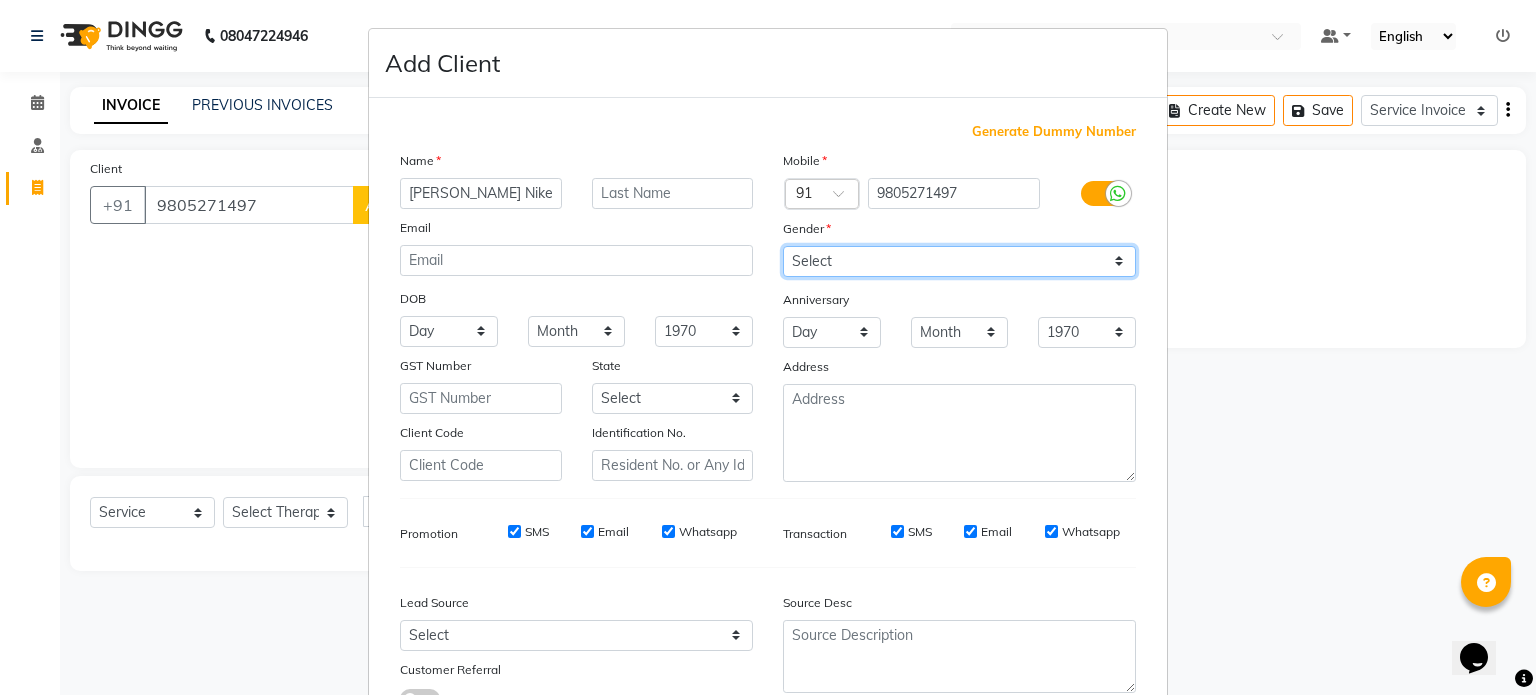 drag, startPoint x: 968, startPoint y: 247, endPoint x: 916, endPoint y: 323, distance: 92.086914 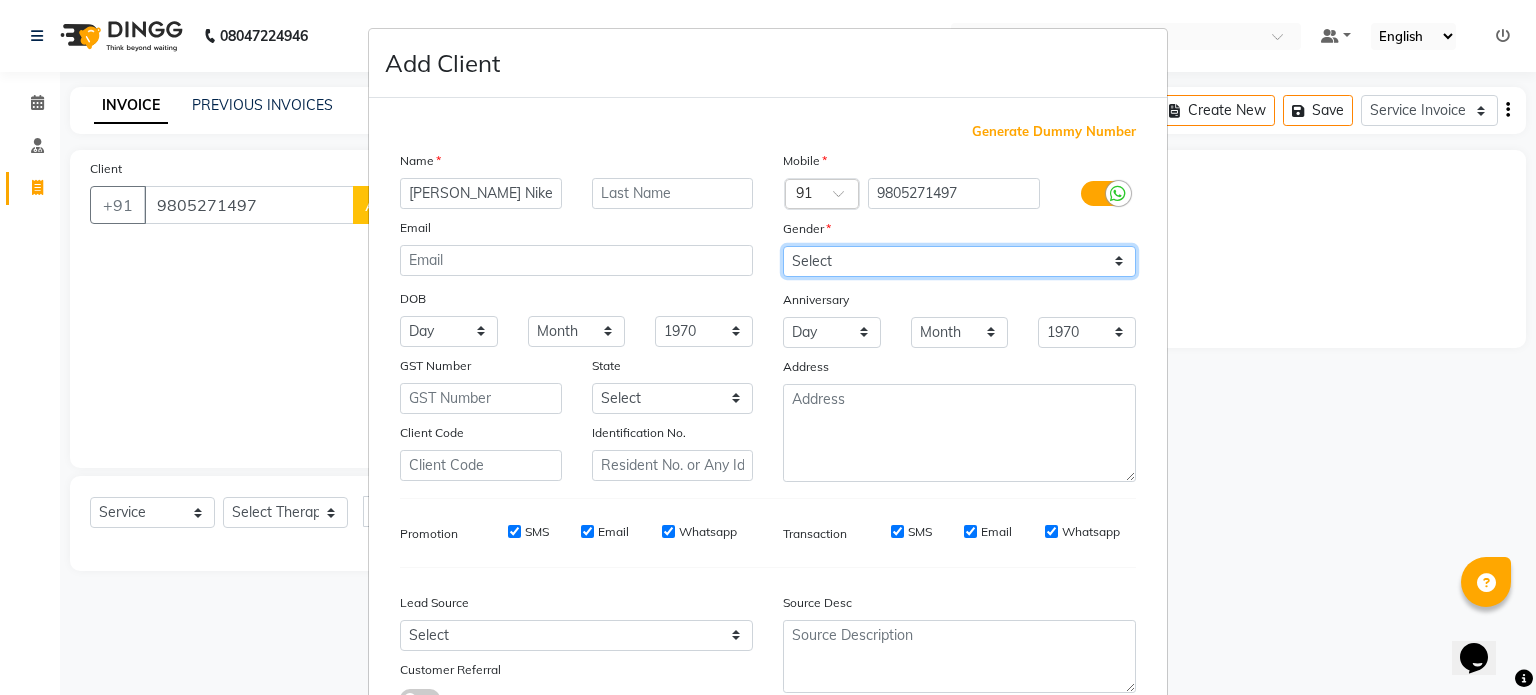 click on "Mobile Country Code × 91 9805271497 Gender Select [DEMOGRAPHIC_DATA] [DEMOGRAPHIC_DATA] Other Prefer Not To Say Anniversary Day 01 02 03 04 05 06 07 08 09 10 11 12 13 14 15 16 17 18 19 20 21 22 23 24 25 26 27 28 29 30 31 Month January February March April May June July August September October November [DATE] 1971 1972 1973 1974 1975 1976 1977 1978 1979 1980 1981 1982 1983 1984 1985 1986 1987 1988 1989 1990 1991 1992 1993 1994 1995 1996 1997 1998 1999 2000 2001 2002 2003 2004 2005 2006 2007 2008 2009 2010 2011 2012 2013 2014 2015 2016 2017 2018 2019 2020 2021 2022 2023 2024 2025 Address" at bounding box center (959, 316) 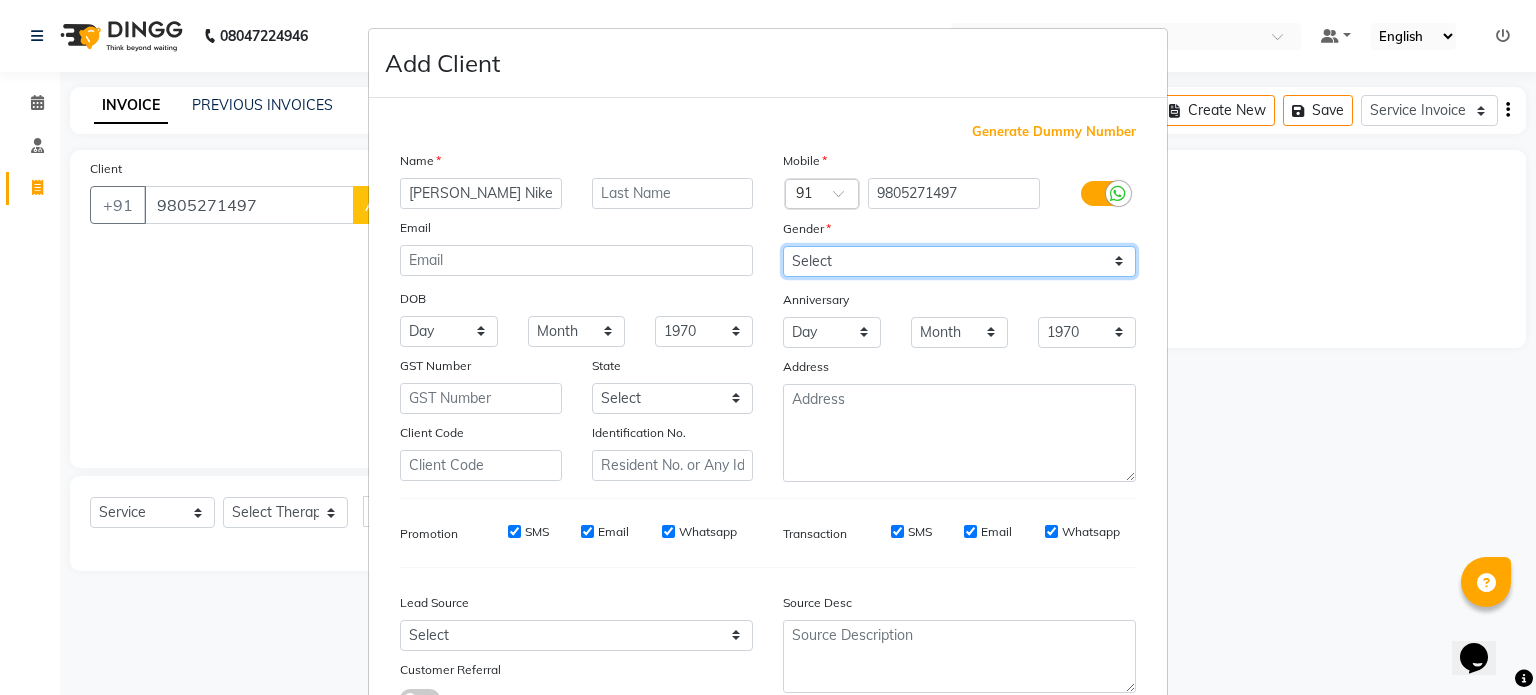 click on "Select [DEMOGRAPHIC_DATA] [DEMOGRAPHIC_DATA] Other Prefer Not To Say" at bounding box center (959, 261) 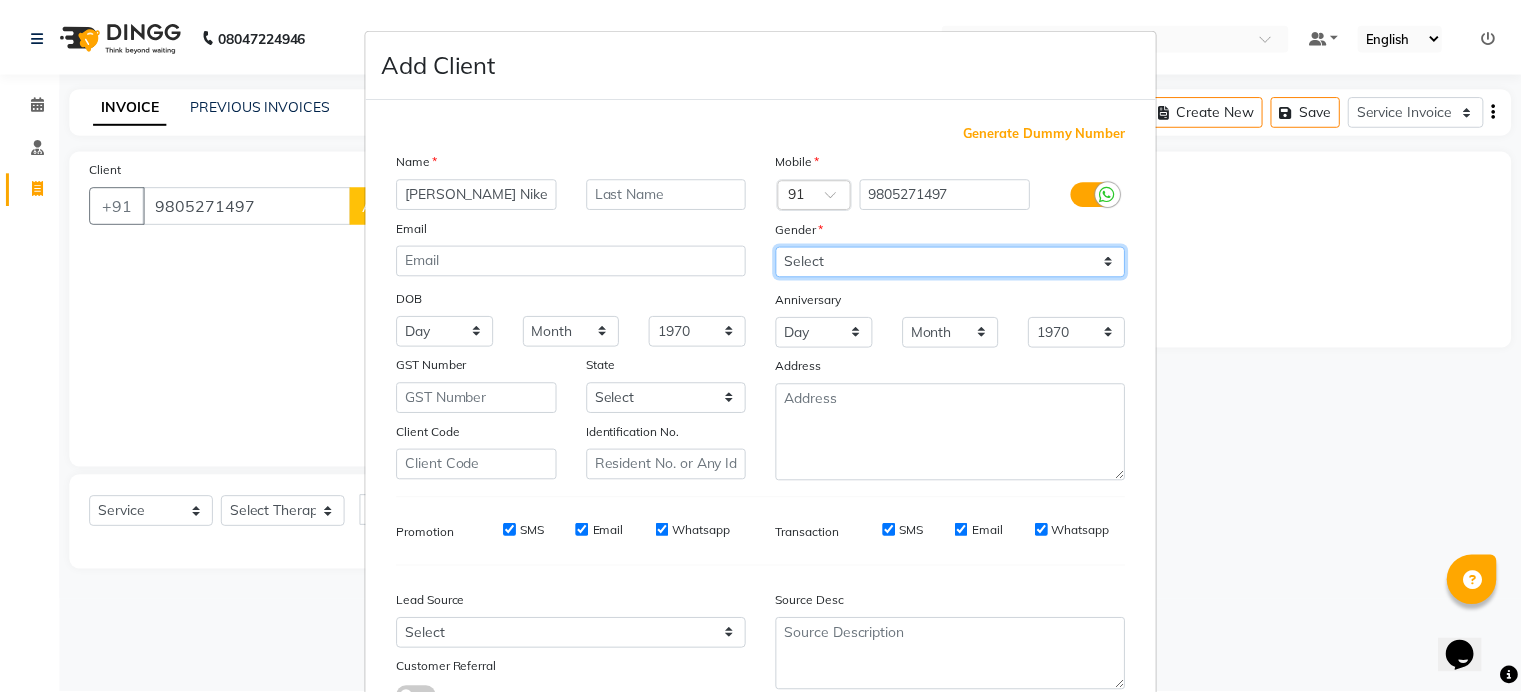 scroll, scrollTop: 161, scrollLeft: 0, axis: vertical 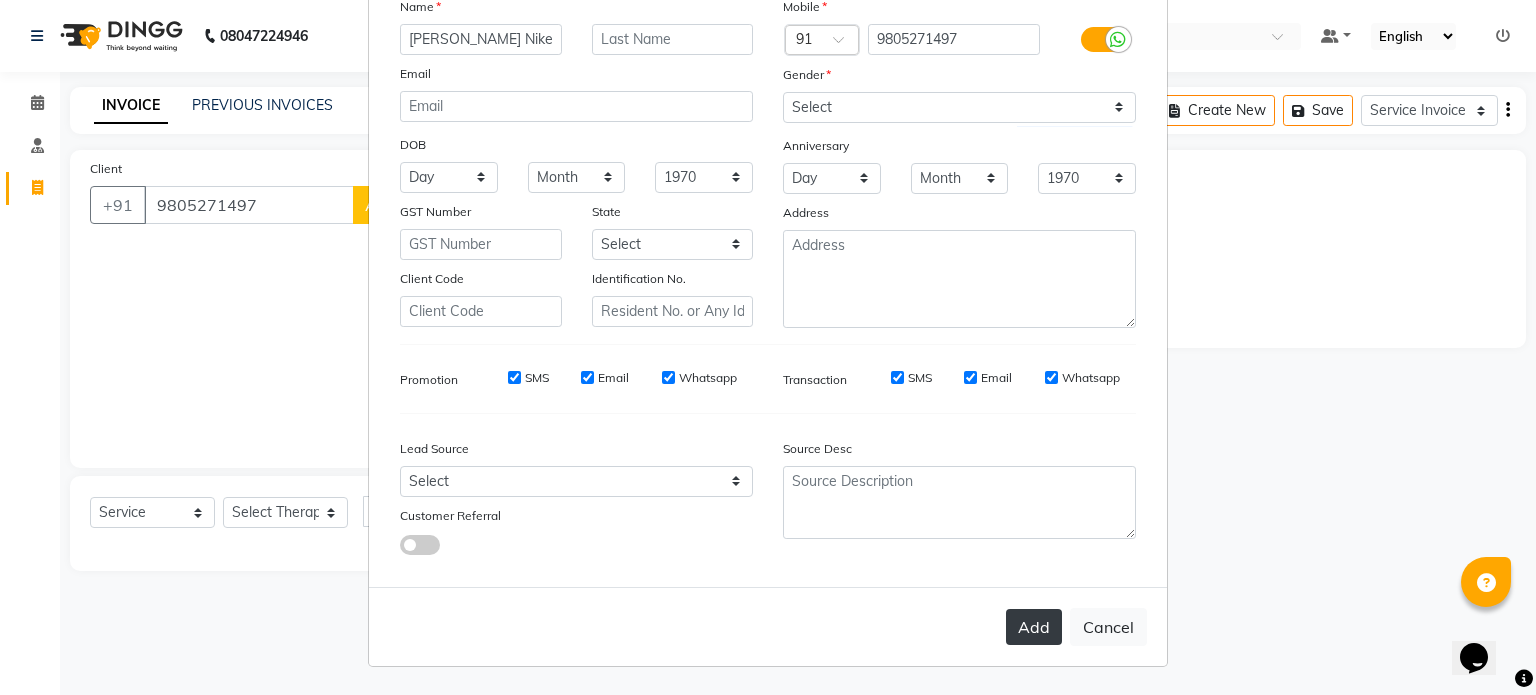click on "Add" at bounding box center [1034, 627] 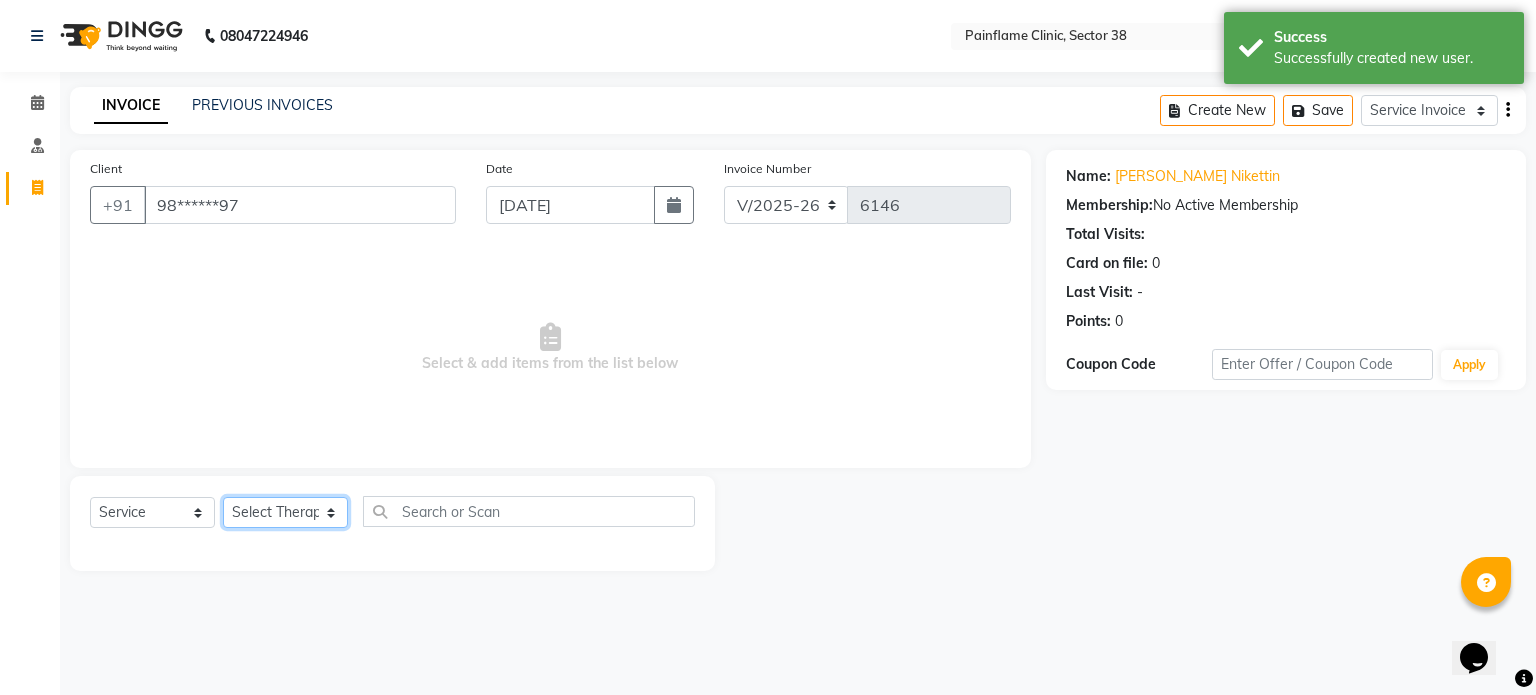 click on "Select Therapist [PERSON_NAME] Dr [PERSON_NAME] [PERSON_NAME] Dr [PERSON_NAME] Dr. Suraj [PERSON_NAME] [PERSON_NAME] [PERSON_NAME] [PERSON_NAME] Reception 1  Reception 2 Reception 3" 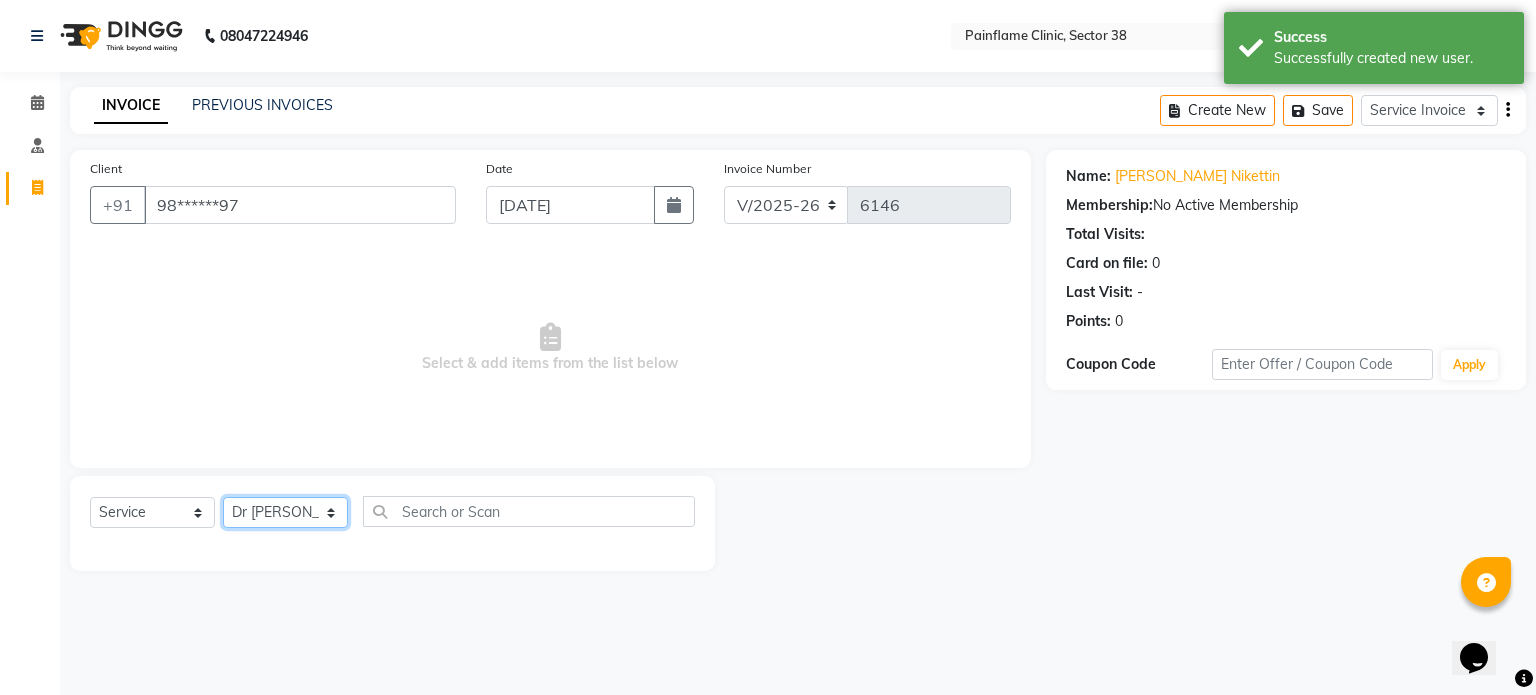 click on "Select Therapist [PERSON_NAME] Dr [PERSON_NAME] [PERSON_NAME] Dr [PERSON_NAME] Dr. Suraj [PERSON_NAME] [PERSON_NAME] [PERSON_NAME] [PERSON_NAME] Reception 1  Reception 2 Reception 3" 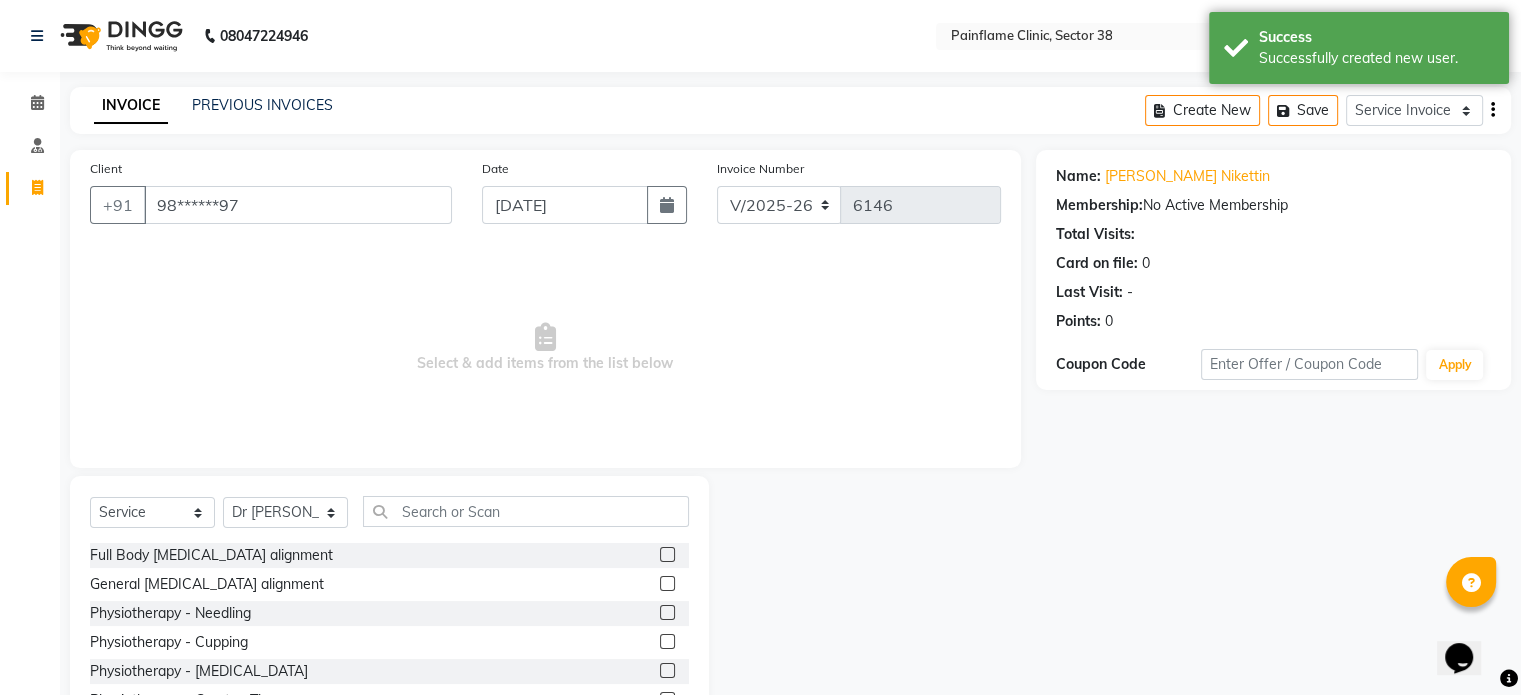 click 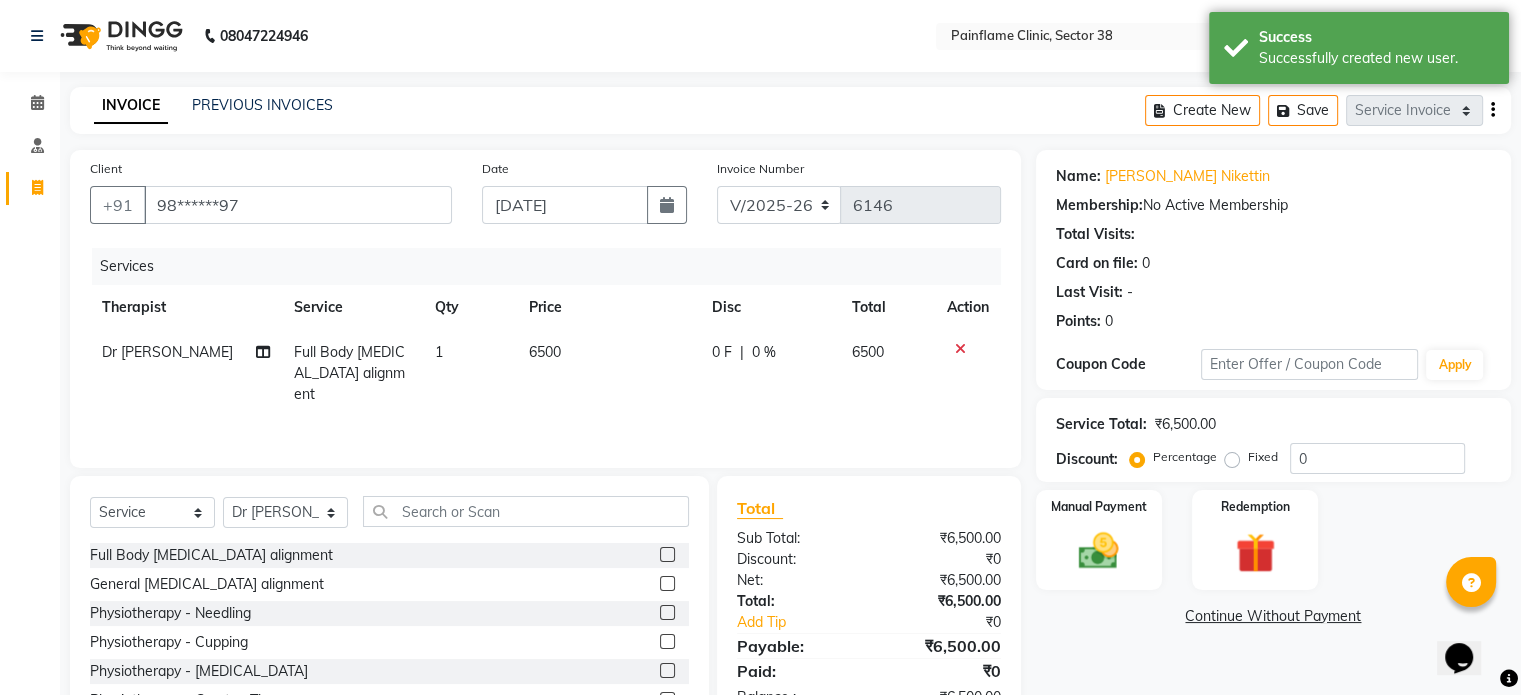 scroll, scrollTop: 119, scrollLeft: 0, axis: vertical 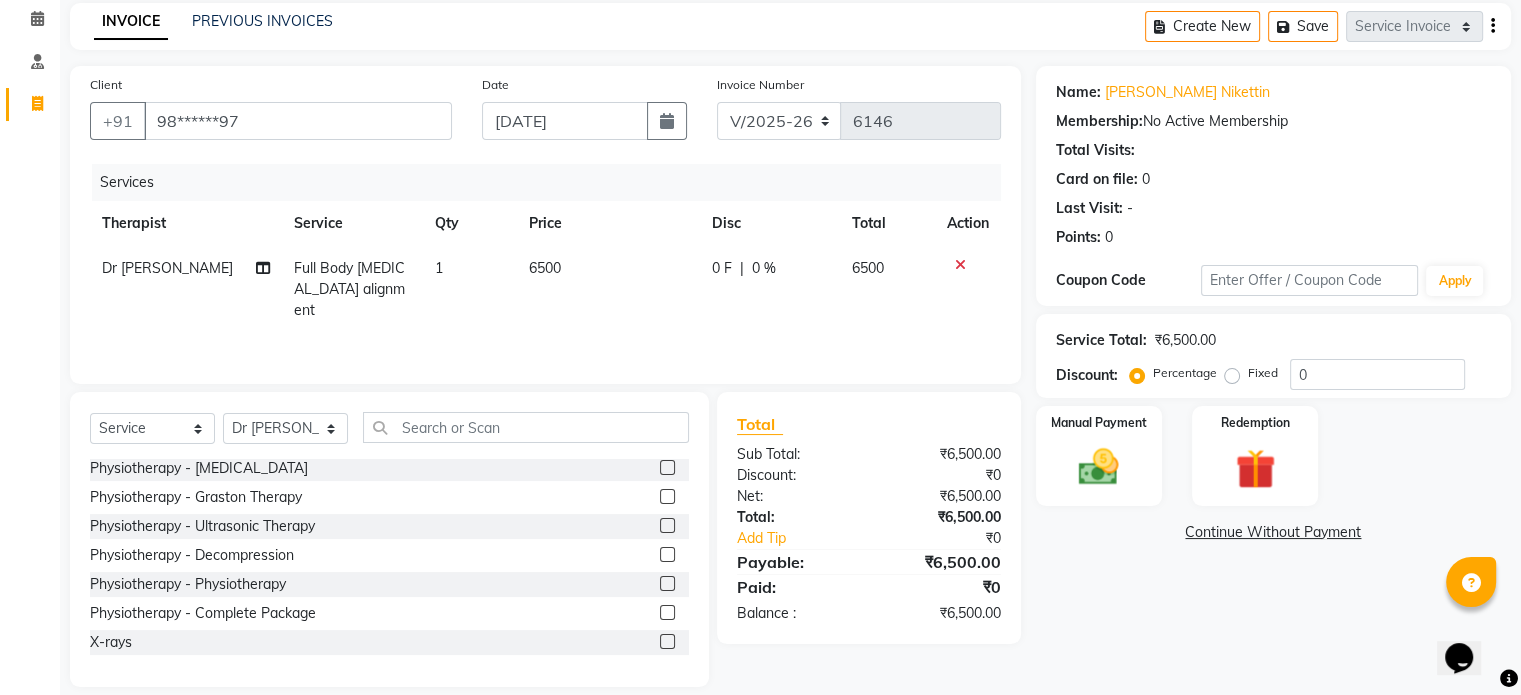 click 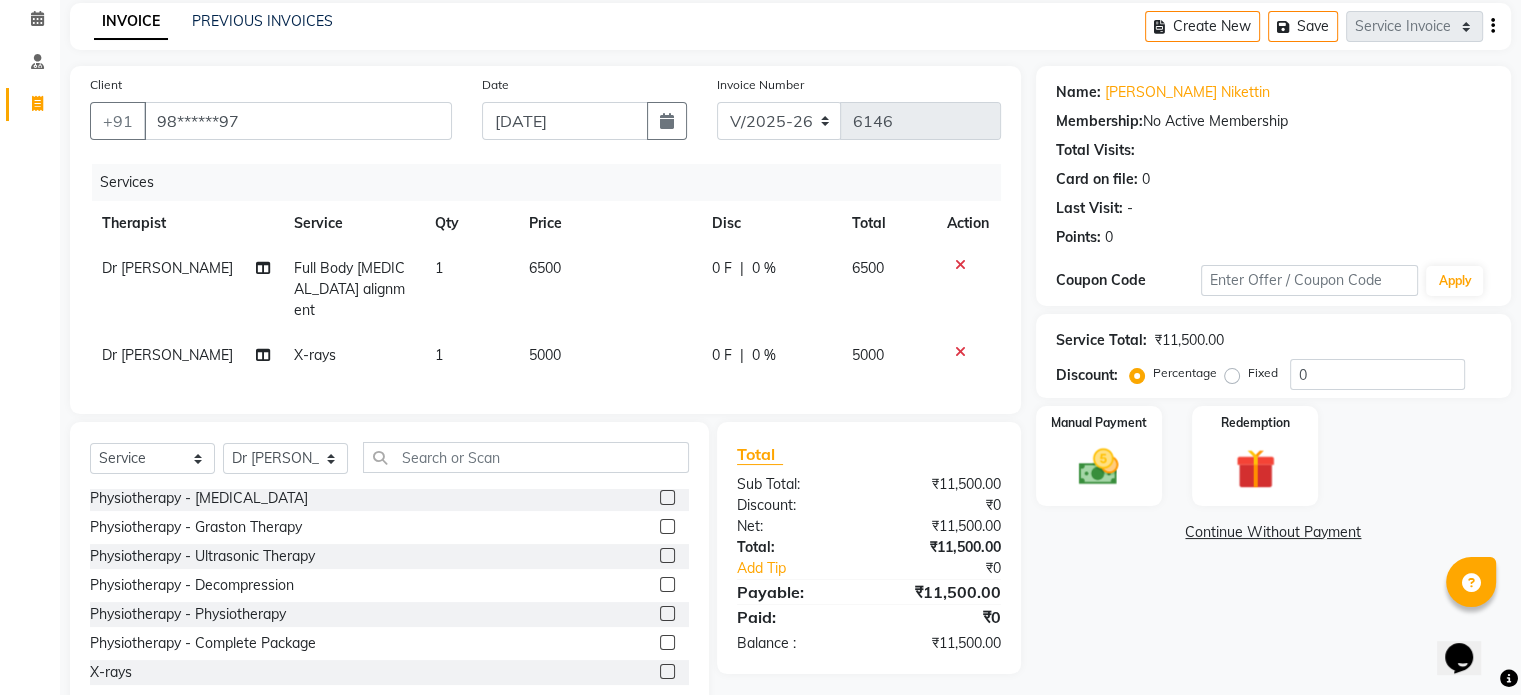 click on "5000" 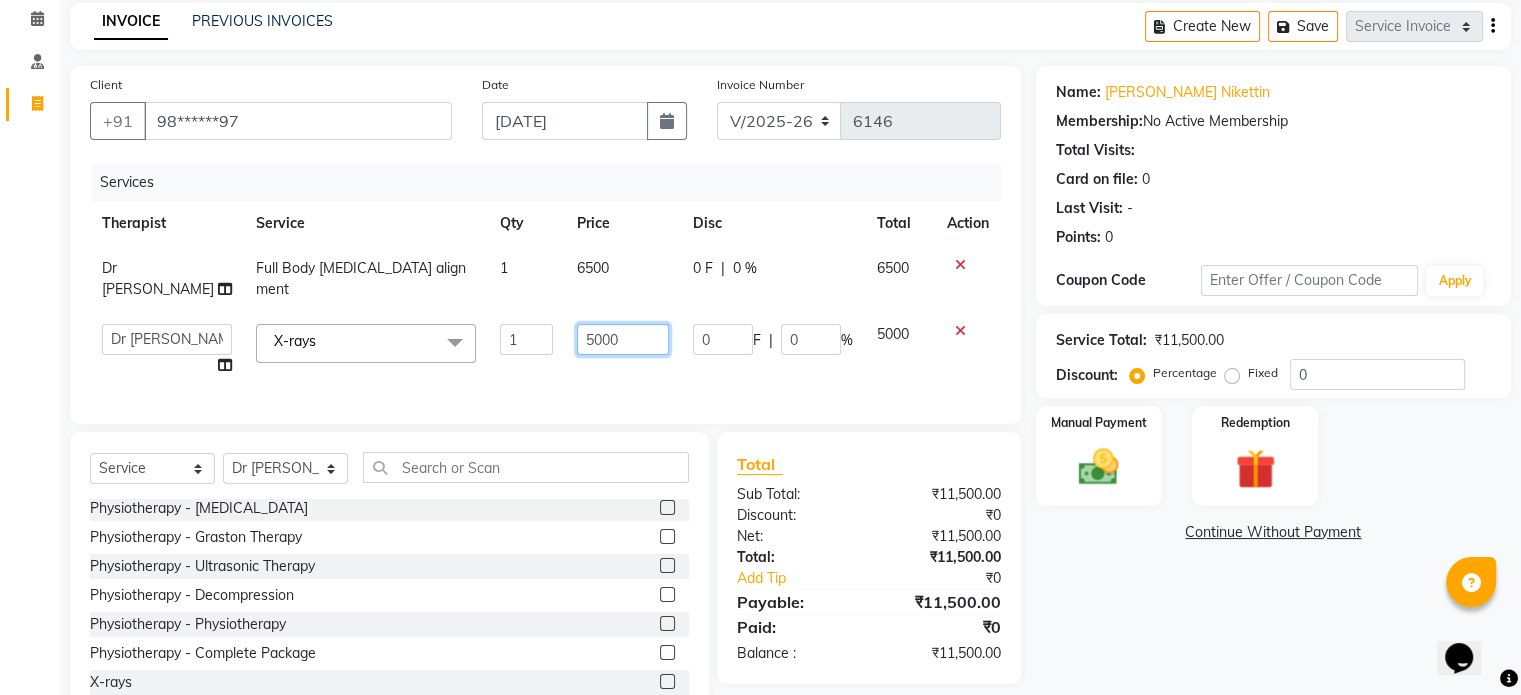 click on "5000" 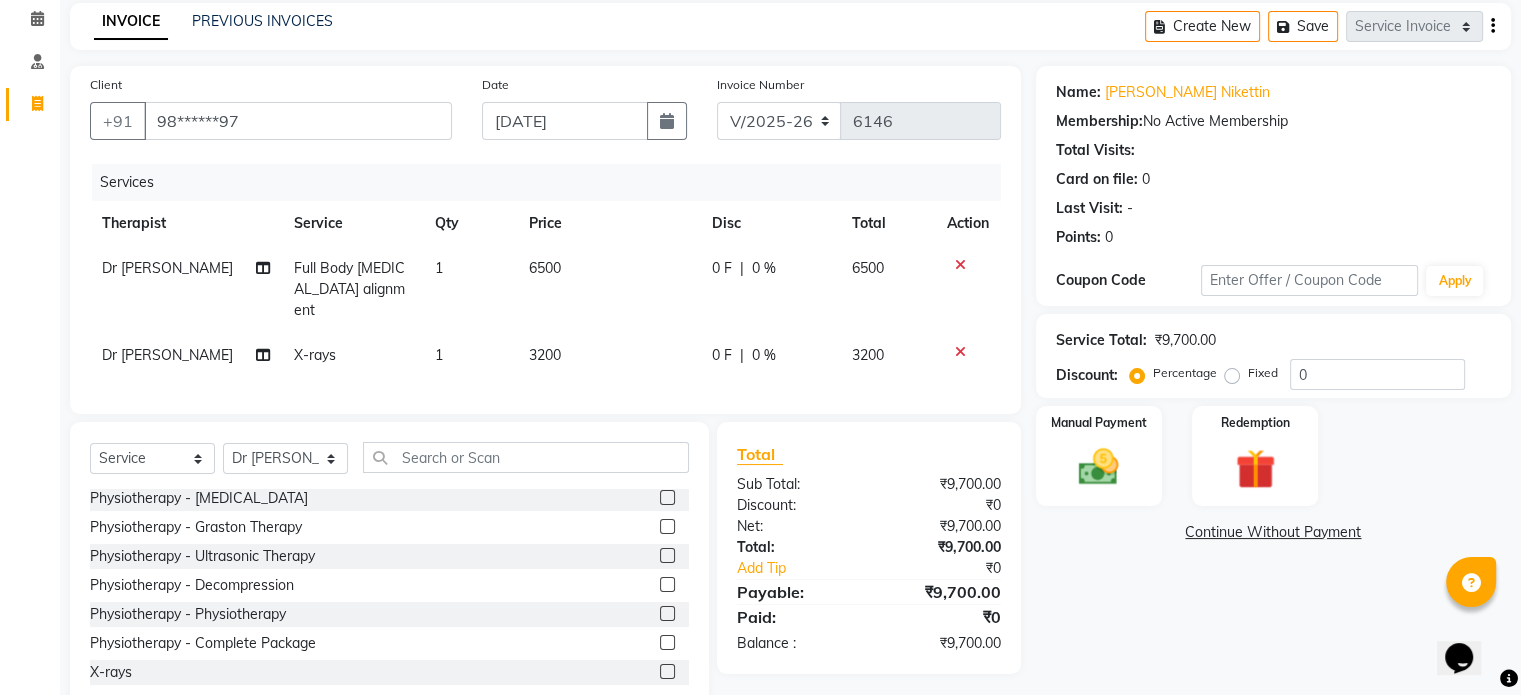 click on "Fixed" 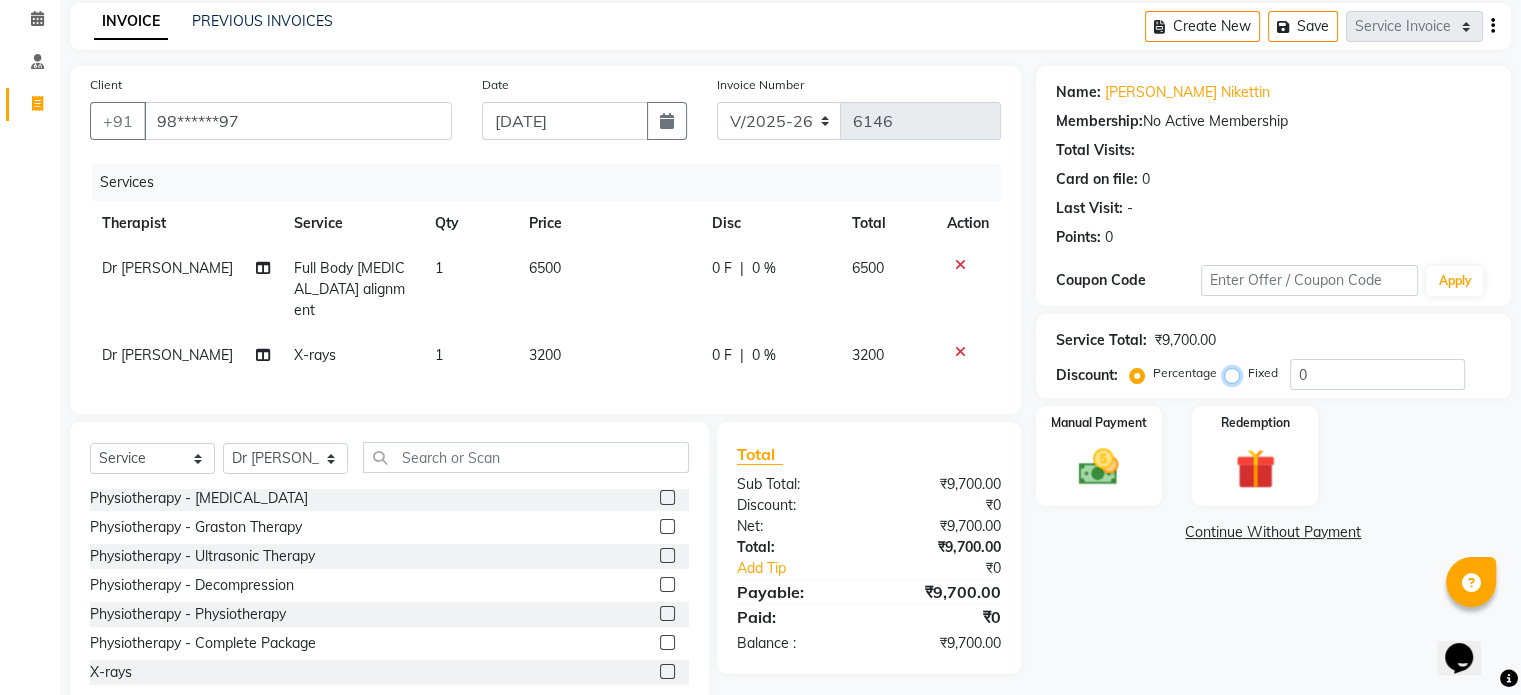 click on "Fixed" at bounding box center [1236, 373] 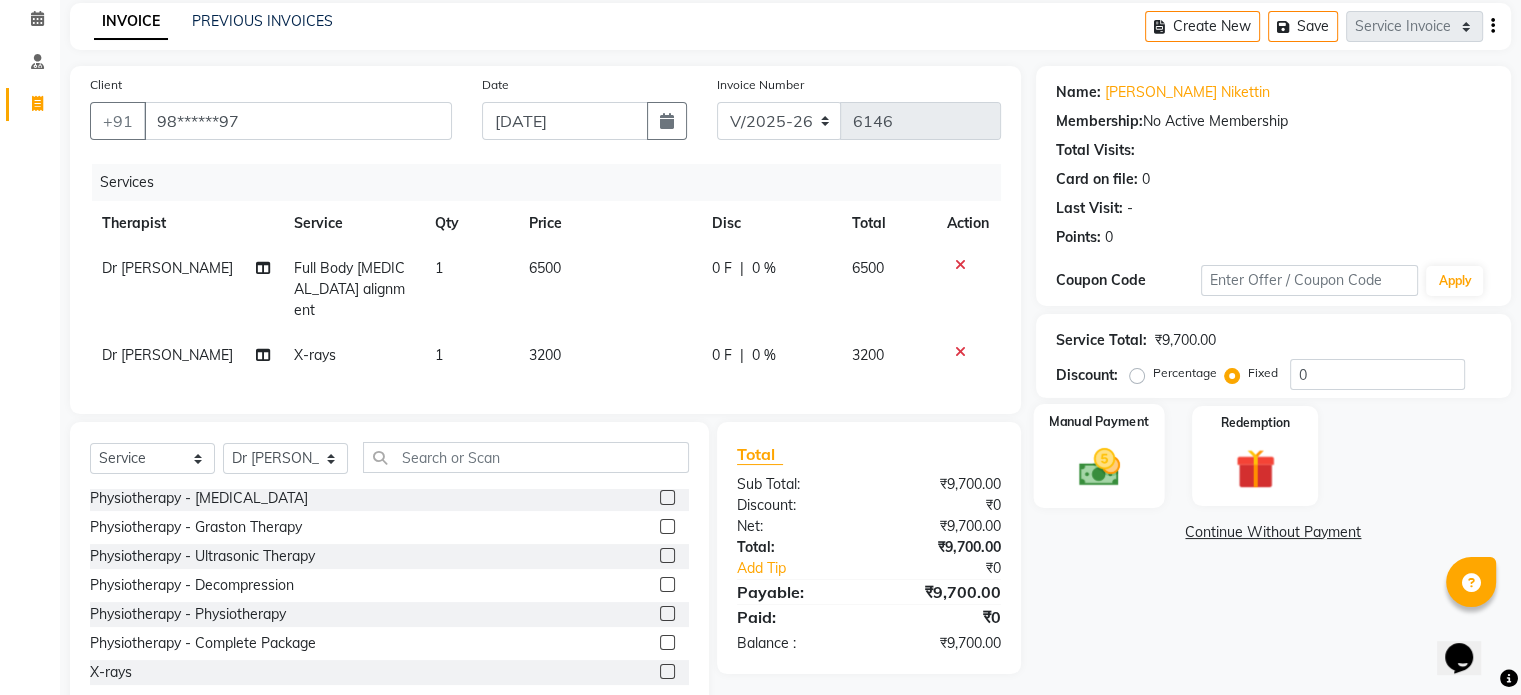 click 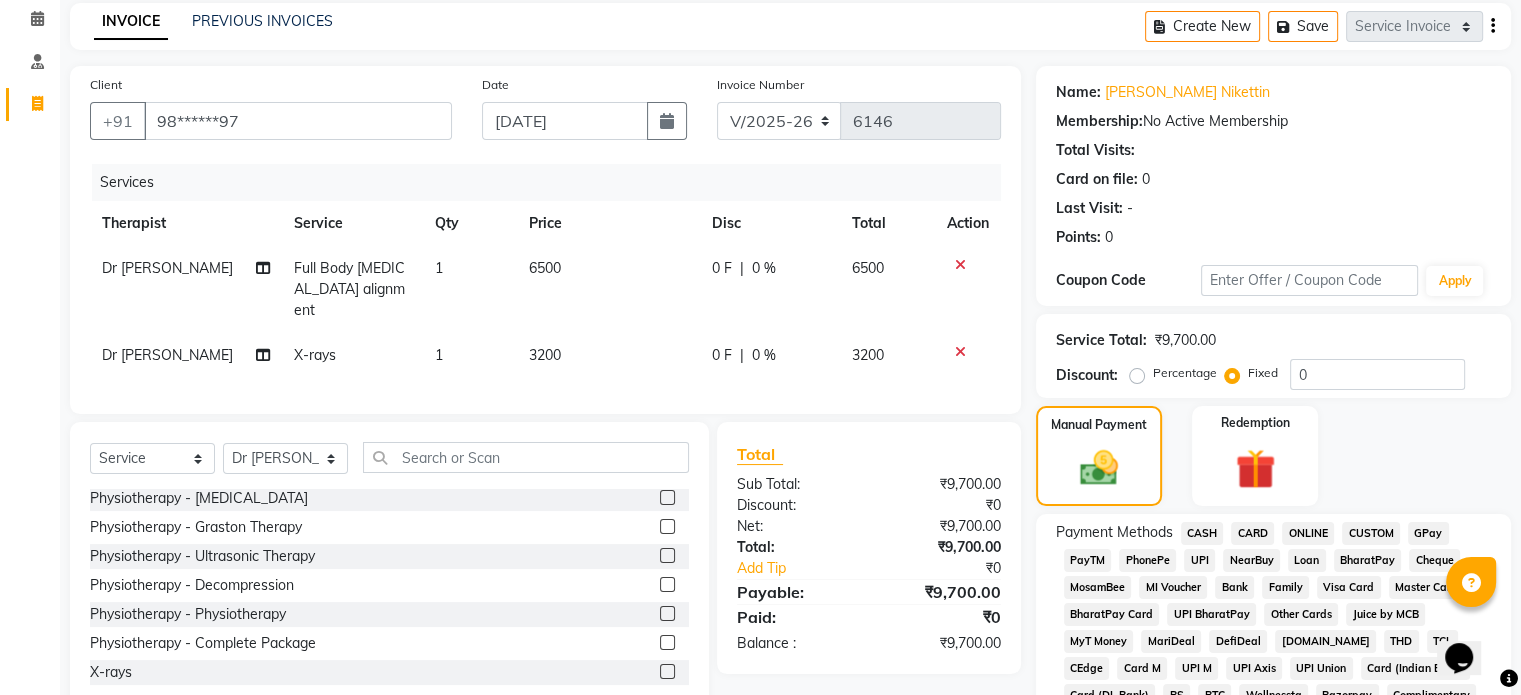 click on "UPI" 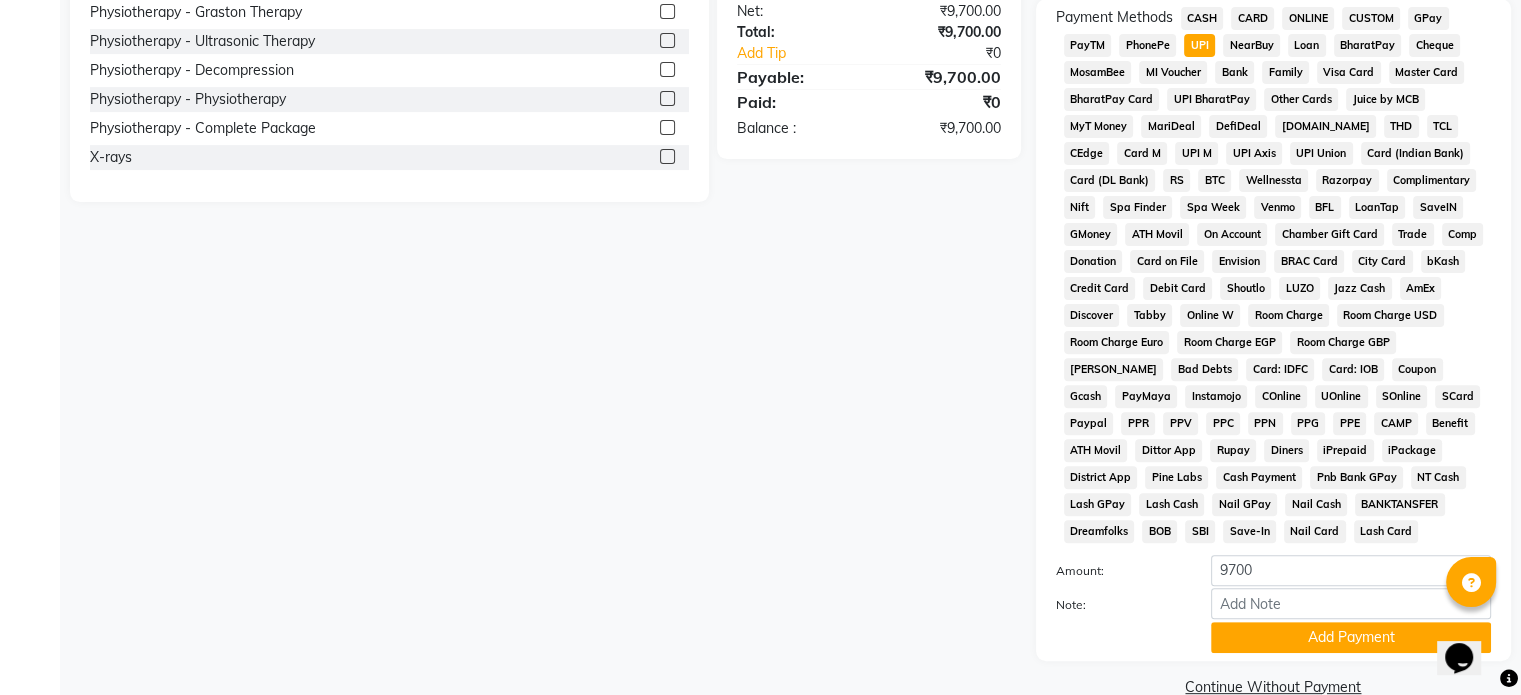scroll, scrollTop: 652, scrollLeft: 0, axis: vertical 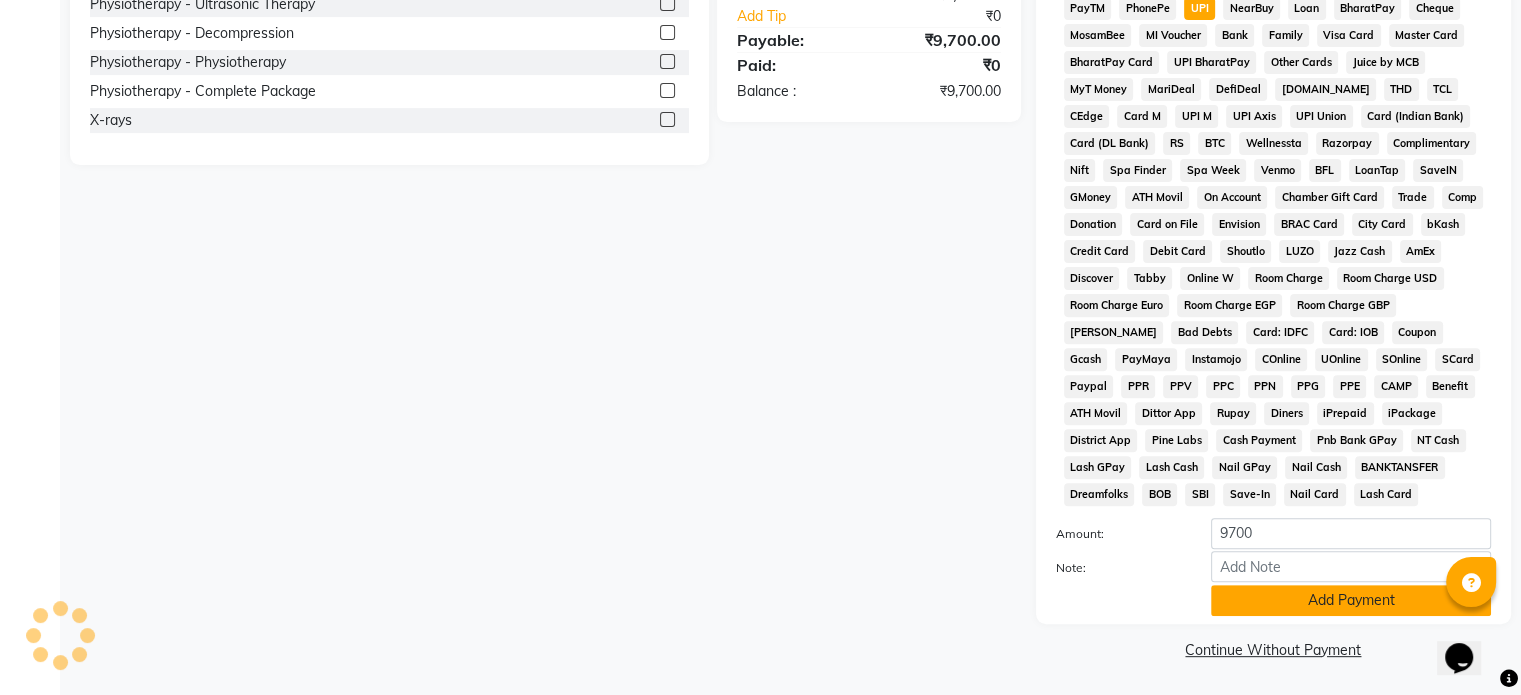 click on "Add Payment" 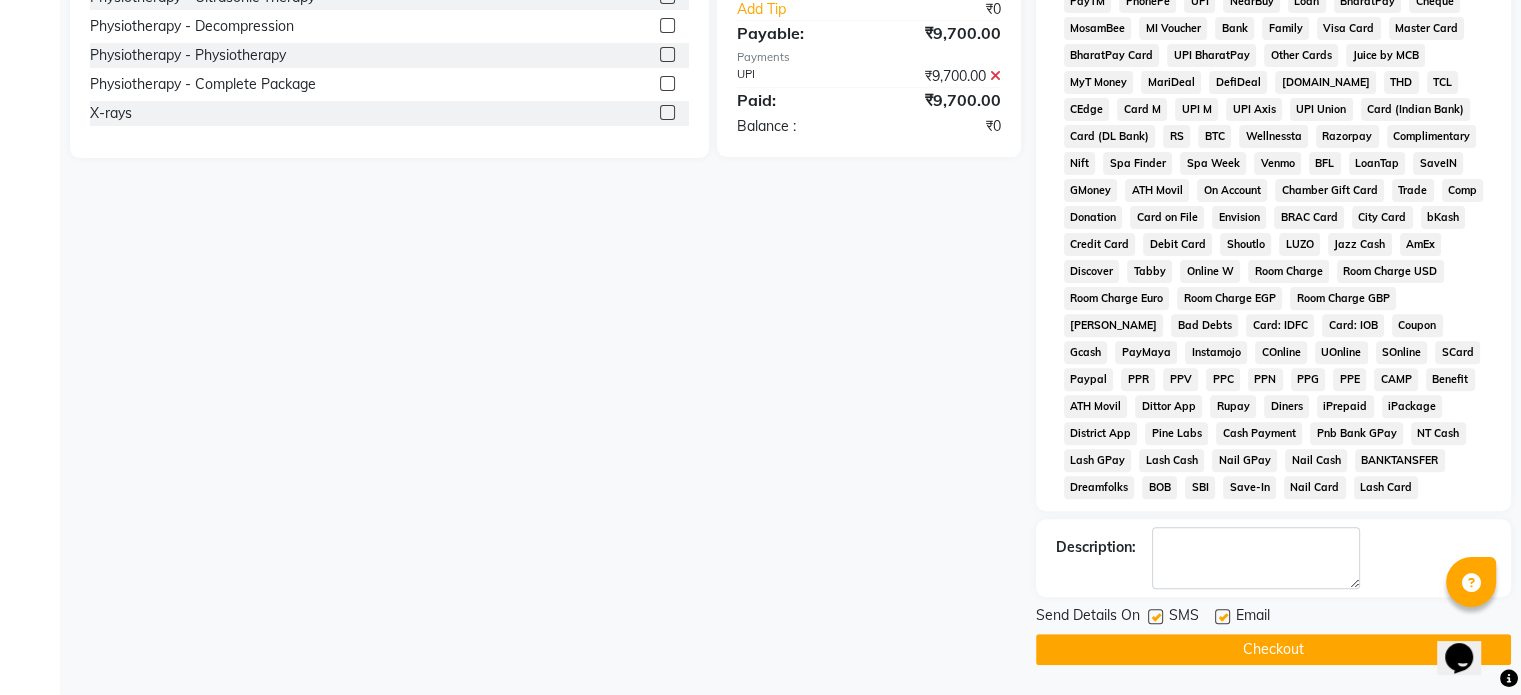 click 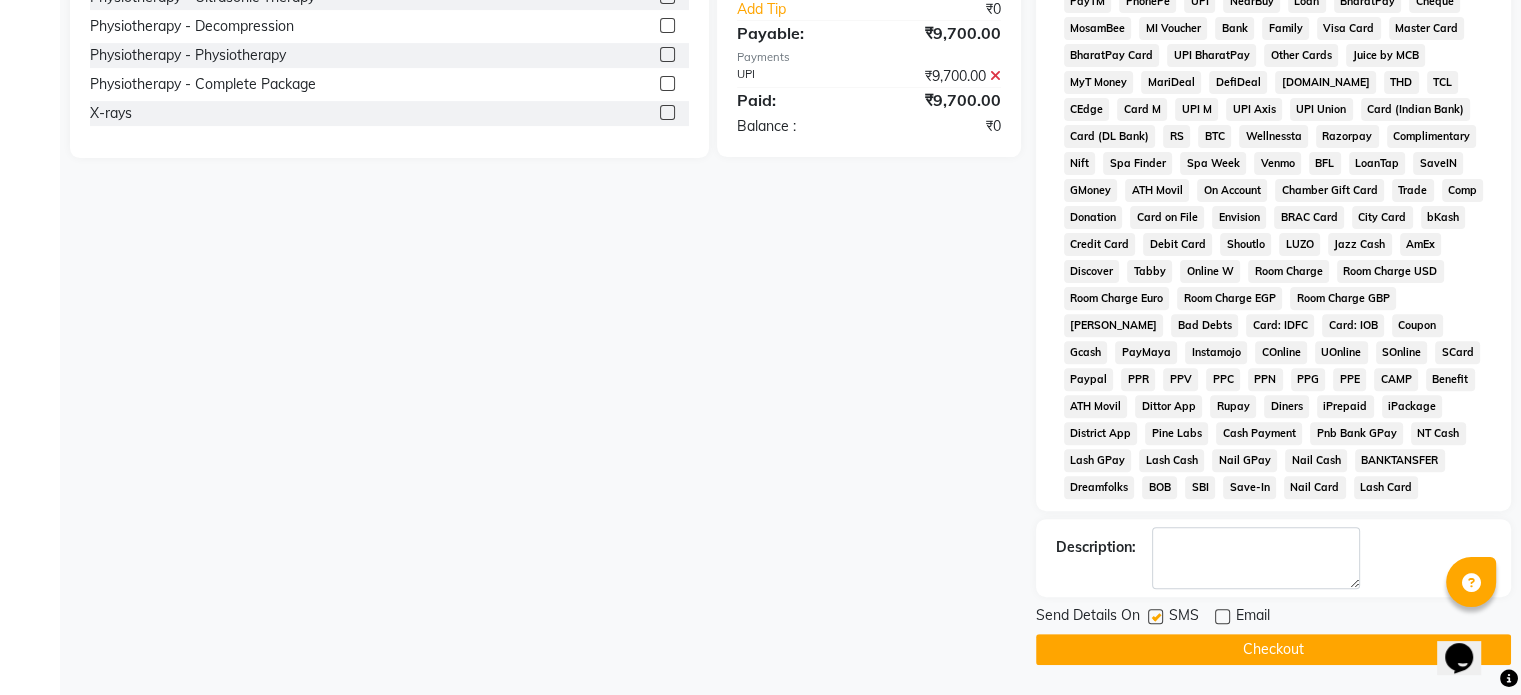 click 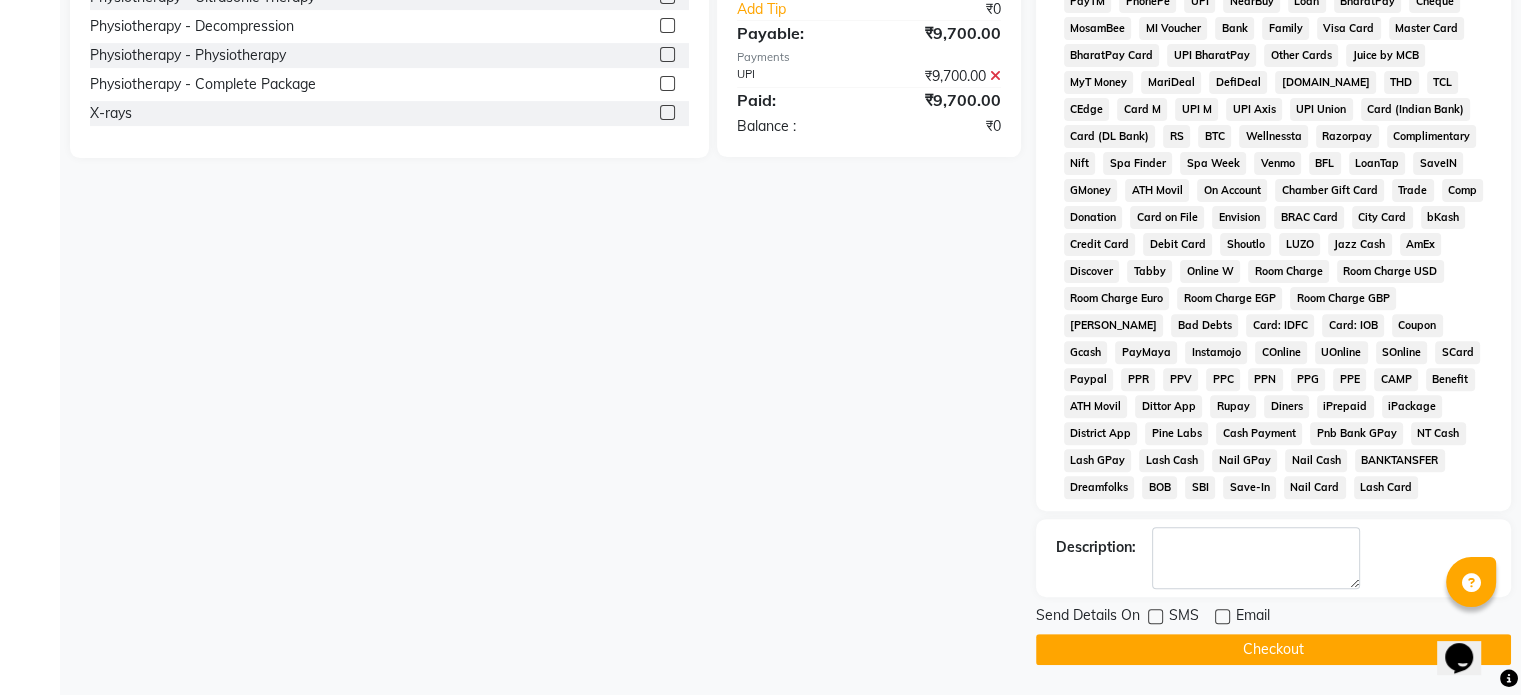 click on "Checkout" 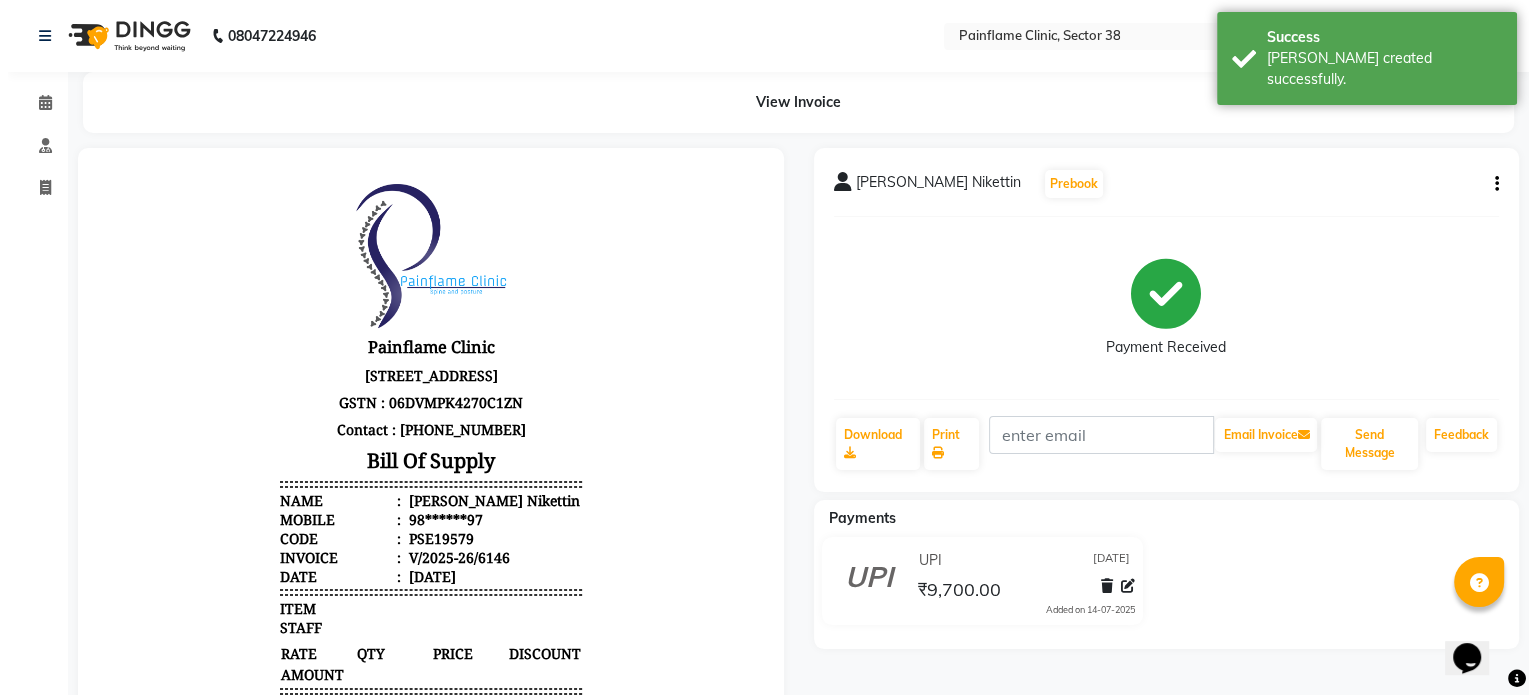 scroll, scrollTop: 0, scrollLeft: 0, axis: both 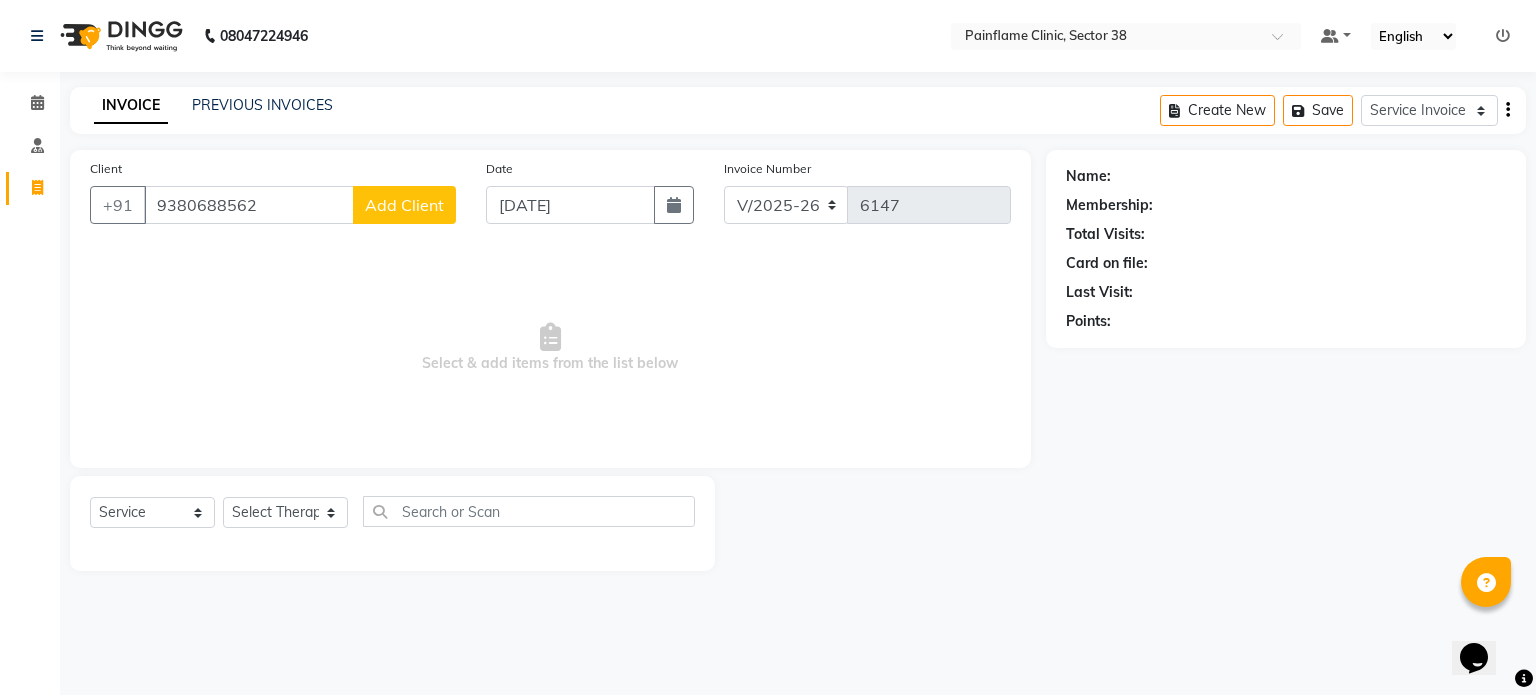 click on "Add Client" 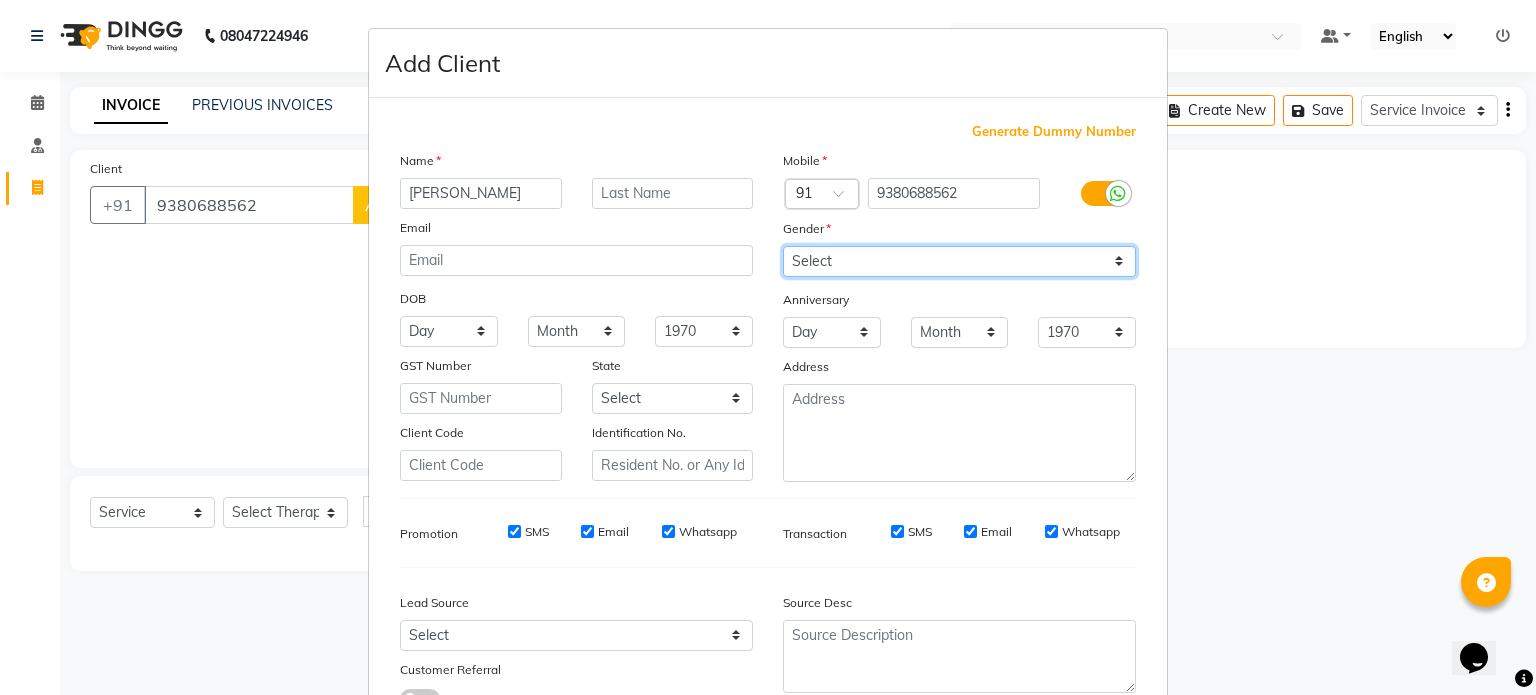 click on "Select [DEMOGRAPHIC_DATA] [DEMOGRAPHIC_DATA] Other Prefer Not To Say" at bounding box center (959, 261) 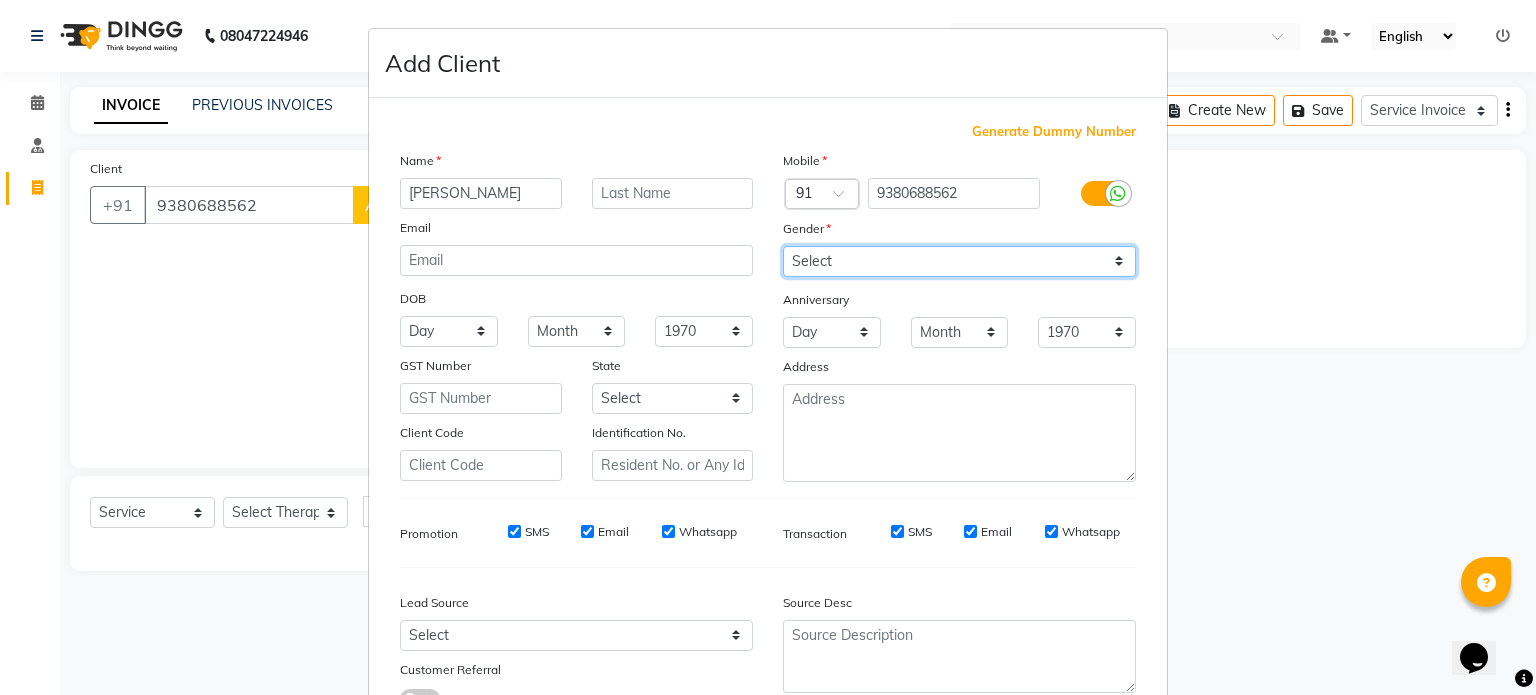 click on "Select [DEMOGRAPHIC_DATA] [DEMOGRAPHIC_DATA] Other Prefer Not To Say" at bounding box center [959, 261] 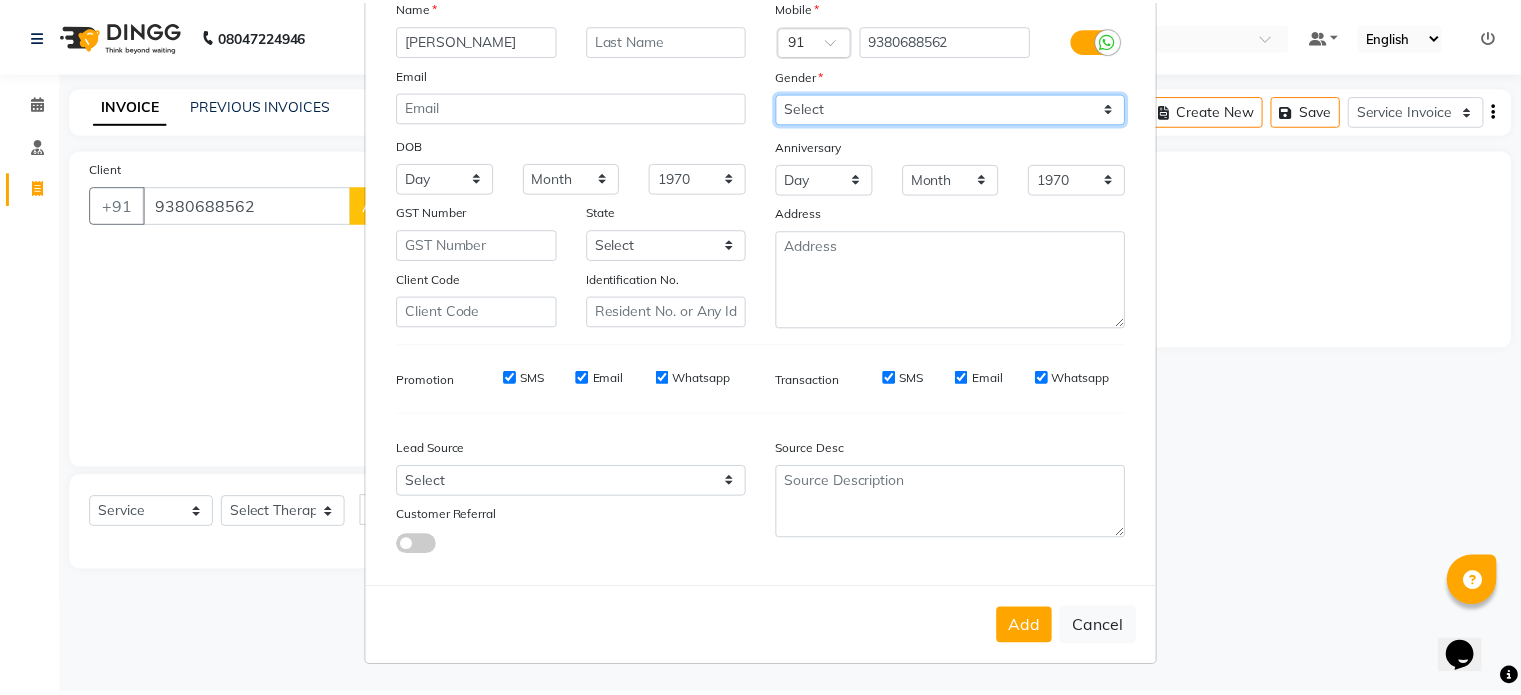 scroll, scrollTop: 161, scrollLeft: 0, axis: vertical 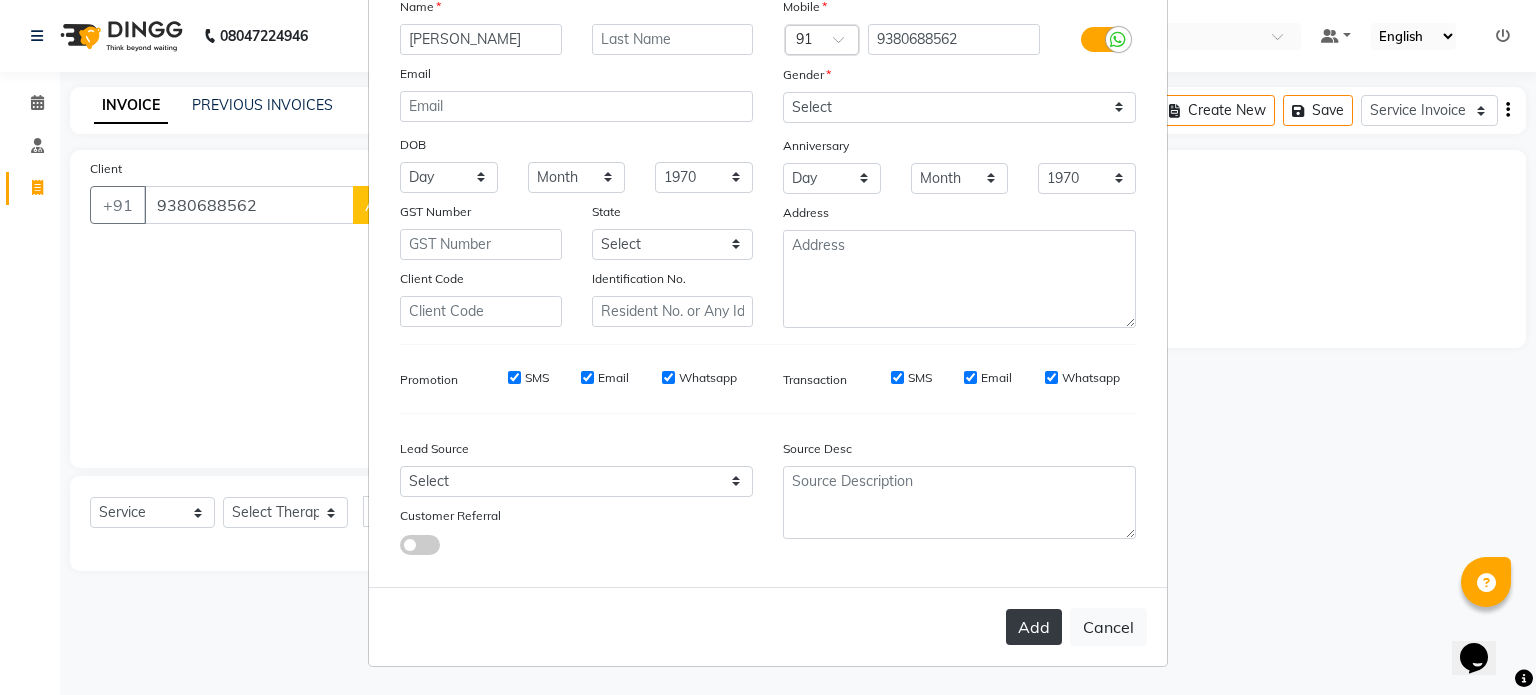 click on "Add" at bounding box center [1034, 627] 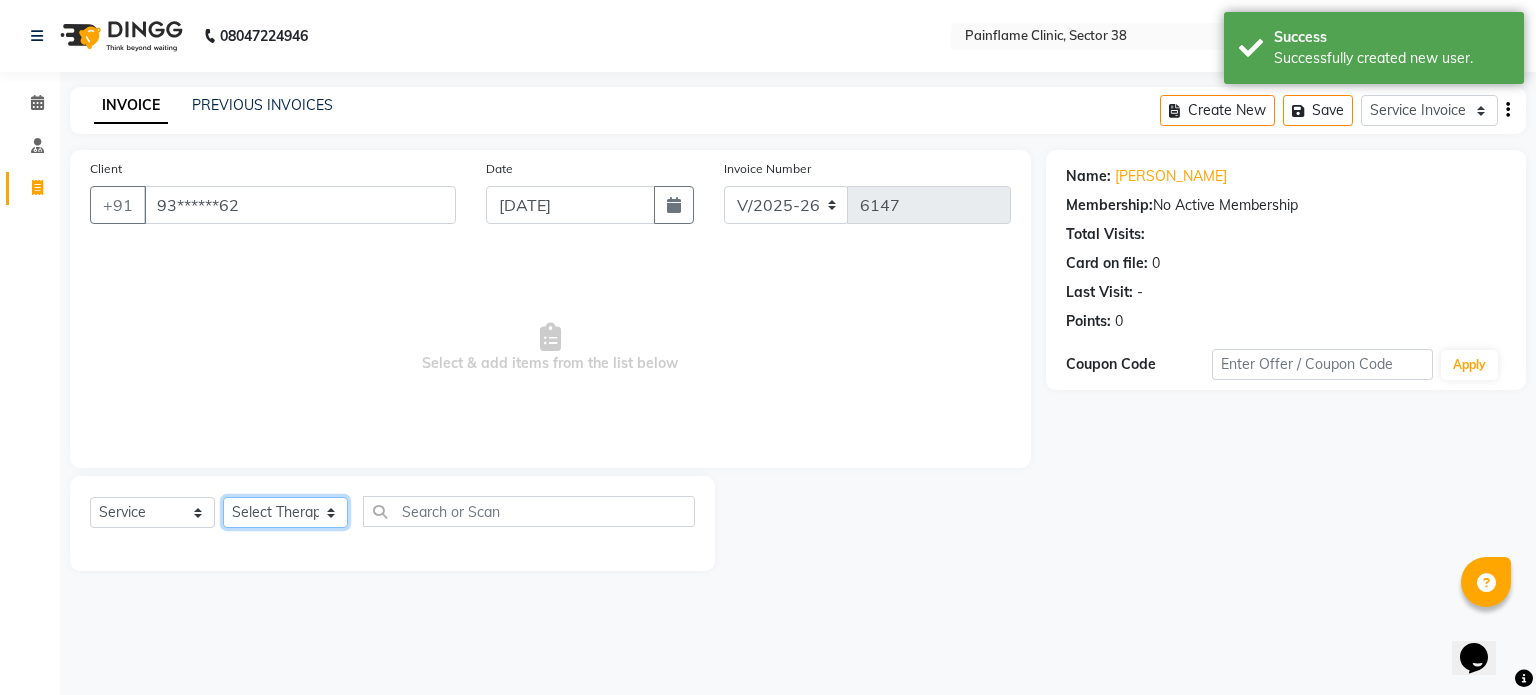 click on "Select Therapist [PERSON_NAME] Dr [PERSON_NAME] [PERSON_NAME] Dr [PERSON_NAME] Dr. Suraj [PERSON_NAME] [PERSON_NAME] [PERSON_NAME] [PERSON_NAME] Reception 1  Reception 2 Reception 3" 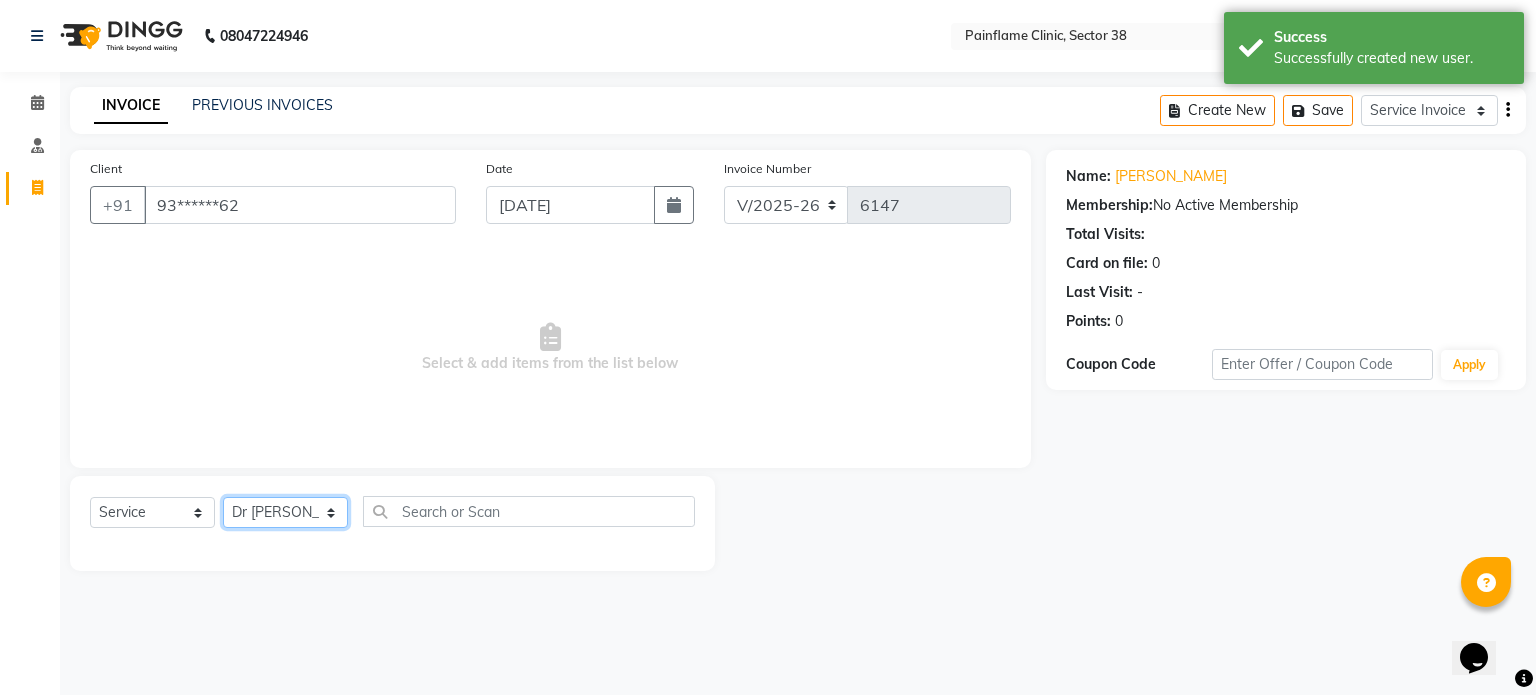 click on "Select Therapist [PERSON_NAME] Dr [PERSON_NAME] [PERSON_NAME] Dr [PERSON_NAME] Dr. Suraj [PERSON_NAME] [PERSON_NAME] [PERSON_NAME] [PERSON_NAME] Reception 1  Reception 2 Reception 3" 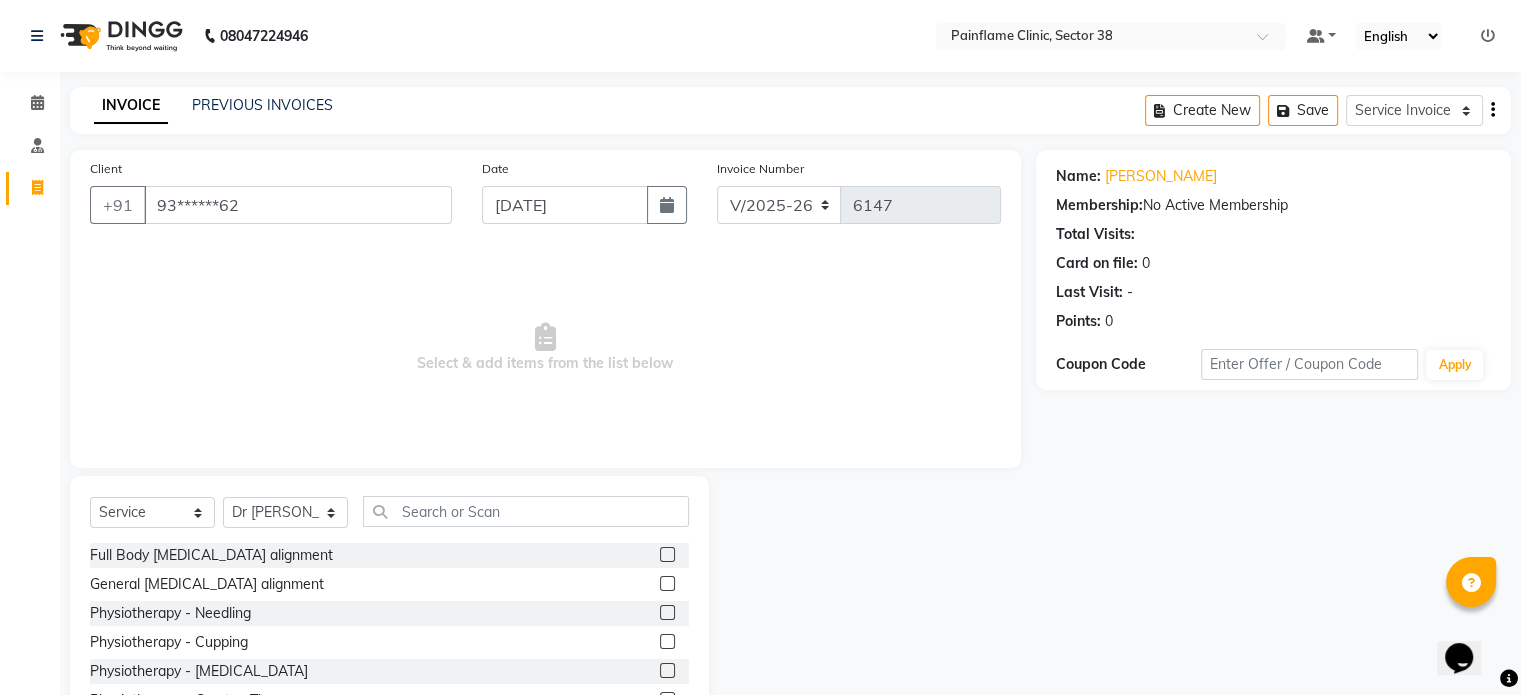 drag, startPoint x: 307, startPoint y: 216, endPoint x: 891, endPoint y: 332, distance: 595.4091 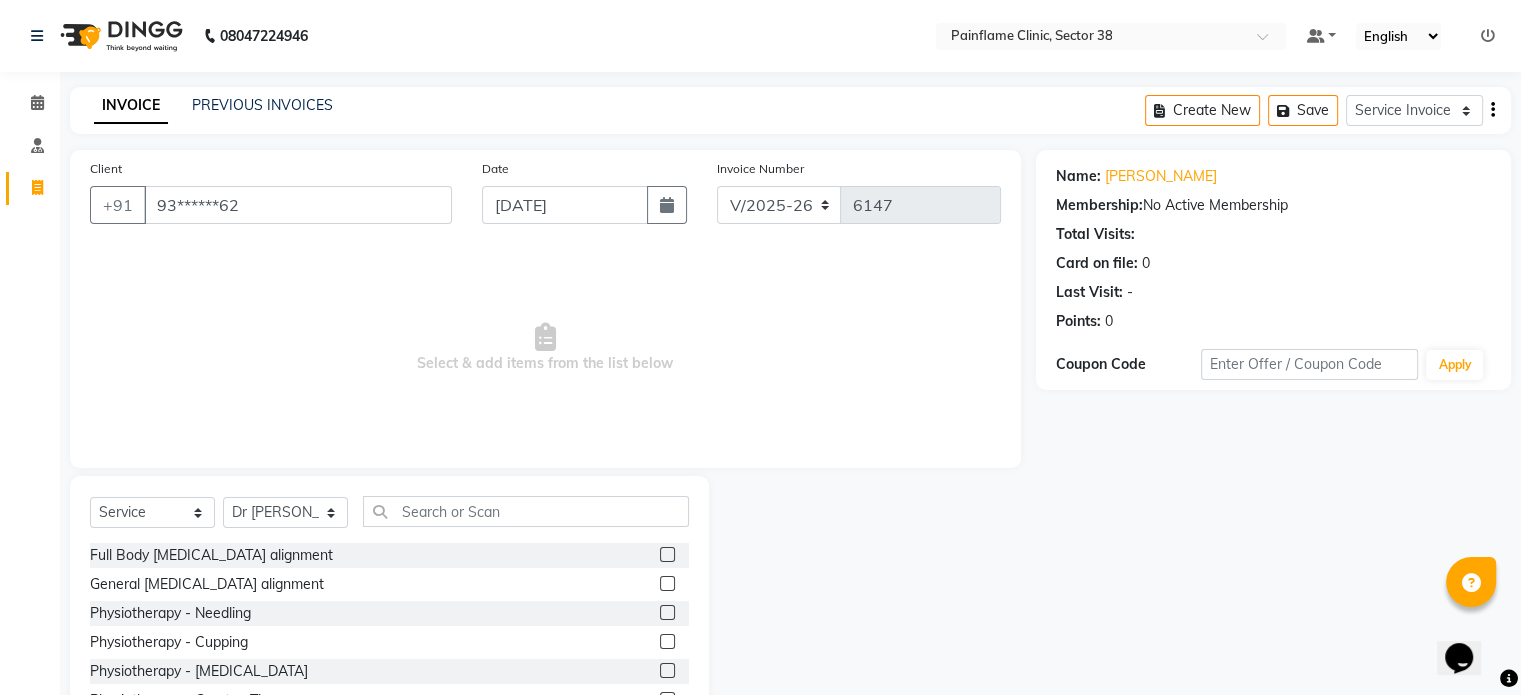 click on "Select & add items from the list below" at bounding box center [545, 348] 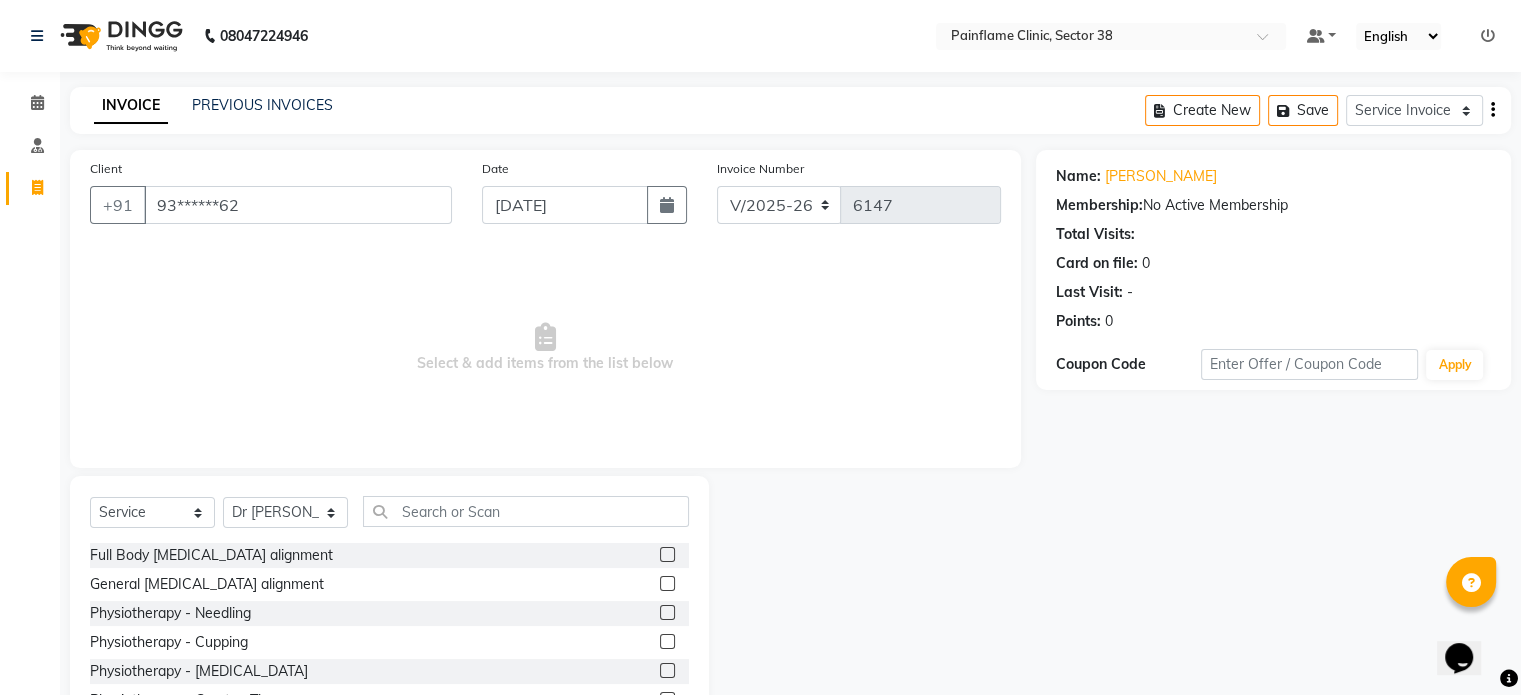 click 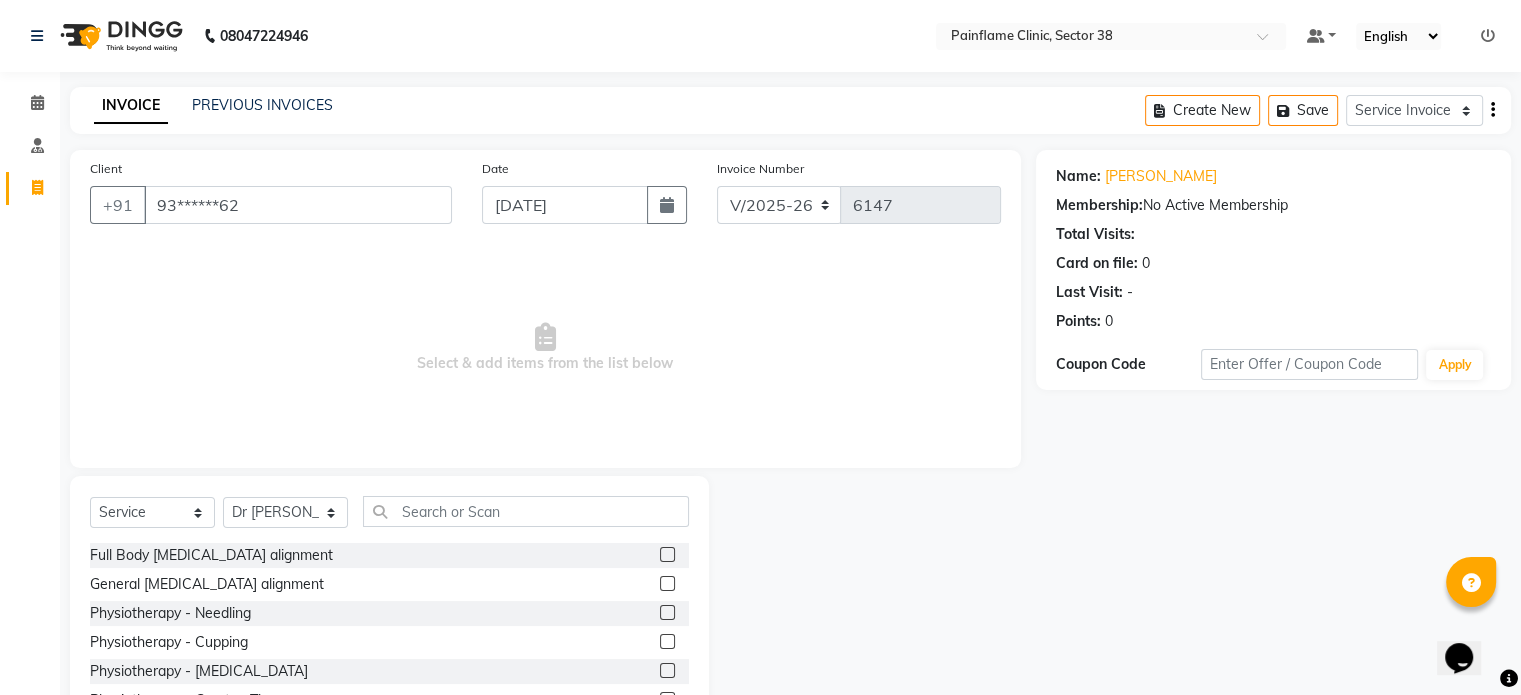 click at bounding box center [666, 555] 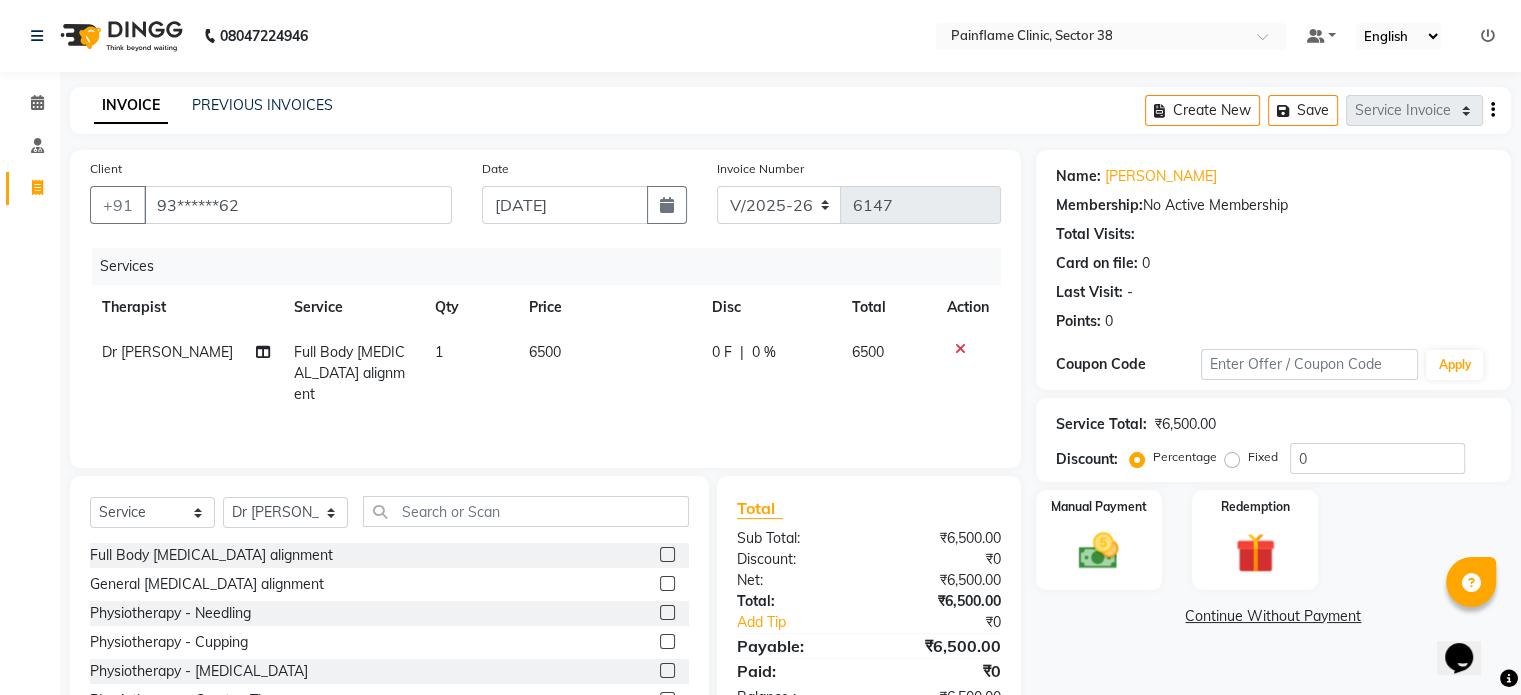 scroll, scrollTop: 119, scrollLeft: 0, axis: vertical 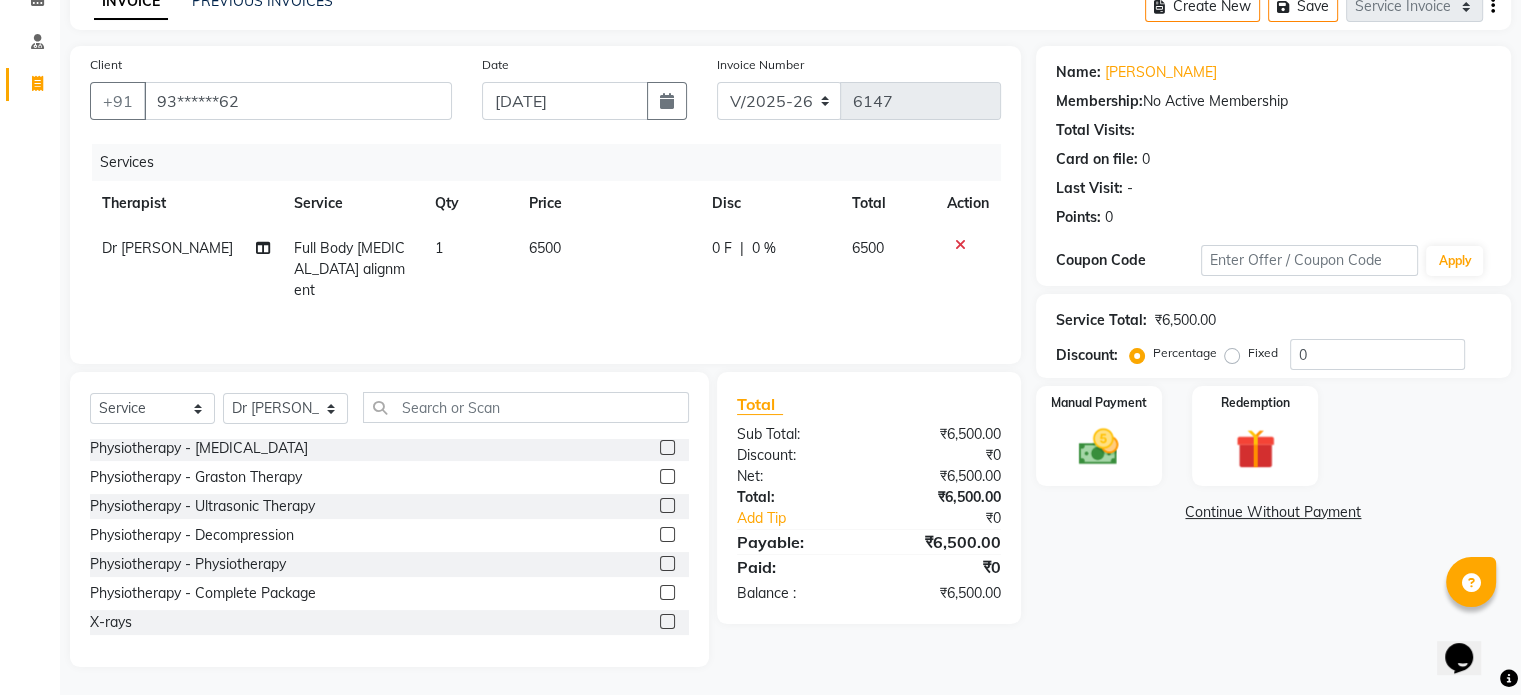 click 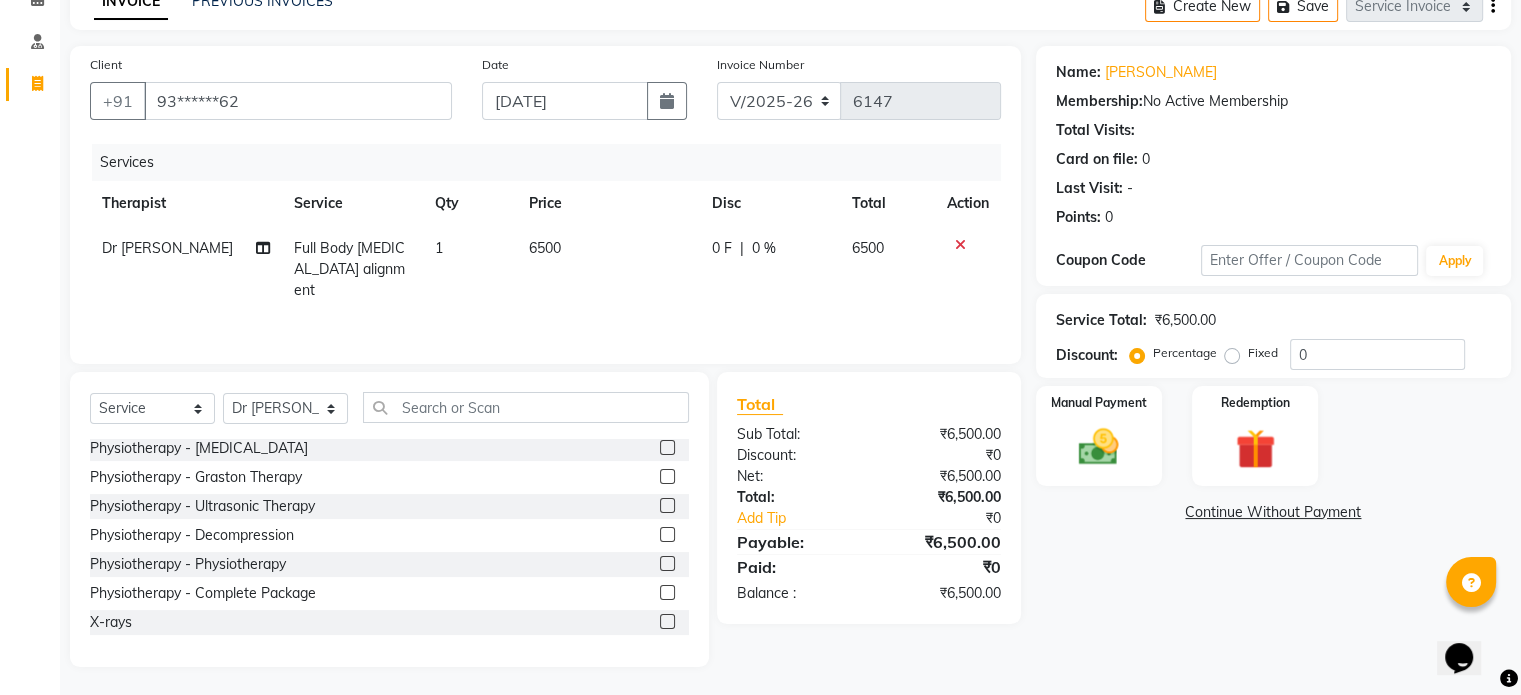 click at bounding box center (666, 622) 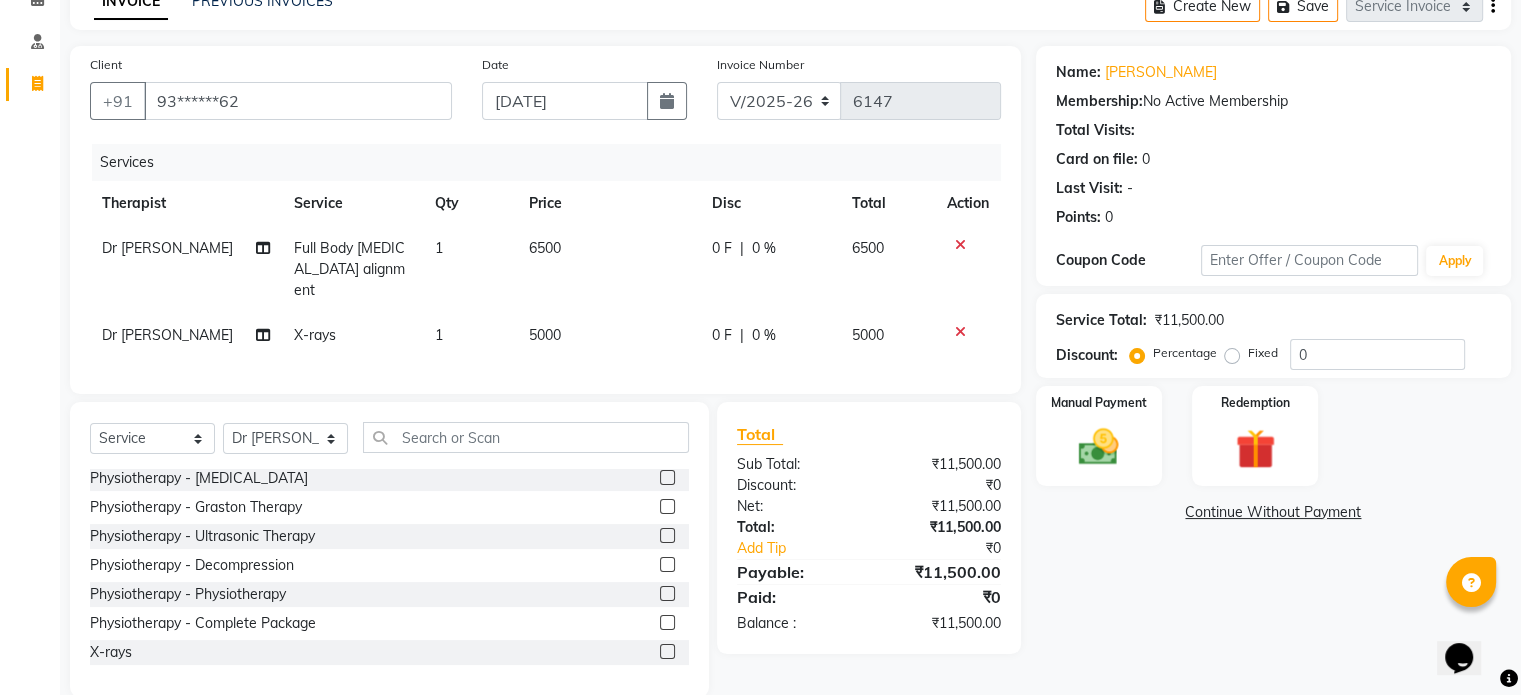 click on "5000" 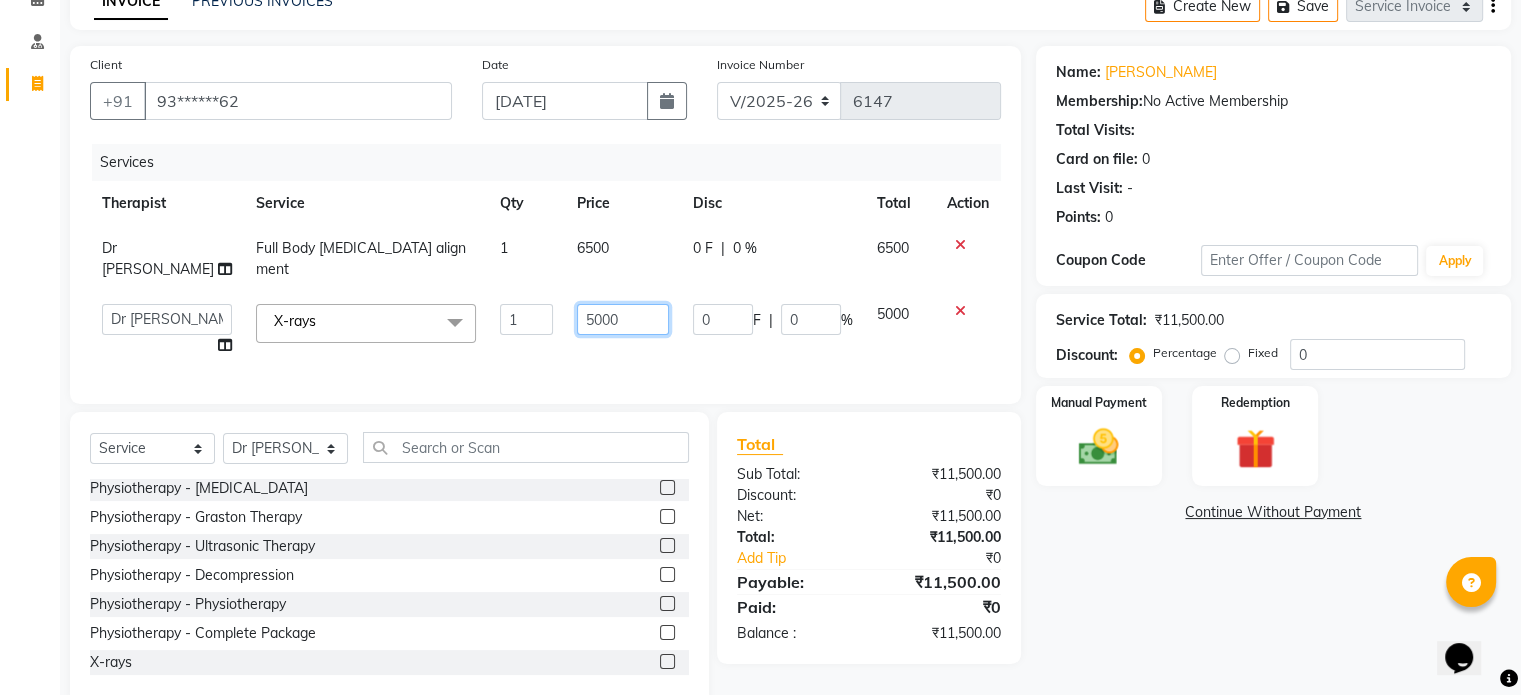 click on "5000" 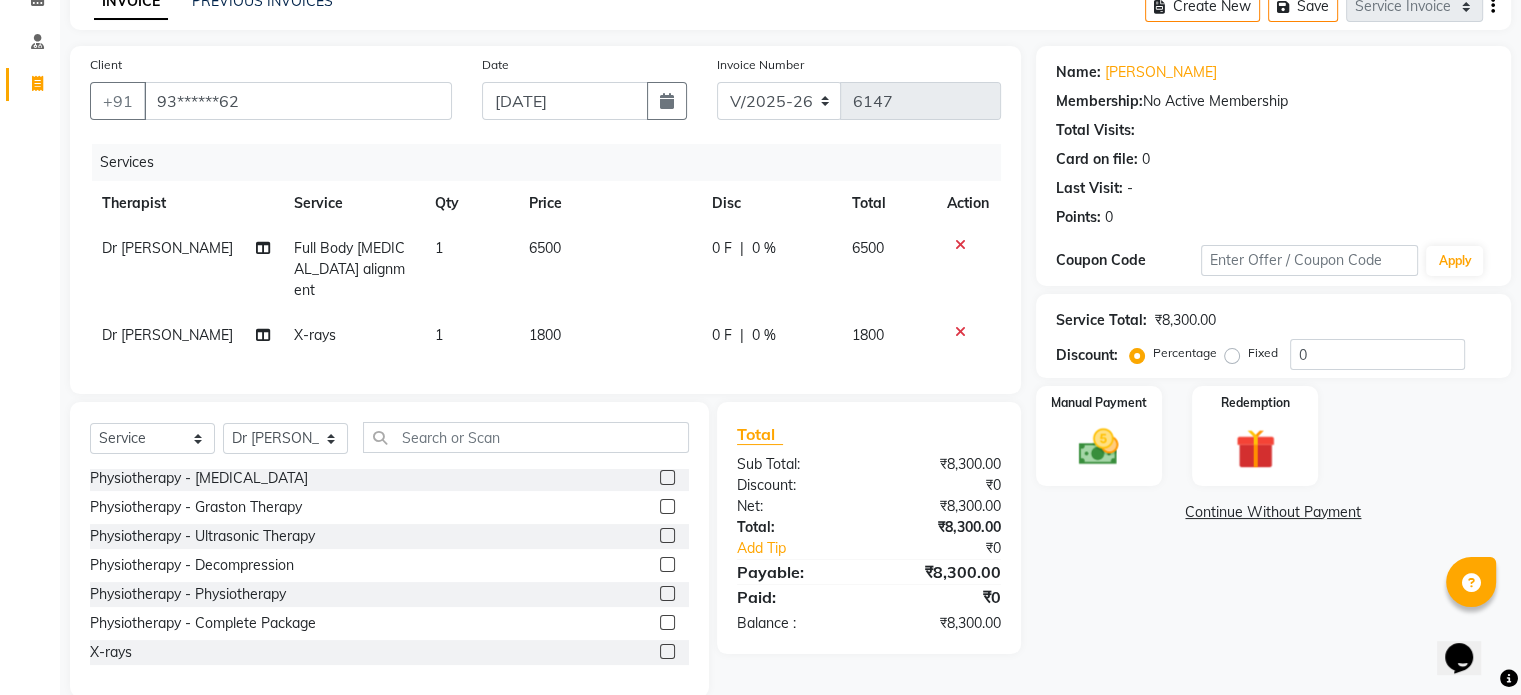 click on "Fixed" 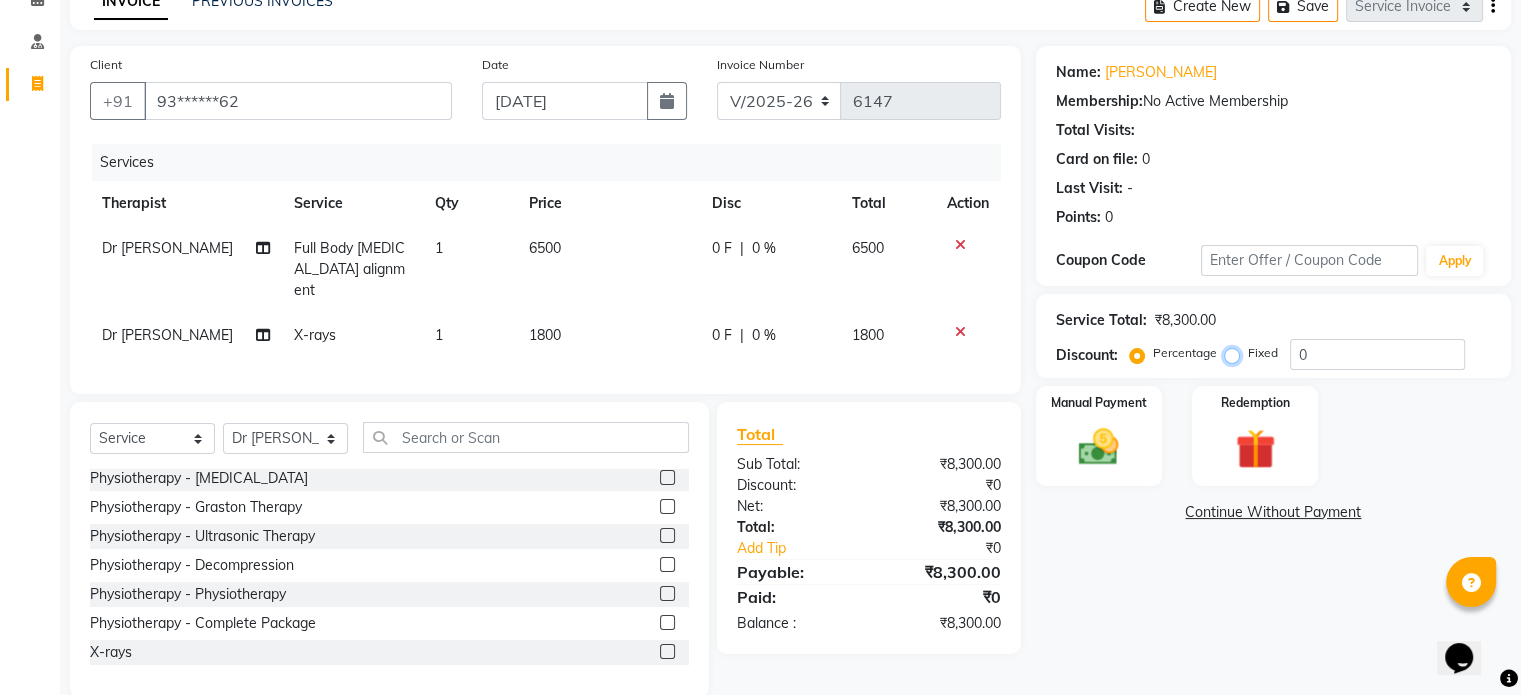 click on "Fixed" at bounding box center [1236, 353] 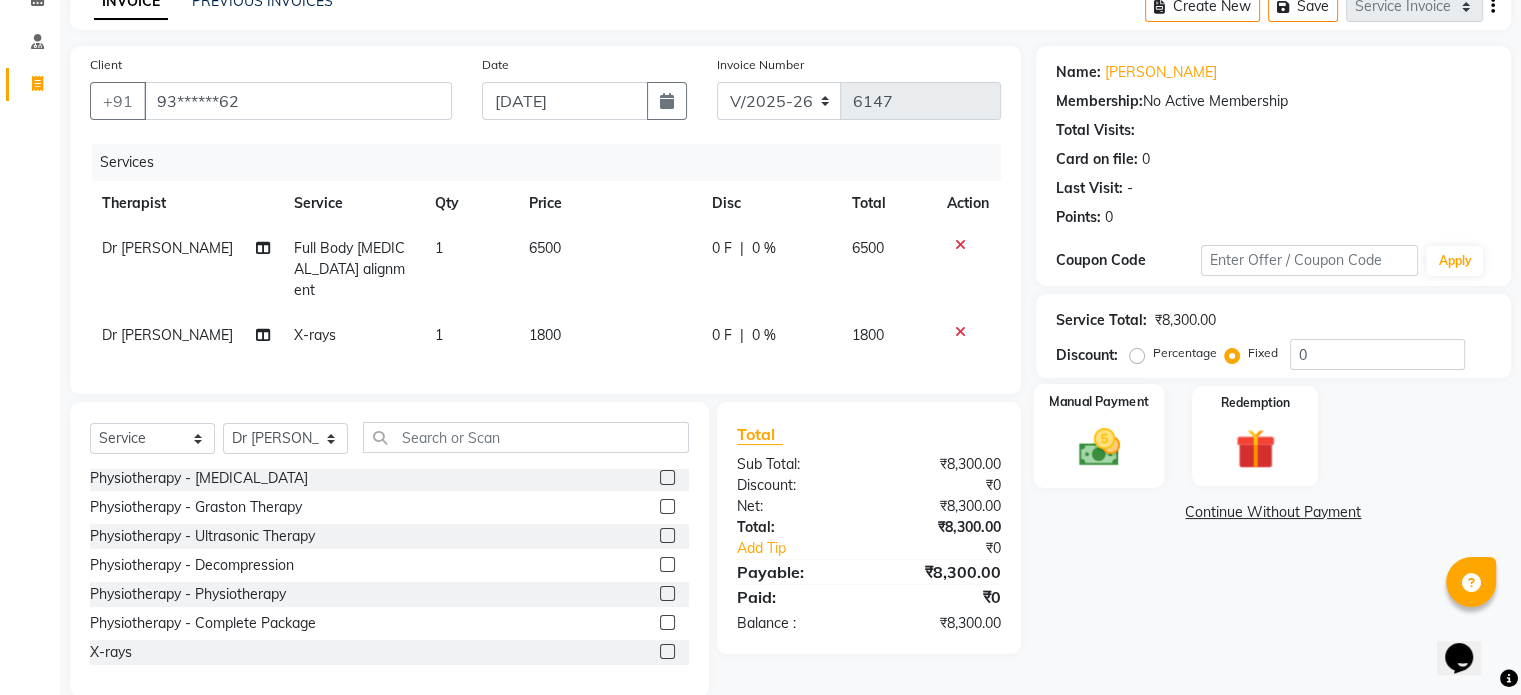 click on "Manual Payment" 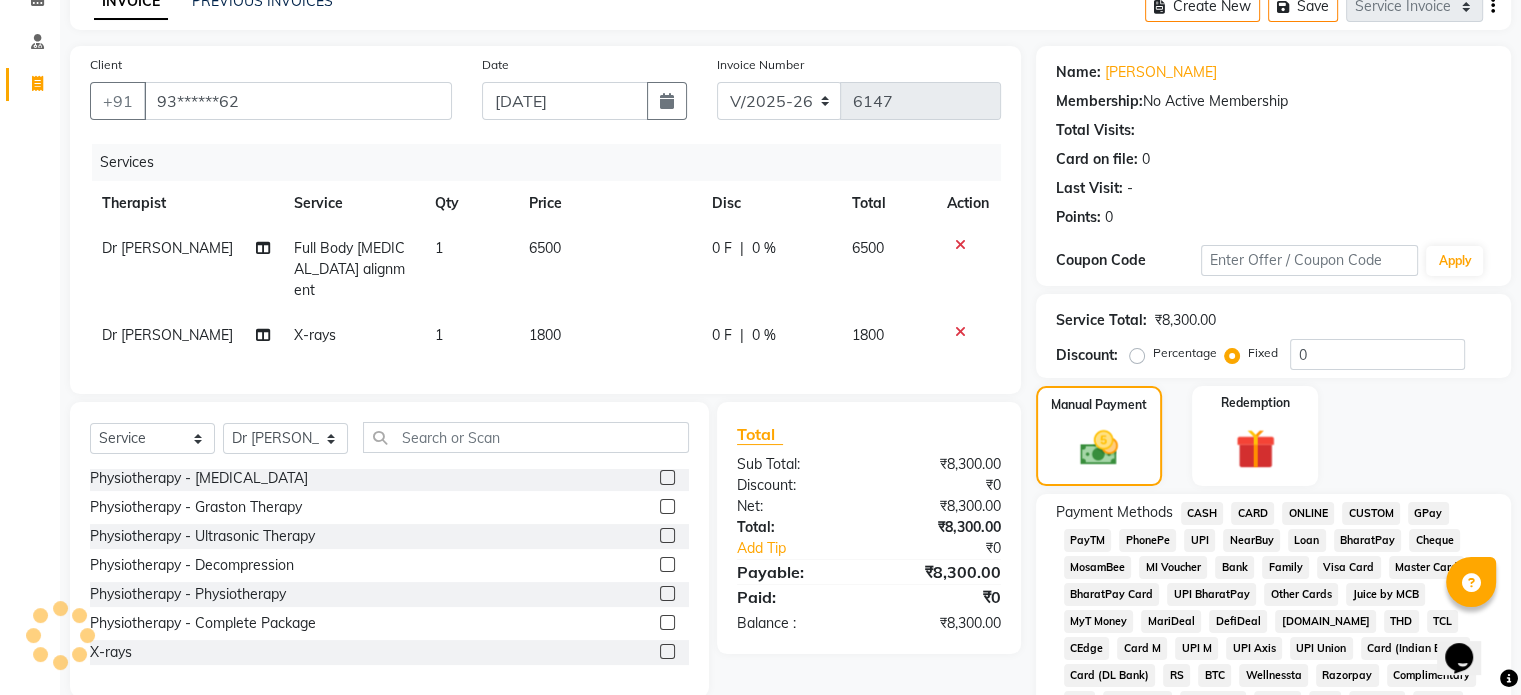 click on "UPI" 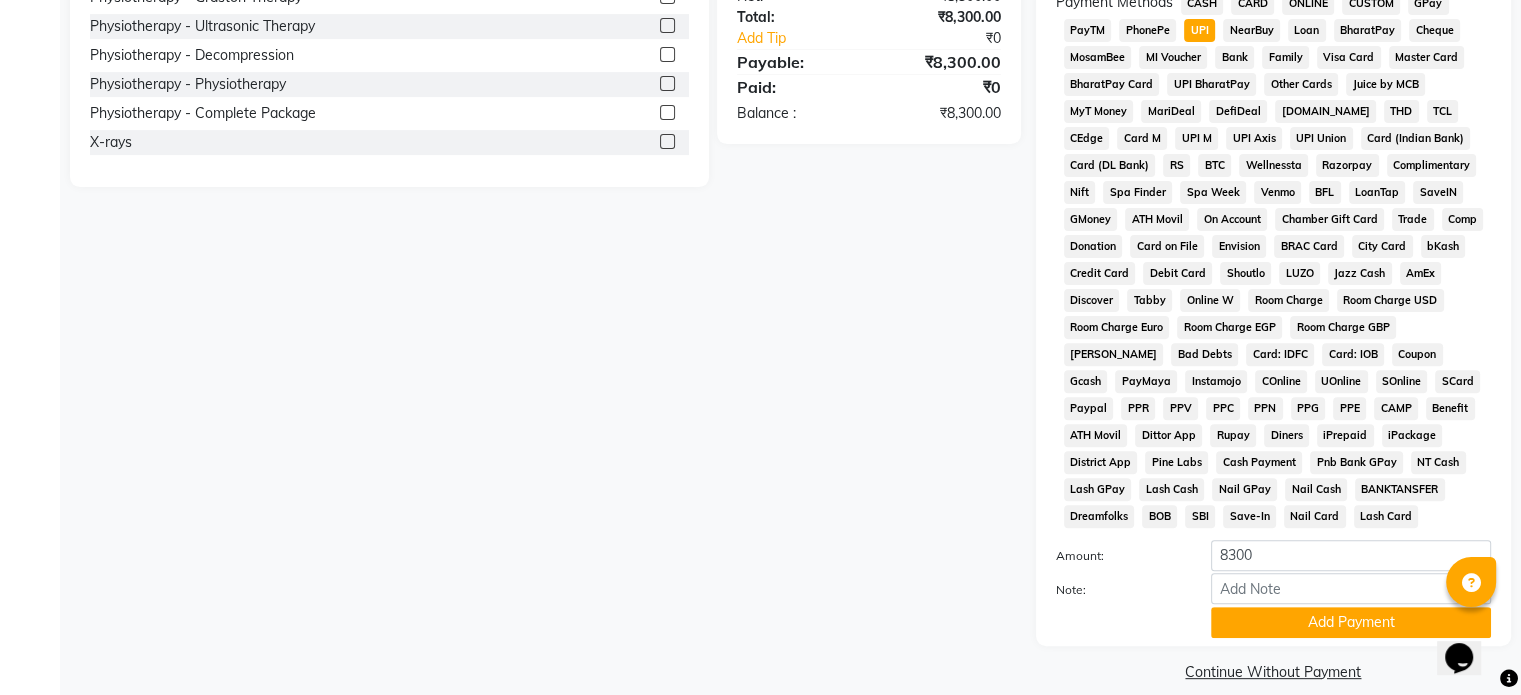 scroll, scrollTop: 652, scrollLeft: 0, axis: vertical 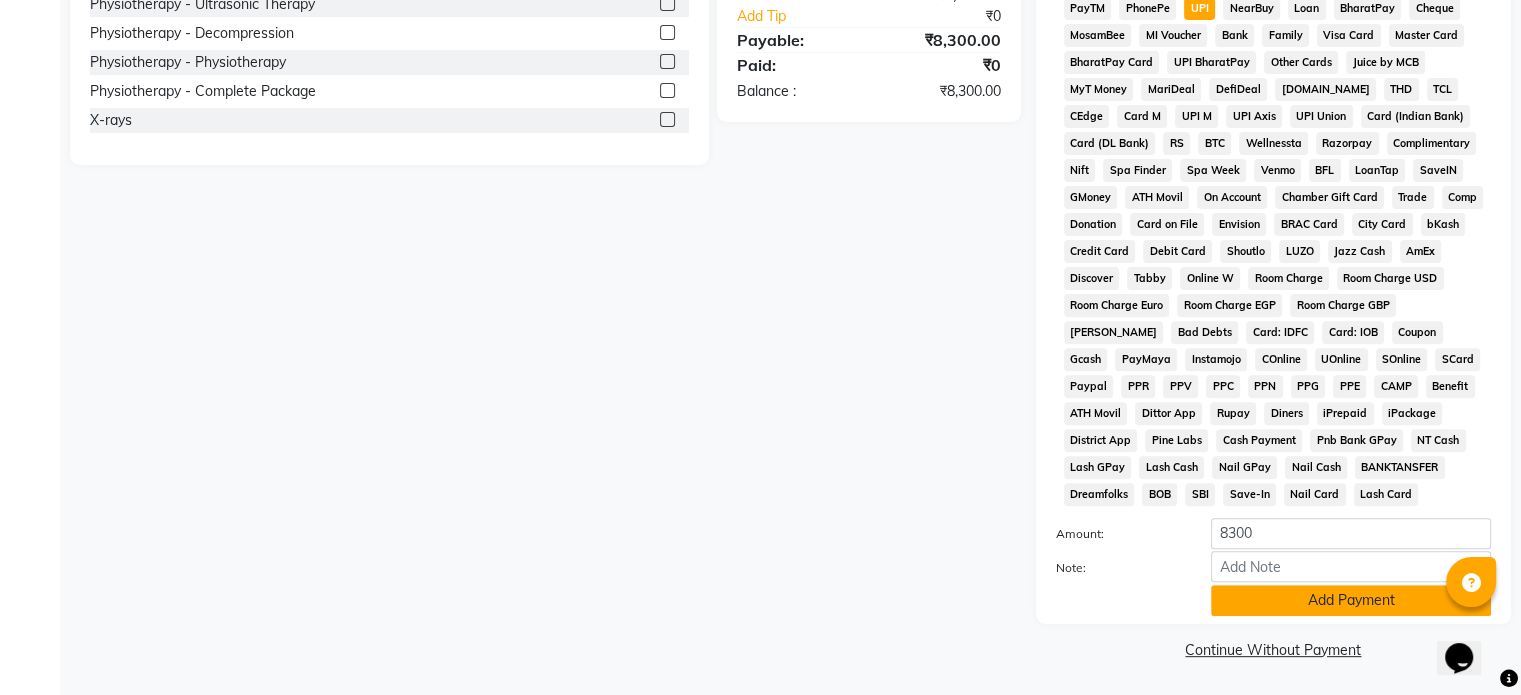 click on "Add Payment" 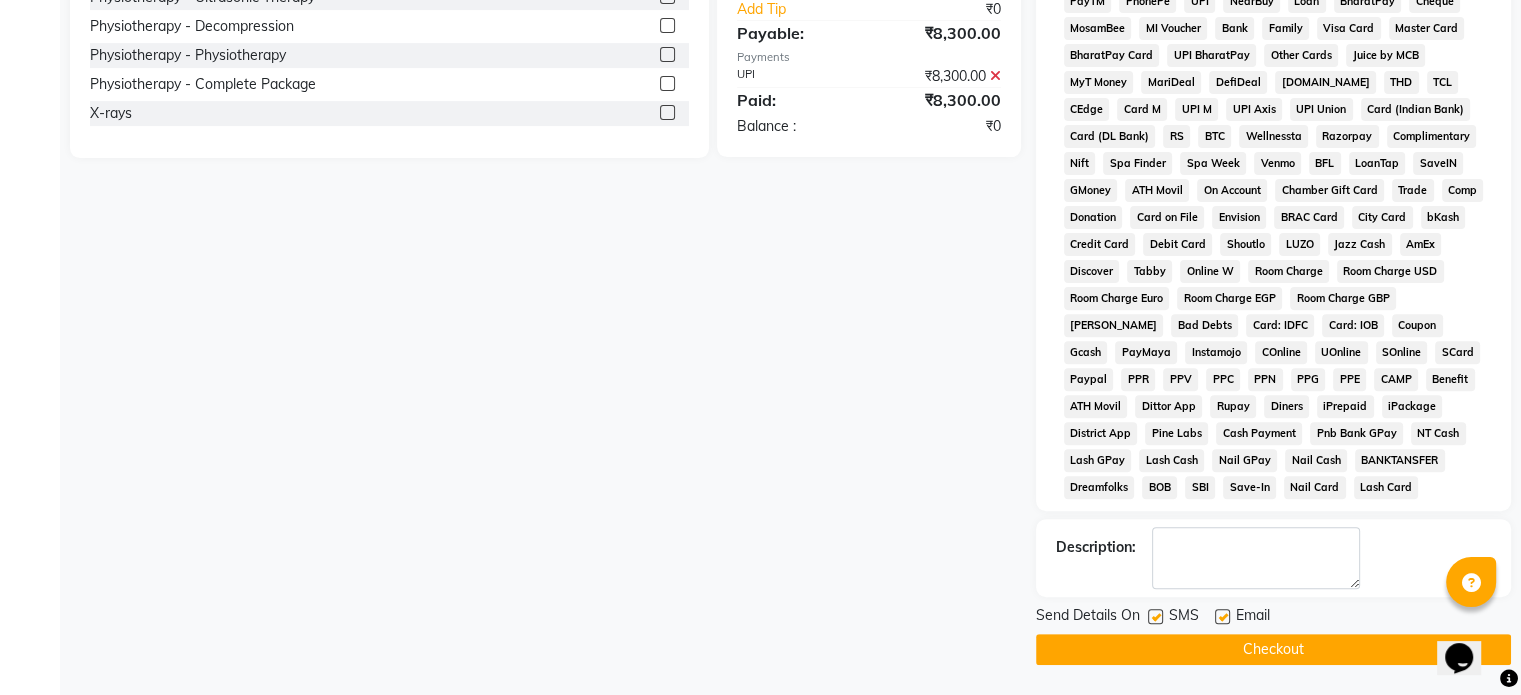 click 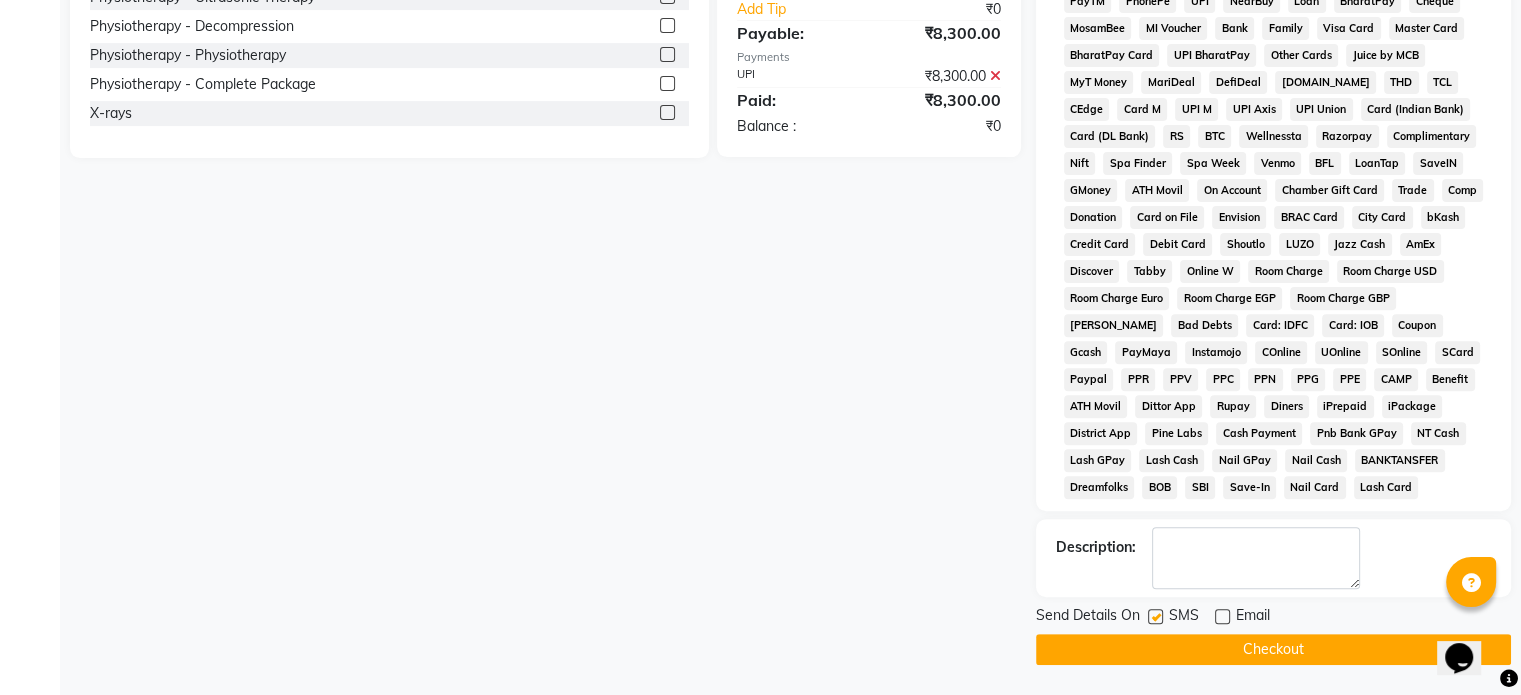click 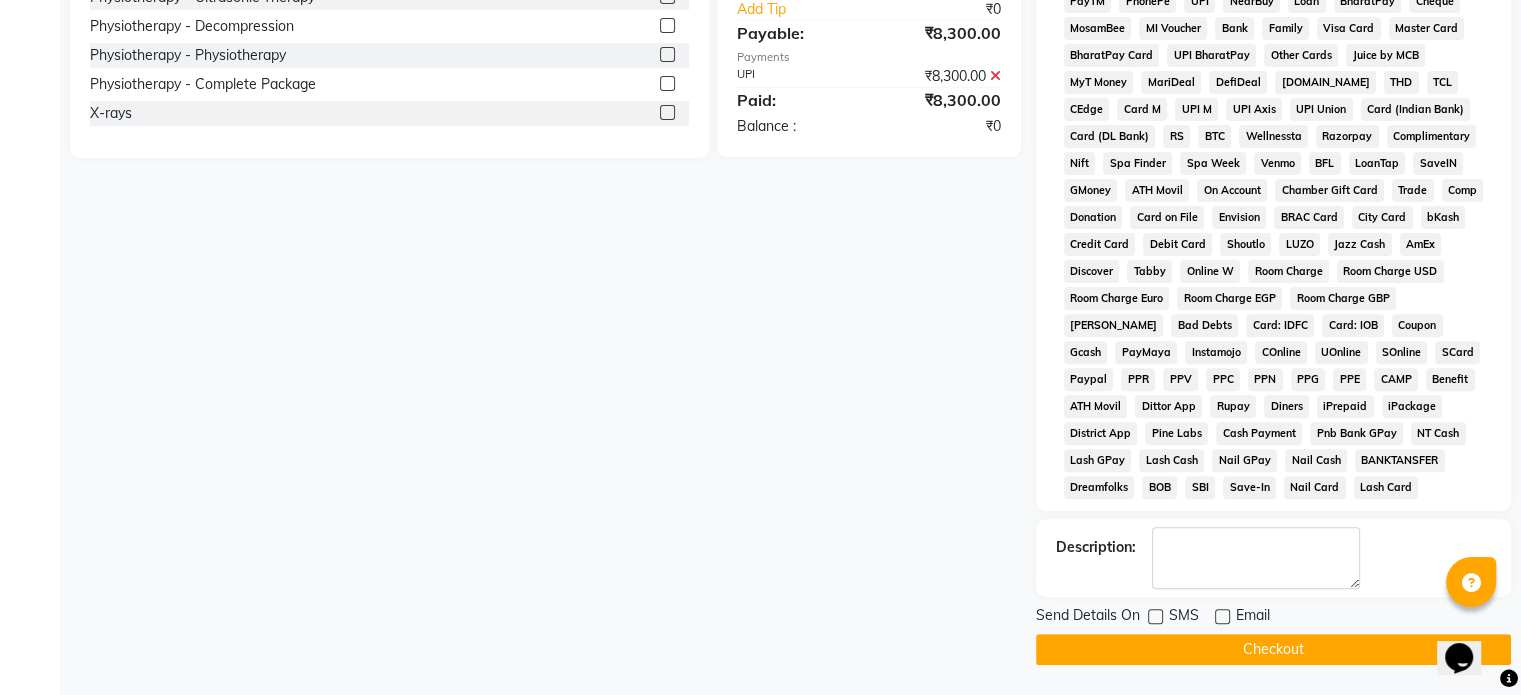 click on "Checkout" 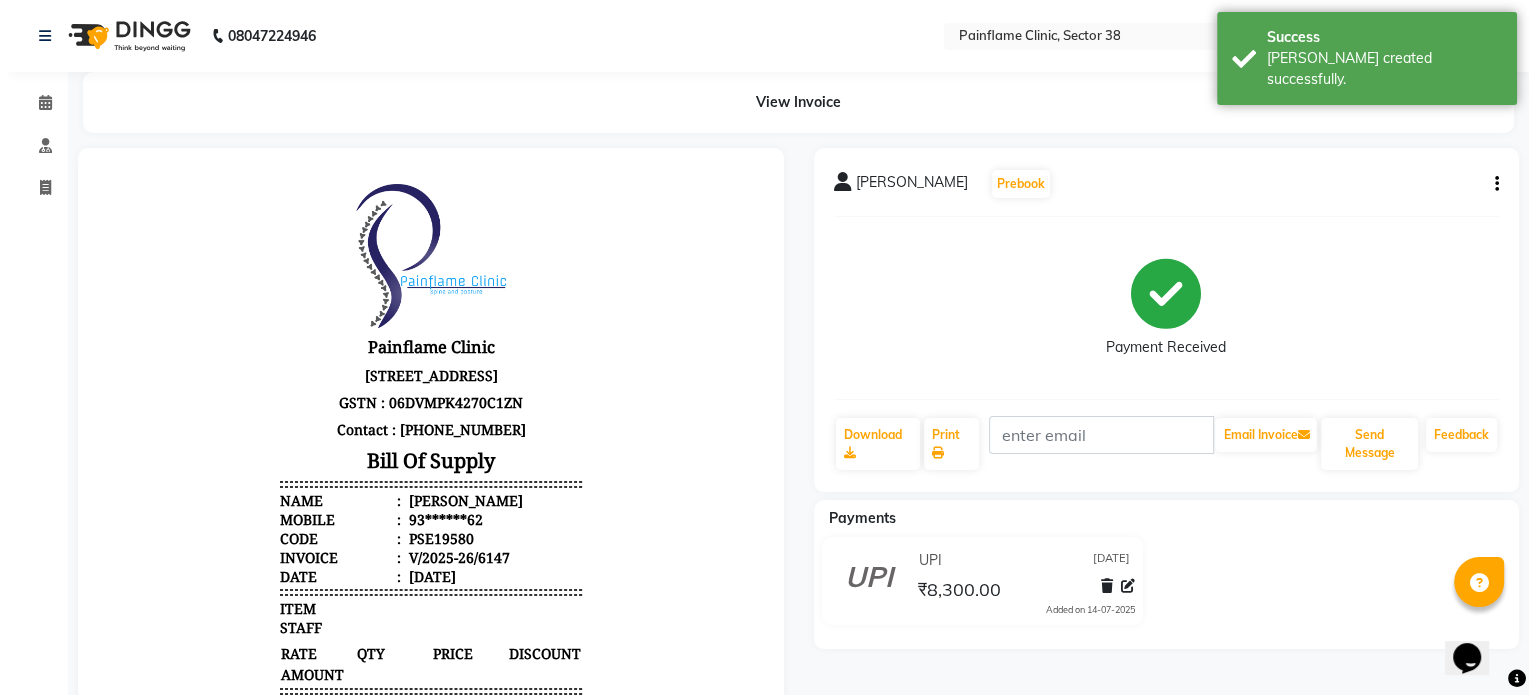 scroll, scrollTop: 0, scrollLeft: 0, axis: both 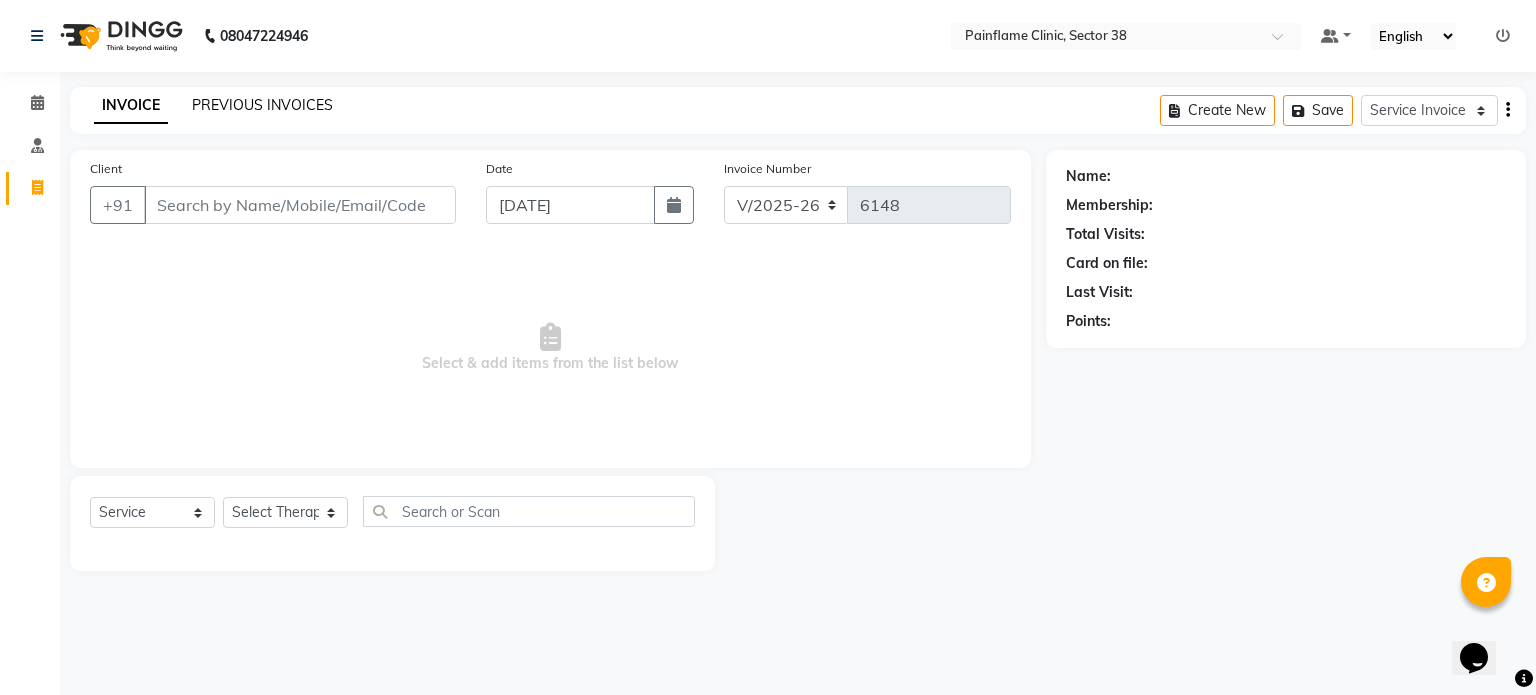 click on "PREVIOUS INVOICES" 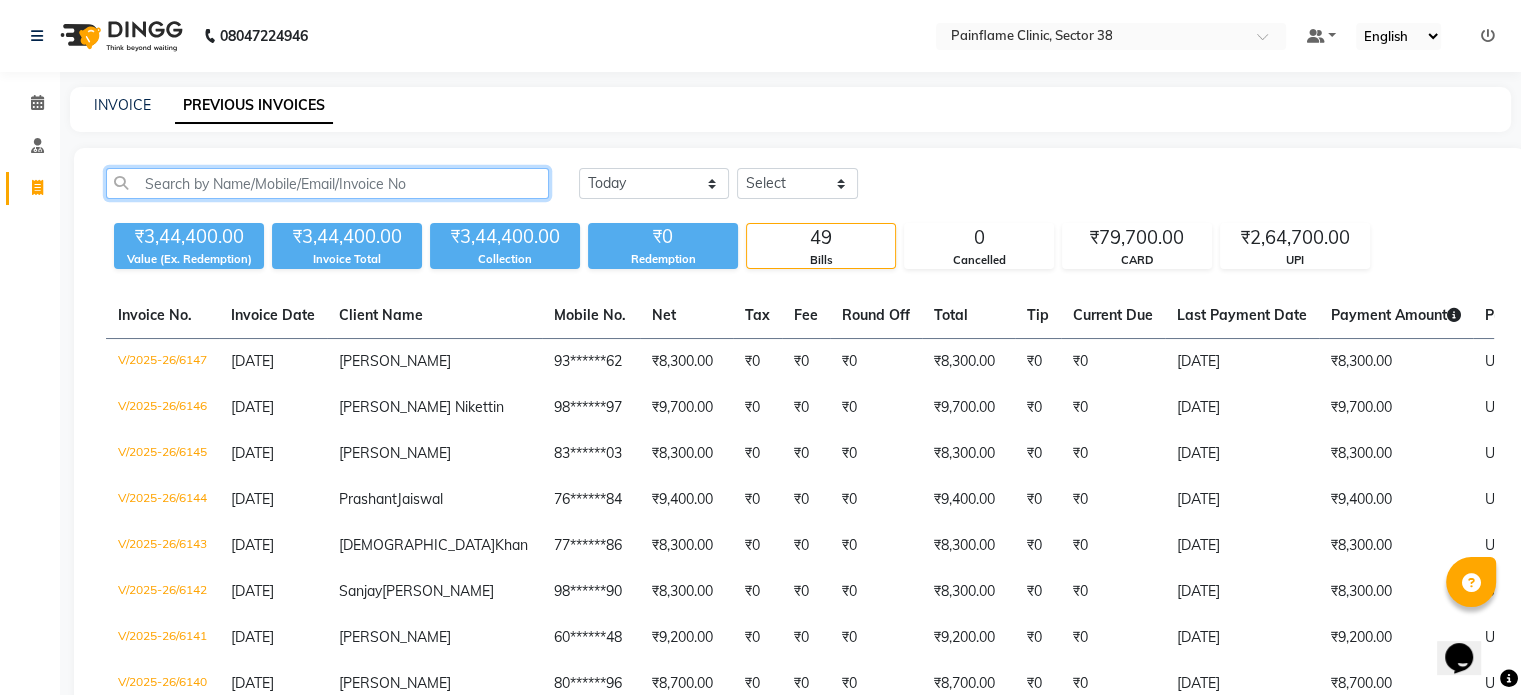 click 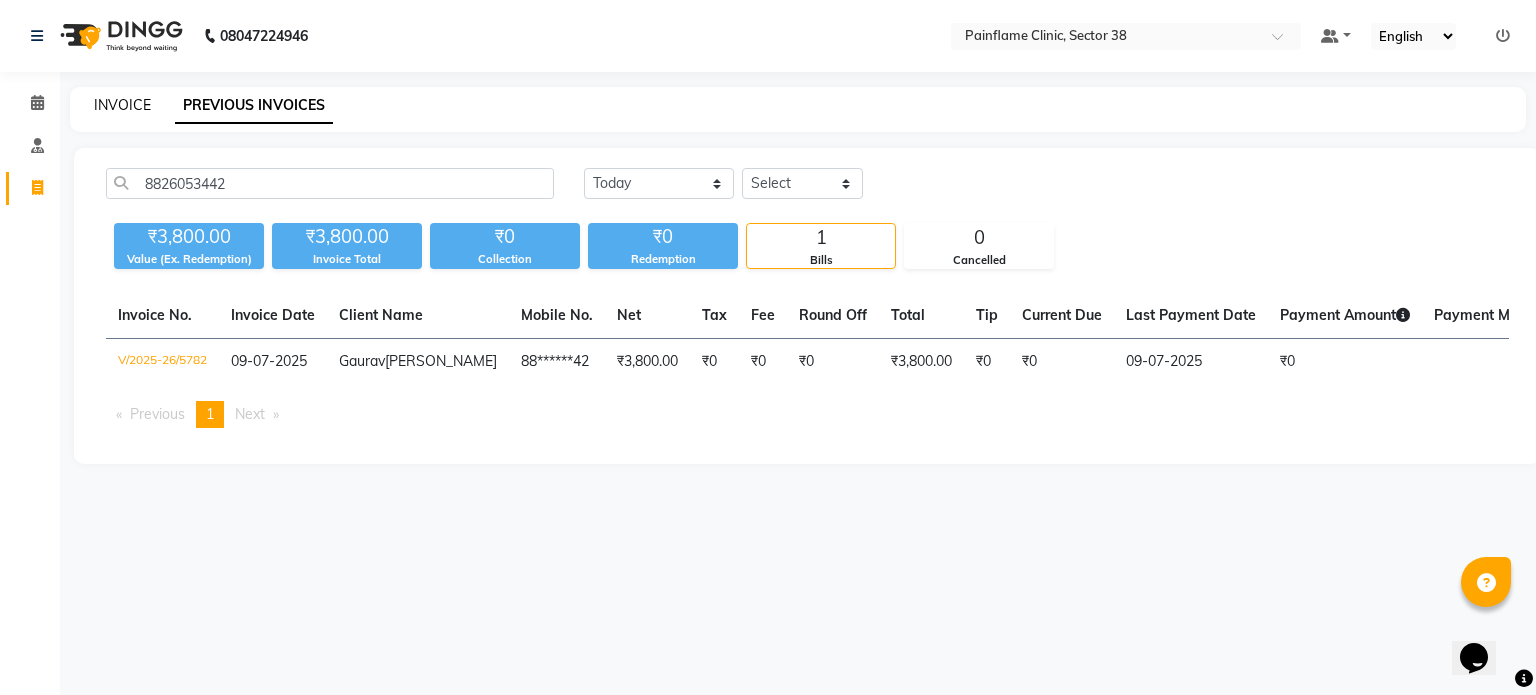 click on "INVOICE" 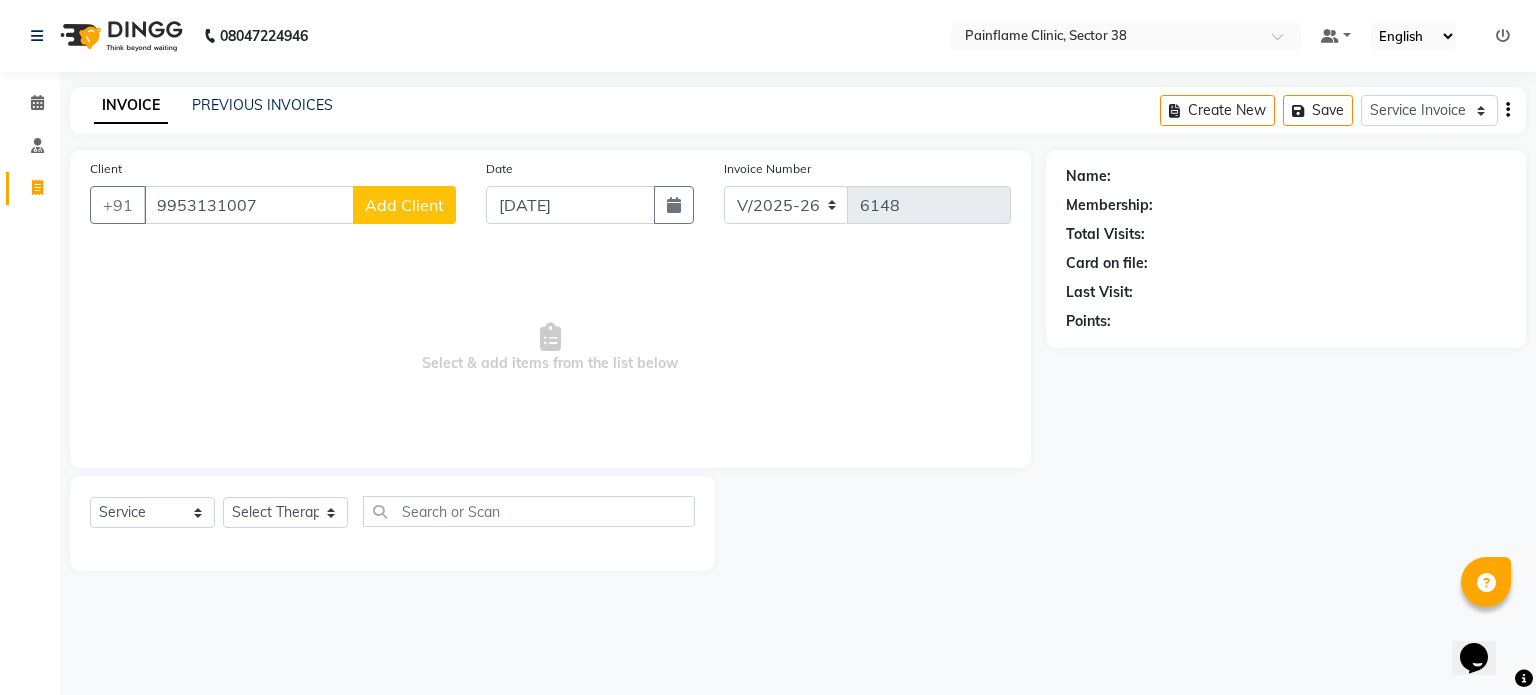 click on "Add Client" 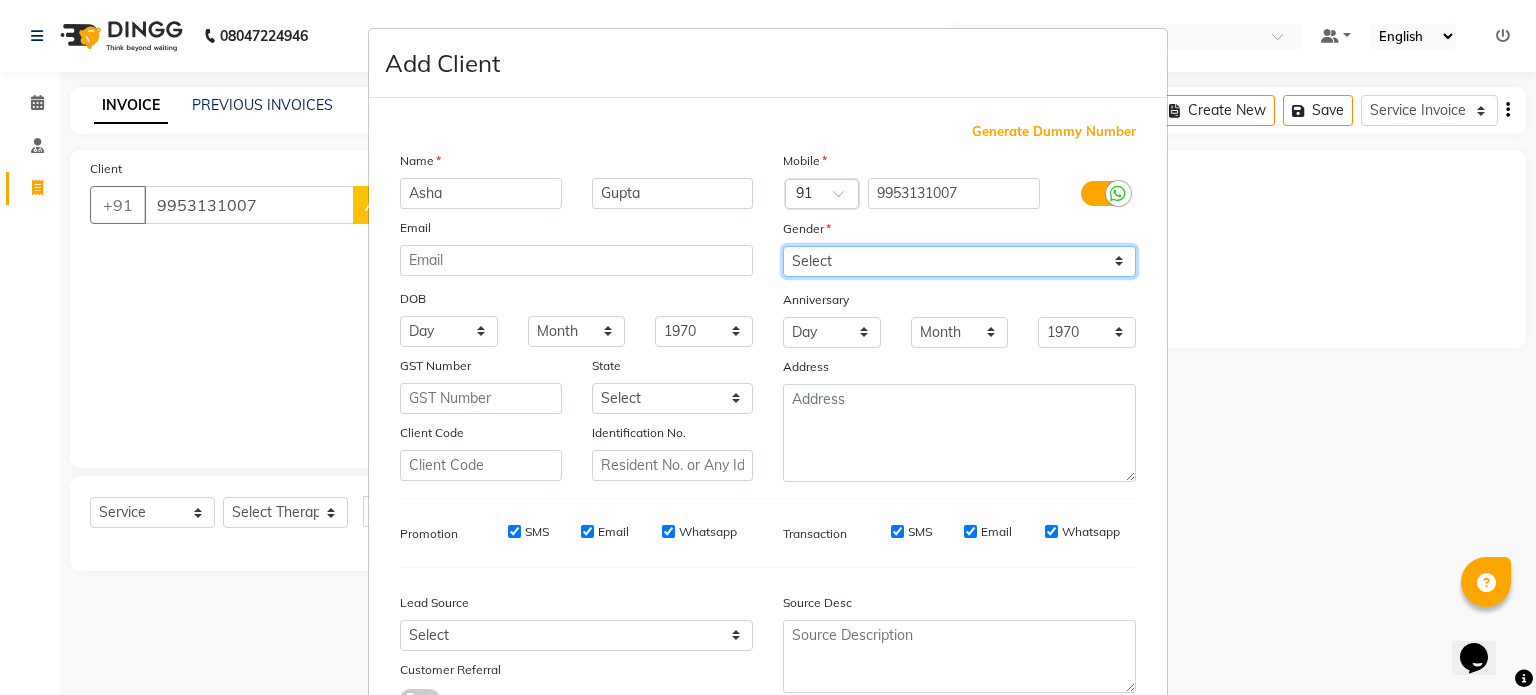click on "Select [DEMOGRAPHIC_DATA] [DEMOGRAPHIC_DATA] Other Prefer Not To Say" at bounding box center (959, 261) 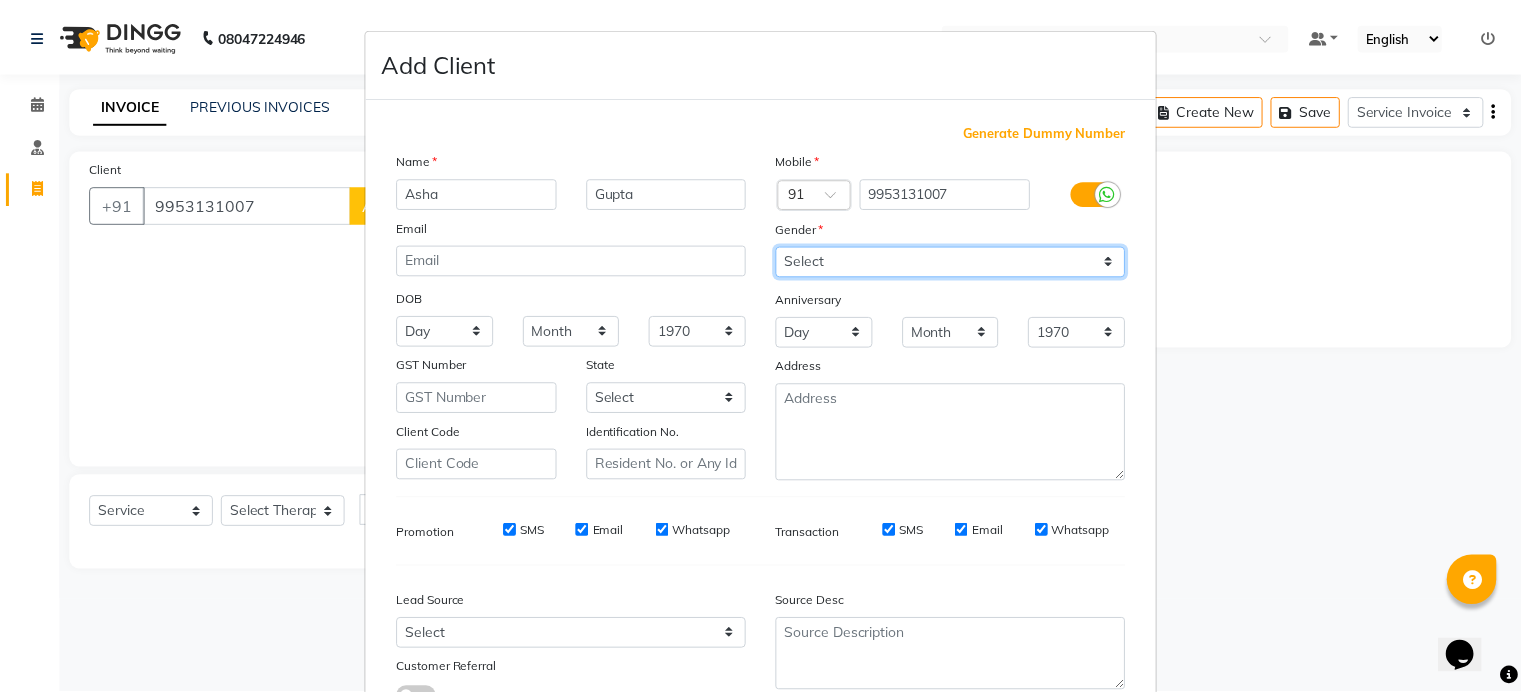 scroll, scrollTop: 161, scrollLeft: 0, axis: vertical 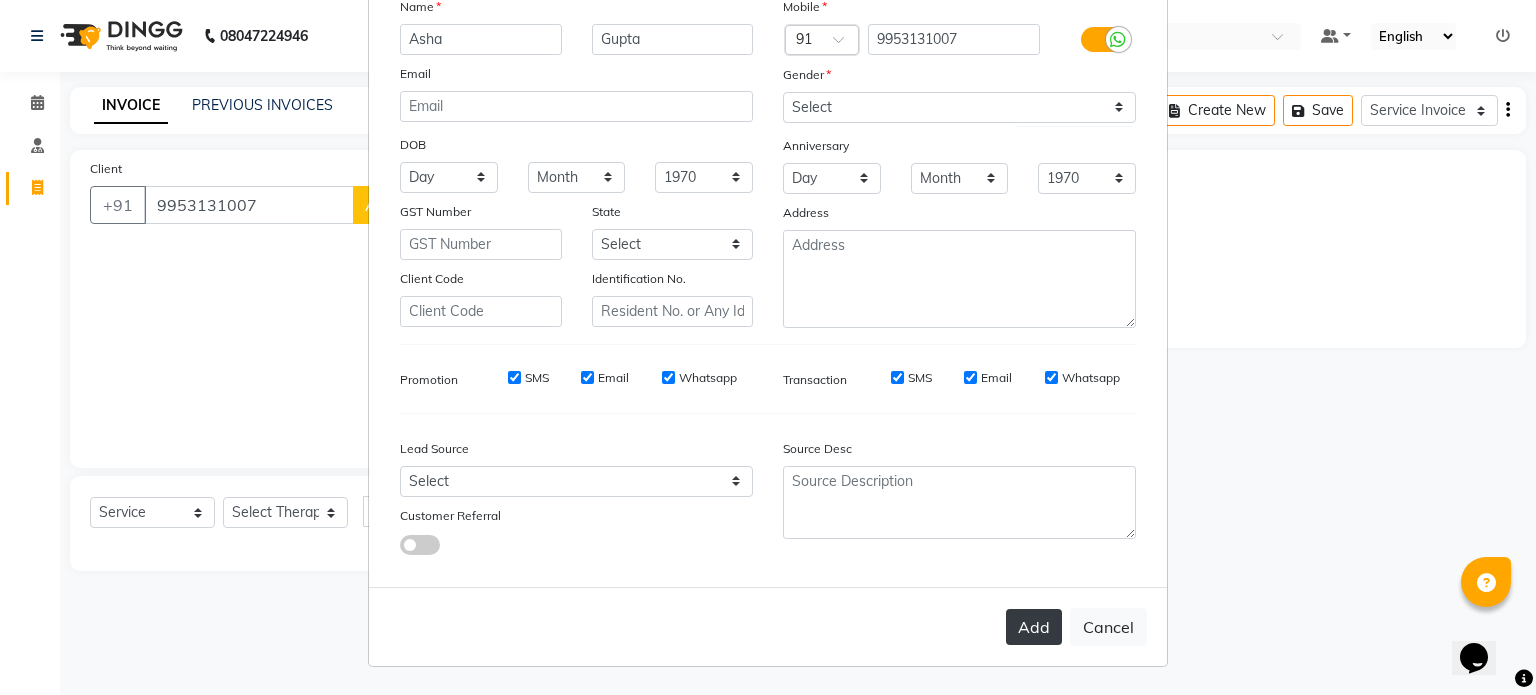 click on "Add" at bounding box center (1034, 627) 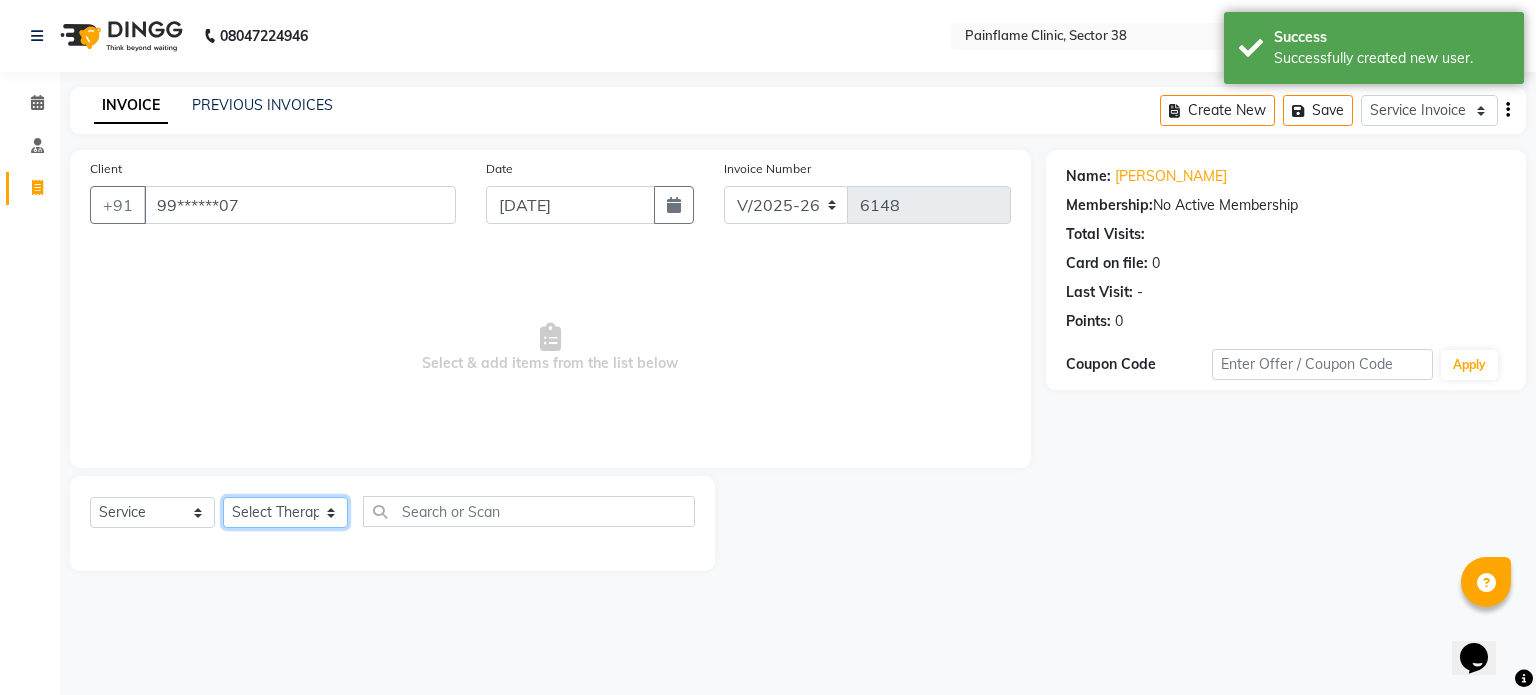 click on "Select Therapist [PERSON_NAME] Dr [PERSON_NAME] [PERSON_NAME] Dr [PERSON_NAME] Dr. Suraj [PERSON_NAME] [PERSON_NAME] [PERSON_NAME] [PERSON_NAME] Reception 1  Reception 2 Reception 3" 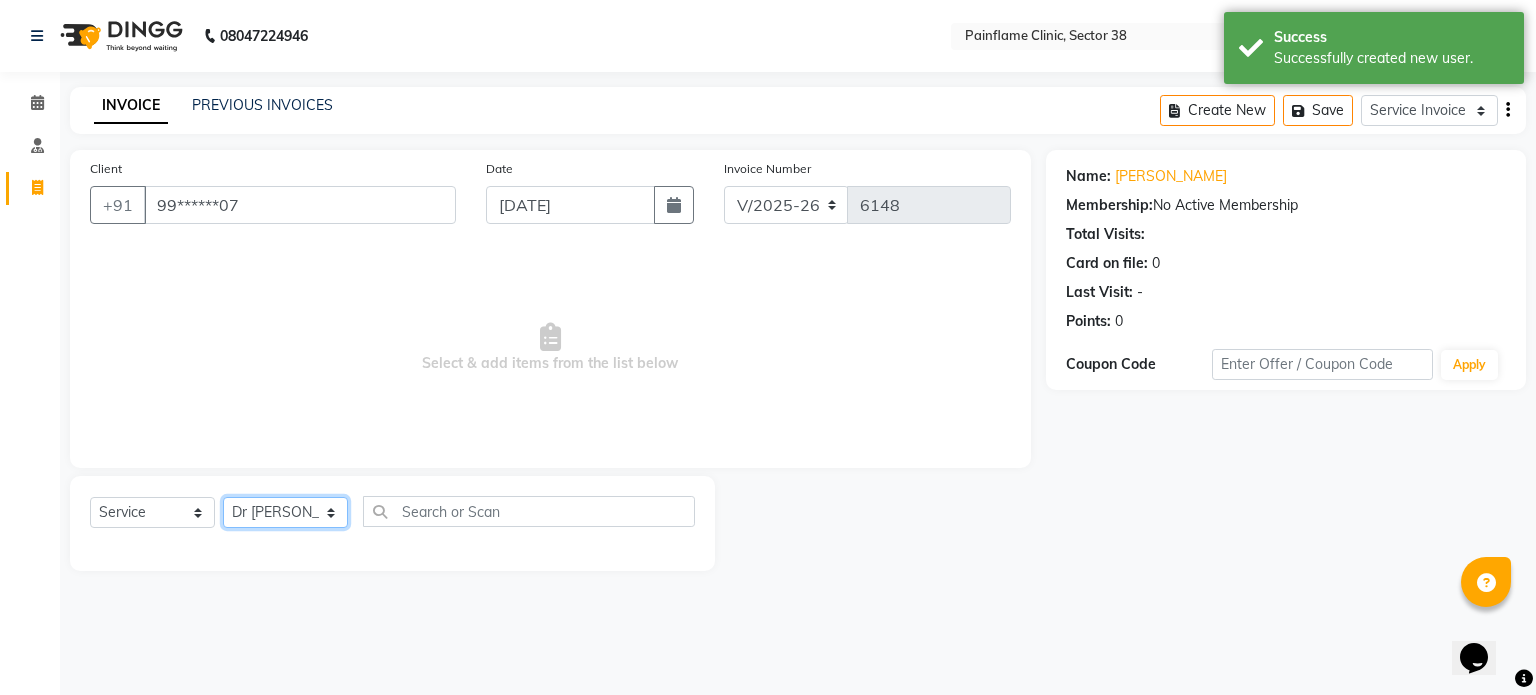 click on "Select Therapist [PERSON_NAME] Dr [PERSON_NAME] [PERSON_NAME] Dr [PERSON_NAME] Dr. Suraj [PERSON_NAME] [PERSON_NAME] [PERSON_NAME] [PERSON_NAME] Reception 1  Reception 2 Reception 3" 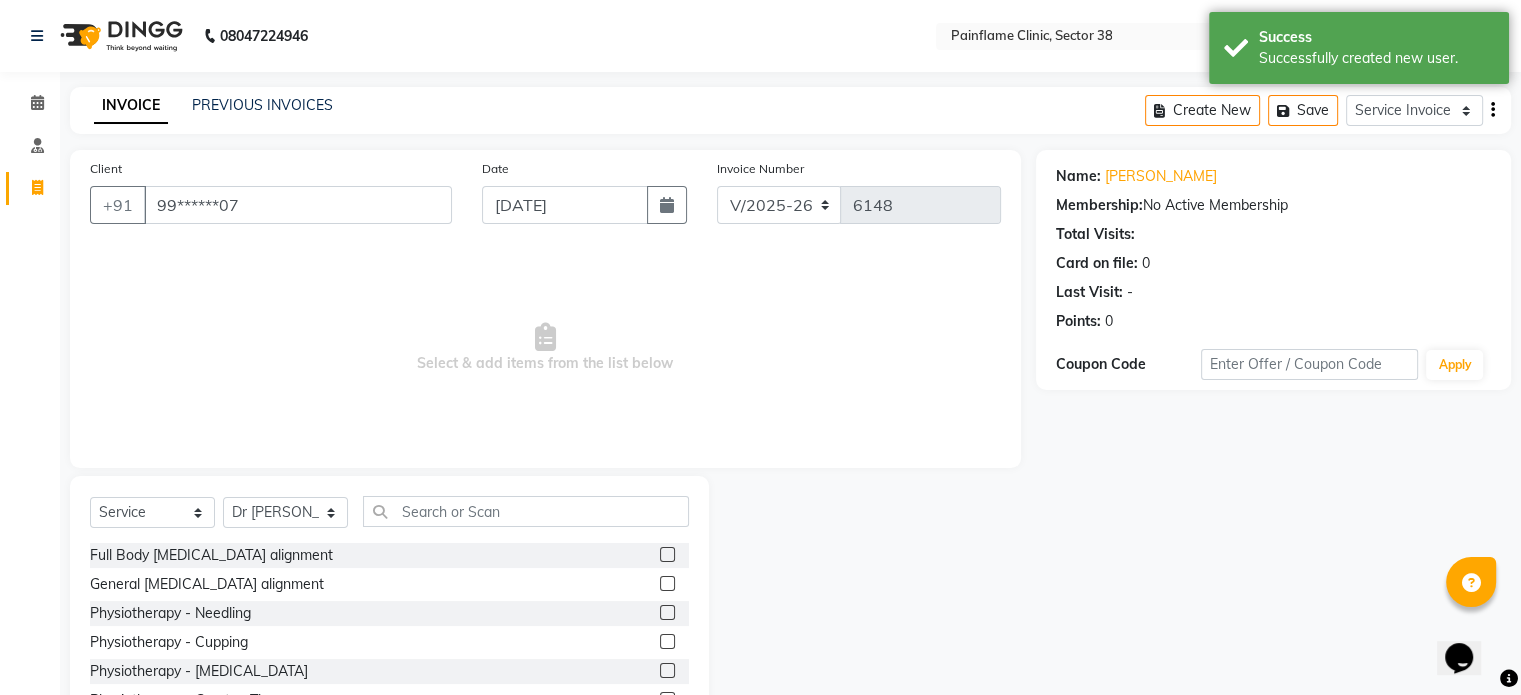 click 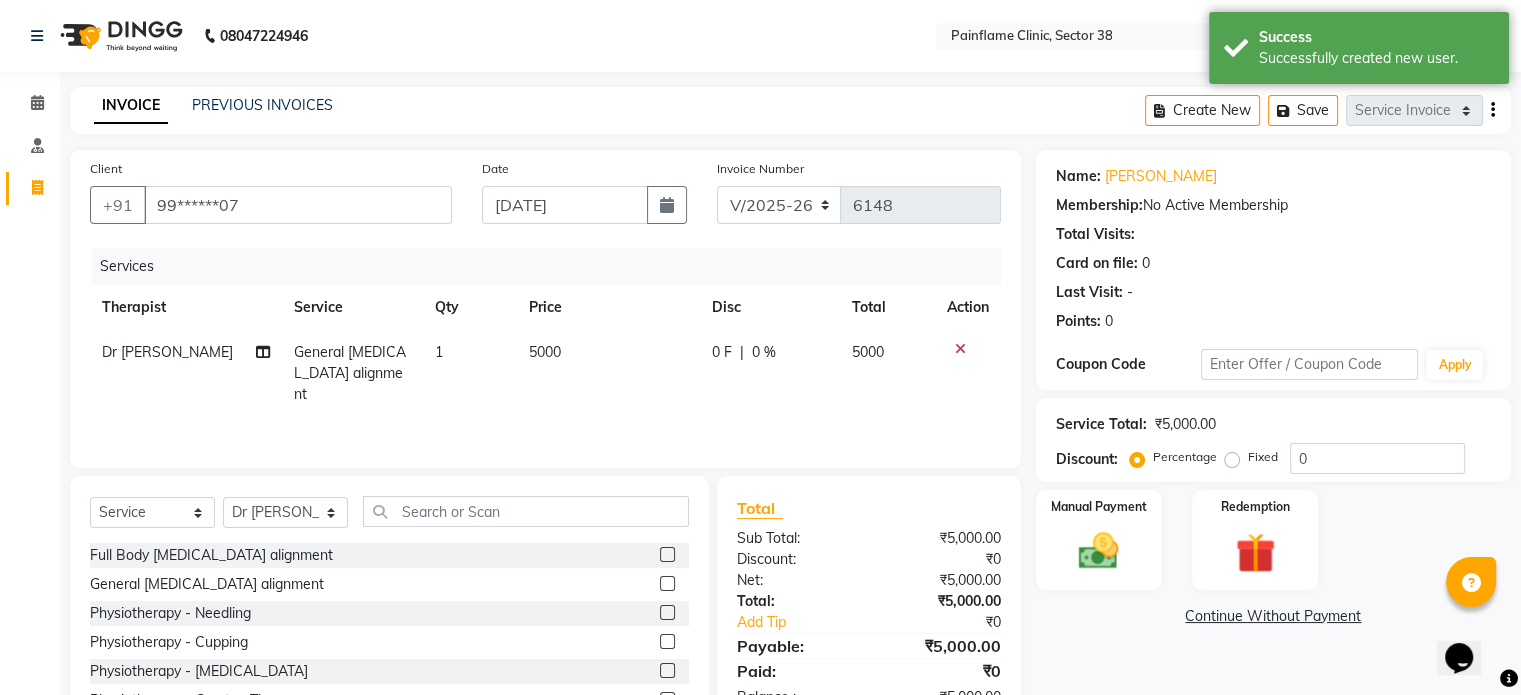 scroll, scrollTop: 119, scrollLeft: 0, axis: vertical 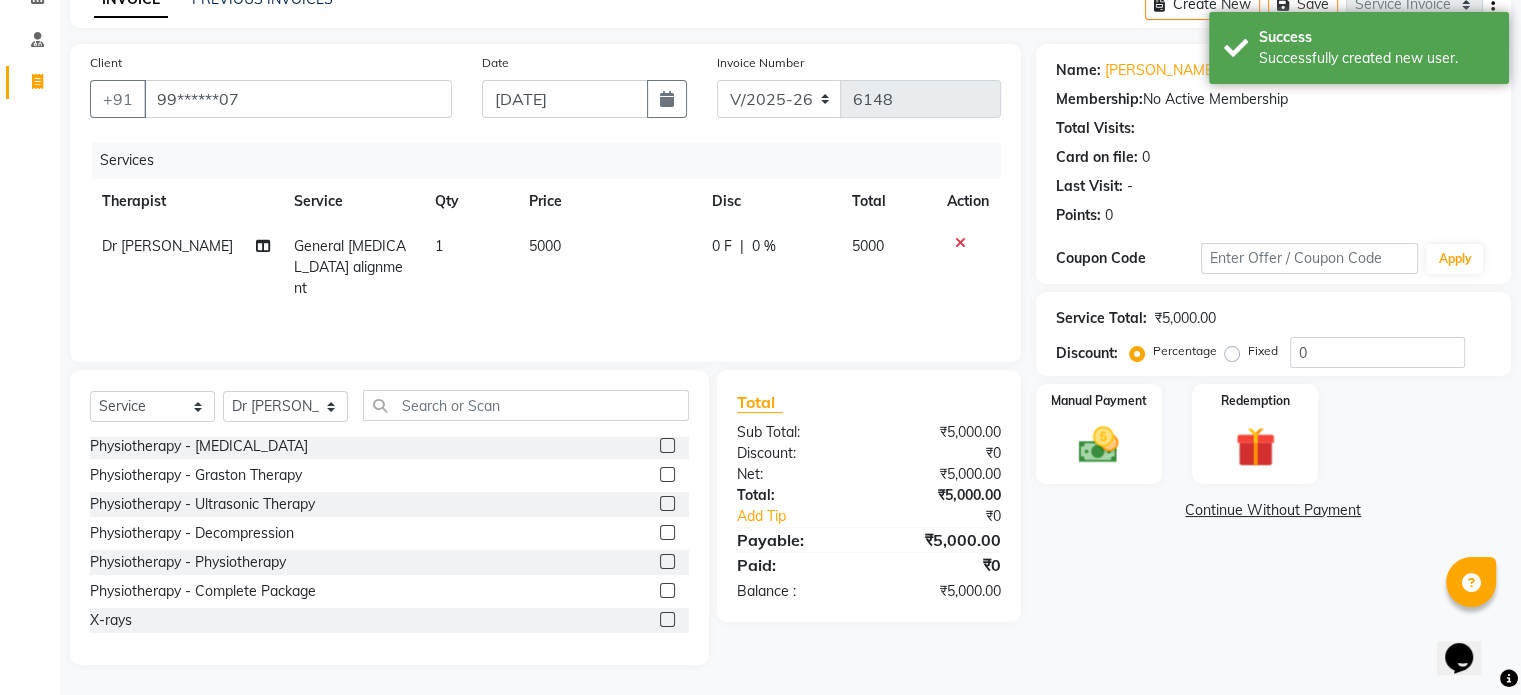 click 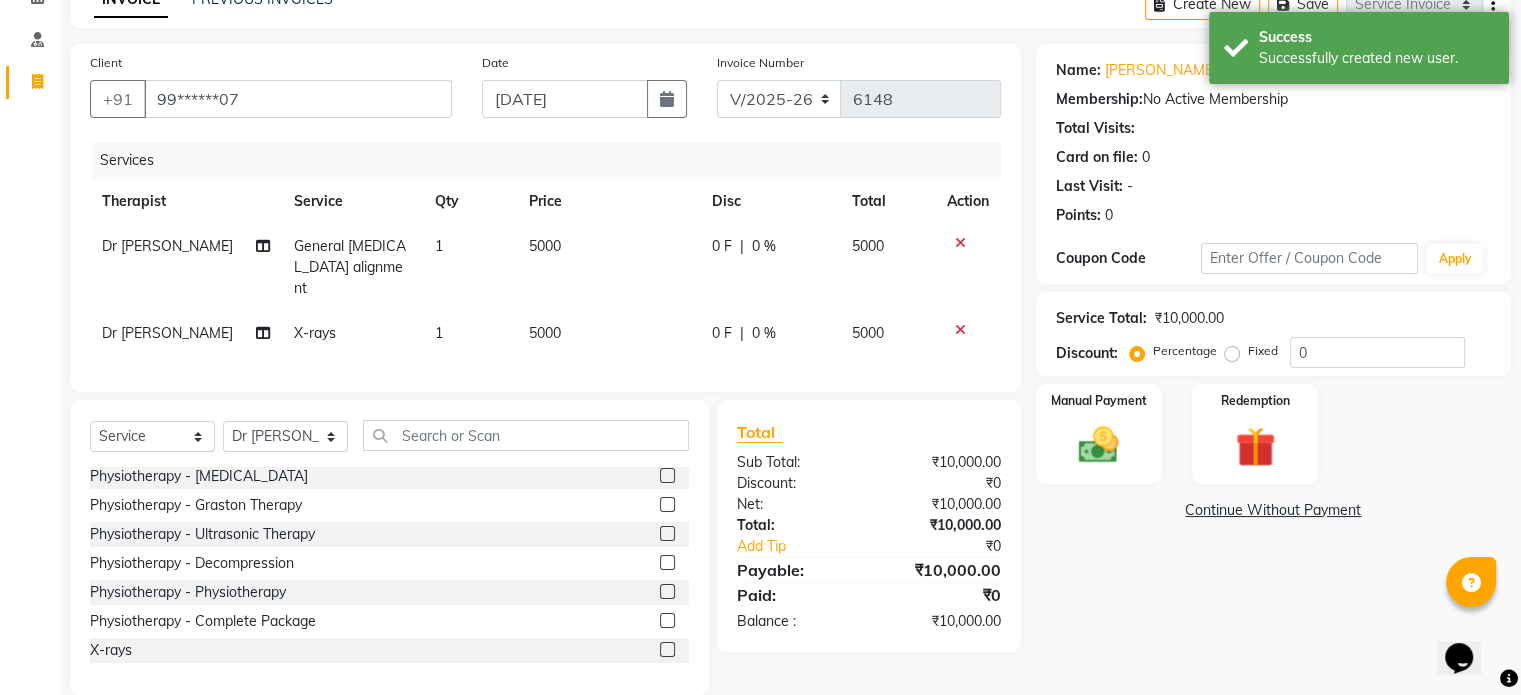 click on "5000" 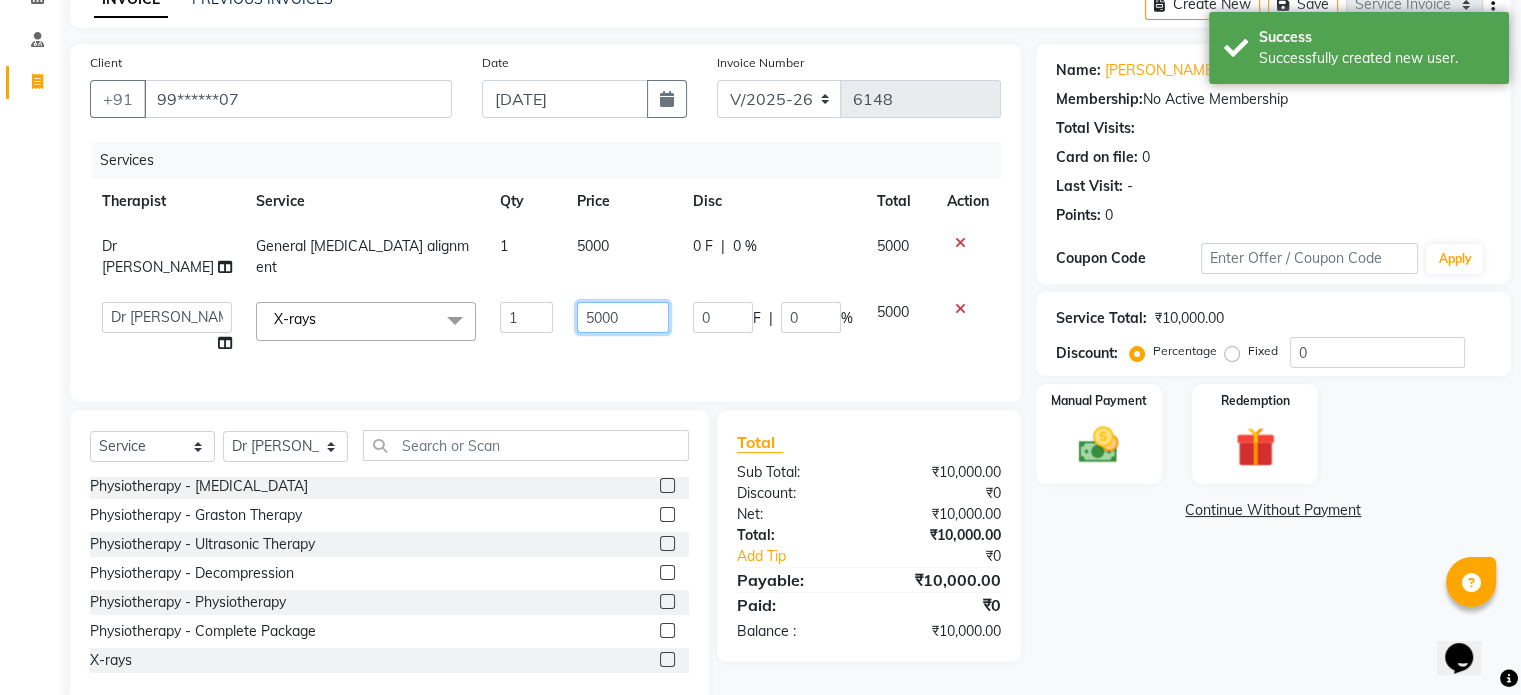 click on "5000" 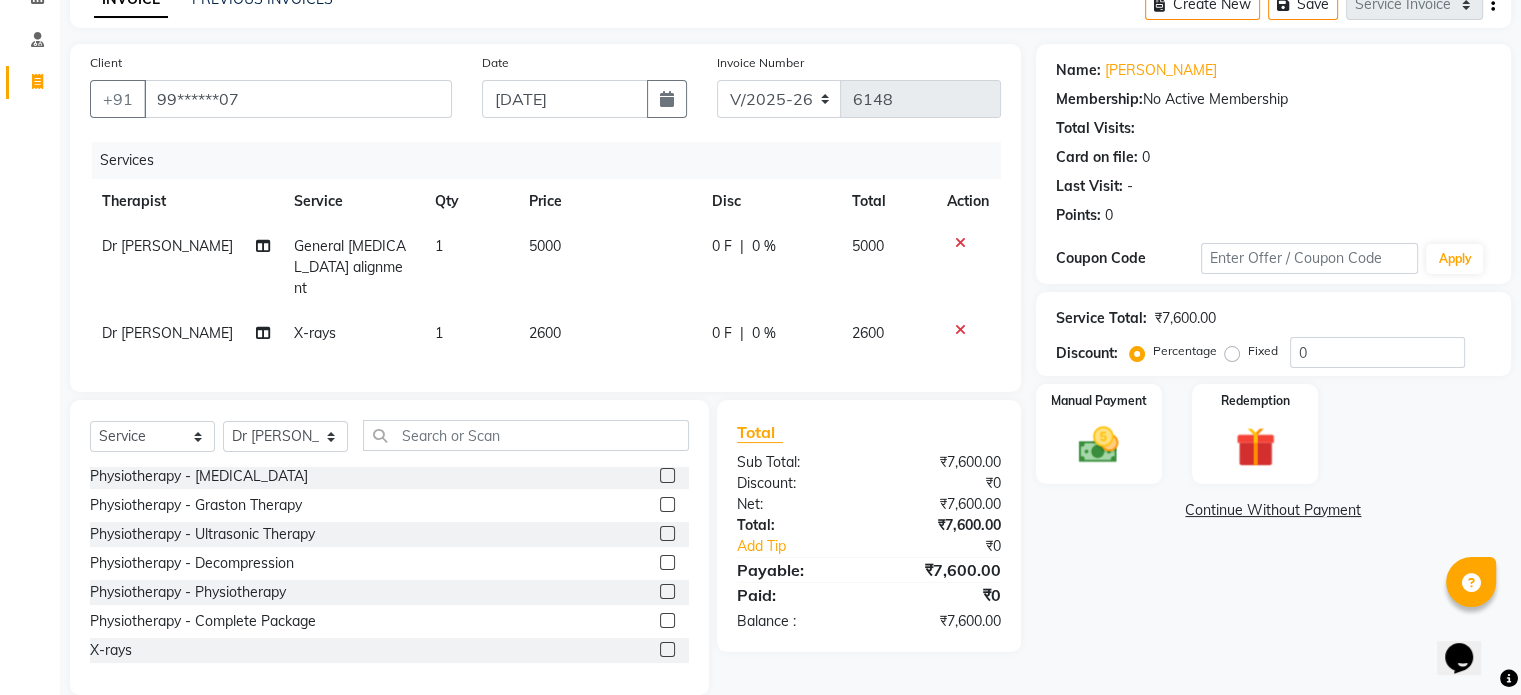 click on "Fixed" 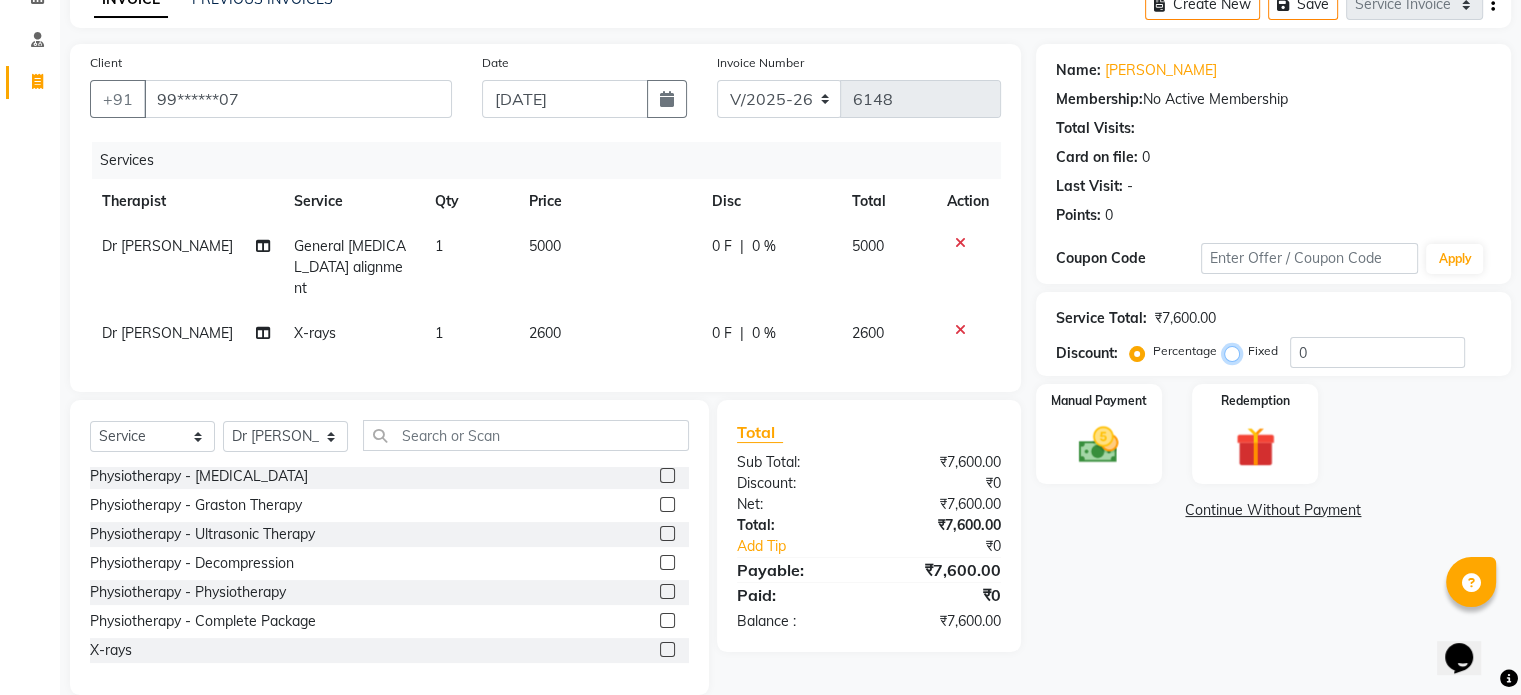 click on "Fixed" at bounding box center (1236, 351) 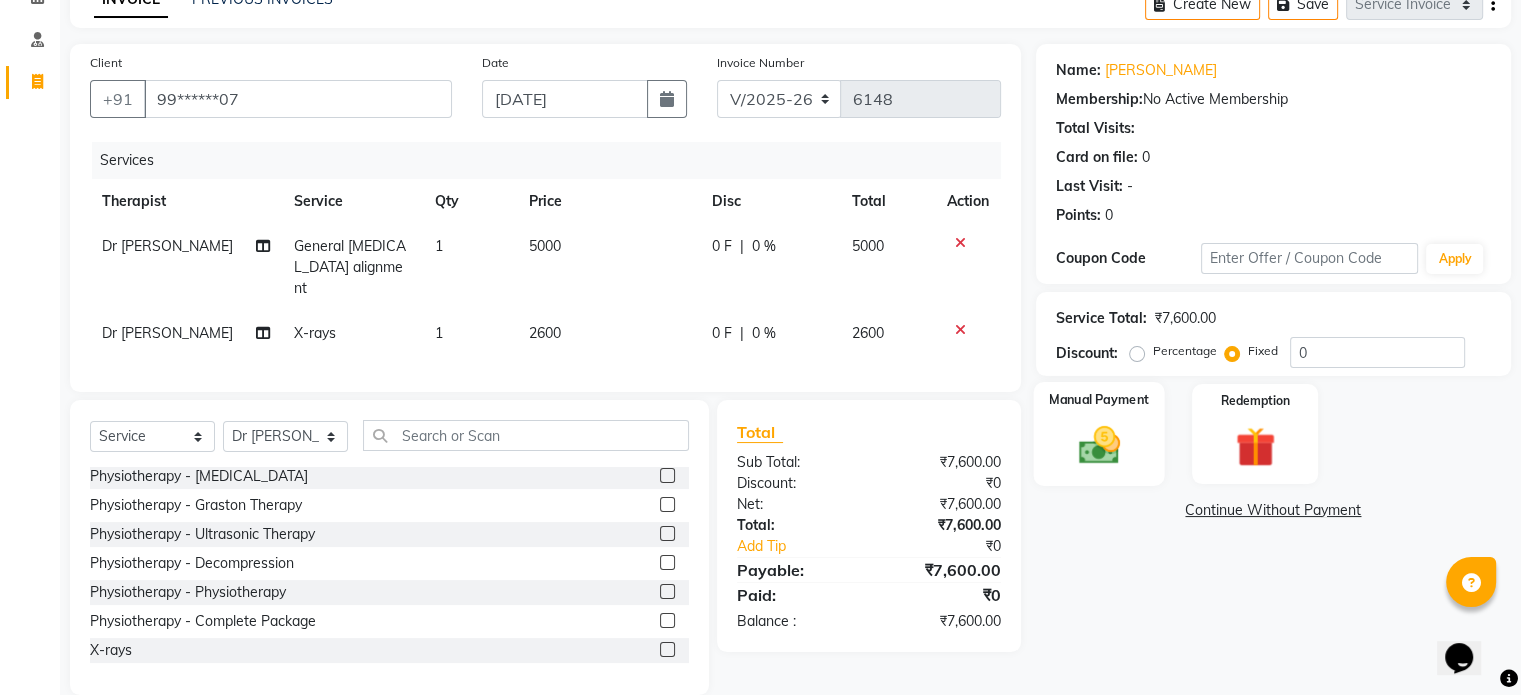 click on "Manual Payment" 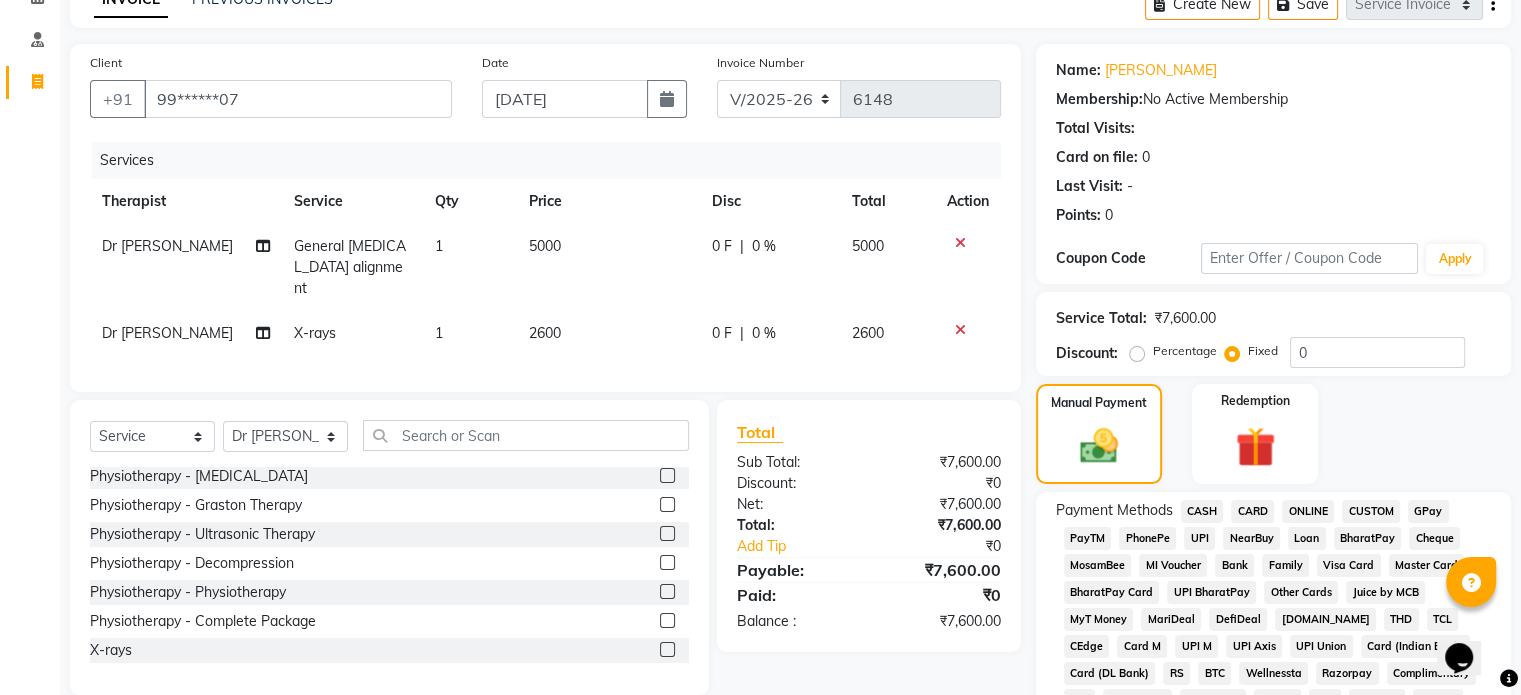 click on "CARD" 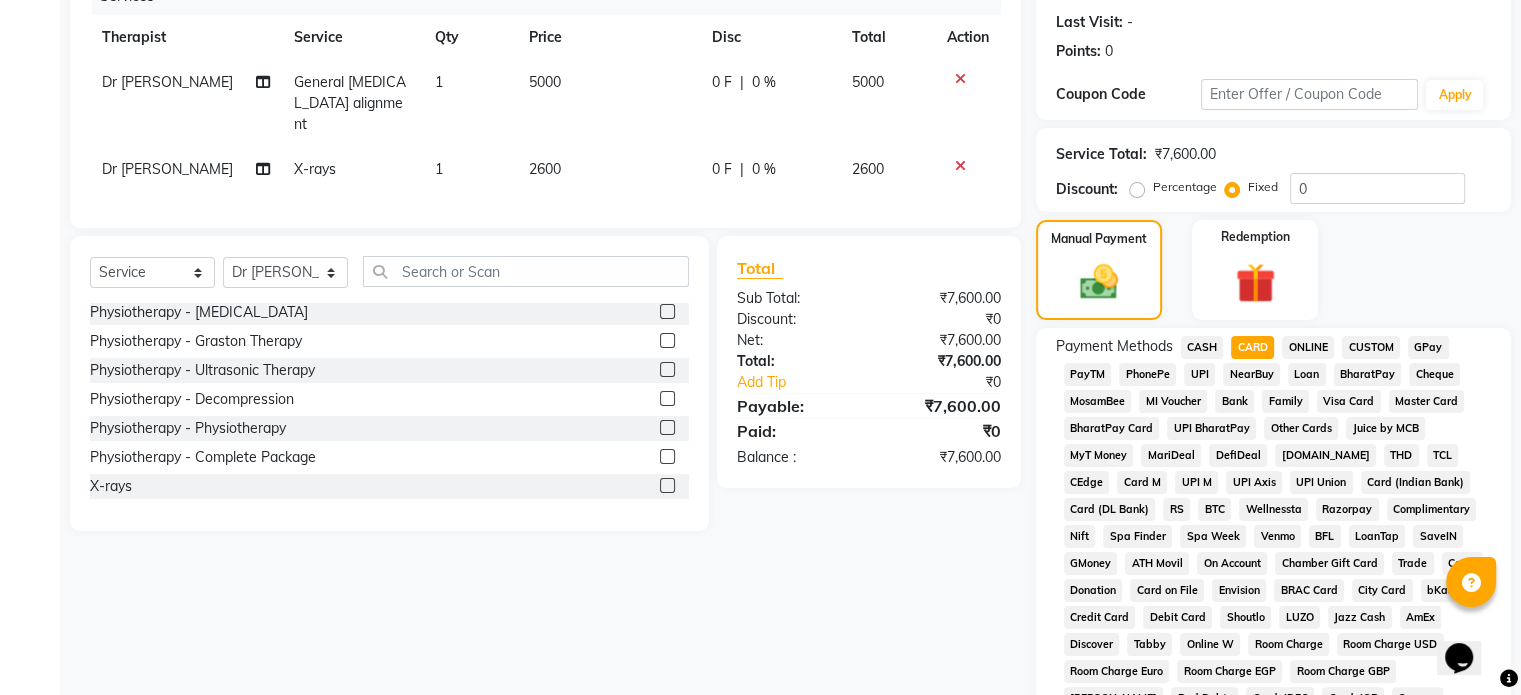 scroll, scrollTop: 652, scrollLeft: 0, axis: vertical 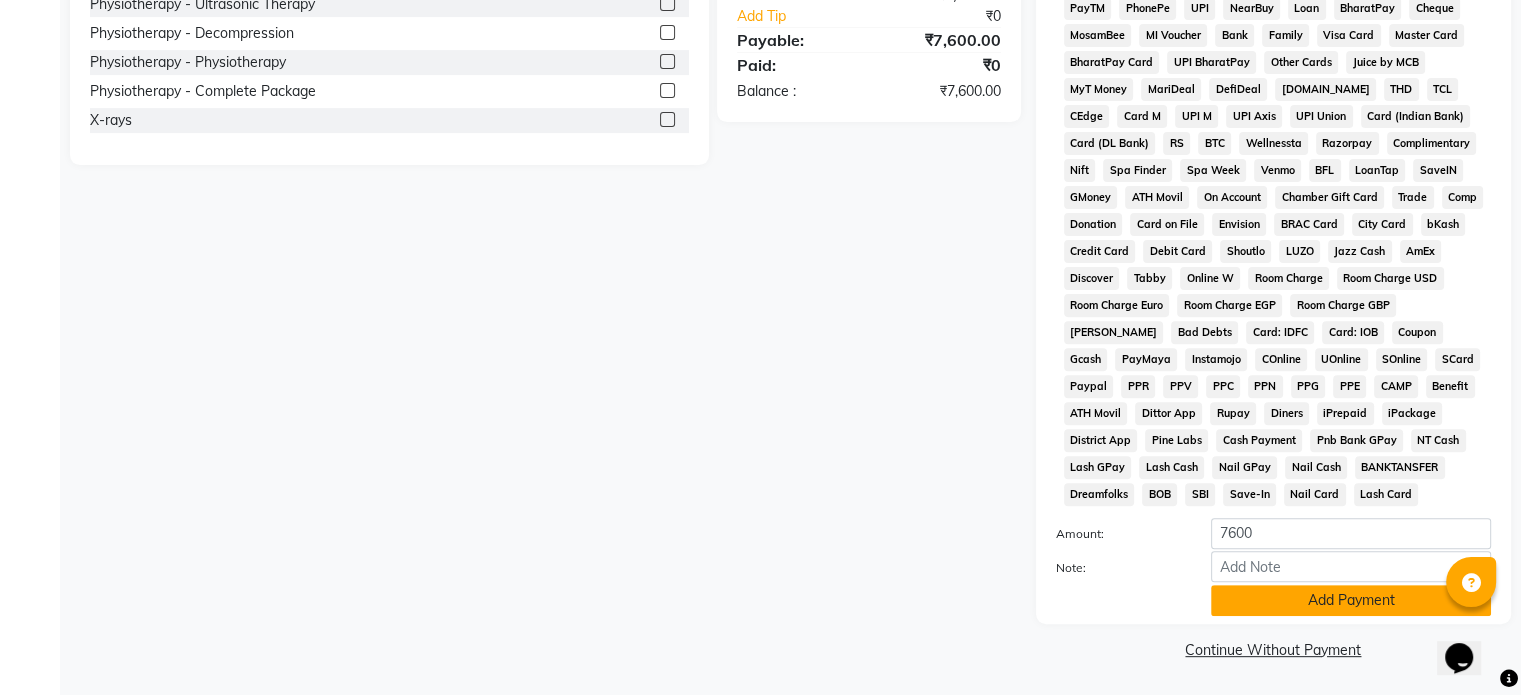 click on "Add Payment" 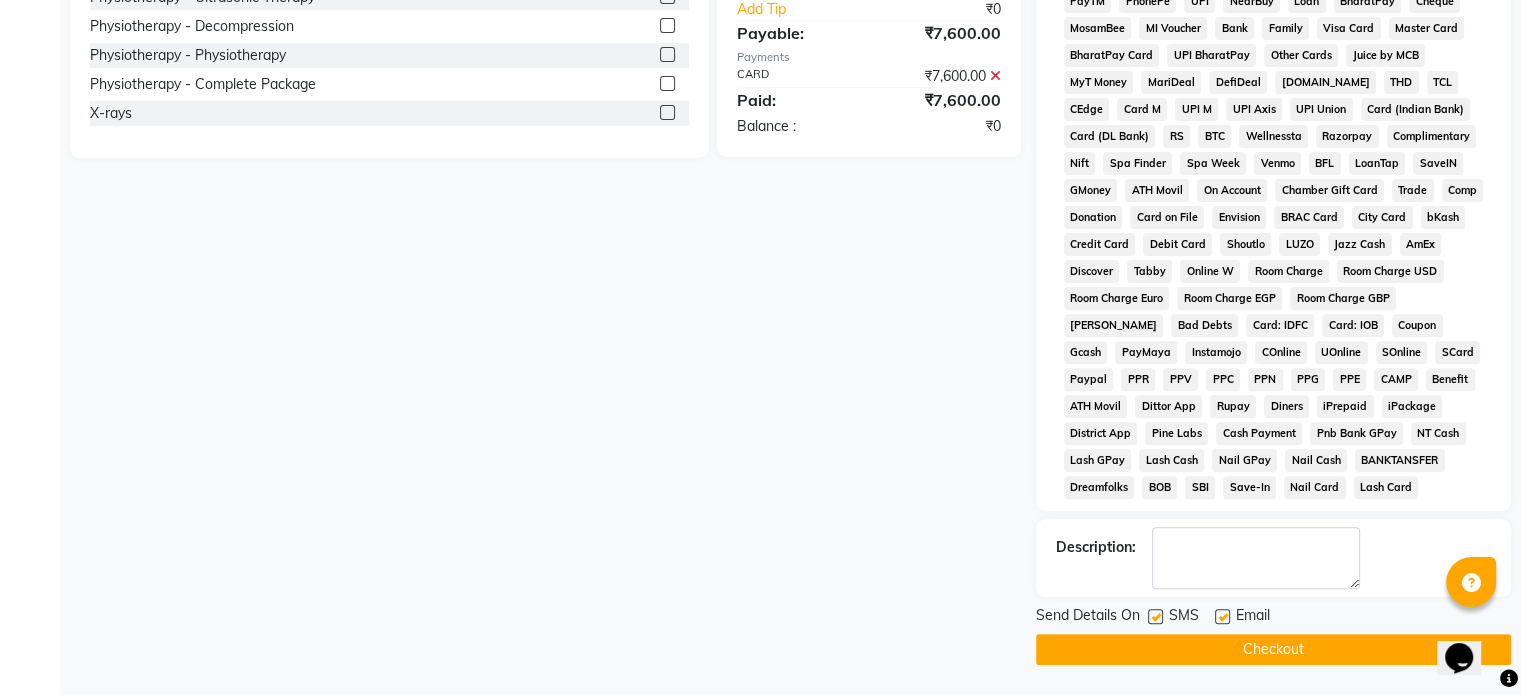 click 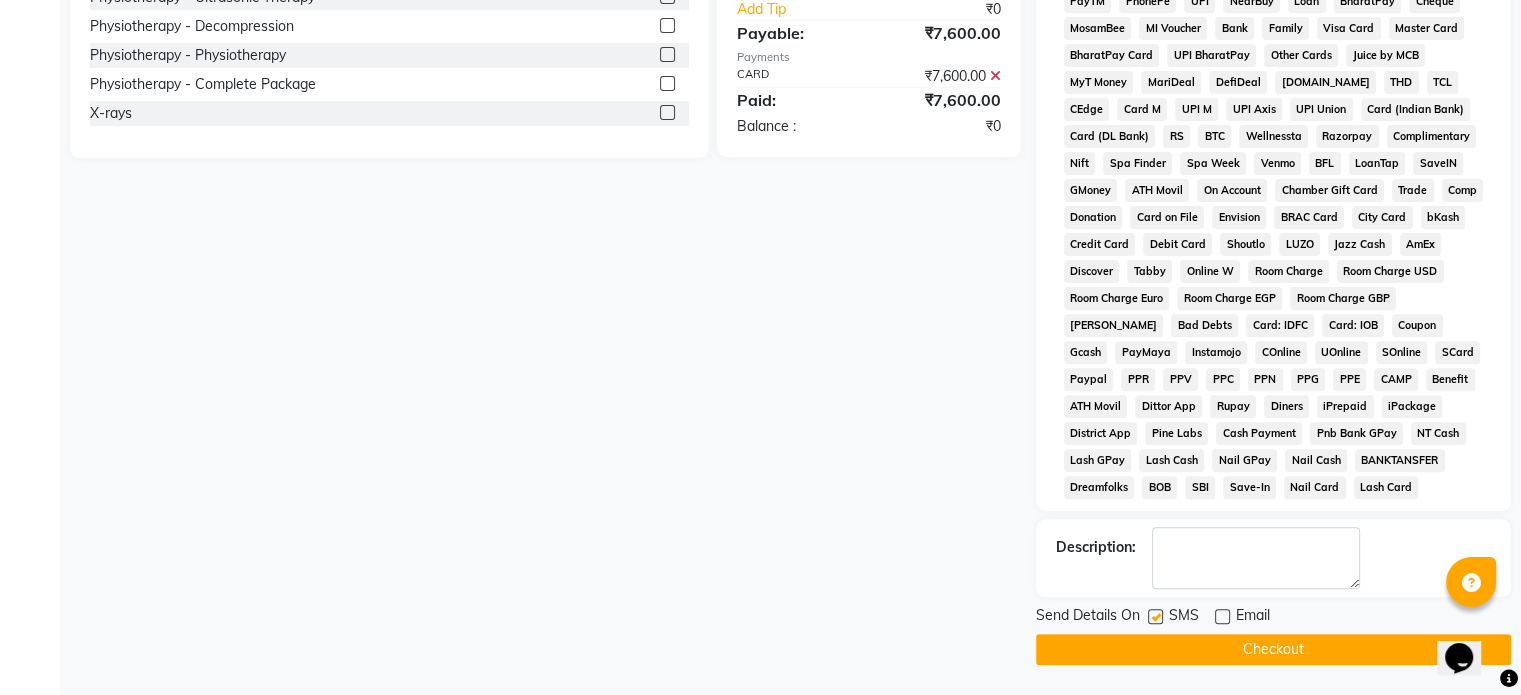 click 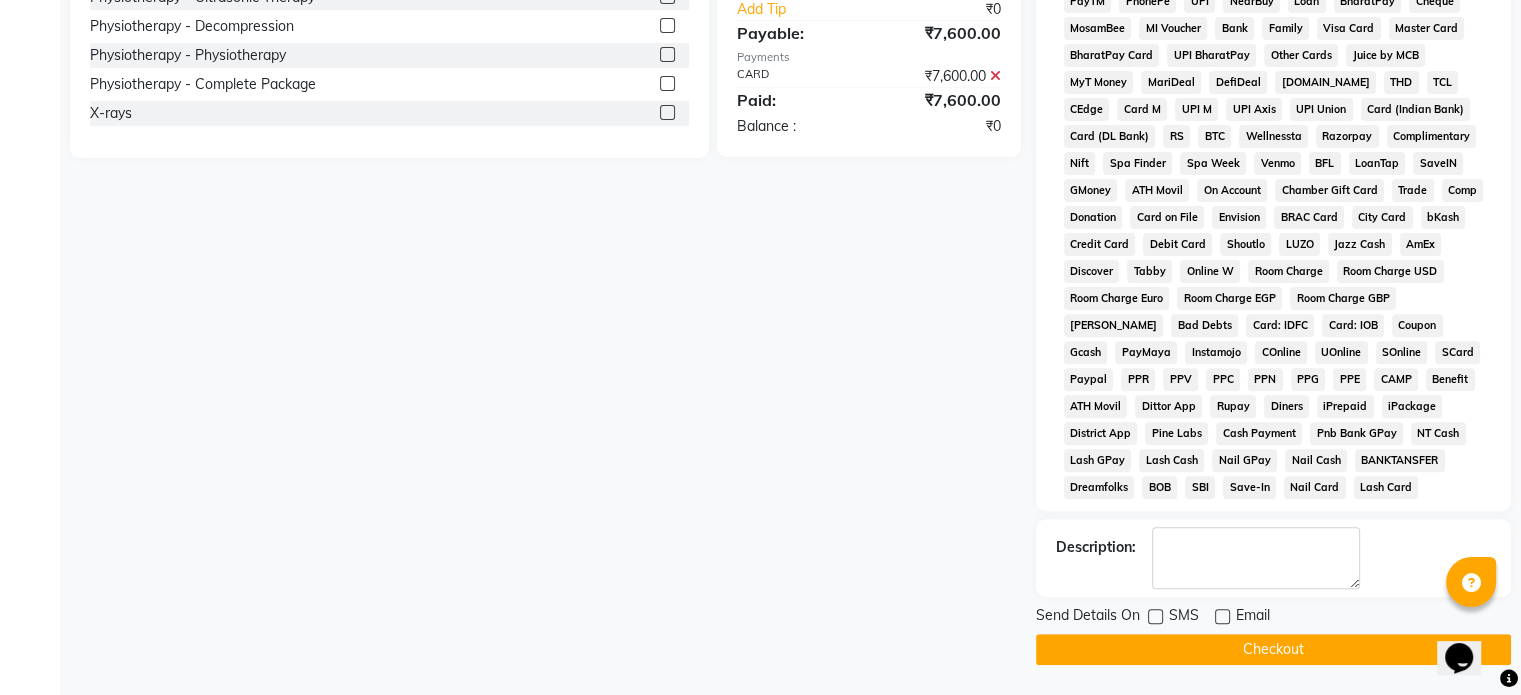 click on "Checkout" 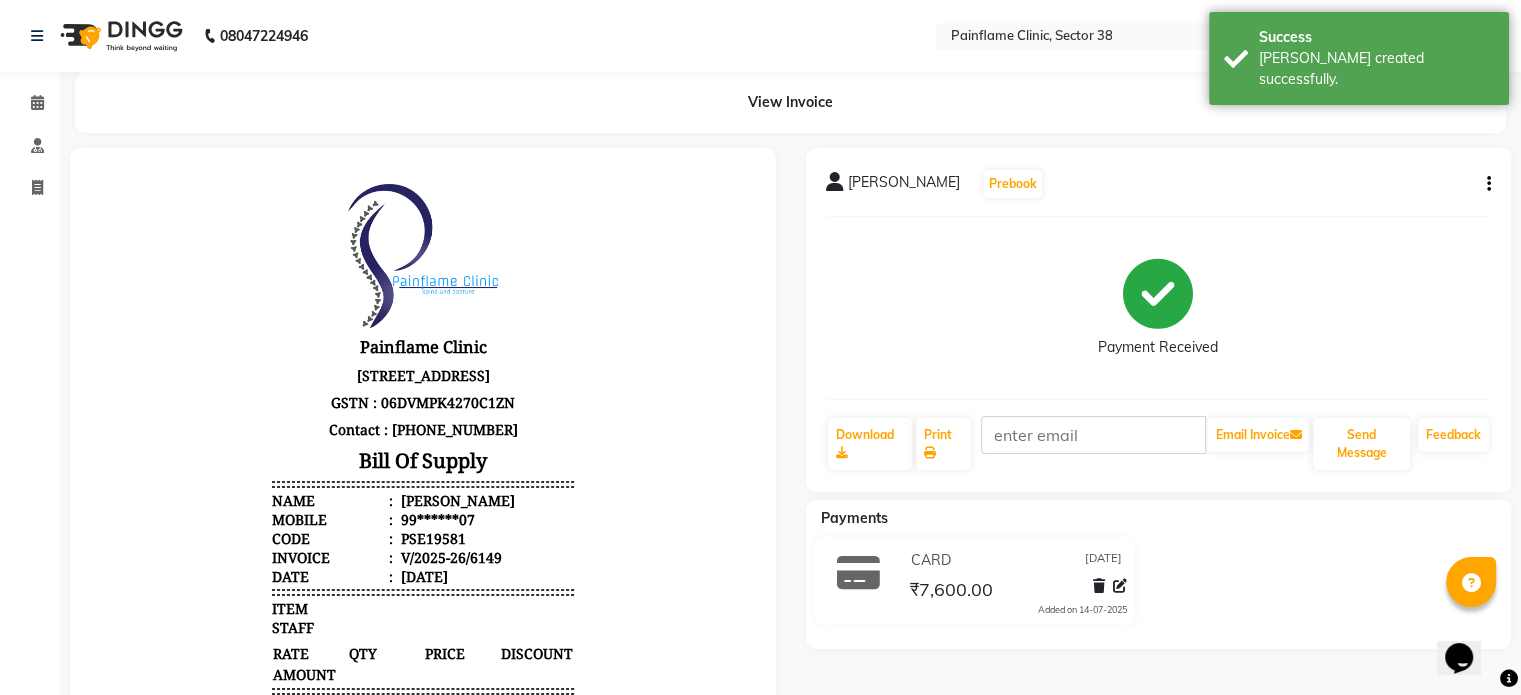 scroll, scrollTop: 0, scrollLeft: 0, axis: both 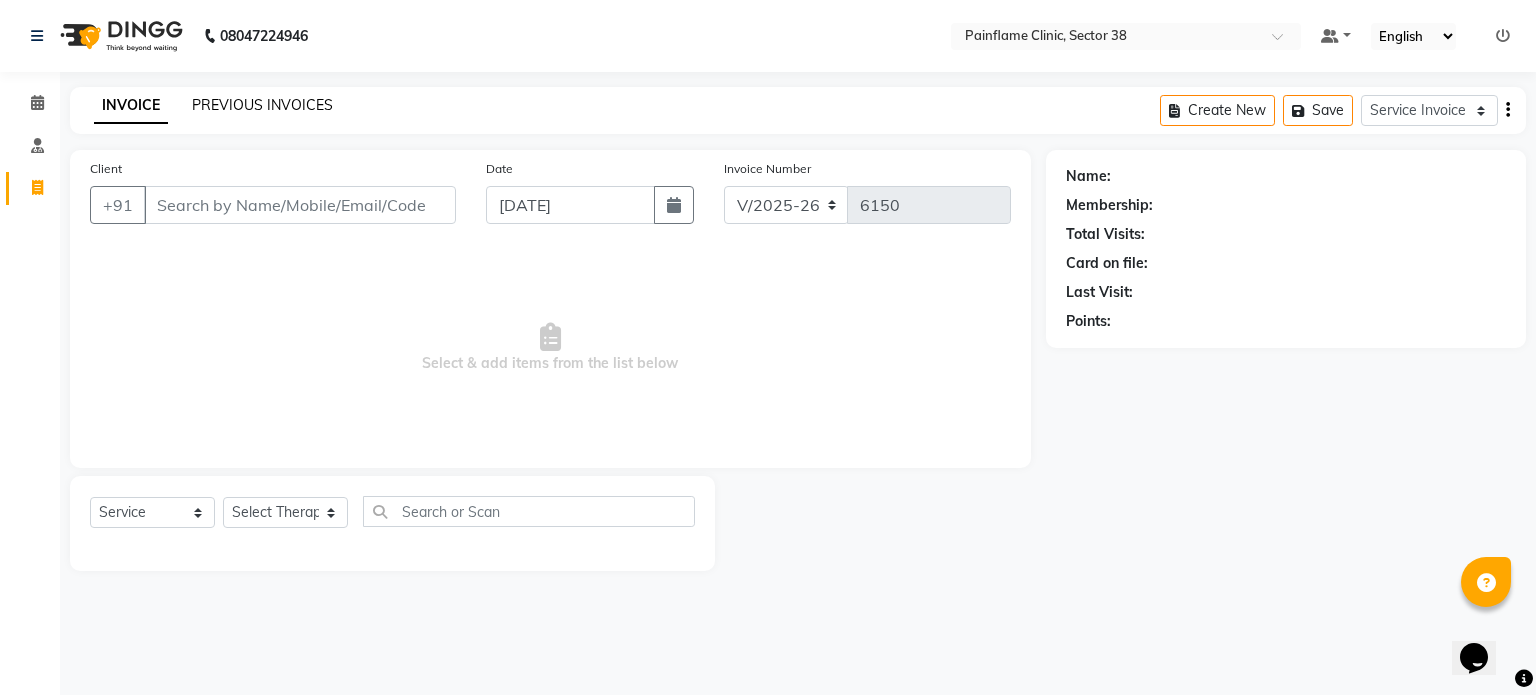 click on "PREVIOUS INVOICES" 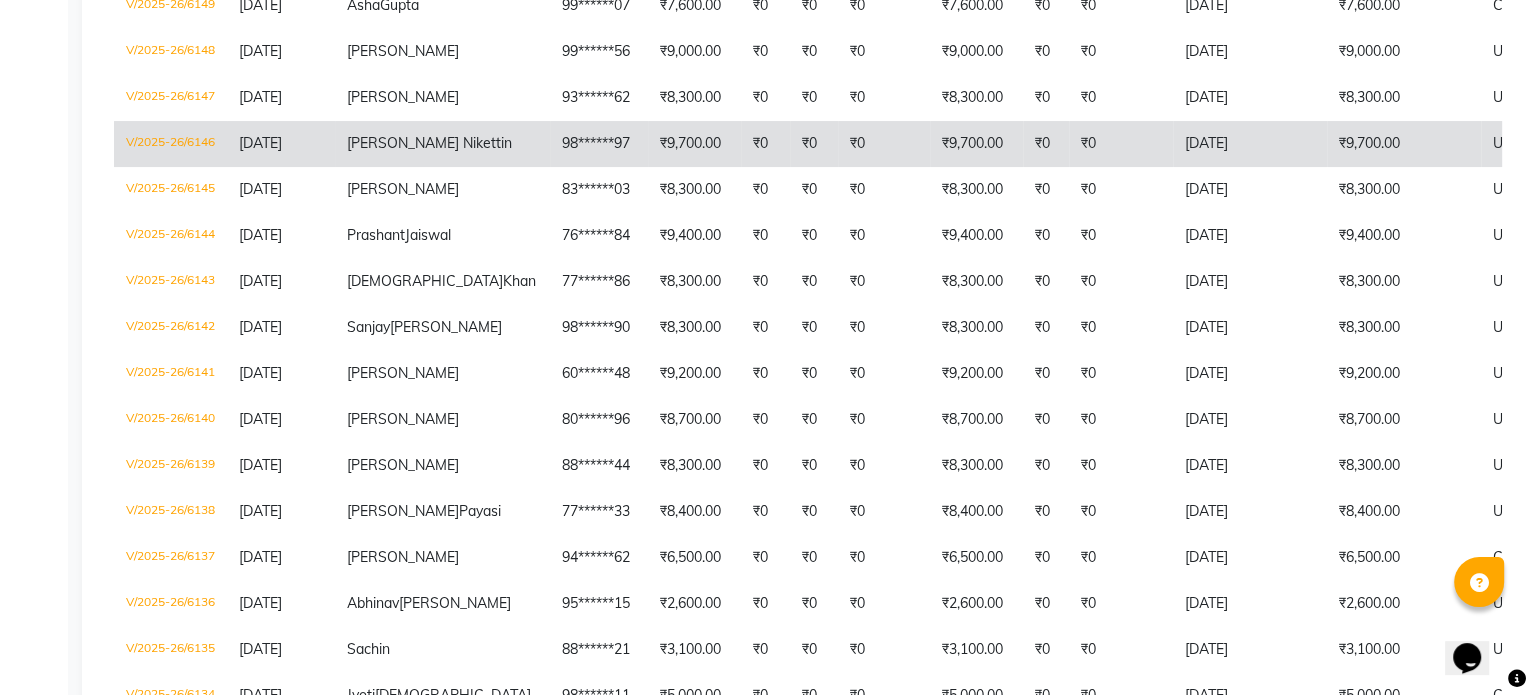 scroll, scrollTop: 0, scrollLeft: 0, axis: both 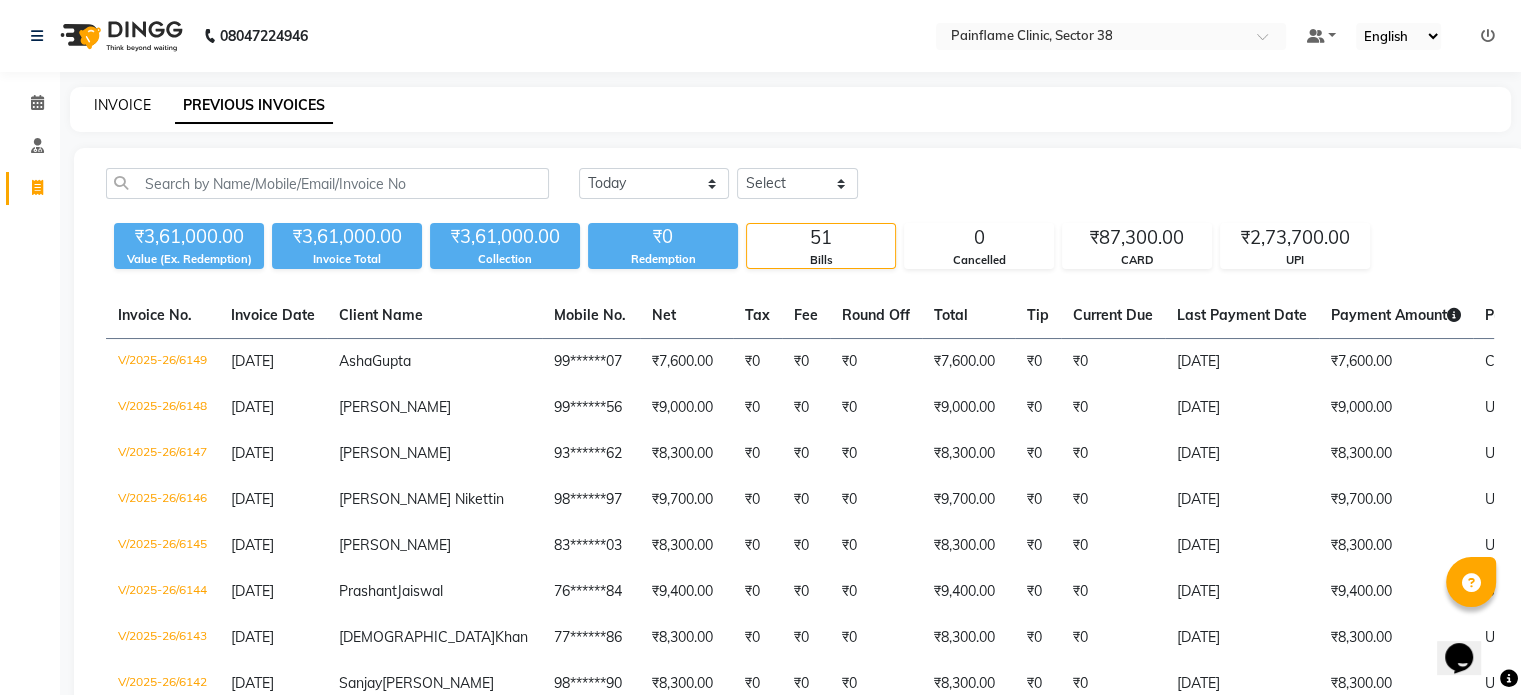 click on "INVOICE" 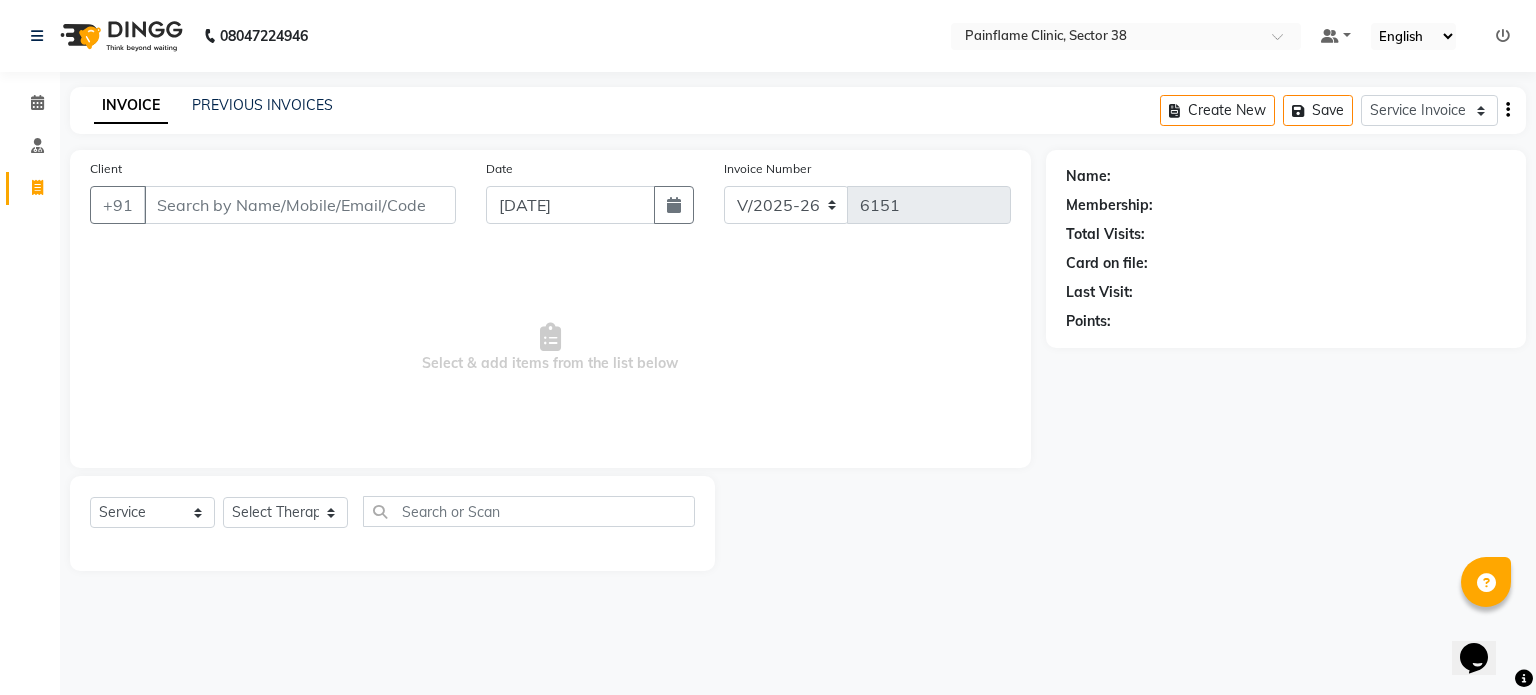 click on "Client" at bounding box center (300, 205) 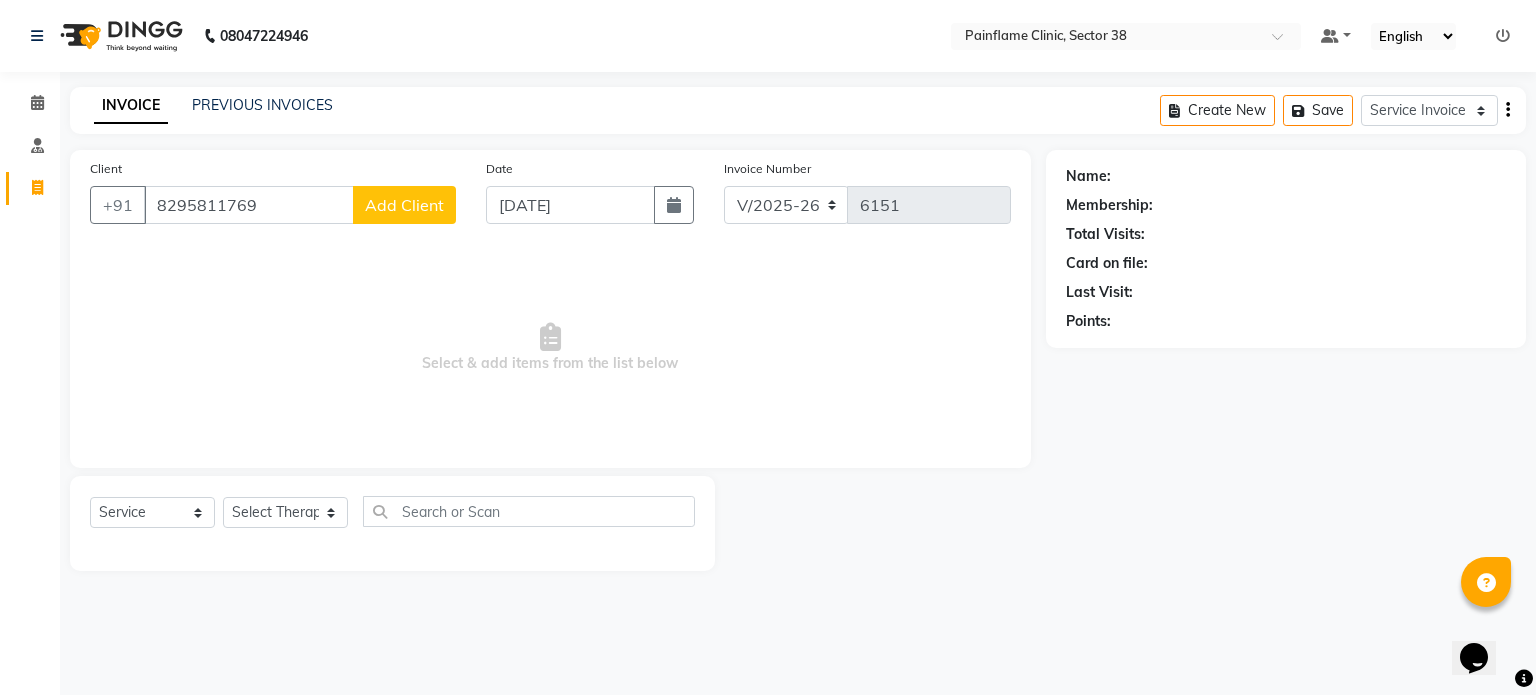 click on "8295811769" at bounding box center [249, 205] 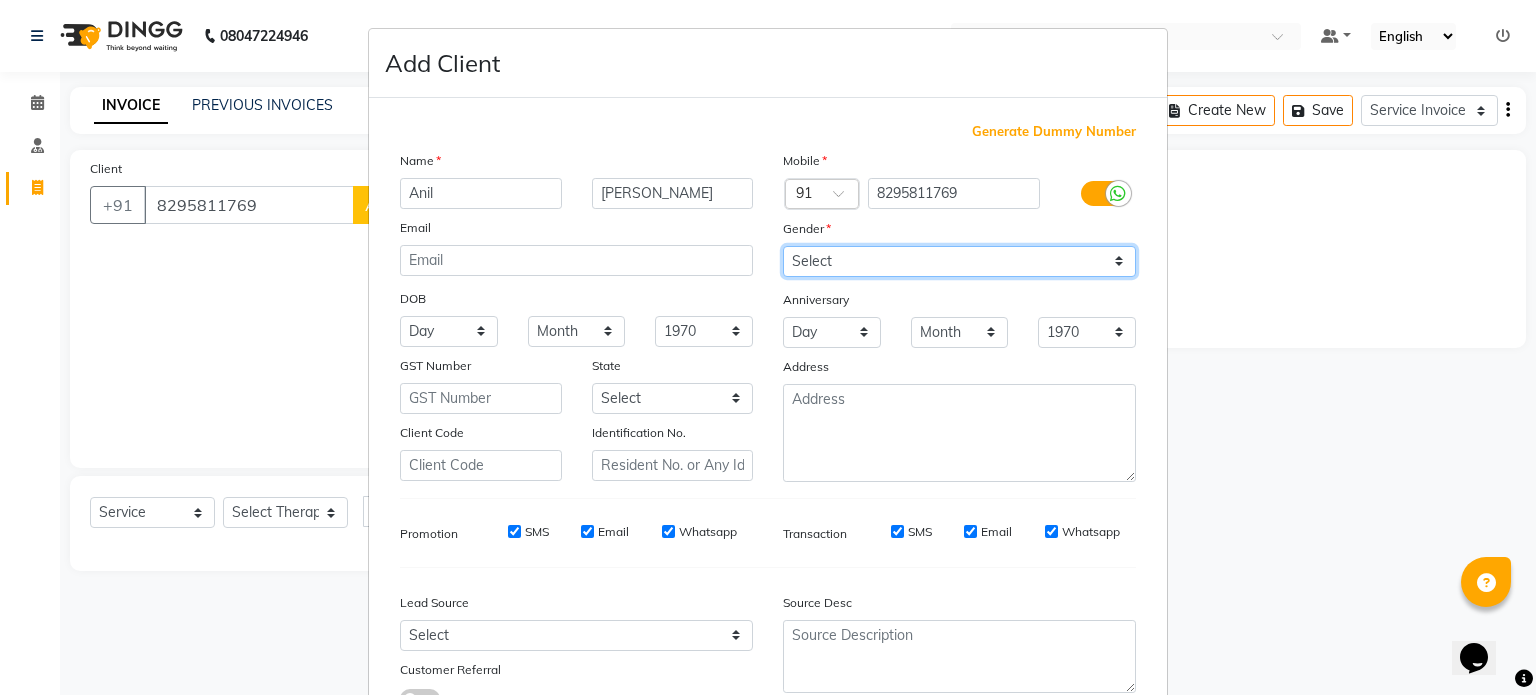 click on "Select [DEMOGRAPHIC_DATA] [DEMOGRAPHIC_DATA] Other Prefer Not To Say" at bounding box center (959, 261) 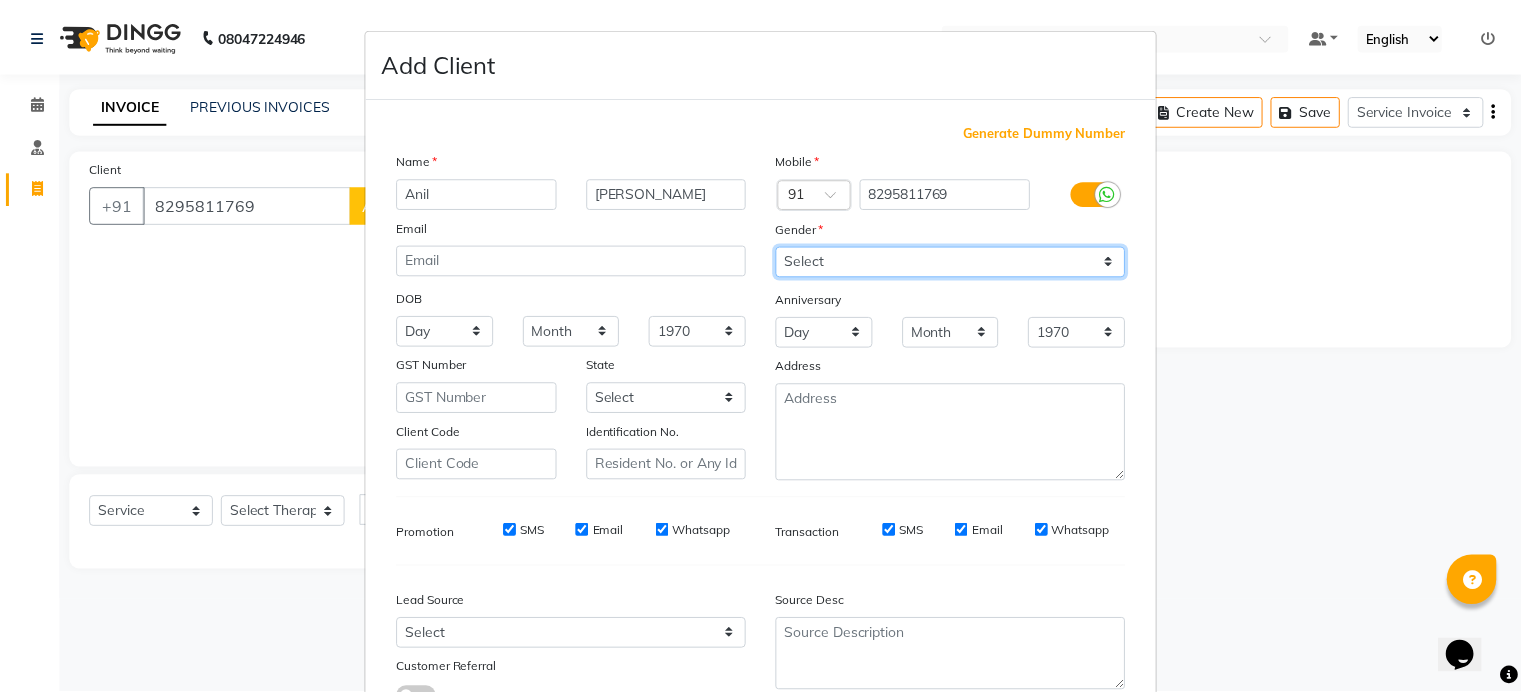 scroll, scrollTop: 161, scrollLeft: 0, axis: vertical 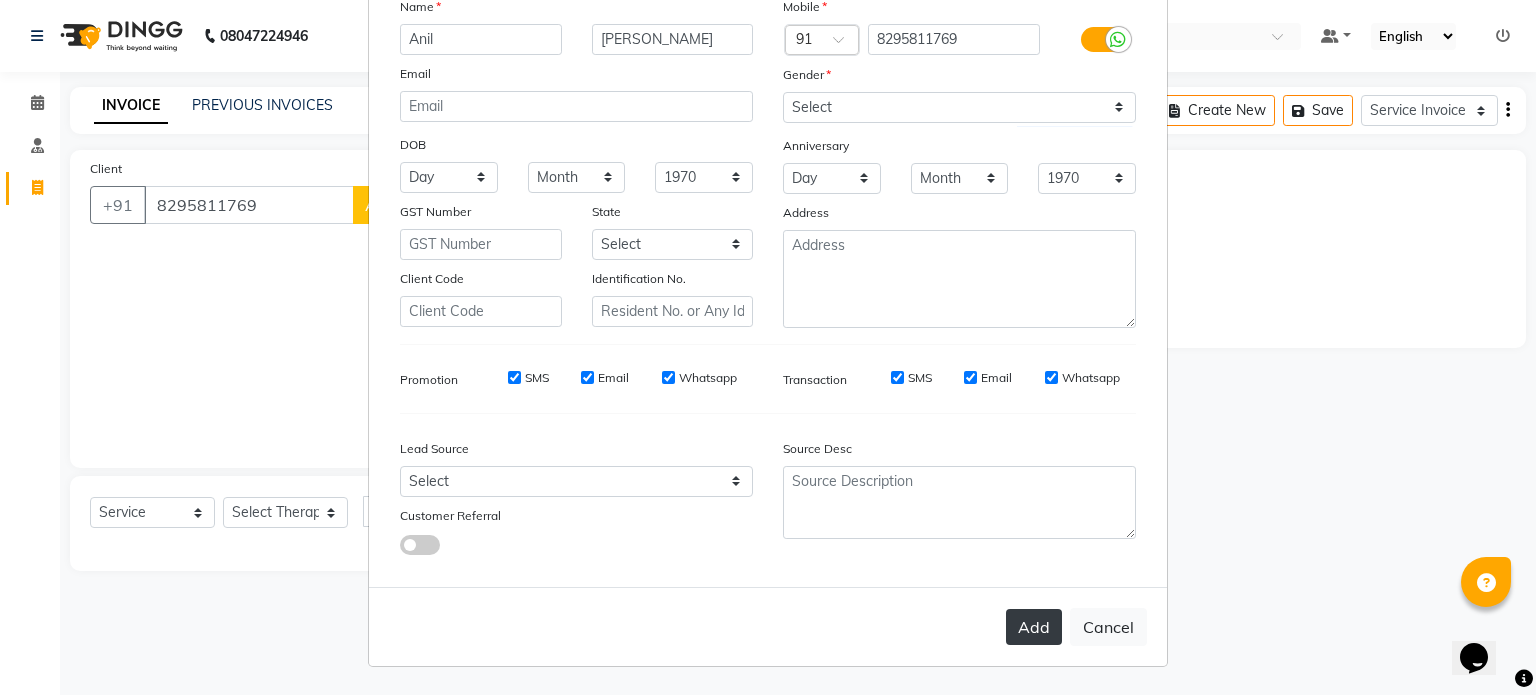 click on "Add" at bounding box center [1034, 627] 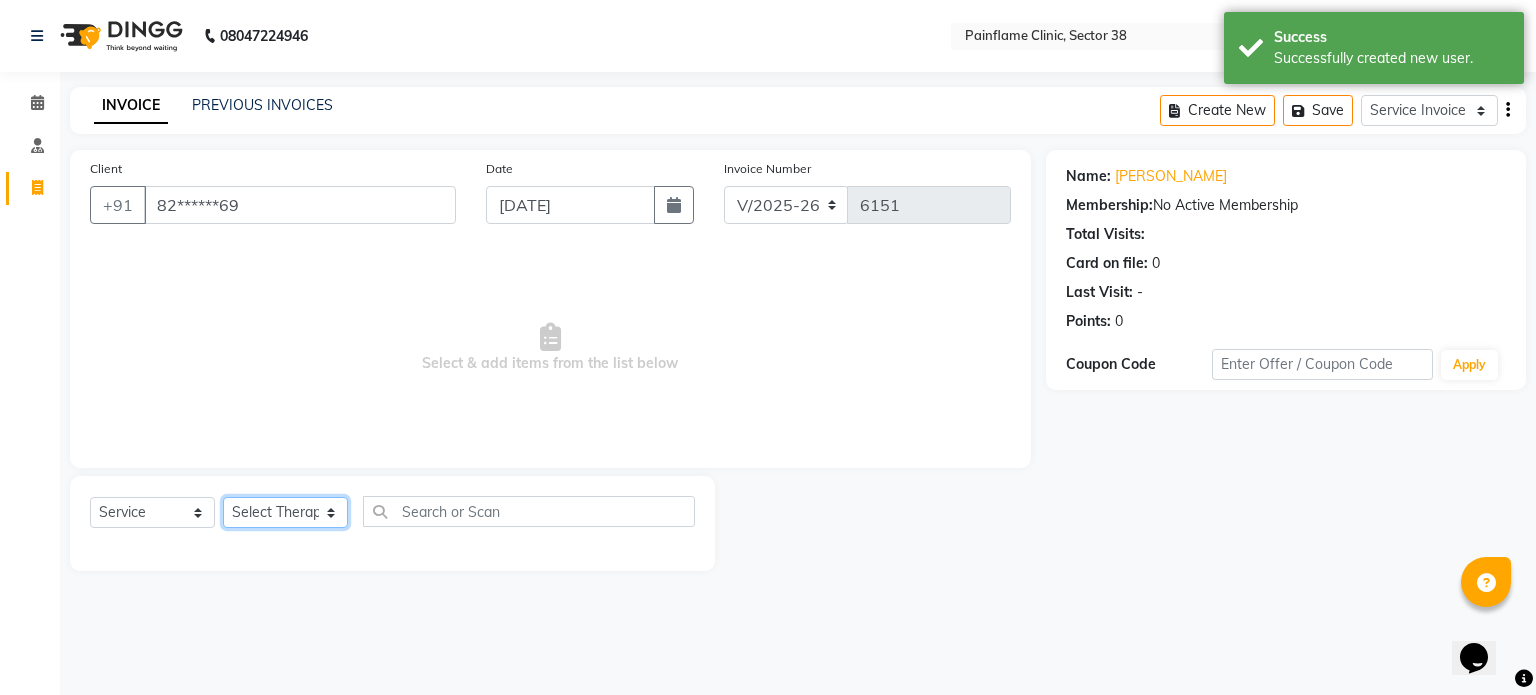click on "Select Therapist [PERSON_NAME] Dr [PERSON_NAME] [PERSON_NAME] Dr [PERSON_NAME] Dr. Suraj [PERSON_NAME] [PERSON_NAME] [PERSON_NAME] [PERSON_NAME] Reception 1  Reception 2 Reception 3" 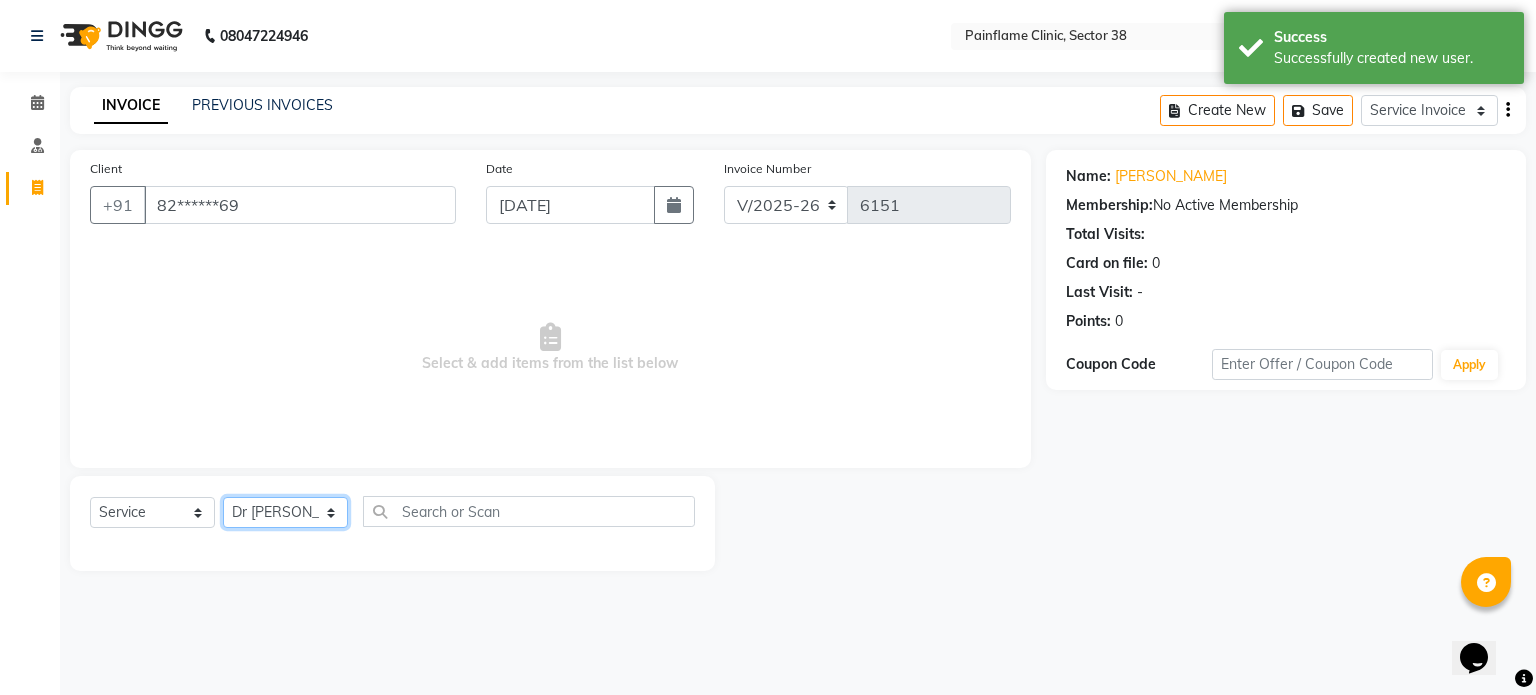 click on "Select Therapist [PERSON_NAME] Dr [PERSON_NAME] [PERSON_NAME] Dr [PERSON_NAME] Dr. Suraj [PERSON_NAME] [PERSON_NAME] [PERSON_NAME] [PERSON_NAME] Reception 1  Reception 2 Reception 3" 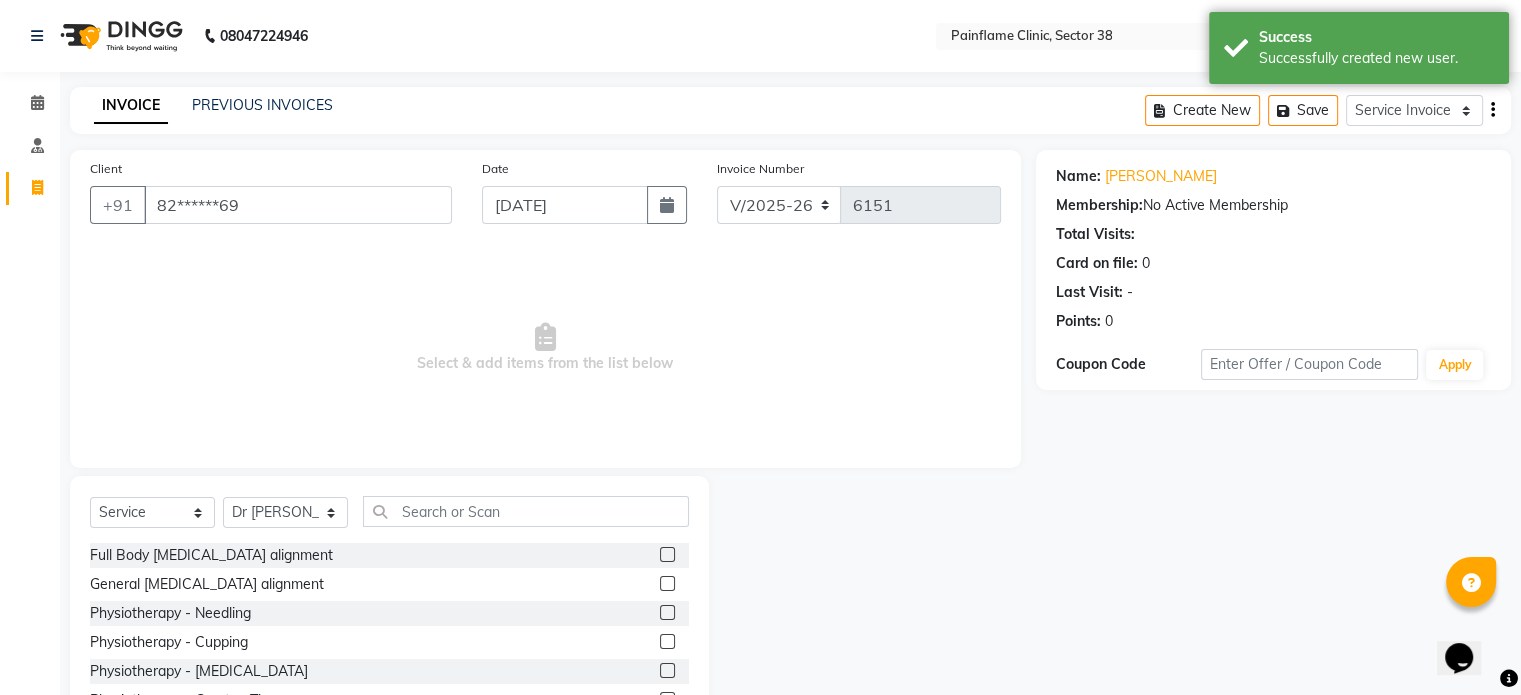 click 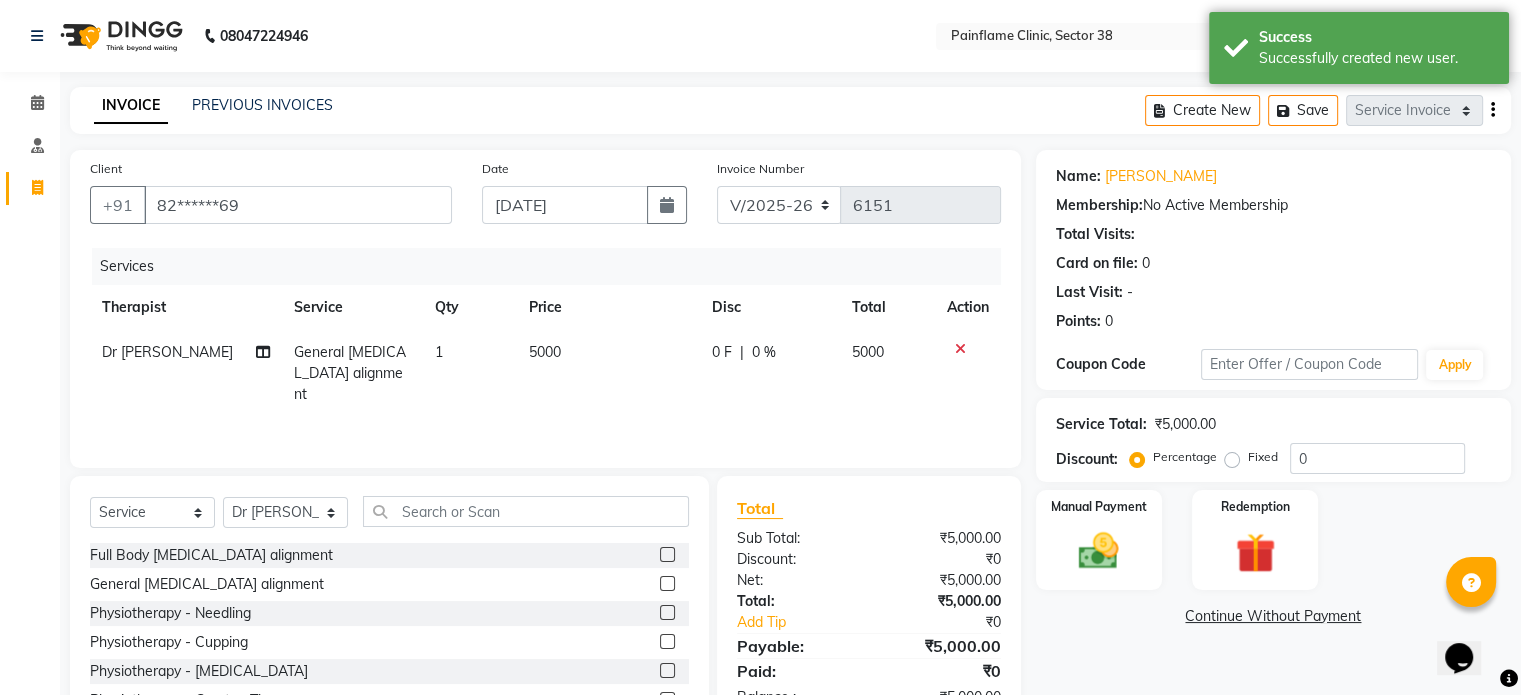 scroll, scrollTop: 119, scrollLeft: 0, axis: vertical 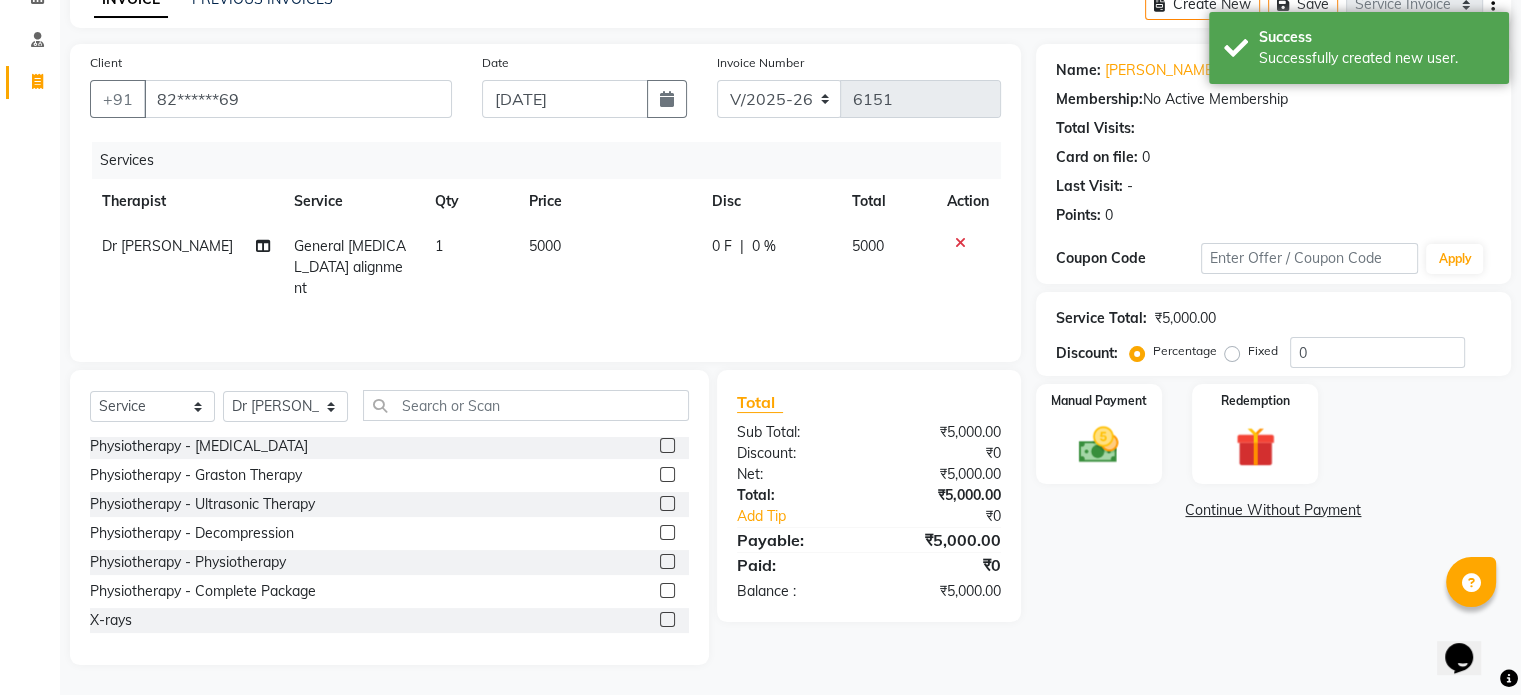 click 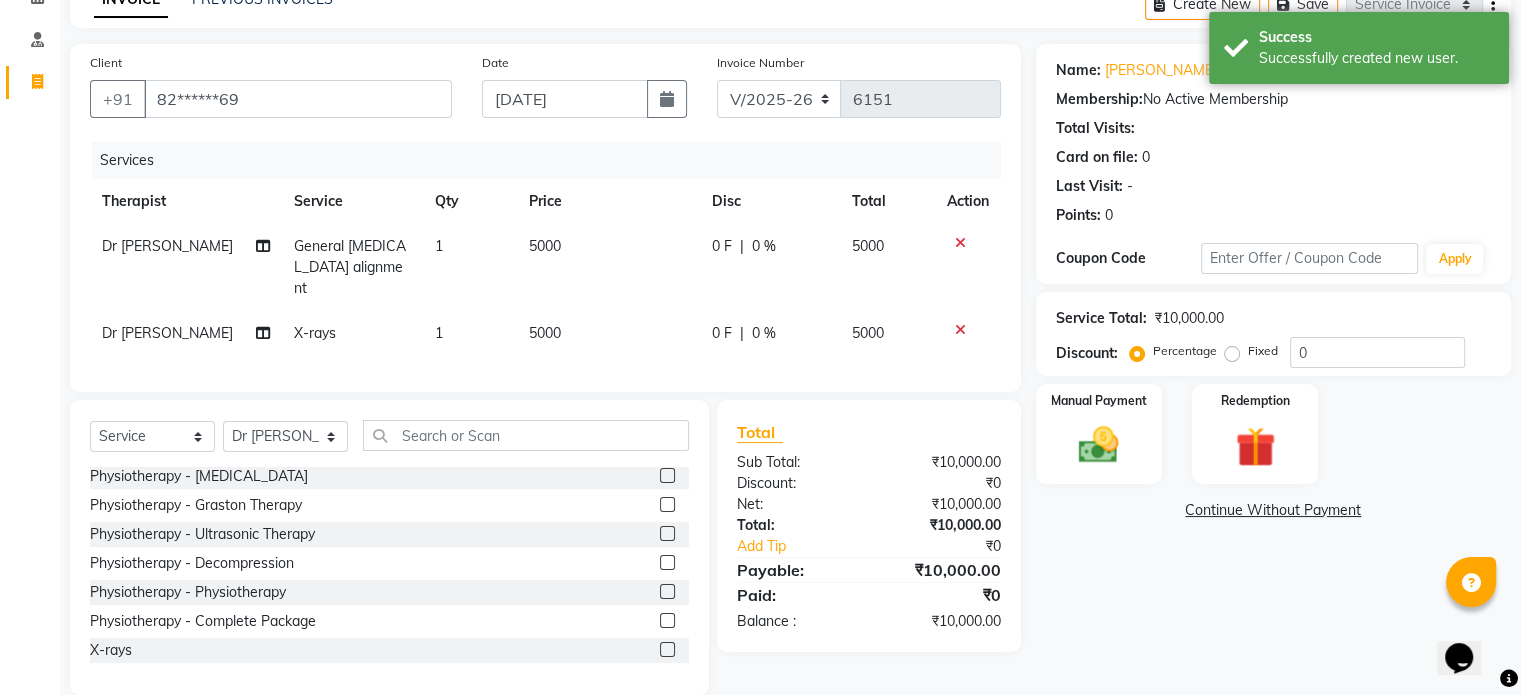 click on "5000" 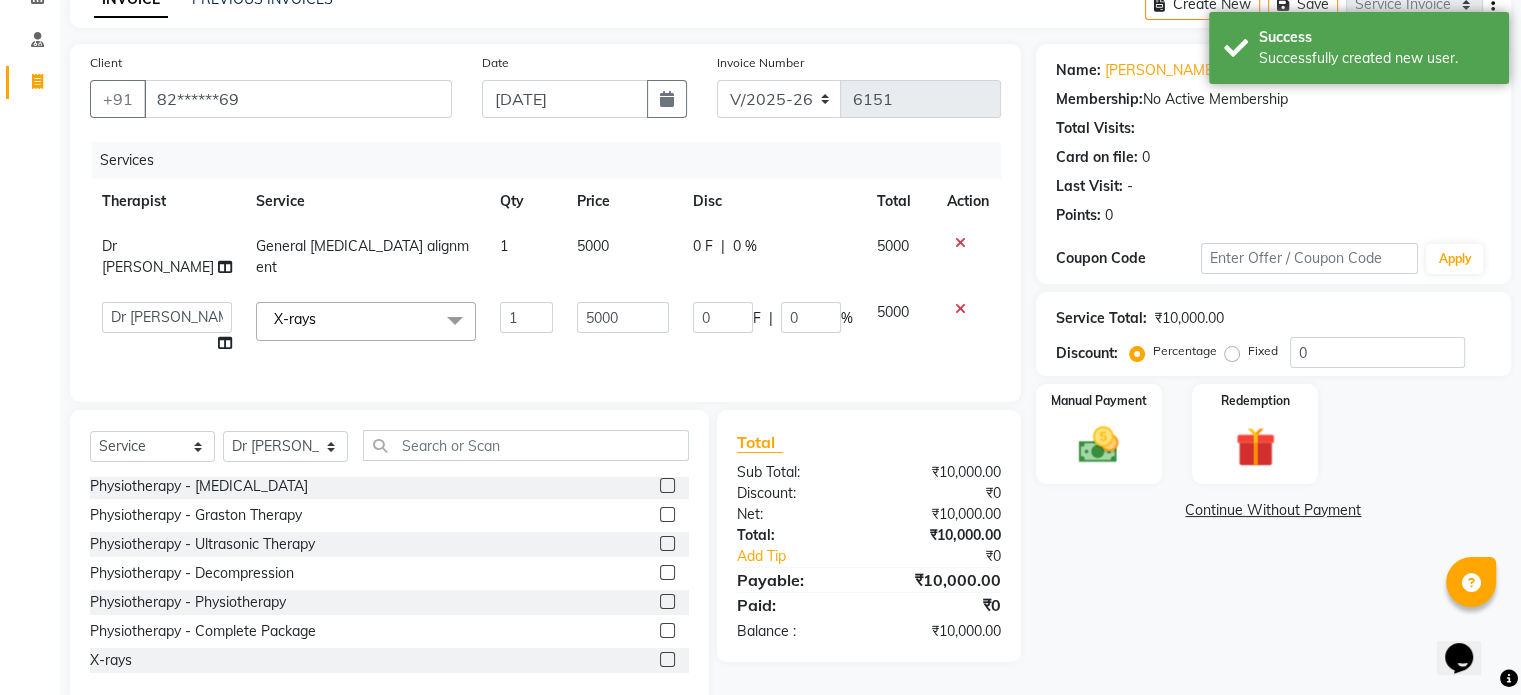 click on "5000" 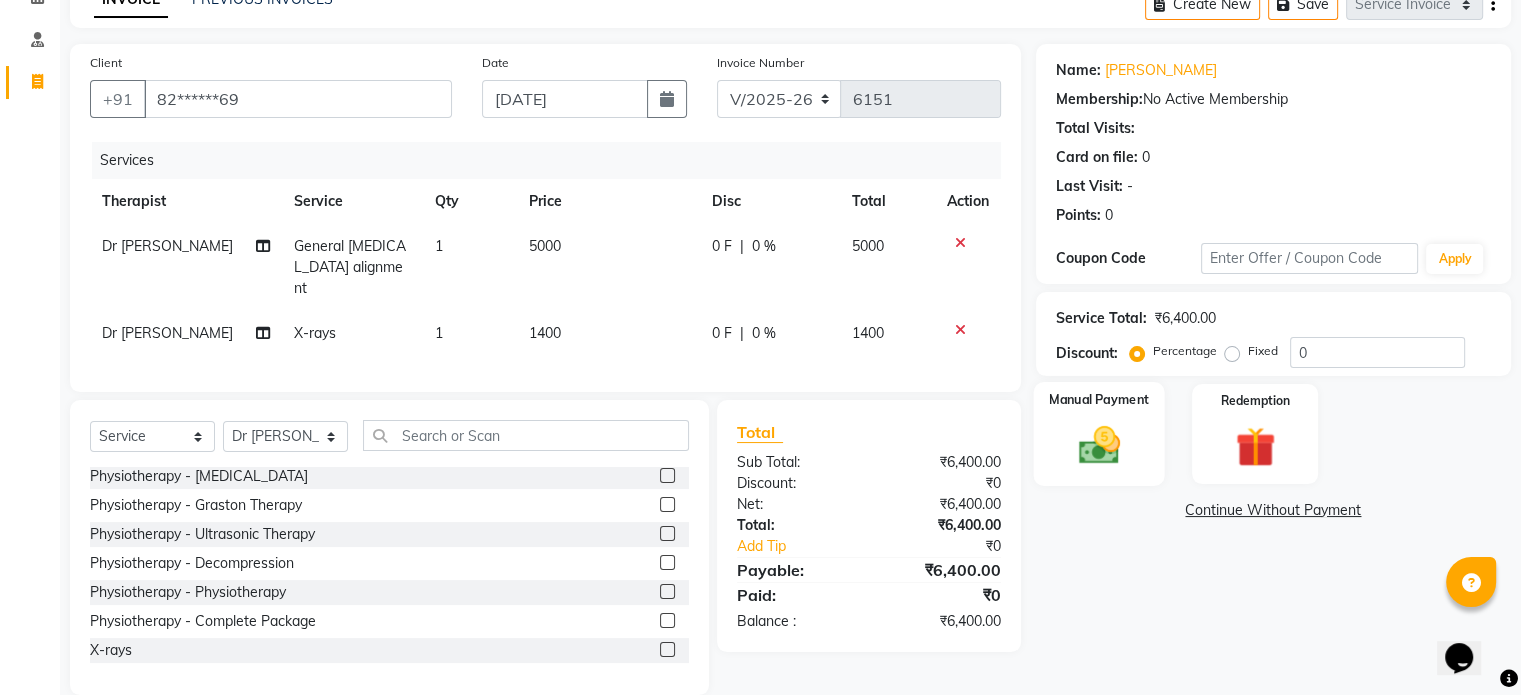 click 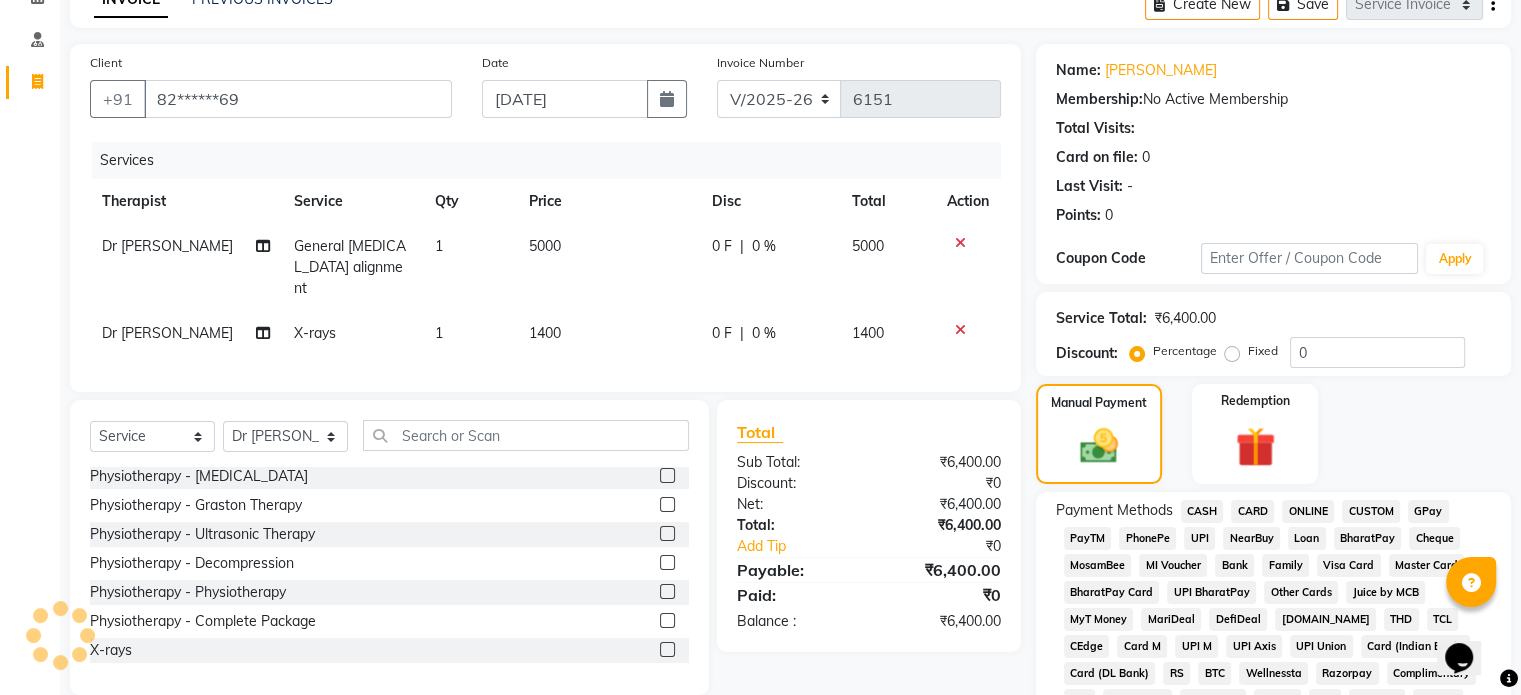 click on "UPI" 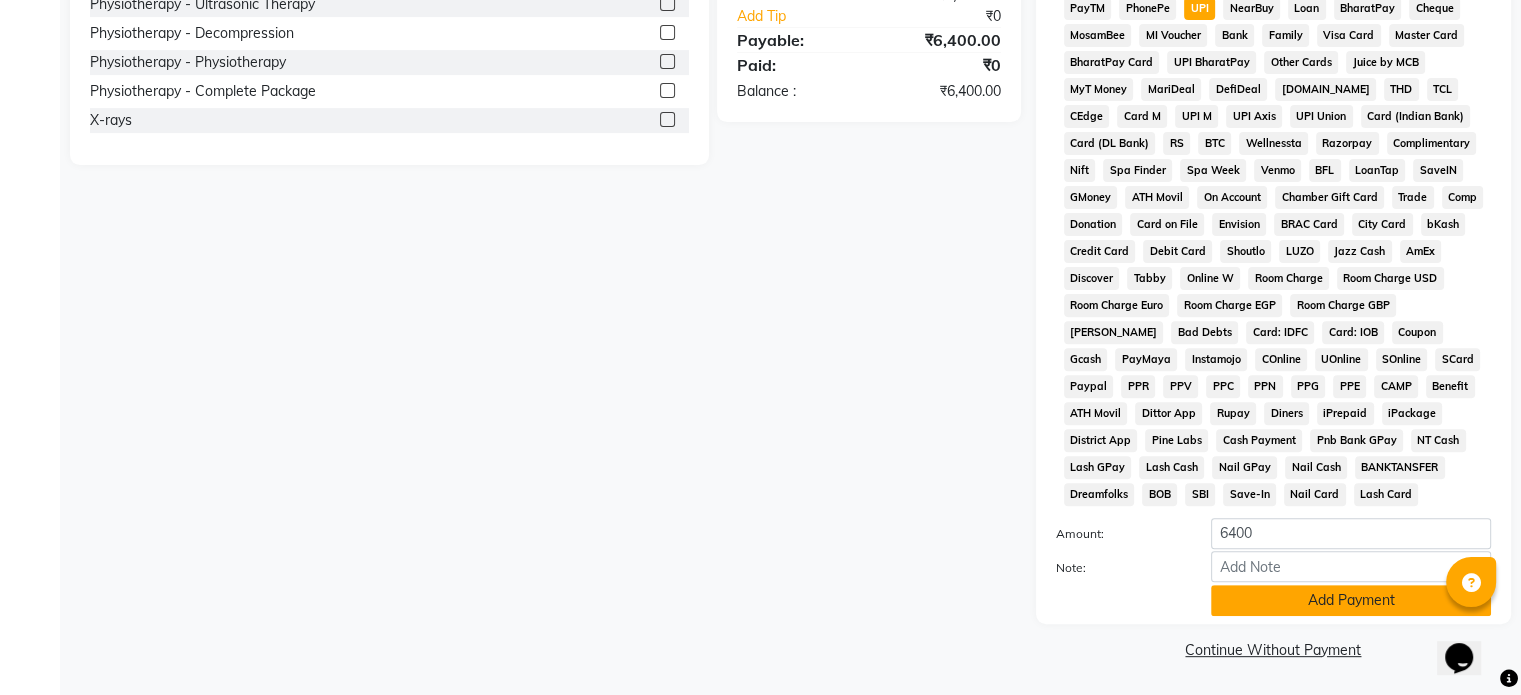 scroll, scrollTop: 651, scrollLeft: 0, axis: vertical 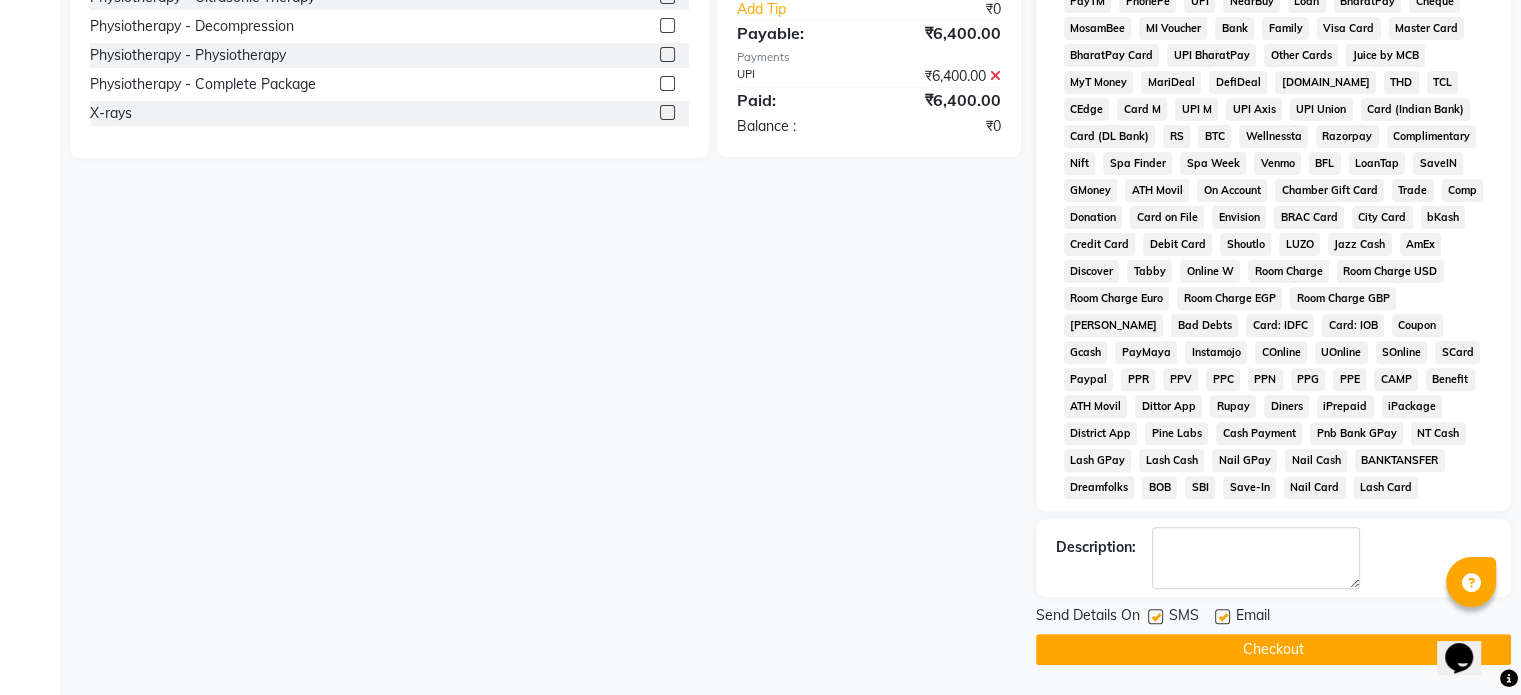 click 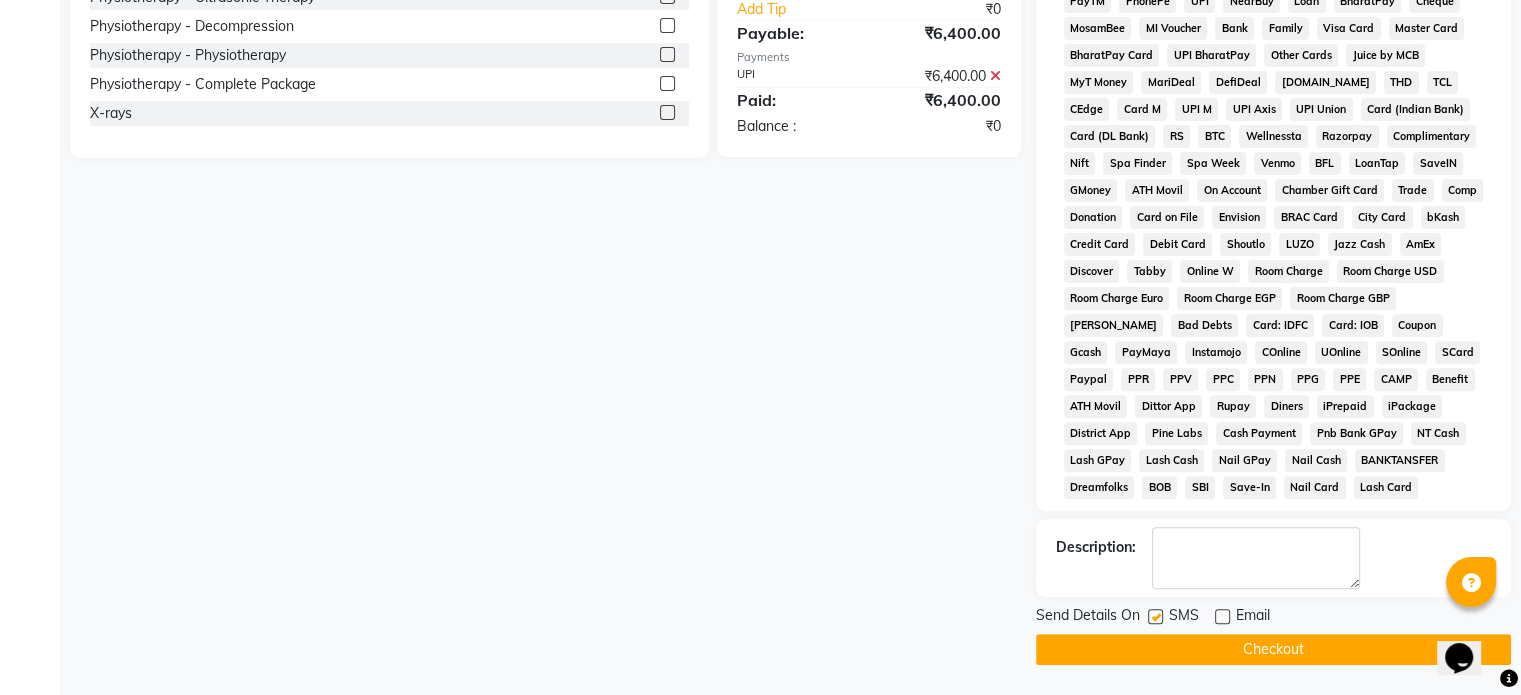 click on "Send Details On SMS Email" 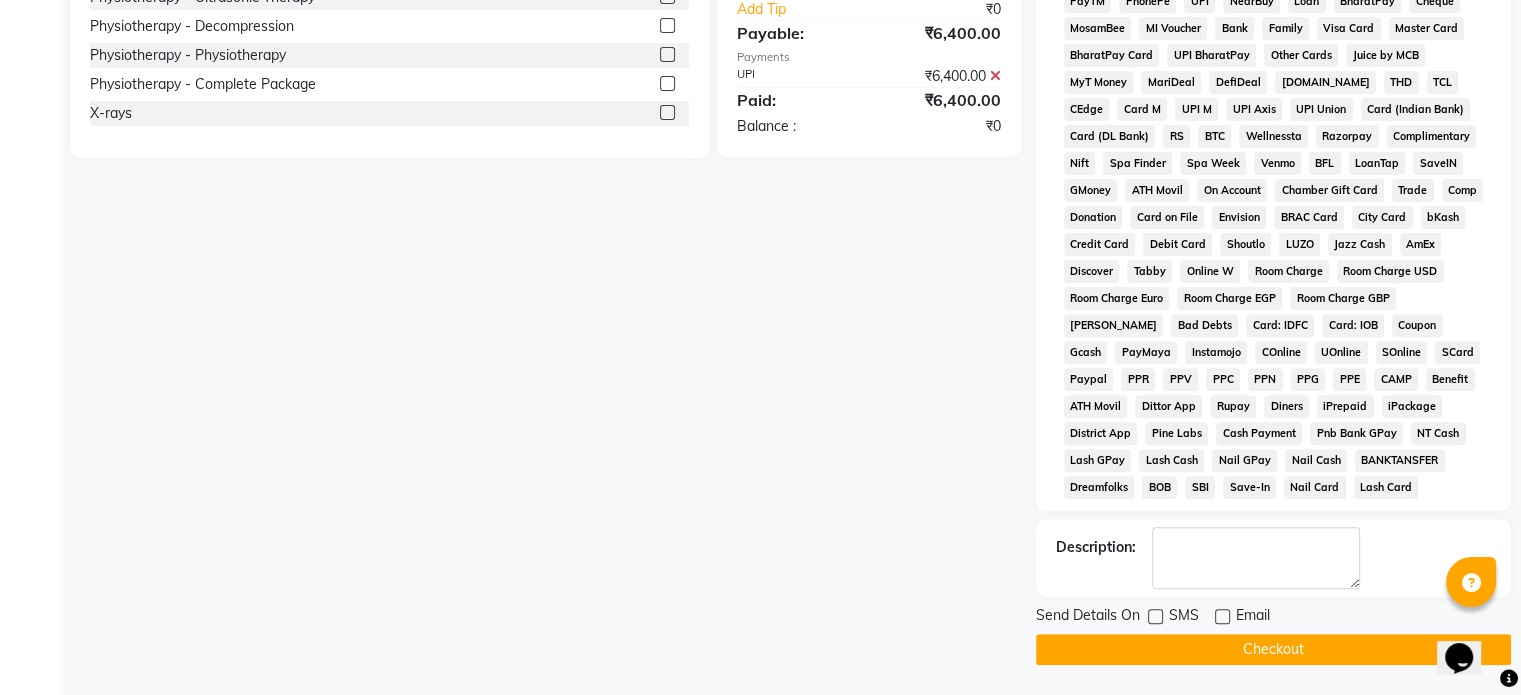 click on "Send Details On SMS Email  Checkout" 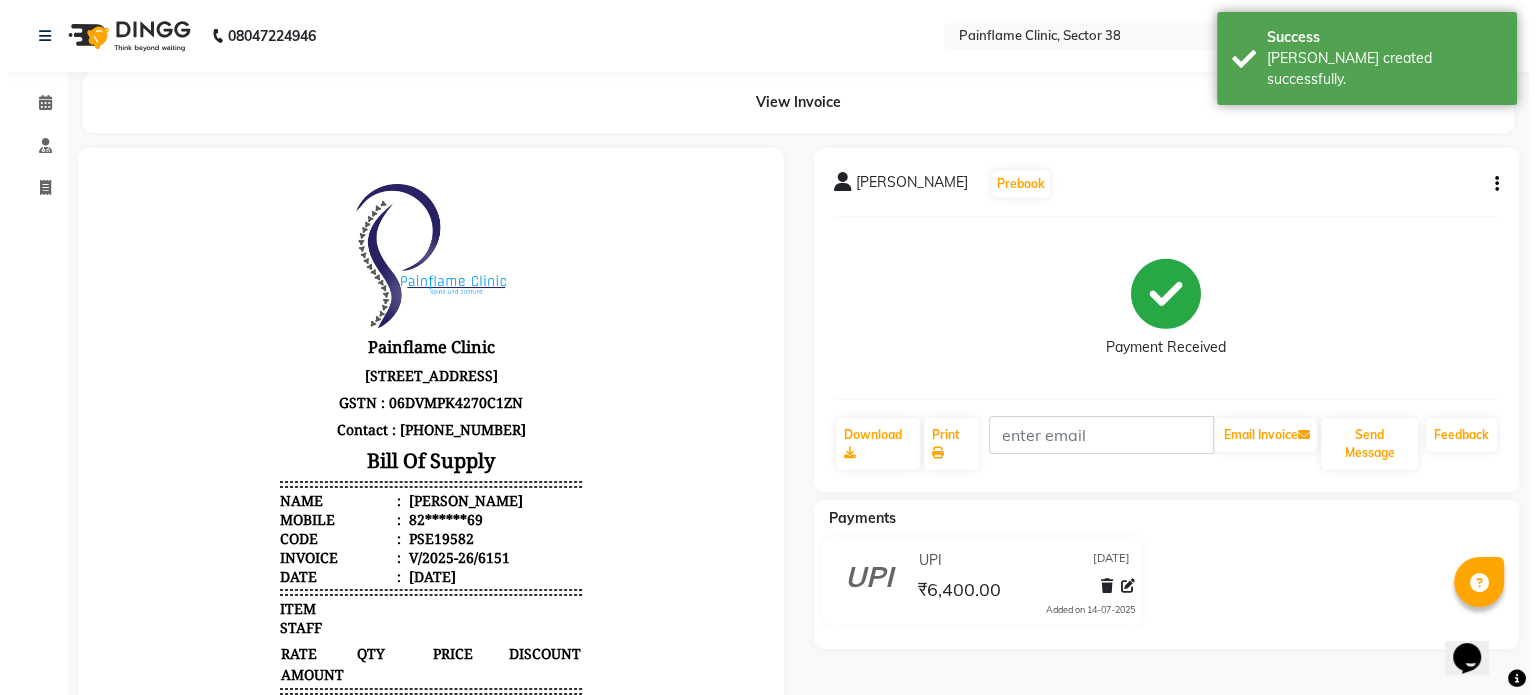 scroll, scrollTop: 0, scrollLeft: 0, axis: both 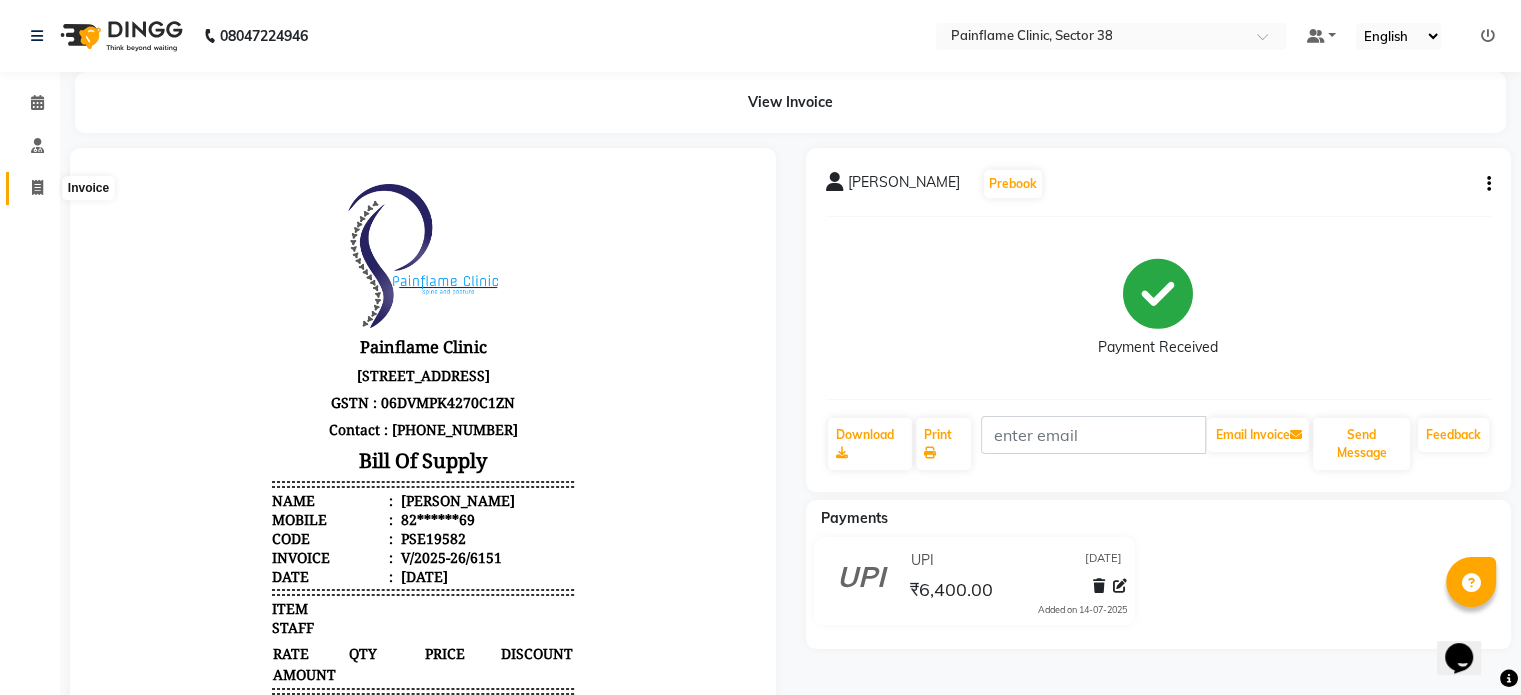 click 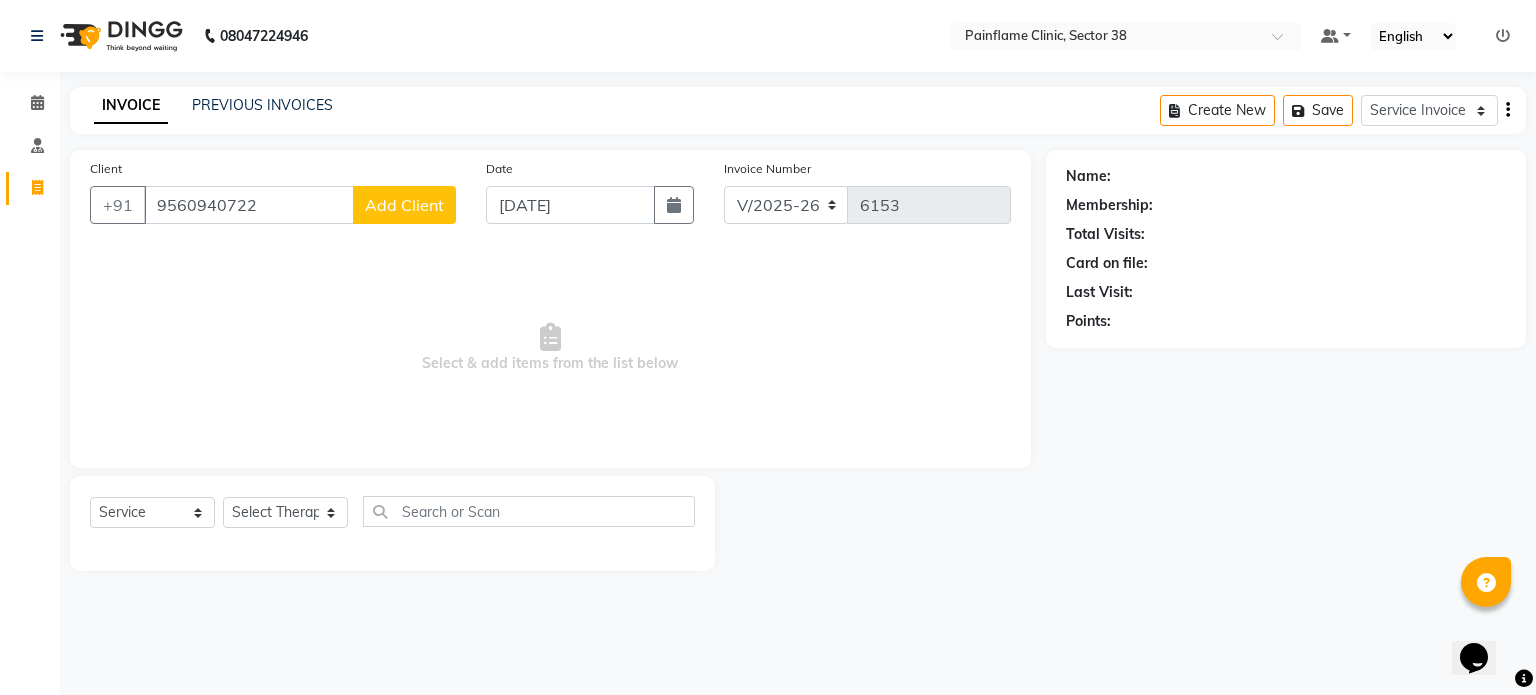 click on "9560940722" at bounding box center [249, 205] 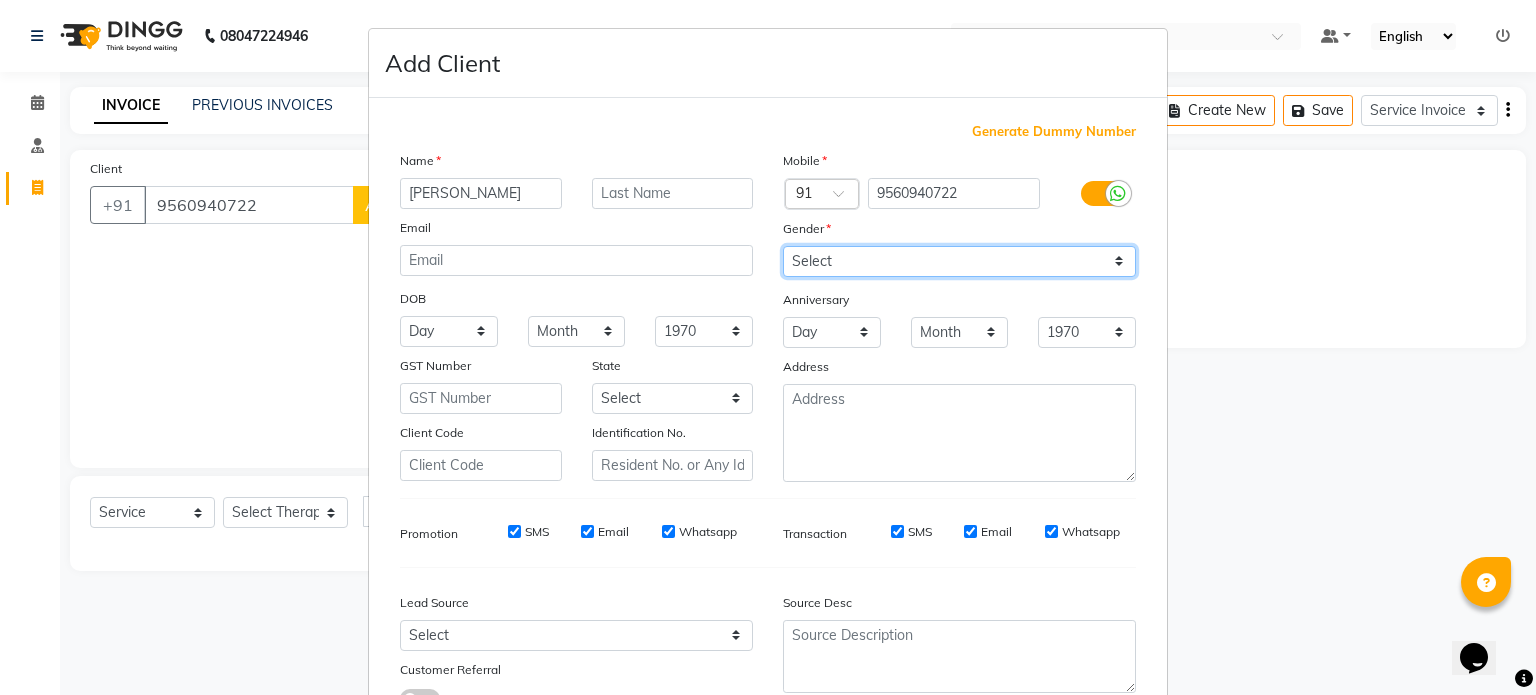 click on "Select [DEMOGRAPHIC_DATA] [DEMOGRAPHIC_DATA] Other Prefer Not To Say" at bounding box center (959, 261) 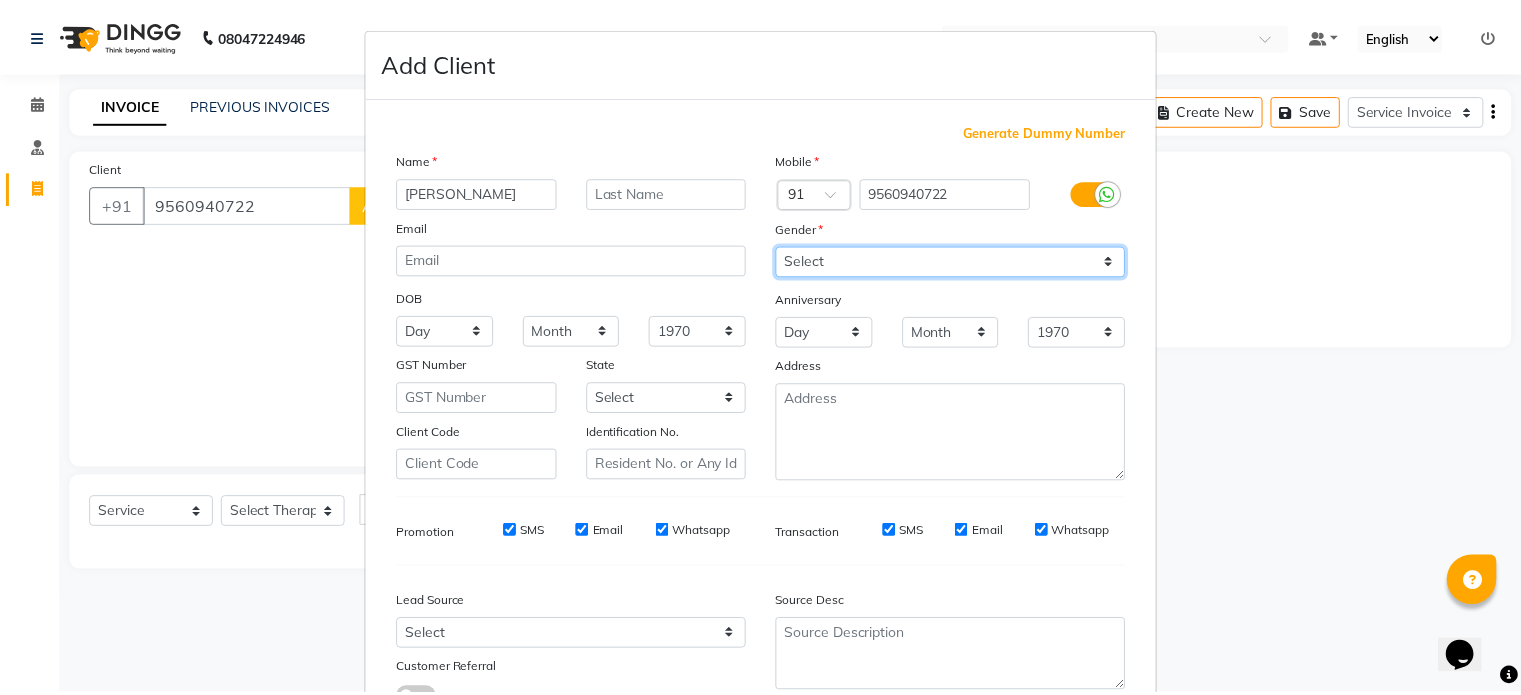 scroll, scrollTop: 161, scrollLeft: 0, axis: vertical 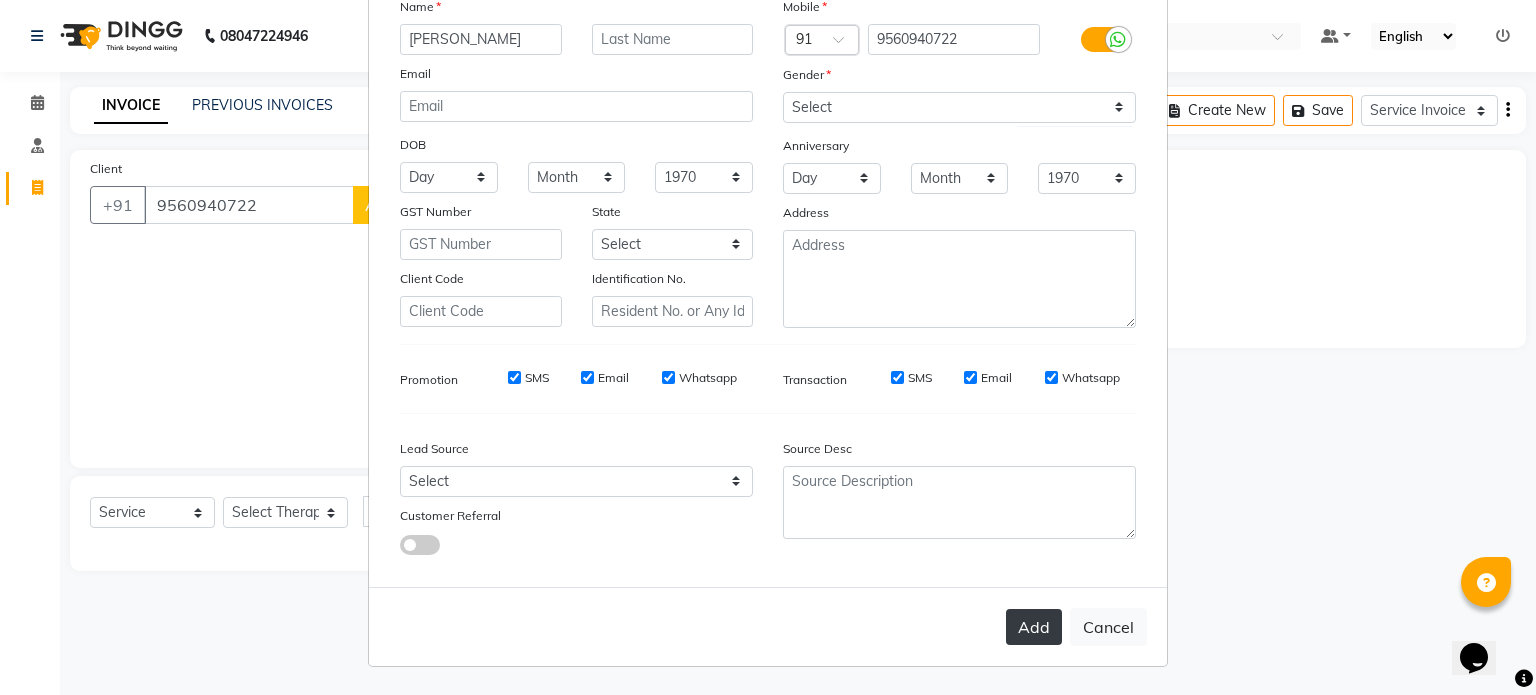 click on "Add" at bounding box center (1034, 627) 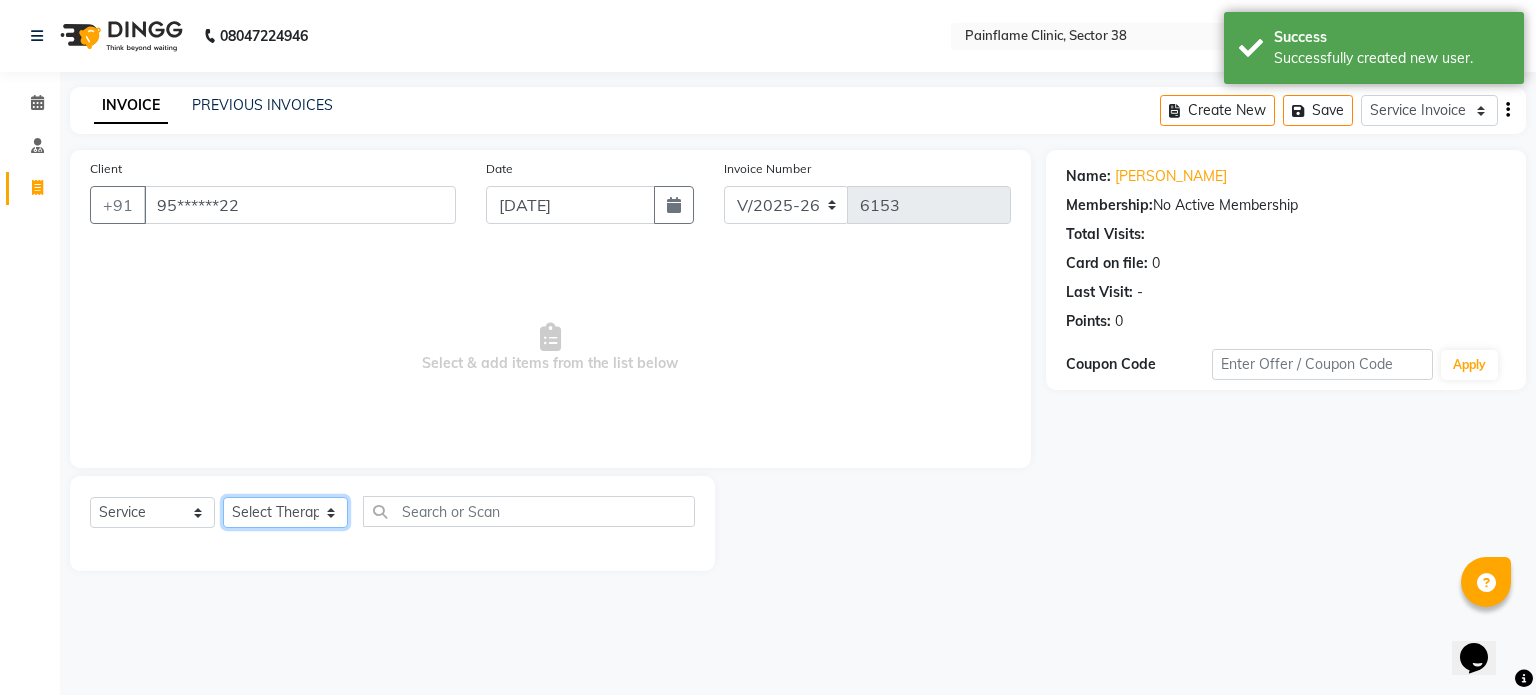 click on "Select Therapist [PERSON_NAME] Dr [PERSON_NAME] [PERSON_NAME] Dr [PERSON_NAME] Dr. Suraj [PERSON_NAME] [PERSON_NAME] [PERSON_NAME] [PERSON_NAME] Reception 1  Reception 2 Reception 3" 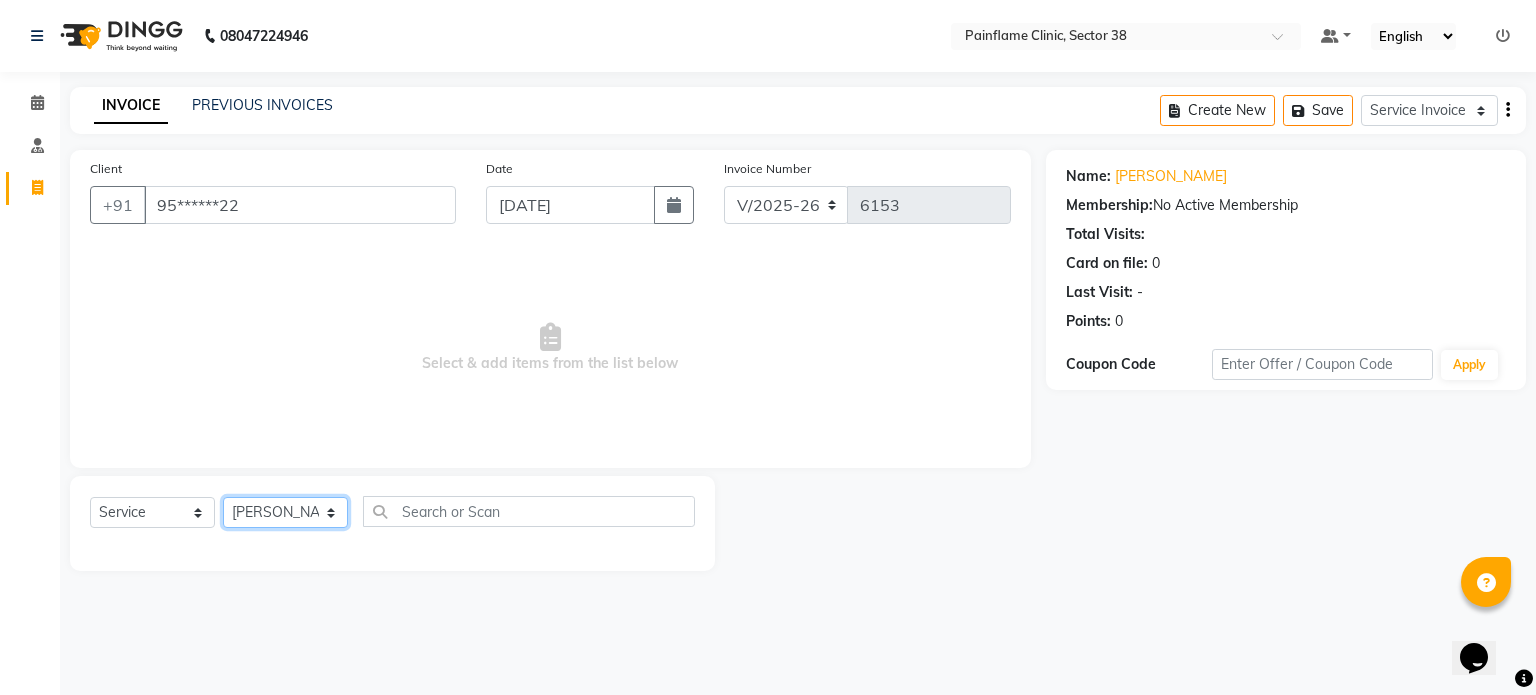click on "Select Therapist [PERSON_NAME] Dr [PERSON_NAME] [PERSON_NAME] Dr [PERSON_NAME] Dr. Suraj [PERSON_NAME] [PERSON_NAME] [PERSON_NAME] [PERSON_NAME] Reception 1  Reception 2 Reception 3" 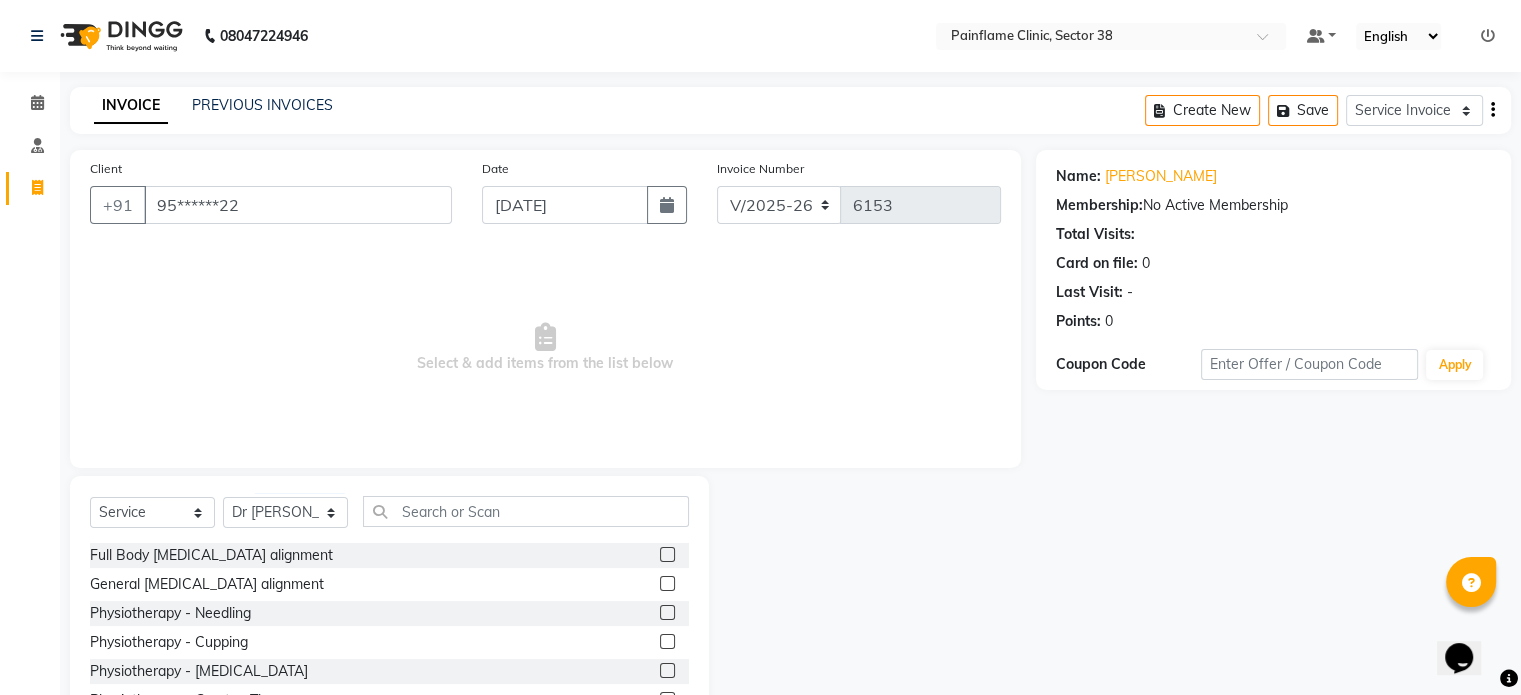 click 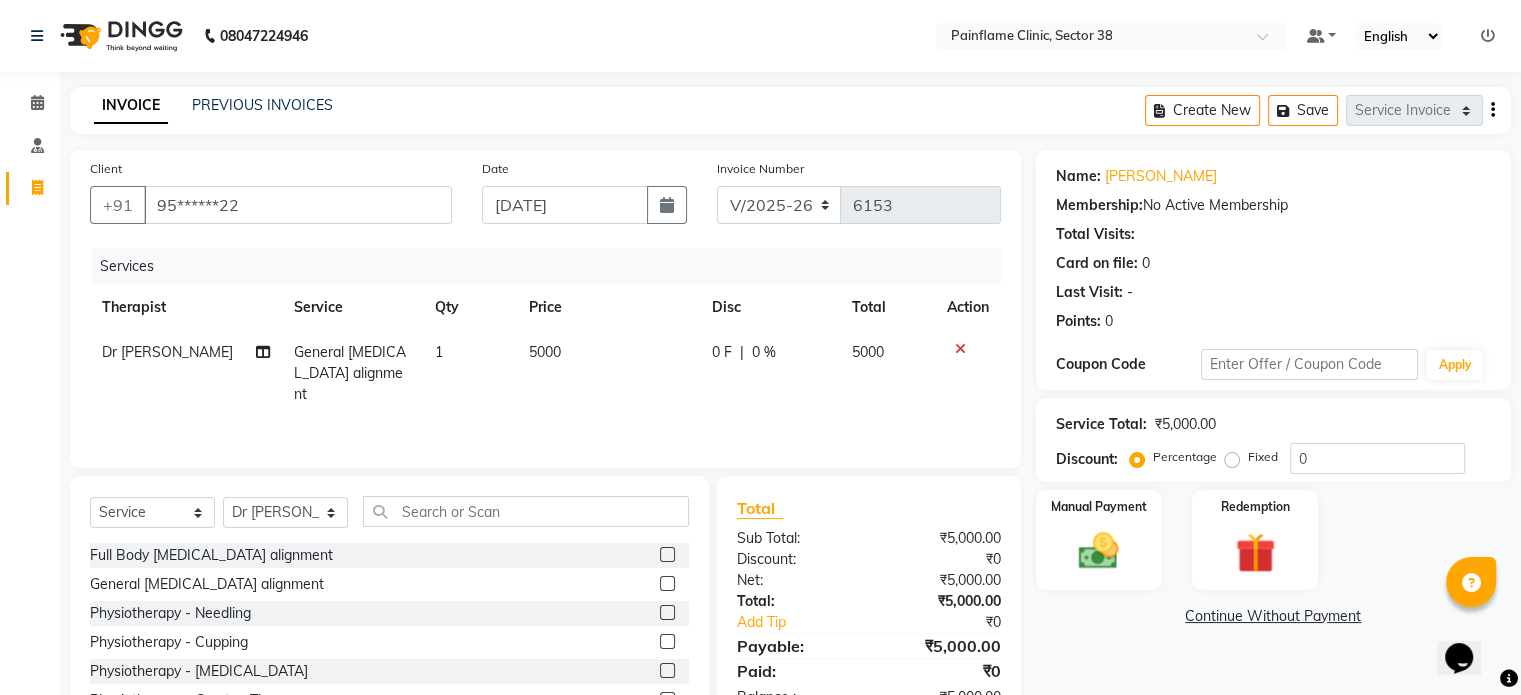 click on "5000" 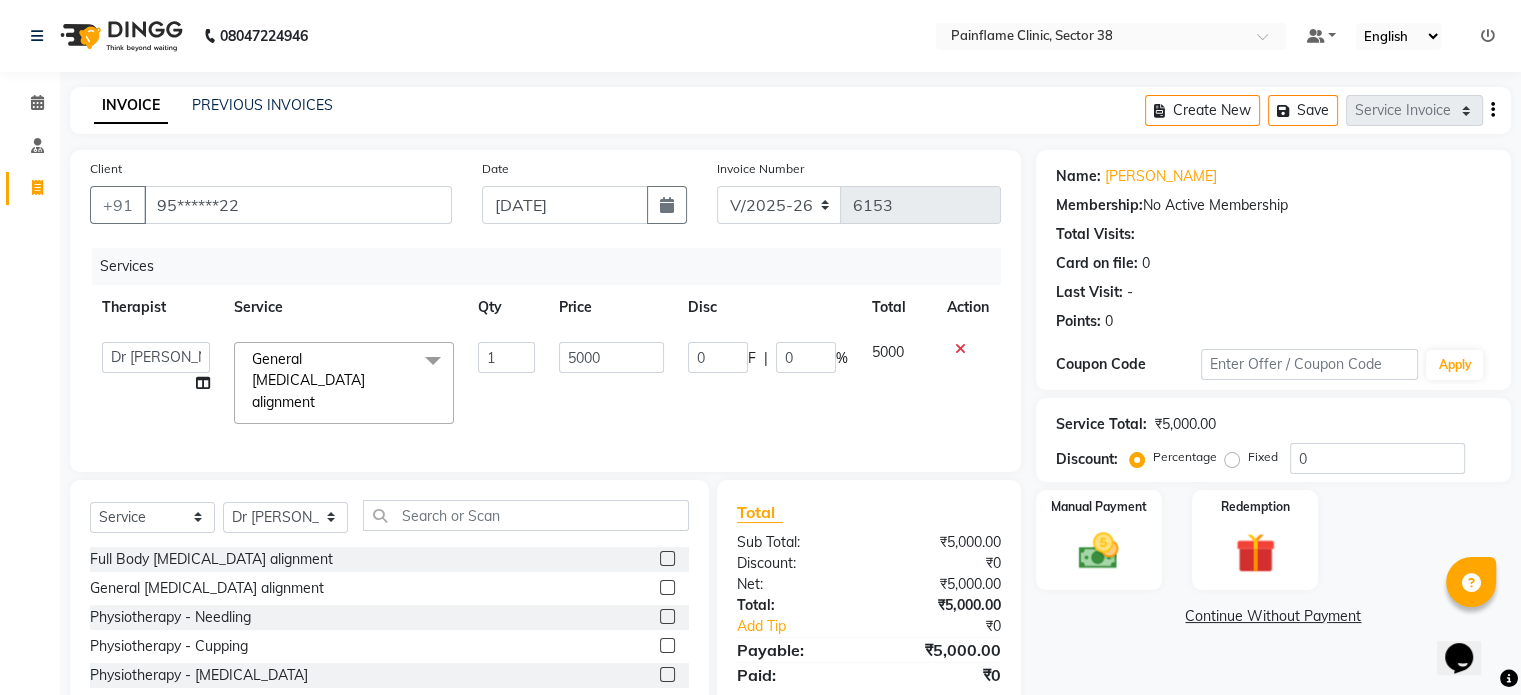 click on "5000" 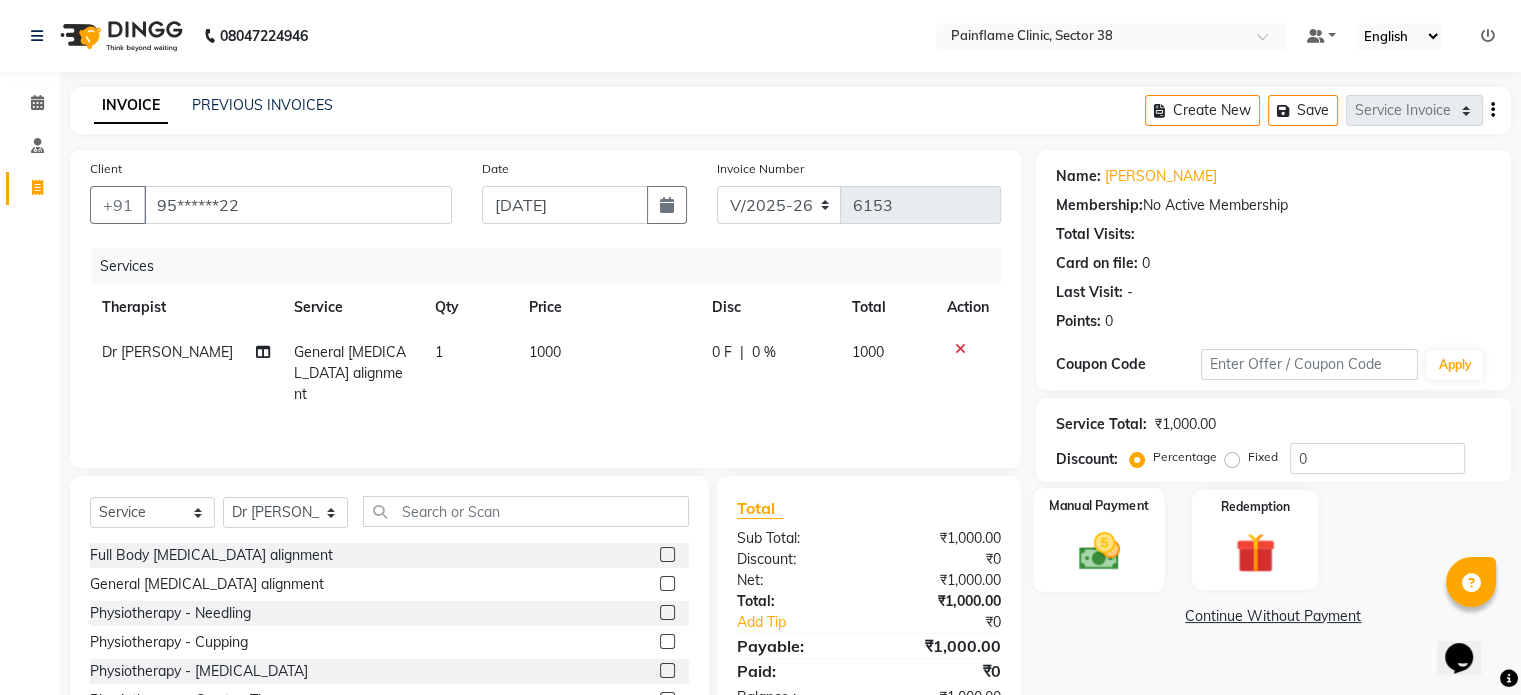 click 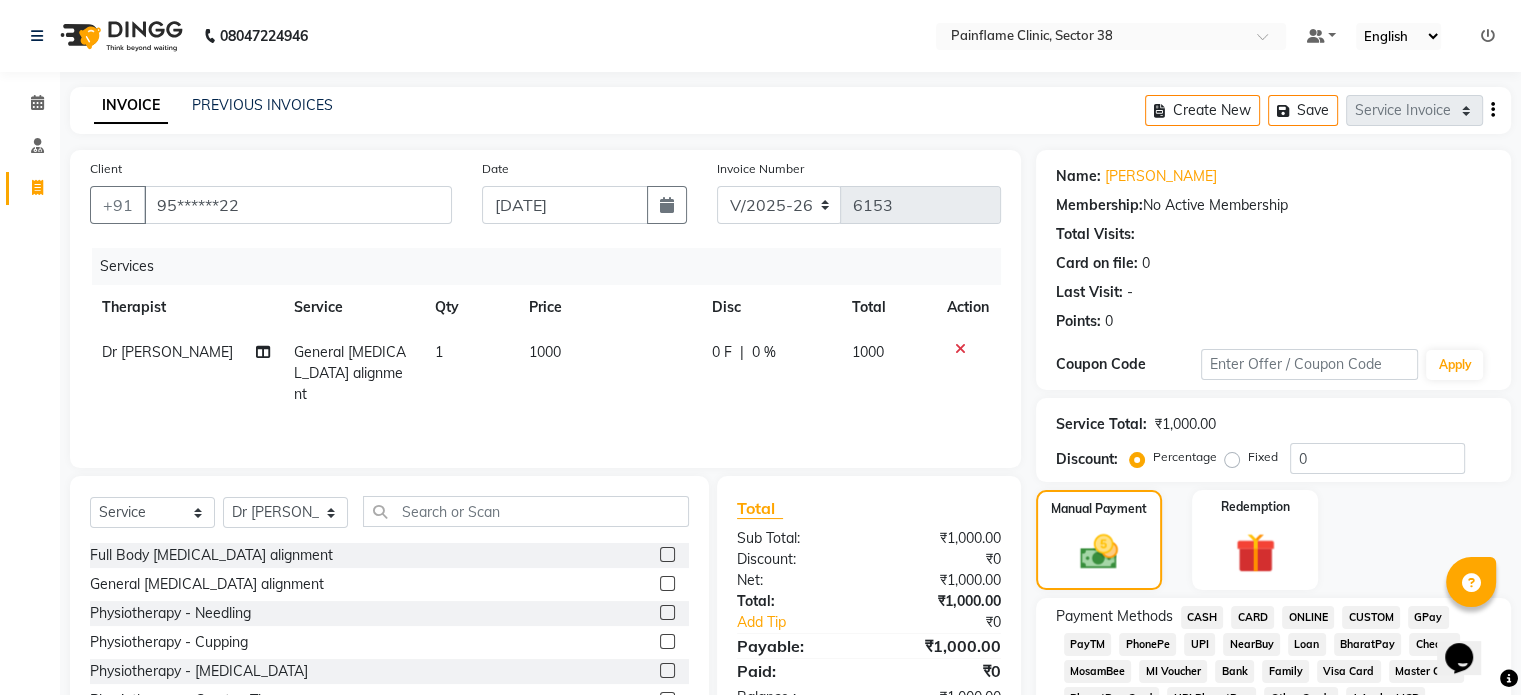 click on "General [MEDICAL_DATA] alignment" 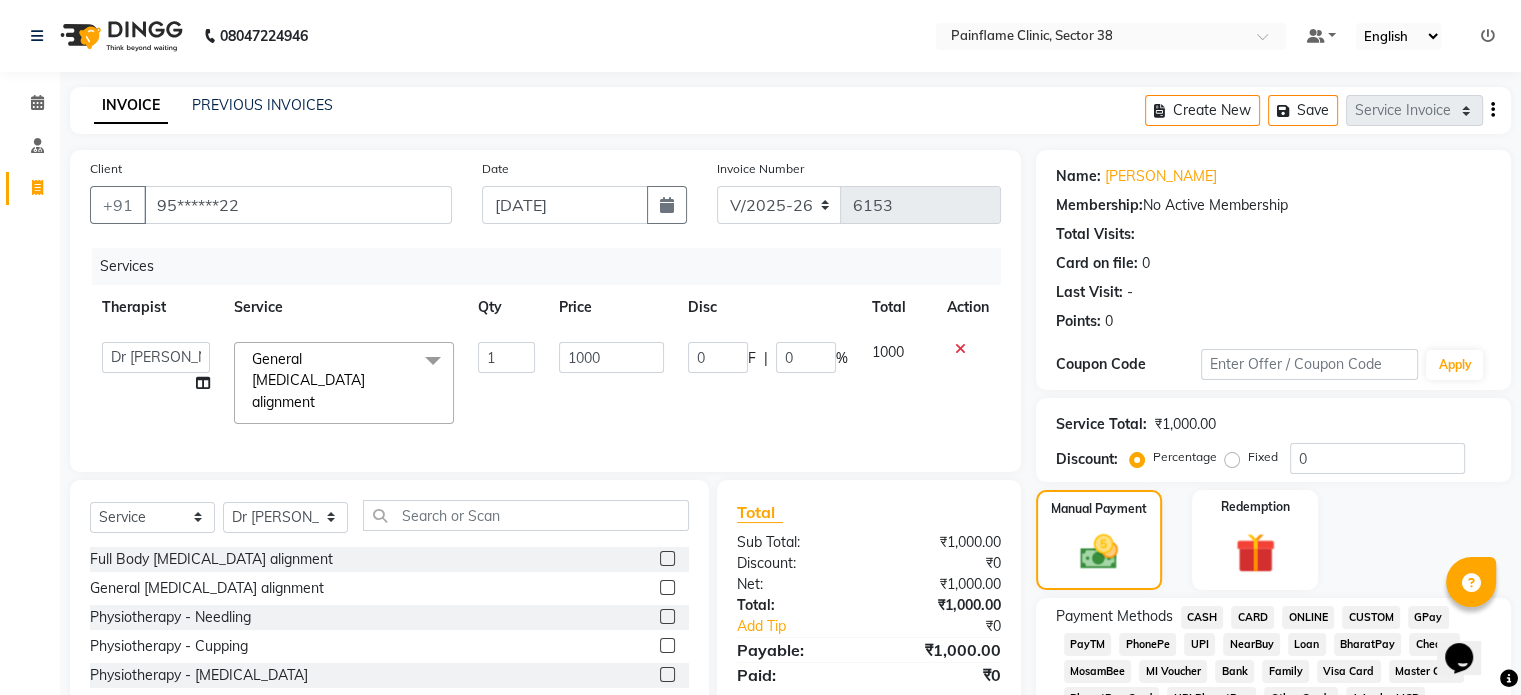 click on "General [MEDICAL_DATA] alignment  x" 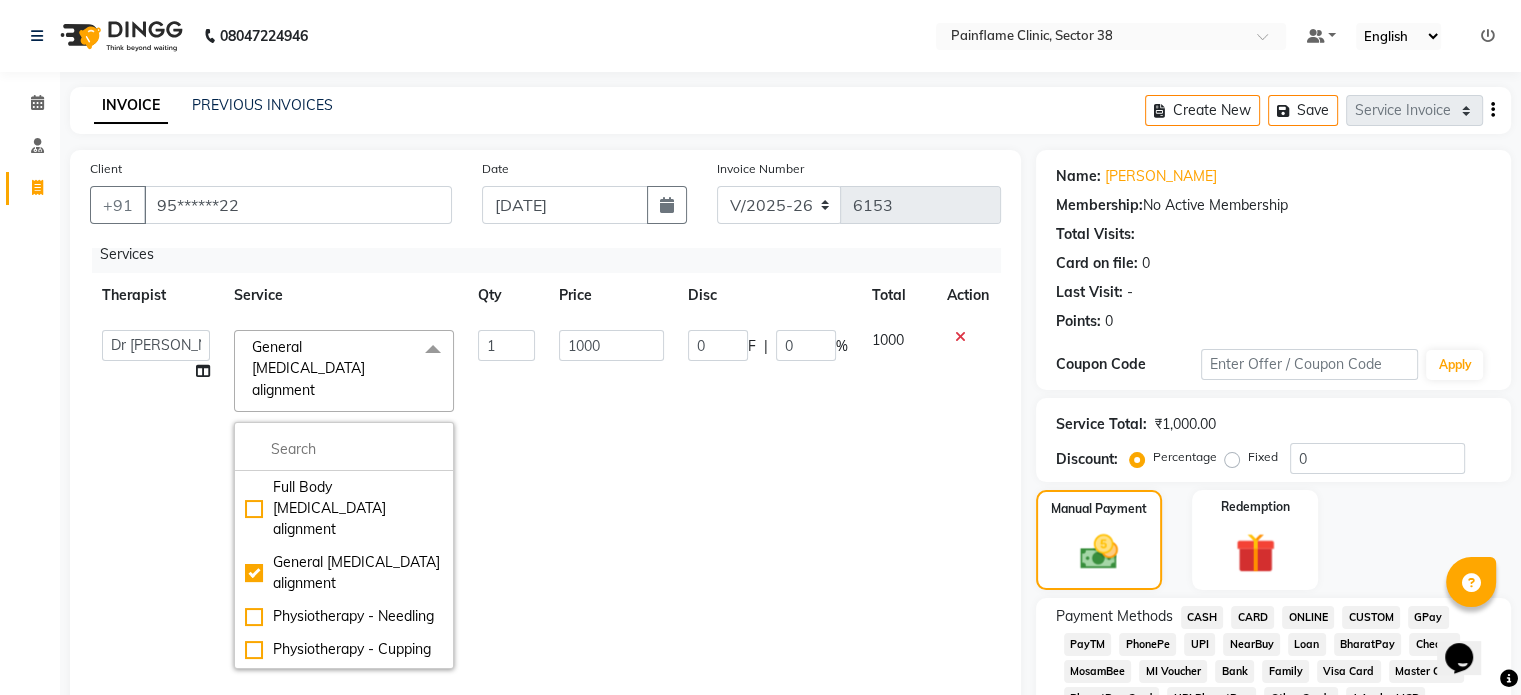 scroll, scrollTop: 12, scrollLeft: 0, axis: vertical 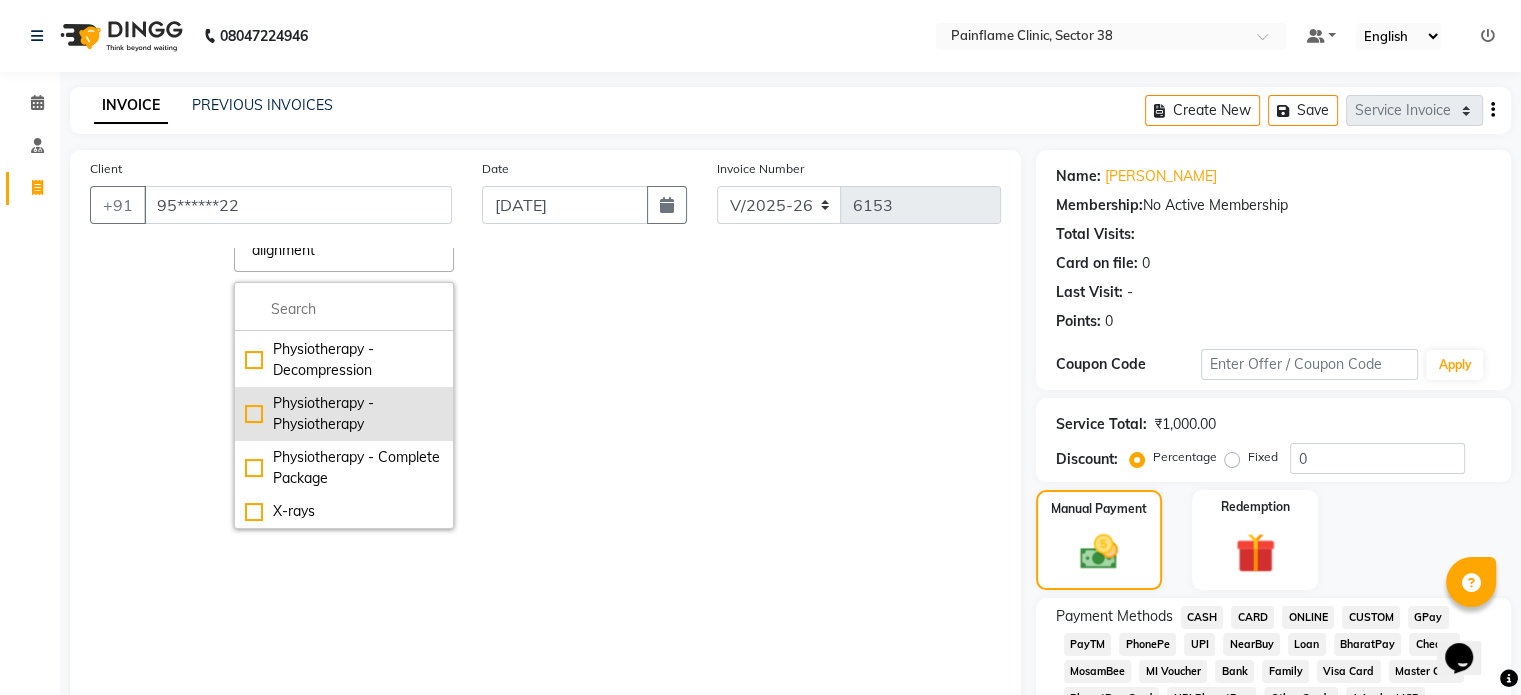 click on "Physiotherapy - Physiotherapy" 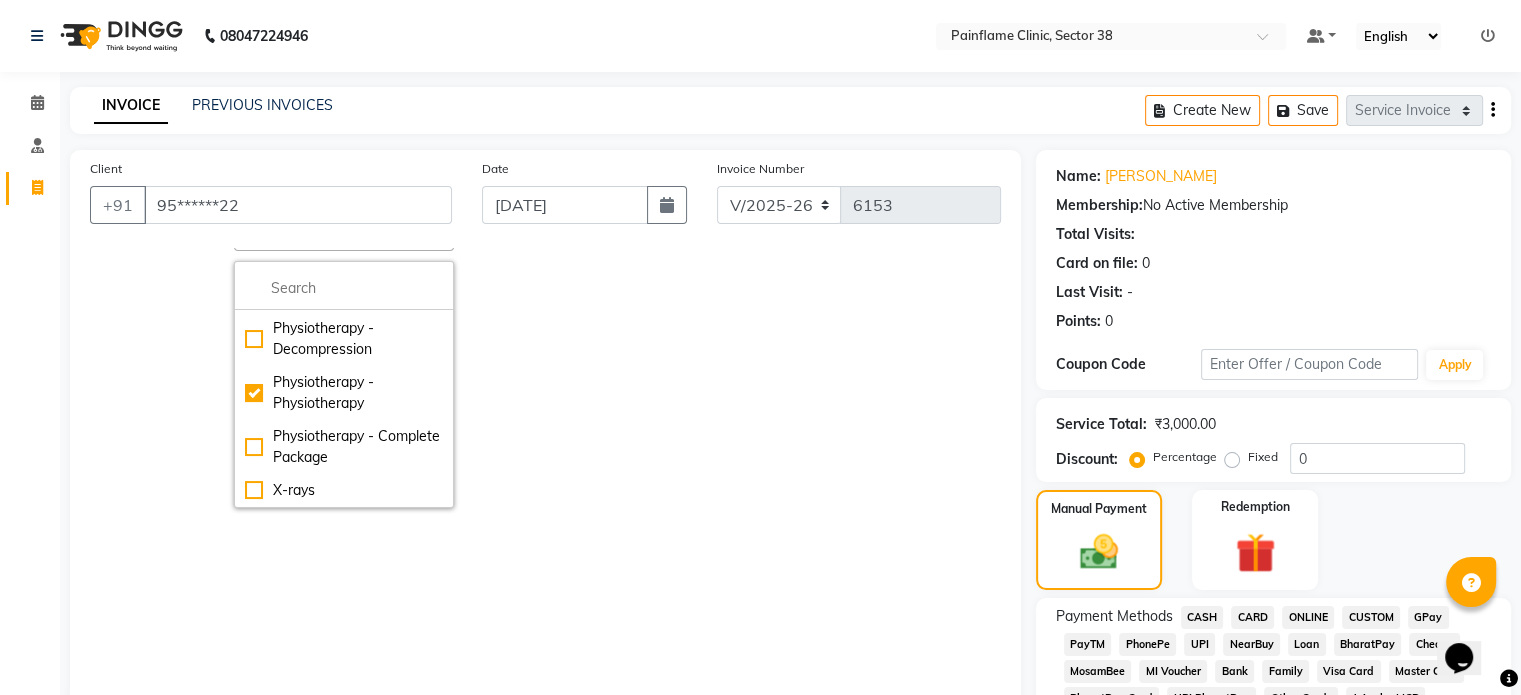 click on "0 F | 0 %" 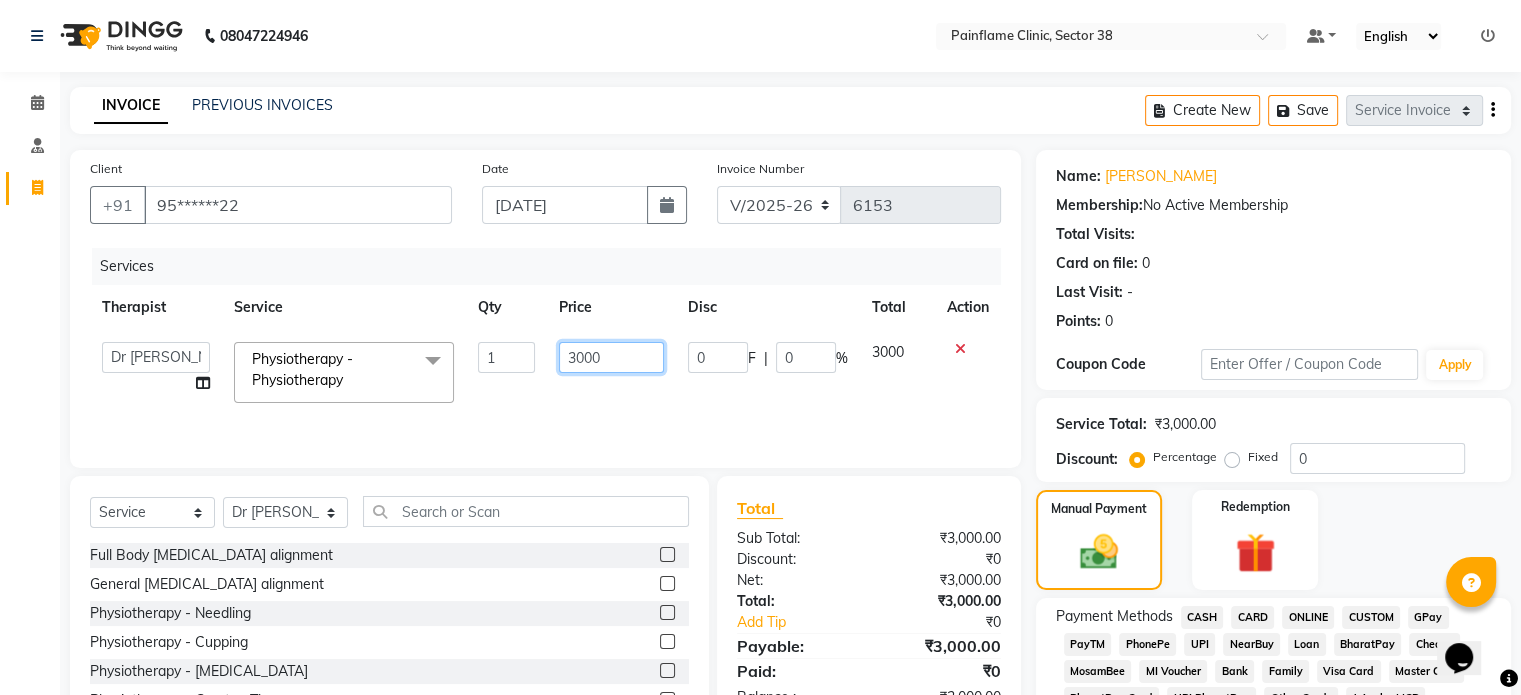click on "3000" 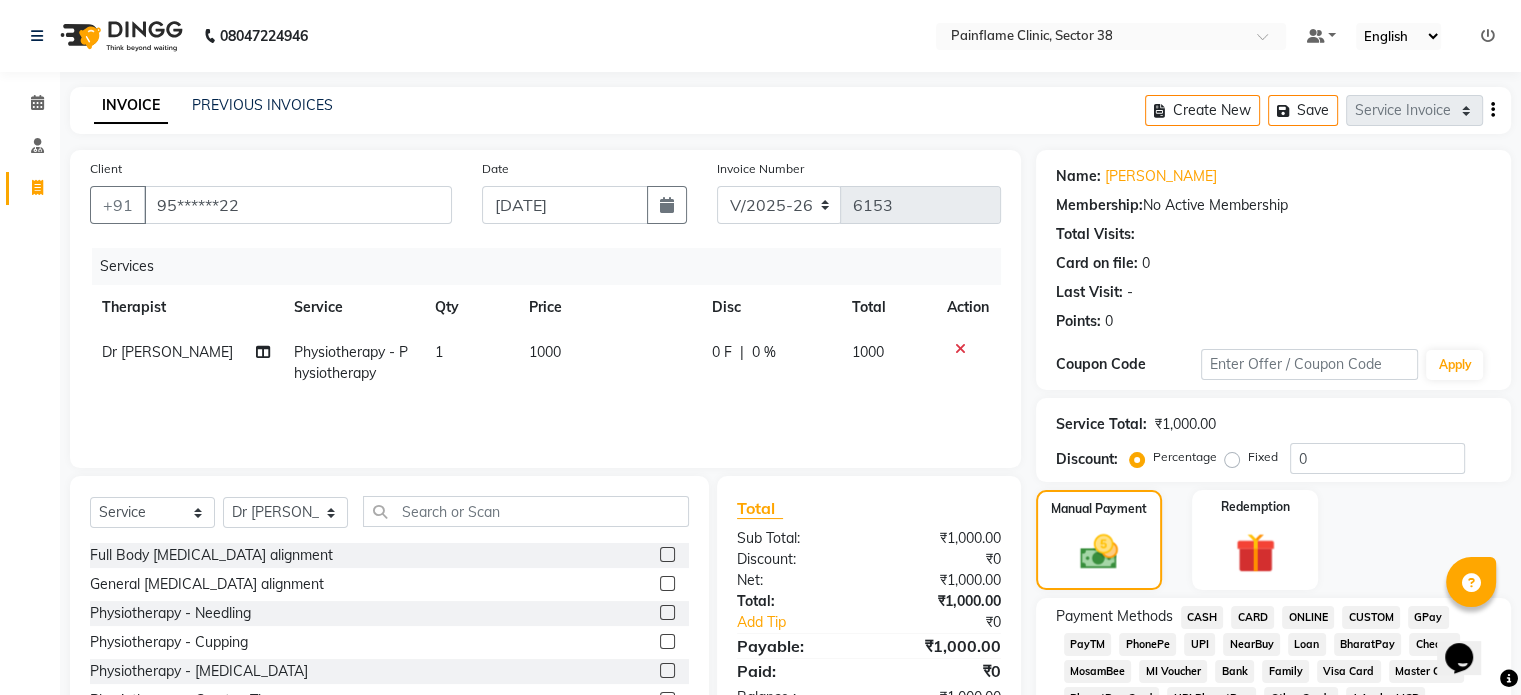 click on "UPI" 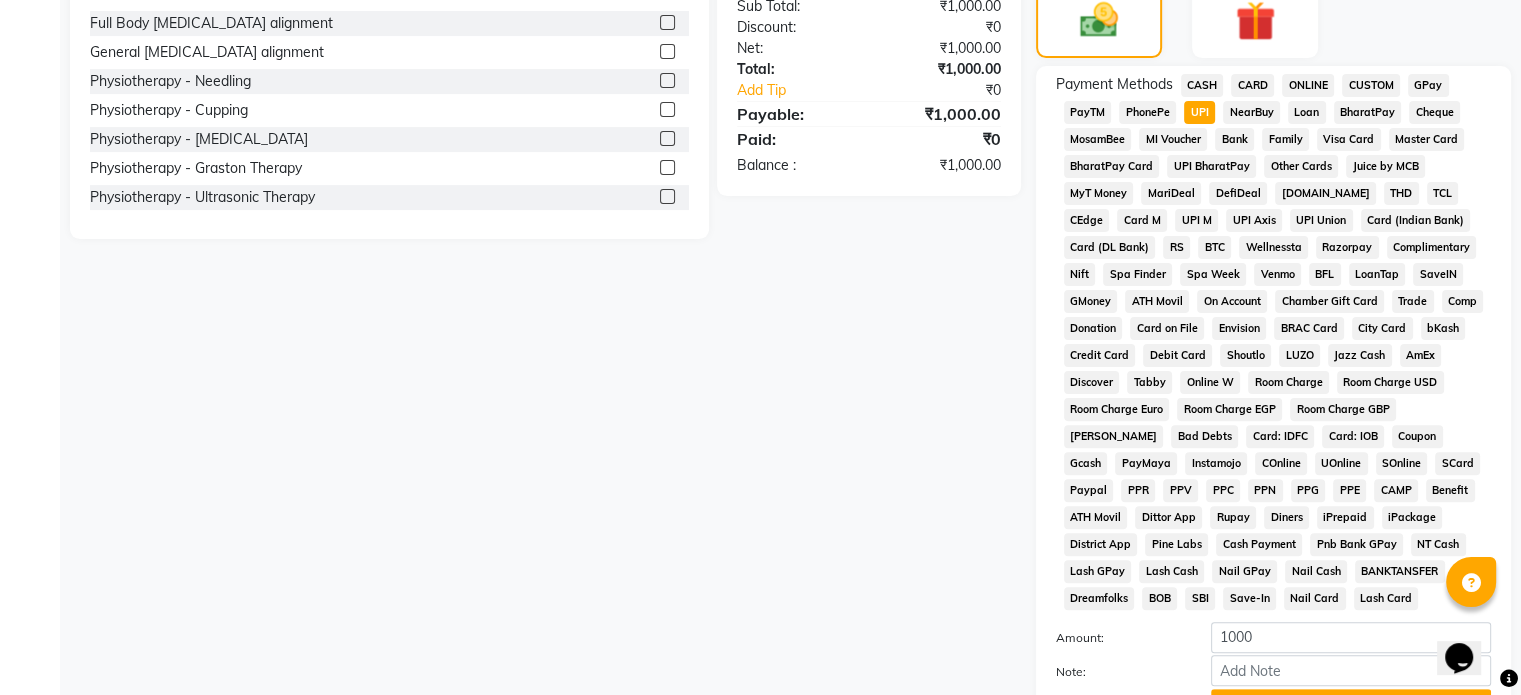 scroll, scrollTop: 652, scrollLeft: 0, axis: vertical 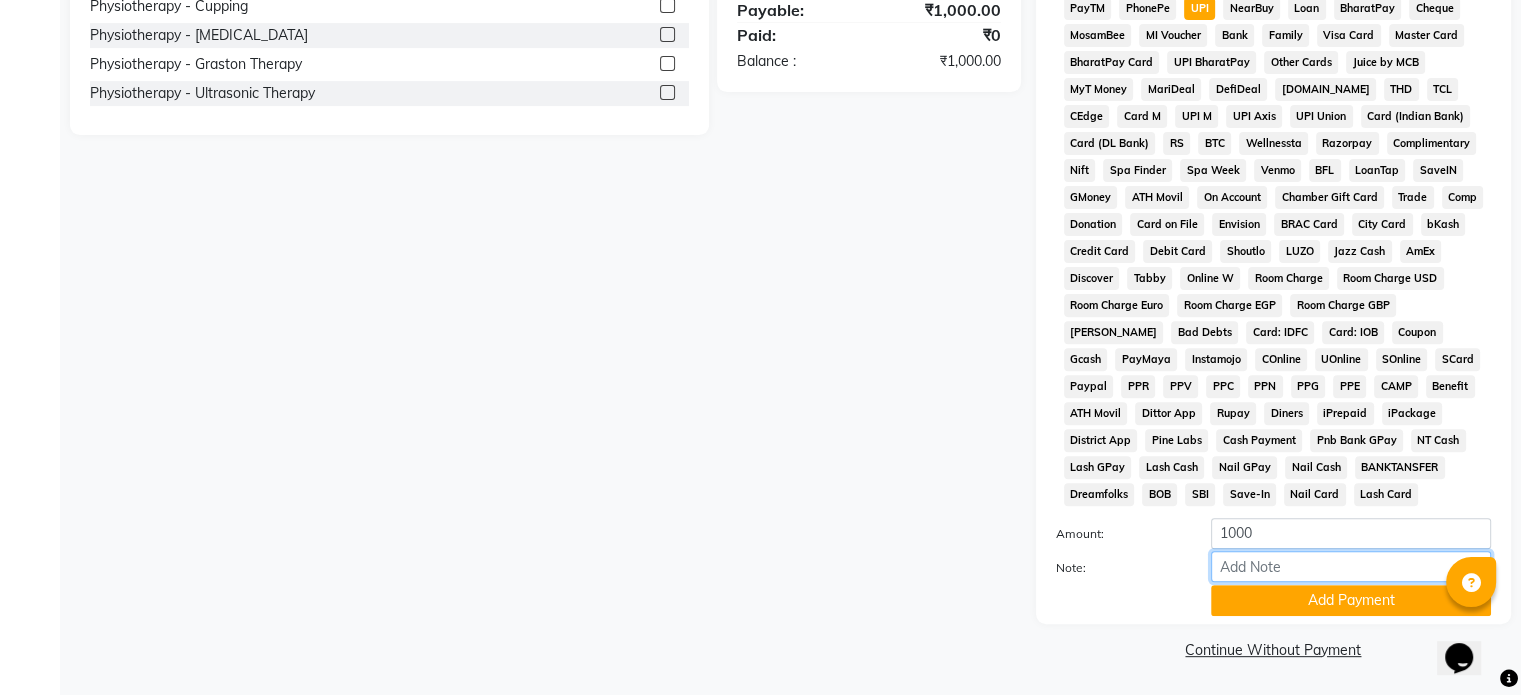 click on "Note:" at bounding box center [1351, 566] 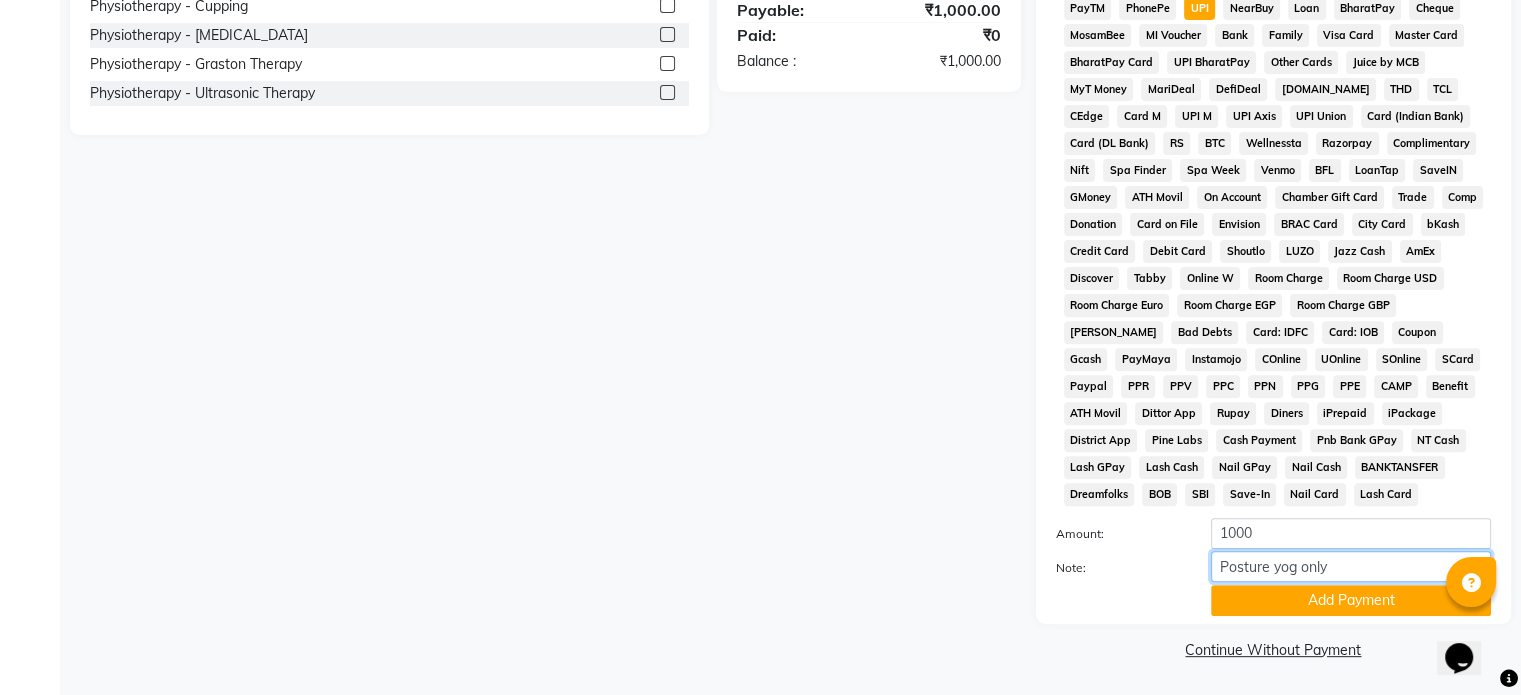 drag, startPoint x: 1354, startPoint y: 575, endPoint x: 971, endPoint y: 614, distance: 384.98053 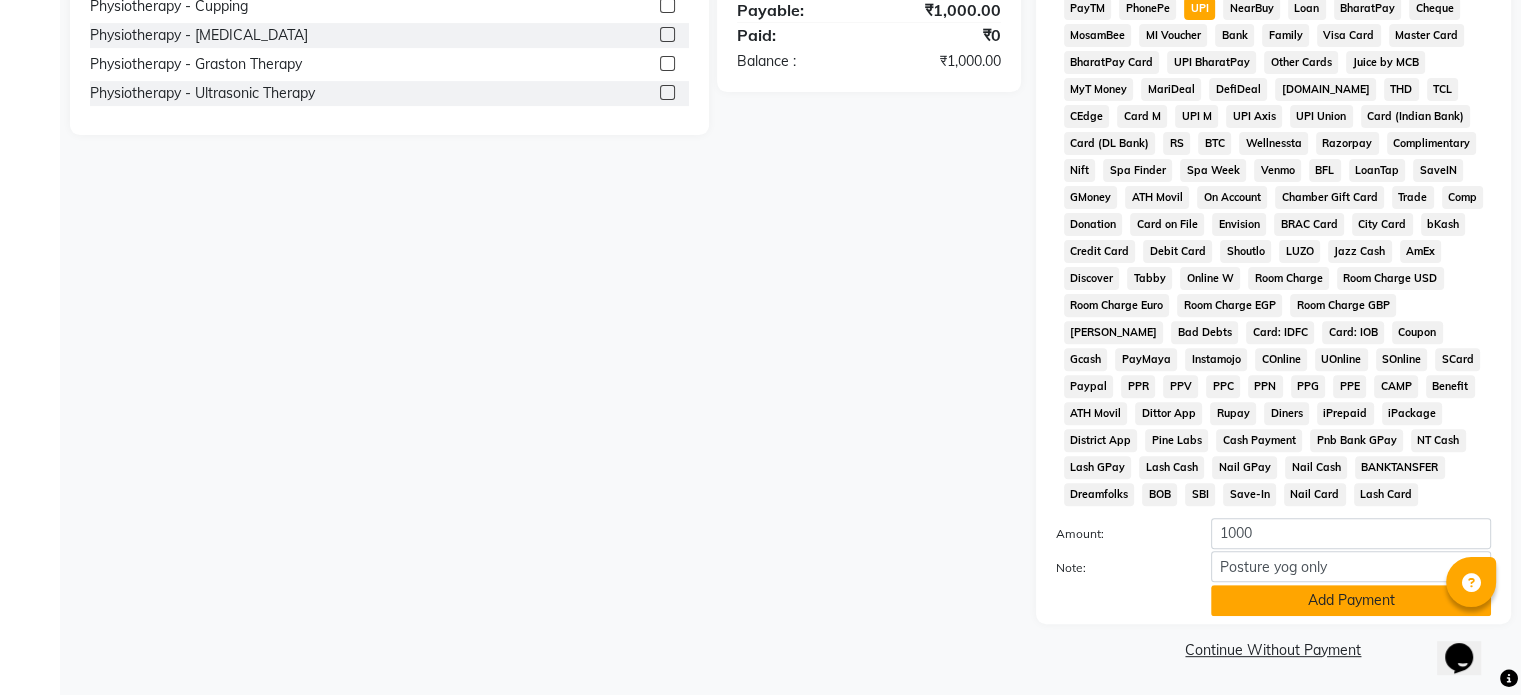 click on "Add Payment" 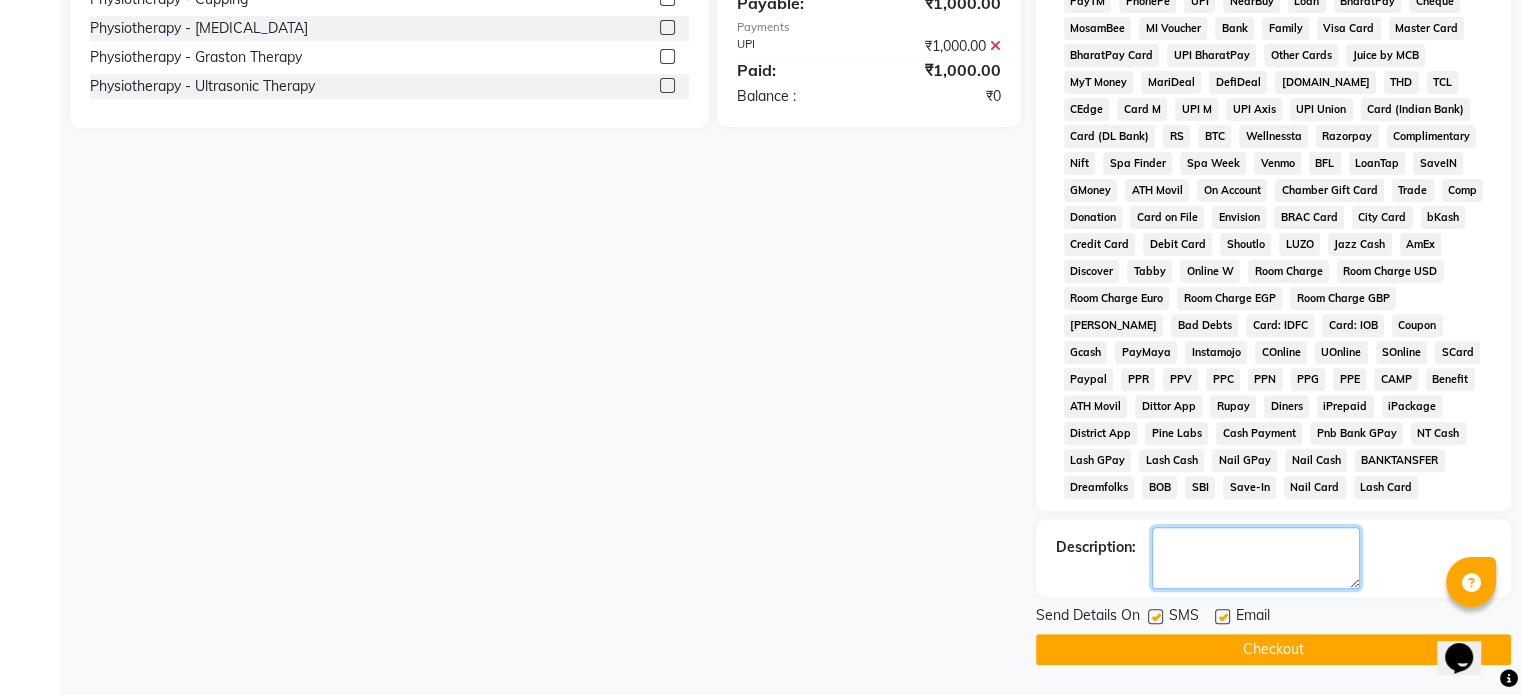 click 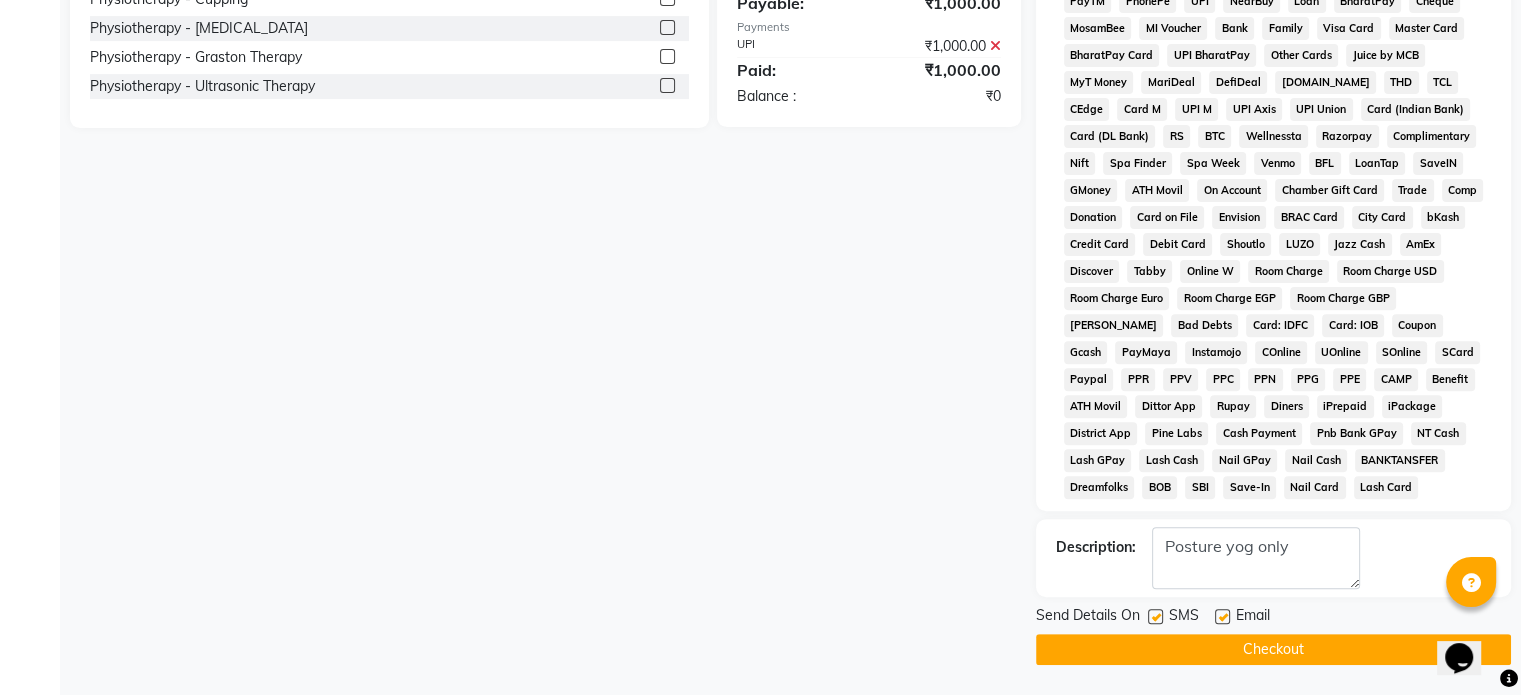 click 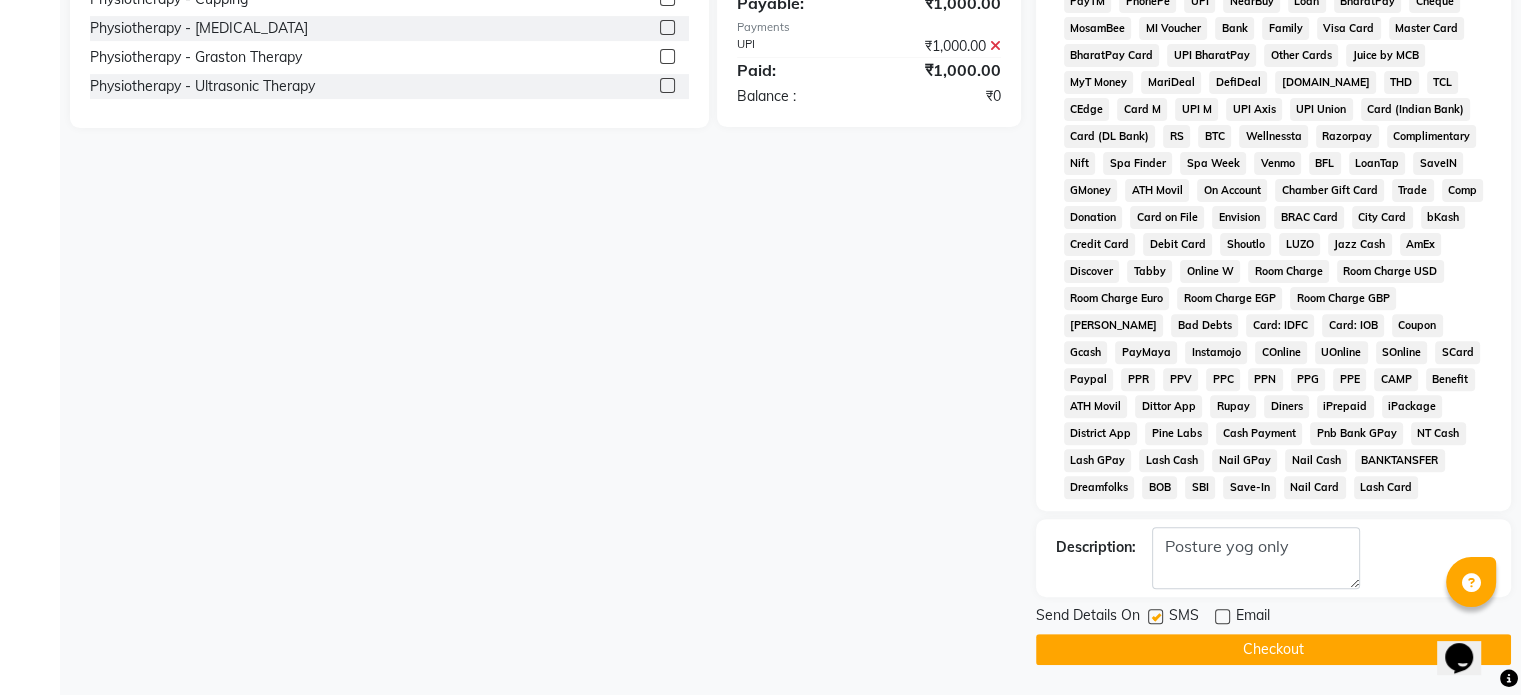 click 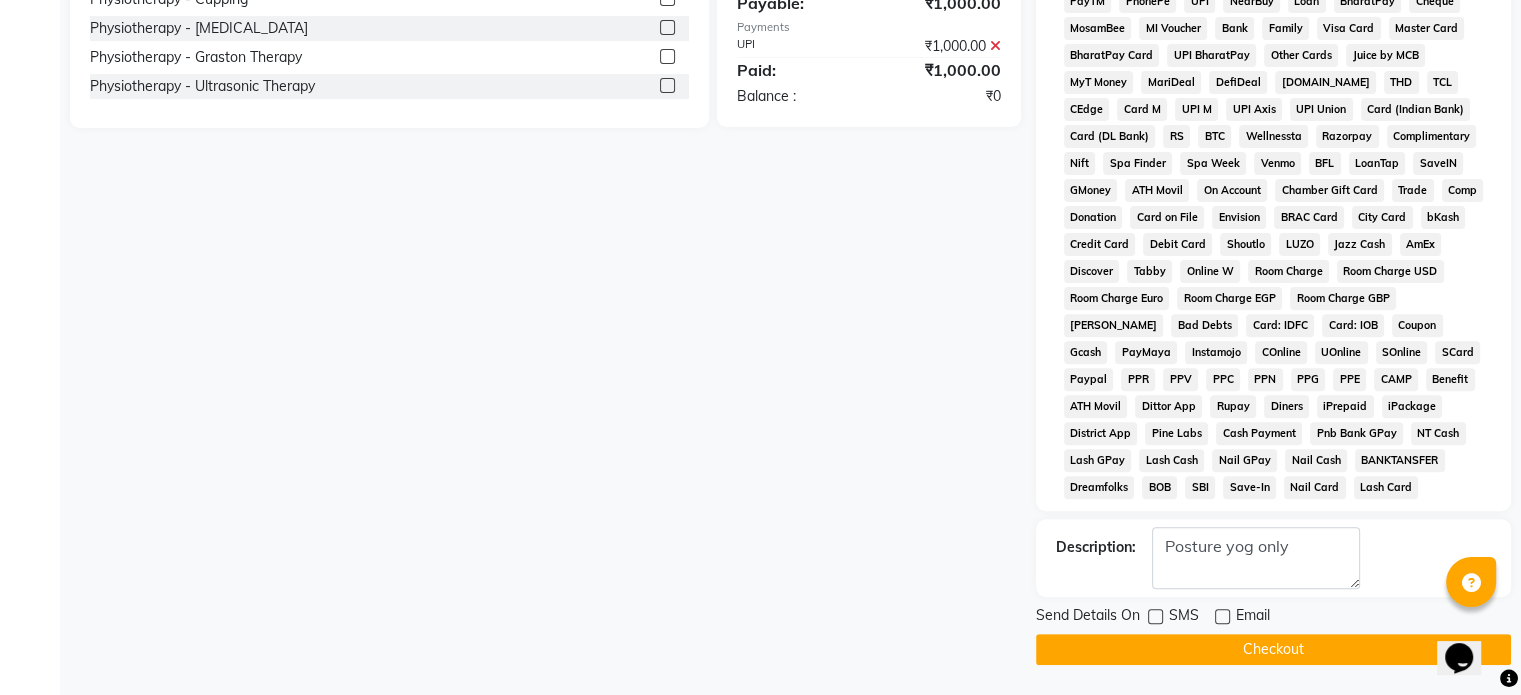 click on "Checkout" 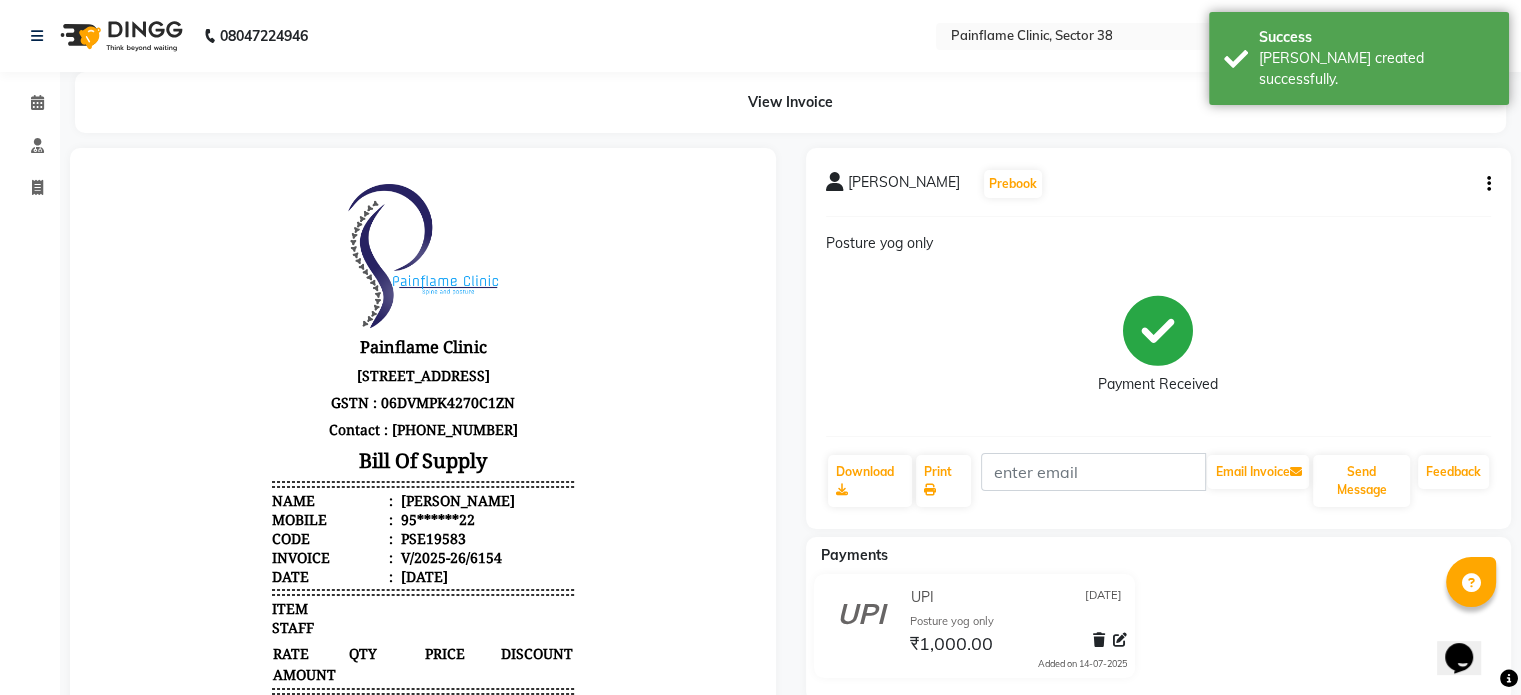 scroll, scrollTop: 0, scrollLeft: 0, axis: both 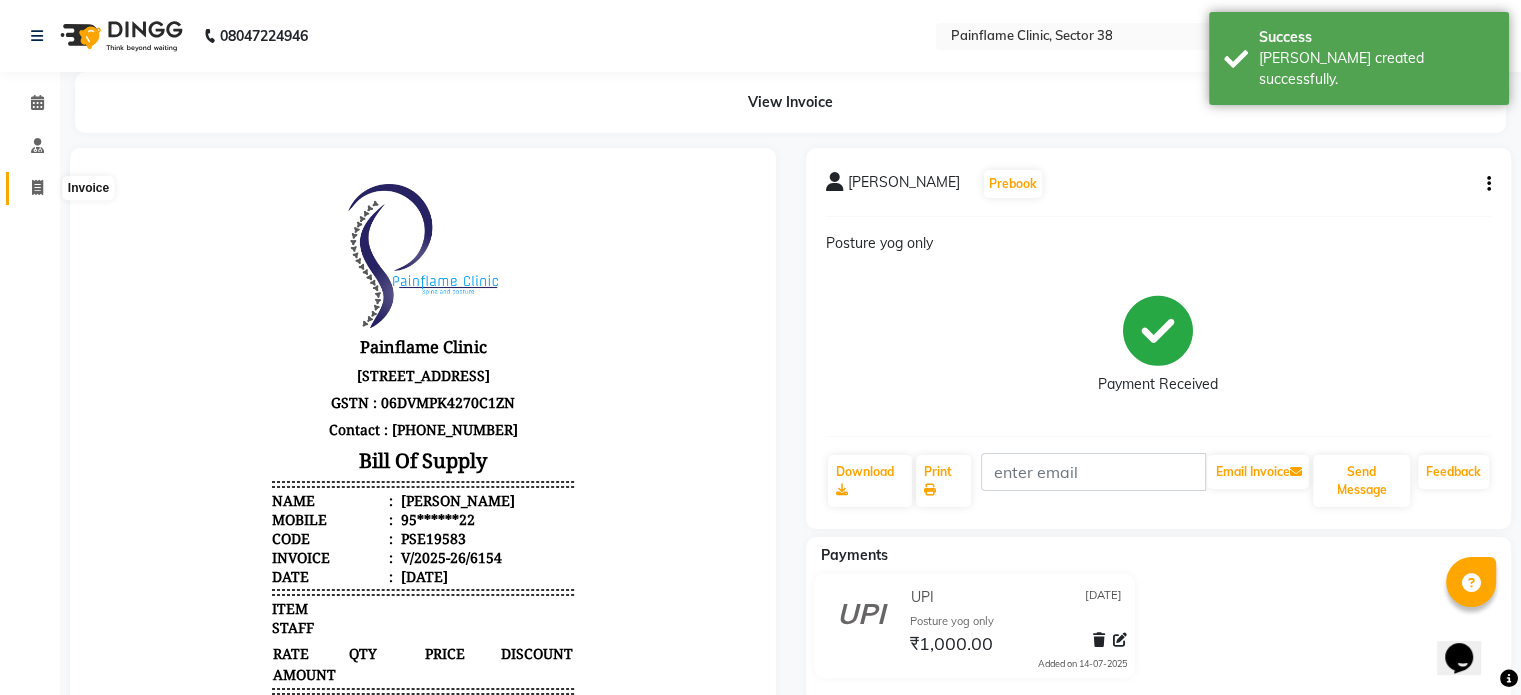 click 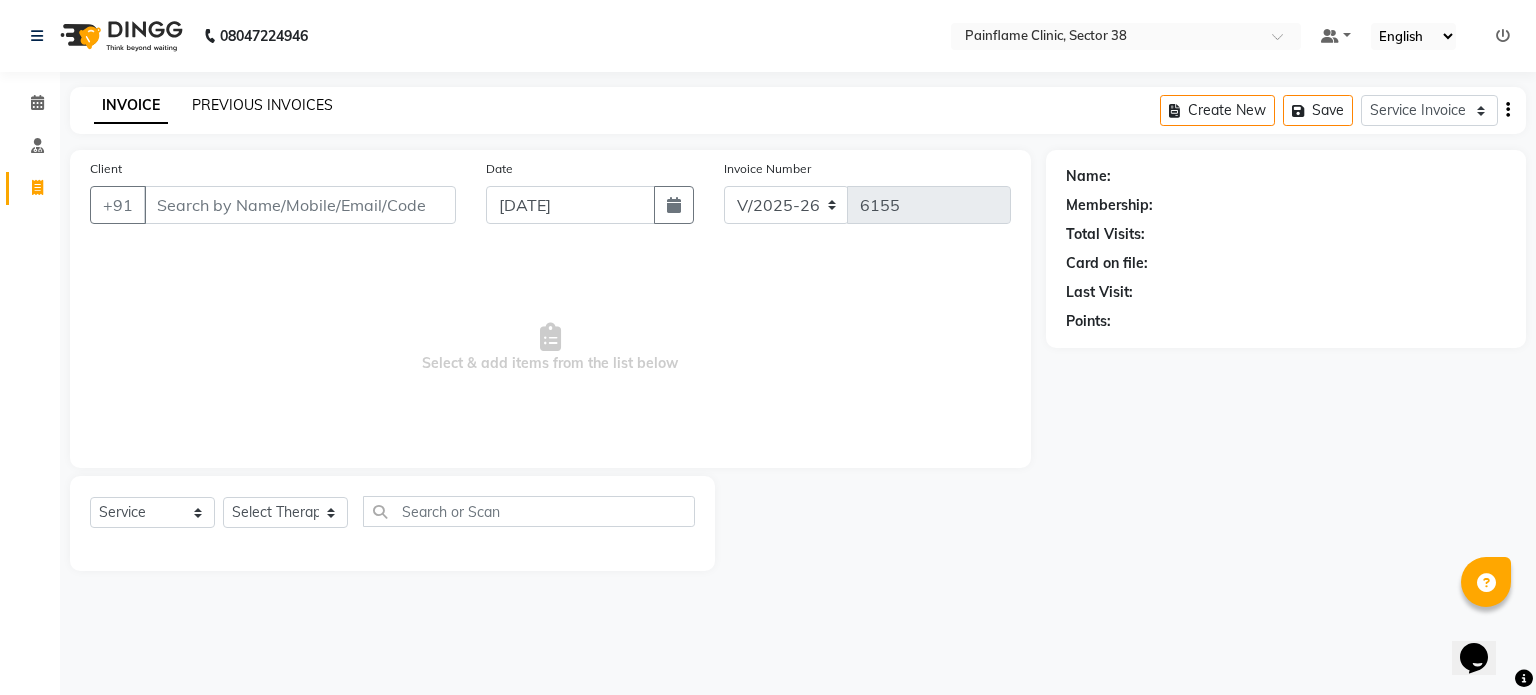 click on "PREVIOUS INVOICES" 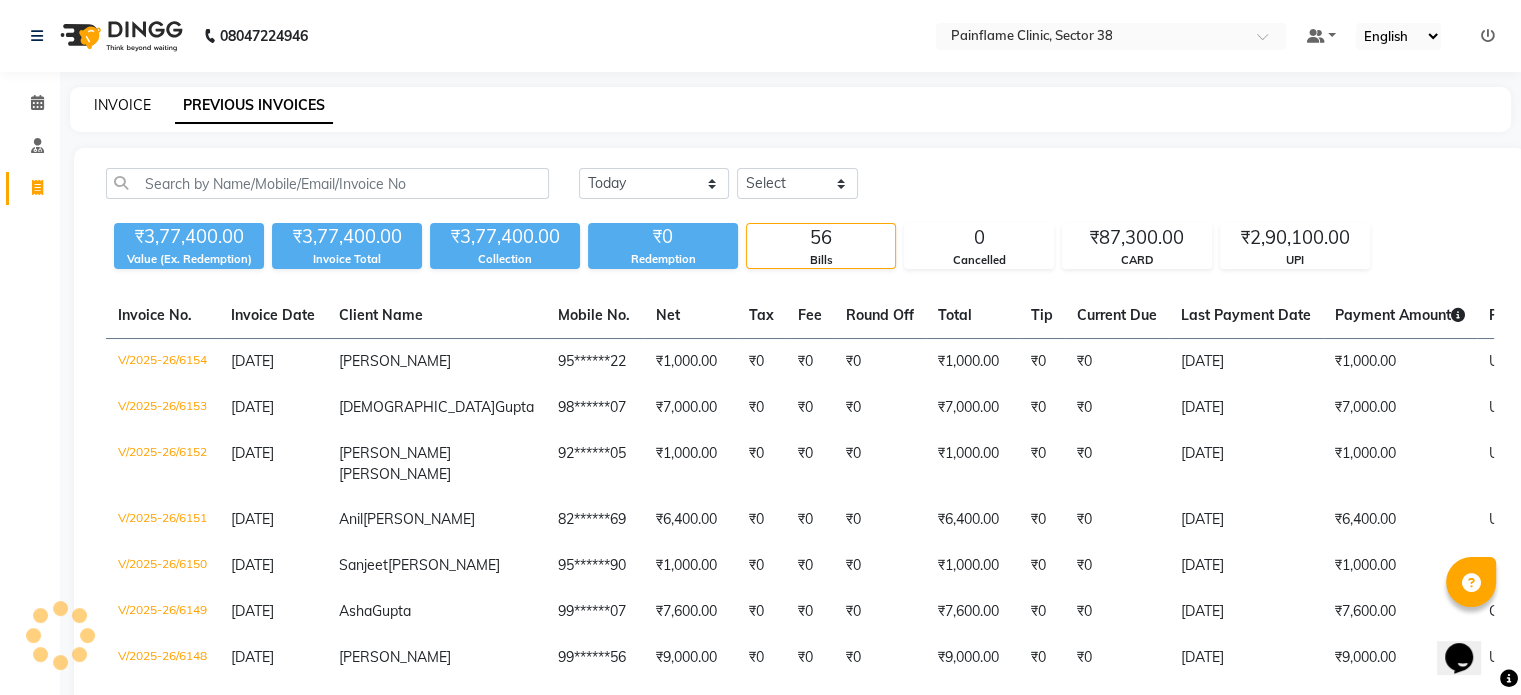 click on "INVOICE" 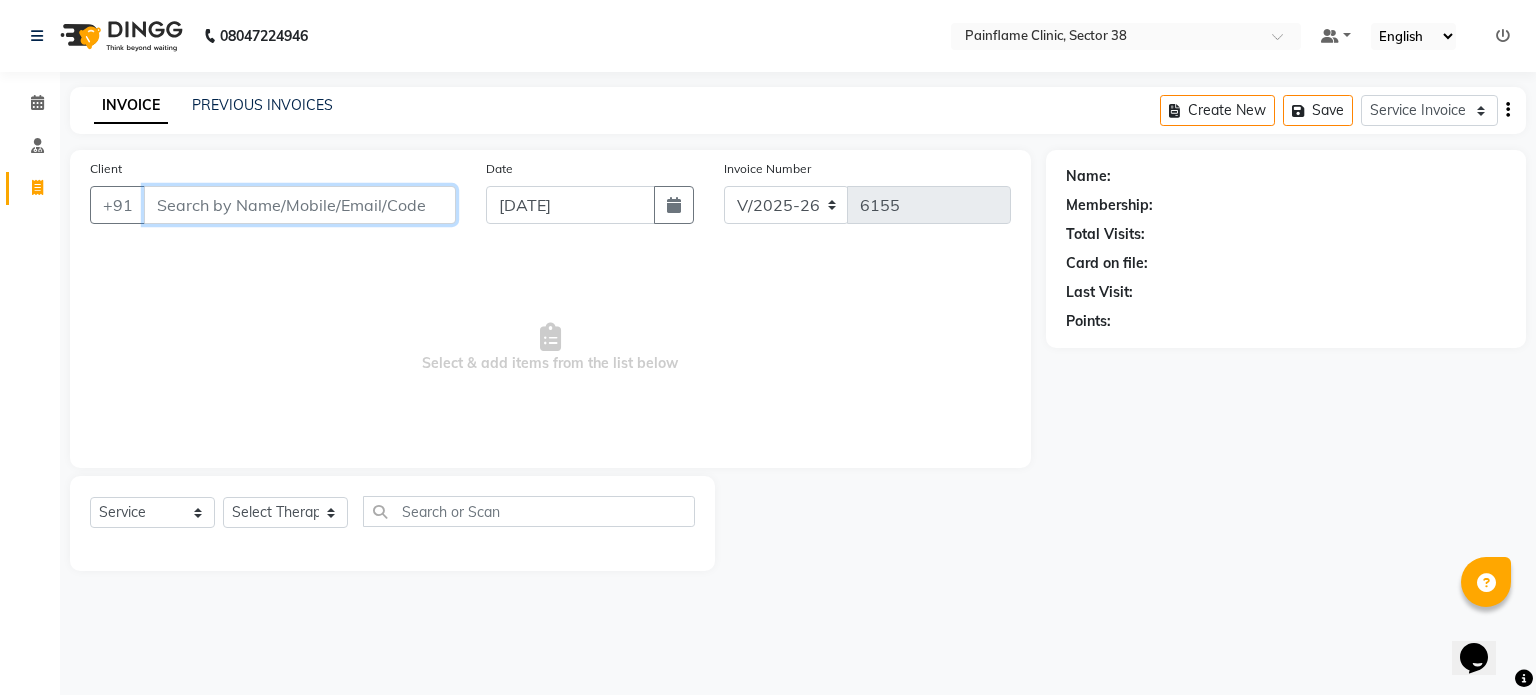 click on "Client" at bounding box center (300, 205) 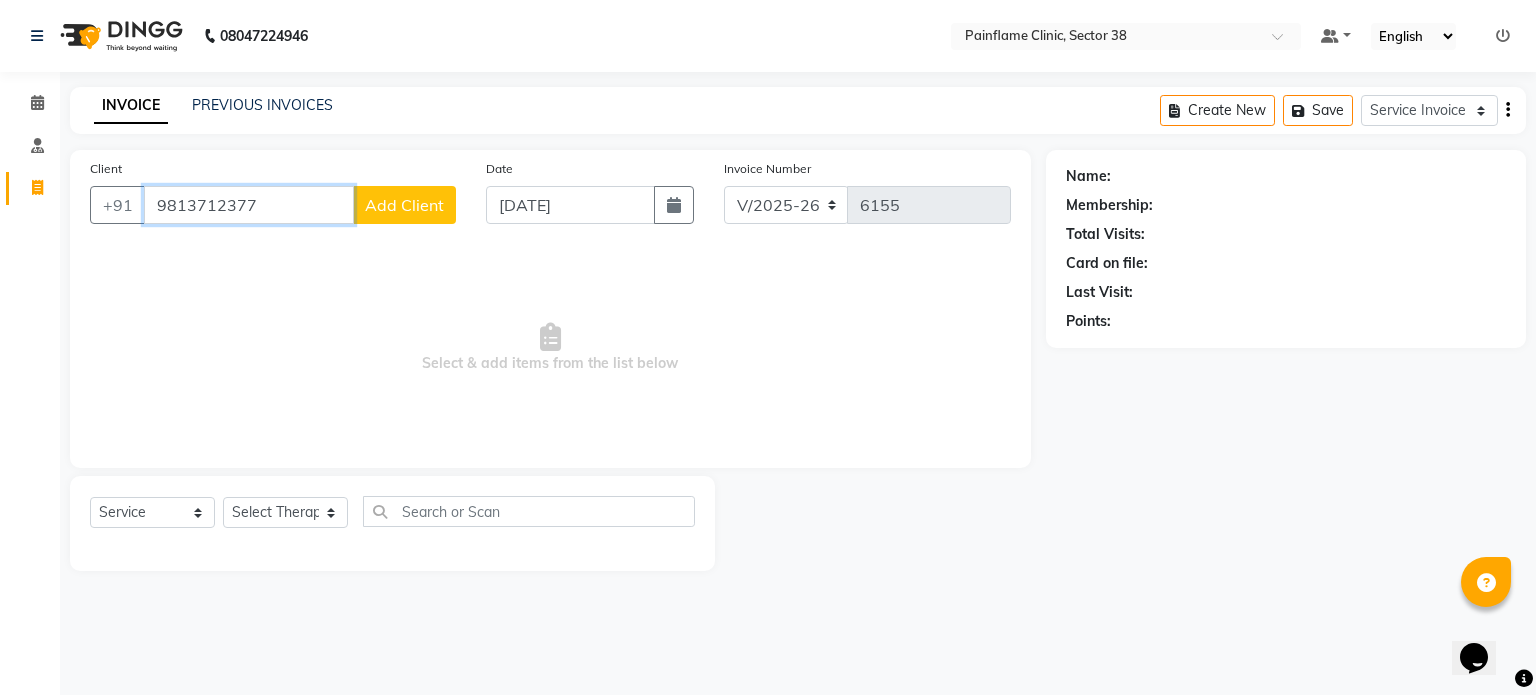 click on "9813712377" at bounding box center (249, 205) 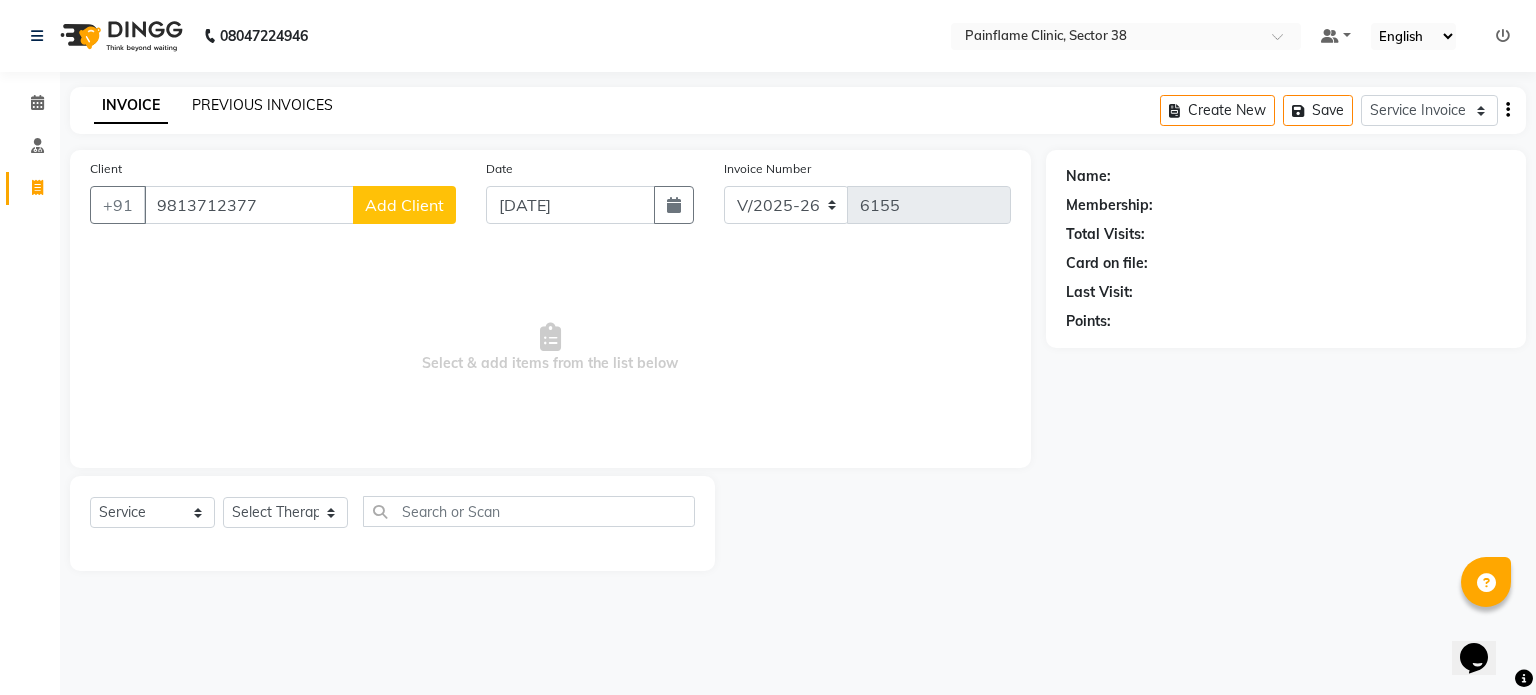 click on "PREVIOUS INVOICES" 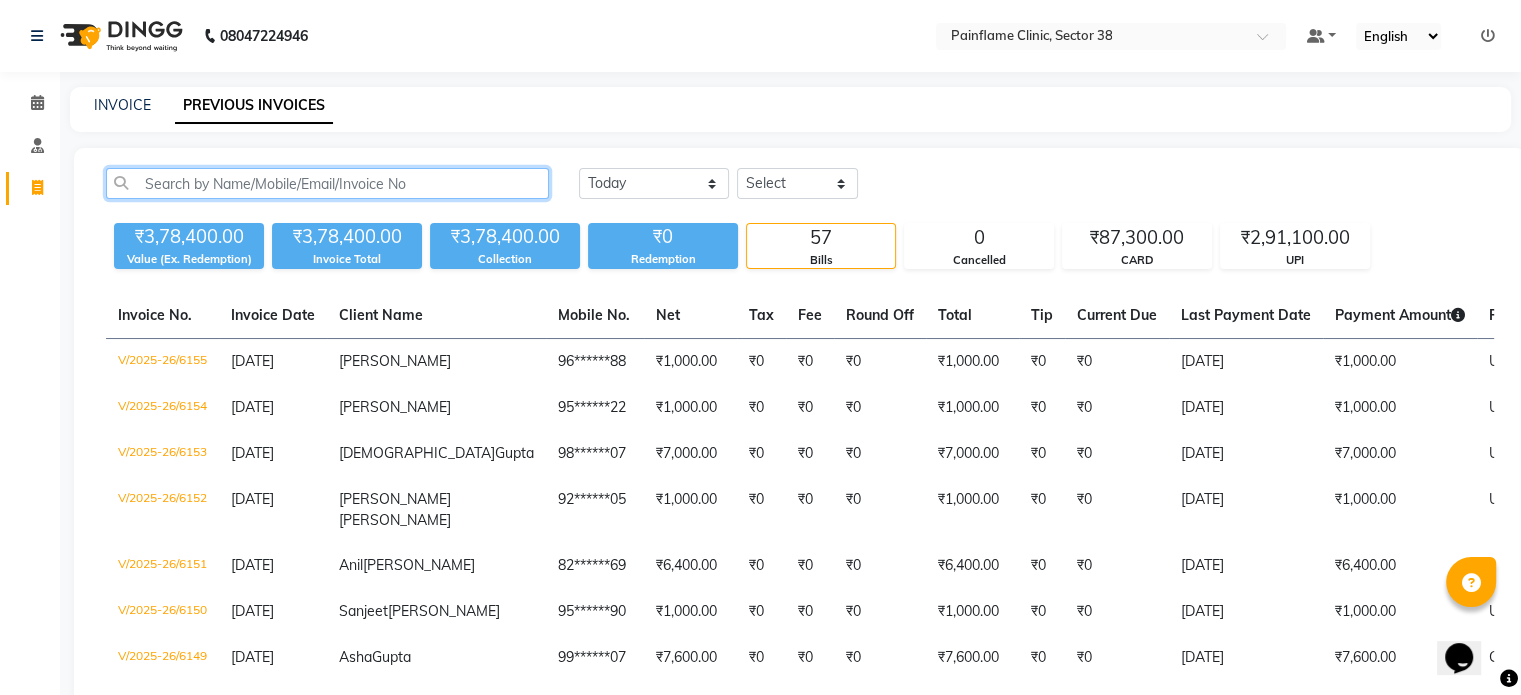 click 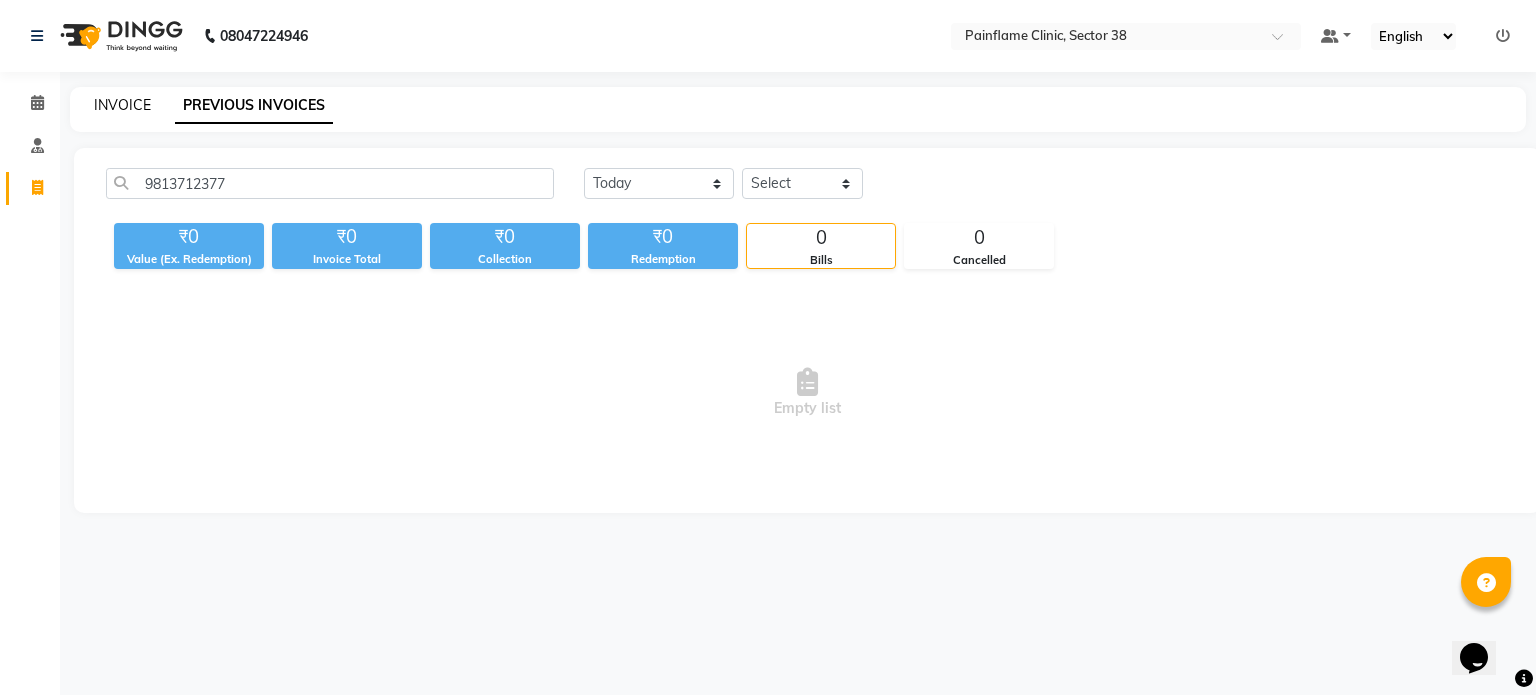 click on "INVOICE" 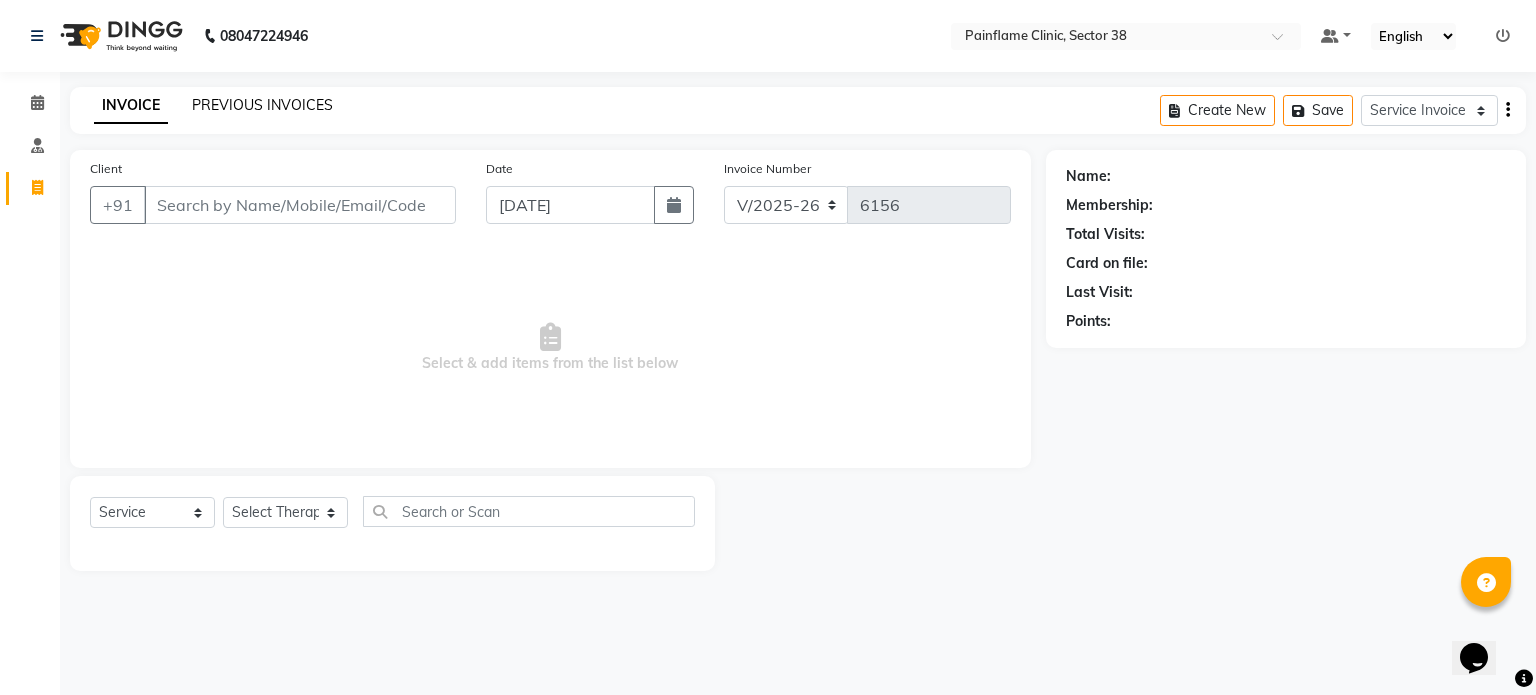click on "PREVIOUS INVOICES" 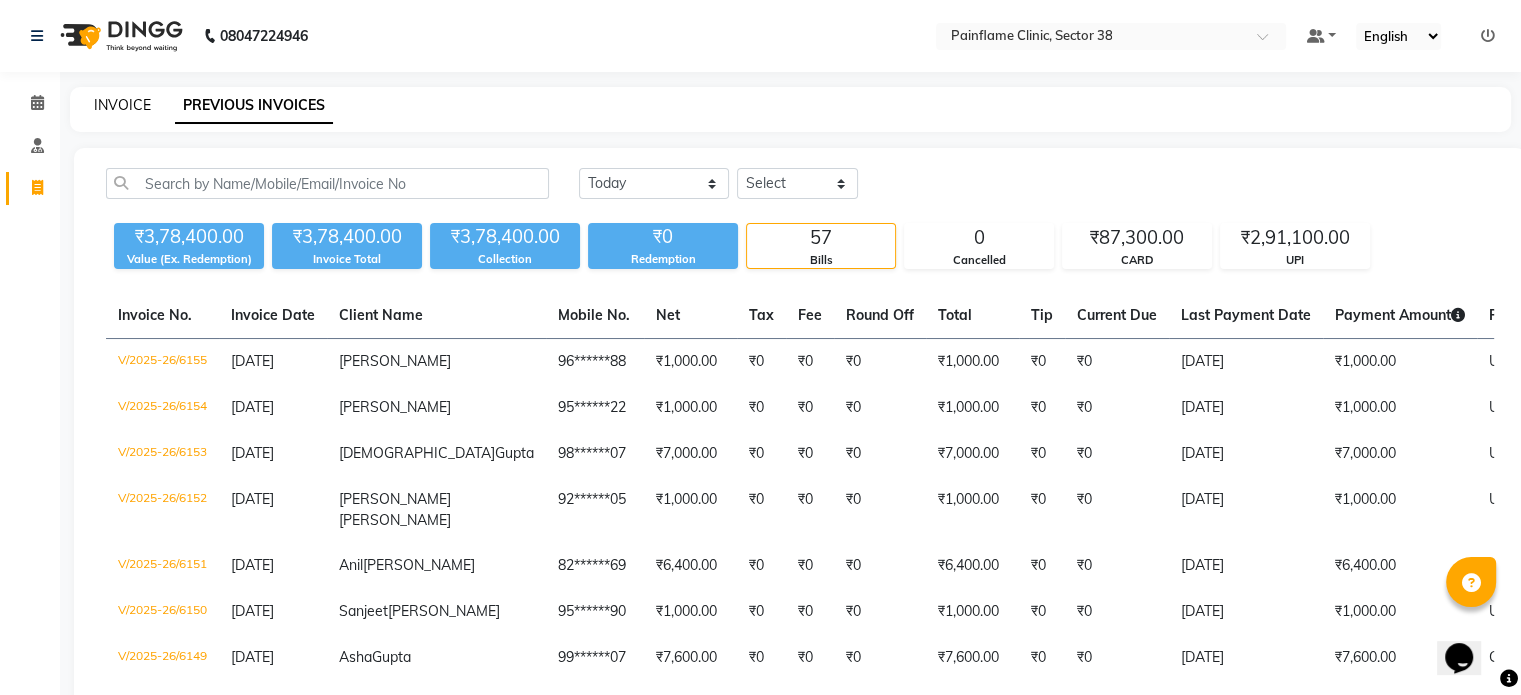 click on "INVOICE" 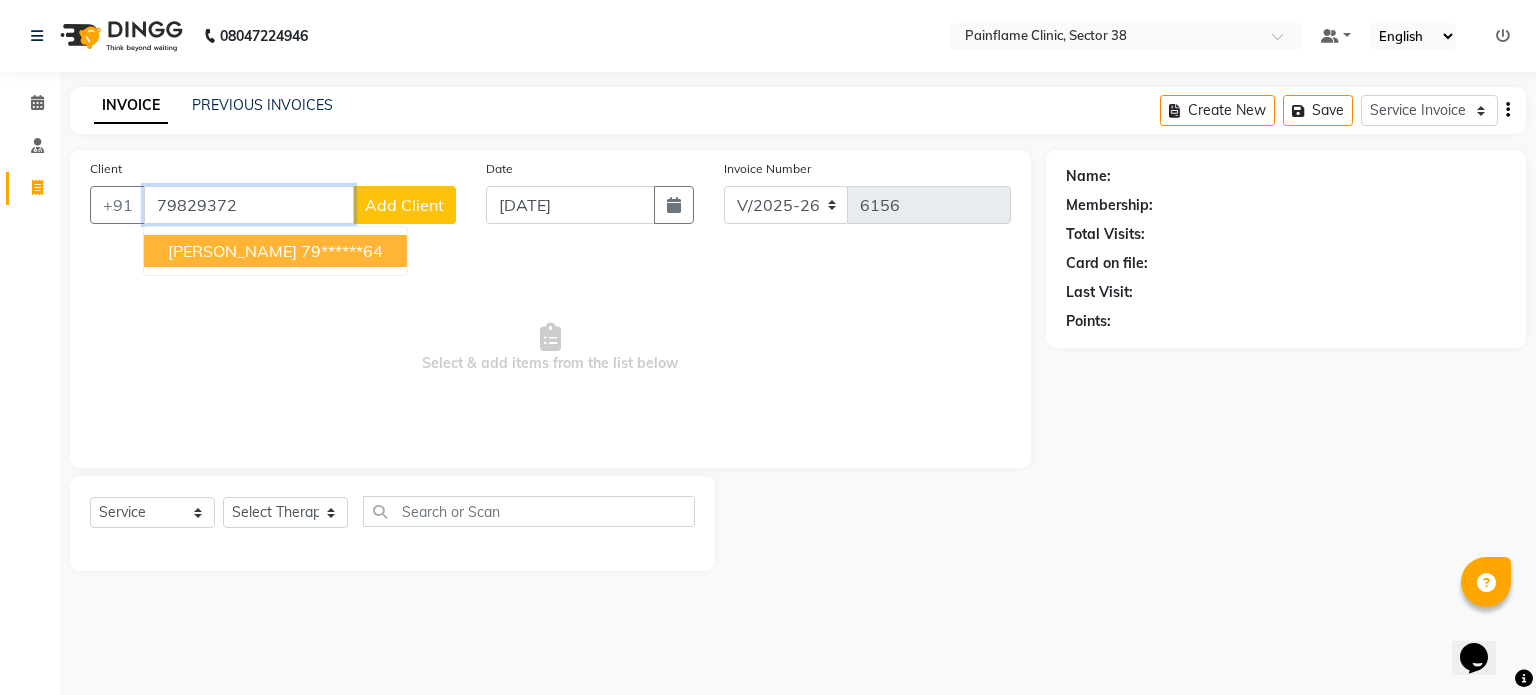 click on "[PERSON_NAME]" at bounding box center [232, 251] 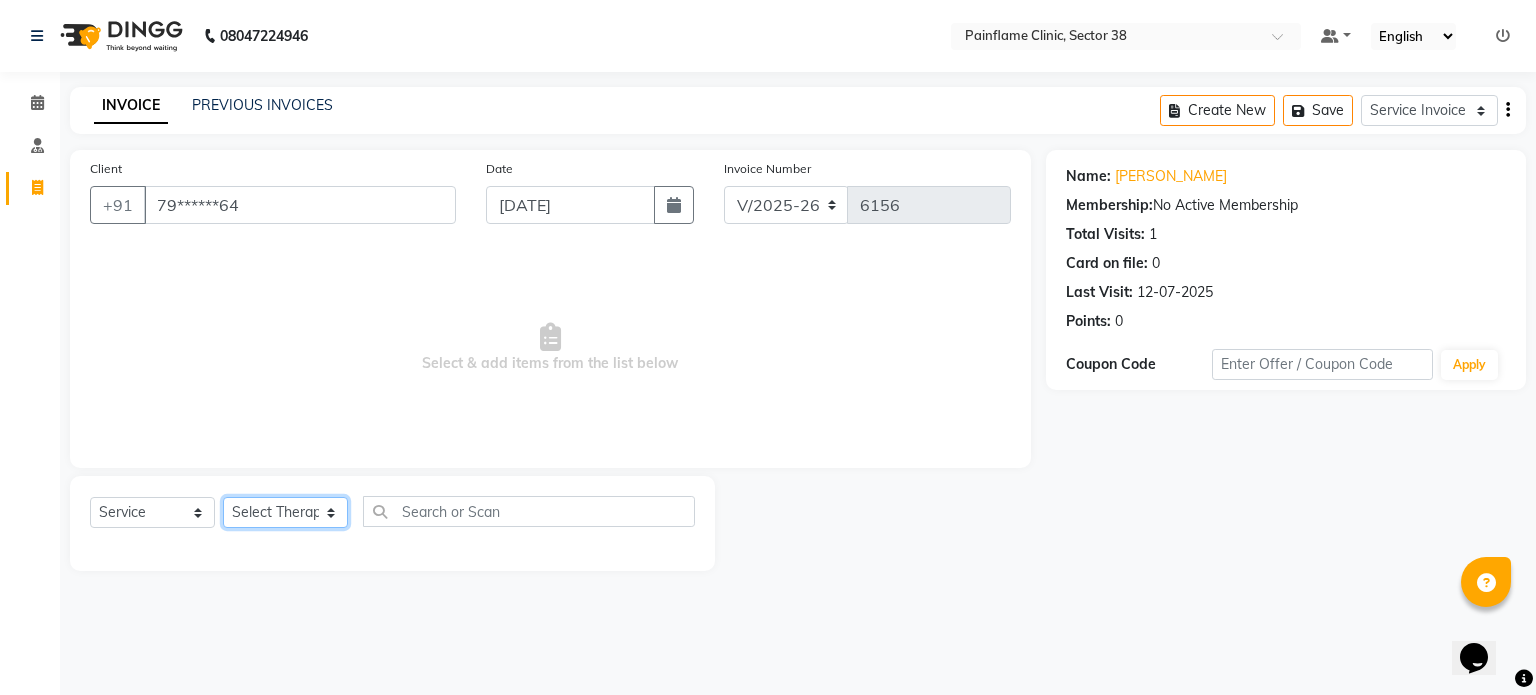 click on "Select Therapist [PERSON_NAME] Dr [PERSON_NAME] [PERSON_NAME] Dr [PERSON_NAME] Dr. Suraj [PERSON_NAME] [PERSON_NAME] [PERSON_NAME] [PERSON_NAME] Reception 1  Reception 2 Reception 3" 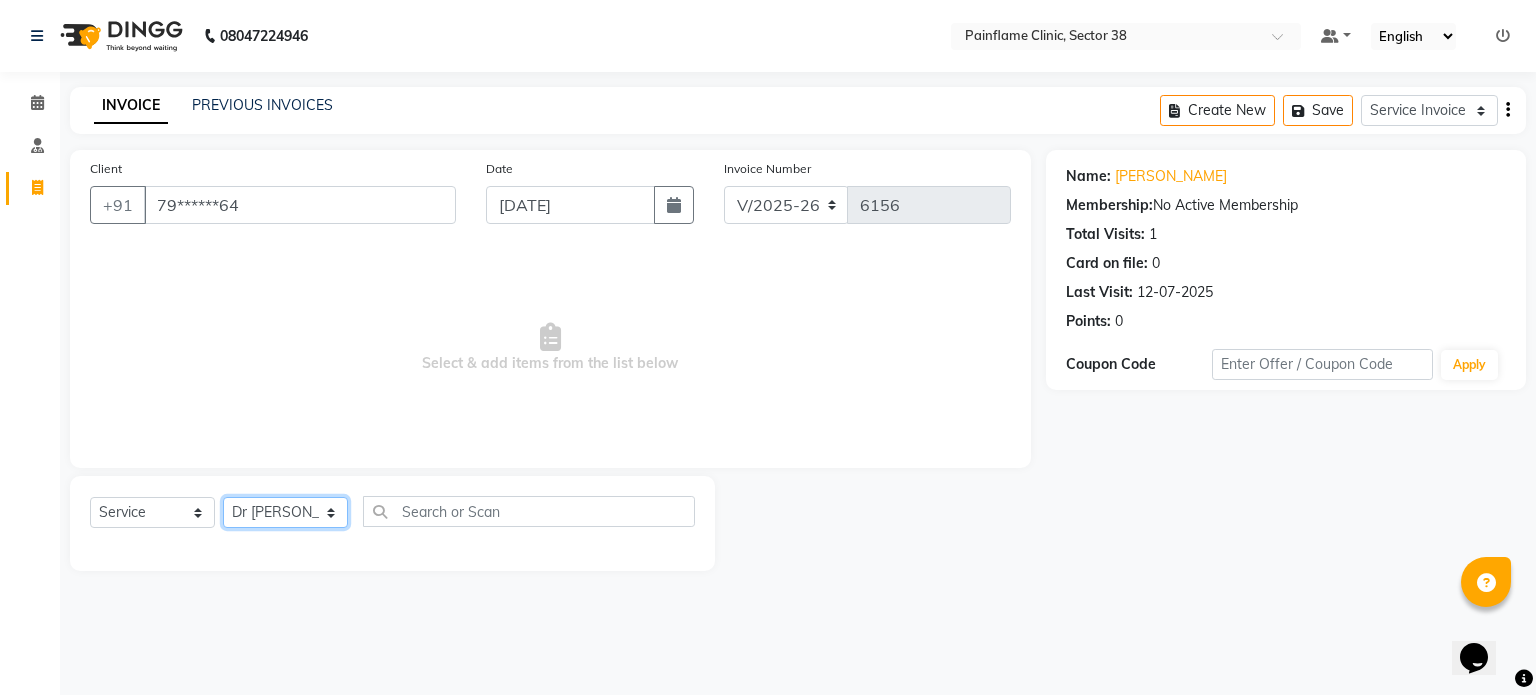 click on "Select Therapist [PERSON_NAME] Dr [PERSON_NAME] [PERSON_NAME] Dr [PERSON_NAME] Dr. Suraj [PERSON_NAME] [PERSON_NAME] [PERSON_NAME] [PERSON_NAME] Reception 1  Reception 2 Reception 3" 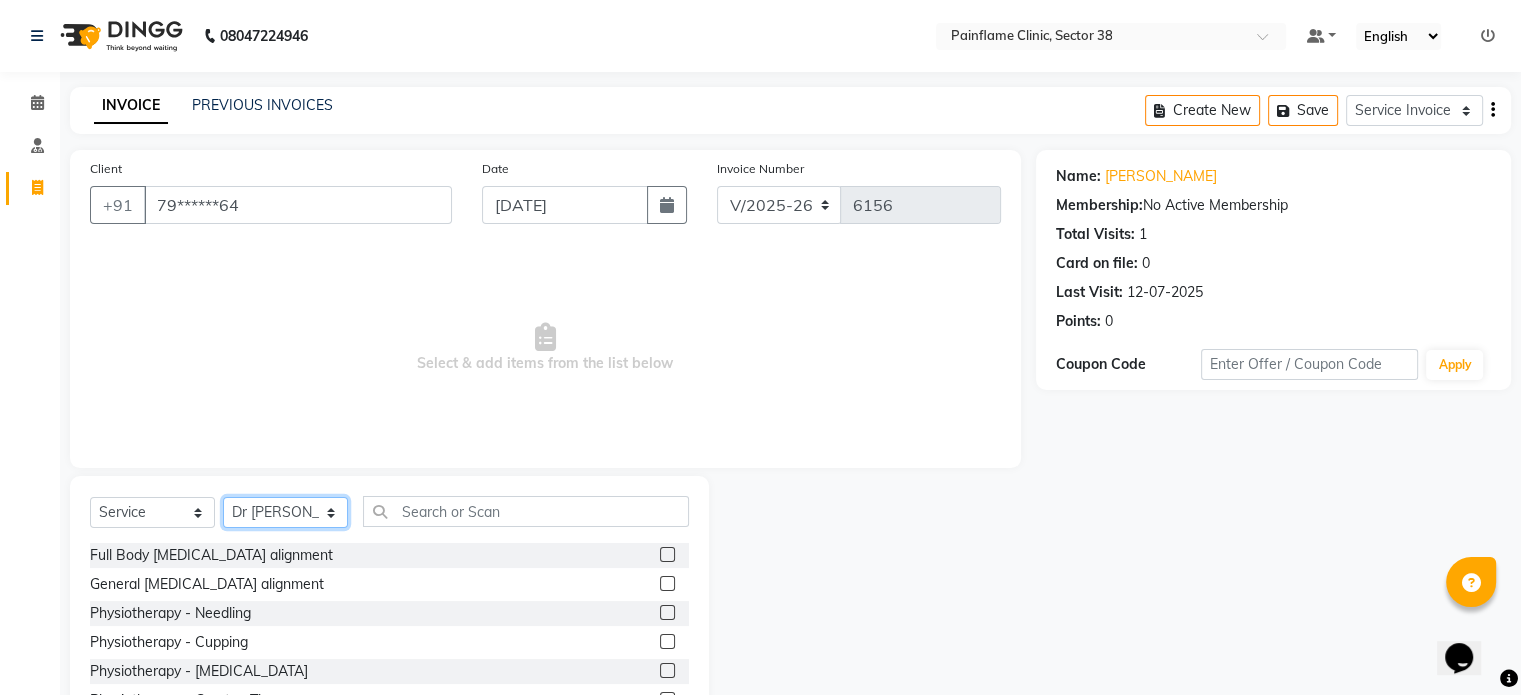 scroll, scrollTop: 119, scrollLeft: 0, axis: vertical 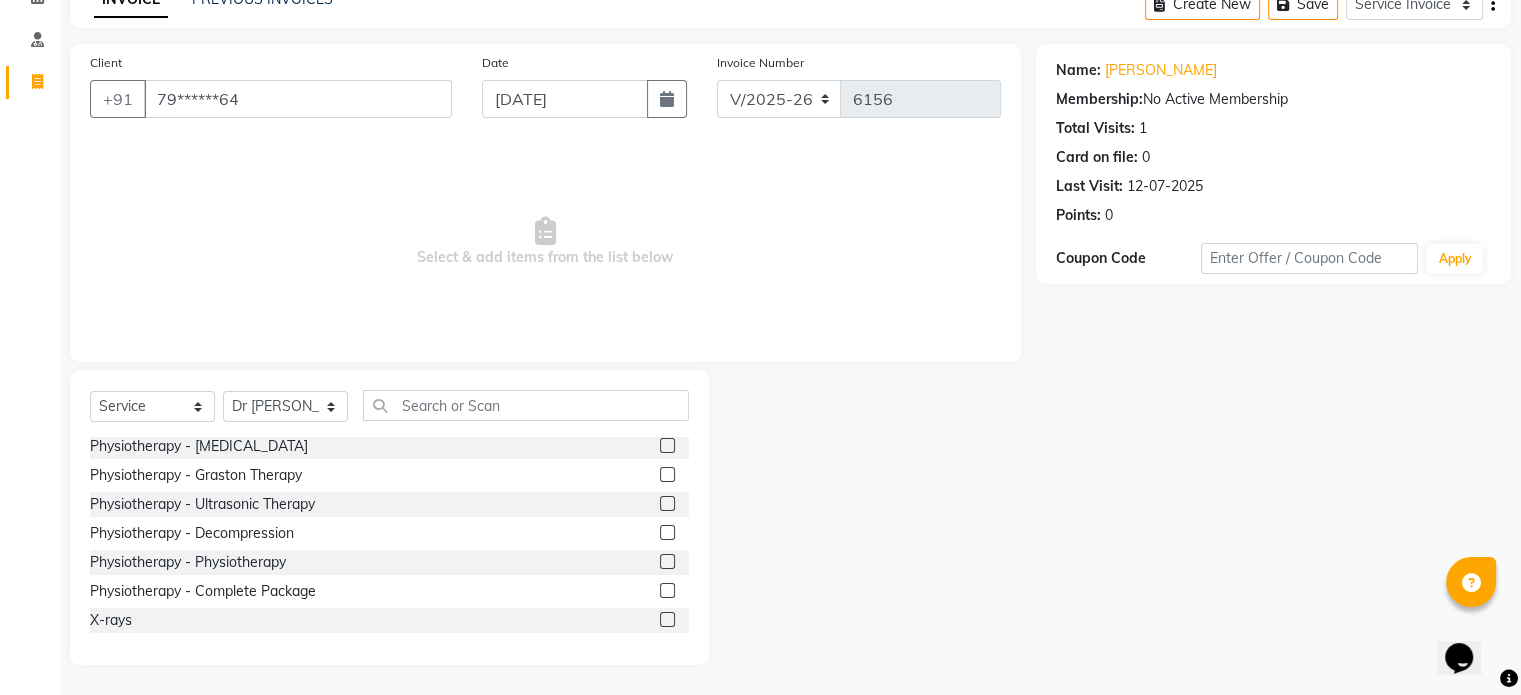 click 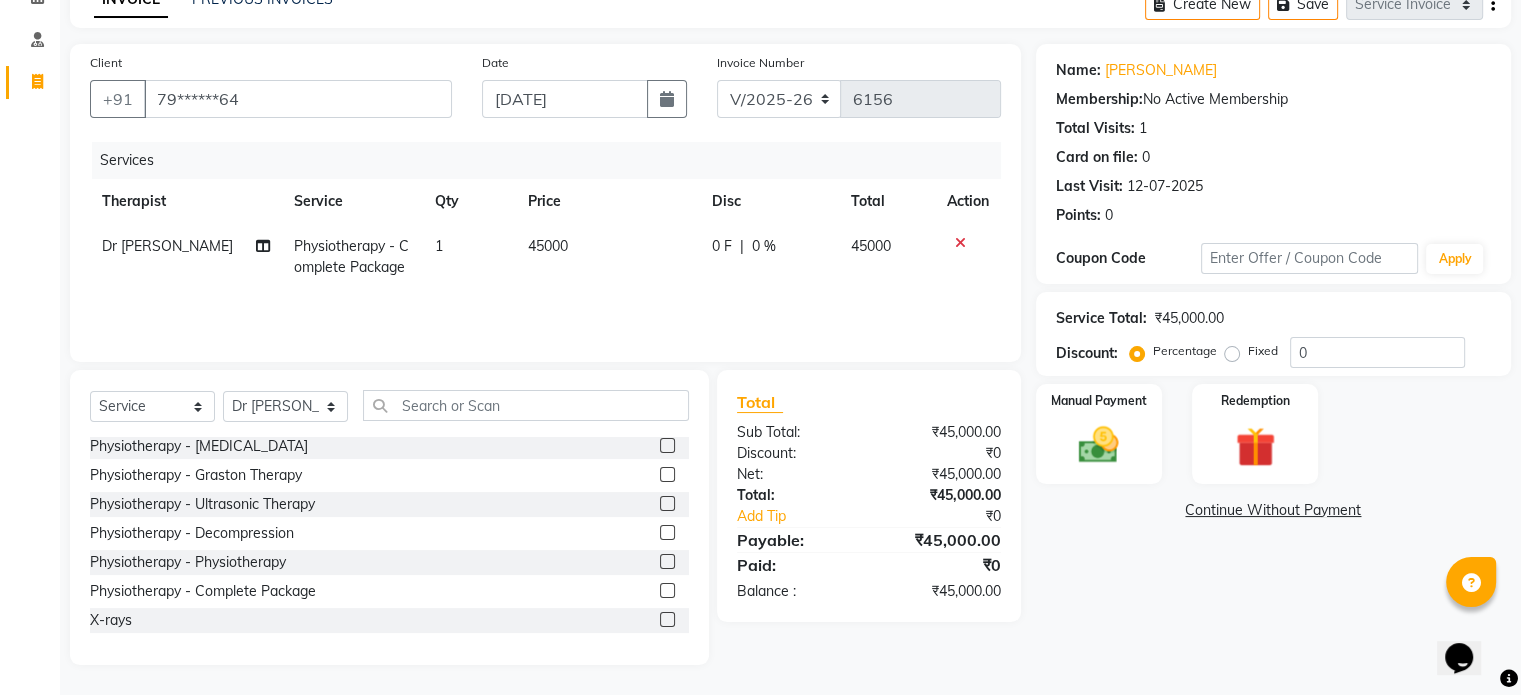 click on "45000" 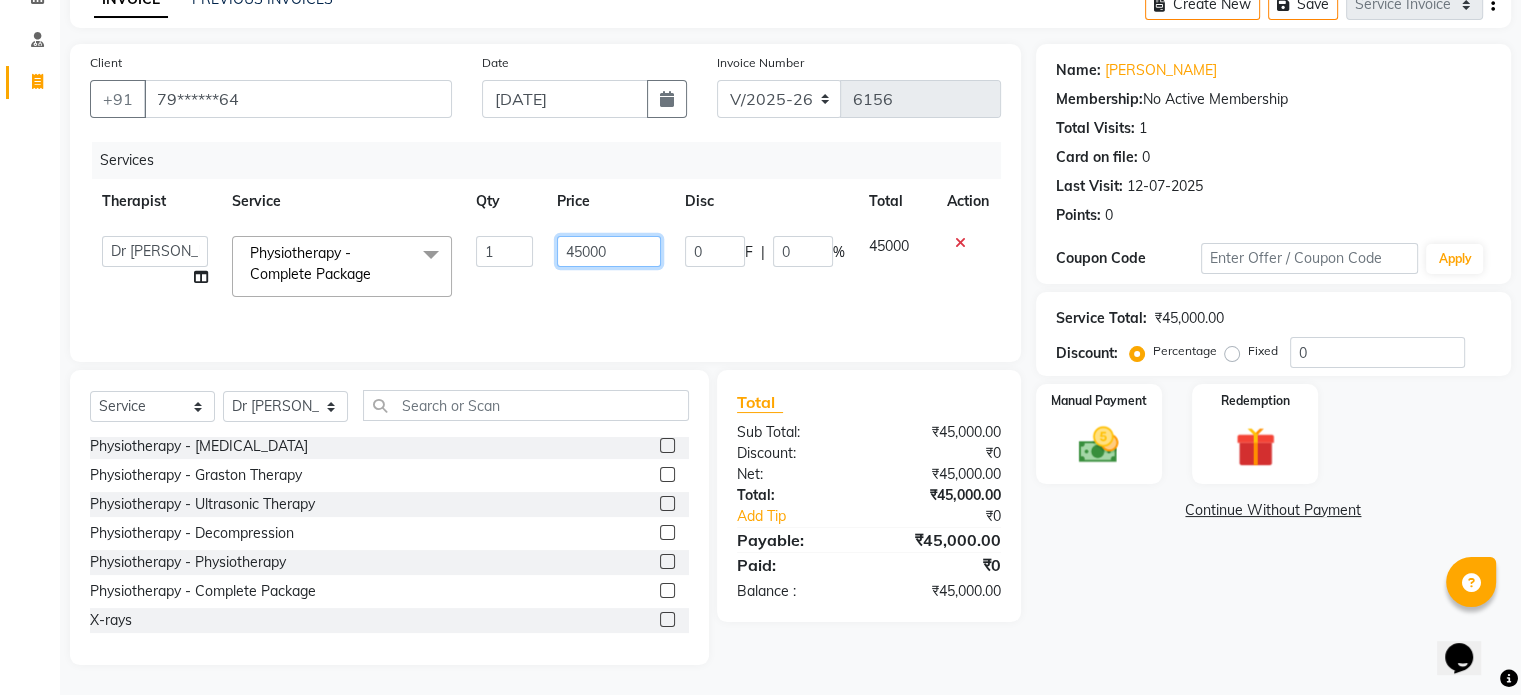 click on "45000" 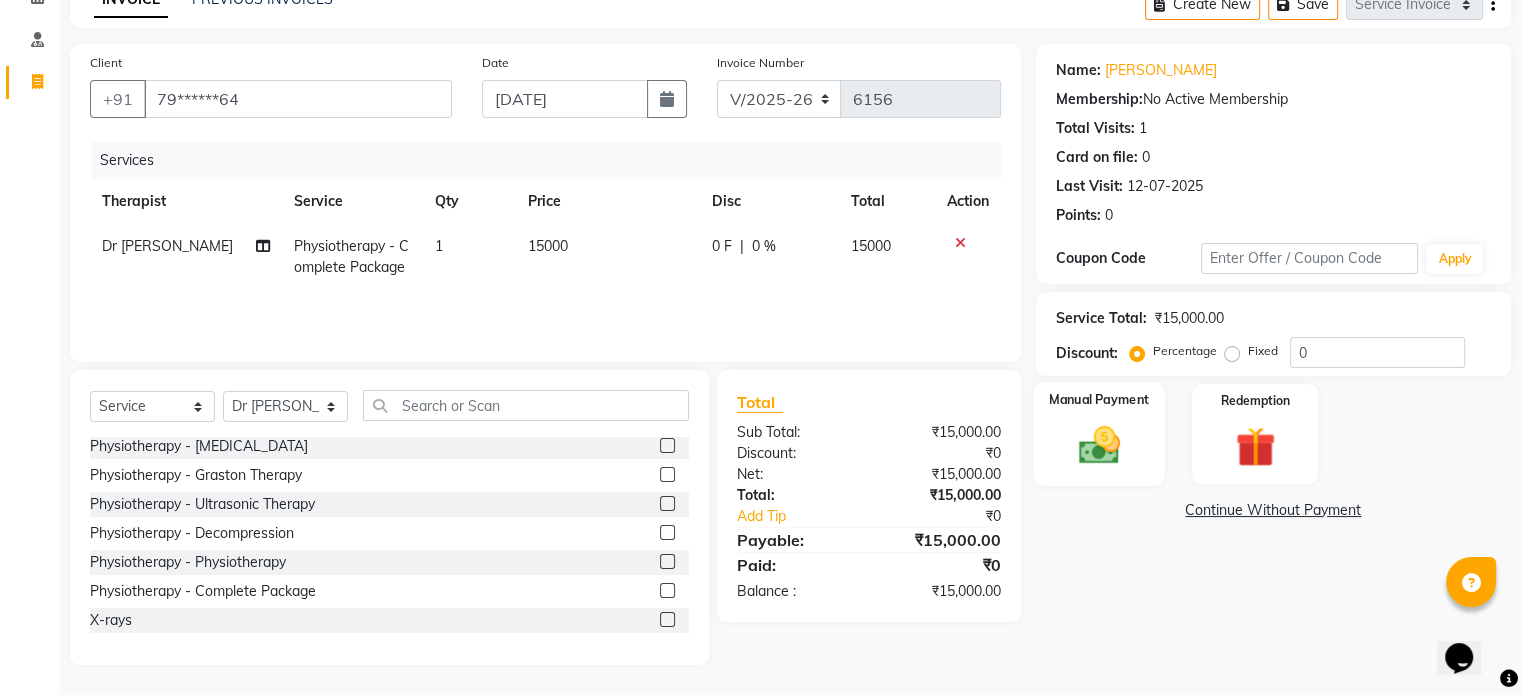 click 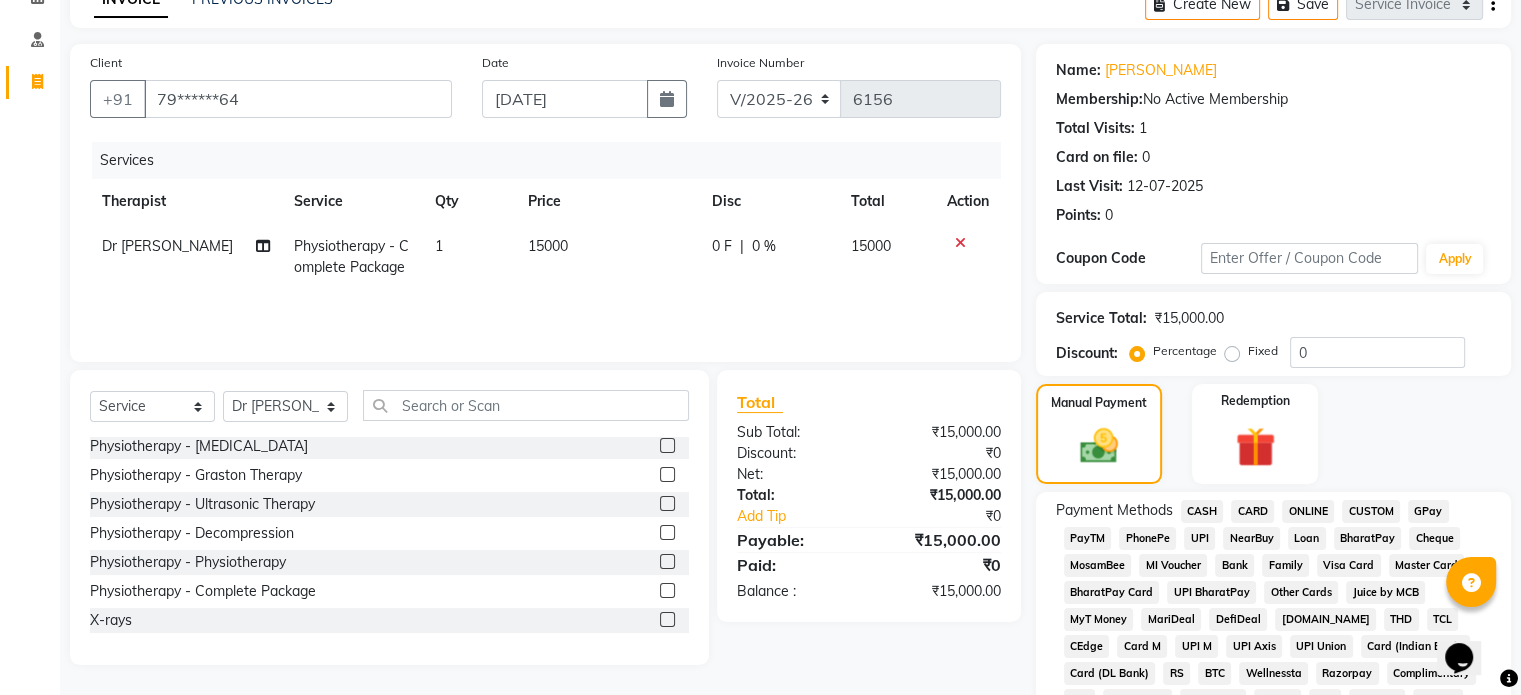 click on "UPI" 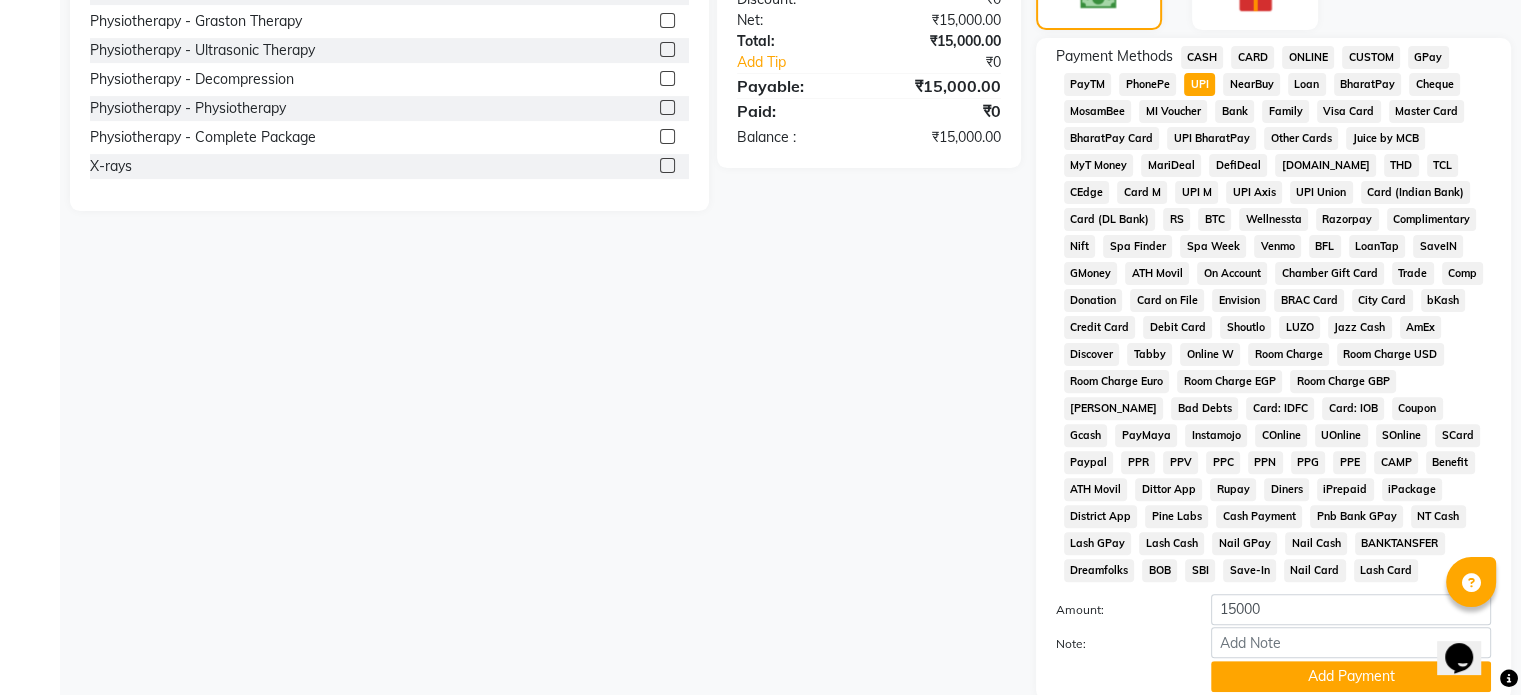 scroll, scrollTop: 652, scrollLeft: 0, axis: vertical 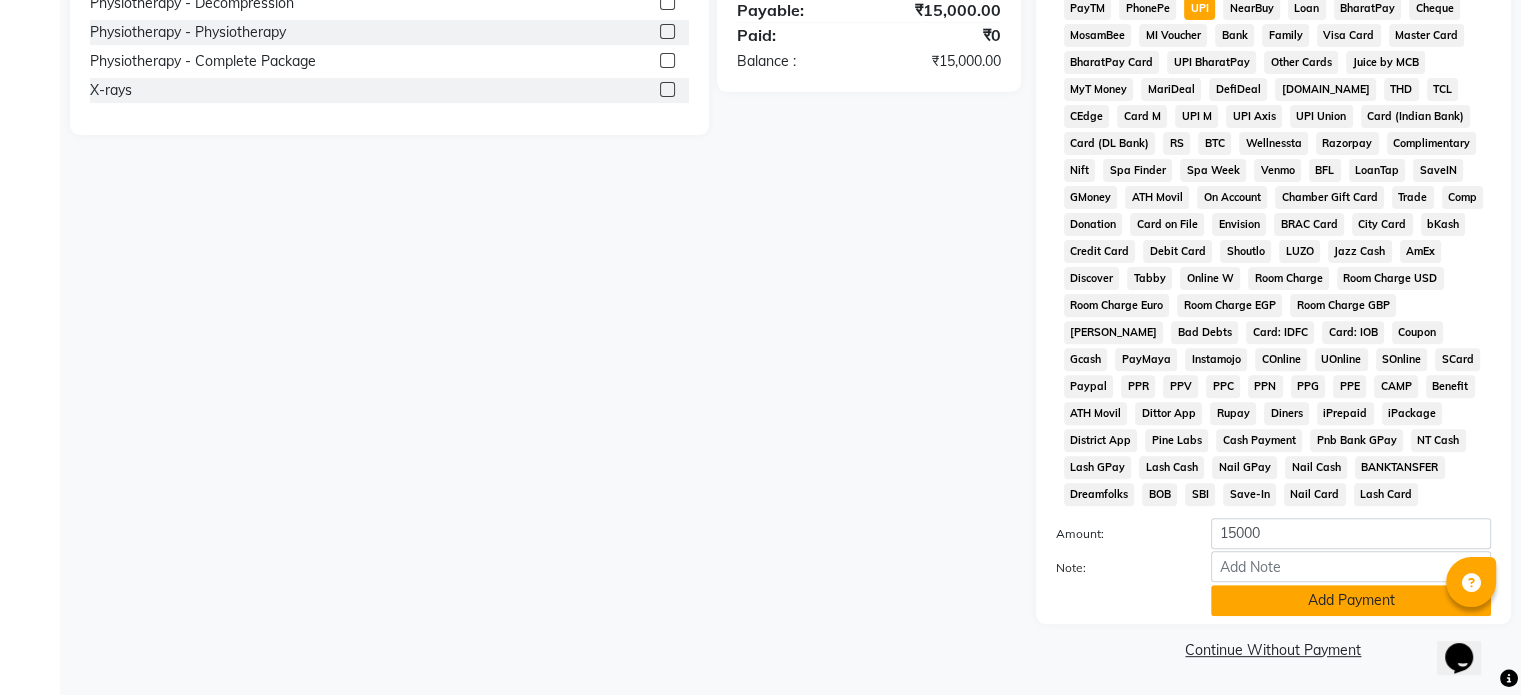 click on "Add Payment" 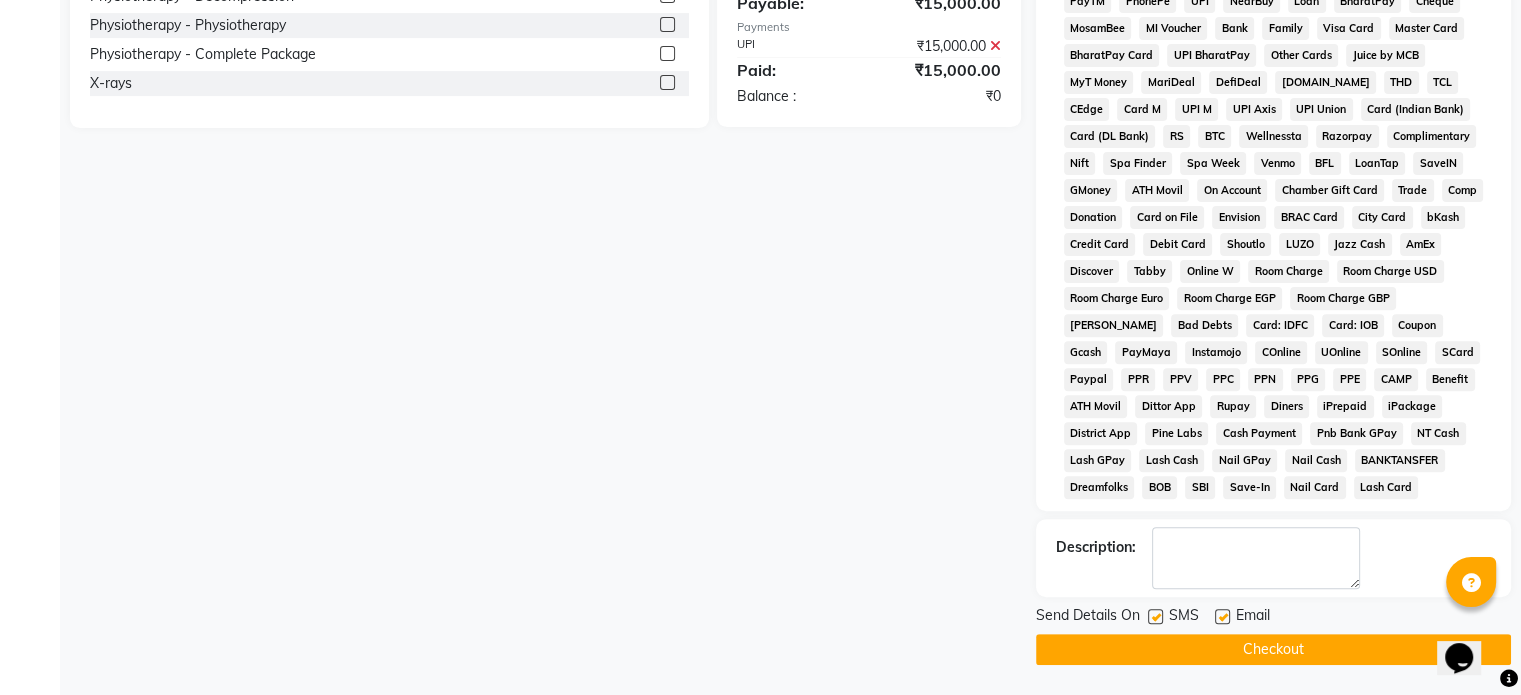 click on "Email" 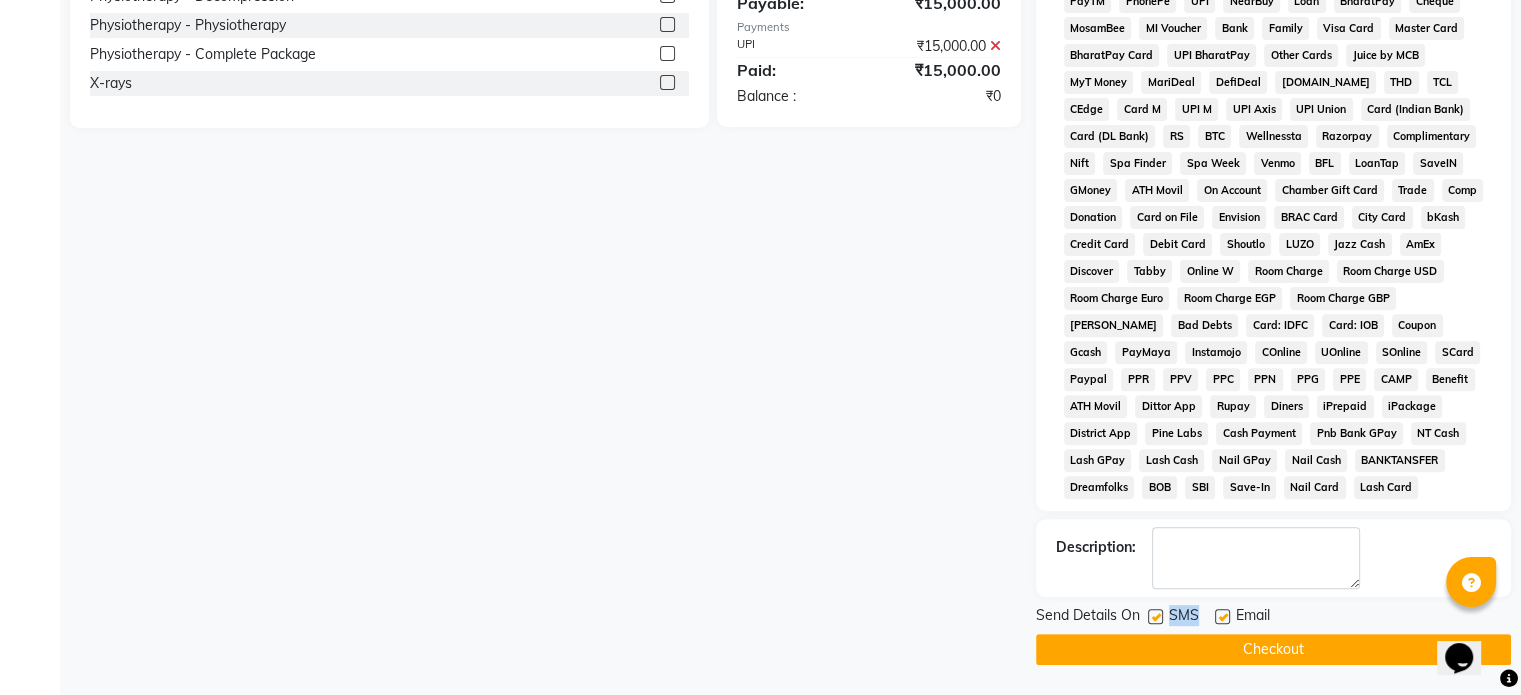 drag, startPoint x: 1222, startPoint y: 626, endPoint x: 1158, endPoint y: 627, distance: 64.00781 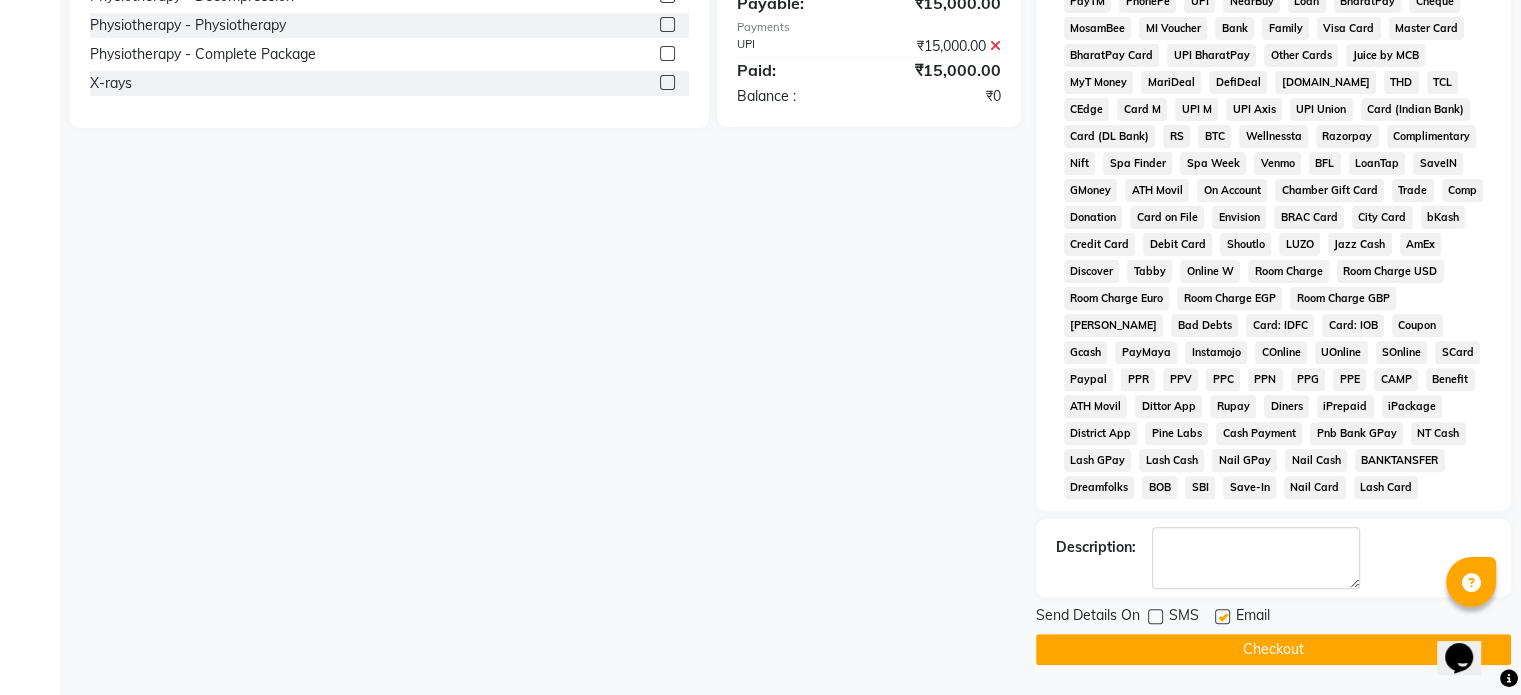 click 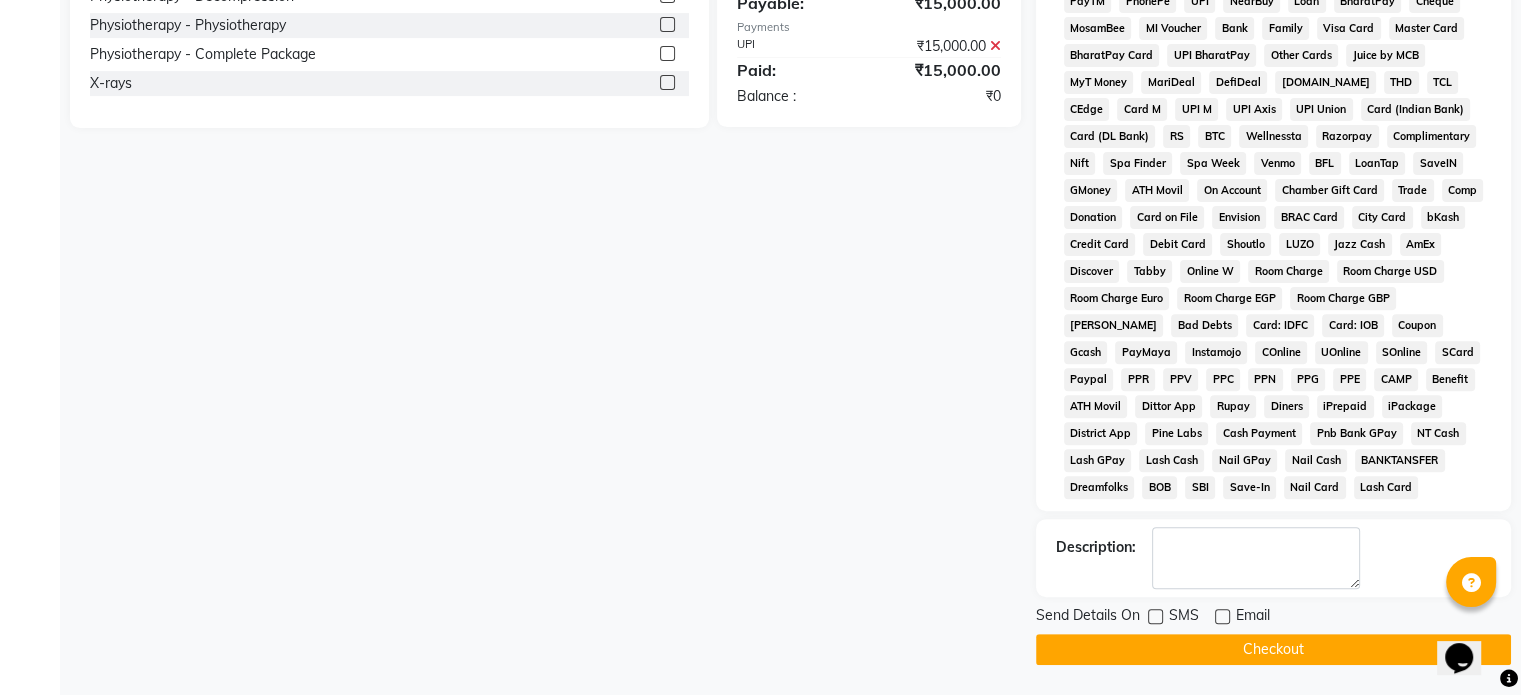 click on "Checkout" 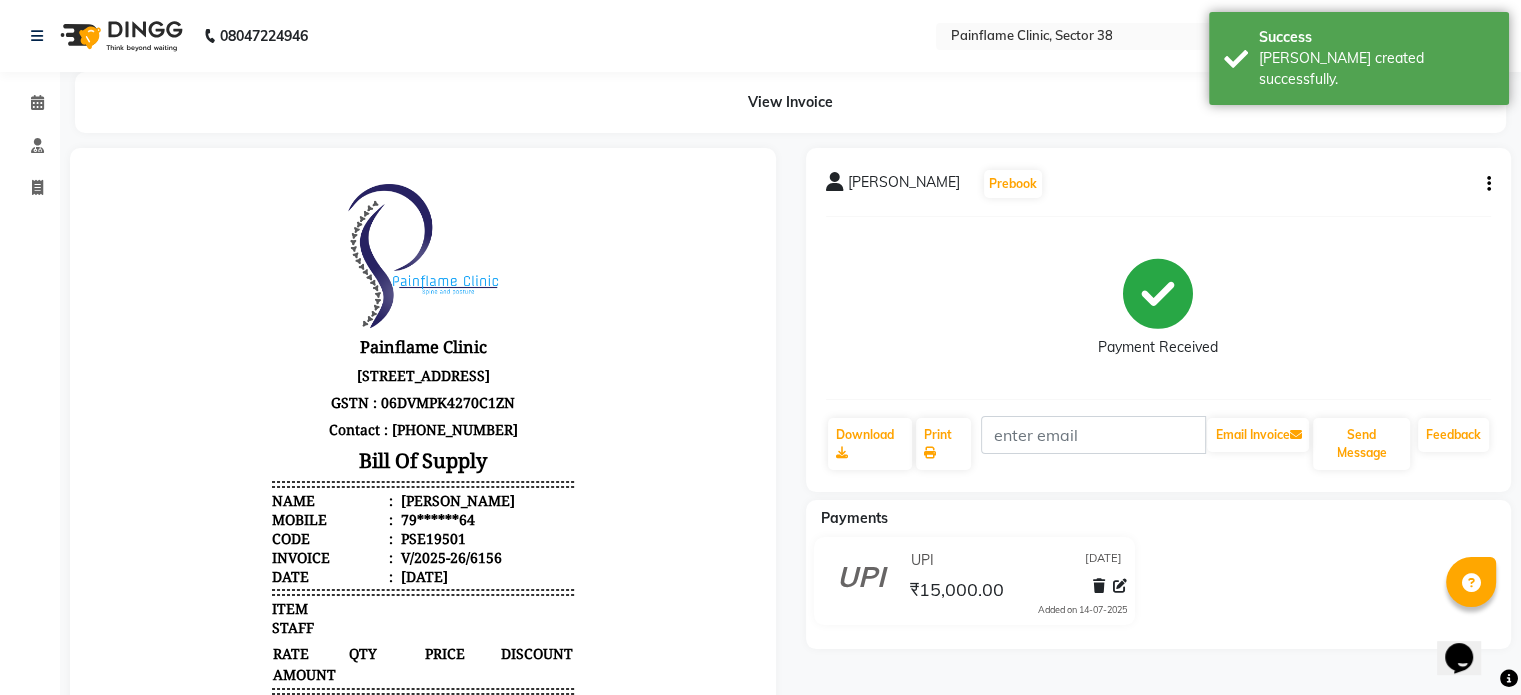 scroll, scrollTop: 0, scrollLeft: 0, axis: both 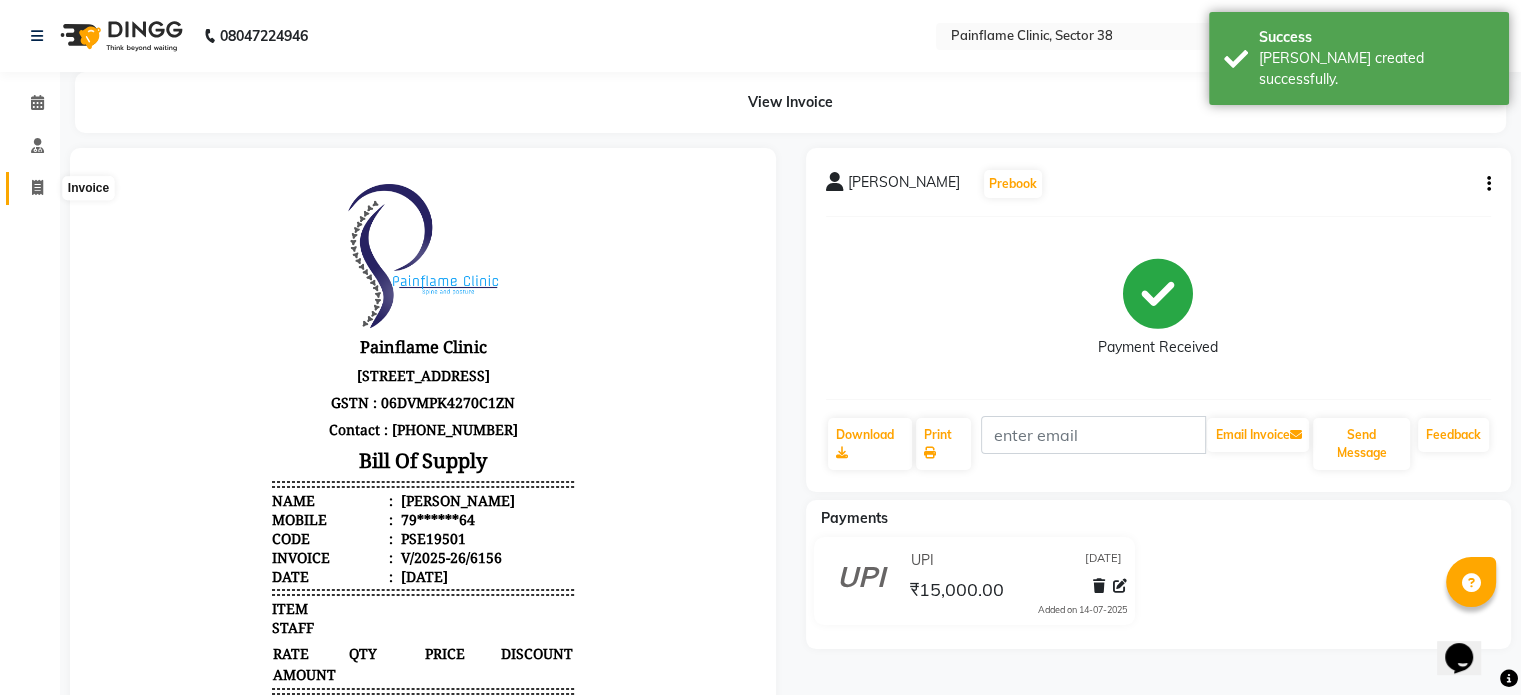 click 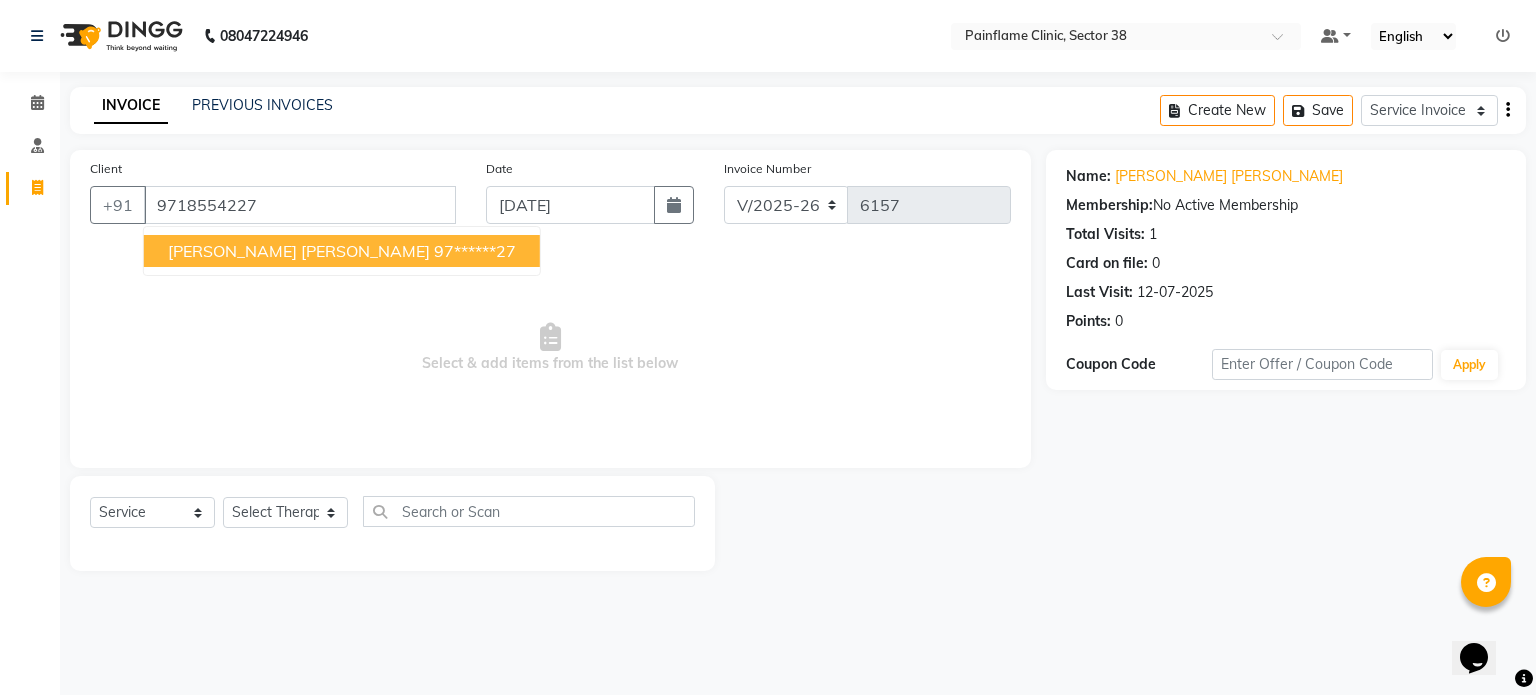 click on "Select & add items from the list below" at bounding box center [550, 348] 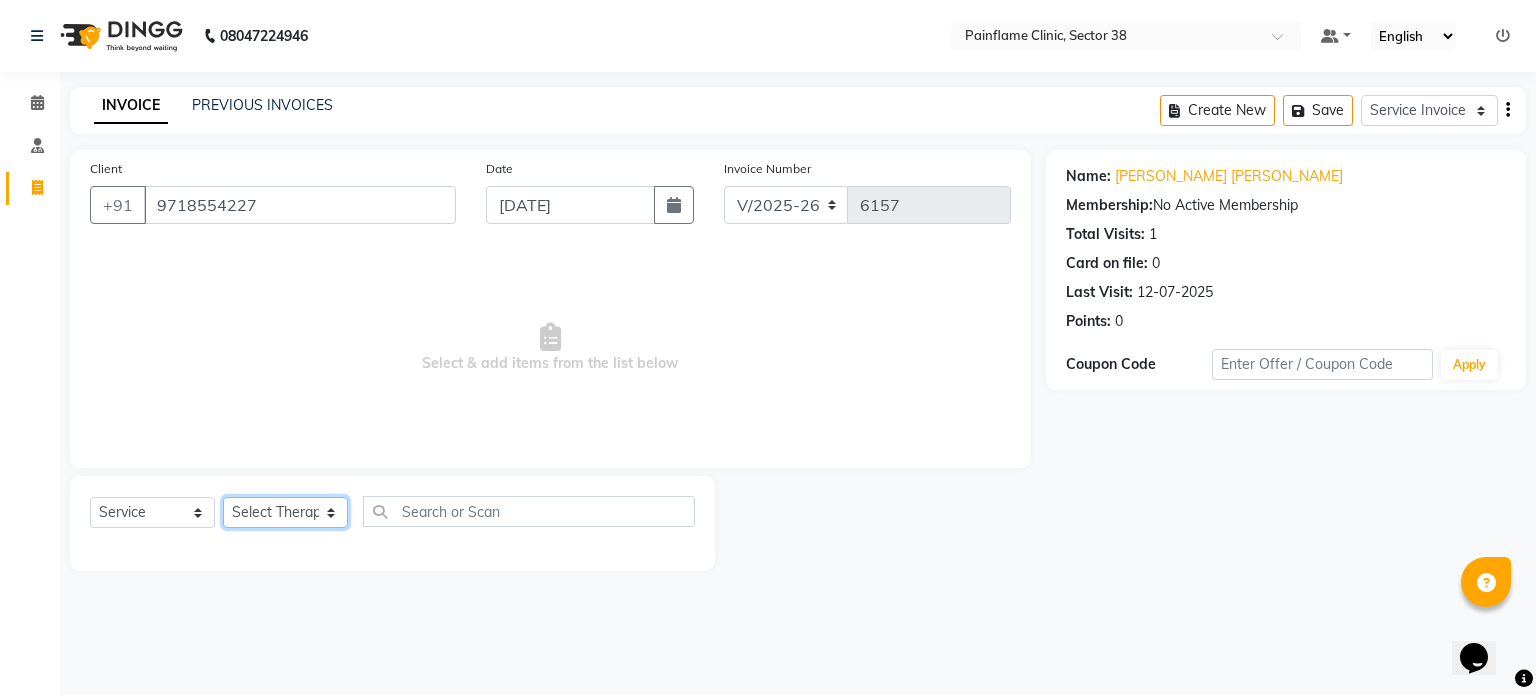 click on "Select Therapist [PERSON_NAME] Dr [PERSON_NAME] [PERSON_NAME] Dr [PERSON_NAME] Dr. Suraj [PERSON_NAME] [PERSON_NAME] [PERSON_NAME] [PERSON_NAME] Reception 1  Reception 2 Reception 3" 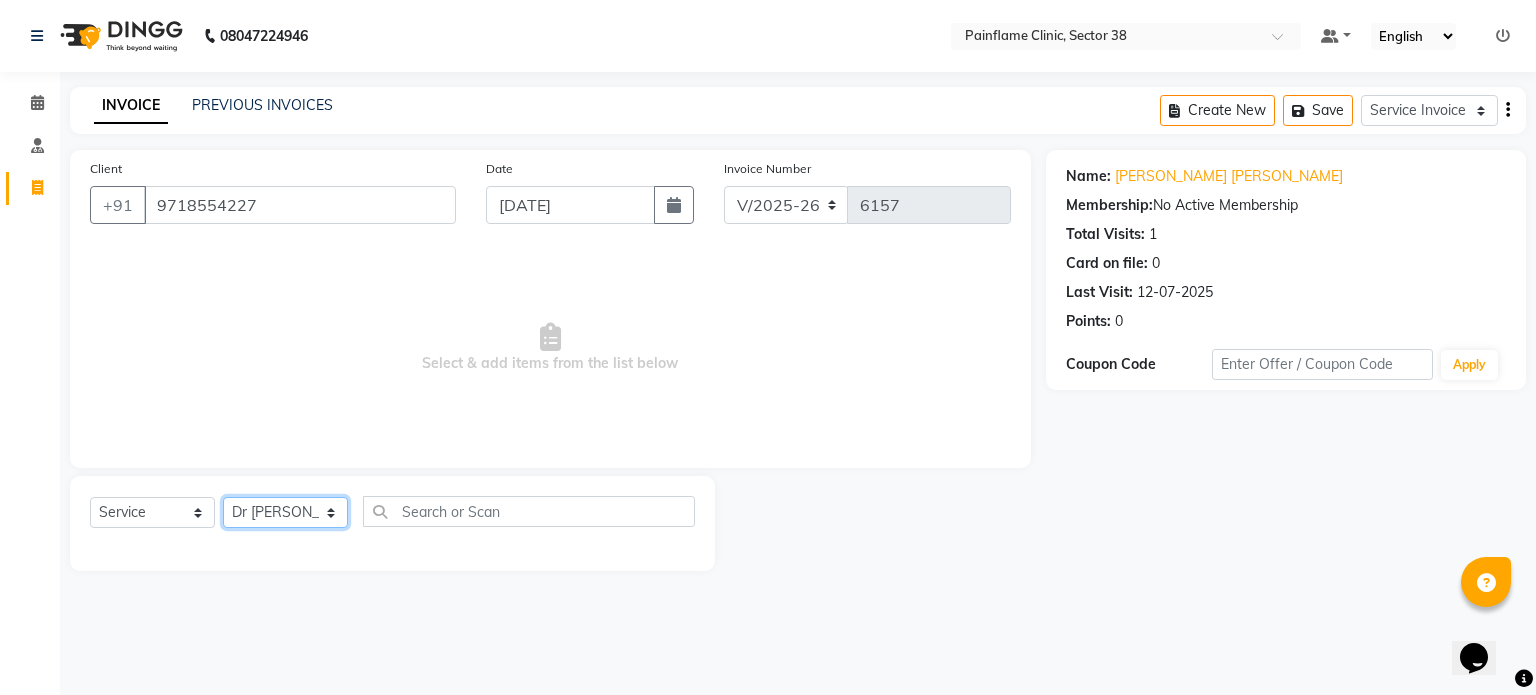 click on "Select Therapist [PERSON_NAME] Dr [PERSON_NAME] [PERSON_NAME] Dr [PERSON_NAME] Dr. Suraj [PERSON_NAME] [PERSON_NAME] [PERSON_NAME] [PERSON_NAME] Reception 1  Reception 2 Reception 3" 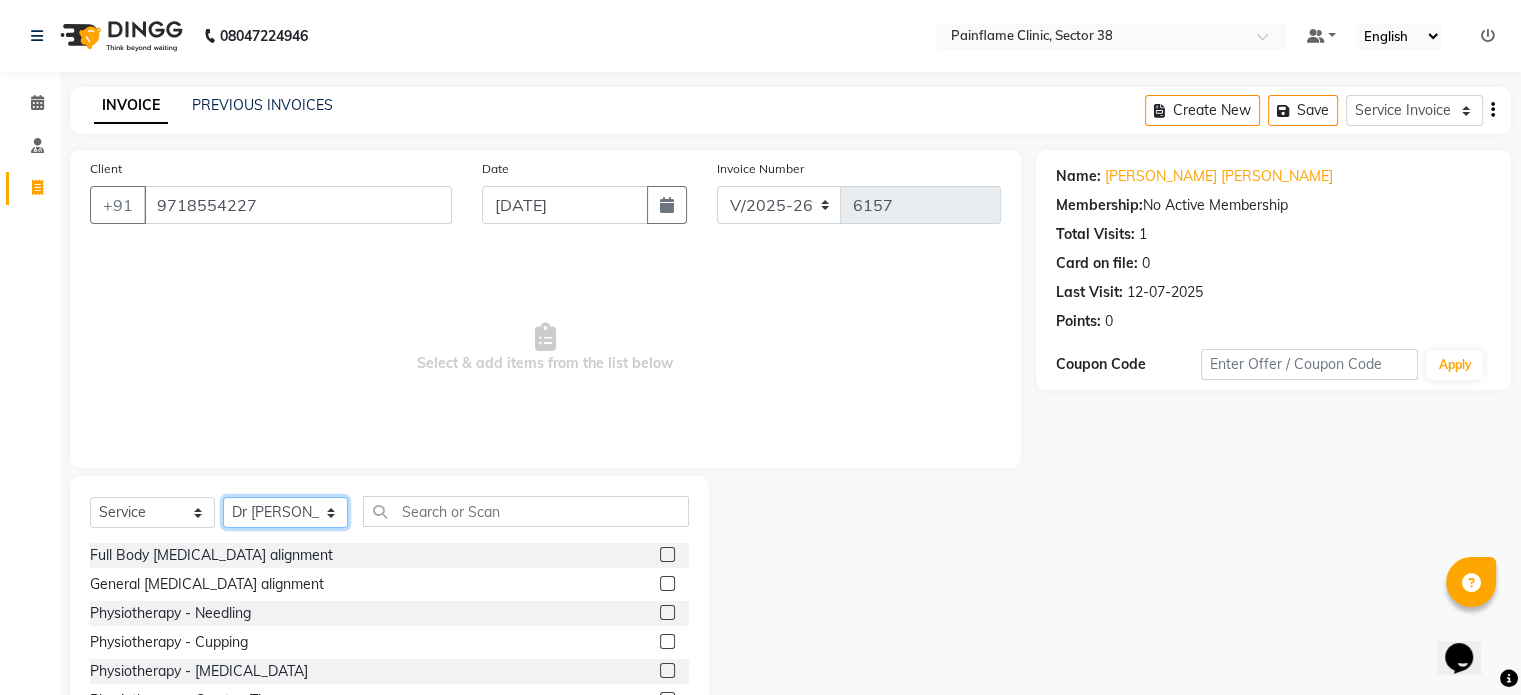 scroll, scrollTop: 119, scrollLeft: 0, axis: vertical 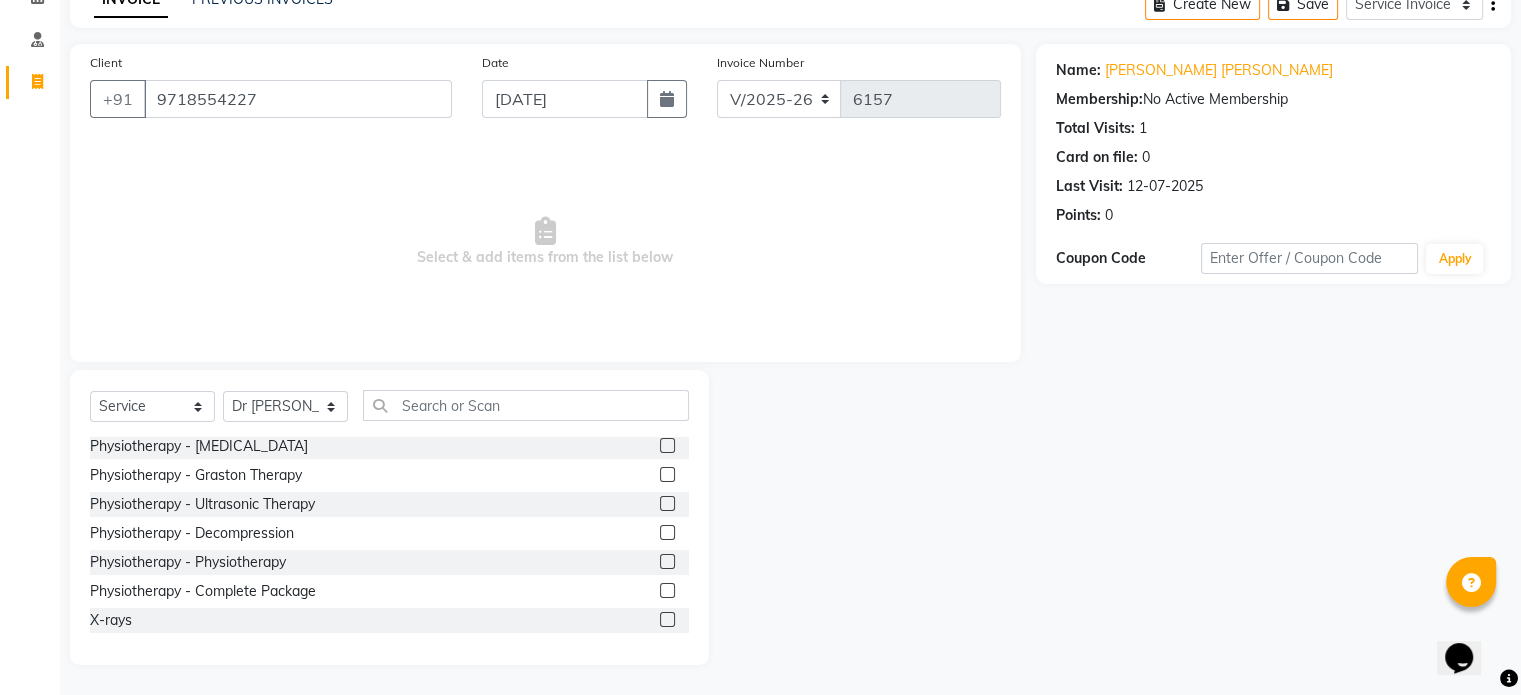 click 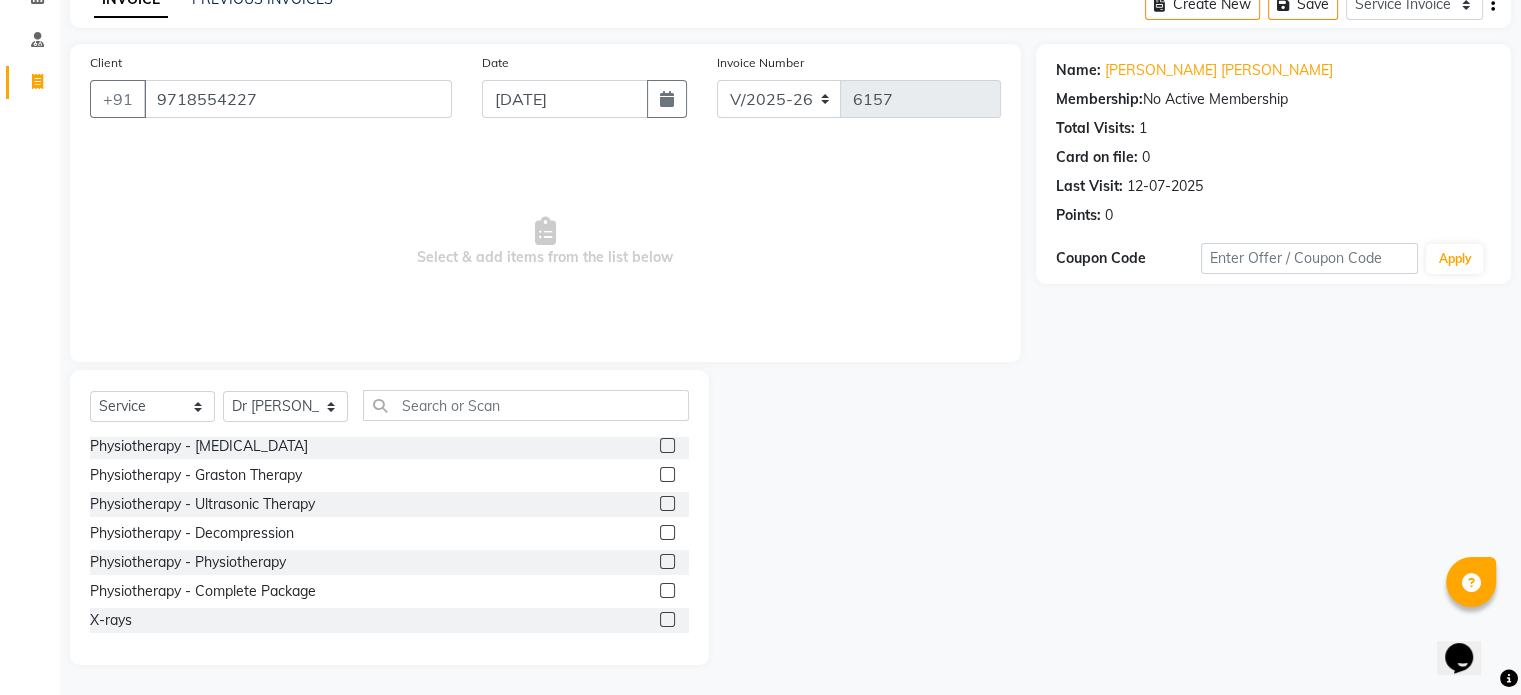 click at bounding box center [666, 591] 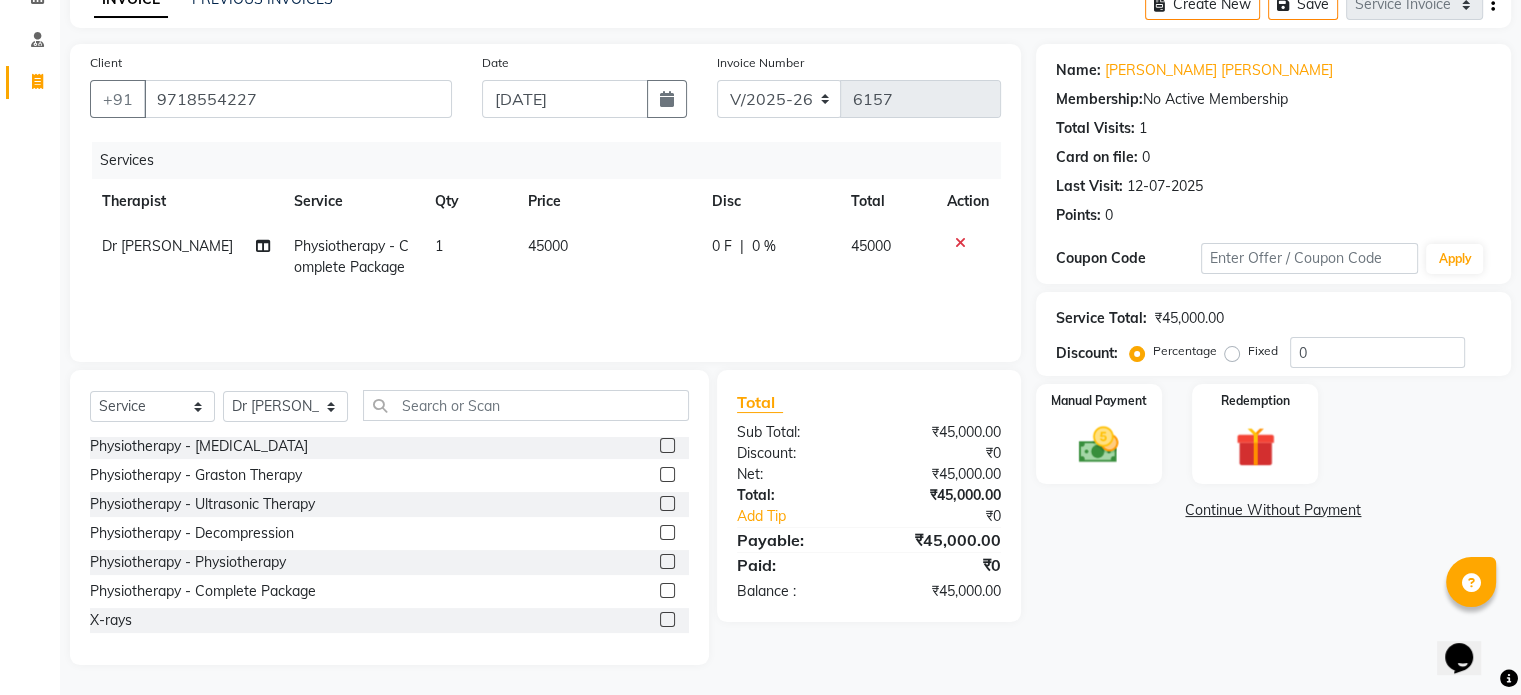 click on "45000" 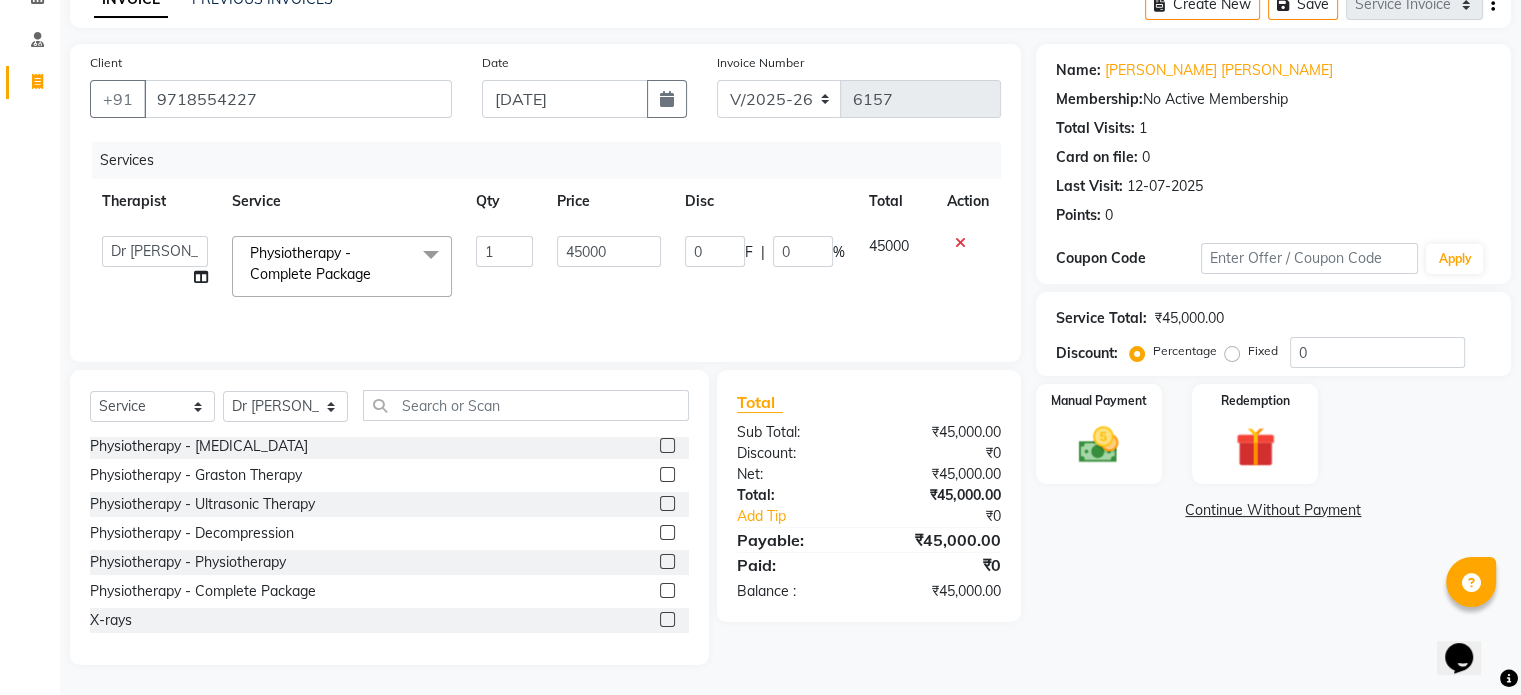 click on "45000" 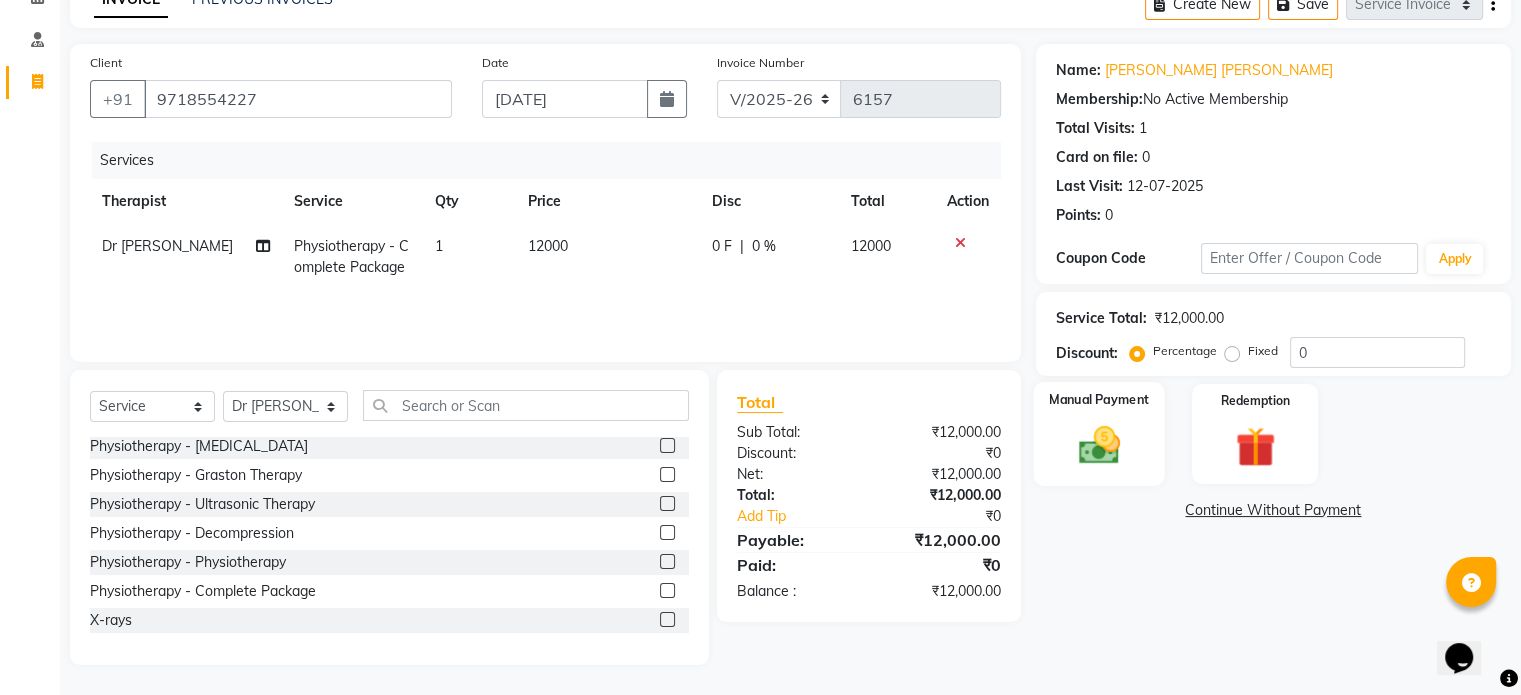 click 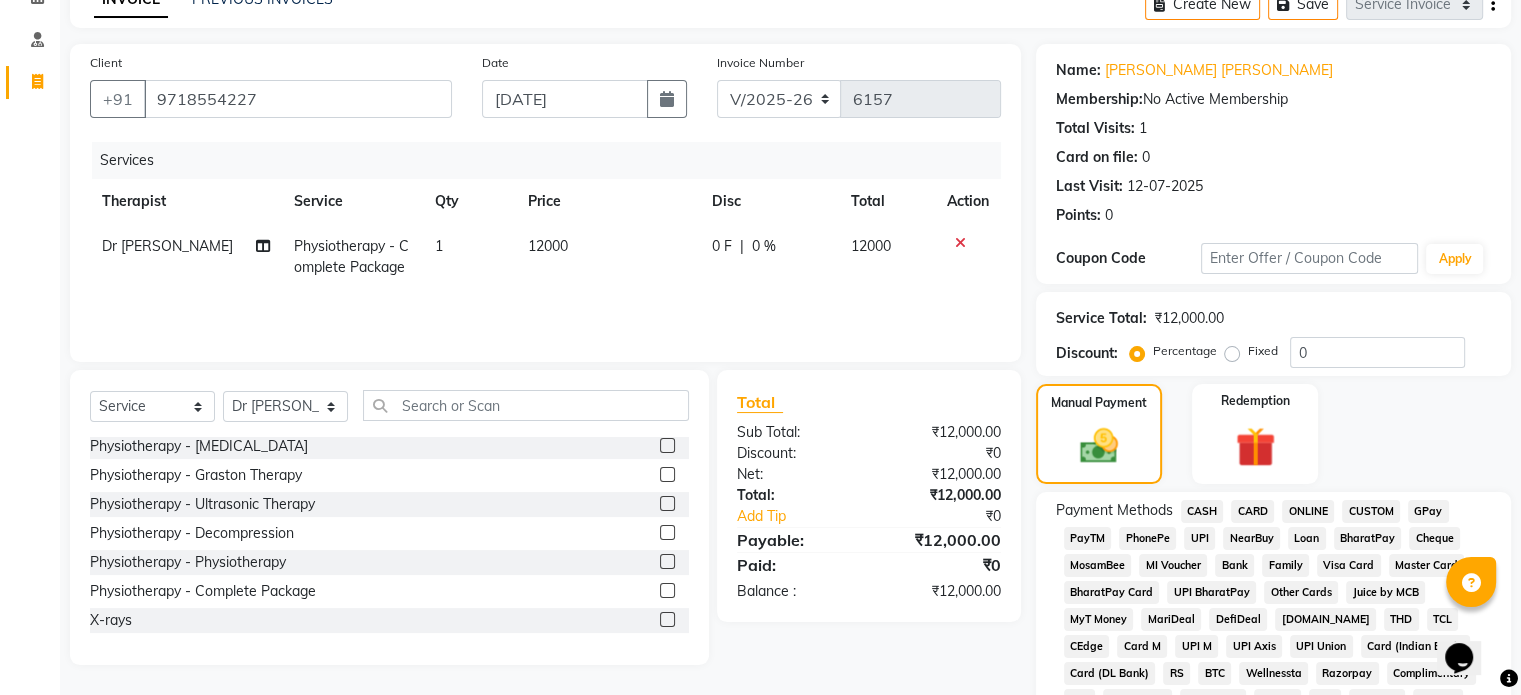 click on "UPI" 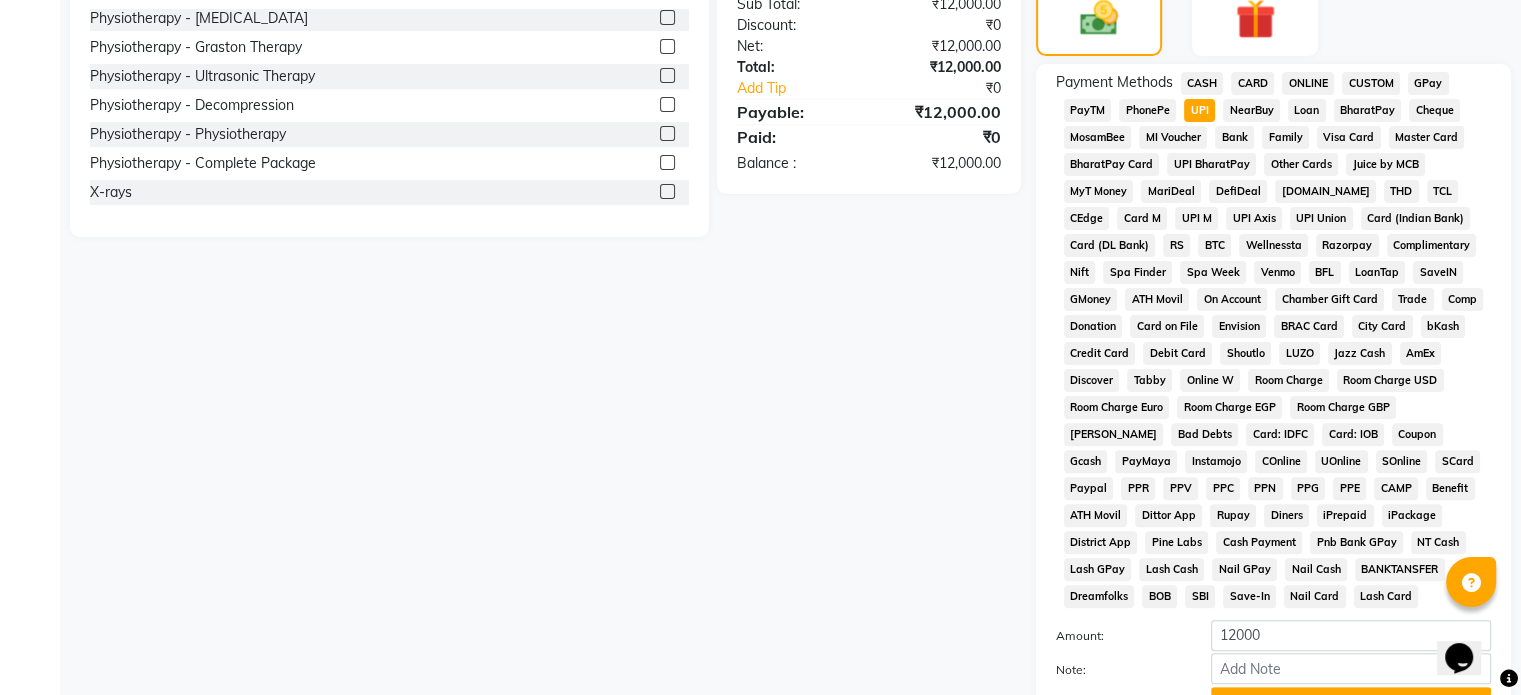 scroll, scrollTop: 652, scrollLeft: 0, axis: vertical 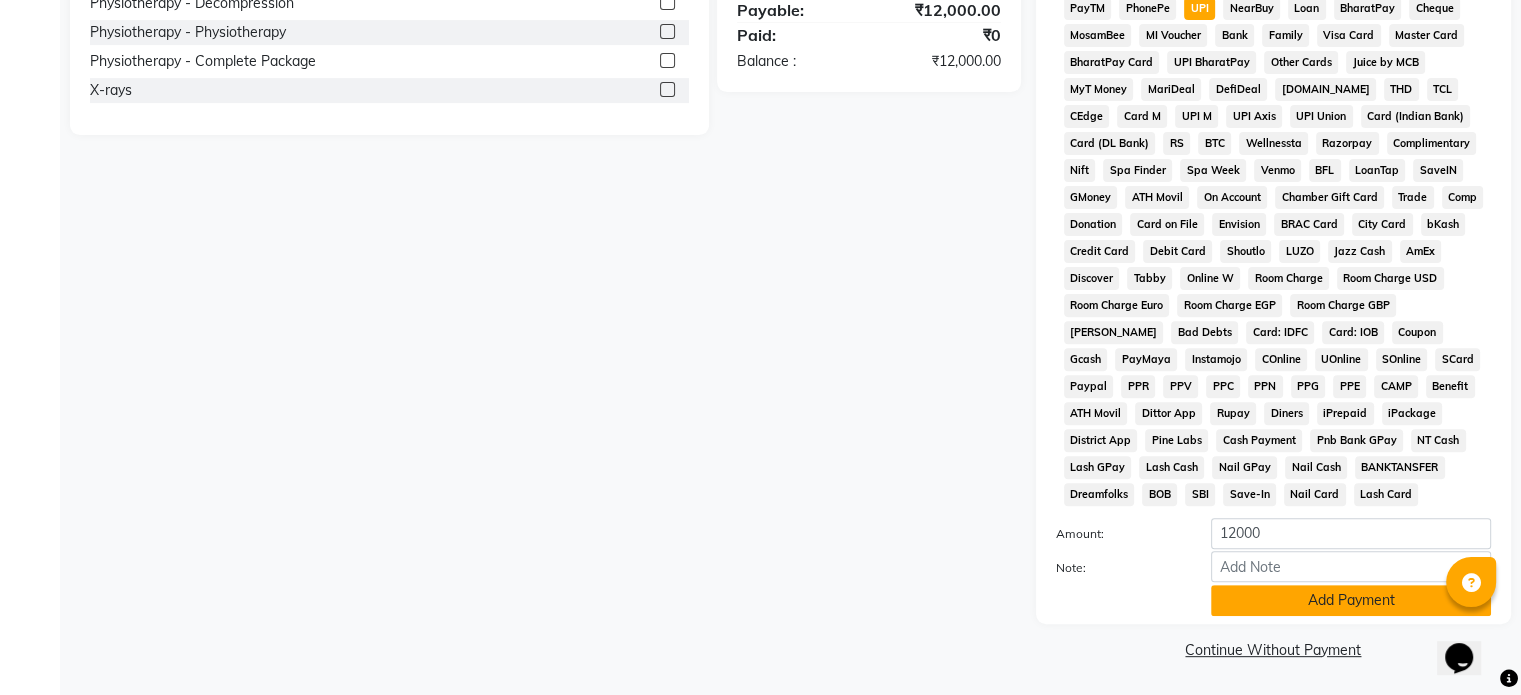 click on "Add Payment" 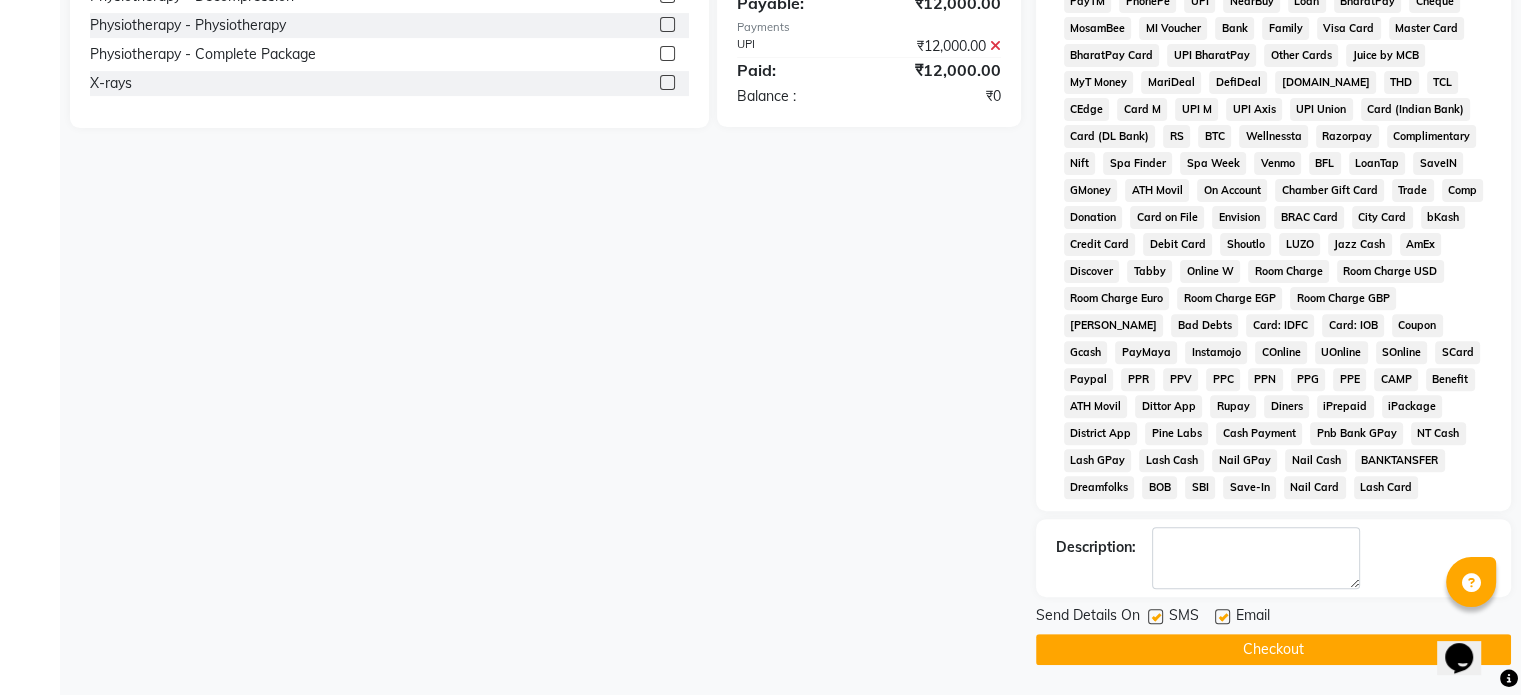 click 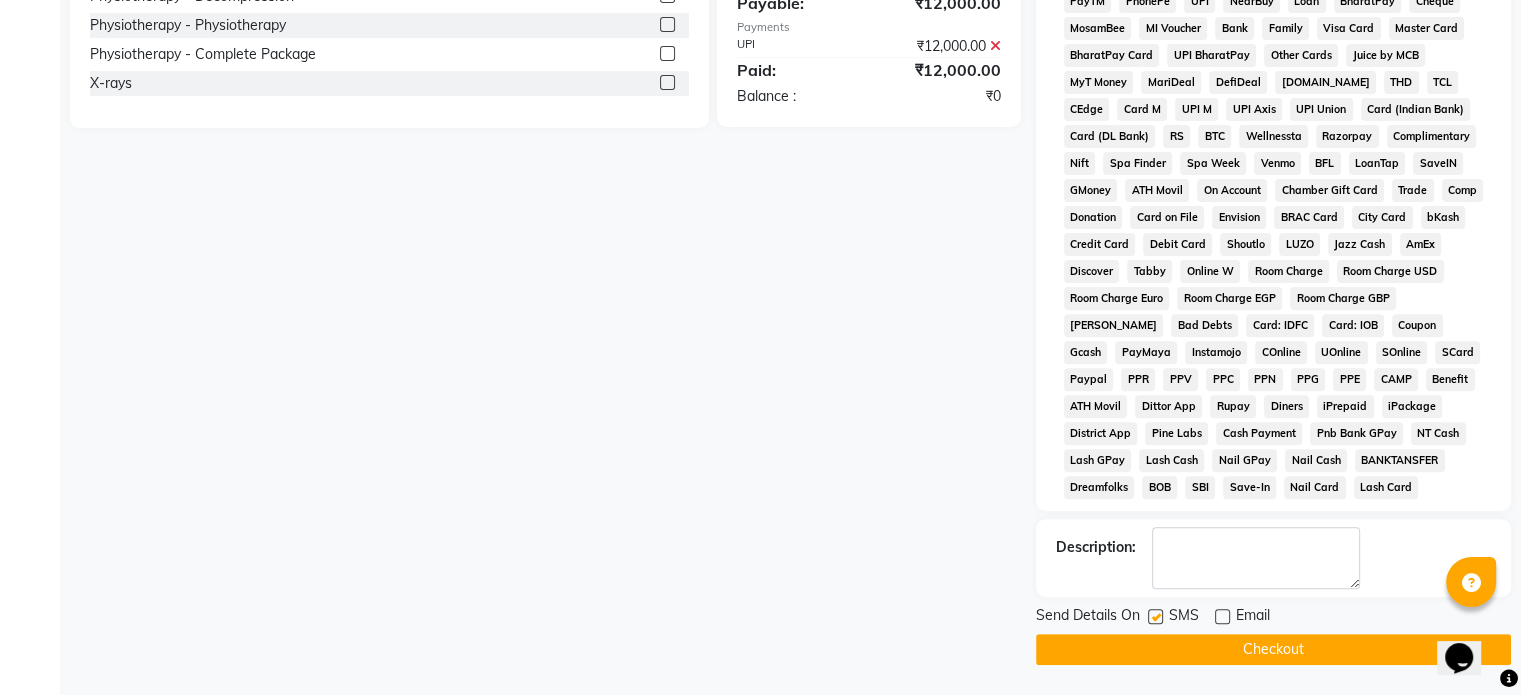 click 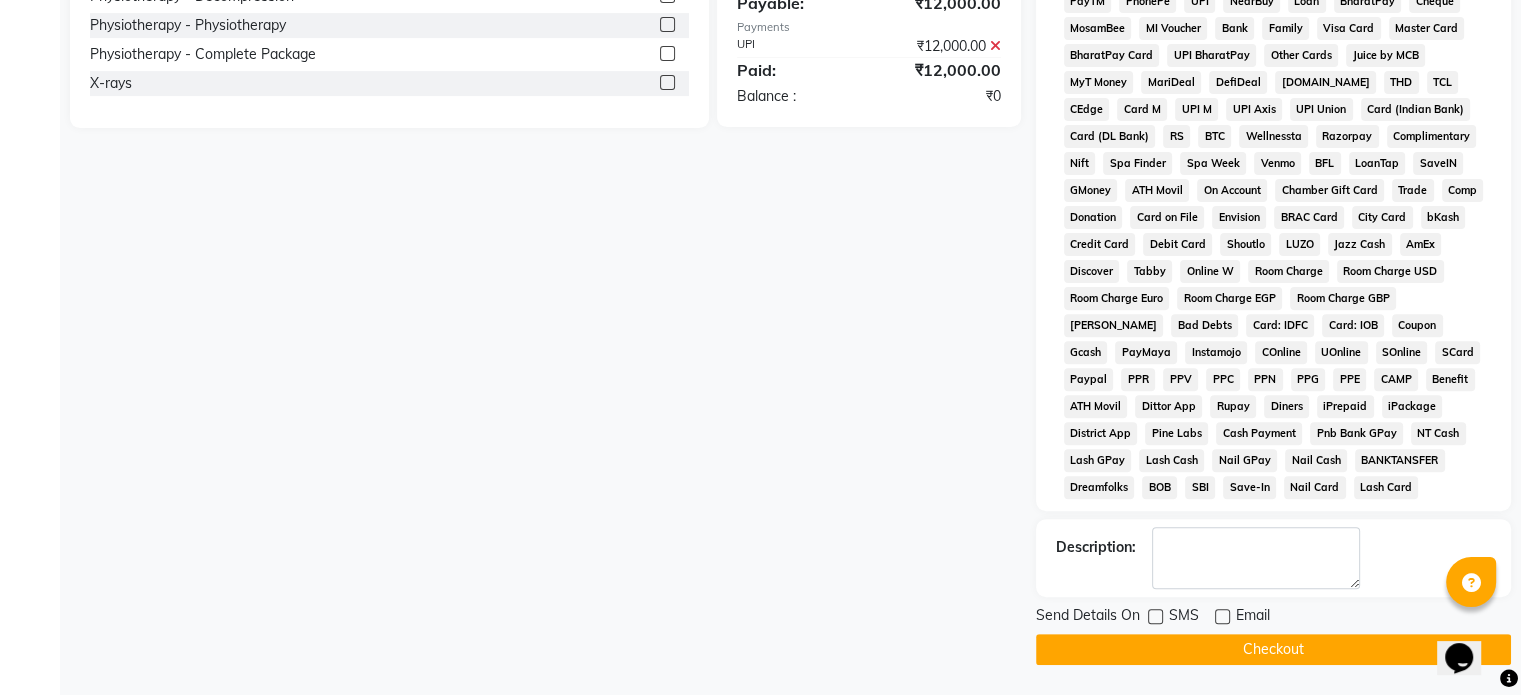 click on "Checkout" 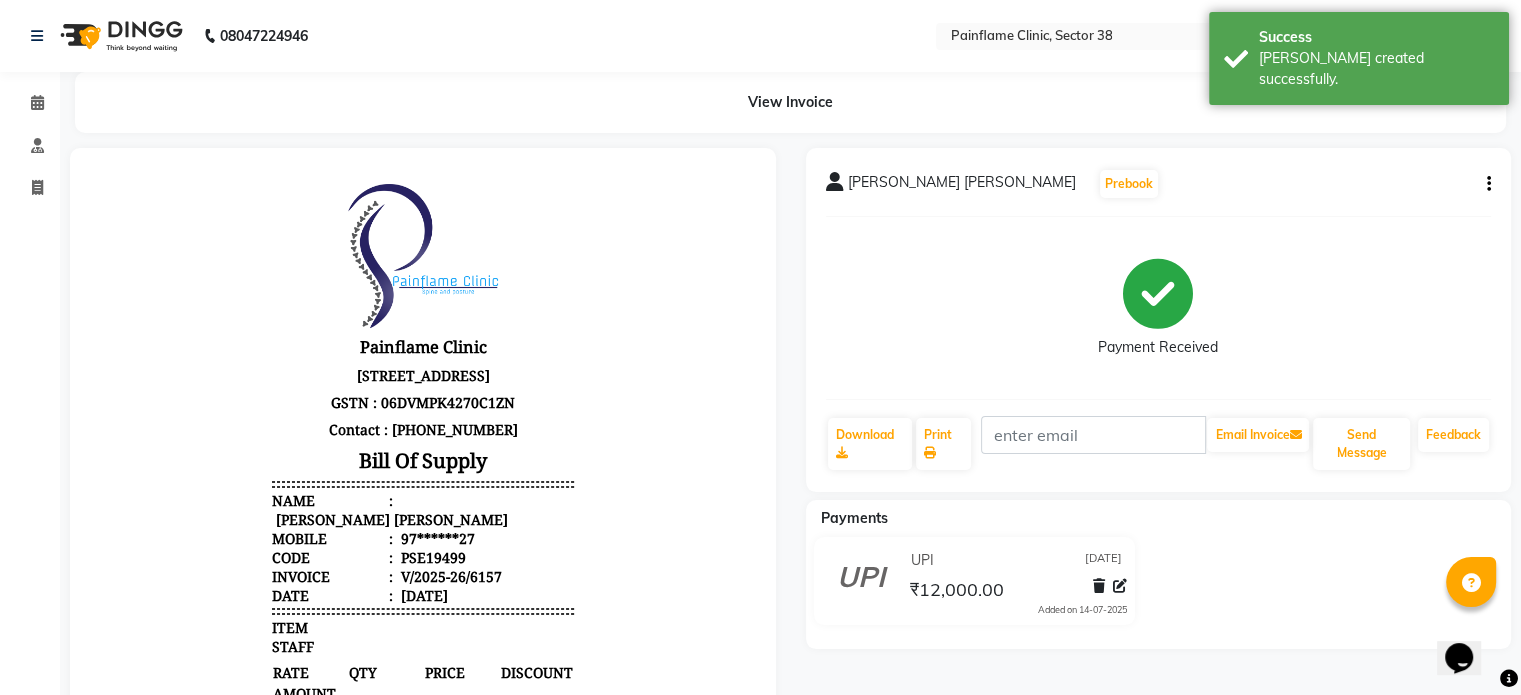scroll, scrollTop: 0, scrollLeft: 0, axis: both 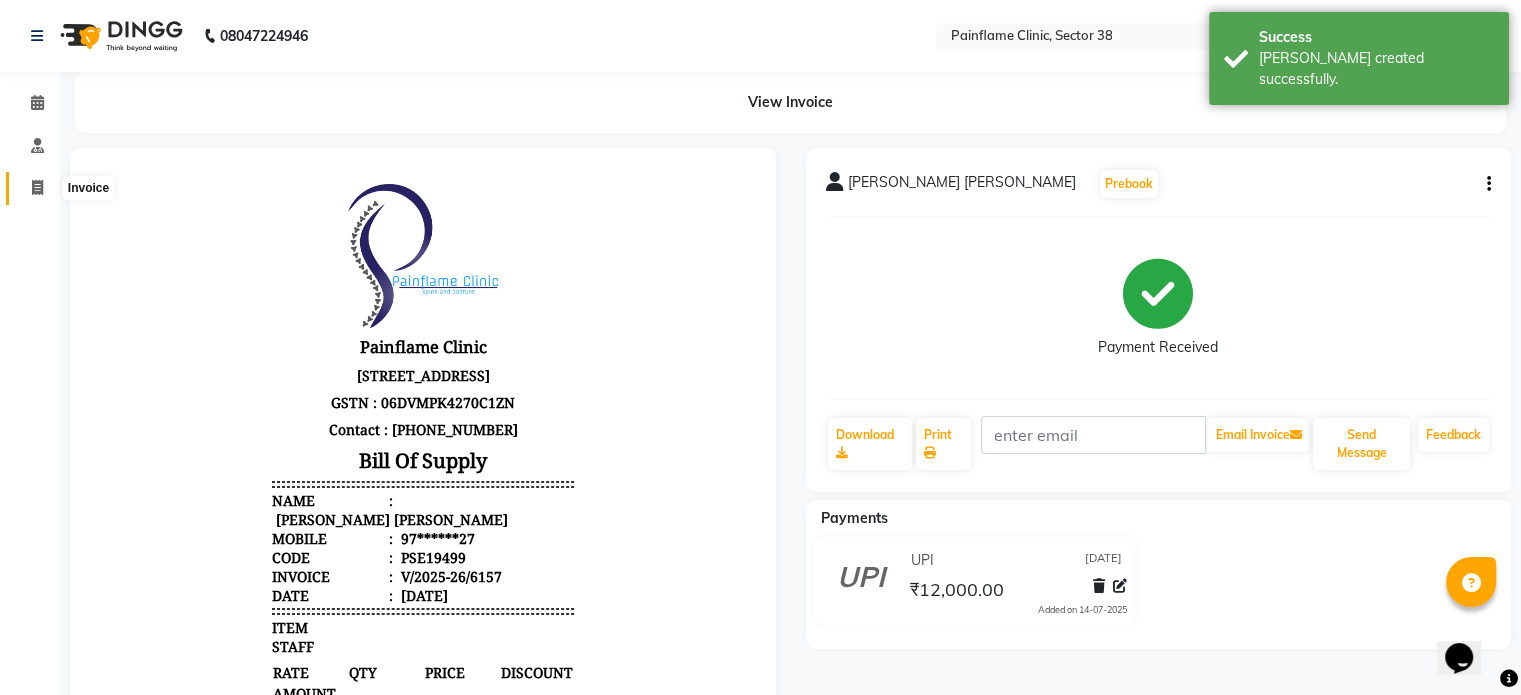 click 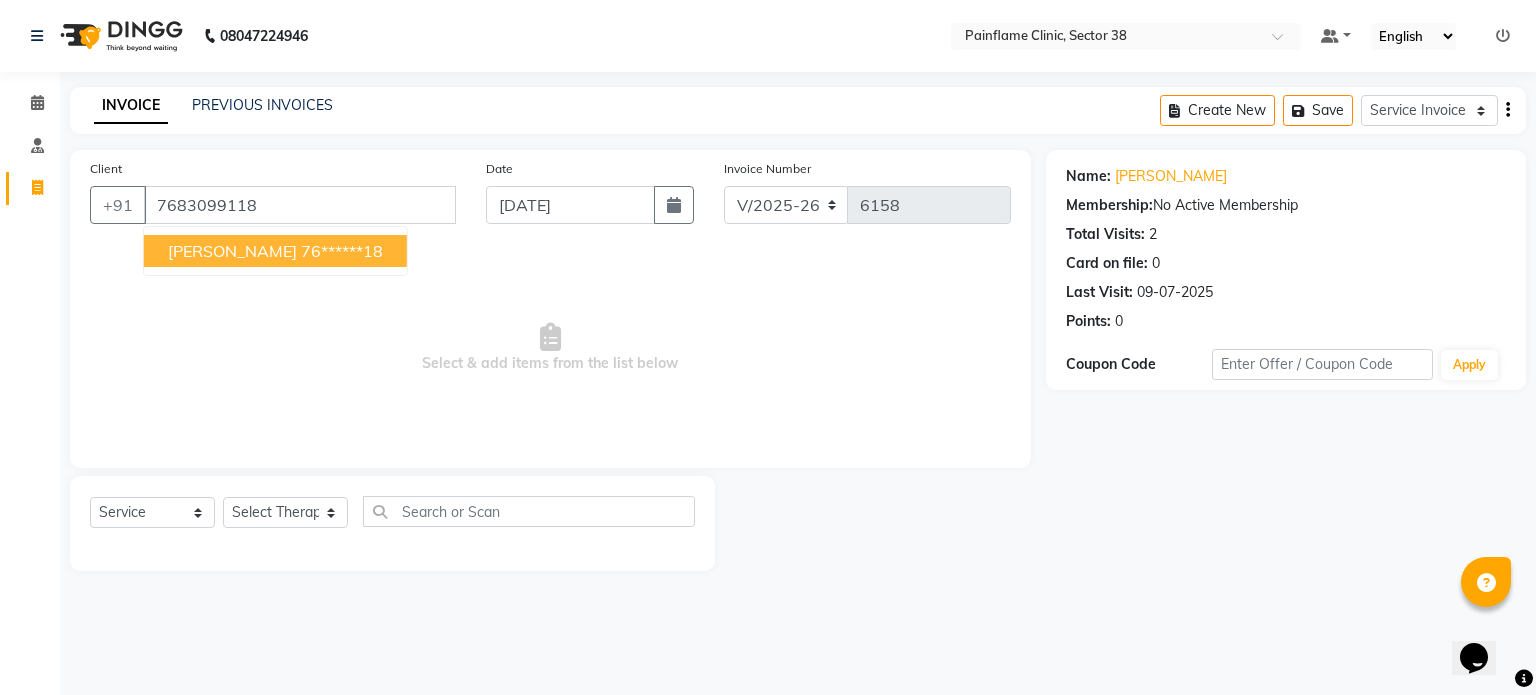 click on "76******18" at bounding box center [342, 251] 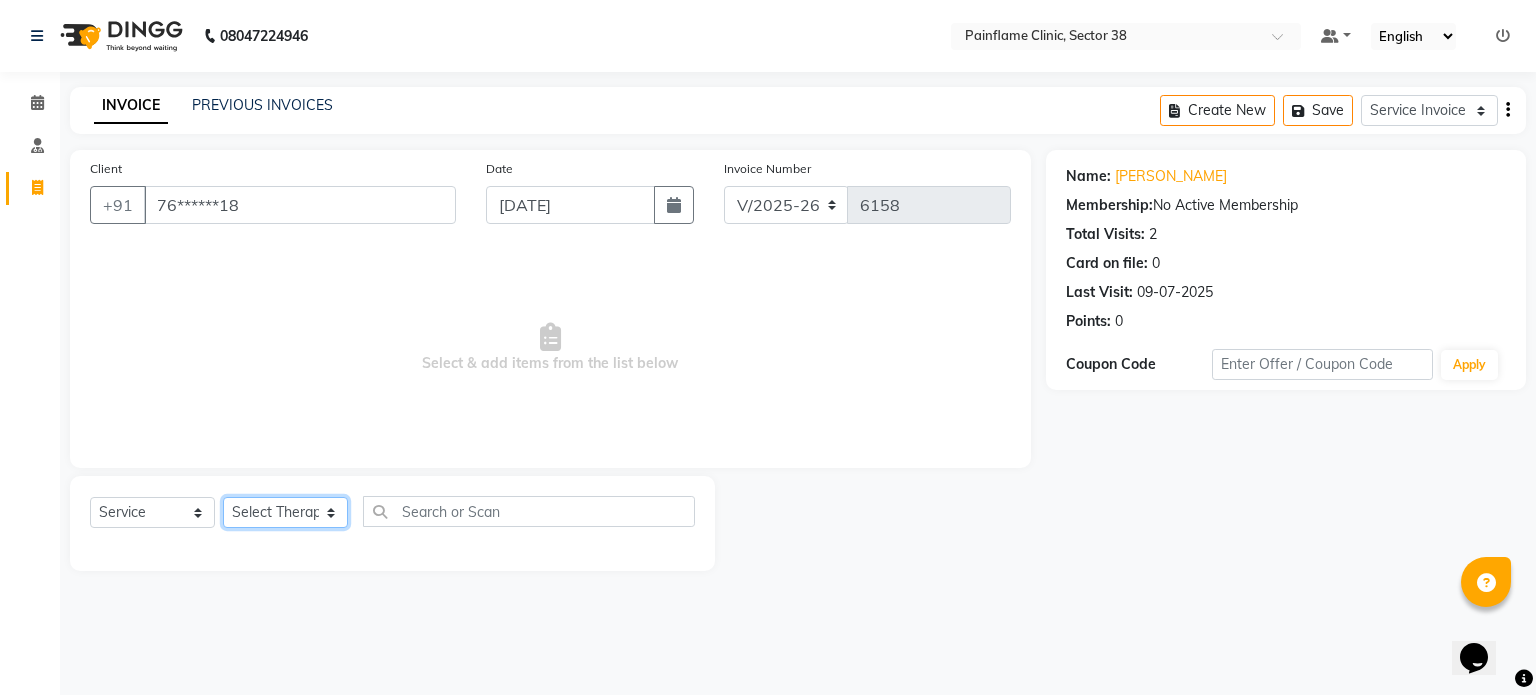 click on "Select Therapist [PERSON_NAME] Dr [PERSON_NAME] [PERSON_NAME] Dr [PERSON_NAME] Dr. Suraj [PERSON_NAME] [PERSON_NAME] [PERSON_NAME] [PERSON_NAME] Reception 1  Reception 2 Reception 3" 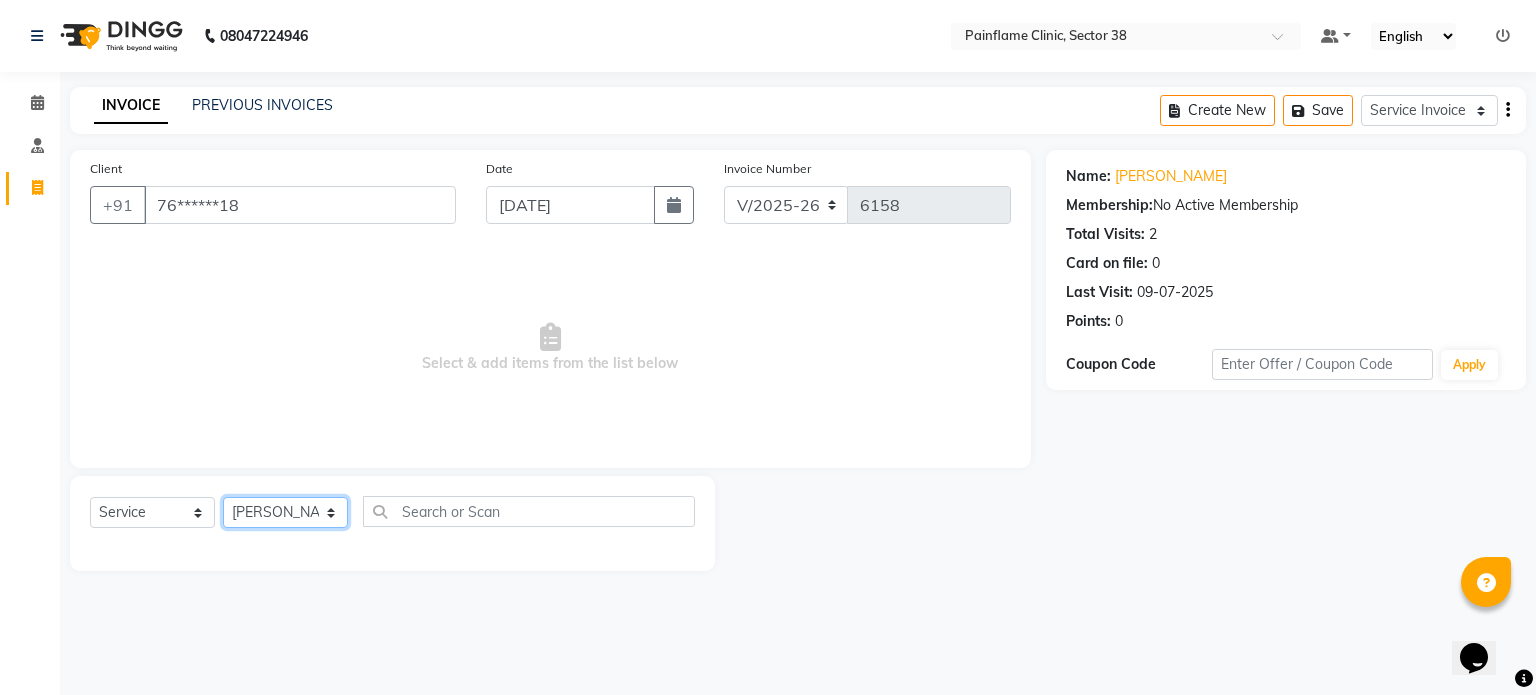 click on "Select Therapist [PERSON_NAME] Dr [PERSON_NAME] [PERSON_NAME] Dr [PERSON_NAME] Dr. Suraj [PERSON_NAME] [PERSON_NAME] [PERSON_NAME] [PERSON_NAME] Reception 1  Reception 2 Reception 3" 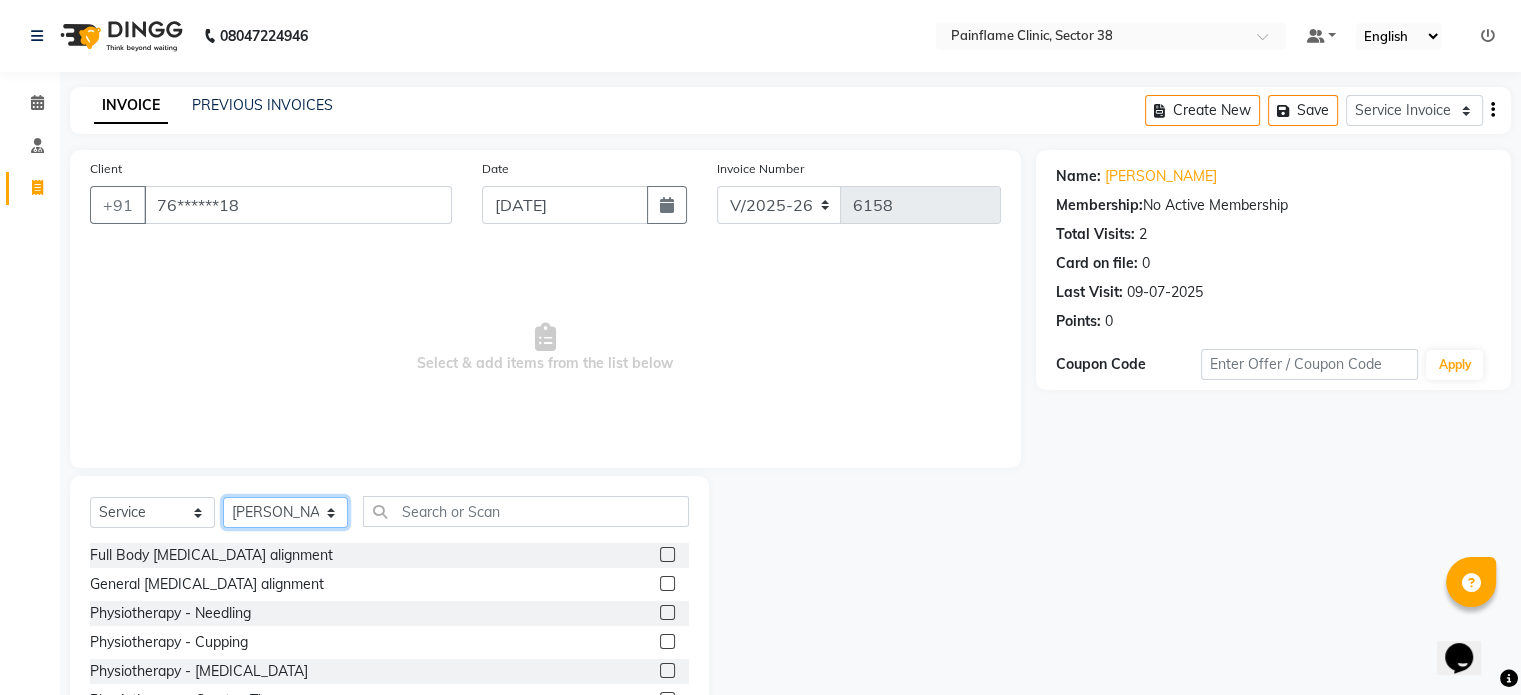scroll, scrollTop: 119, scrollLeft: 0, axis: vertical 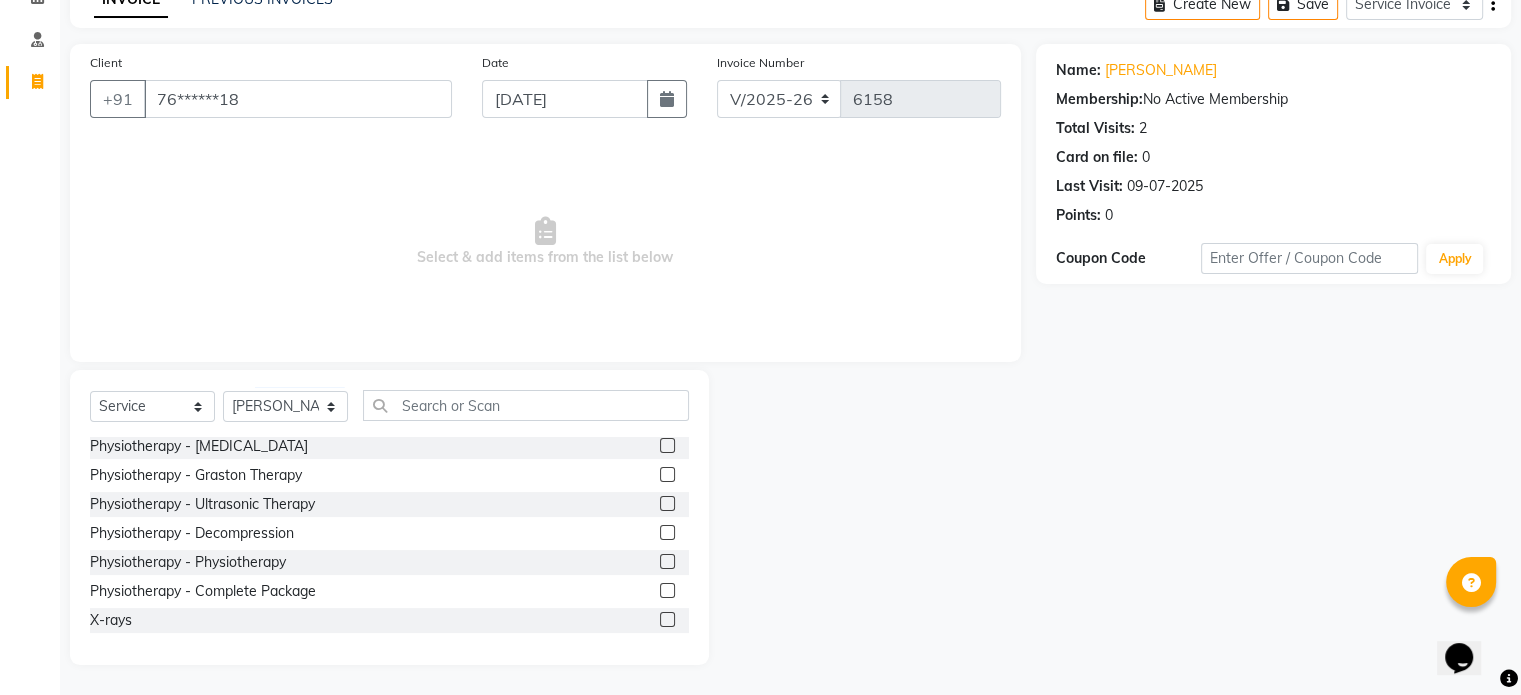click 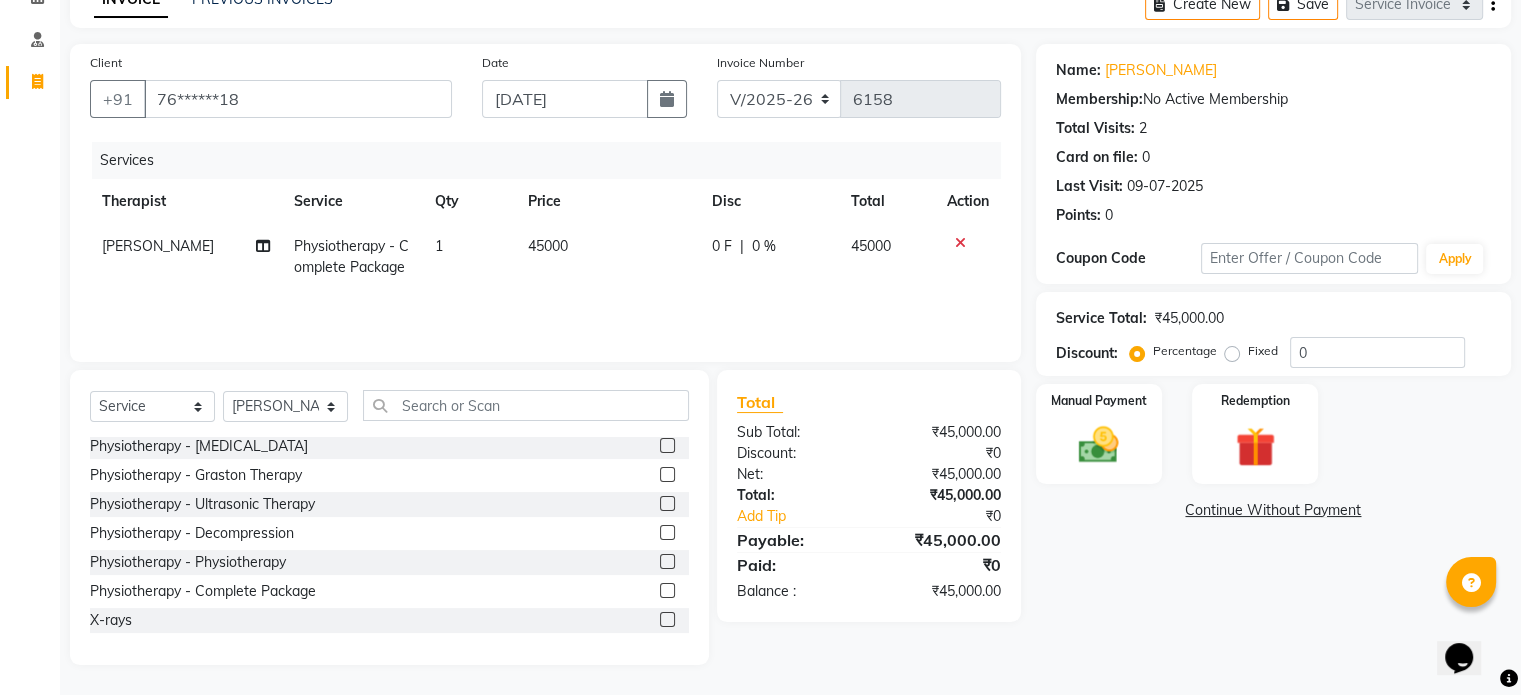 click on "45000" 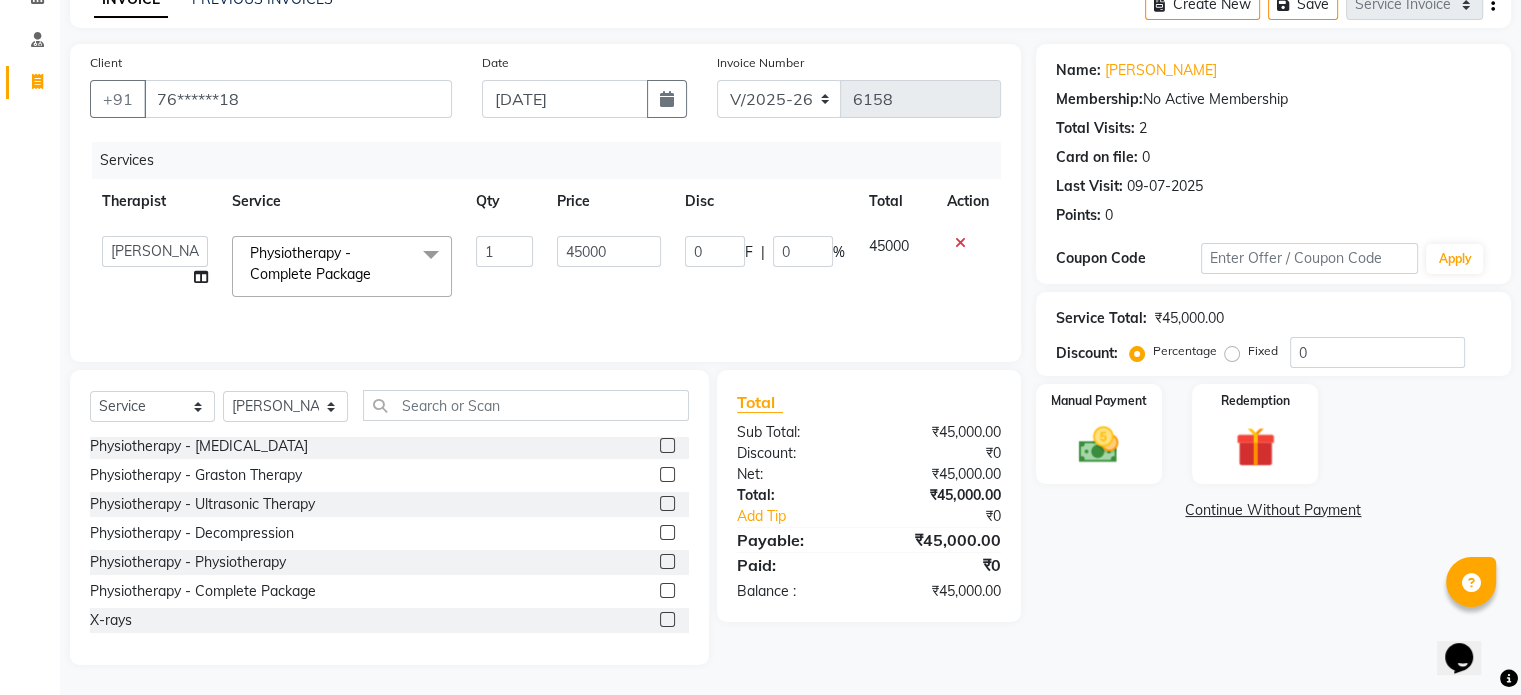 click on "45000" 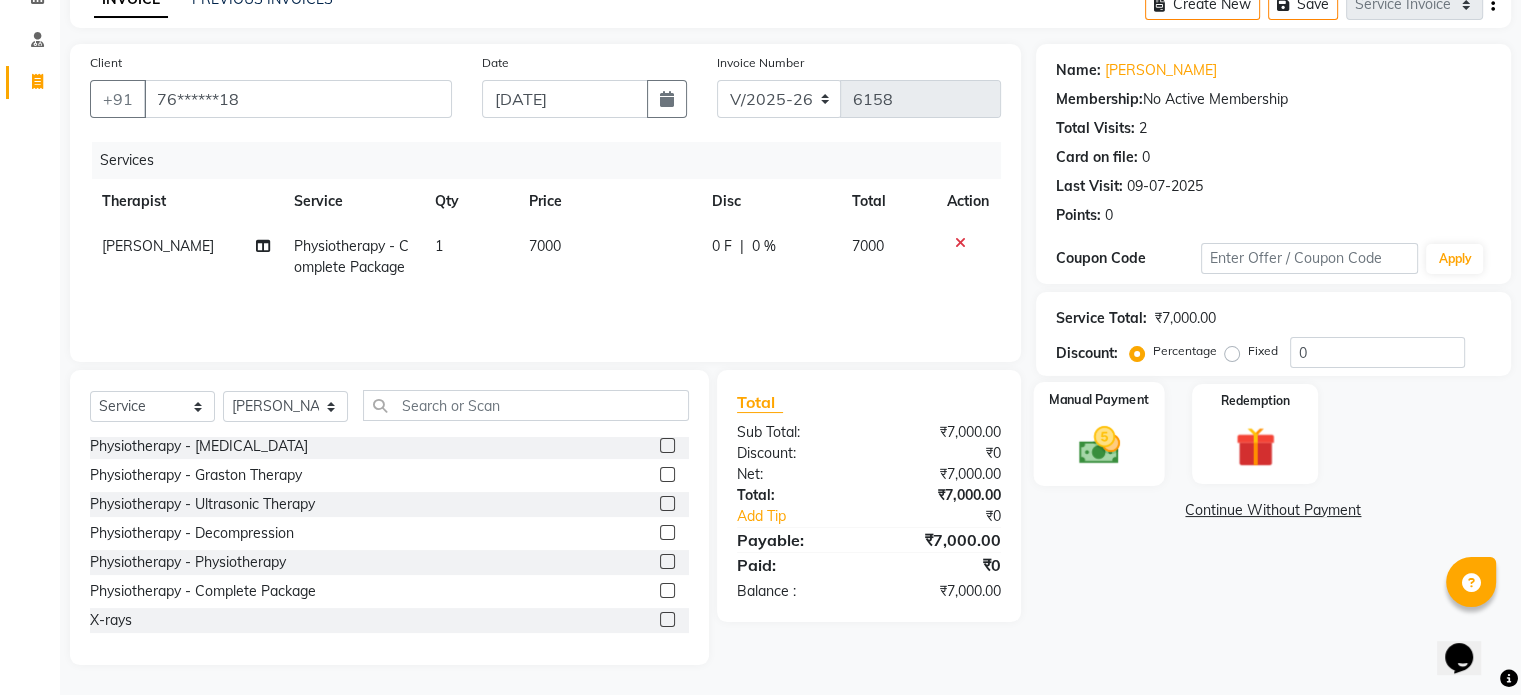 click 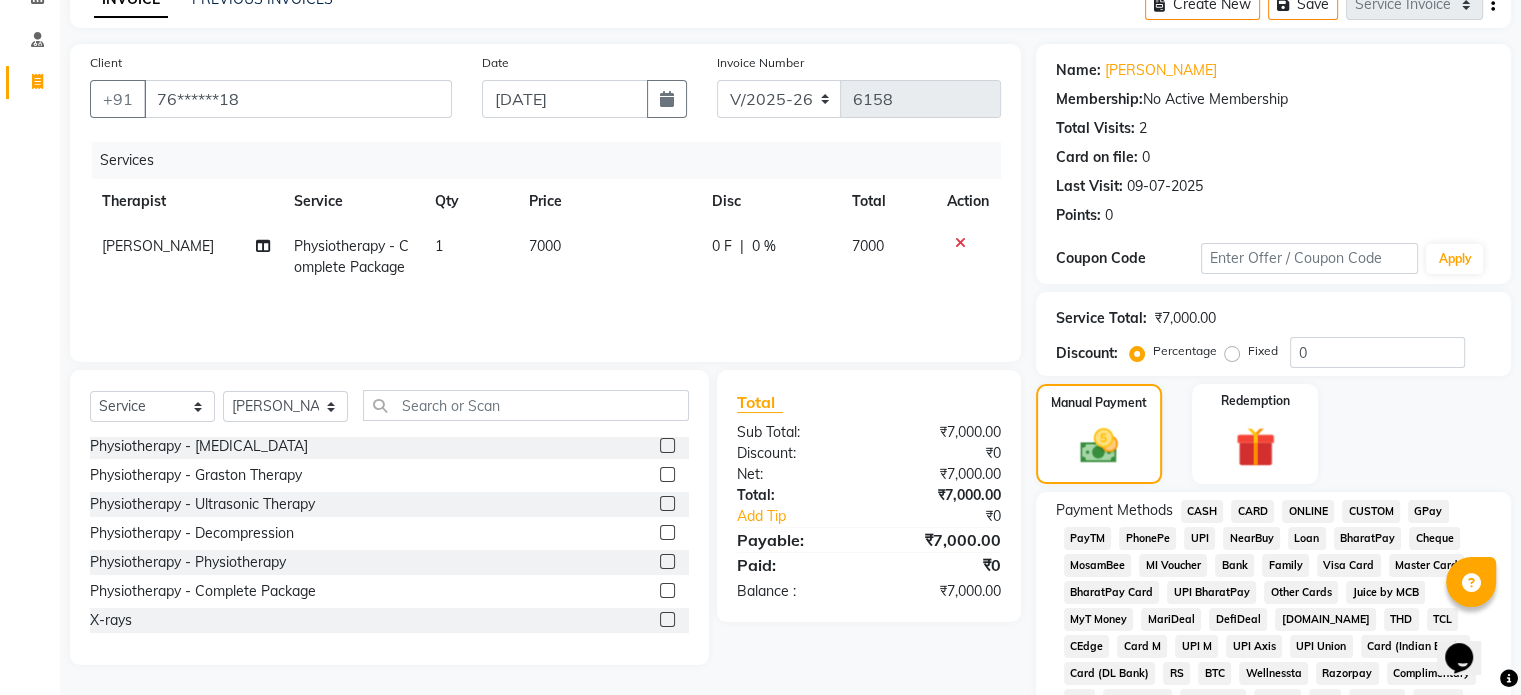 click on "UPI" 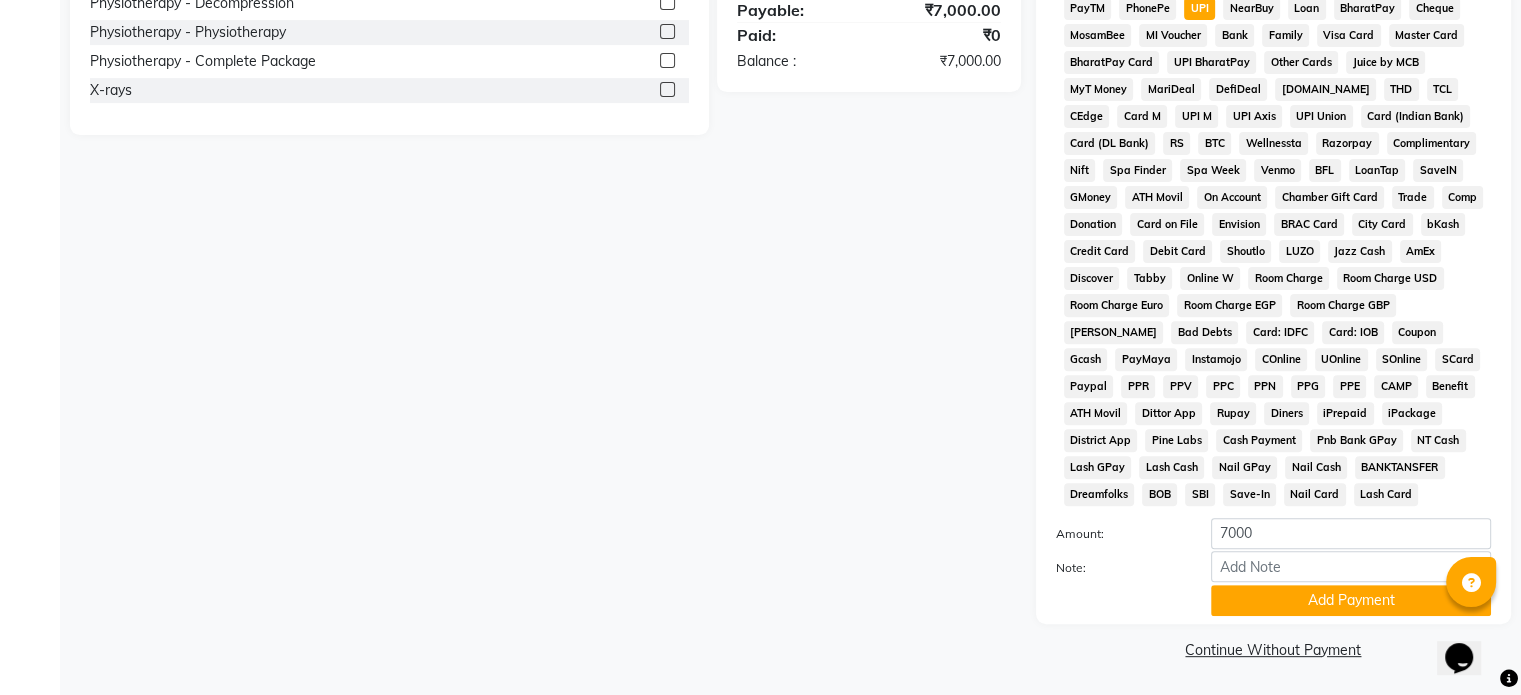 scroll, scrollTop: 652, scrollLeft: 0, axis: vertical 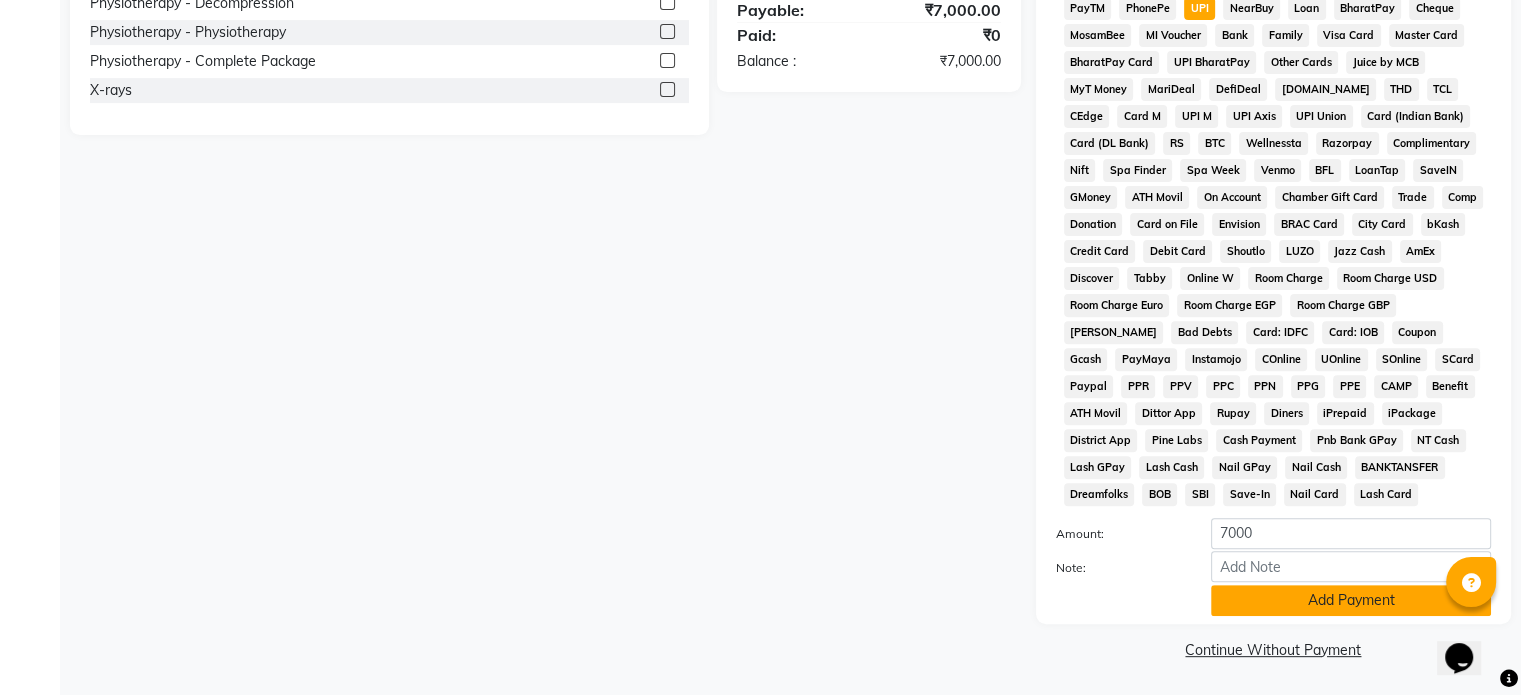 click on "Add Payment" 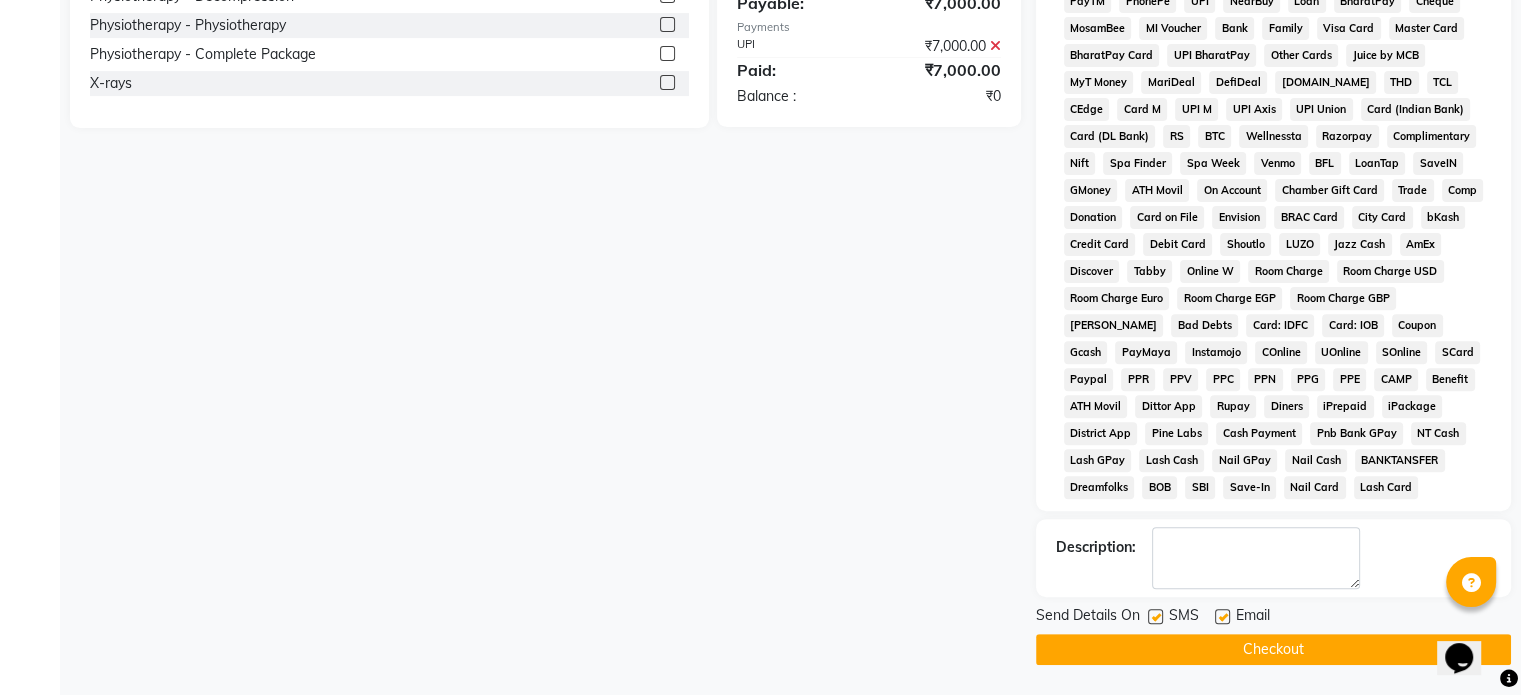 click 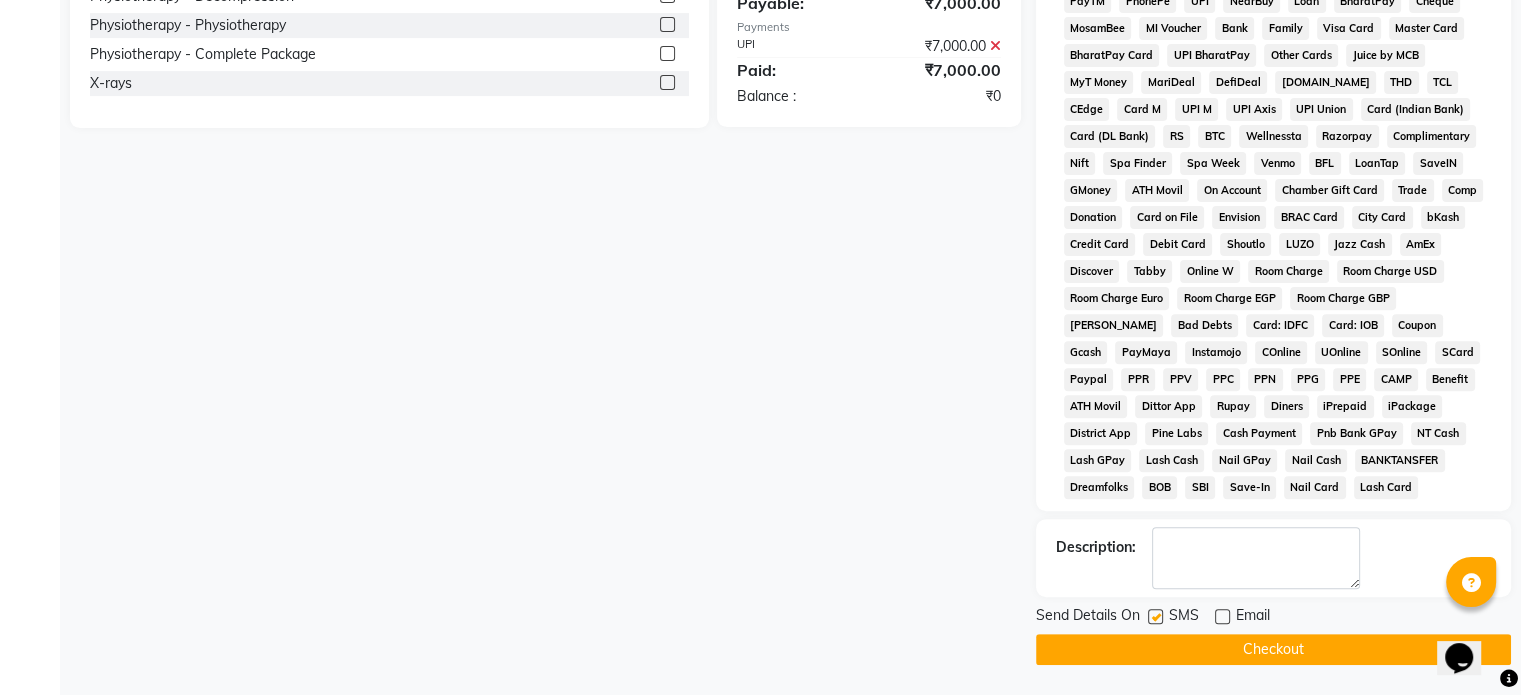 click 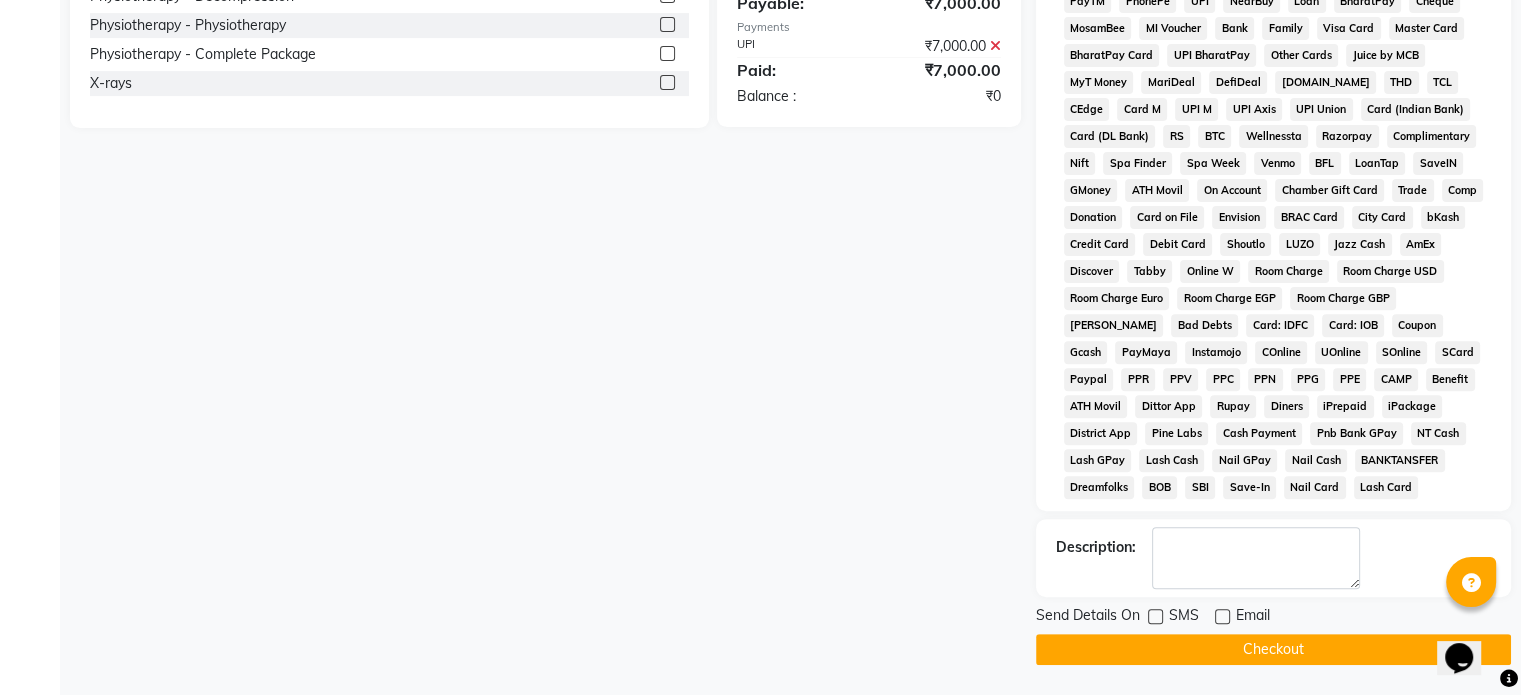 click on "Checkout" 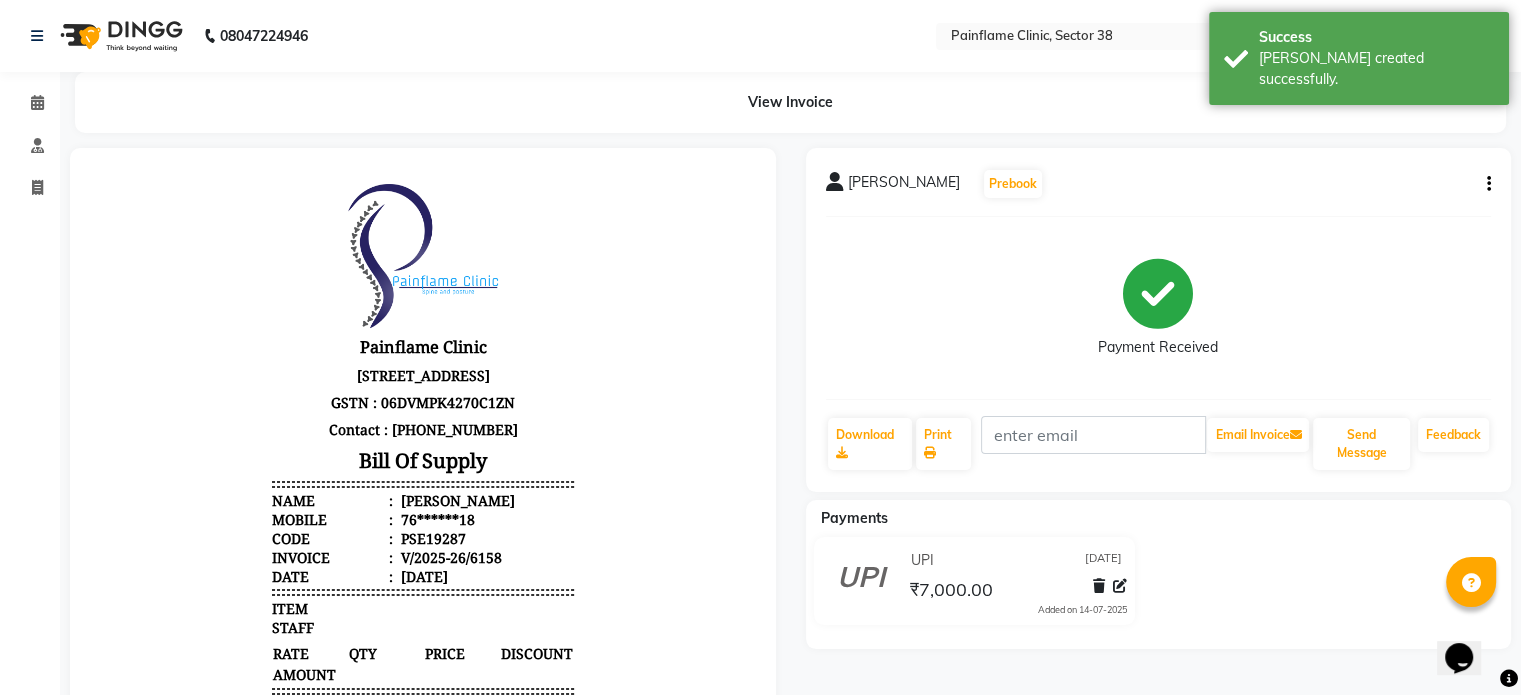 scroll, scrollTop: 0, scrollLeft: 0, axis: both 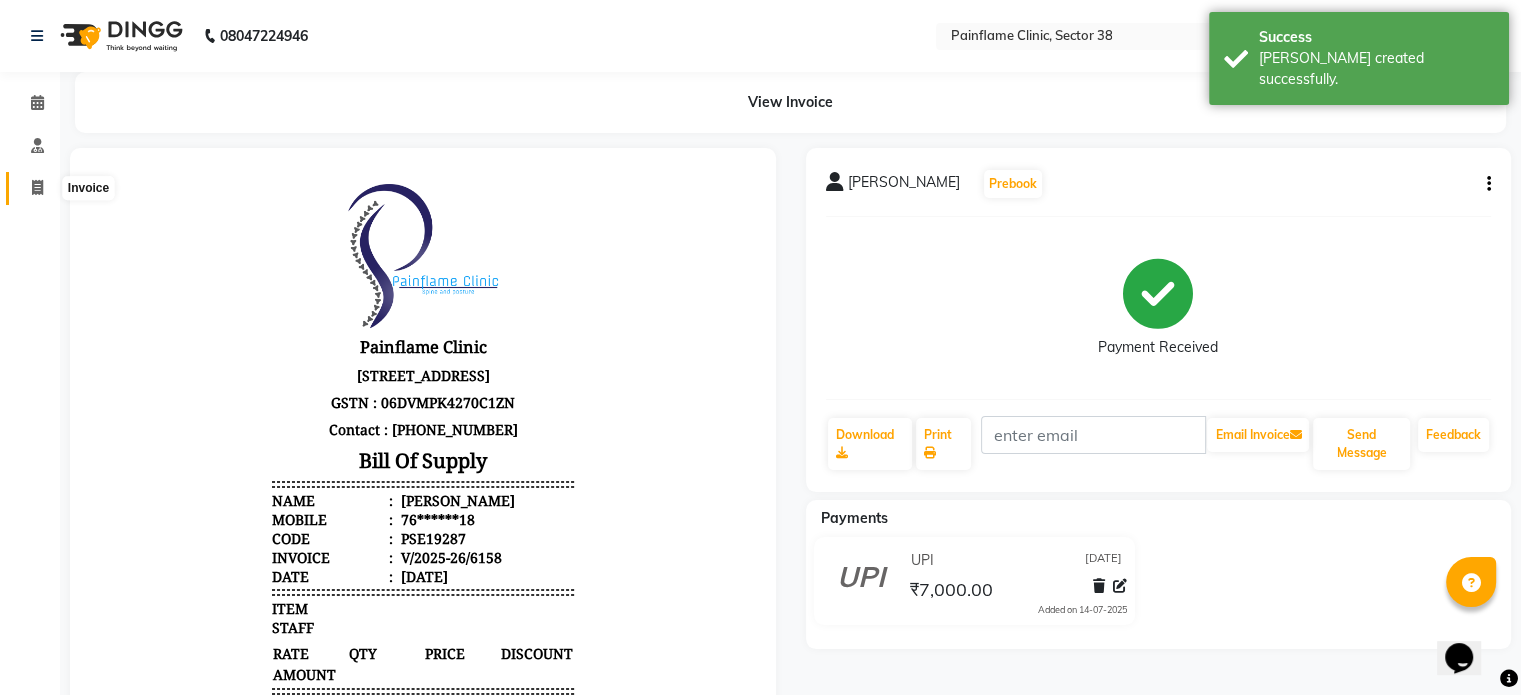 click 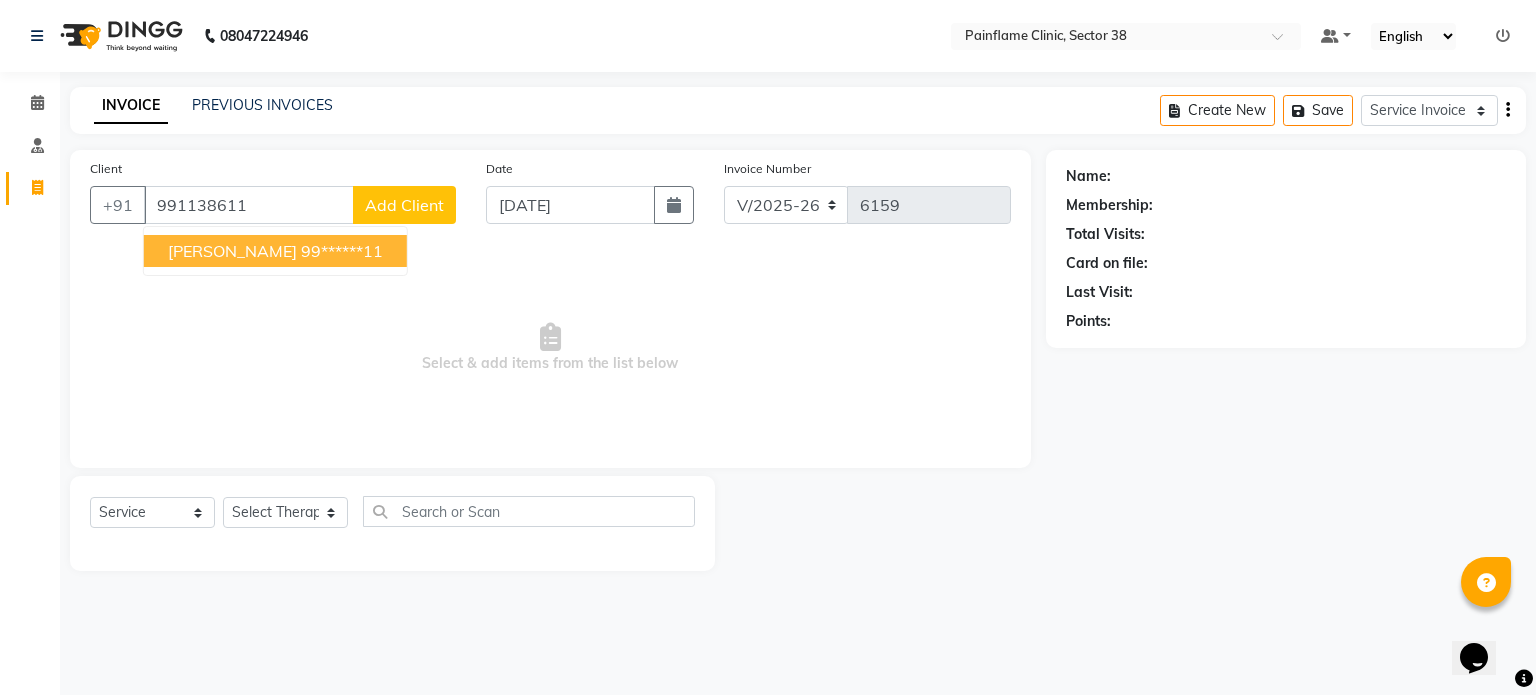 click on "[PERSON_NAME]  99******11" at bounding box center (275, 251) 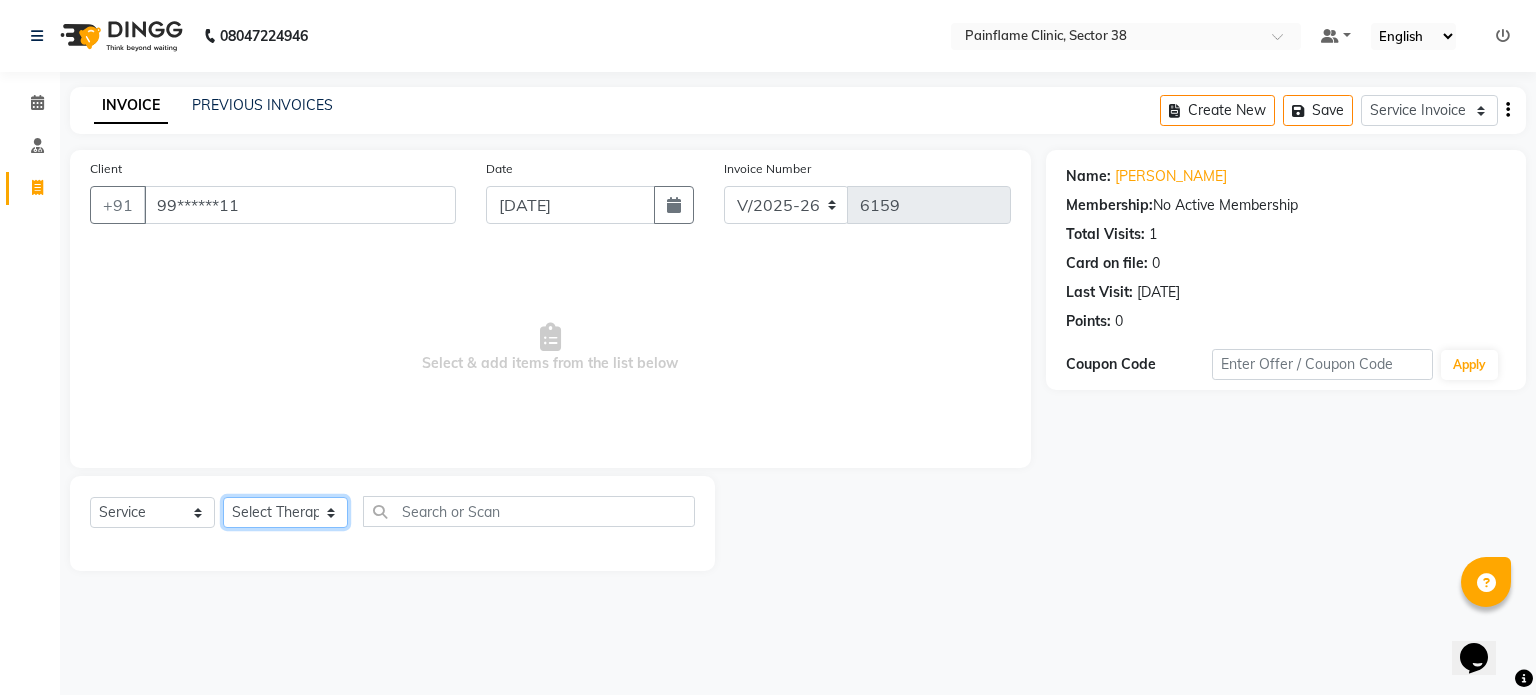 click on "Select Therapist [PERSON_NAME] Dr [PERSON_NAME] [PERSON_NAME] Dr [PERSON_NAME] Dr. Suraj [PERSON_NAME] [PERSON_NAME] [PERSON_NAME] [PERSON_NAME] Reception 1  Reception 2 Reception 3" 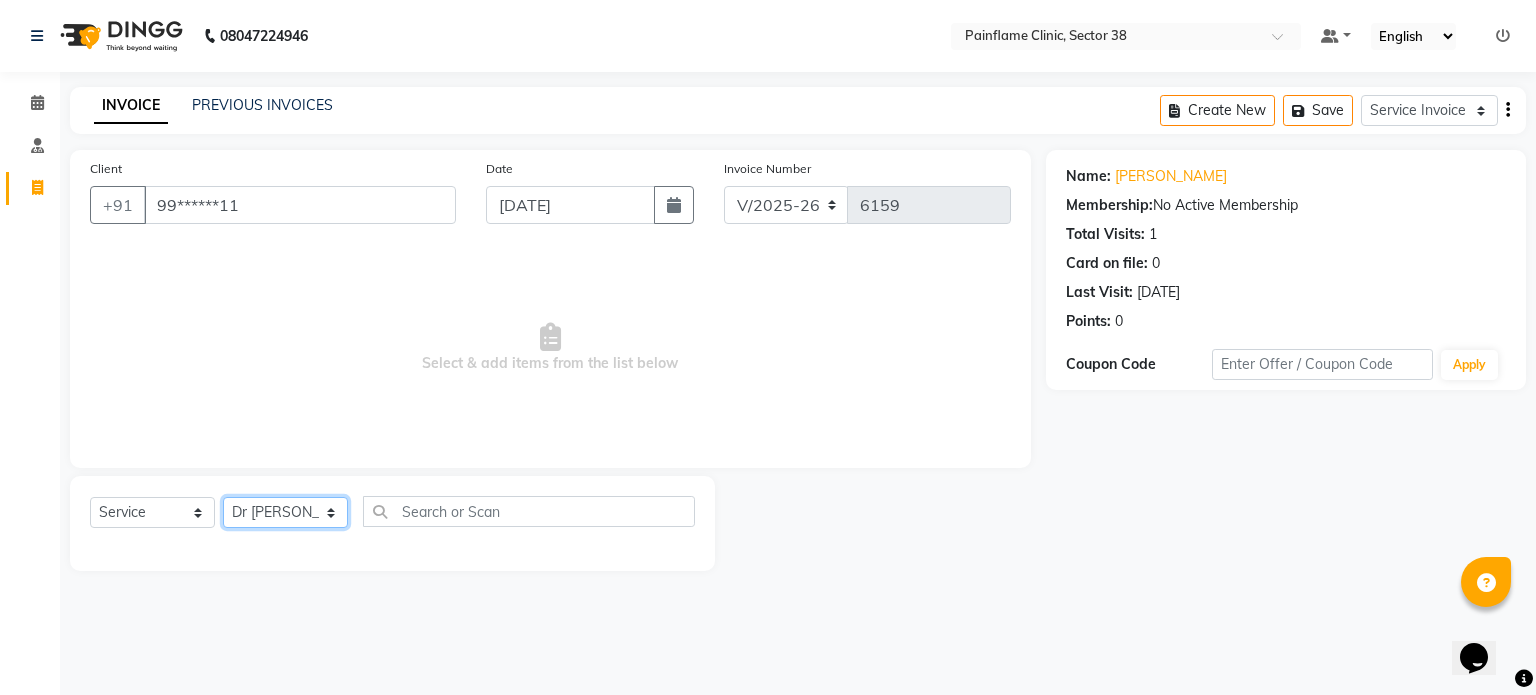 click on "Select Therapist [PERSON_NAME] Dr [PERSON_NAME] [PERSON_NAME] Dr [PERSON_NAME] Dr. Suraj [PERSON_NAME] [PERSON_NAME] [PERSON_NAME] [PERSON_NAME] Reception 1  Reception 2 Reception 3" 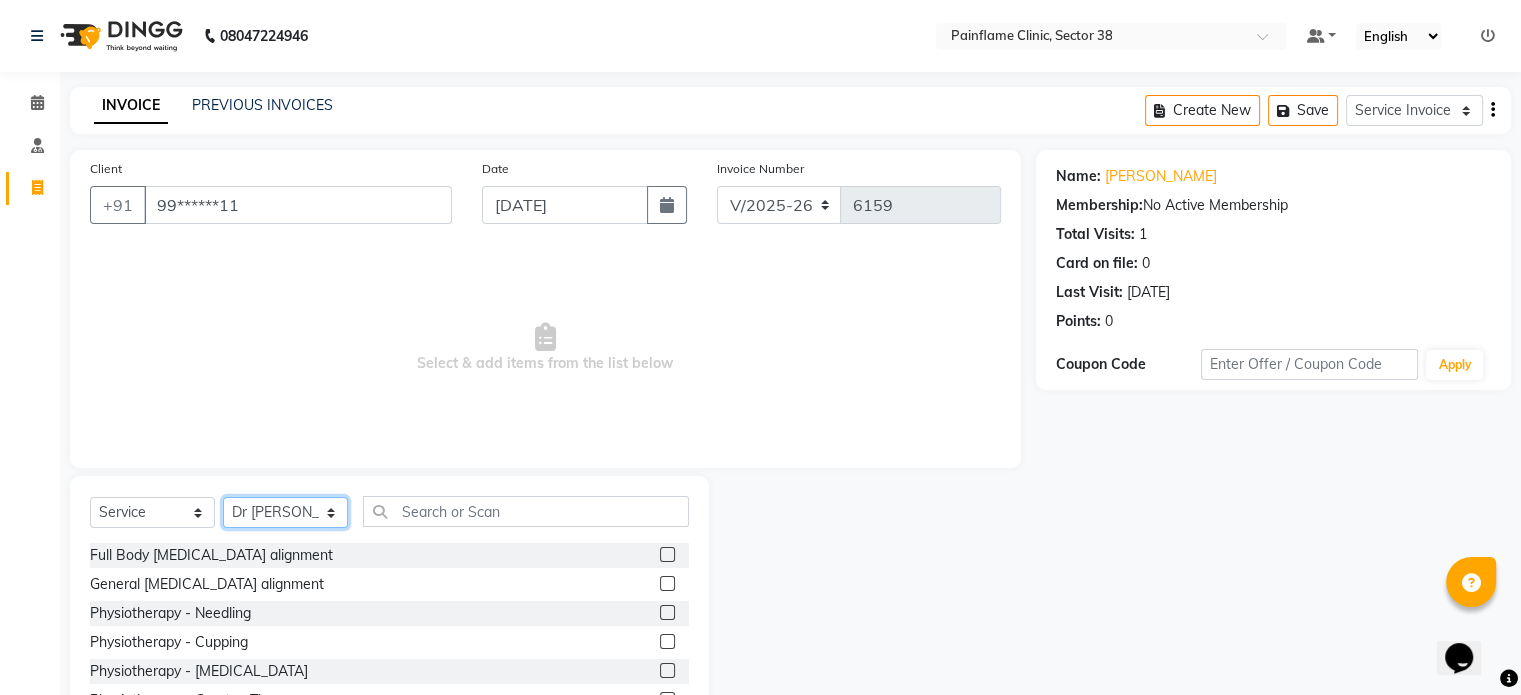 scroll, scrollTop: 119, scrollLeft: 0, axis: vertical 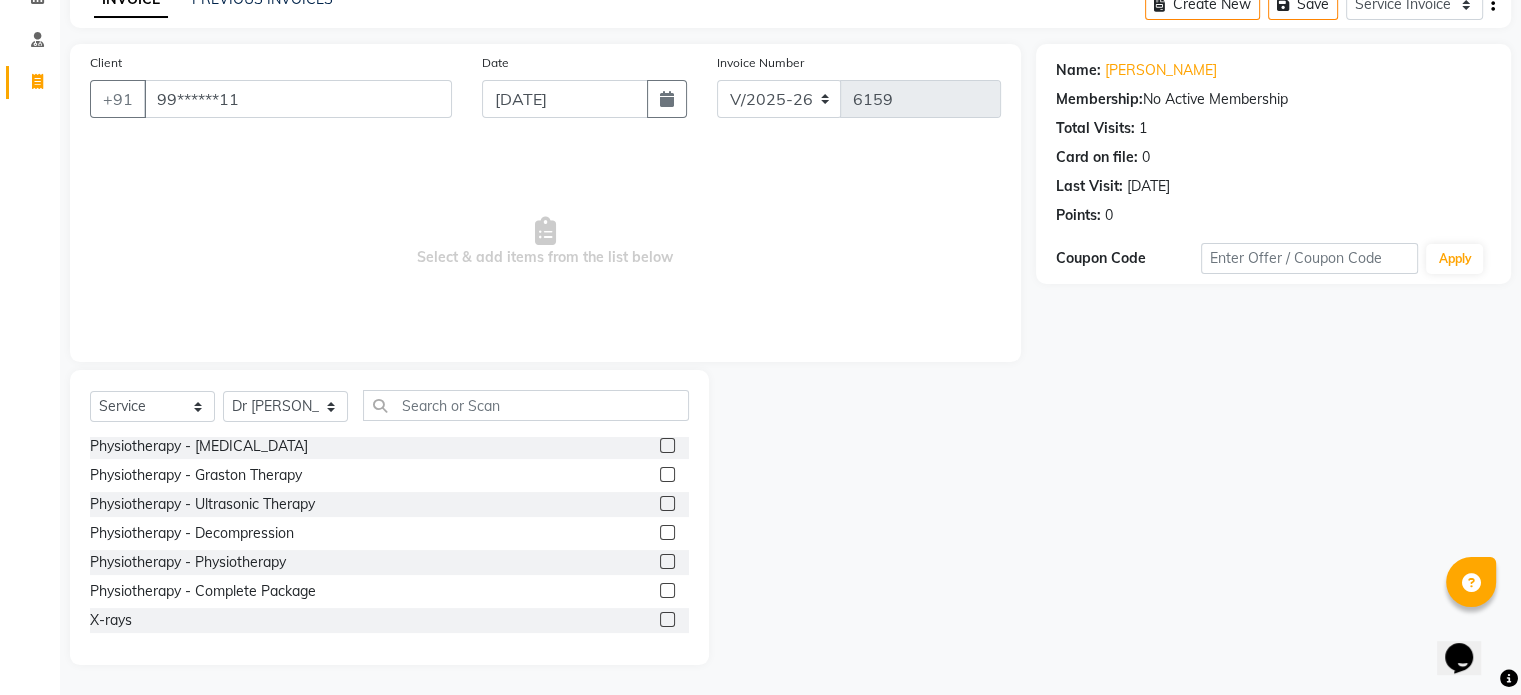 click 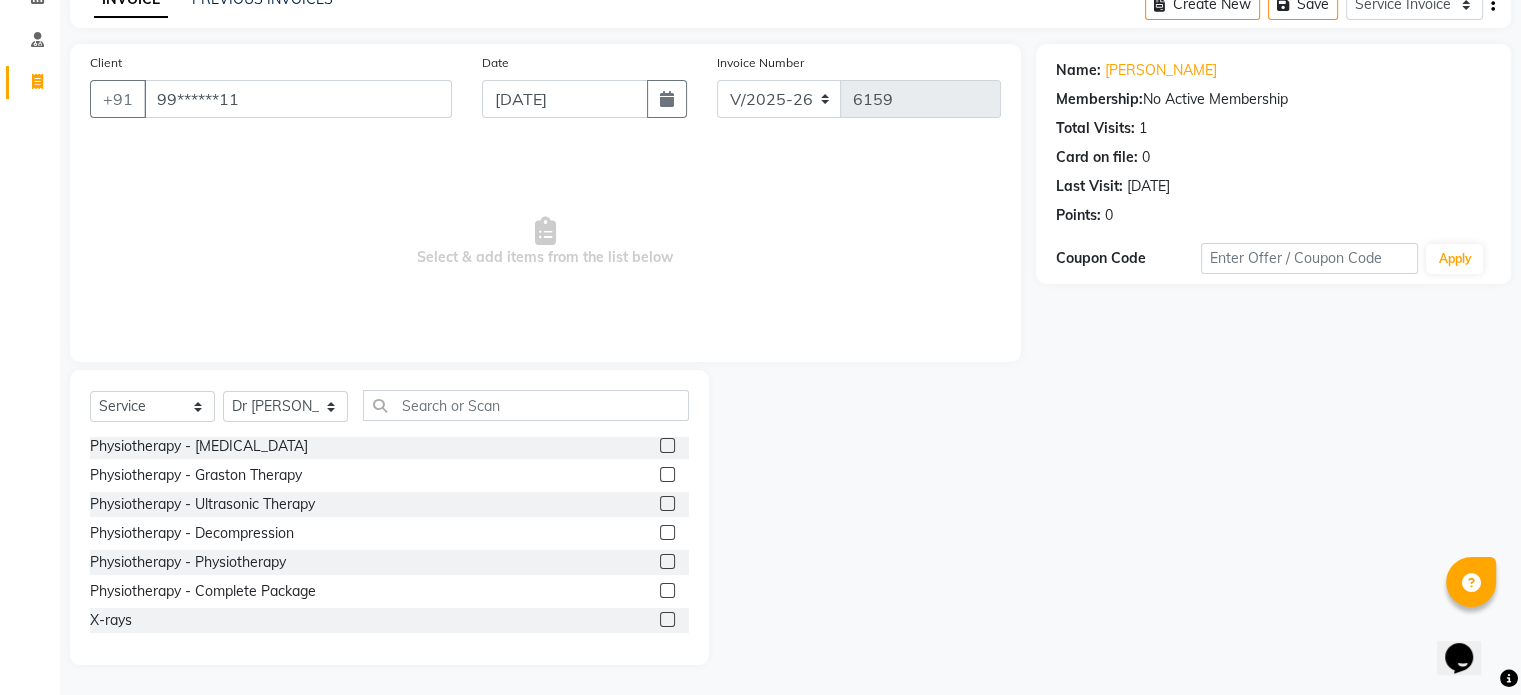click at bounding box center [666, 620] 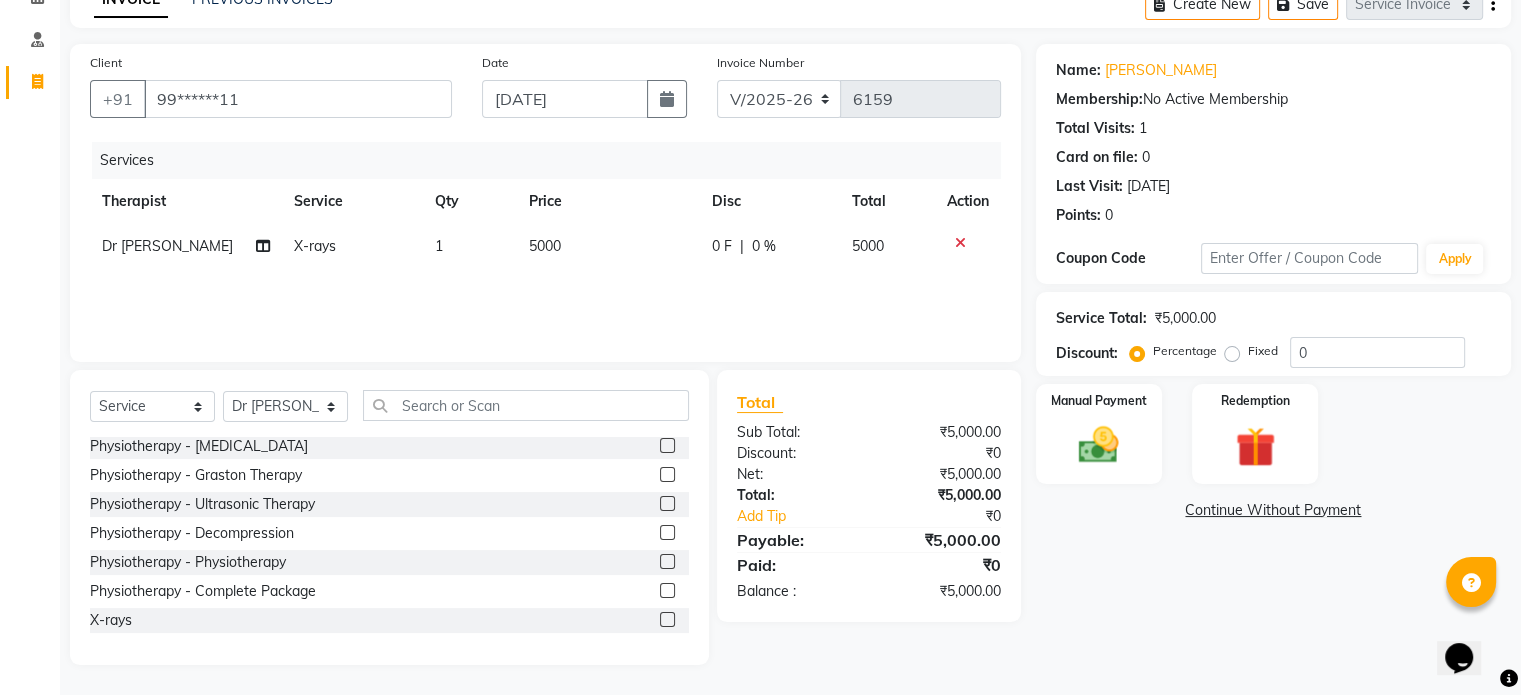 click on "X-rays" 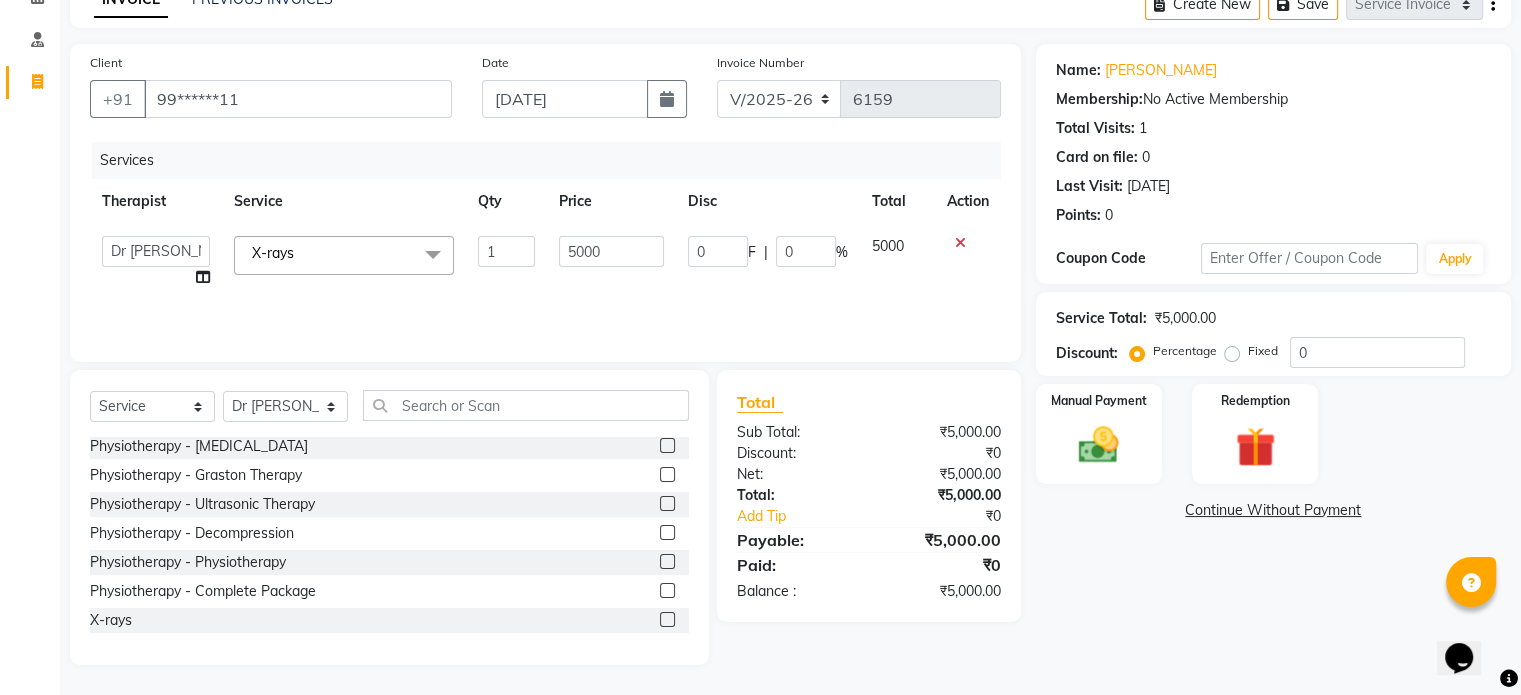 click on "X-rays" 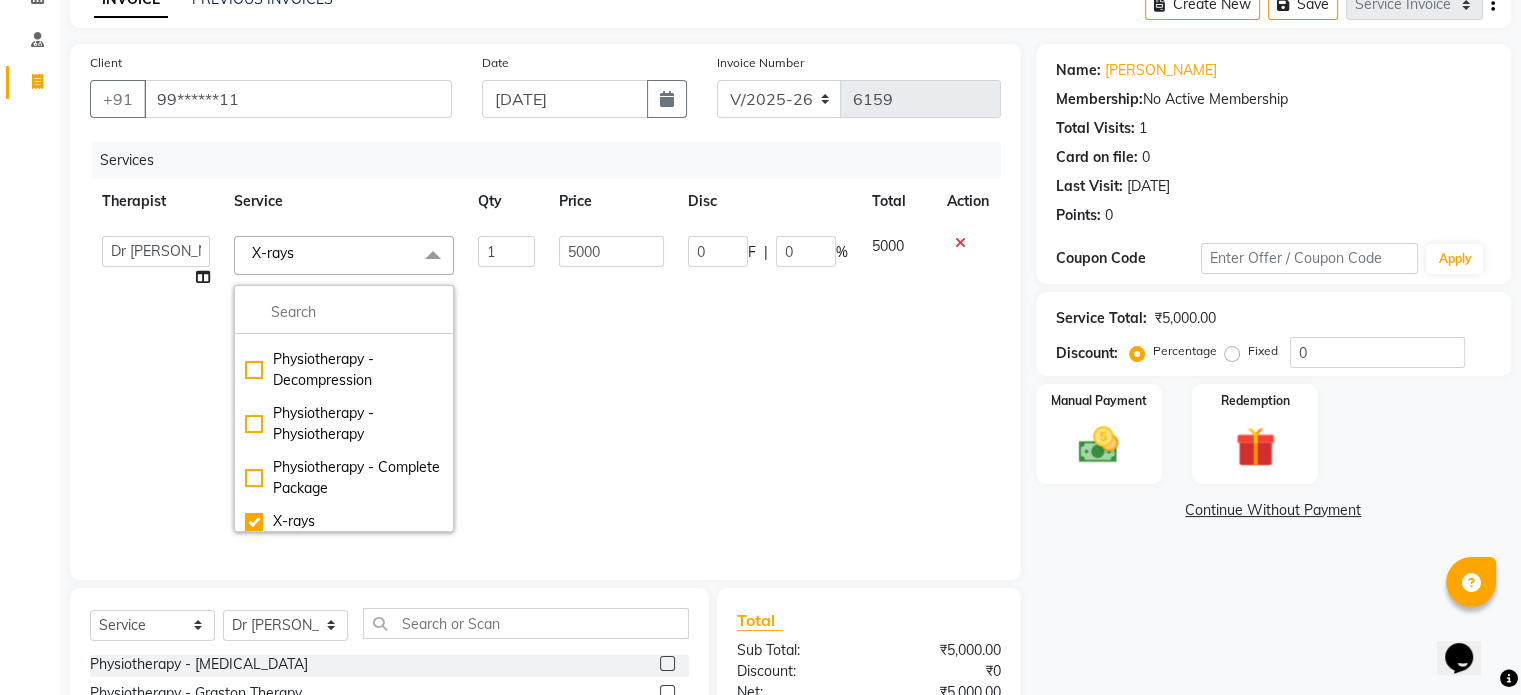 scroll, scrollTop: 376, scrollLeft: 0, axis: vertical 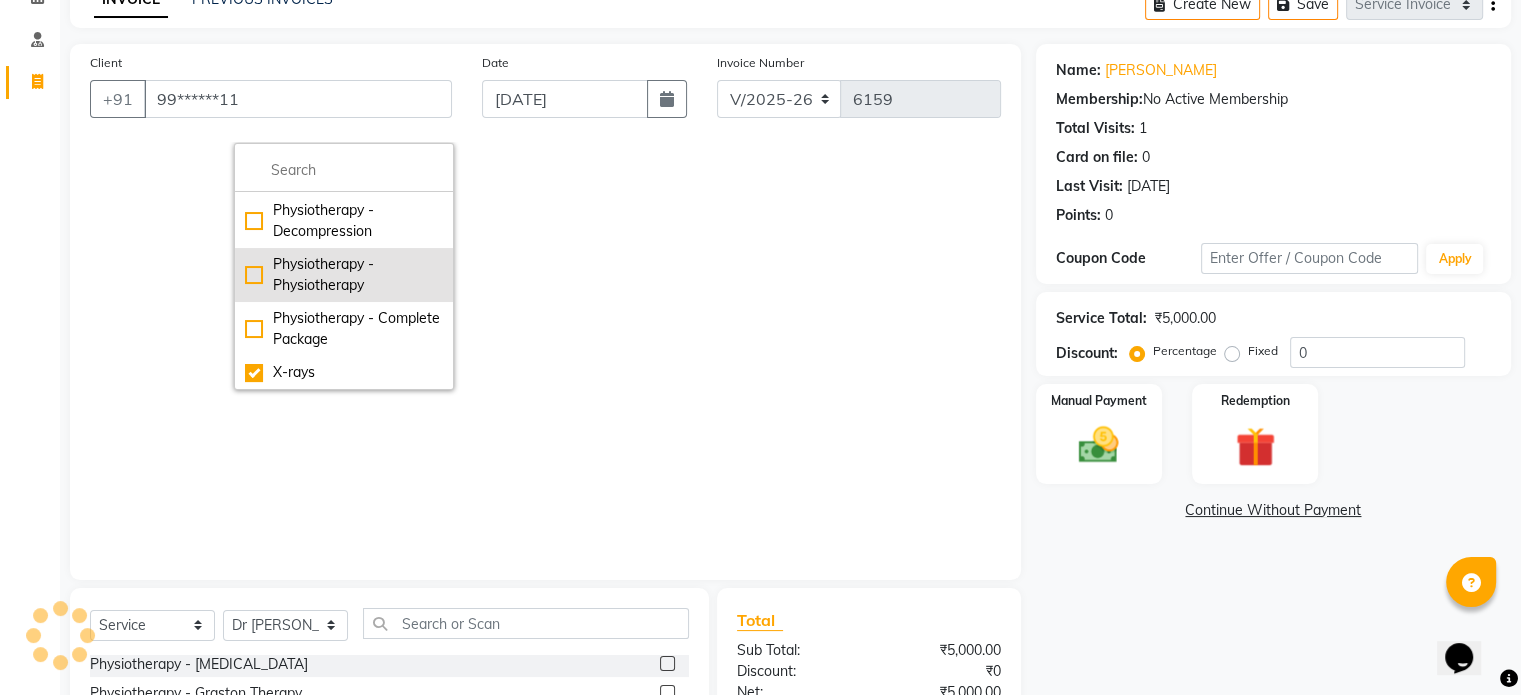 click on "Physiotherapy - Physiotherapy" 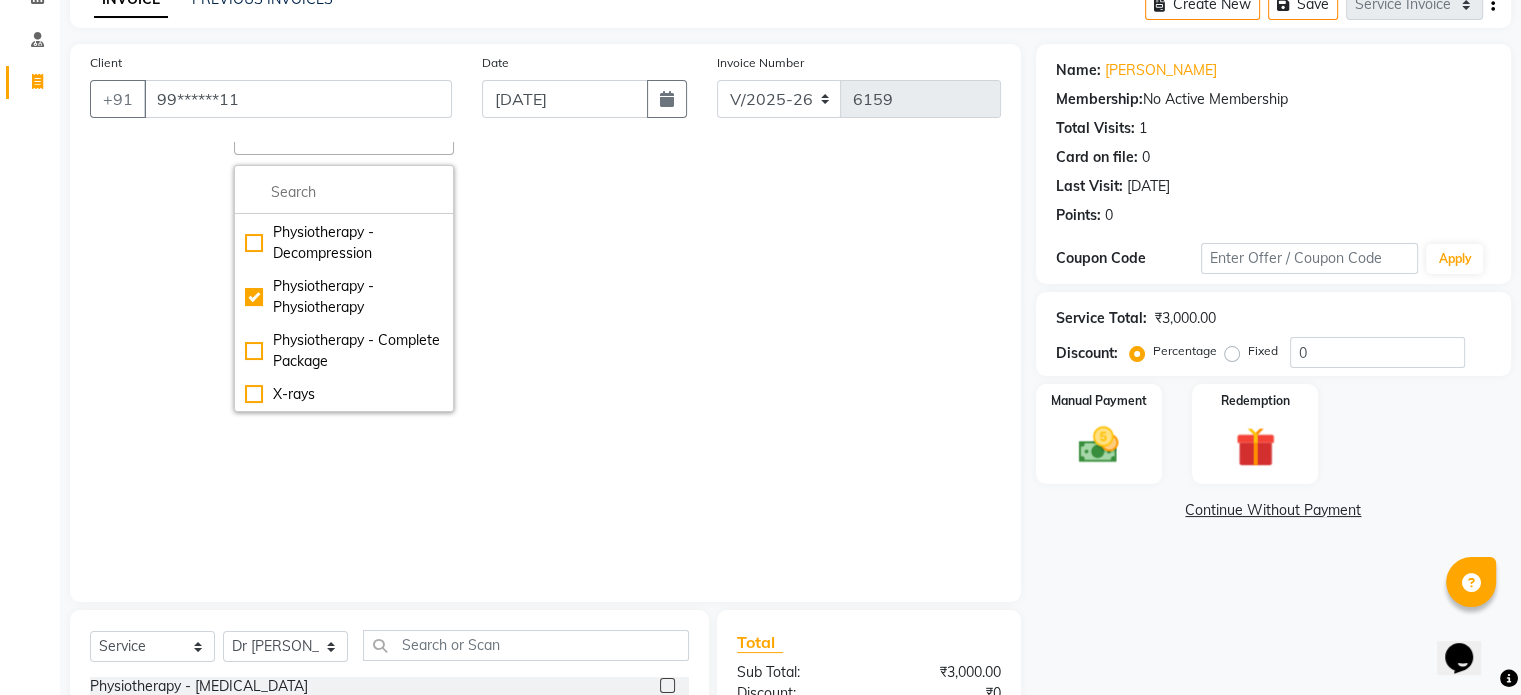 click on "1" 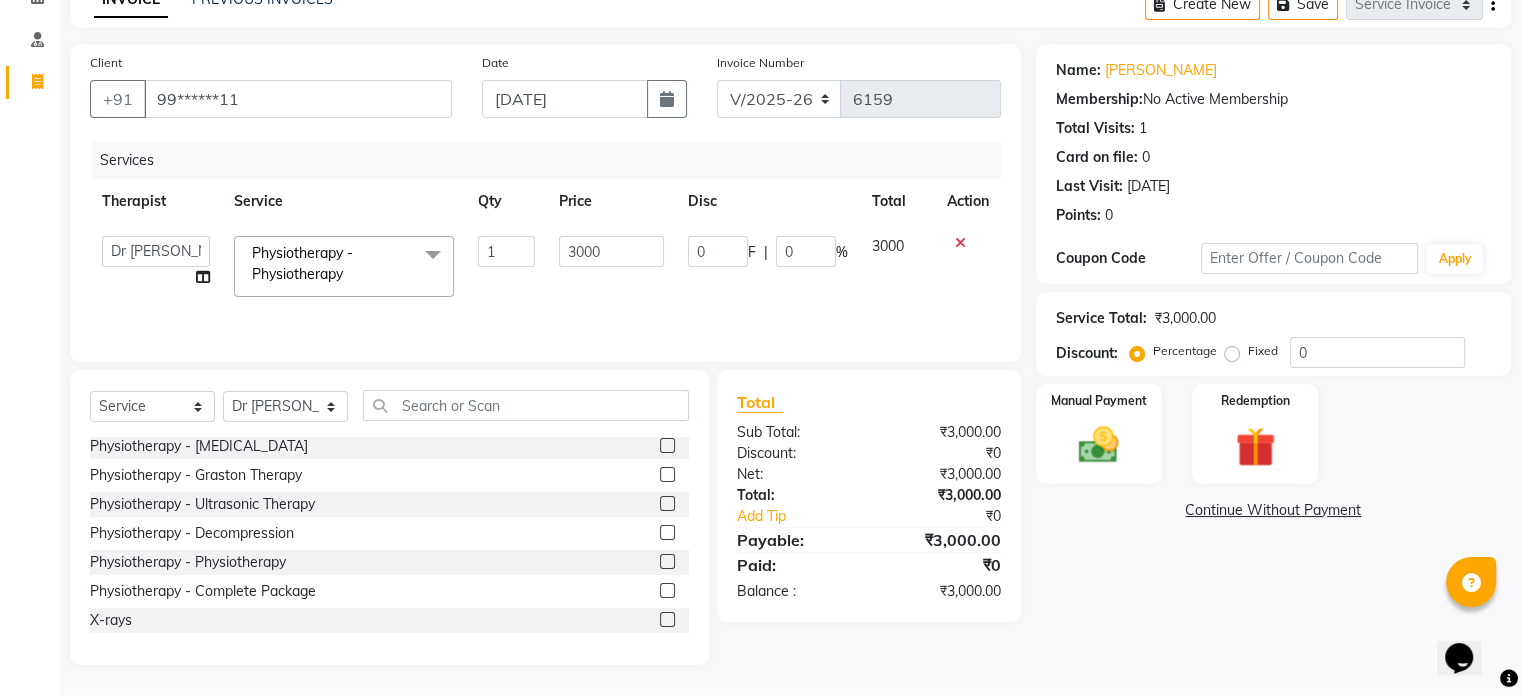 scroll, scrollTop: 0, scrollLeft: 0, axis: both 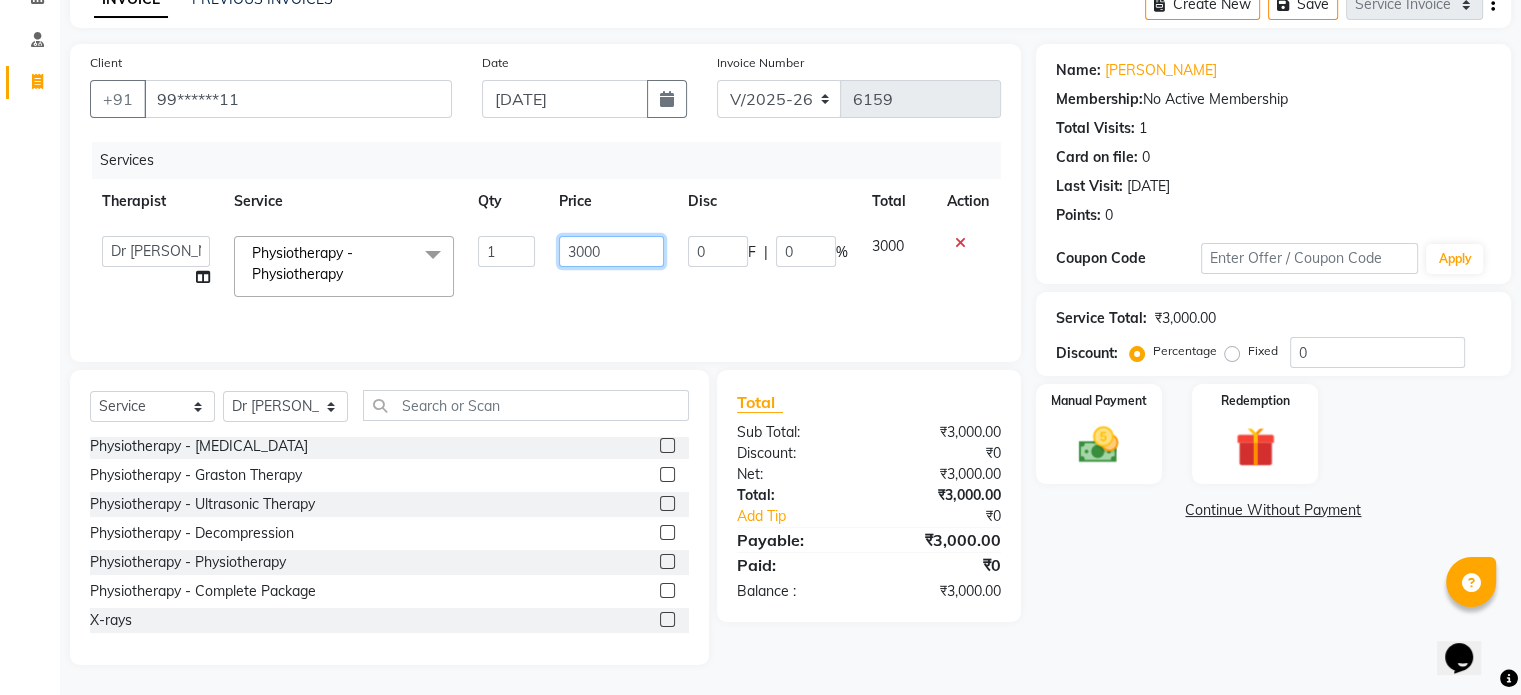 click on "3000" 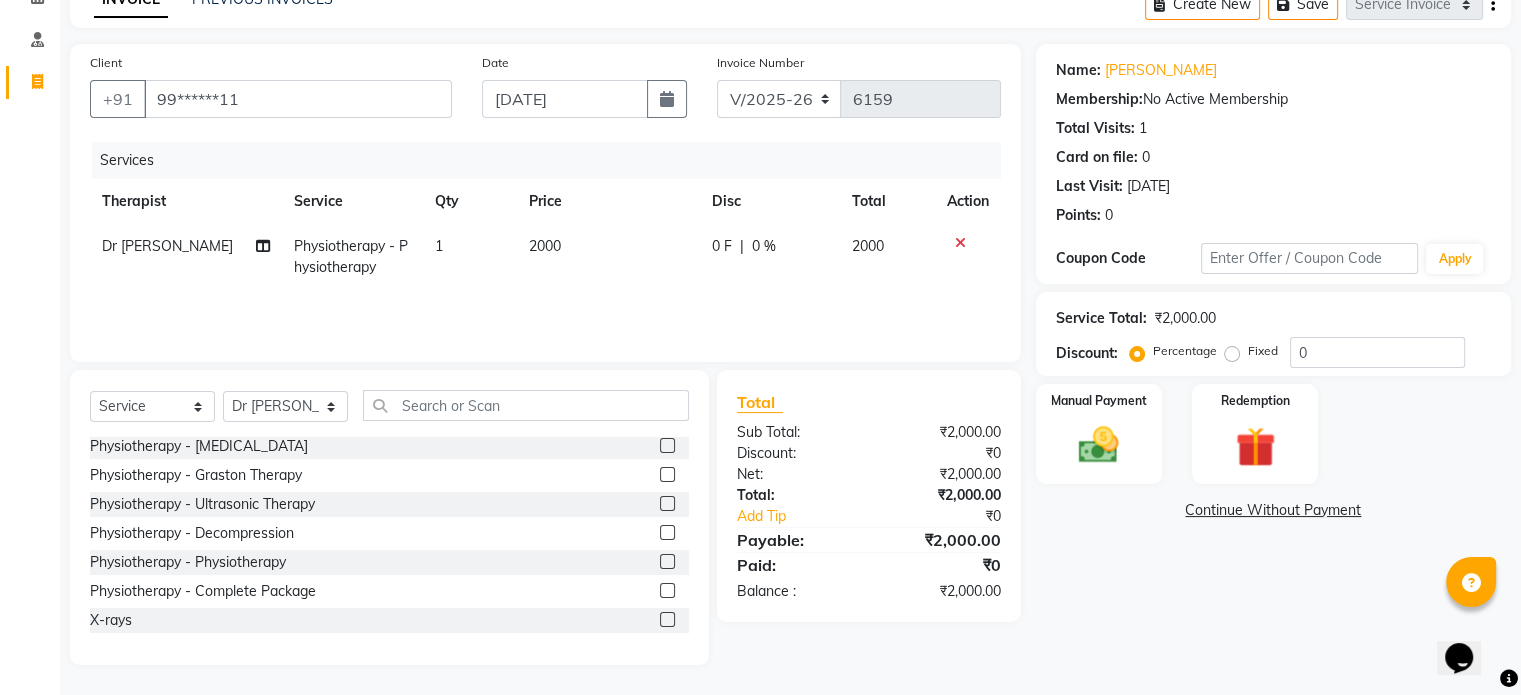 click on "Name: [PERSON_NAME] Membership:  No Active Membership  Total Visits:  1 Card on file:  0 Last Visit:   [DATE] Points:   0  Coupon Code Apply Service Total:  ₹2,000.00  Discount:  Percentage   Fixed  0 Manual Payment Redemption  Continue Without Payment" 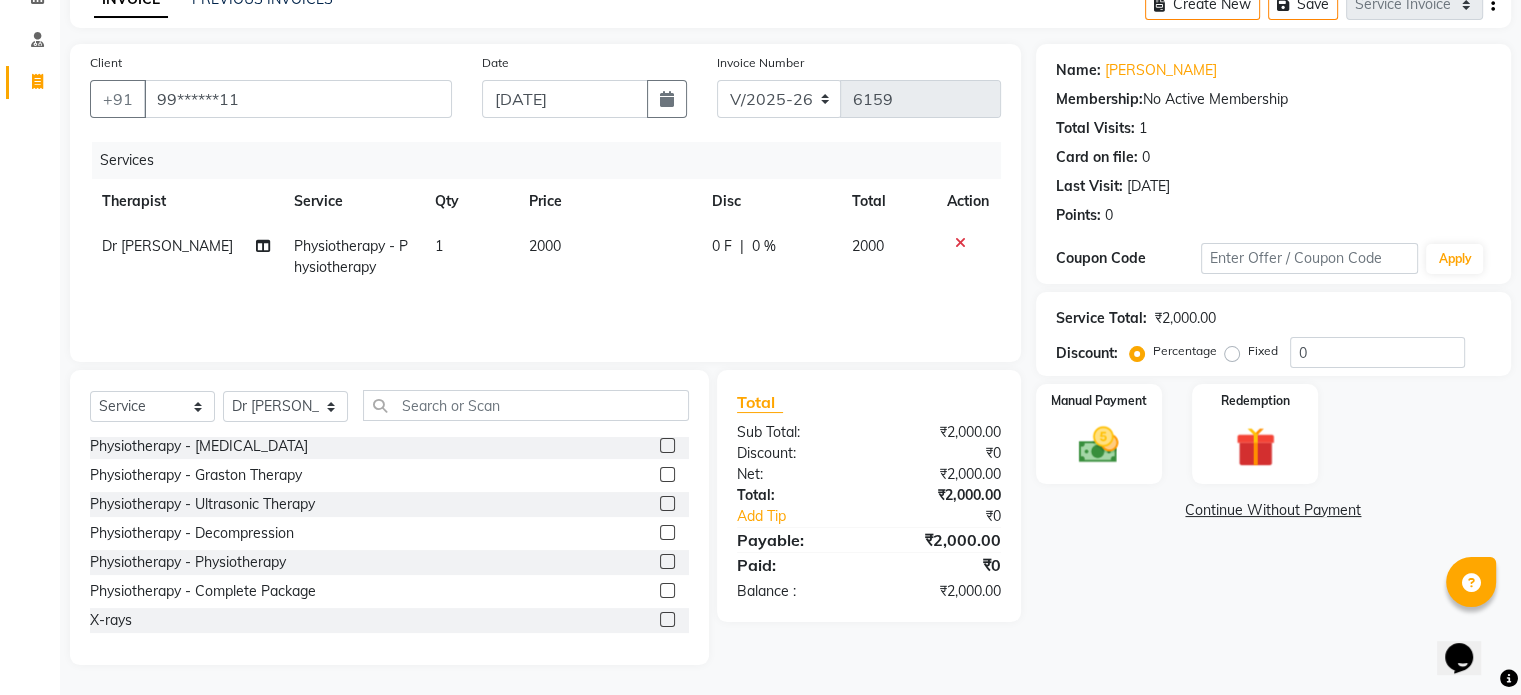 click on "Name: [PERSON_NAME] Membership:  No Active Membership  Total Visits:  1 Card on file:  0 Last Visit:   [DATE] Points:   0  Coupon Code Apply Service Total:  ₹2,000.00  Discount:  Percentage   Fixed  0 Manual Payment Redemption  Continue Without Payment" 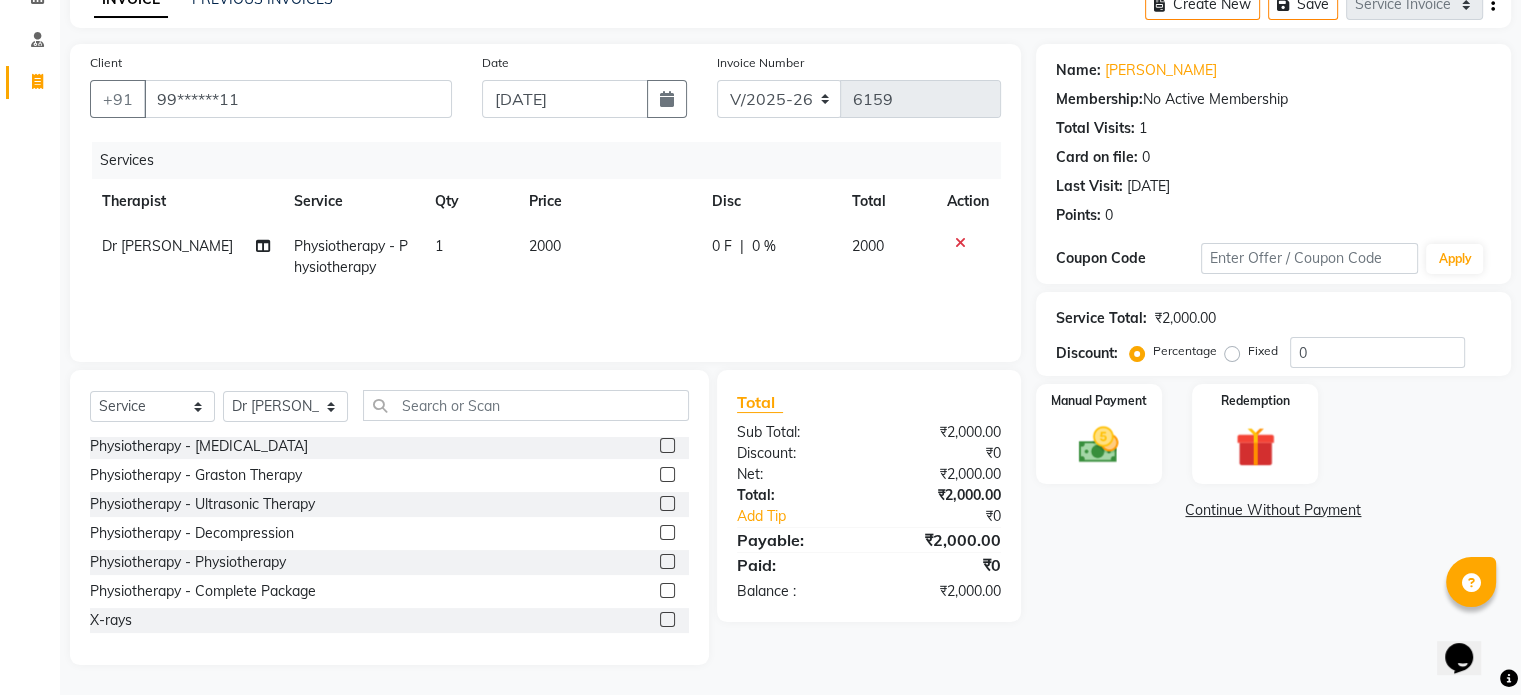 scroll, scrollTop: 0, scrollLeft: 0, axis: both 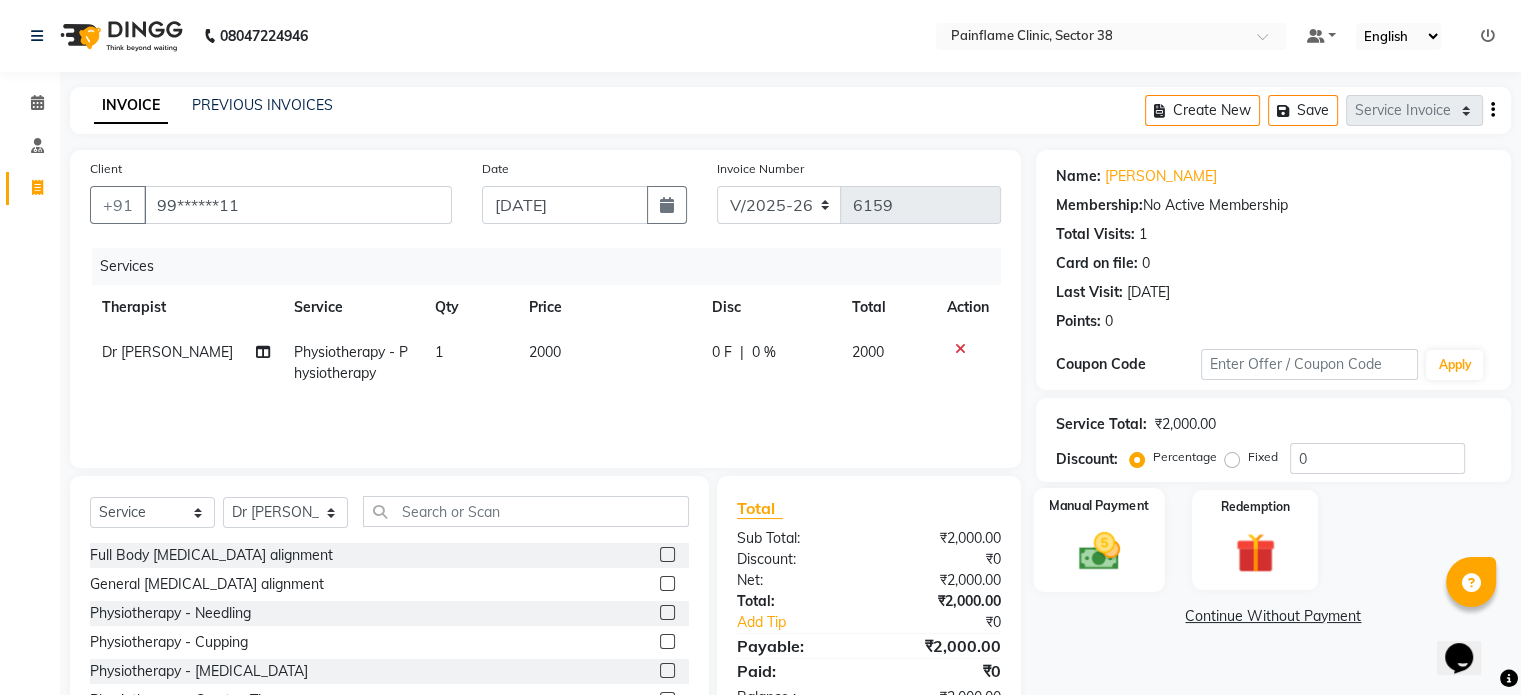 click 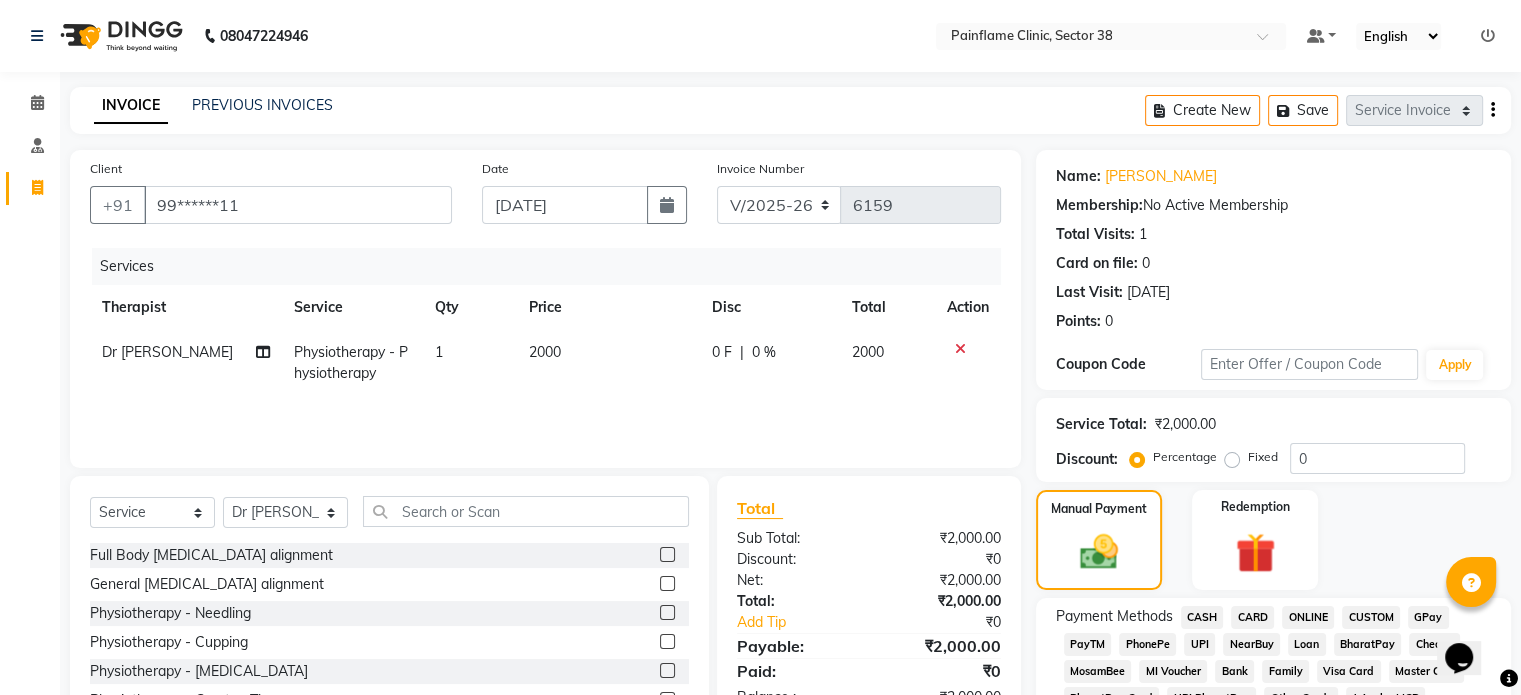 click on "UPI" 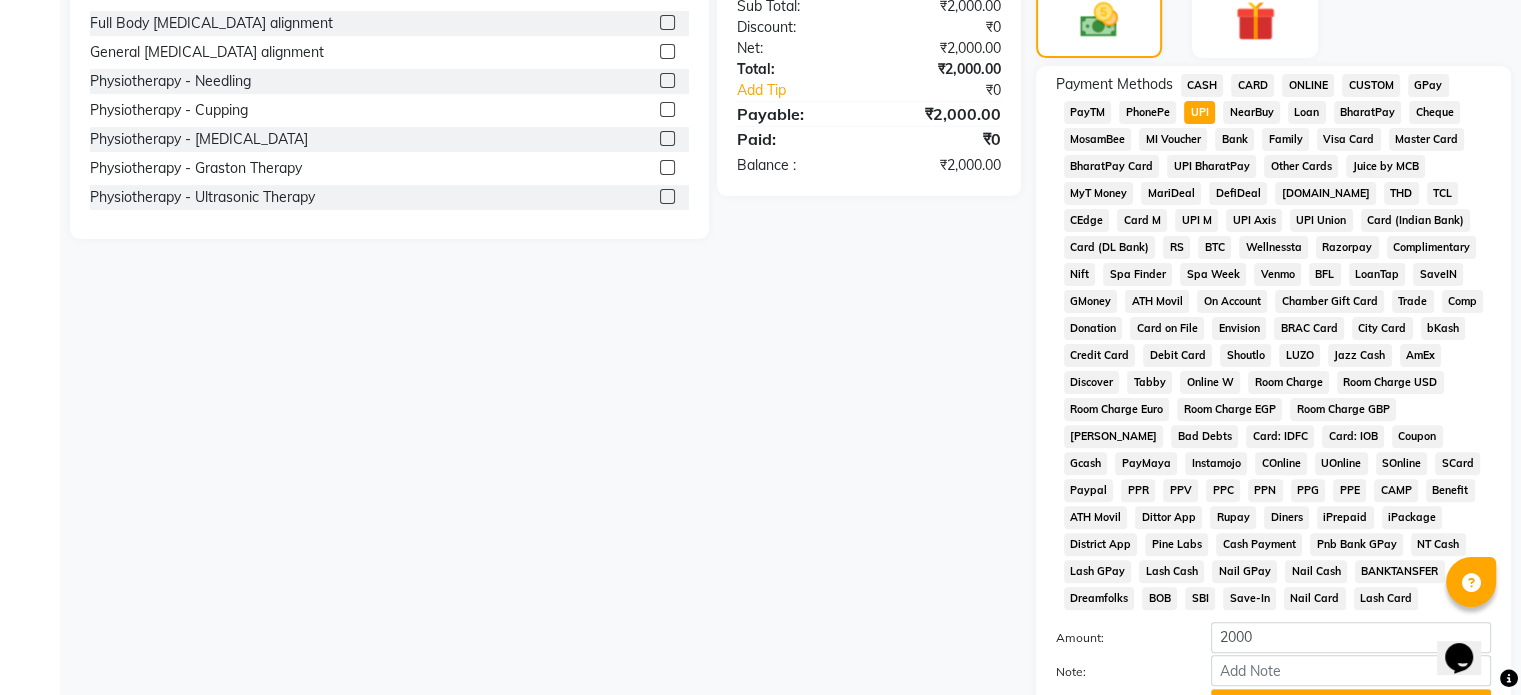 scroll, scrollTop: 652, scrollLeft: 0, axis: vertical 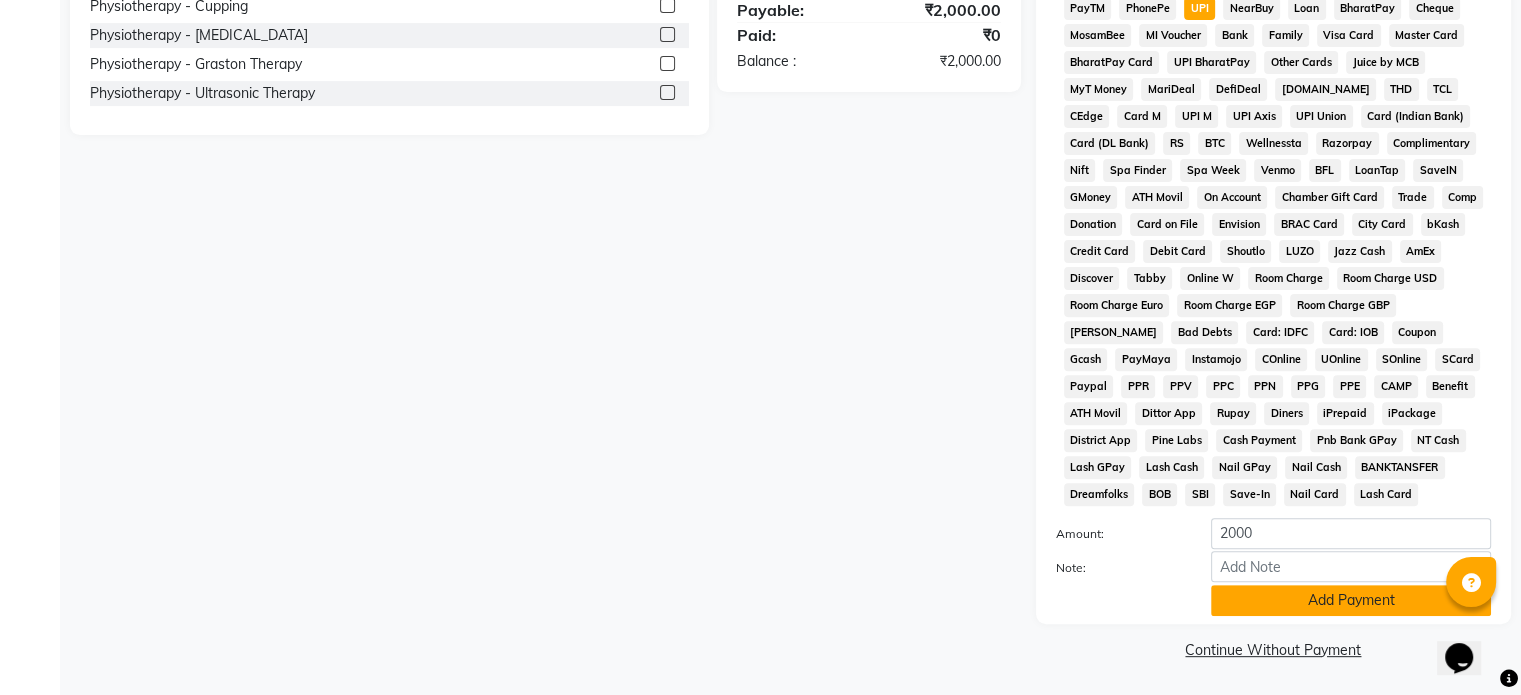 click on "Add Payment" 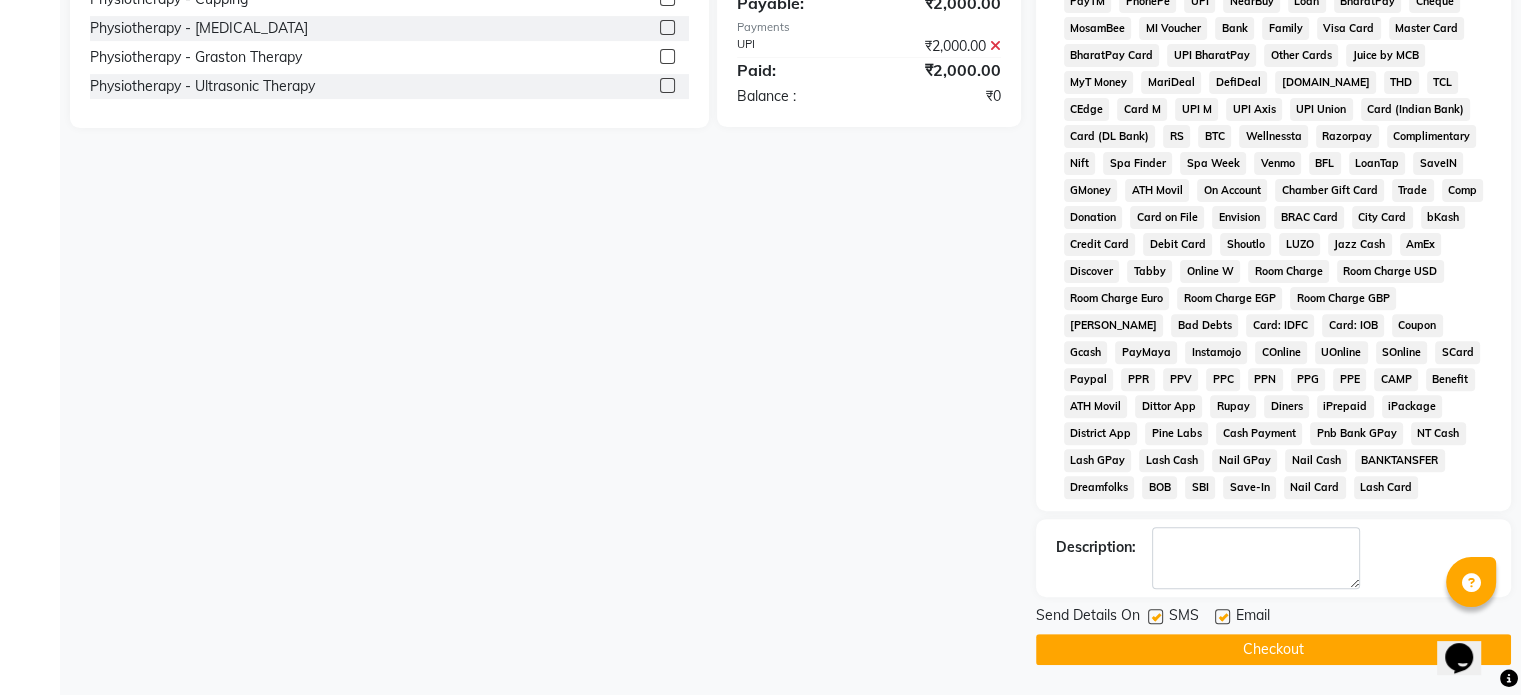 click 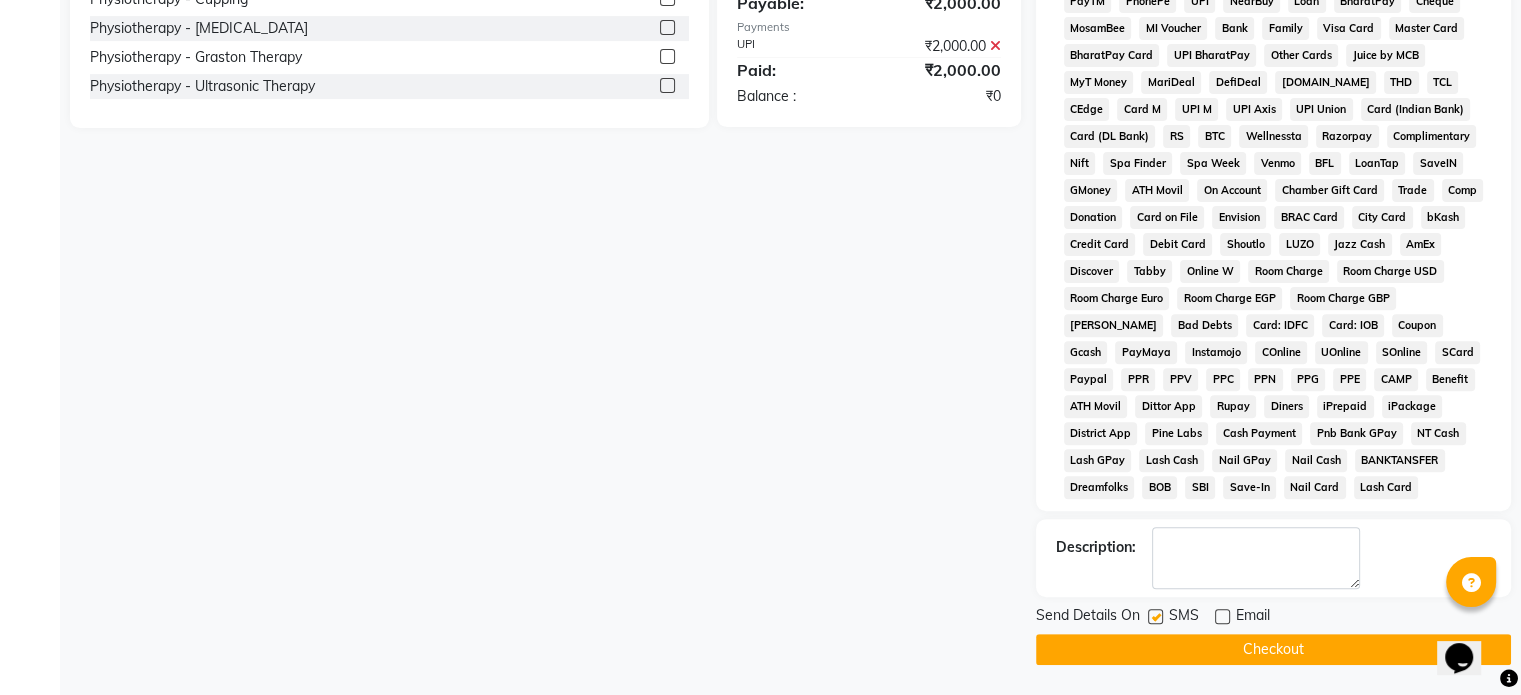 click 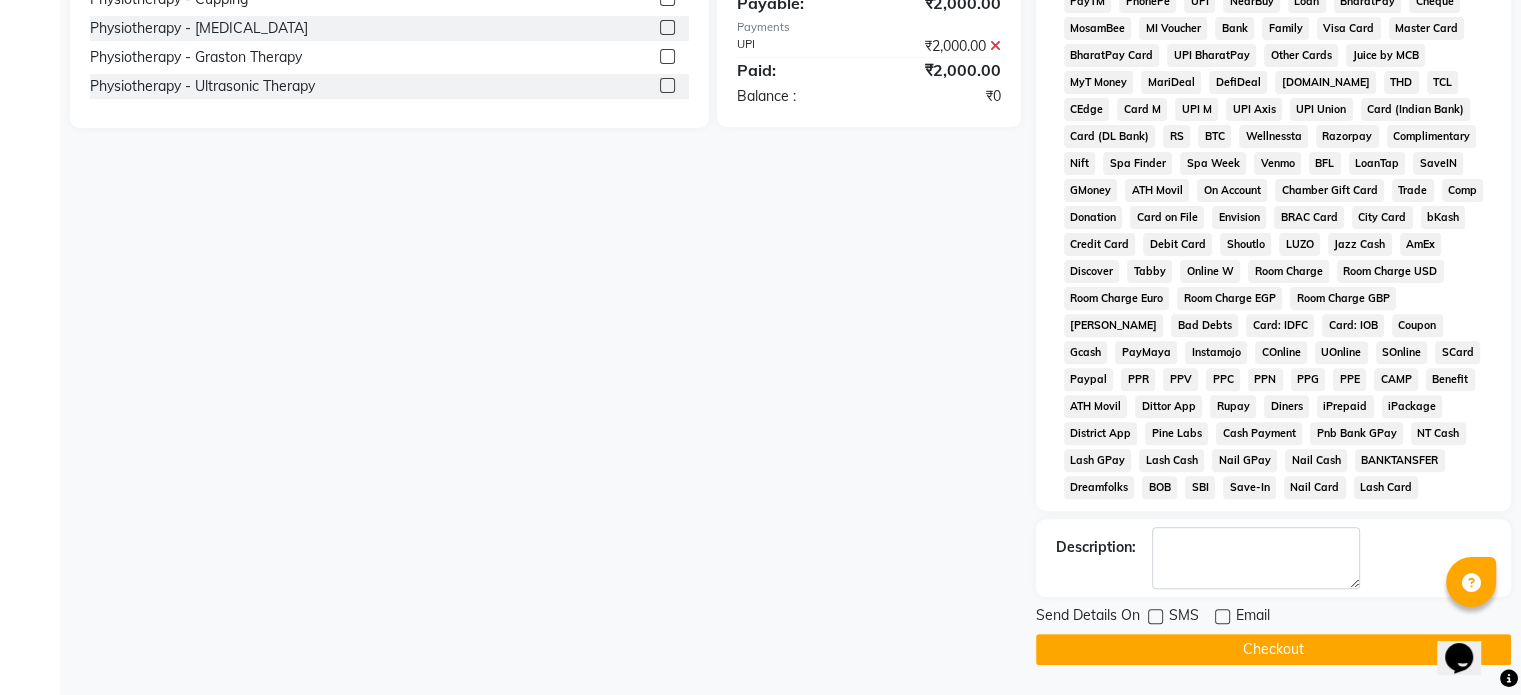 click on "Checkout" 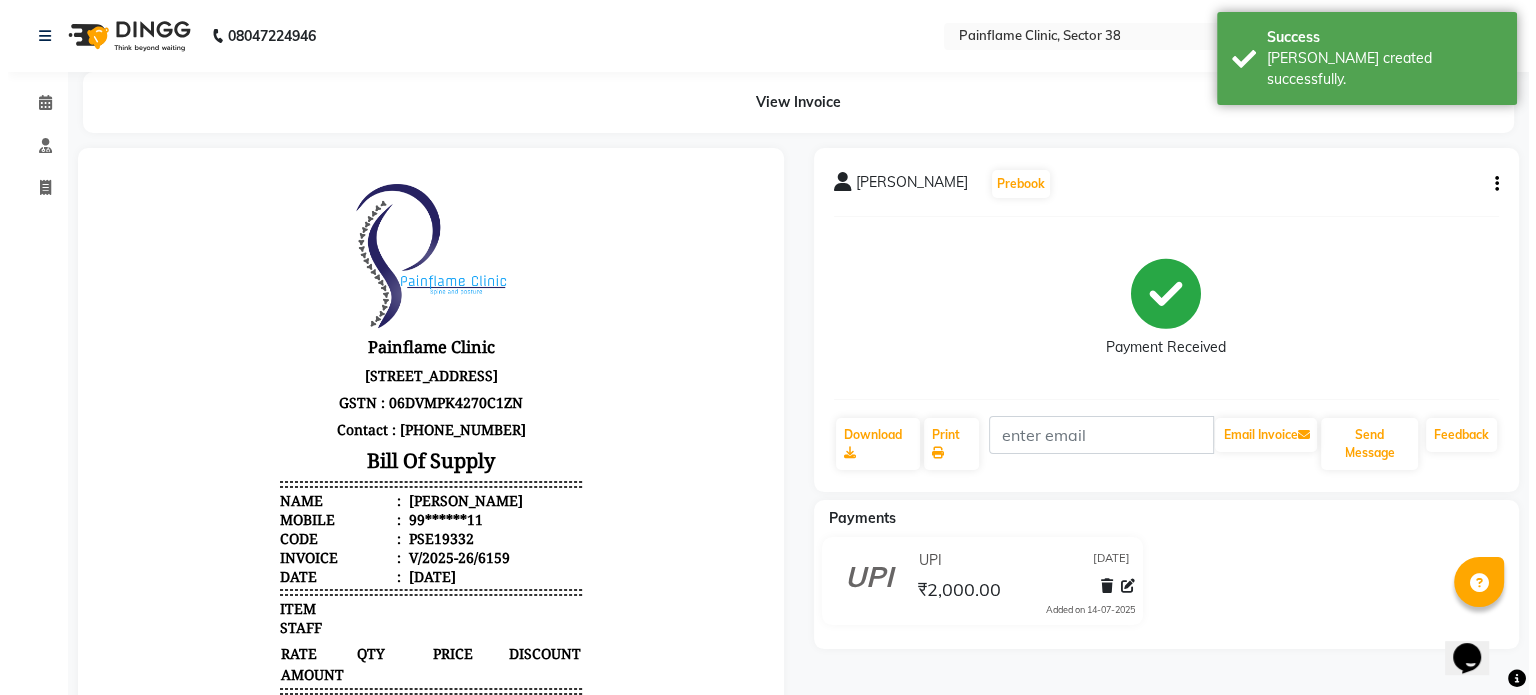 scroll, scrollTop: 0, scrollLeft: 0, axis: both 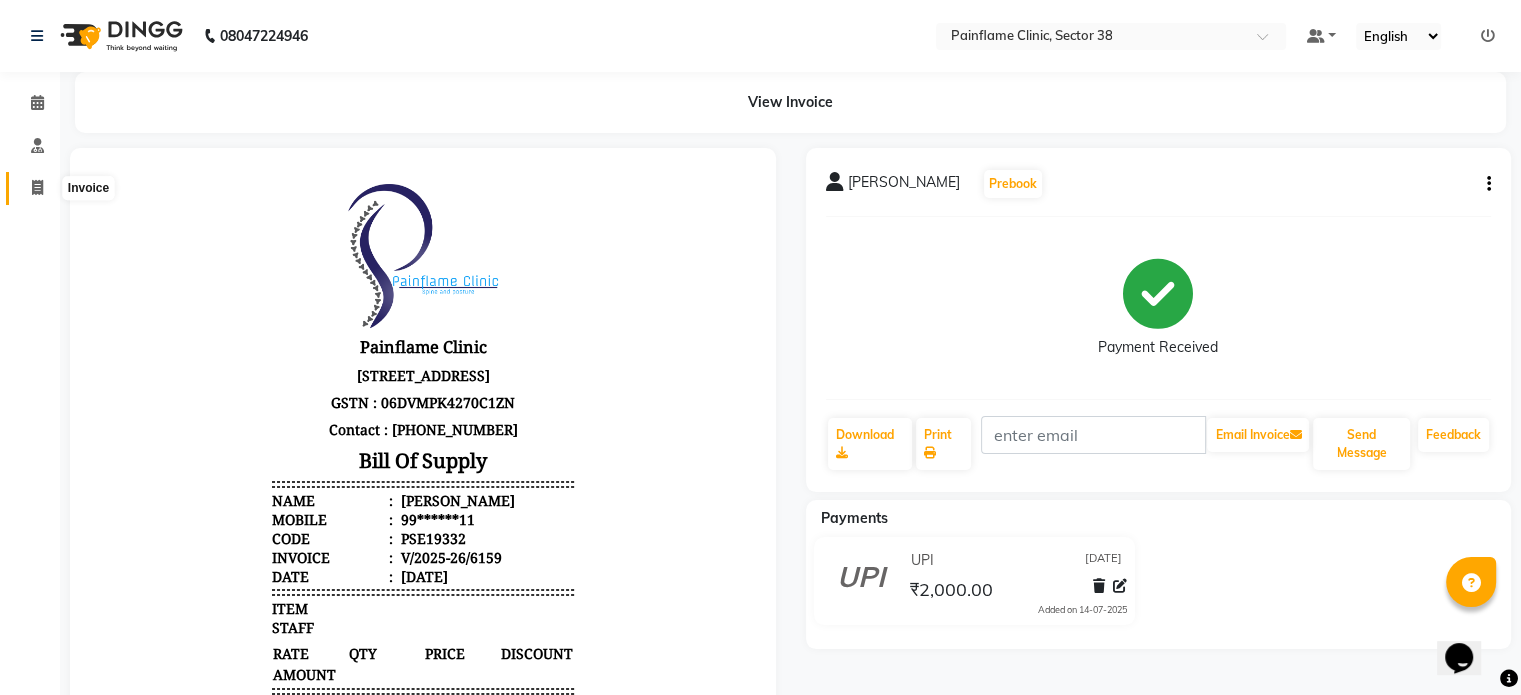 click 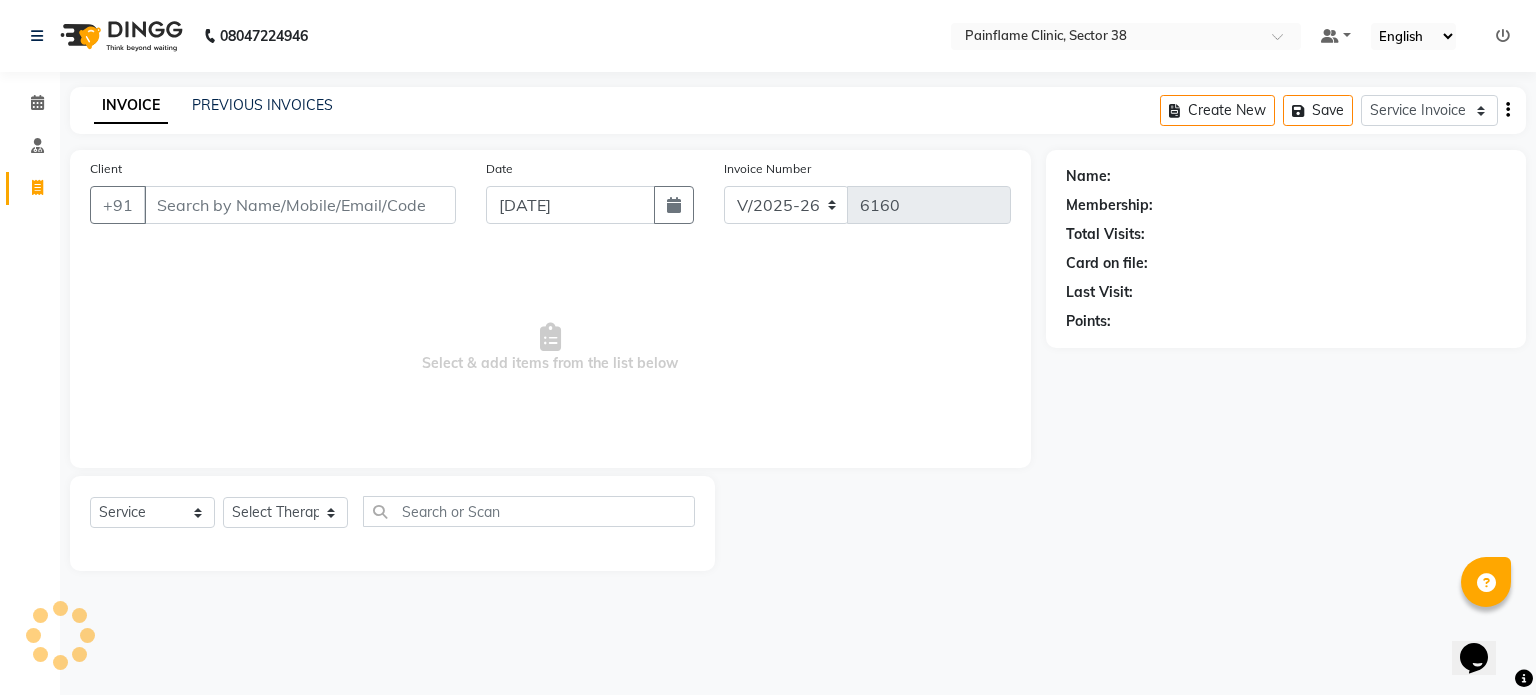 click on "Client" at bounding box center [300, 205] 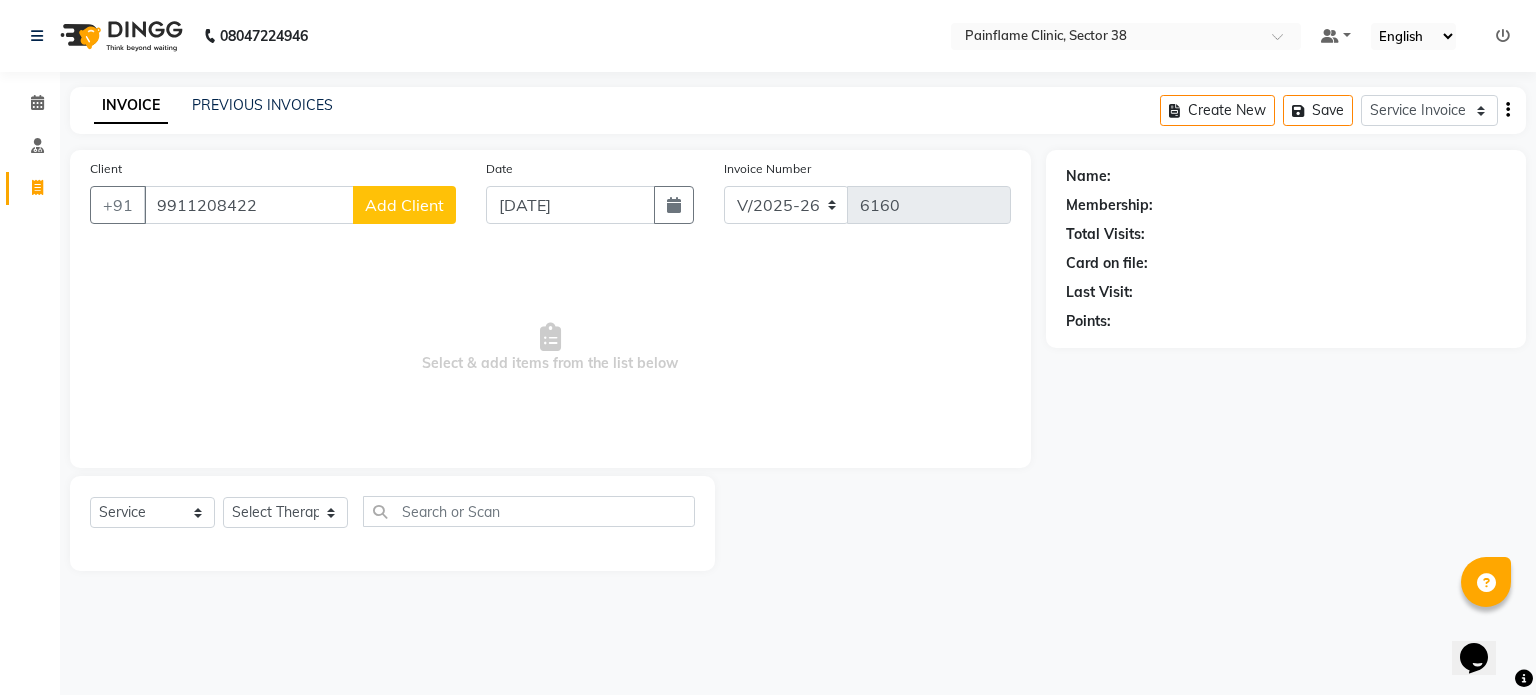 click on "9911208422" at bounding box center (249, 205) 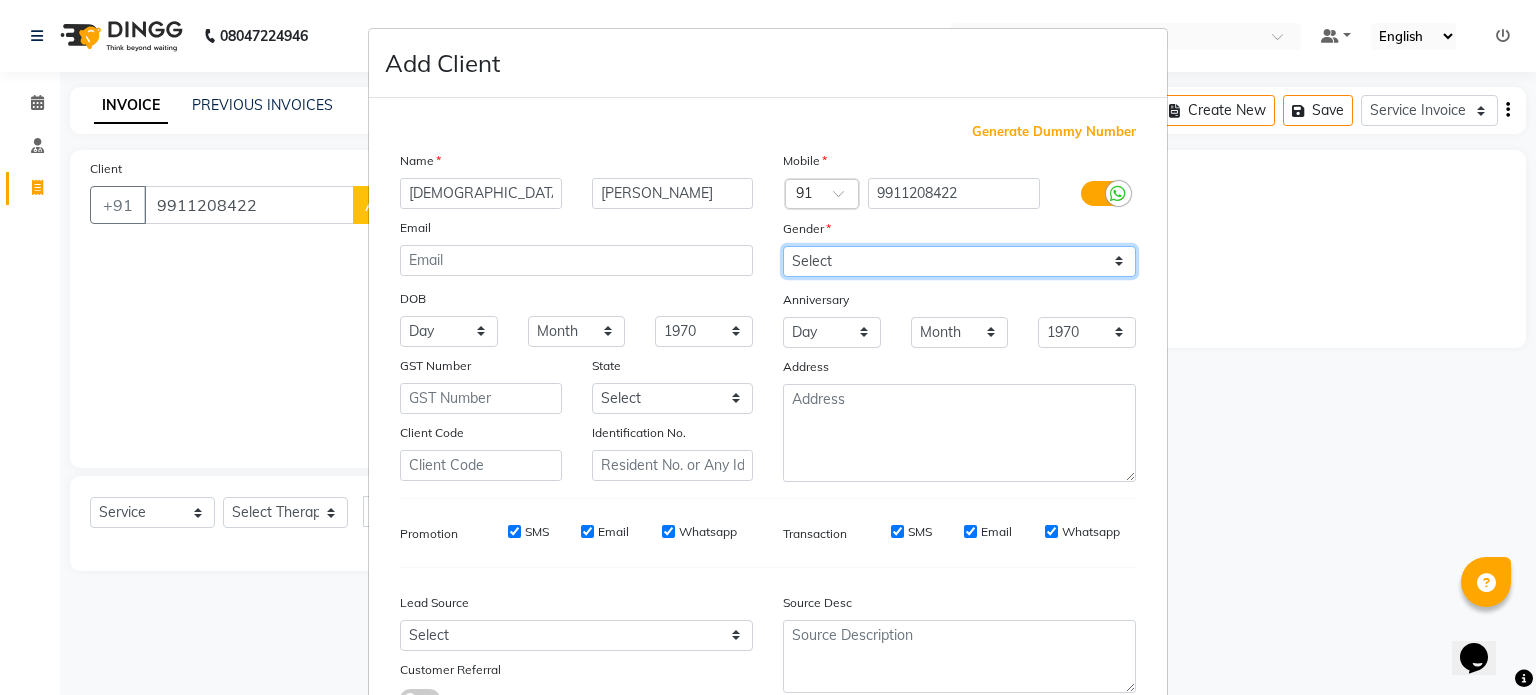 click on "Select [DEMOGRAPHIC_DATA] [DEMOGRAPHIC_DATA] Other Prefer Not To Say" at bounding box center [959, 261] 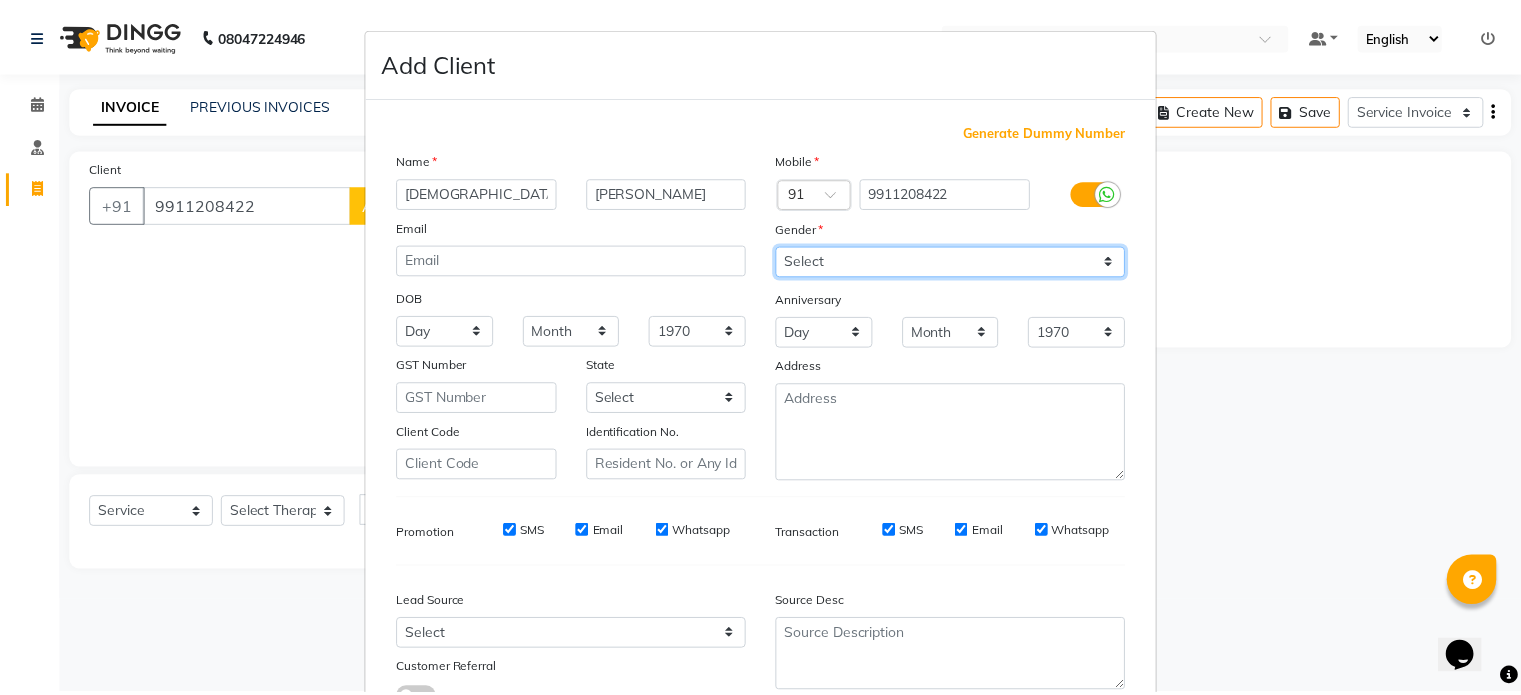 scroll, scrollTop: 161, scrollLeft: 0, axis: vertical 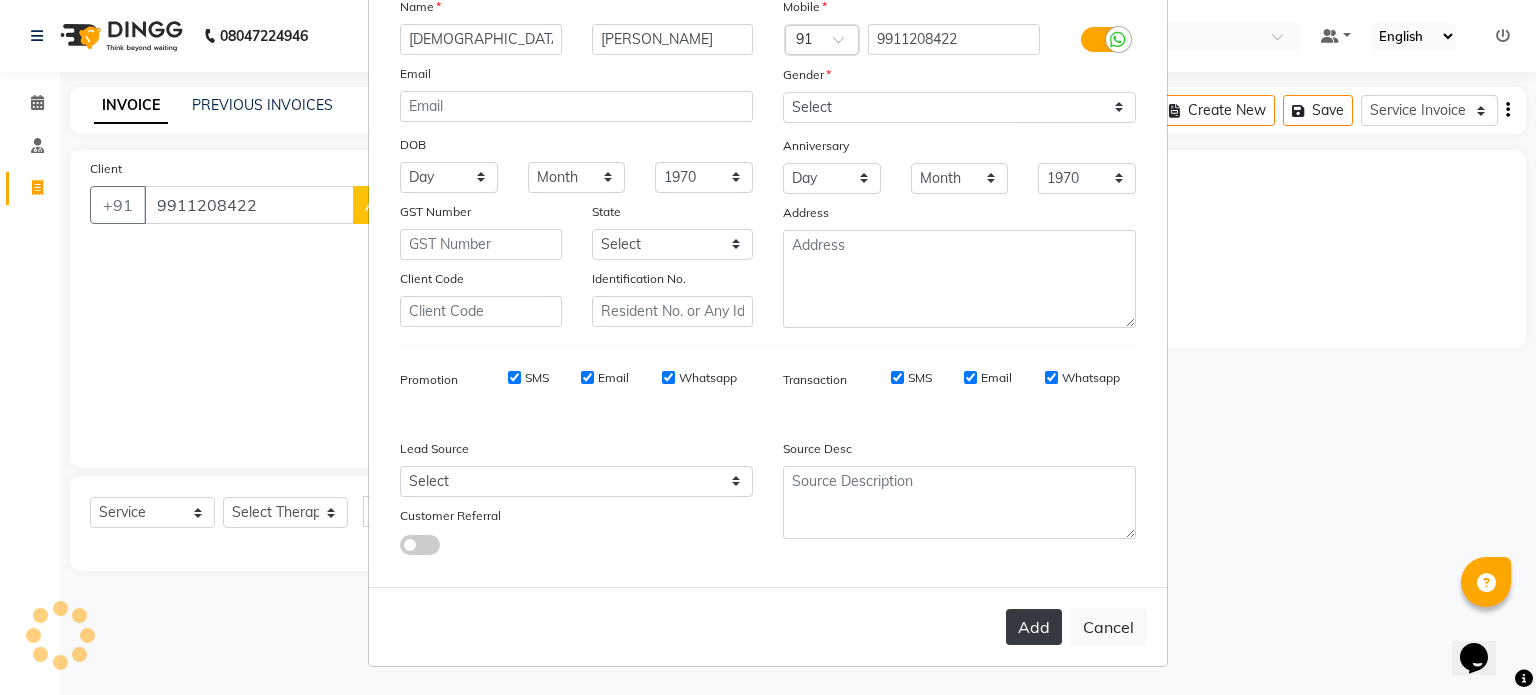 click on "Add" at bounding box center (1034, 627) 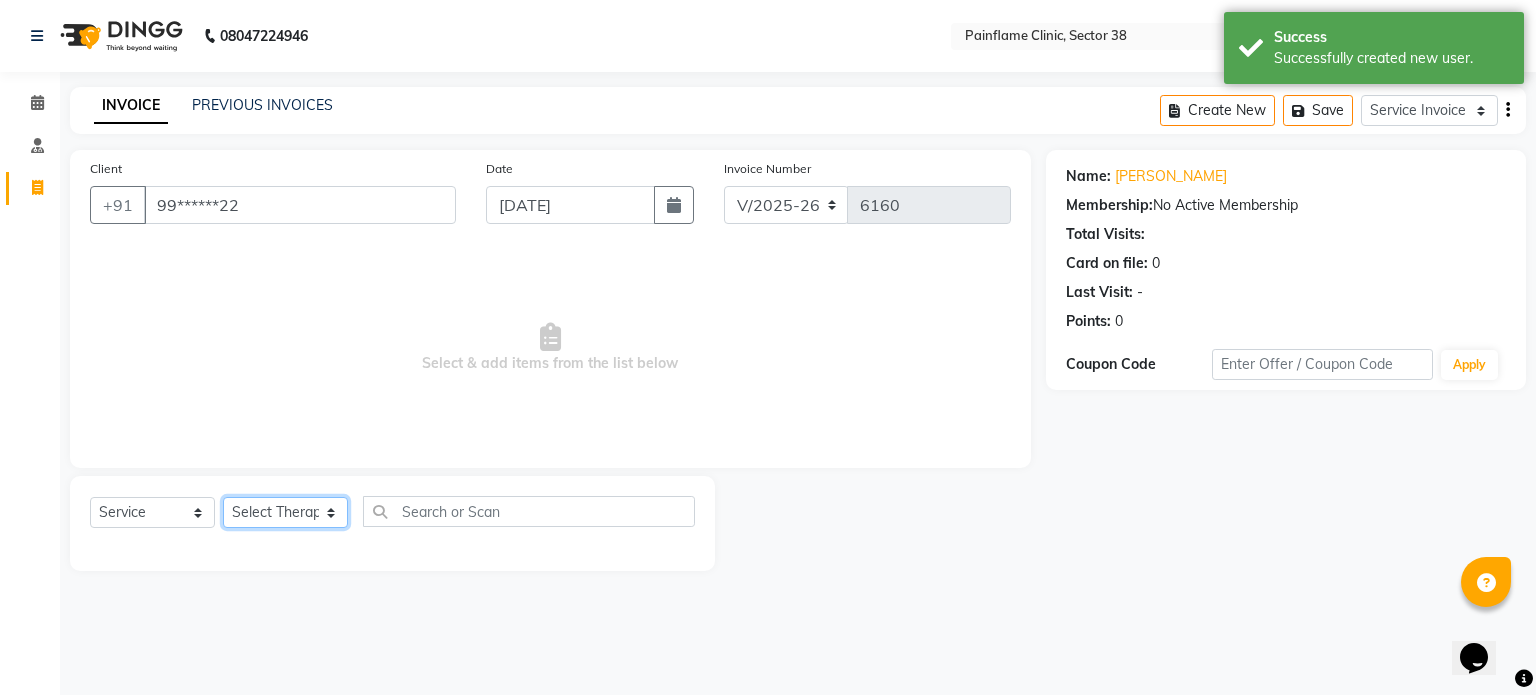 click on "Select Therapist [PERSON_NAME] Dr [PERSON_NAME] [PERSON_NAME] Dr [PERSON_NAME] Dr. Suraj [PERSON_NAME] [PERSON_NAME] [PERSON_NAME] [PERSON_NAME] Reception 1  Reception 2 Reception 3" 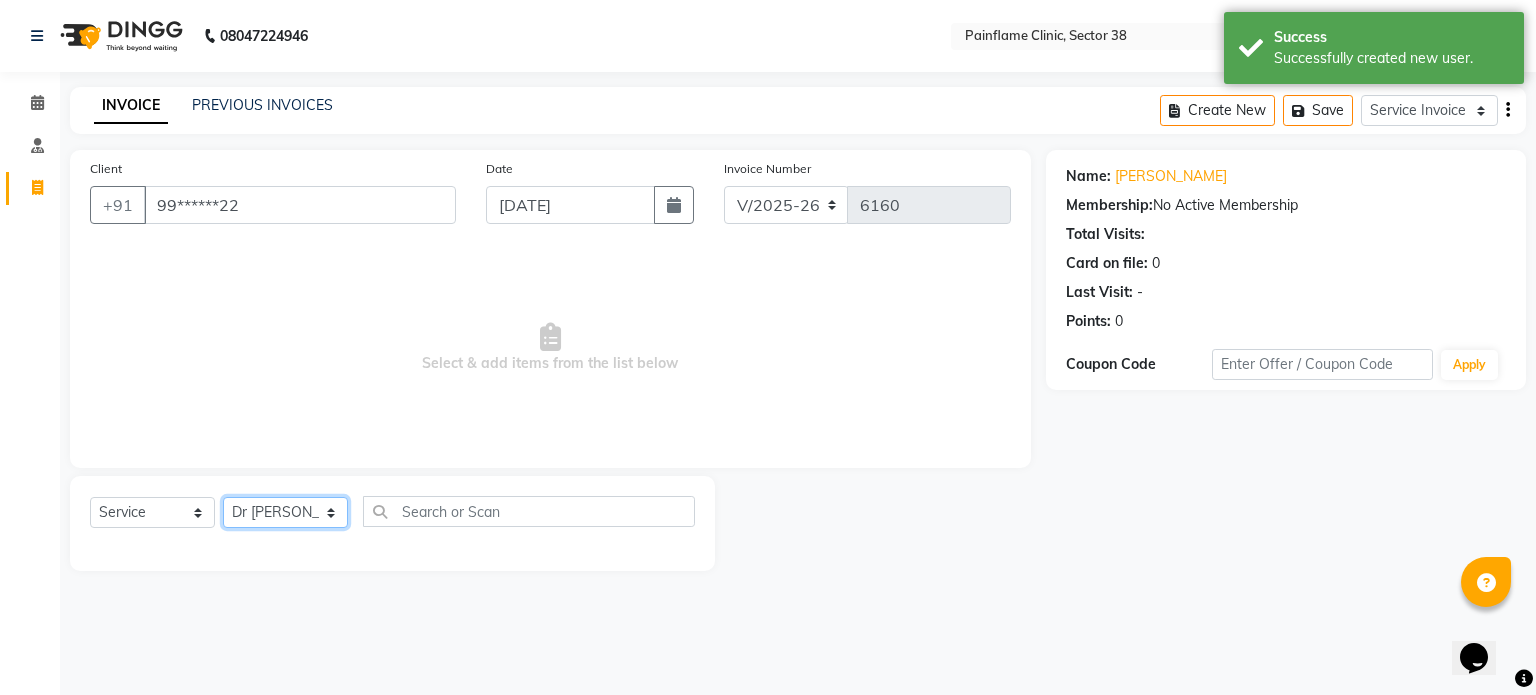 click on "Select Therapist [PERSON_NAME] Dr [PERSON_NAME] [PERSON_NAME] Dr [PERSON_NAME] Dr. Suraj [PERSON_NAME] [PERSON_NAME] [PERSON_NAME] [PERSON_NAME] Reception 1  Reception 2 Reception 3" 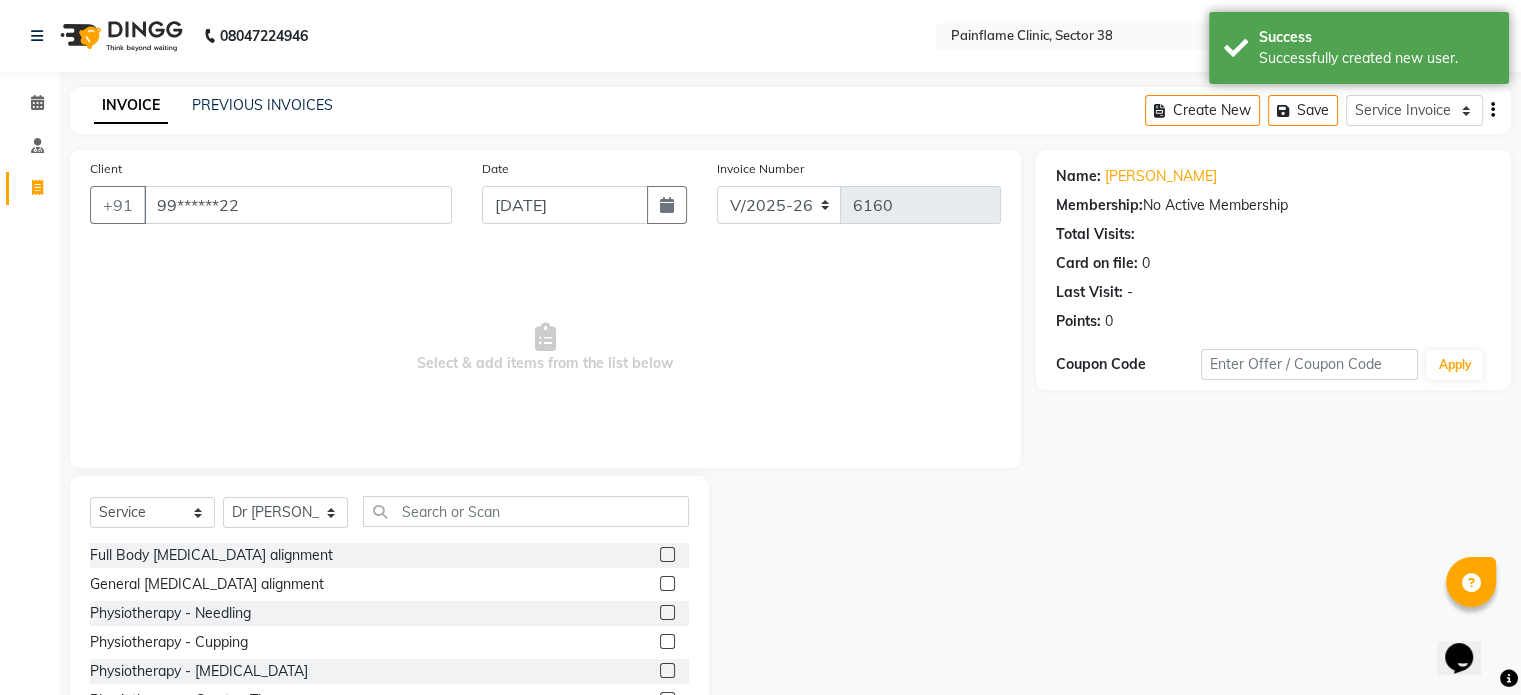 click 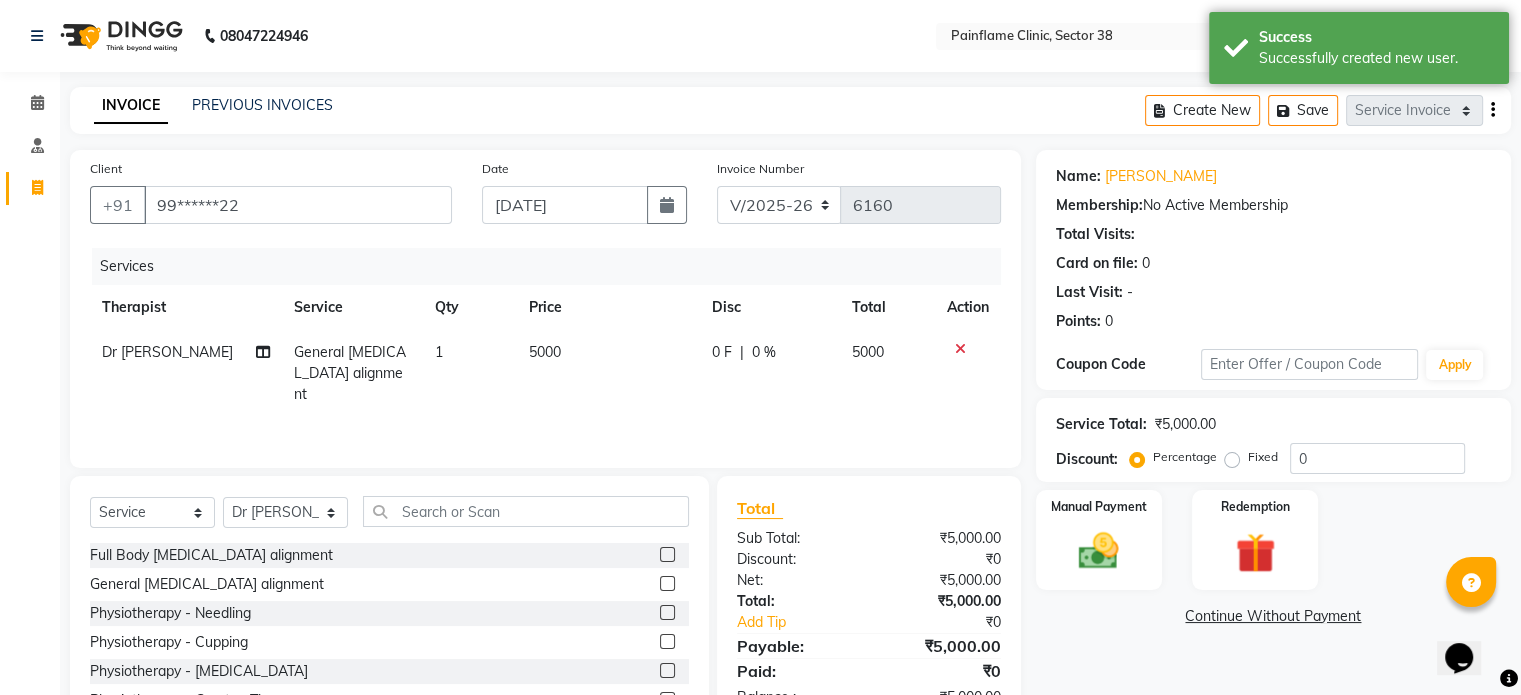 scroll, scrollTop: 106, scrollLeft: 0, axis: vertical 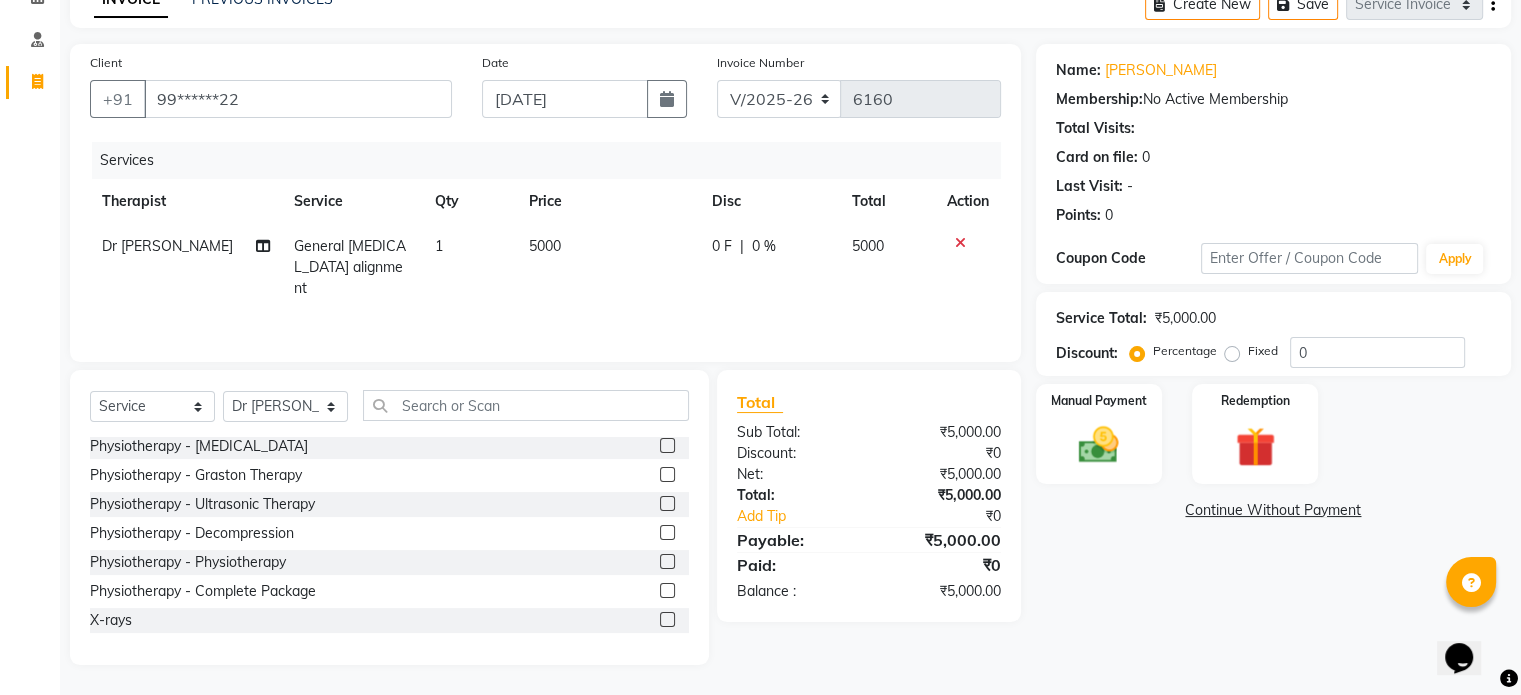 click 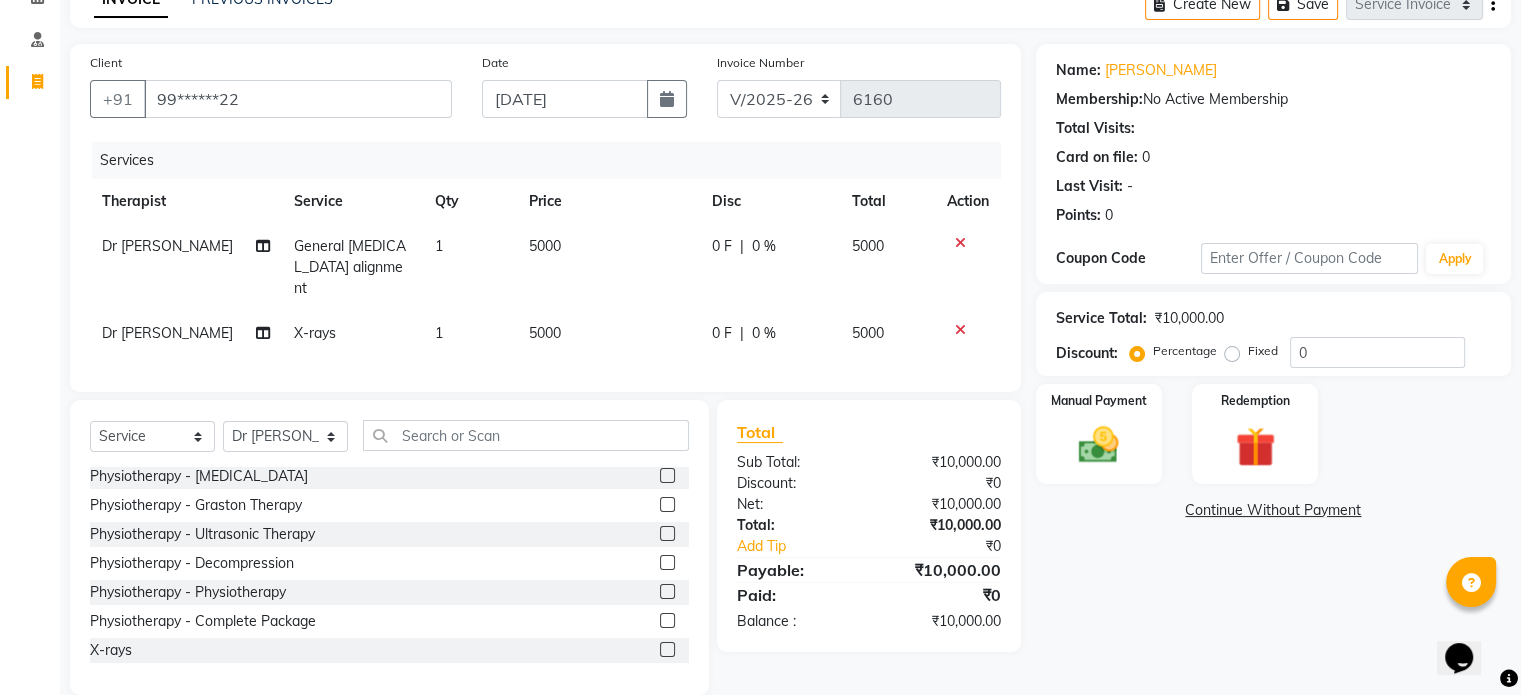 click on "5000" 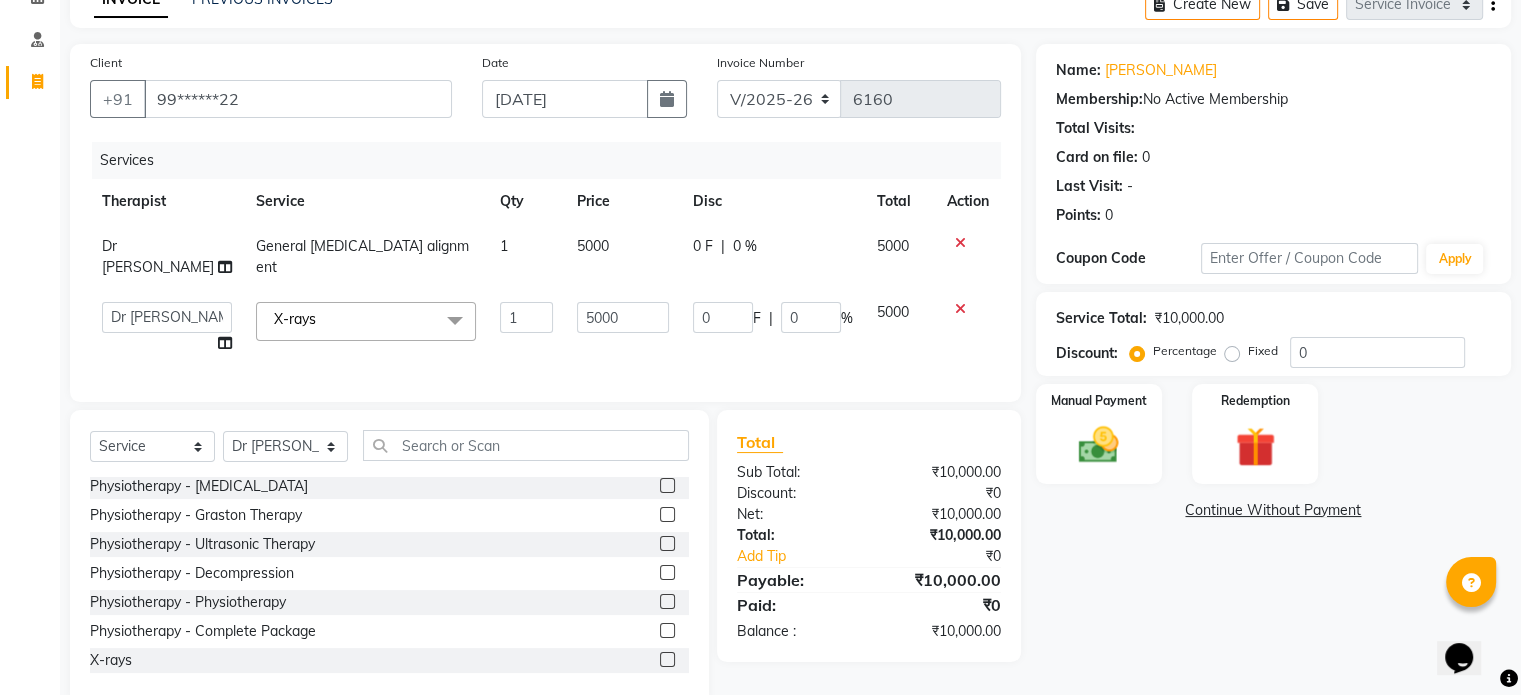 click on "5000" 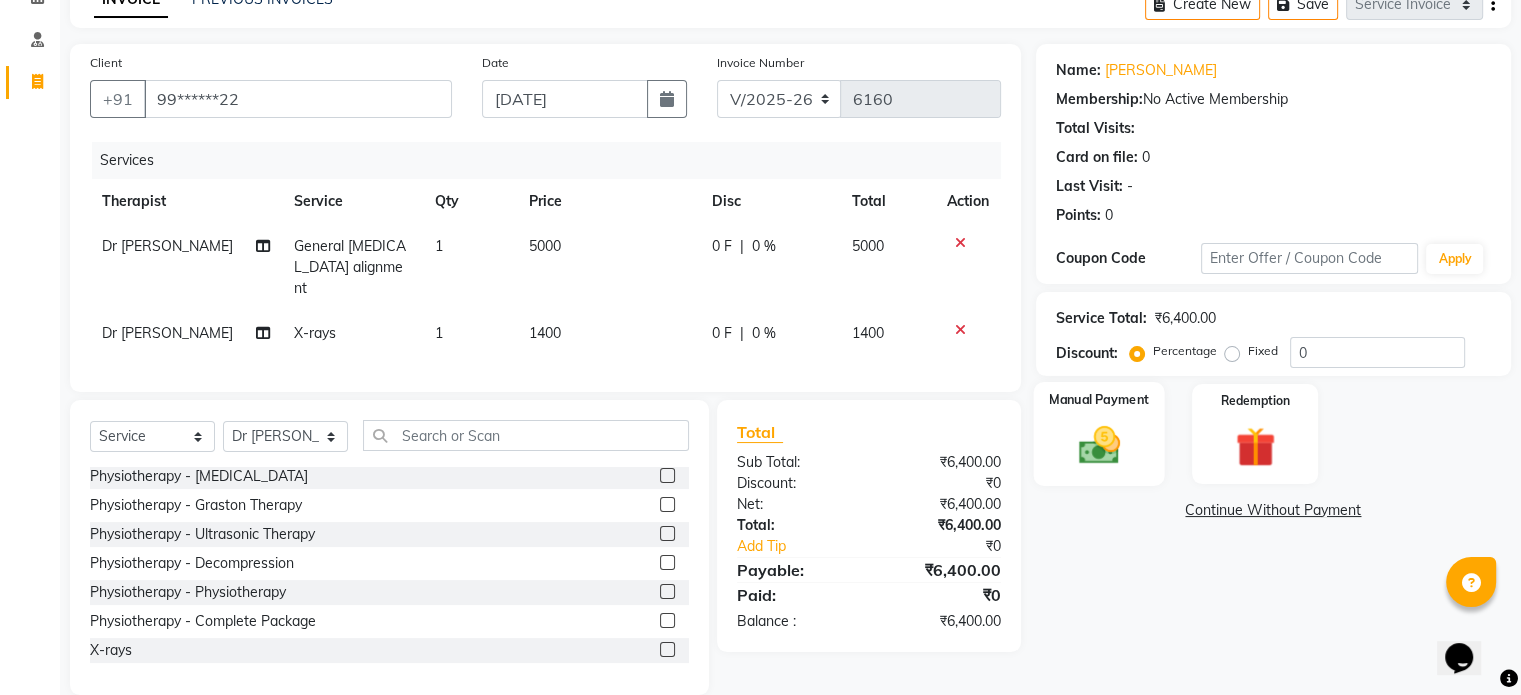 click on "Manual Payment" 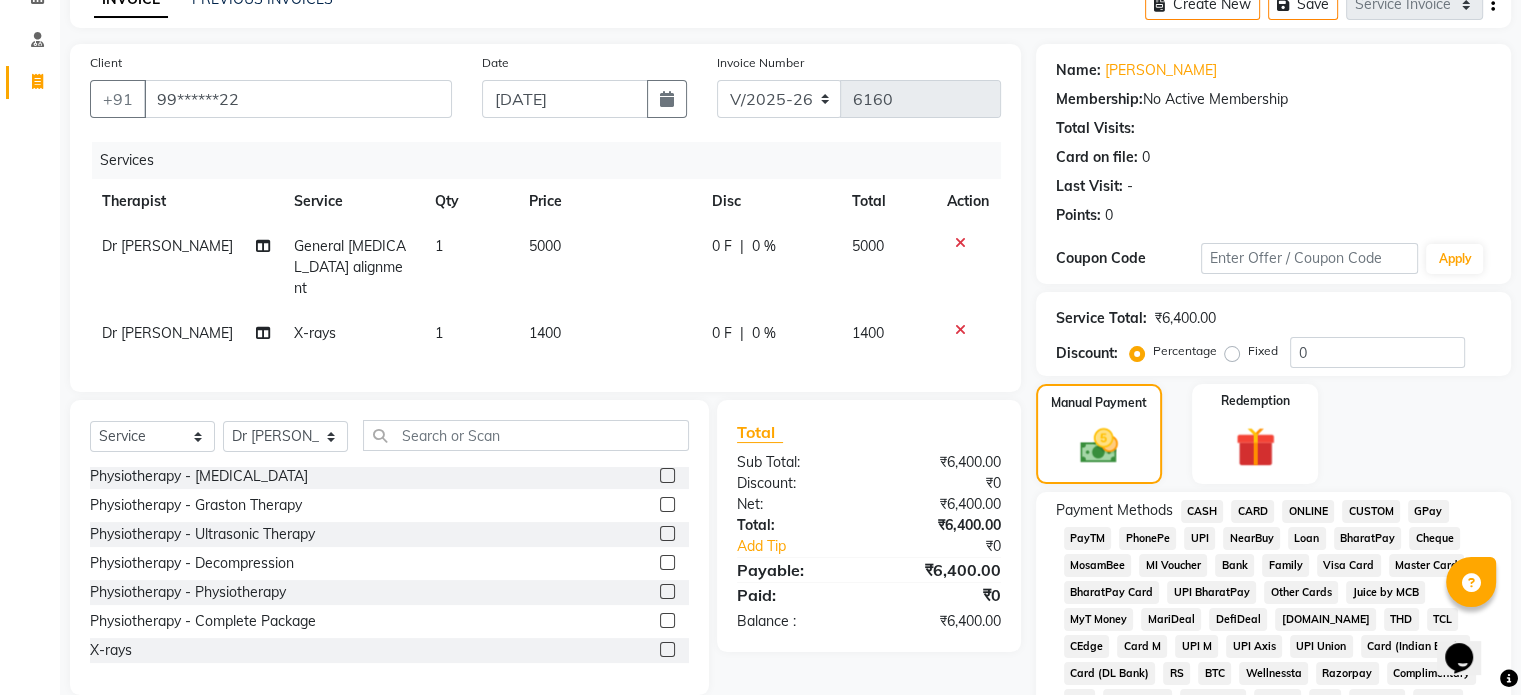 click on "CARD" 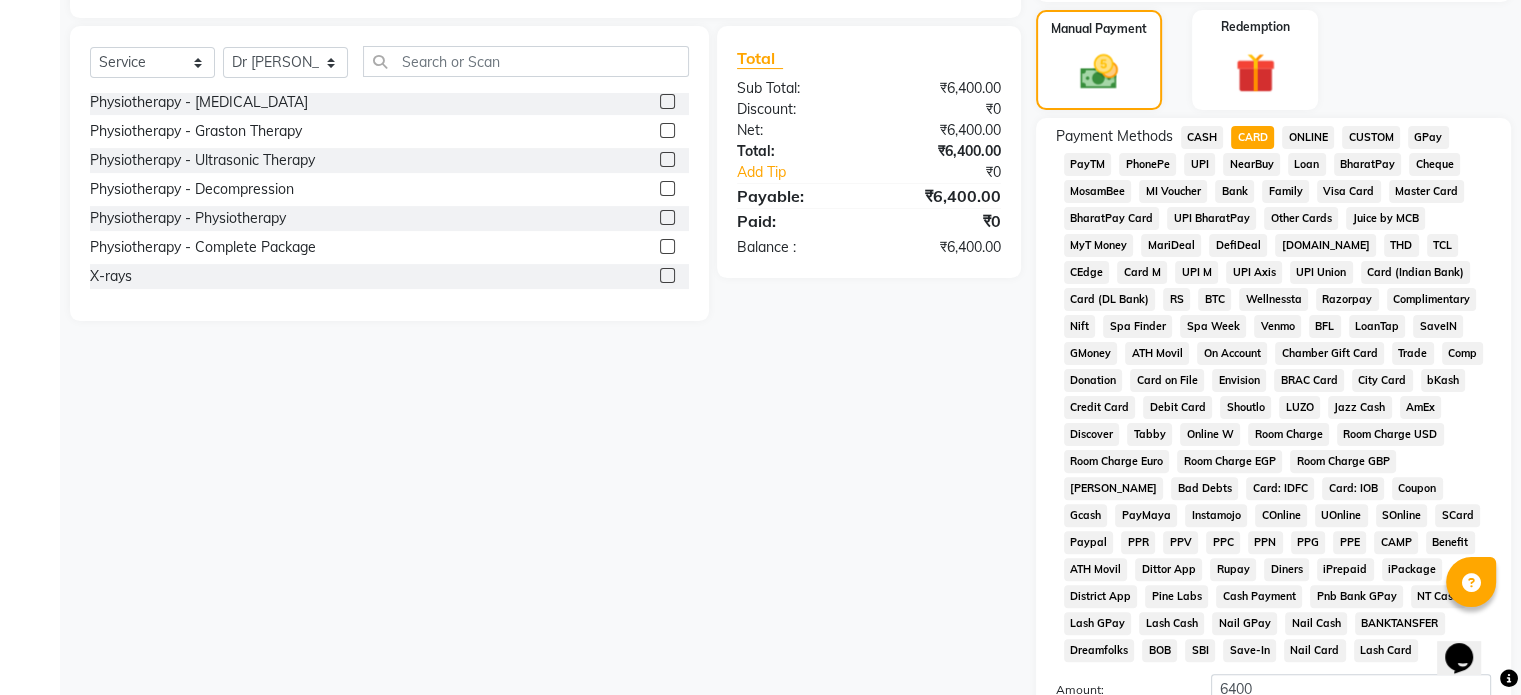 scroll, scrollTop: 652, scrollLeft: 0, axis: vertical 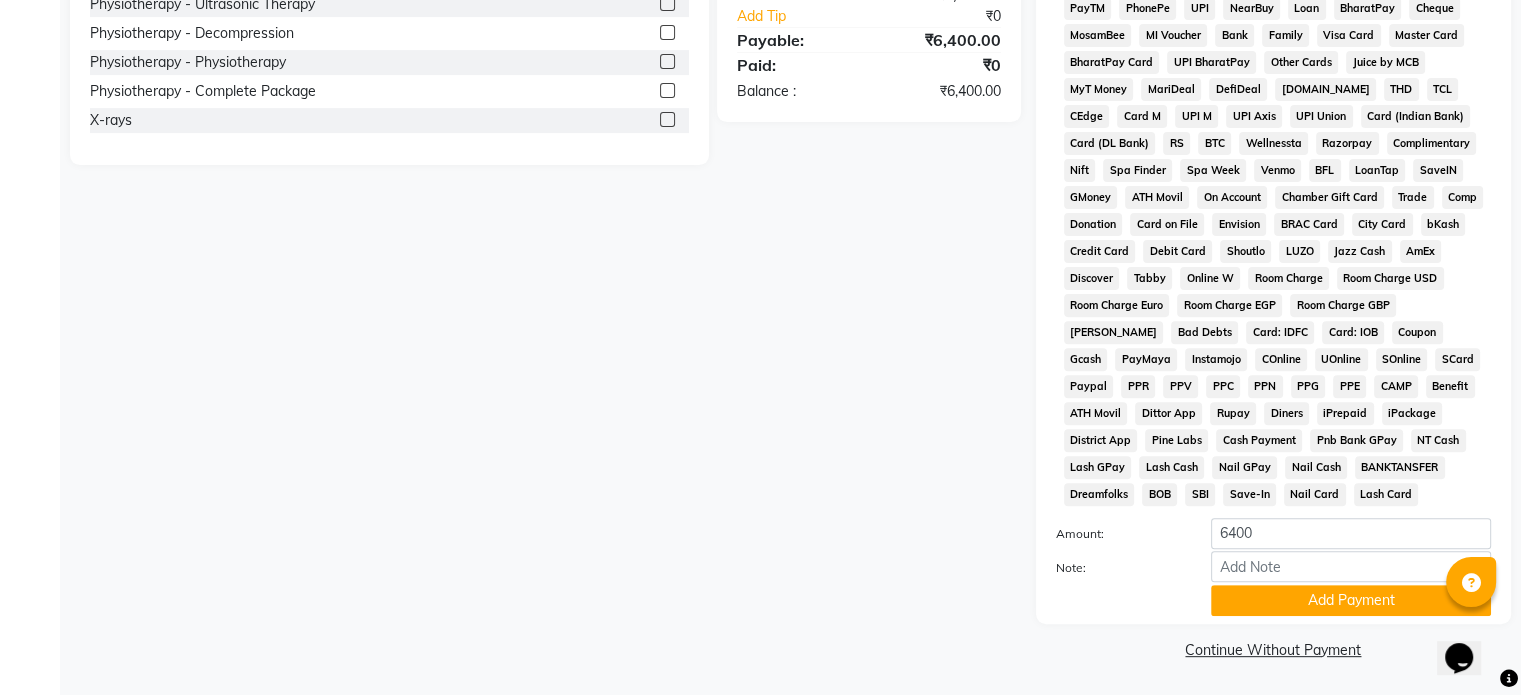click on "Payment Methods  CASH   CARD   ONLINE   CUSTOM   GPay   PayTM   PhonePe   UPI   NearBuy   Loan   BharatPay   Cheque   MosamBee   MI Voucher   Bank   Family   Visa Card   Master Card   BharatPay Card   UPI BharatPay   Other Cards   Juice by MCB   MyT Money   MariDeal   DefiDeal   [DOMAIN_NAME]   THD   TCL   CEdge   Card M   UPI M   UPI Axis   UPI Union   Card (Indian Bank)   Card (DL Bank)   RS   BTC   Wellnessta   Razorpay   Complimentary   Nift   Spa Finder   Spa Week   Venmo   BFL   LoanTap   SaveIN   GMoney   ATH Movil   On Account   Chamber Gift Card   Trade   Comp   Donation   Card on File   Envision   BRAC Card   City Card   bKash   Credit Card   Debit Card   Shoutlo   LUZO   Jazz Cash   AmEx   Discover   Tabby   Online W   Room Charge   Room Charge USD   Room Charge Euro   Room Charge EGP   Room Charge GBP   Bajaj Finserv   Bad Debts   Card: IDFC   Card: IOB   Coupon   Gcash   PayMaya   Instamojo   COnline   UOnline   SOnline   SCard   Paypal   PPR   PPV   PPC   PPN   PPG   PPE   CAMP   Benefit   ATH Movil" 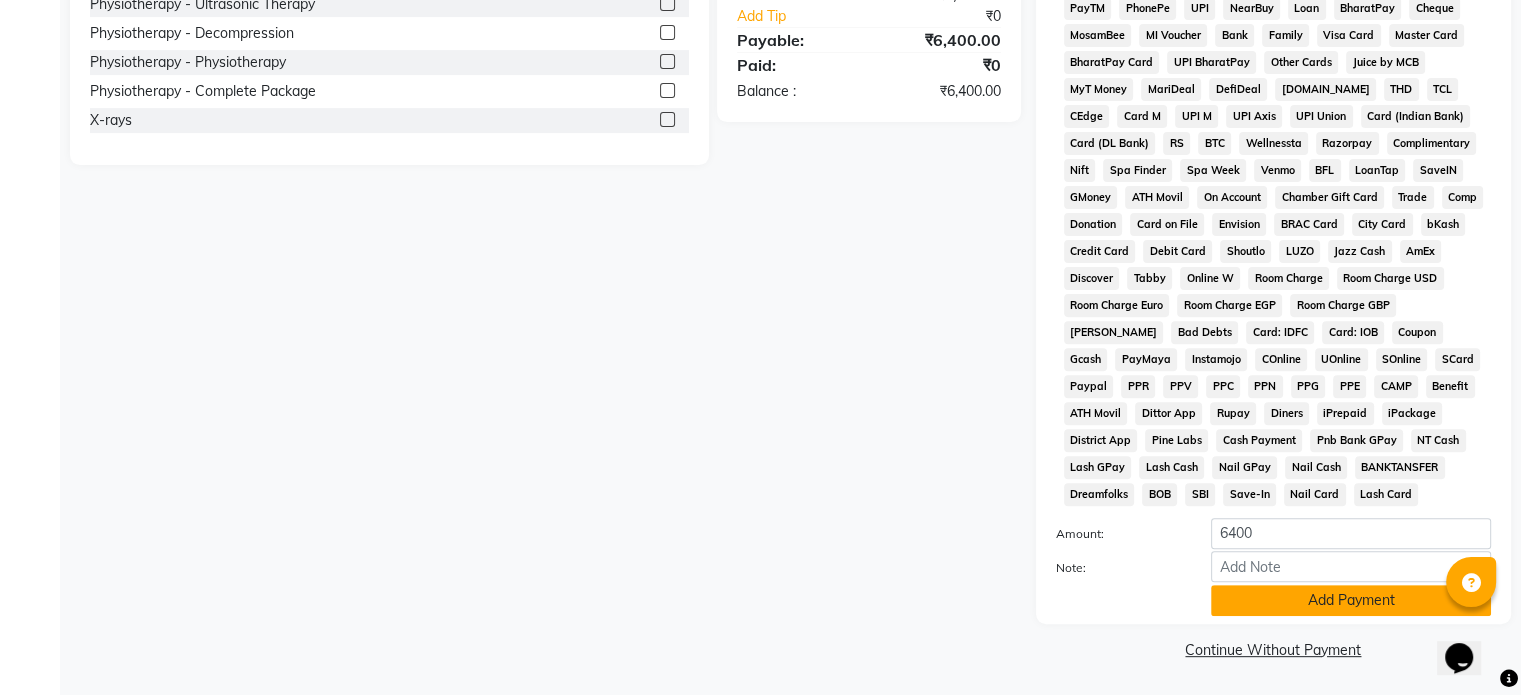 drag, startPoint x: 1321, startPoint y: 599, endPoint x: 1346, endPoint y: 588, distance: 27.313 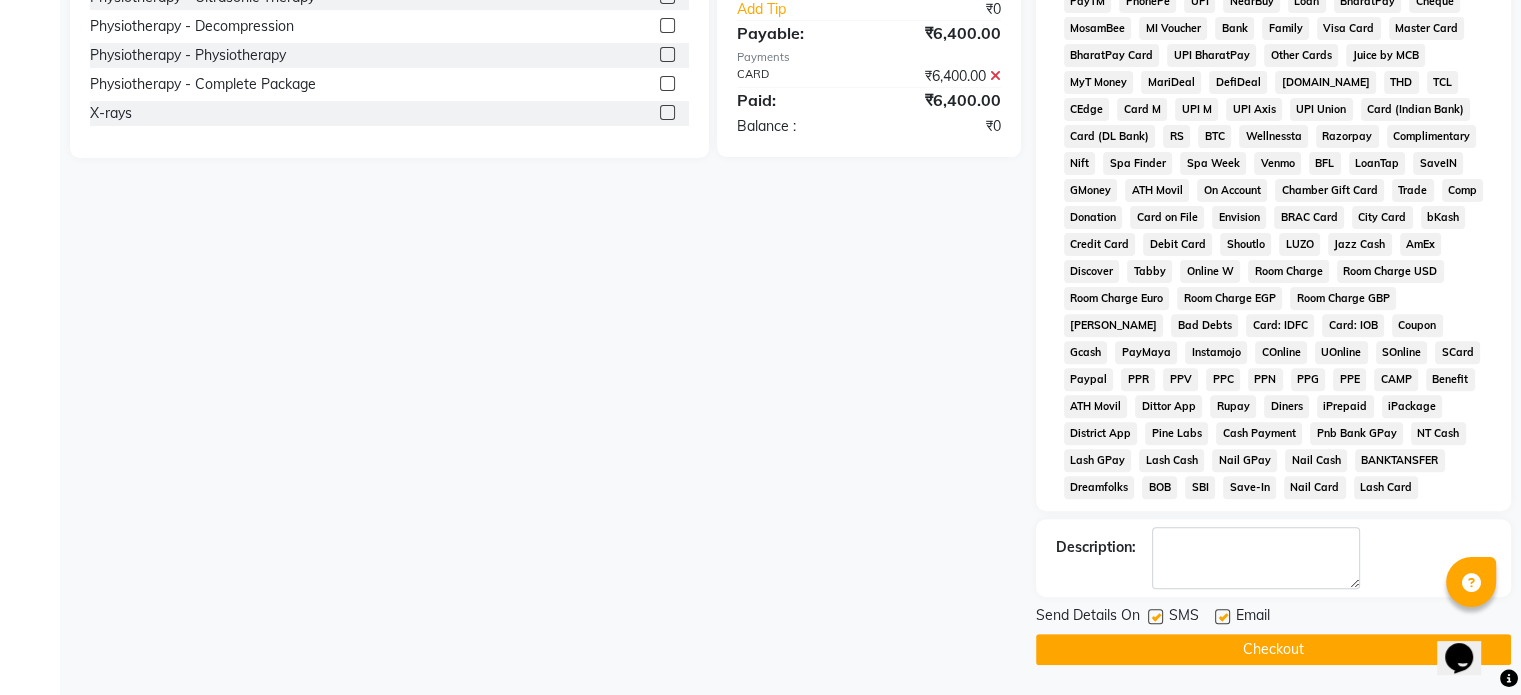 click 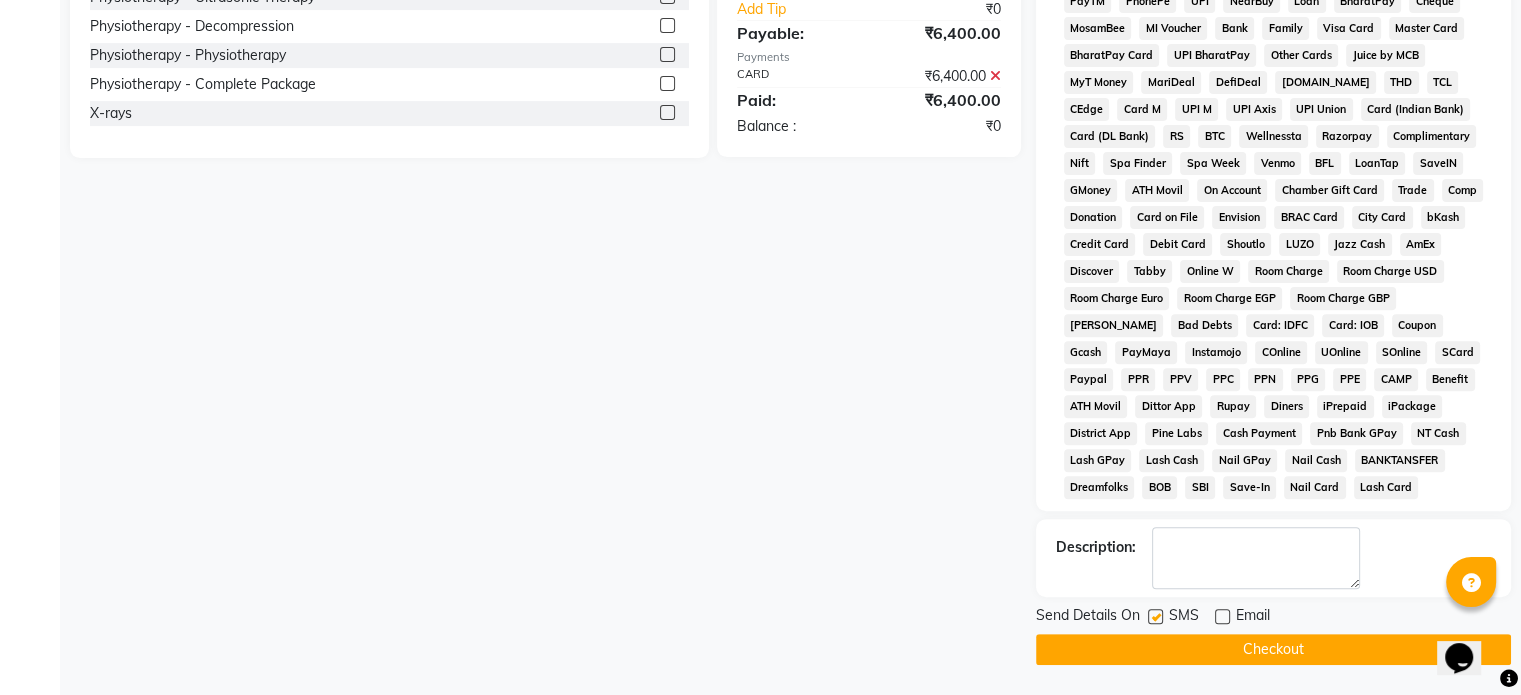 click on "Send Details On SMS Email" 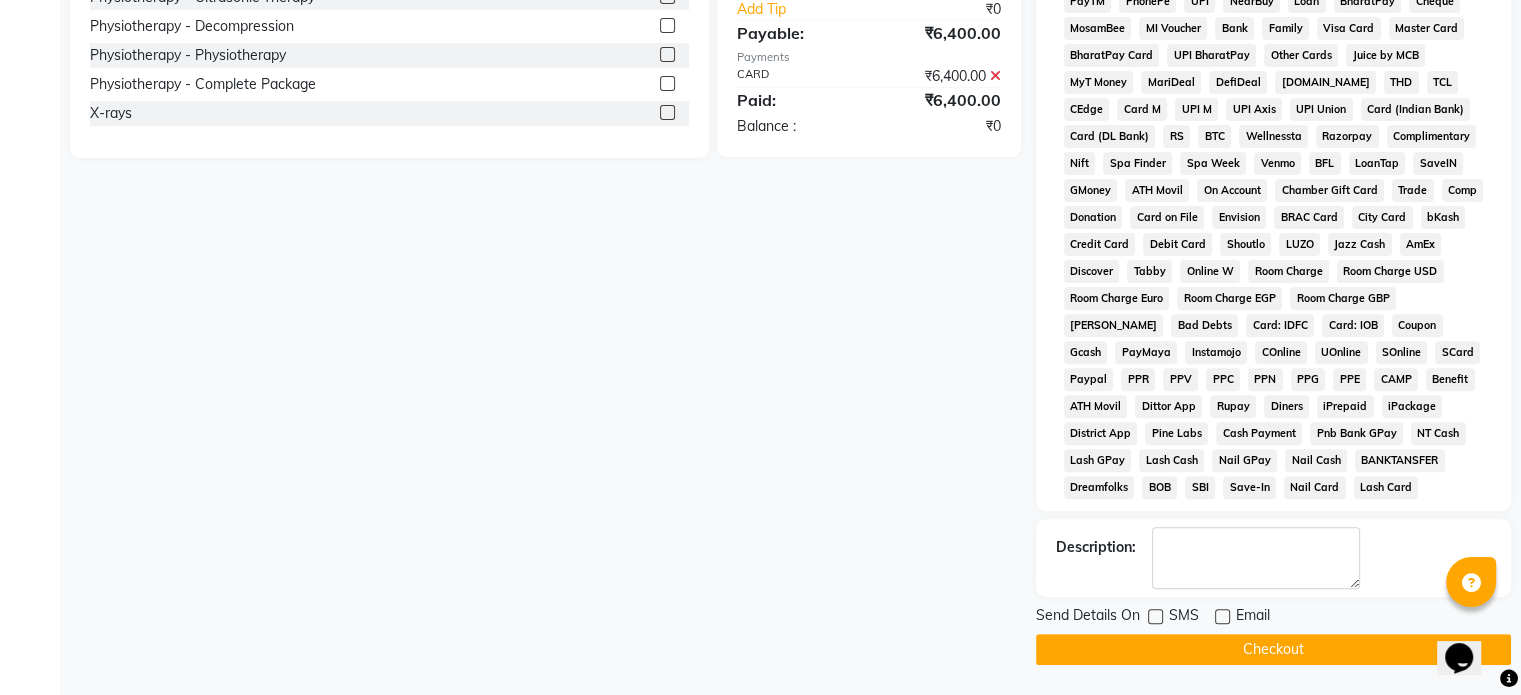 click on "Checkout" 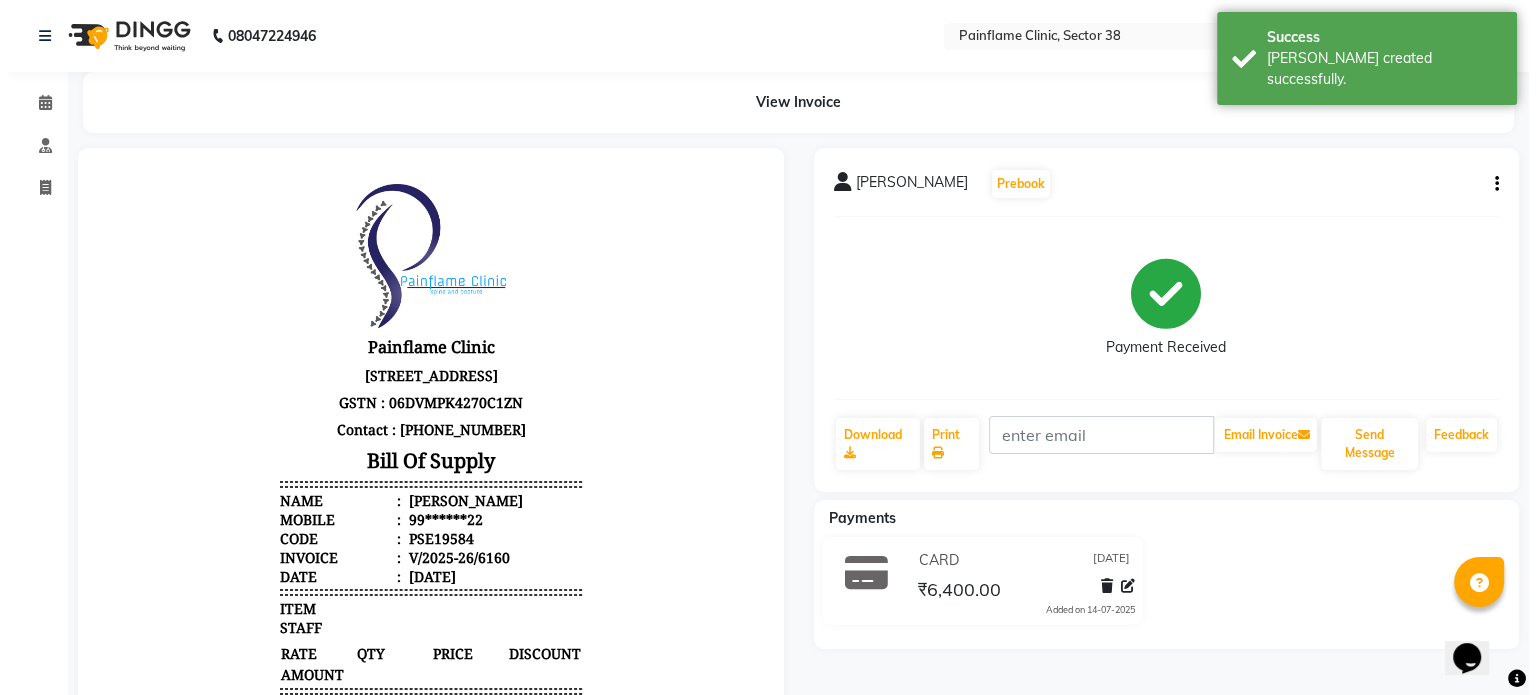 scroll, scrollTop: 0, scrollLeft: 0, axis: both 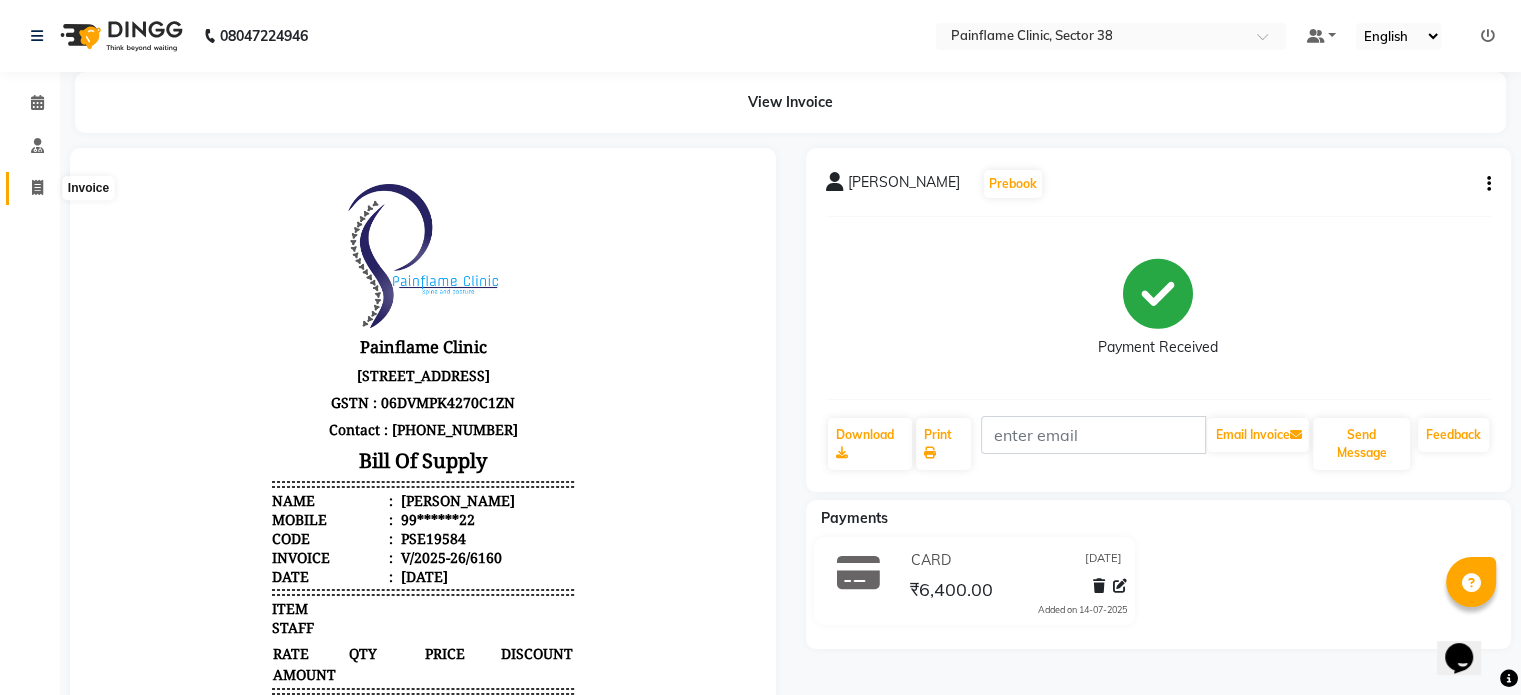 click 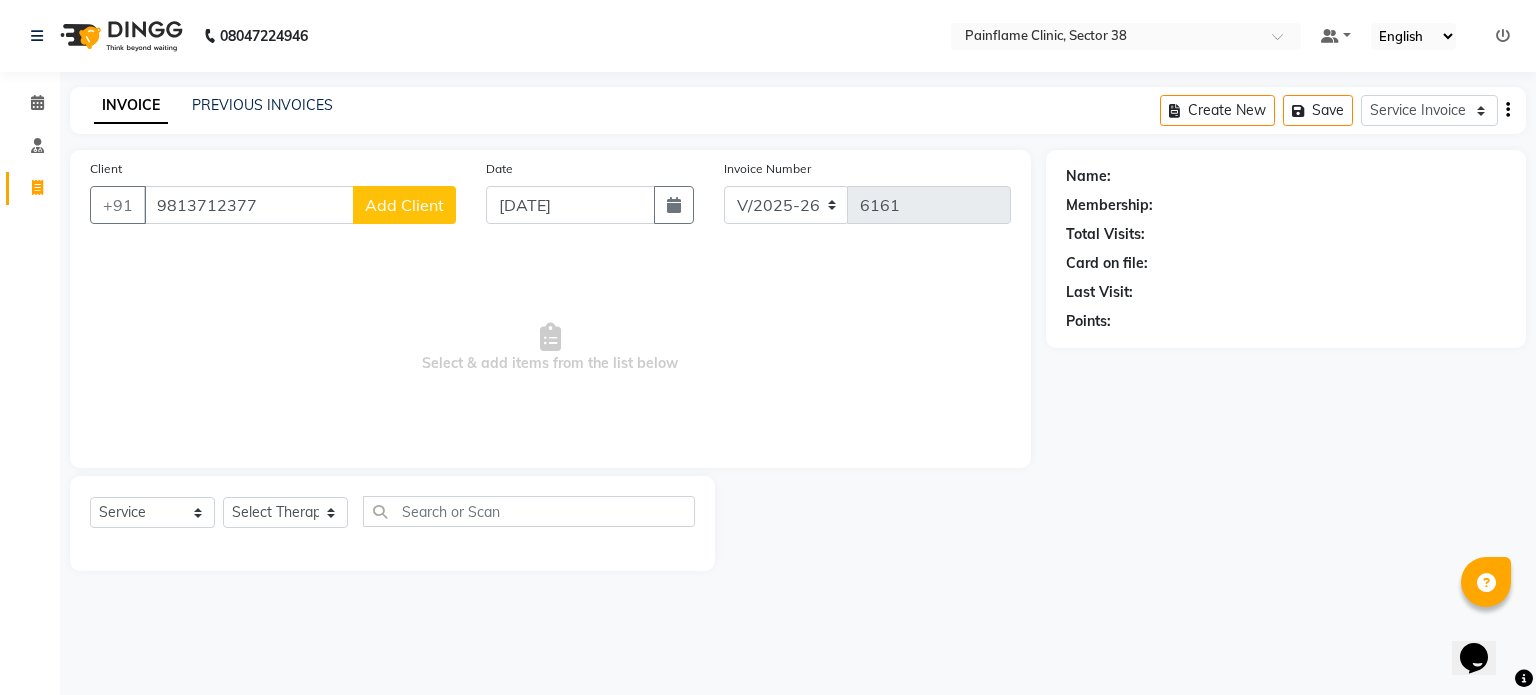 click on "9813712377" at bounding box center (249, 205) 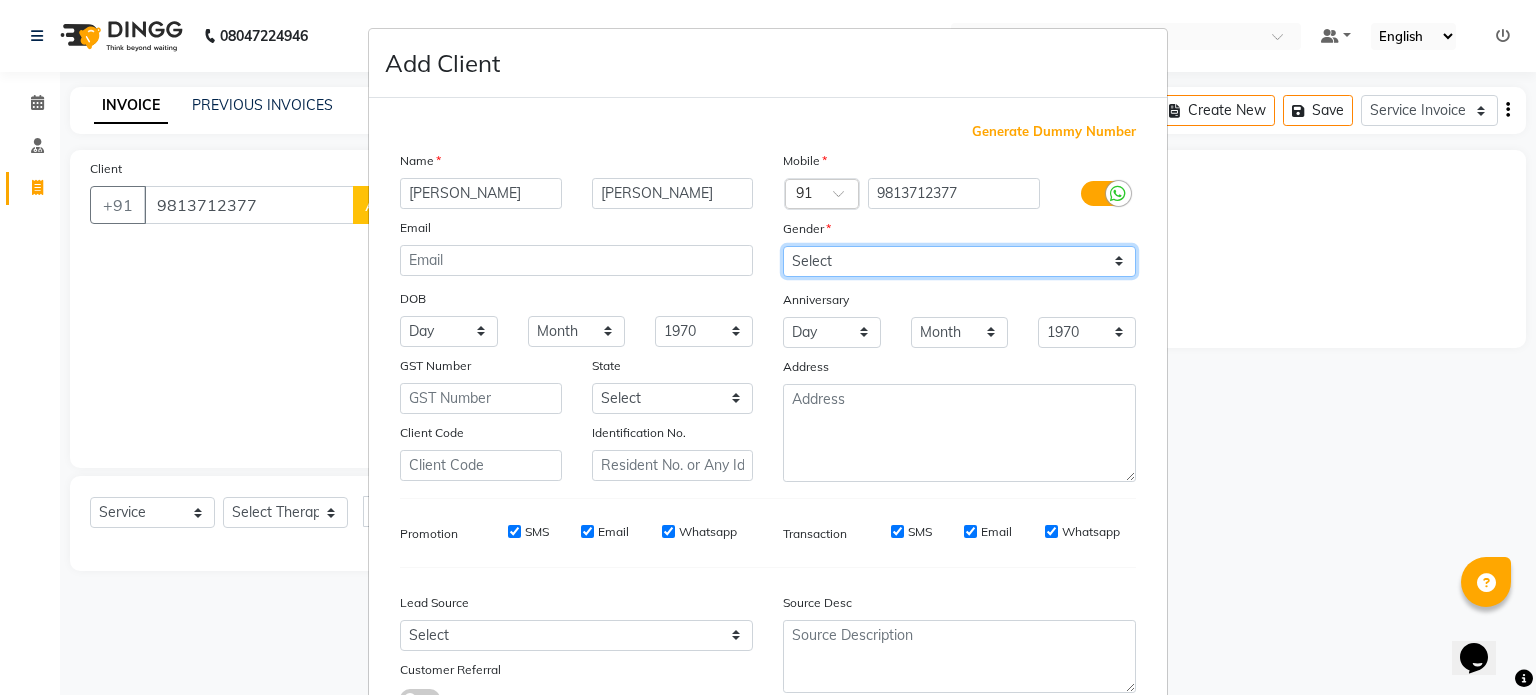 click on "Select [DEMOGRAPHIC_DATA] [DEMOGRAPHIC_DATA] Other Prefer Not To Say" at bounding box center (959, 261) 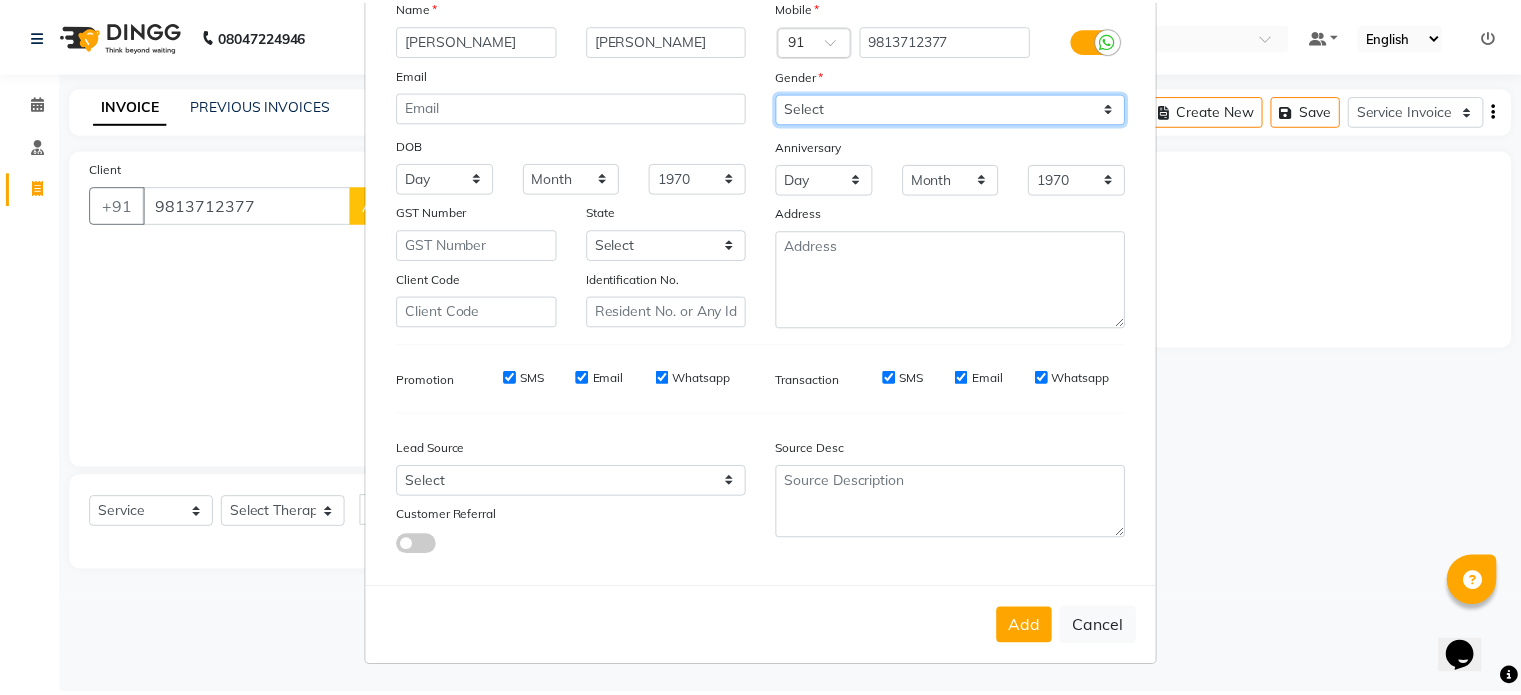 scroll, scrollTop: 161, scrollLeft: 0, axis: vertical 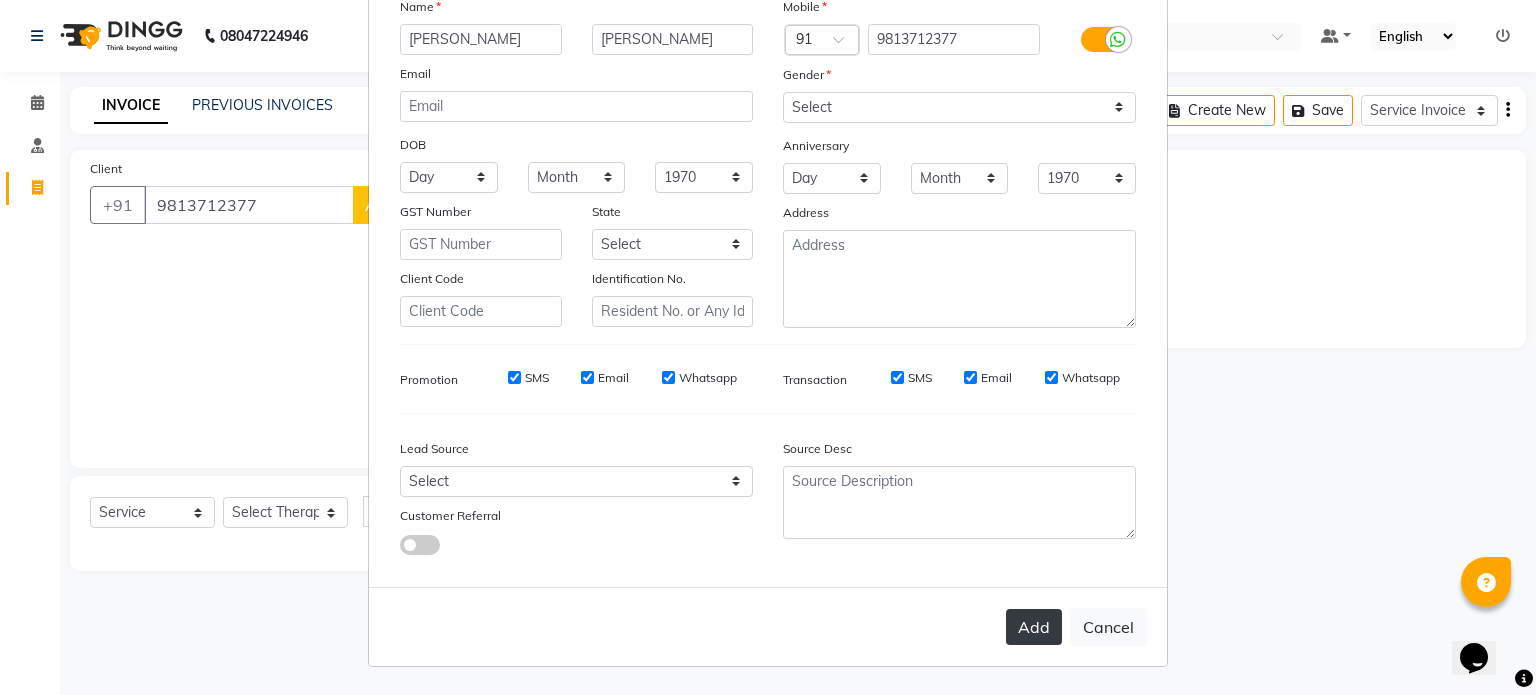 click on "Add" at bounding box center [1034, 627] 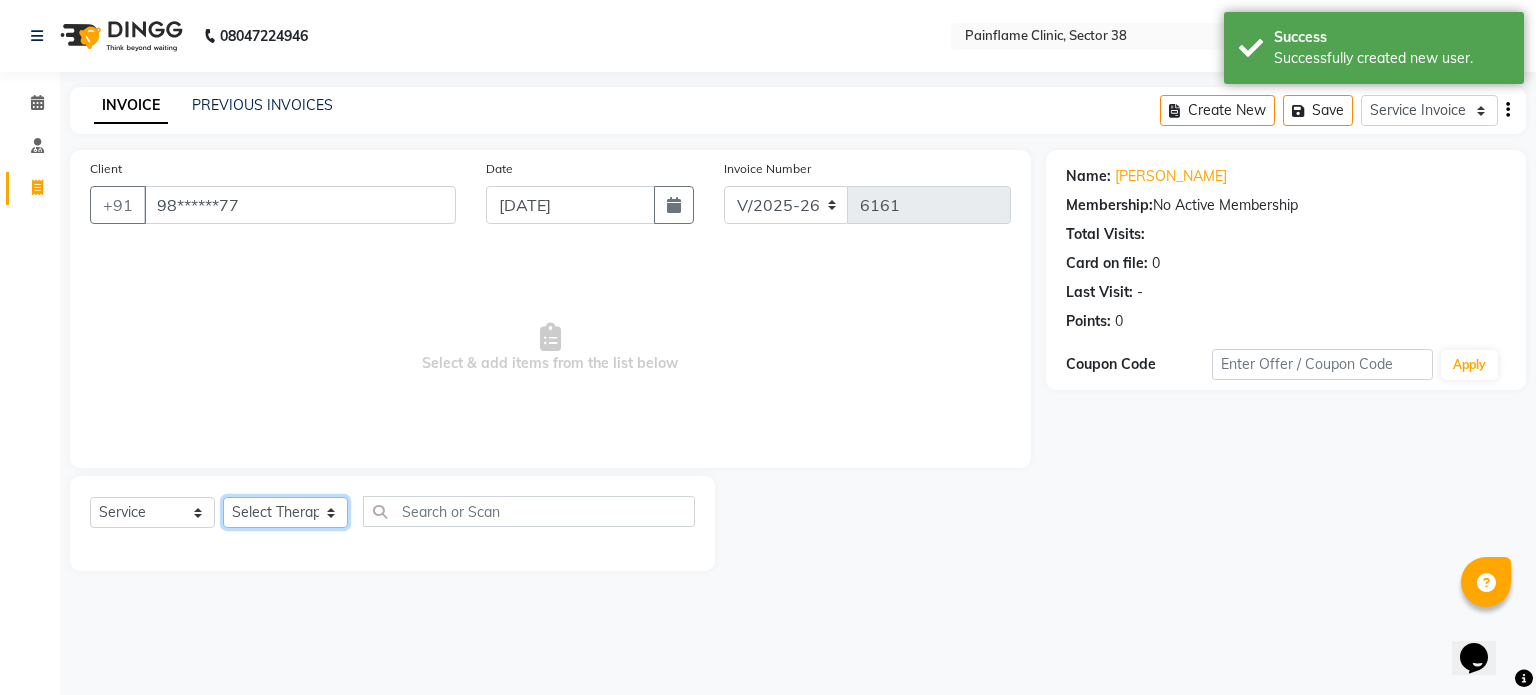 click on "Select Therapist [PERSON_NAME] Dr [PERSON_NAME] [PERSON_NAME] Dr [PERSON_NAME] Dr. Suraj [PERSON_NAME] [PERSON_NAME] [PERSON_NAME] [PERSON_NAME] Reception 1  Reception 2 Reception 3" 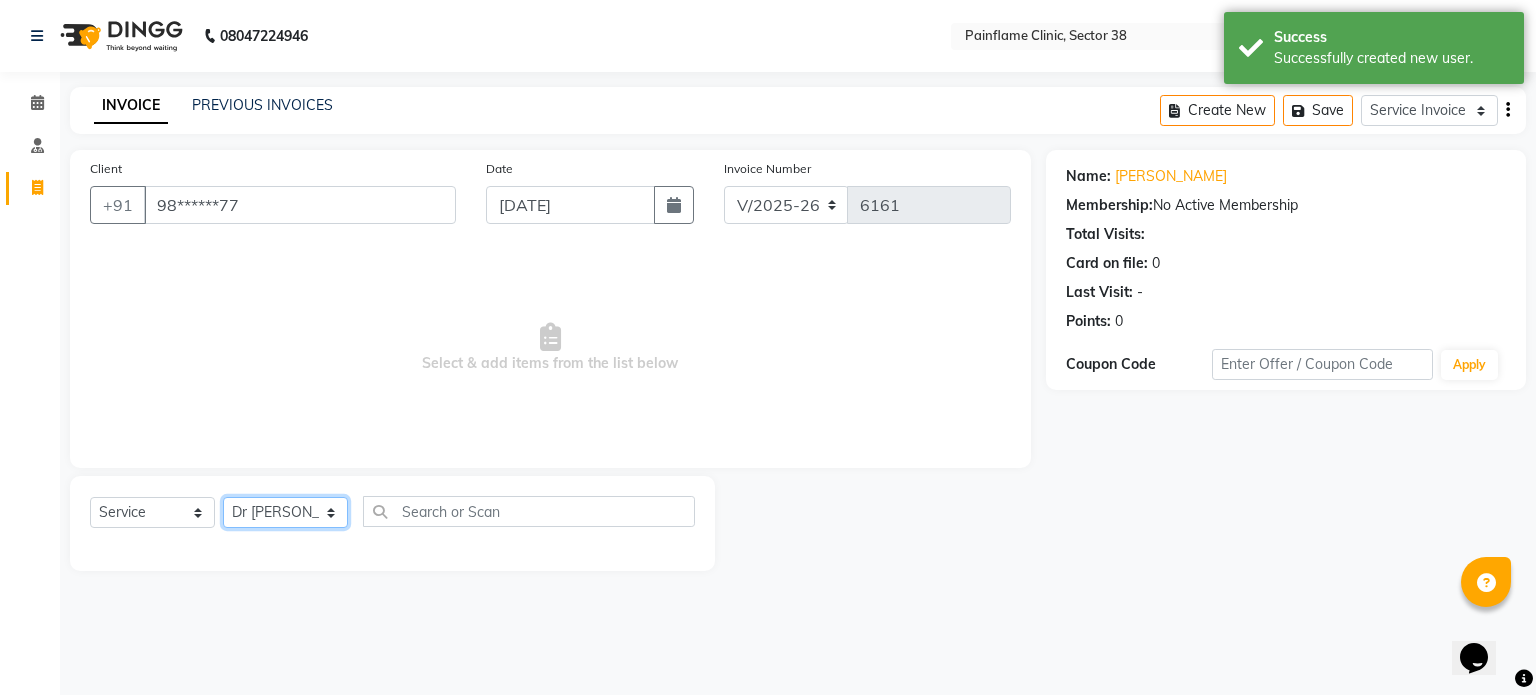 click on "Select Therapist [PERSON_NAME] Dr [PERSON_NAME] [PERSON_NAME] Dr [PERSON_NAME] Dr. Suraj [PERSON_NAME] [PERSON_NAME] [PERSON_NAME] [PERSON_NAME] Reception 1  Reception 2 Reception 3" 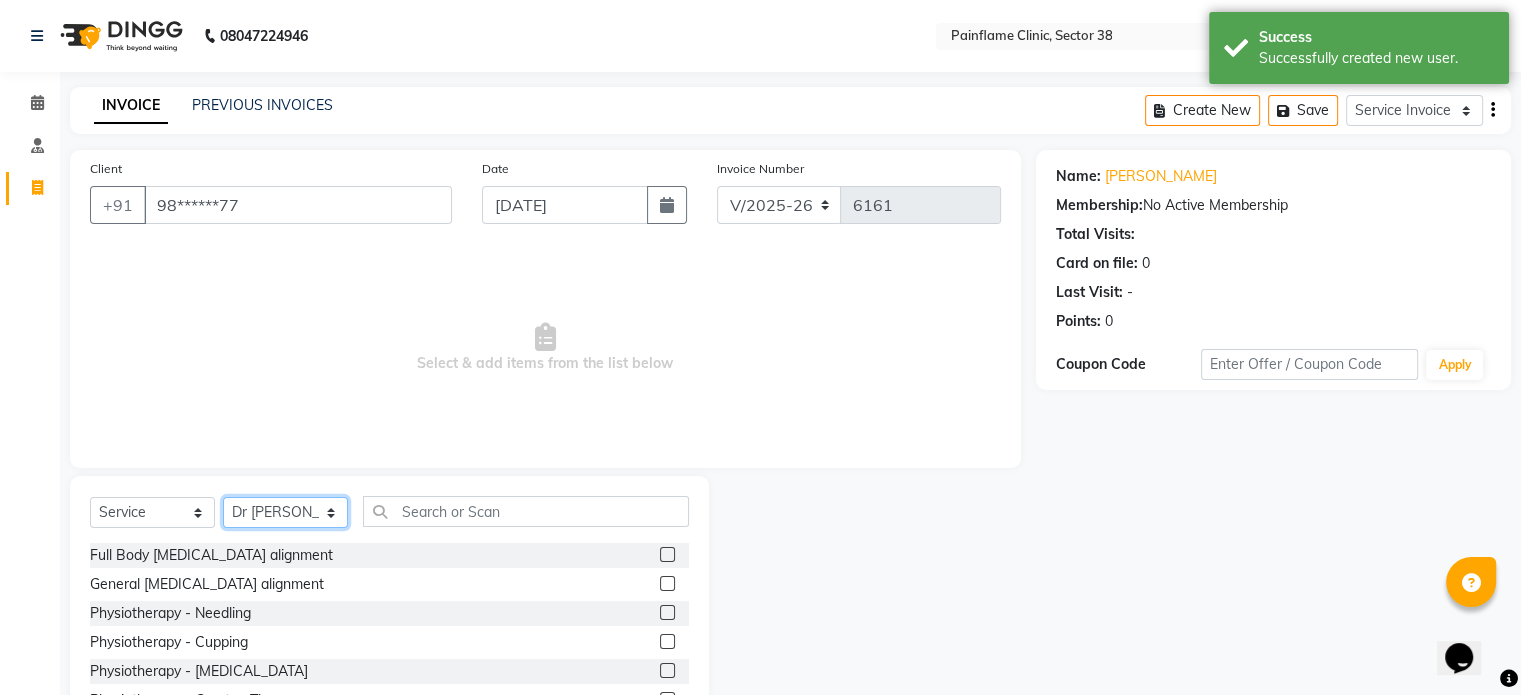 scroll, scrollTop: 119, scrollLeft: 0, axis: vertical 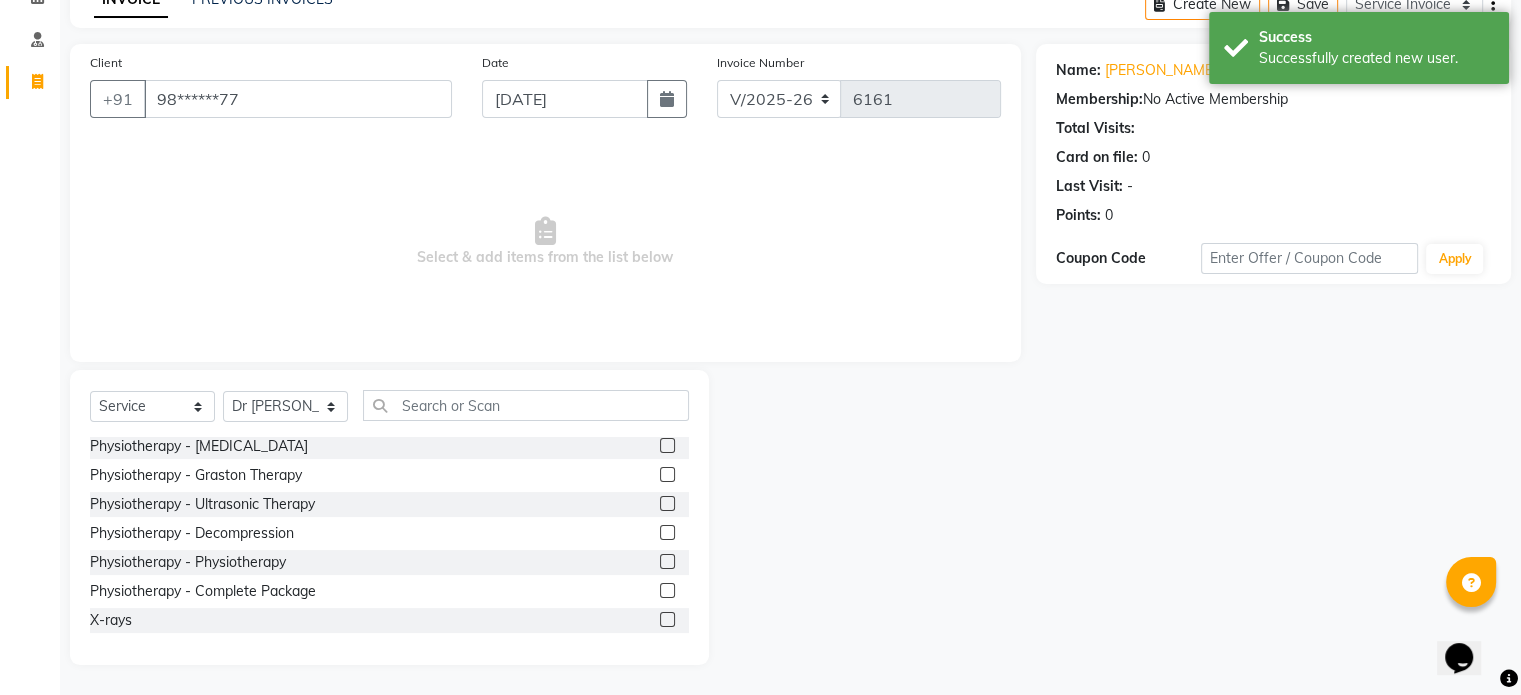 click 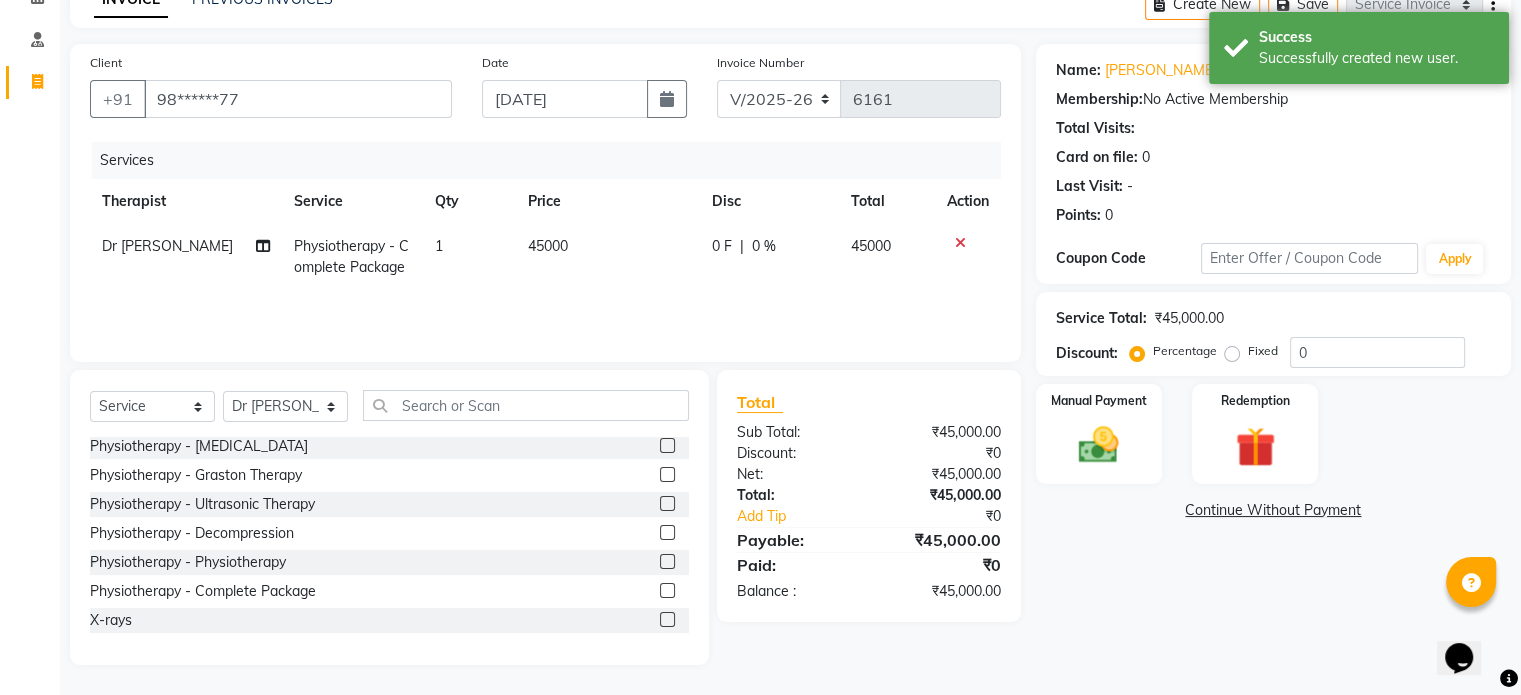click on "Physiotherapy - Complete Package" 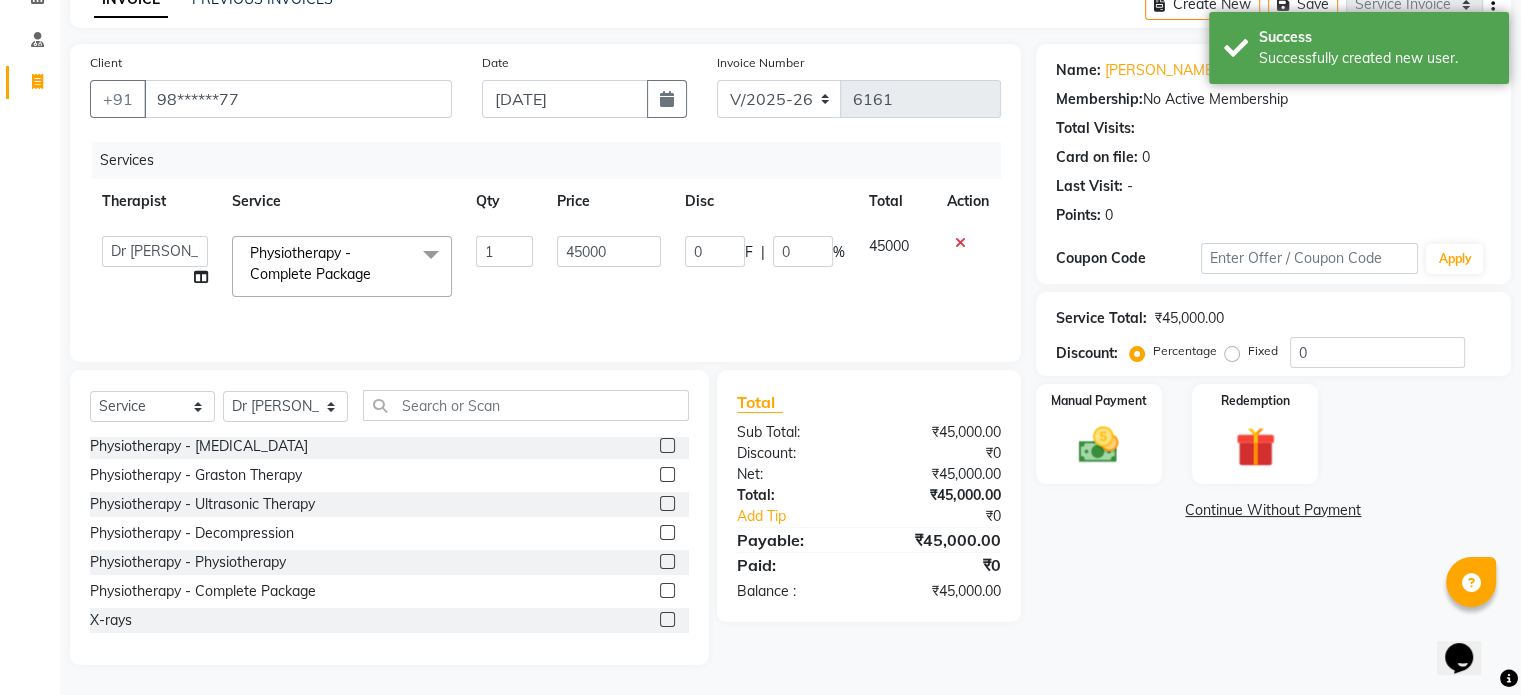 click on "Physiotherapy - Complete Package  x" 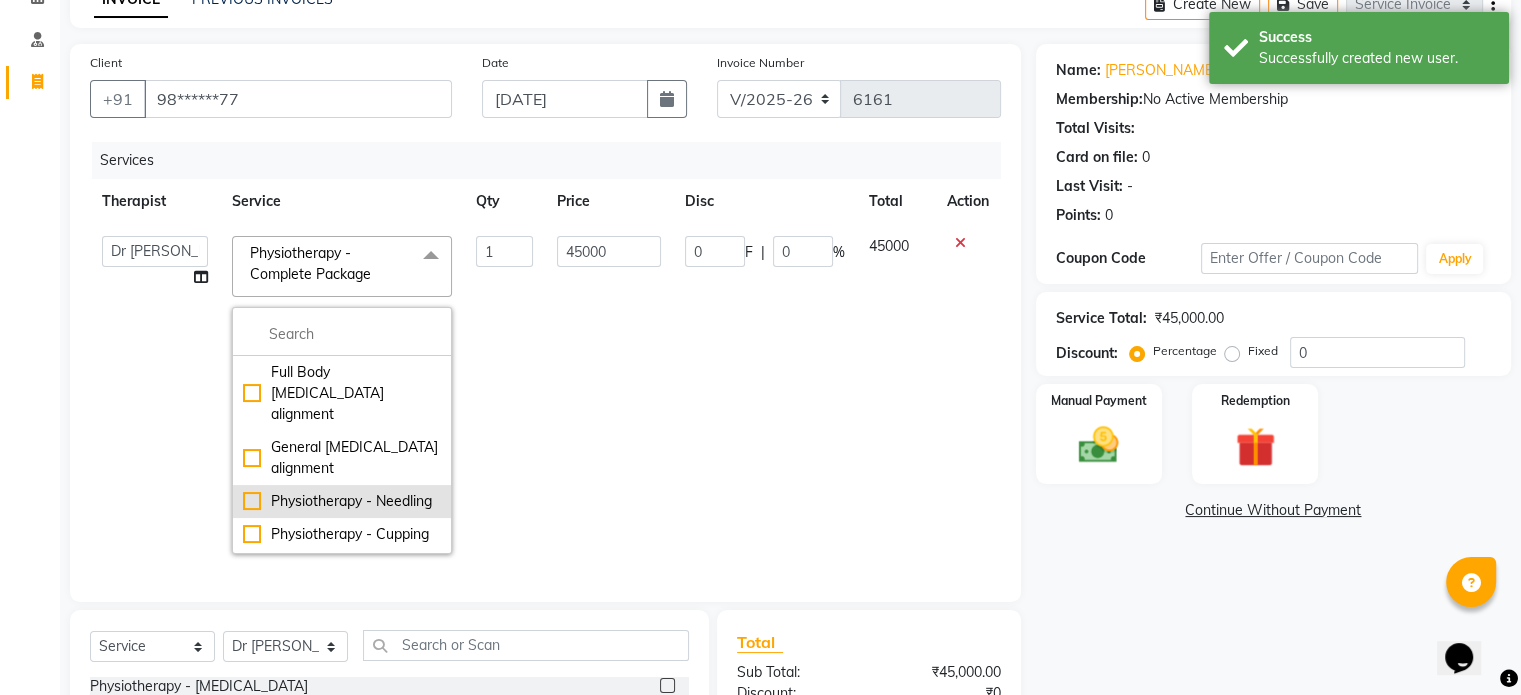 scroll, scrollTop: 376, scrollLeft: 0, axis: vertical 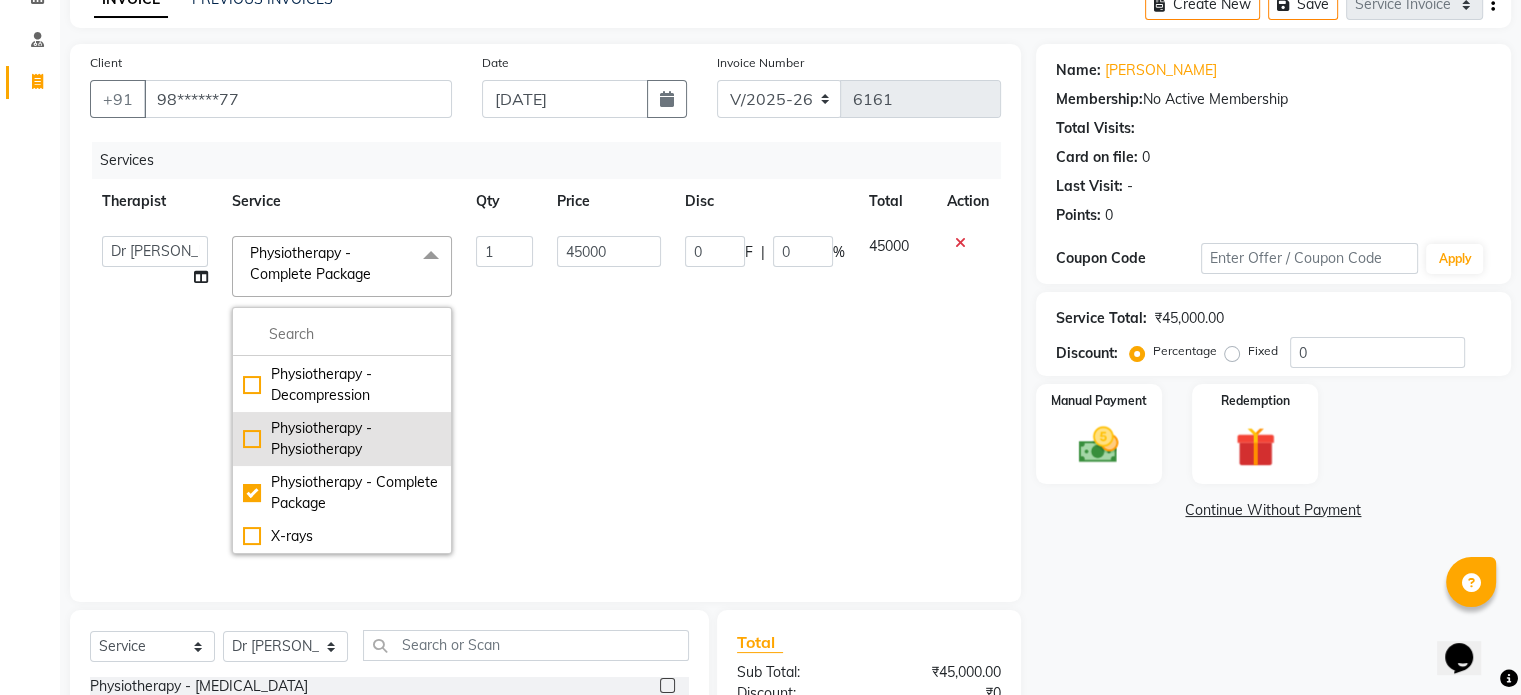 click on "Physiotherapy - Physiotherapy" 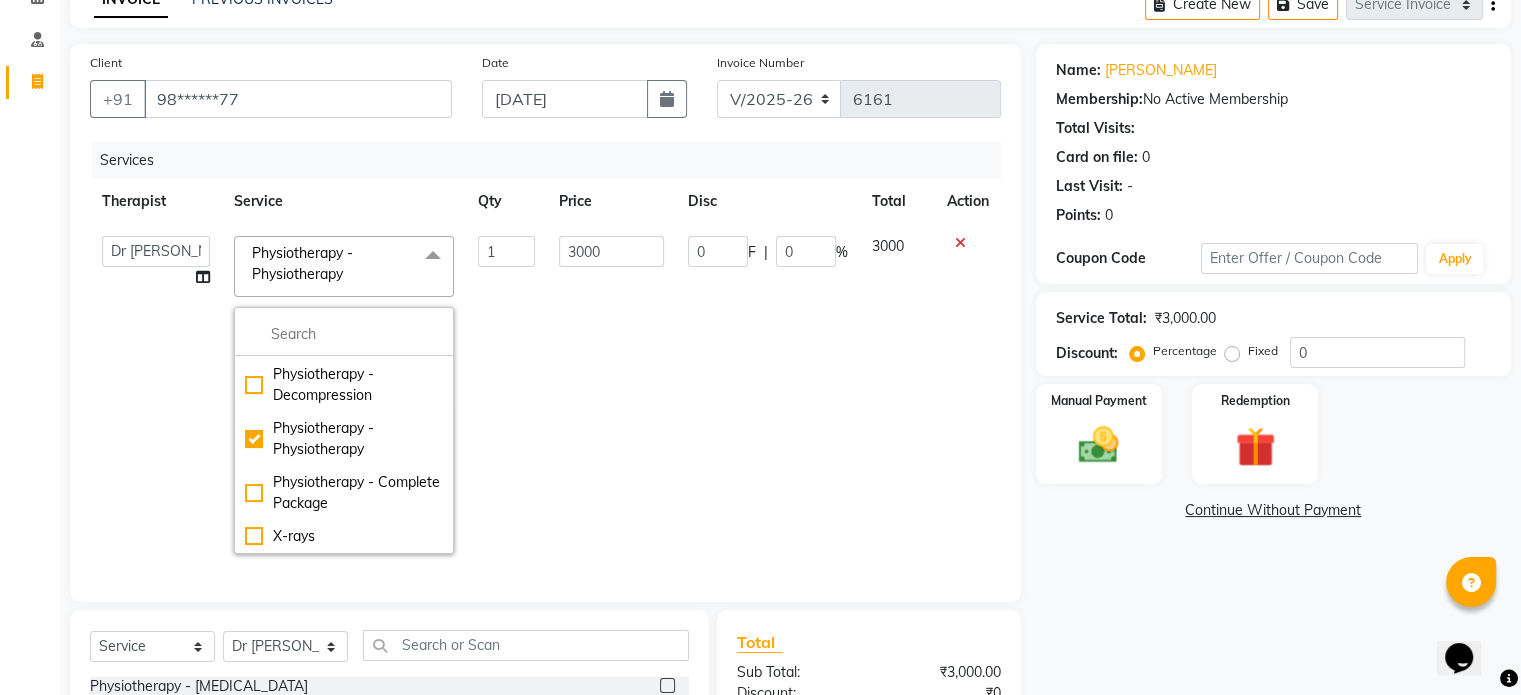 click on "3000" 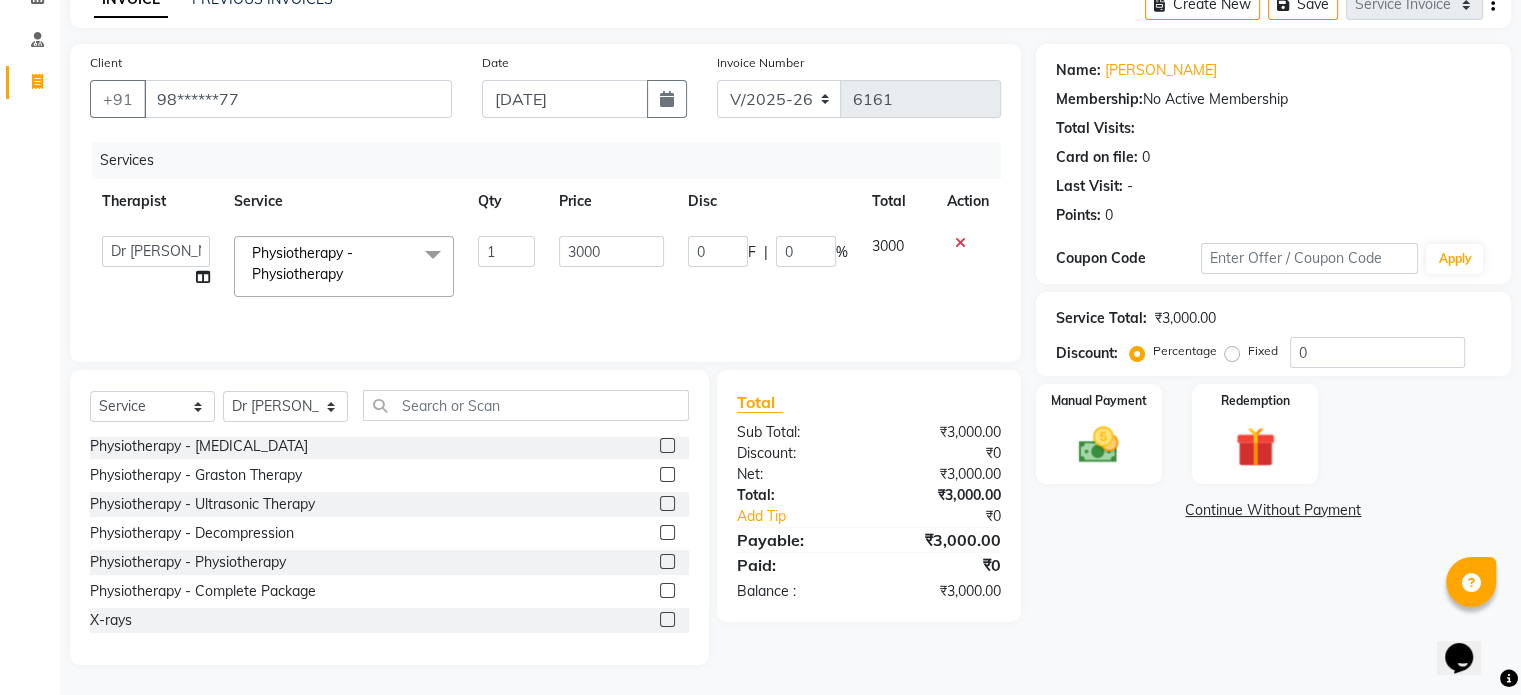 click on "3000" 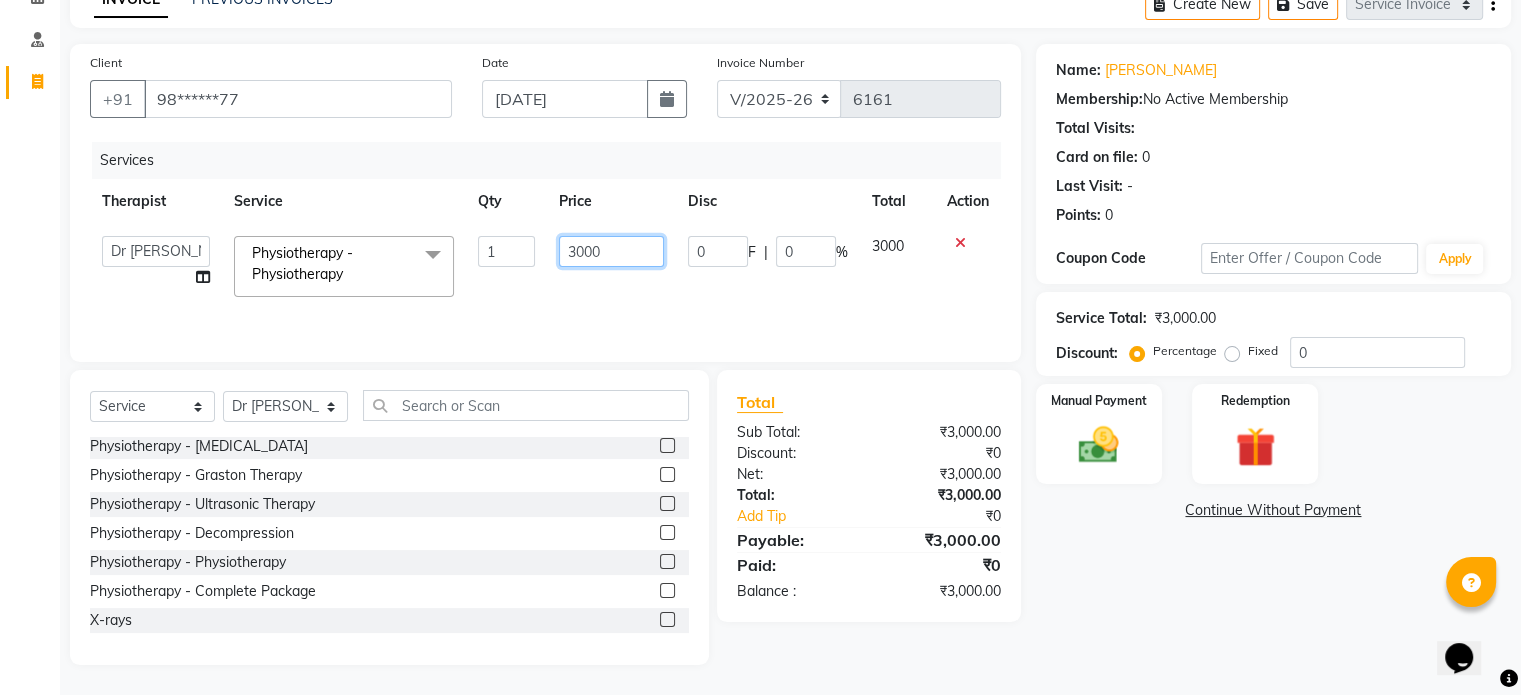 drag, startPoint x: 590, startPoint y: 271, endPoint x: 590, endPoint y: 250, distance: 21 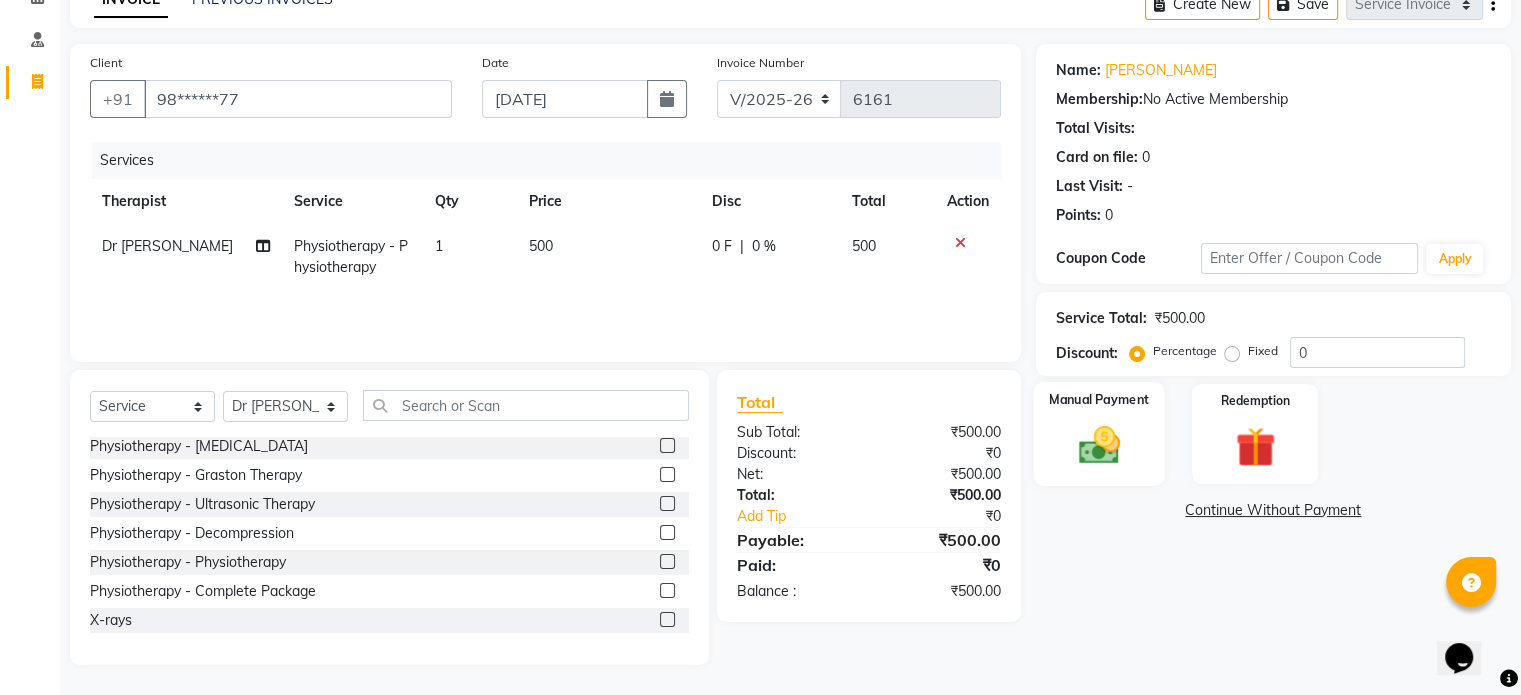 click 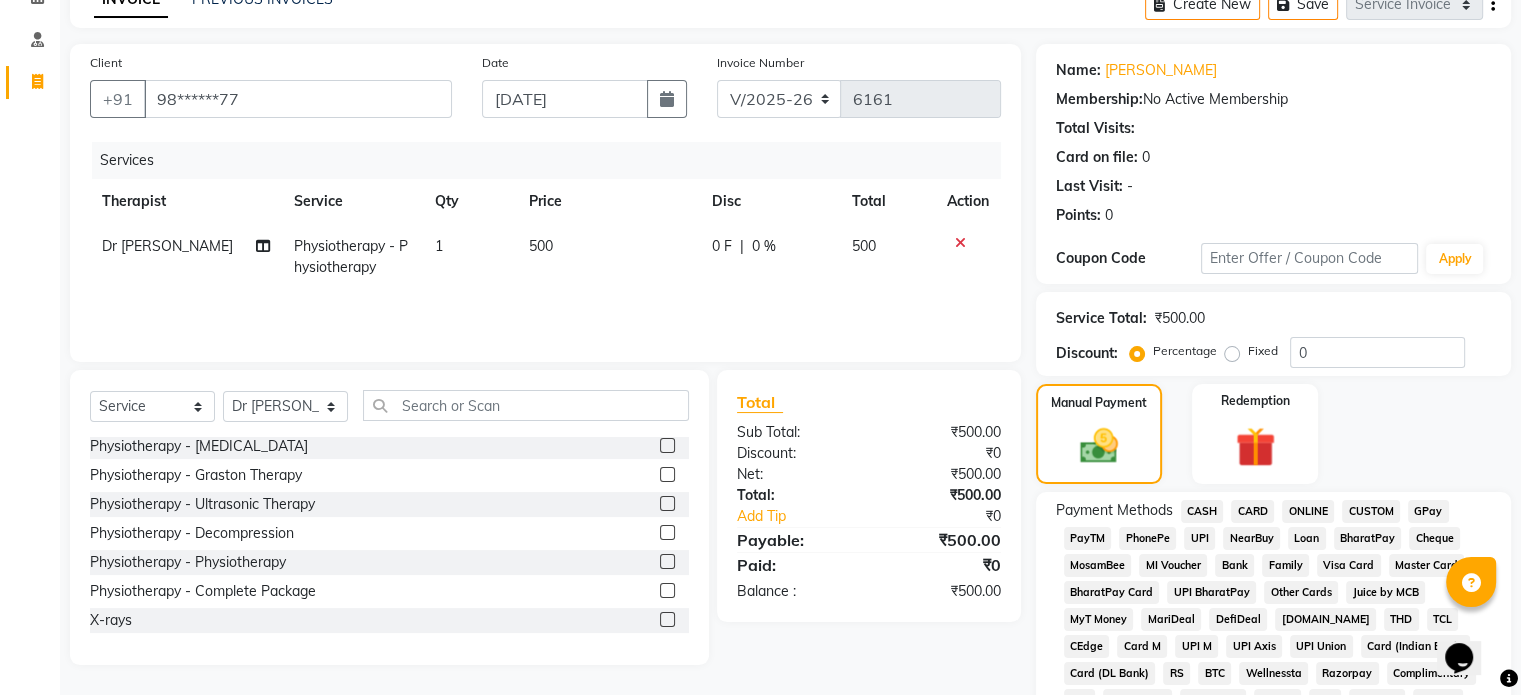 click on "UPI" 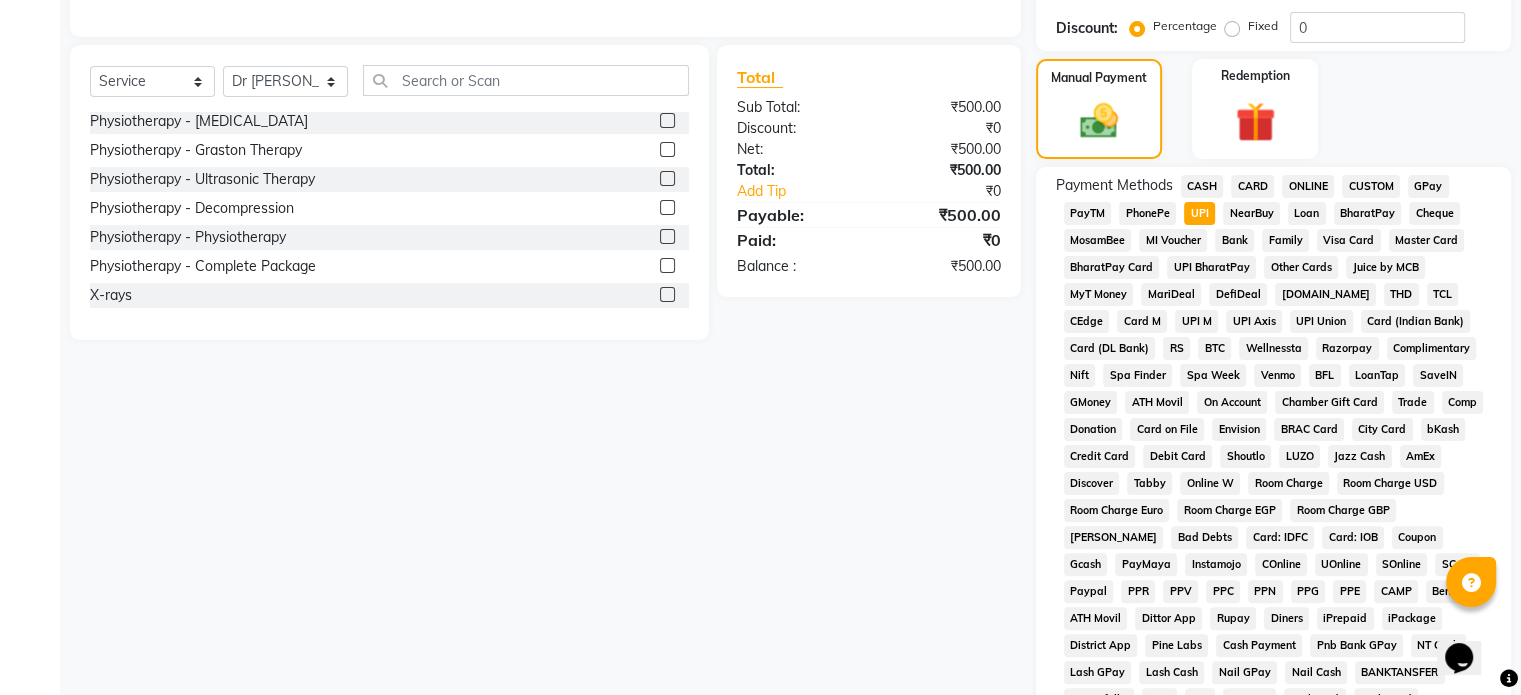 scroll, scrollTop: 652, scrollLeft: 0, axis: vertical 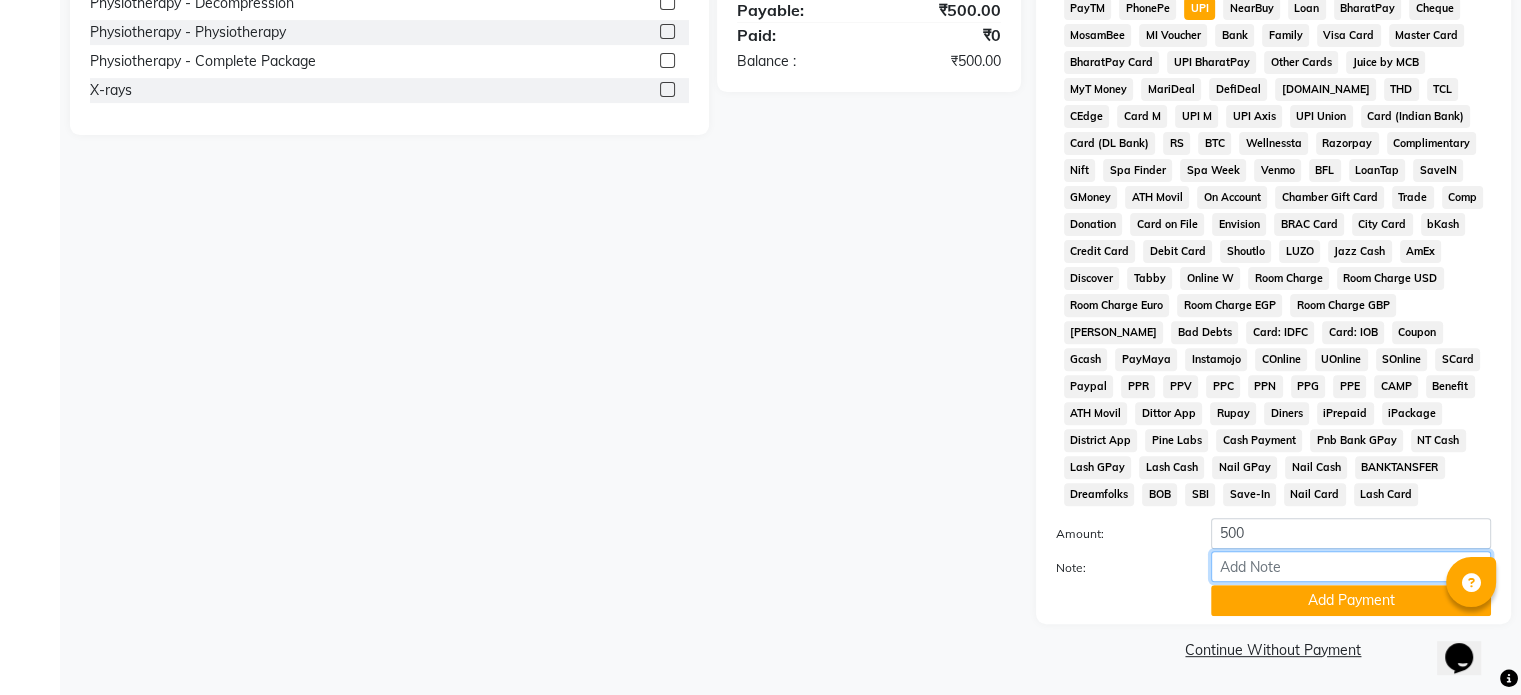 click on "Note:" at bounding box center (1351, 566) 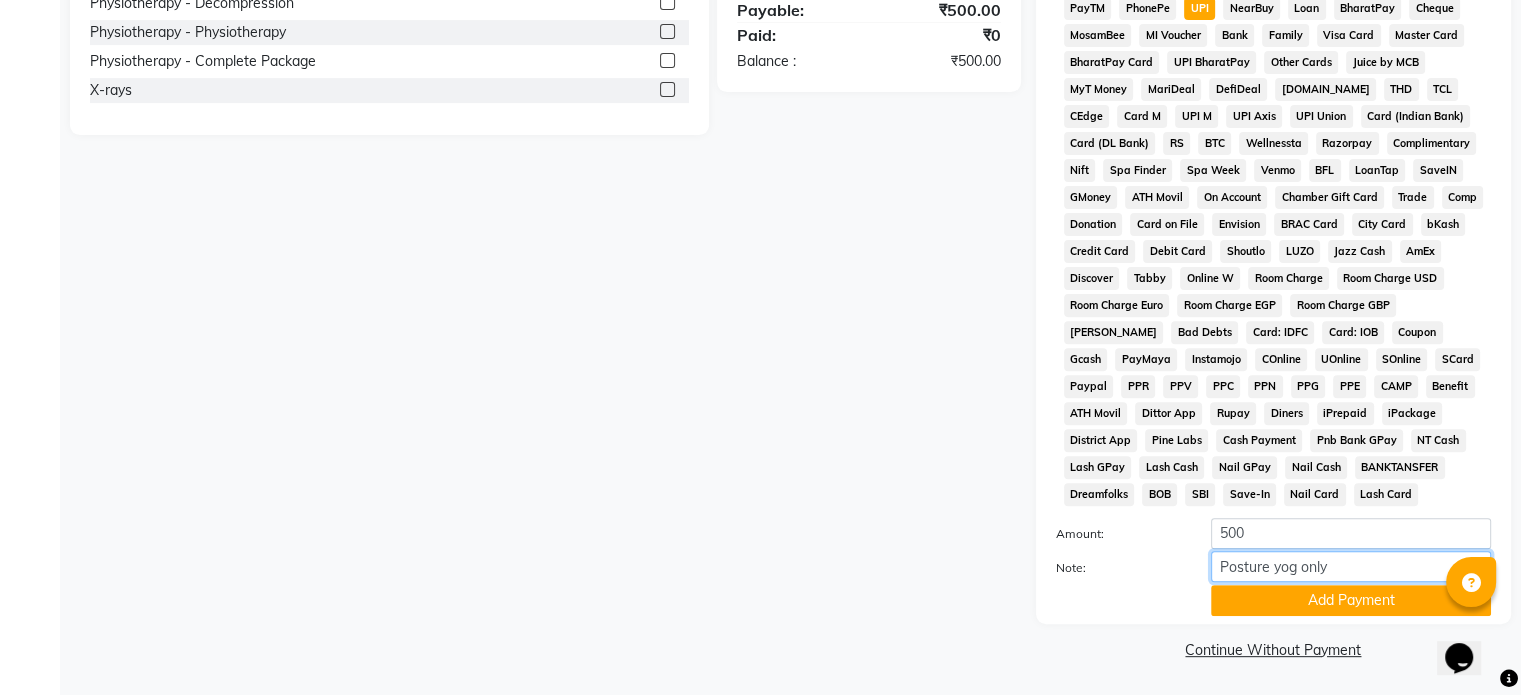 drag, startPoint x: 1352, startPoint y: 563, endPoint x: 1026, endPoint y: 579, distance: 326.3924 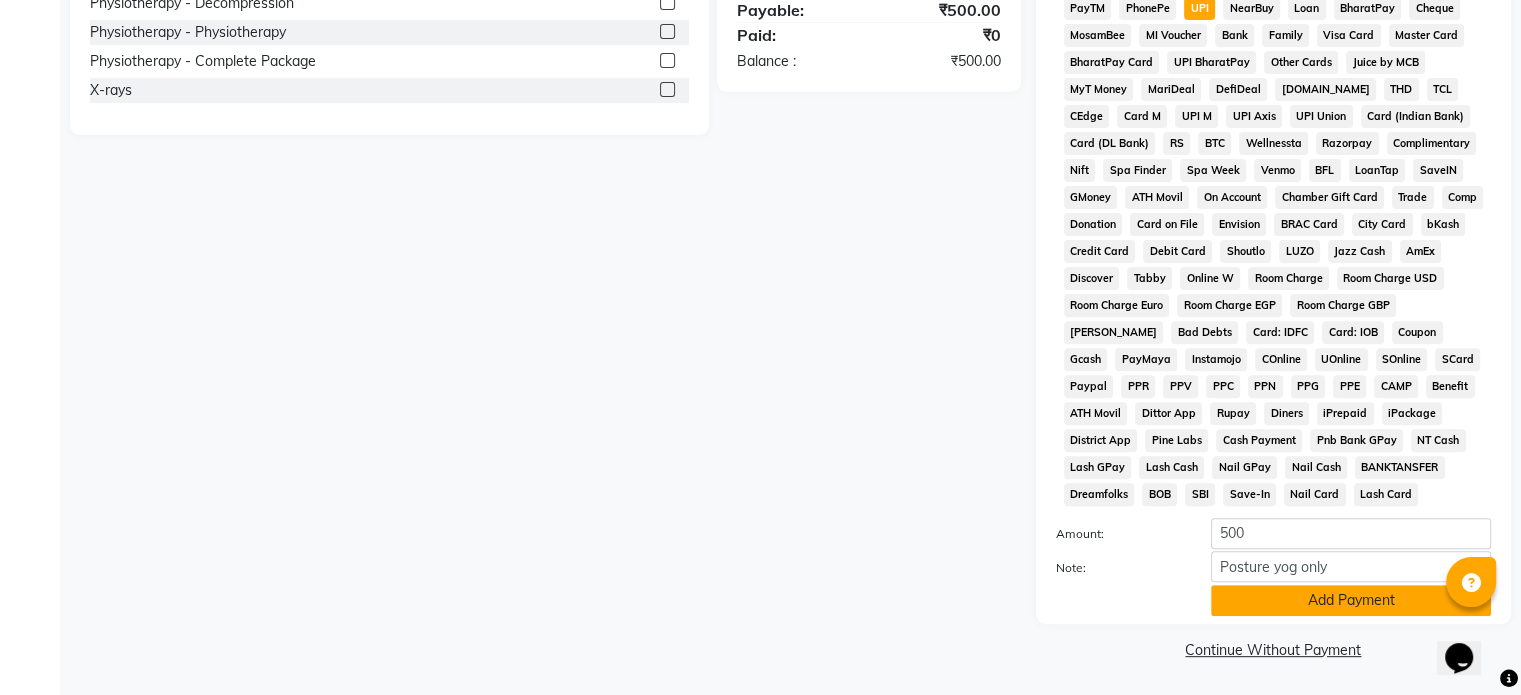click on "Add Payment" 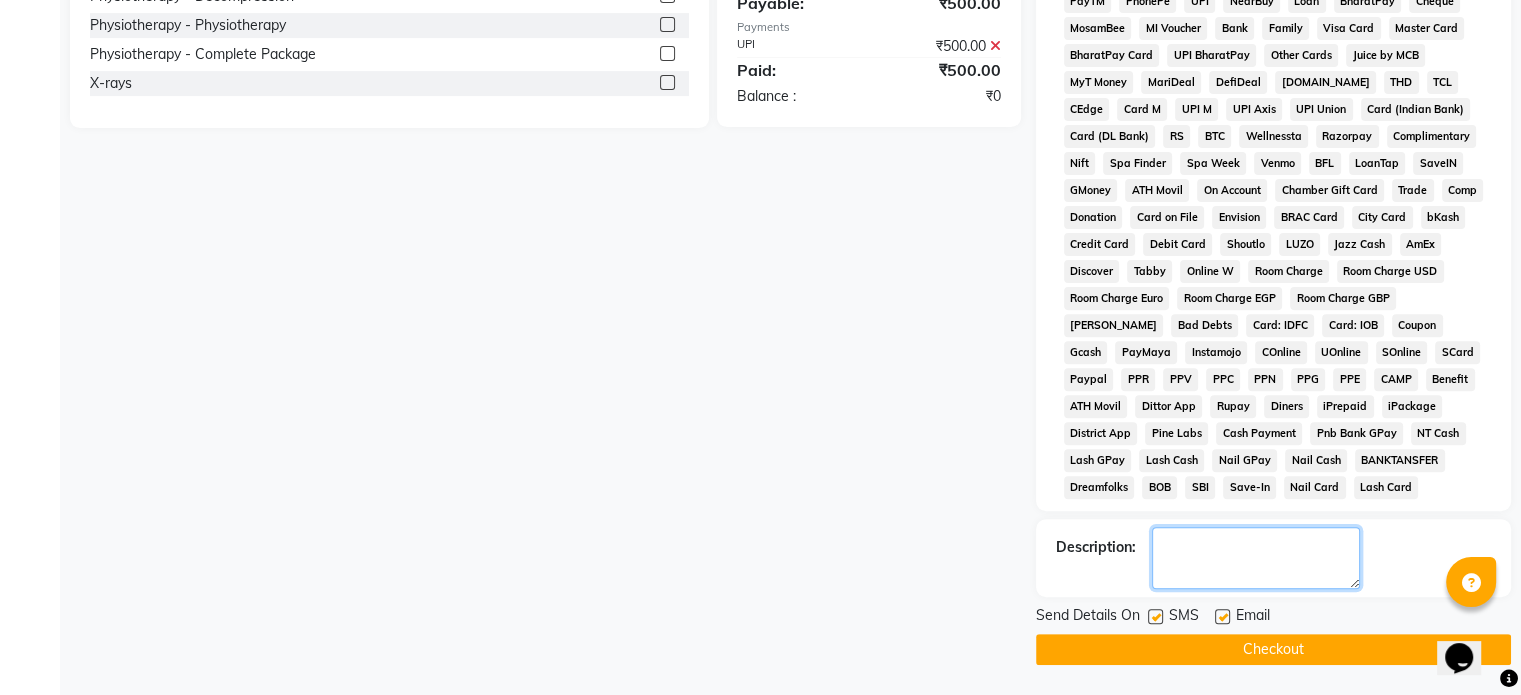 click 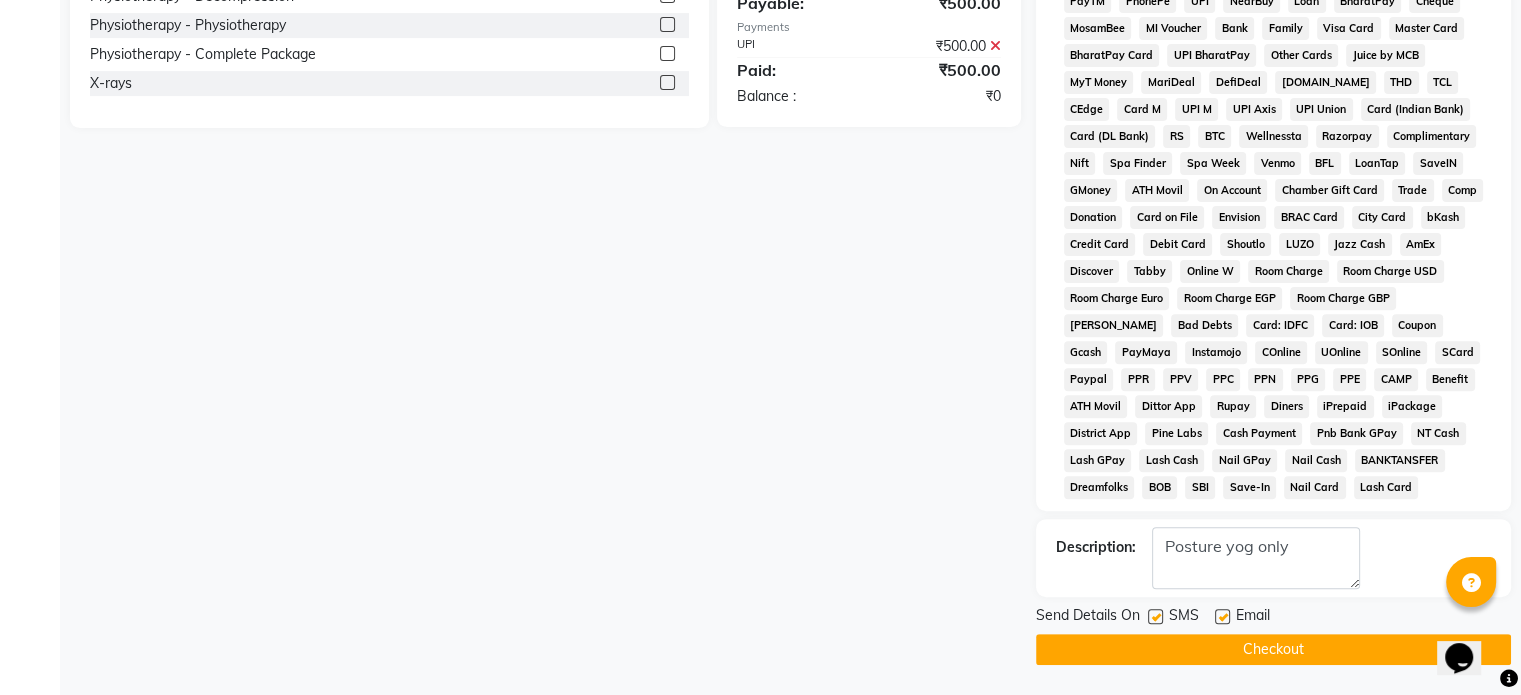 click 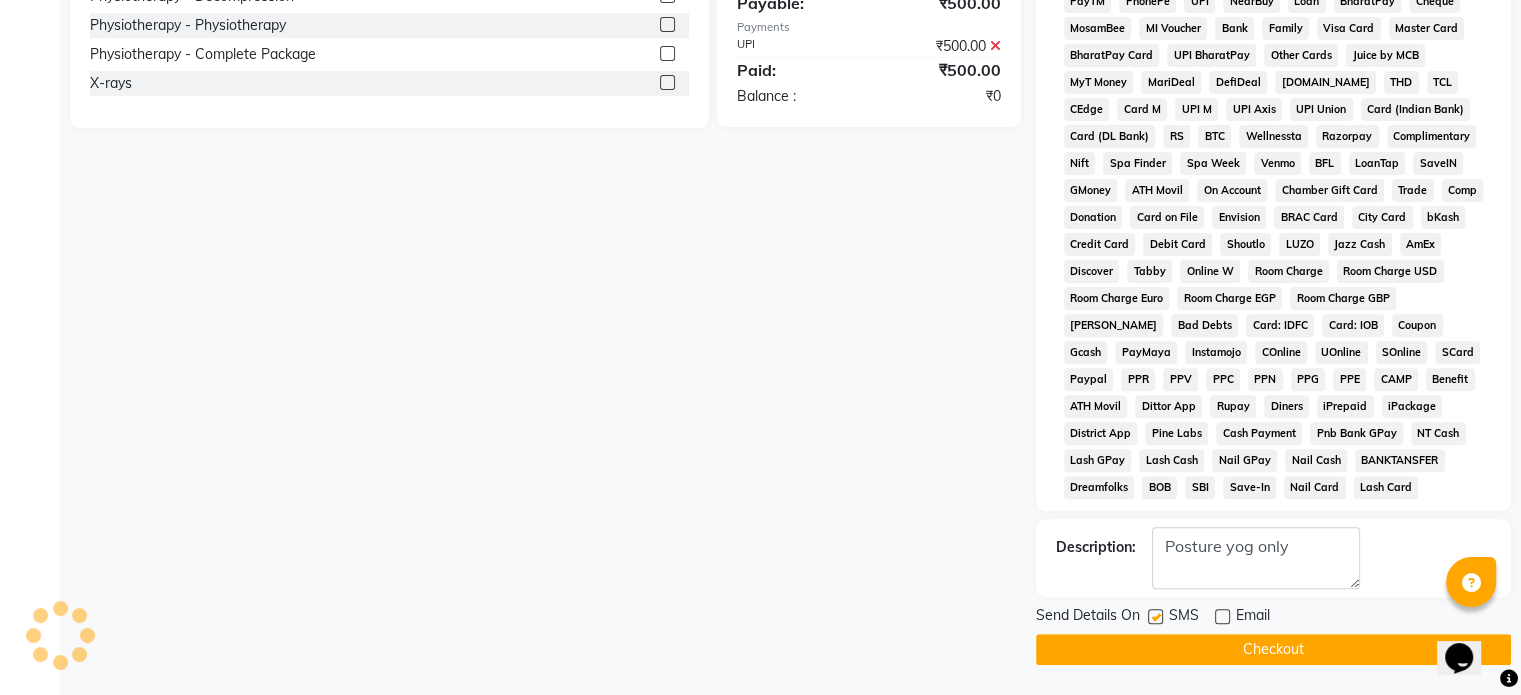 click 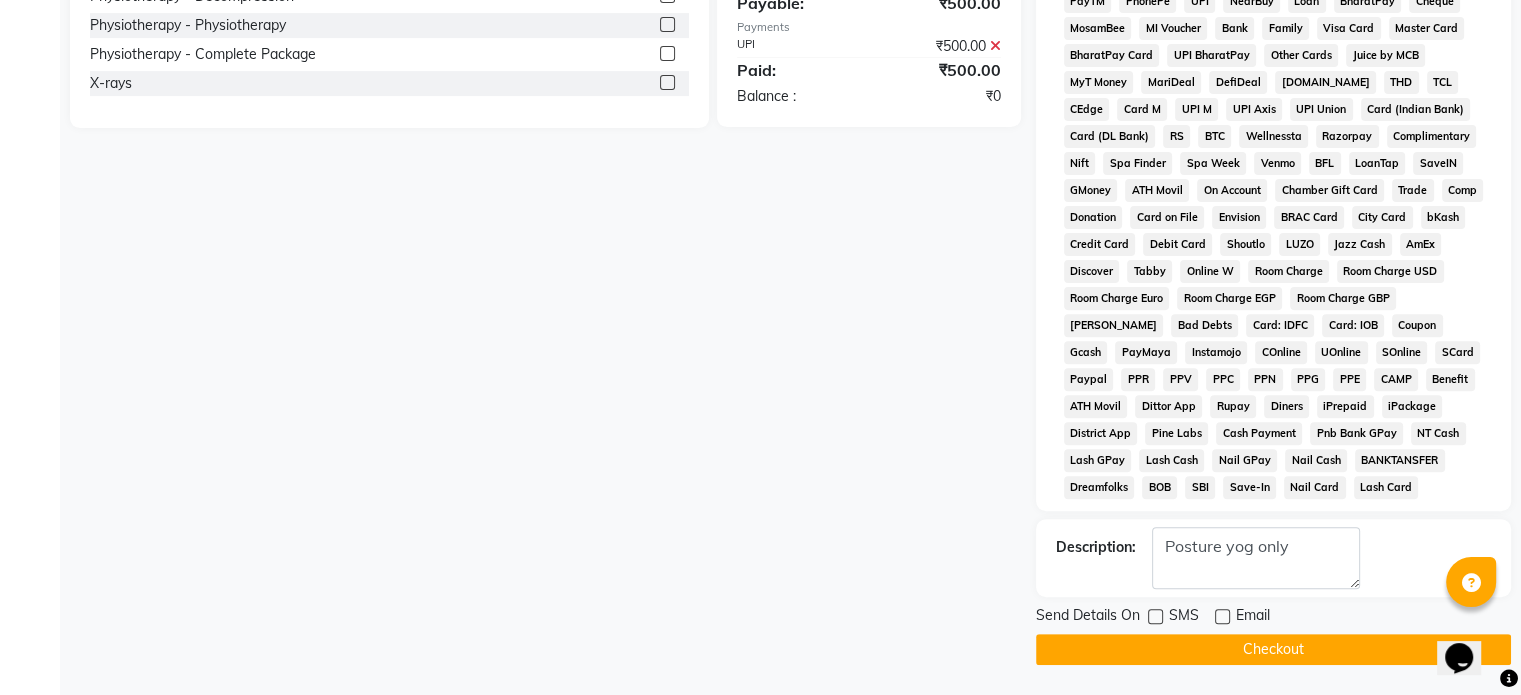 click on "Checkout" 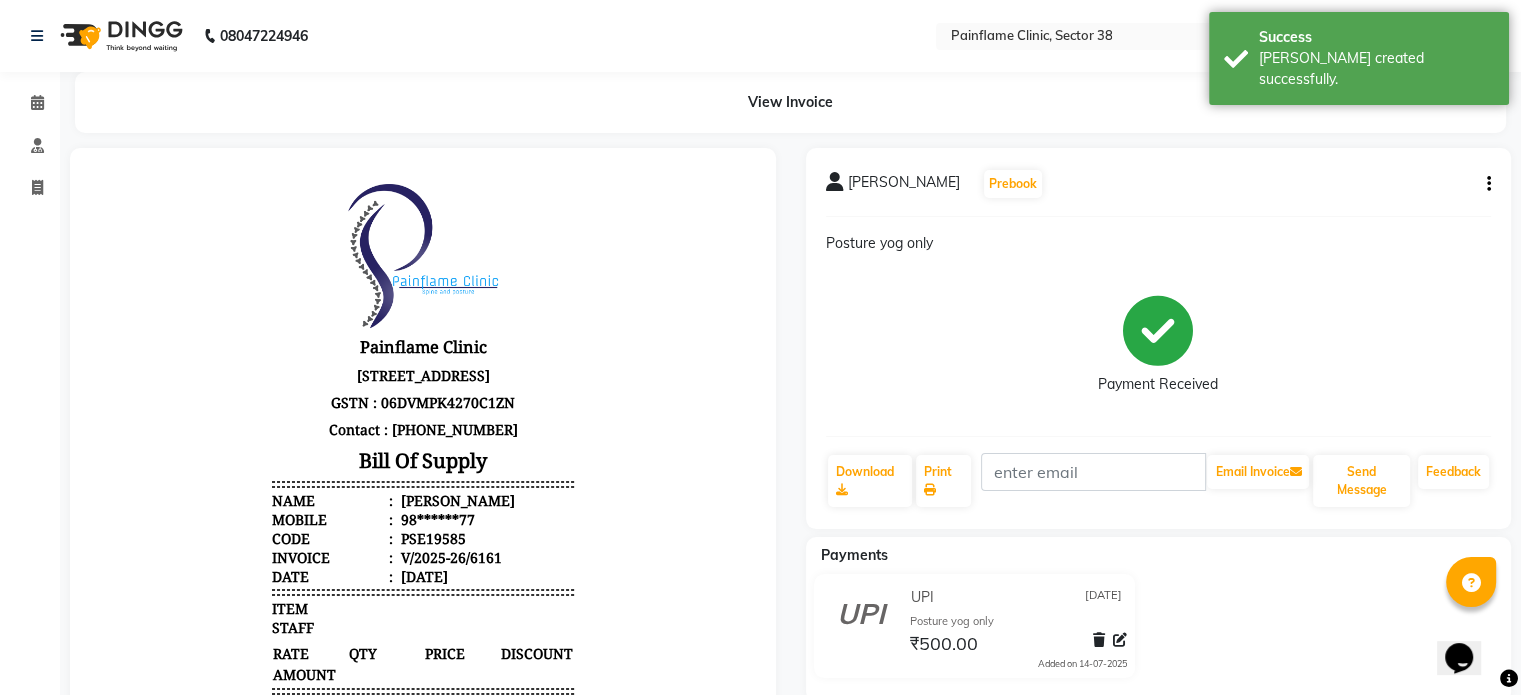 scroll, scrollTop: 0, scrollLeft: 0, axis: both 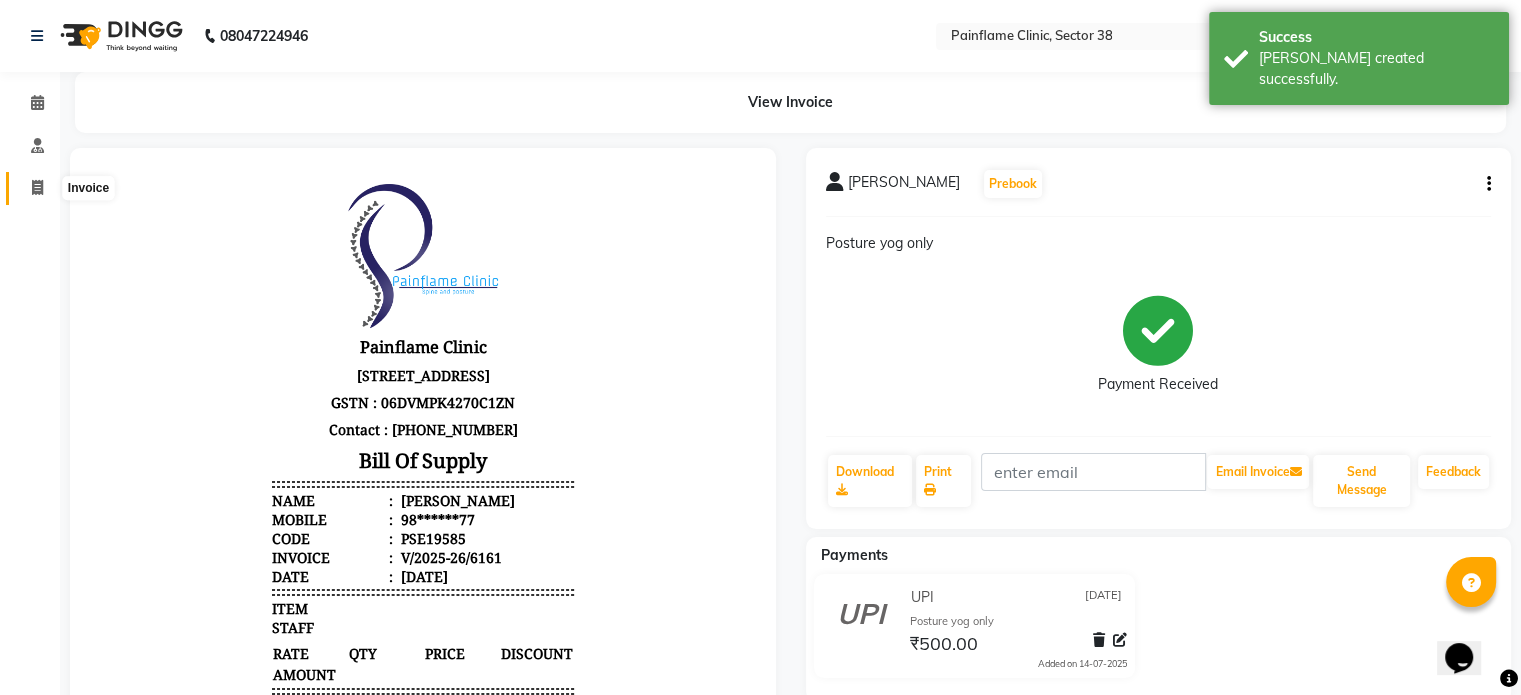 click 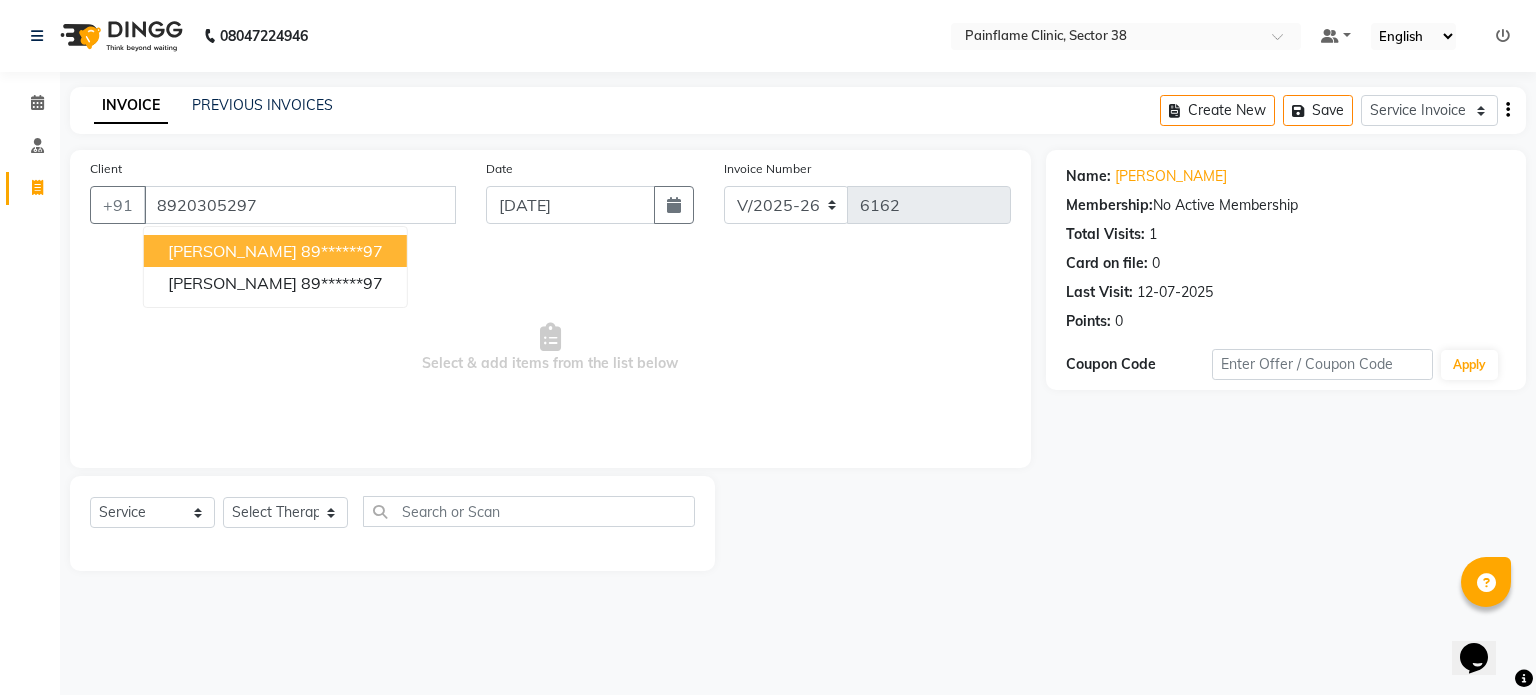 click on "Select & add items from the list below" at bounding box center [550, 348] 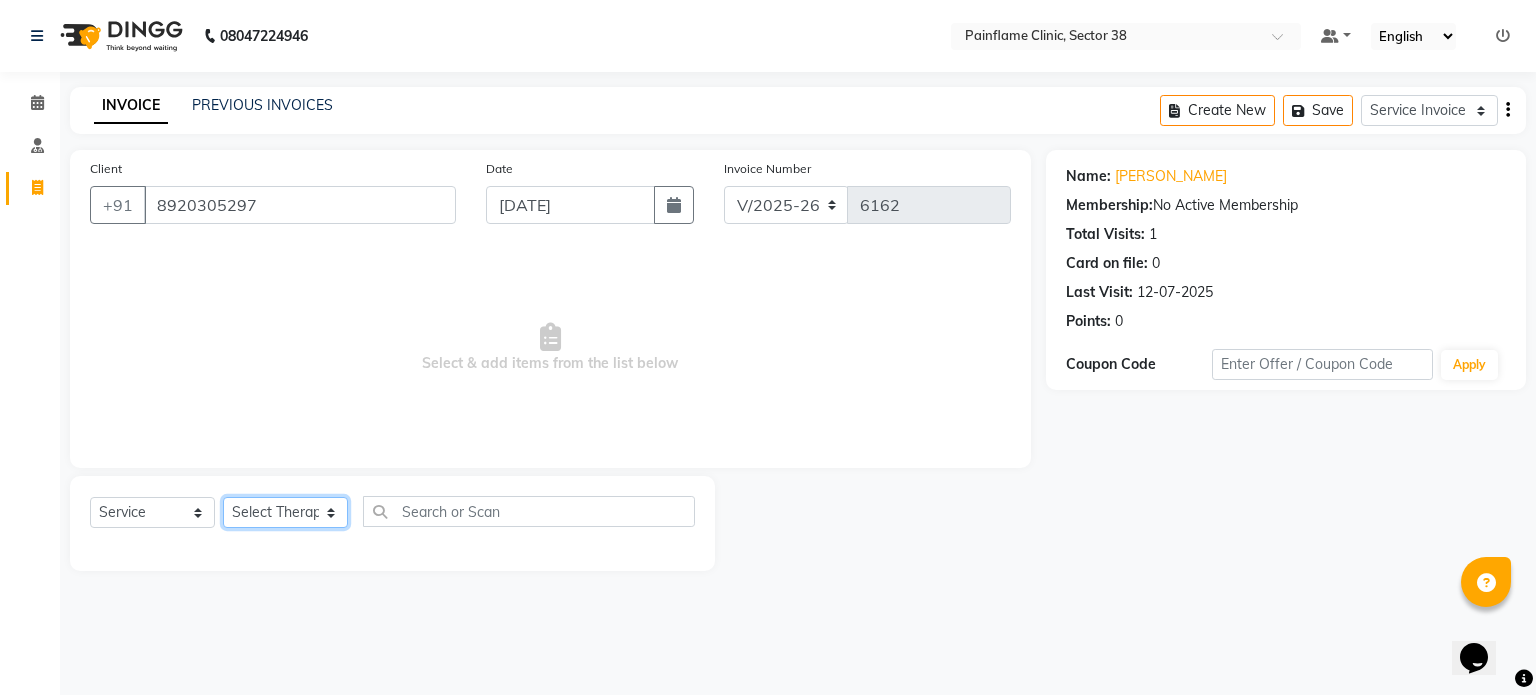click on "Select Therapist [PERSON_NAME] Dr [PERSON_NAME] [PERSON_NAME] Dr [PERSON_NAME] Dr. Suraj [PERSON_NAME] [PERSON_NAME] [PERSON_NAME] [PERSON_NAME] Reception 1  Reception 2 Reception 3" 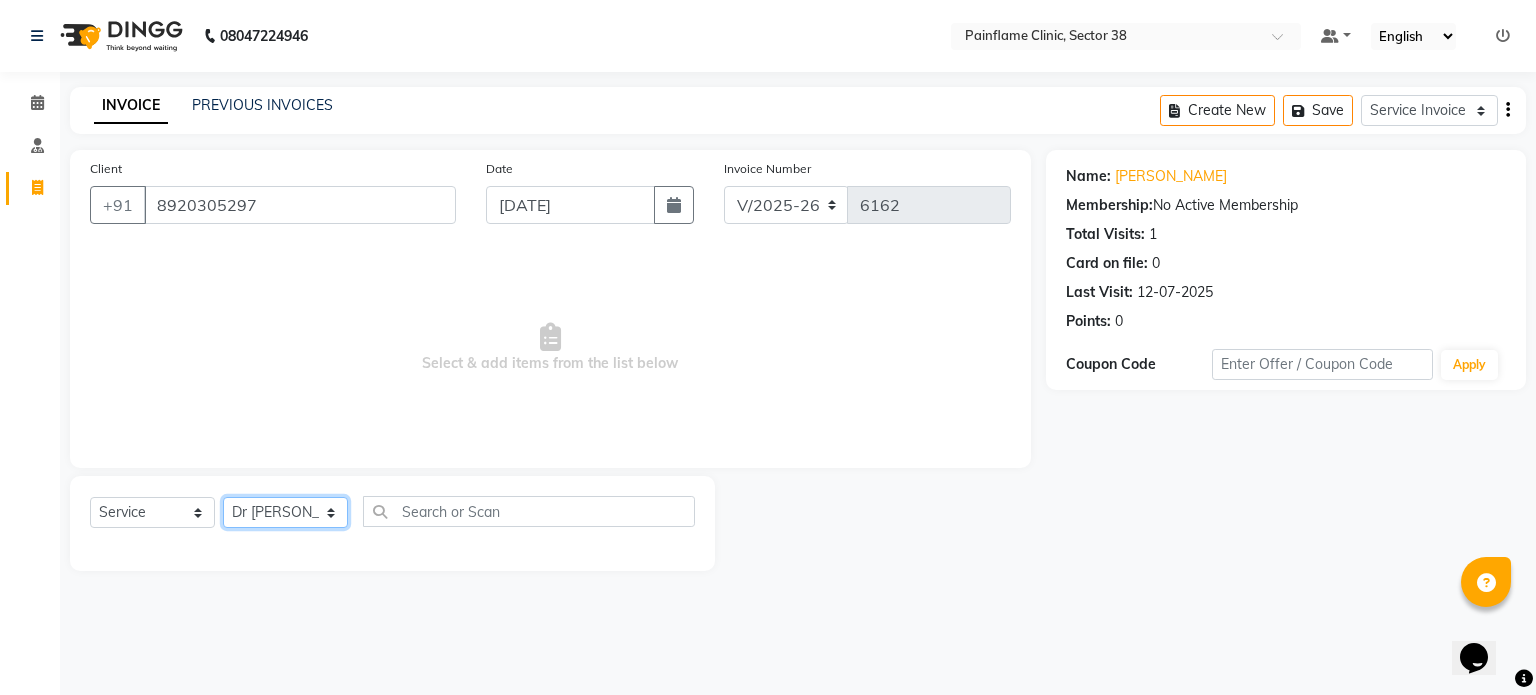 click on "Select Therapist [PERSON_NAME] Dr [PERSON_NAME] [PERSON_NAME] Dr [PERSON_NAME] Dr. Suraj [PERSON_NAME] [PERSON_NAME] [PERSON_NAME] [PERSON_NAME] Reception 1  Reception 2 Reception 3" 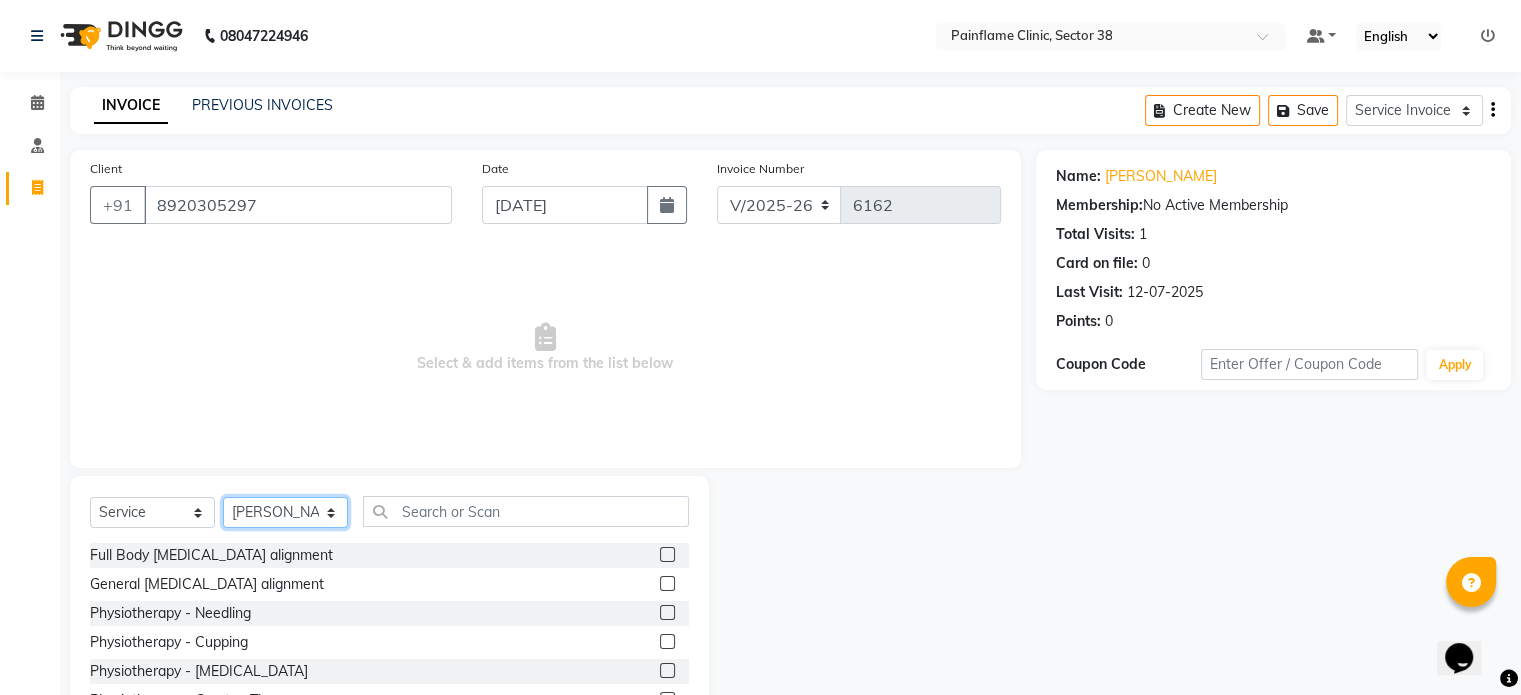 scroll, scrollTop: 119, scrollLeft: 0, axis: vertical 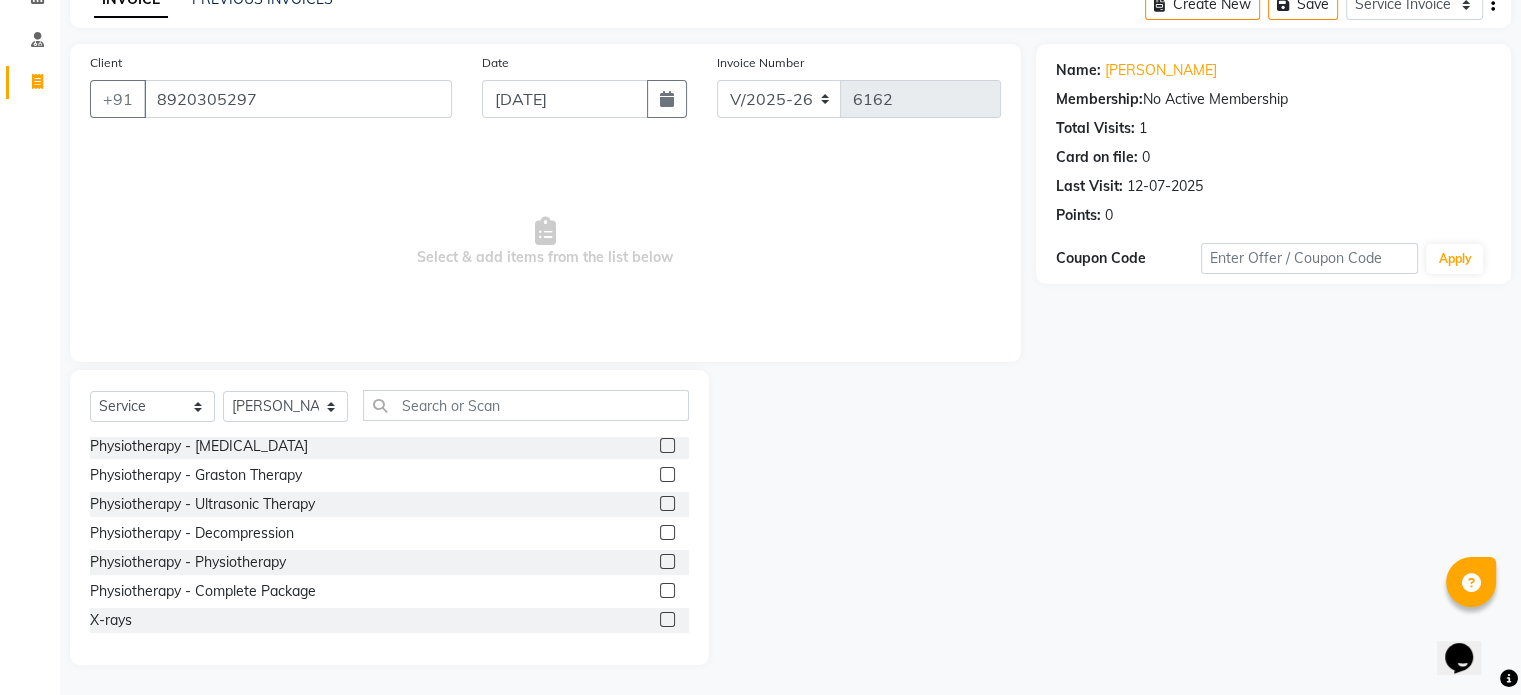 click 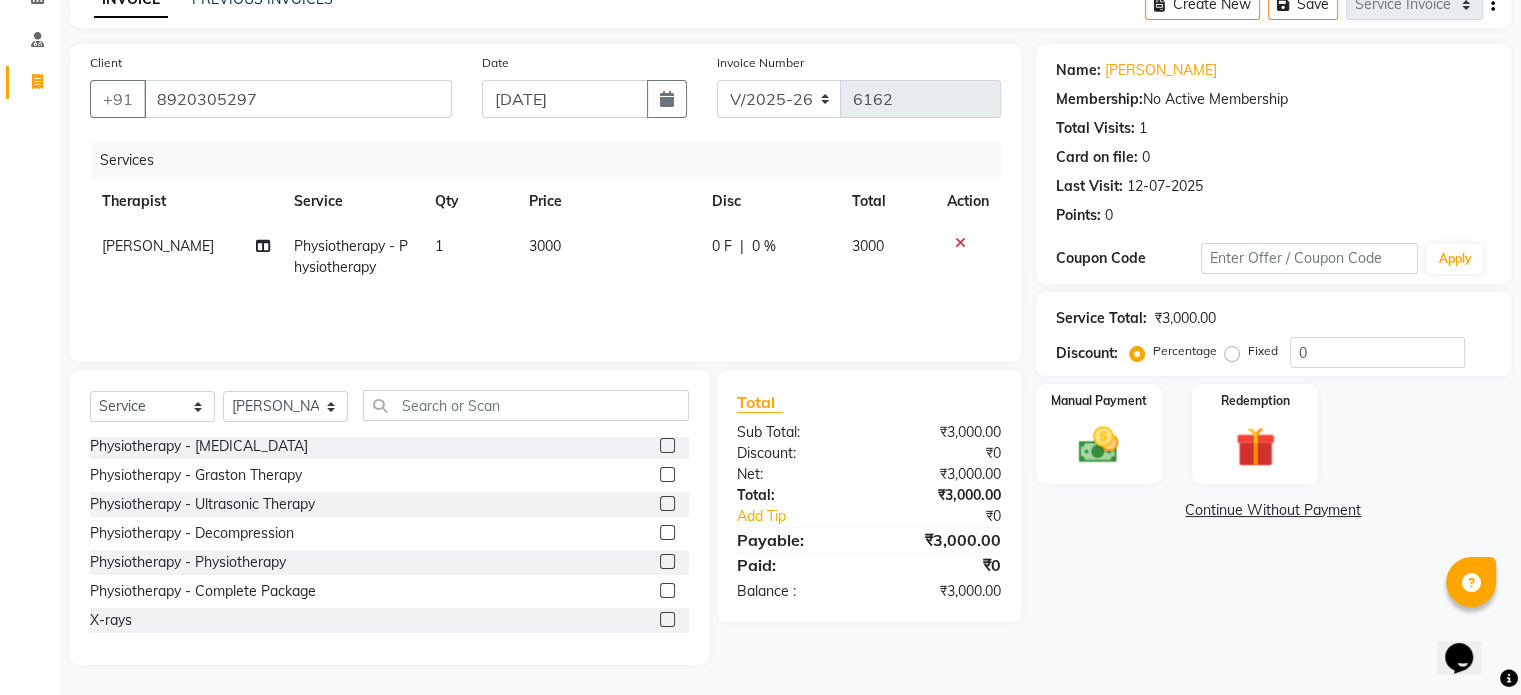click on "3000" 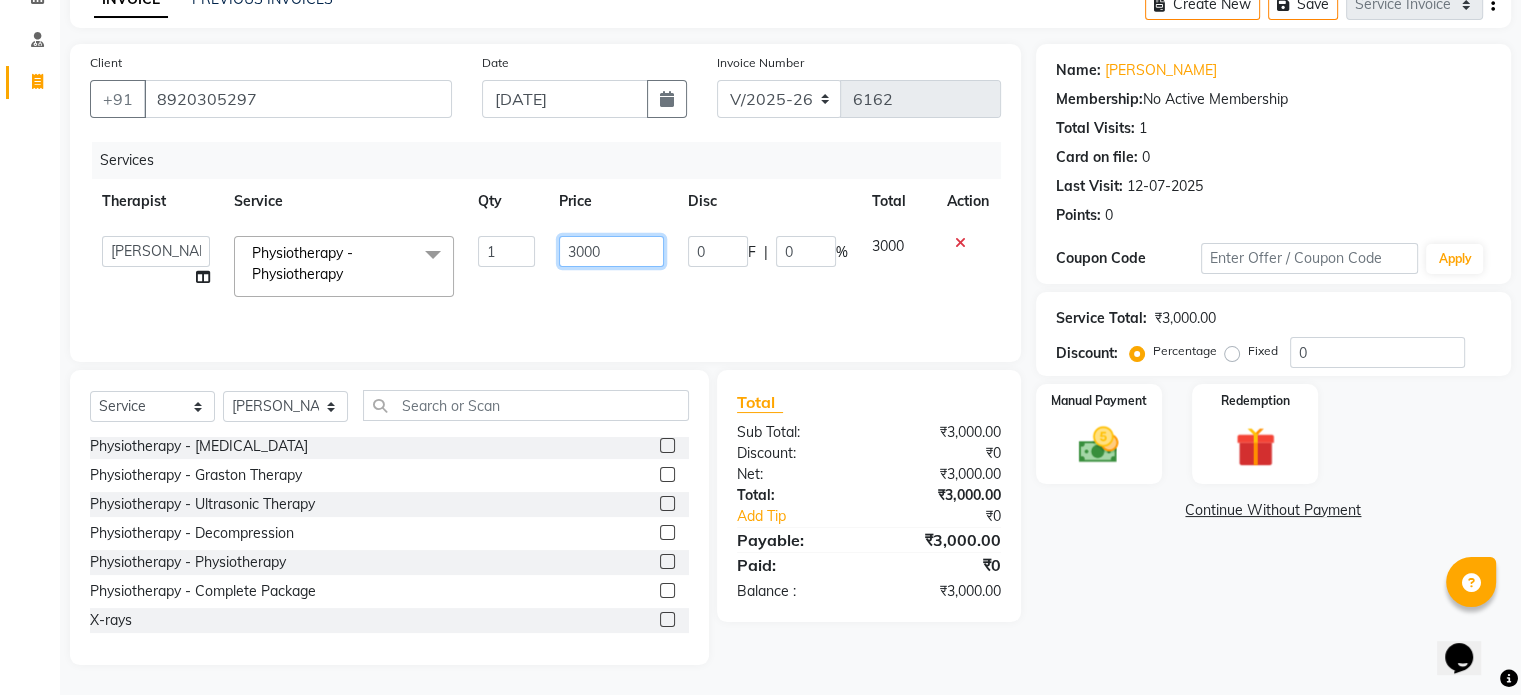 click on "3000" 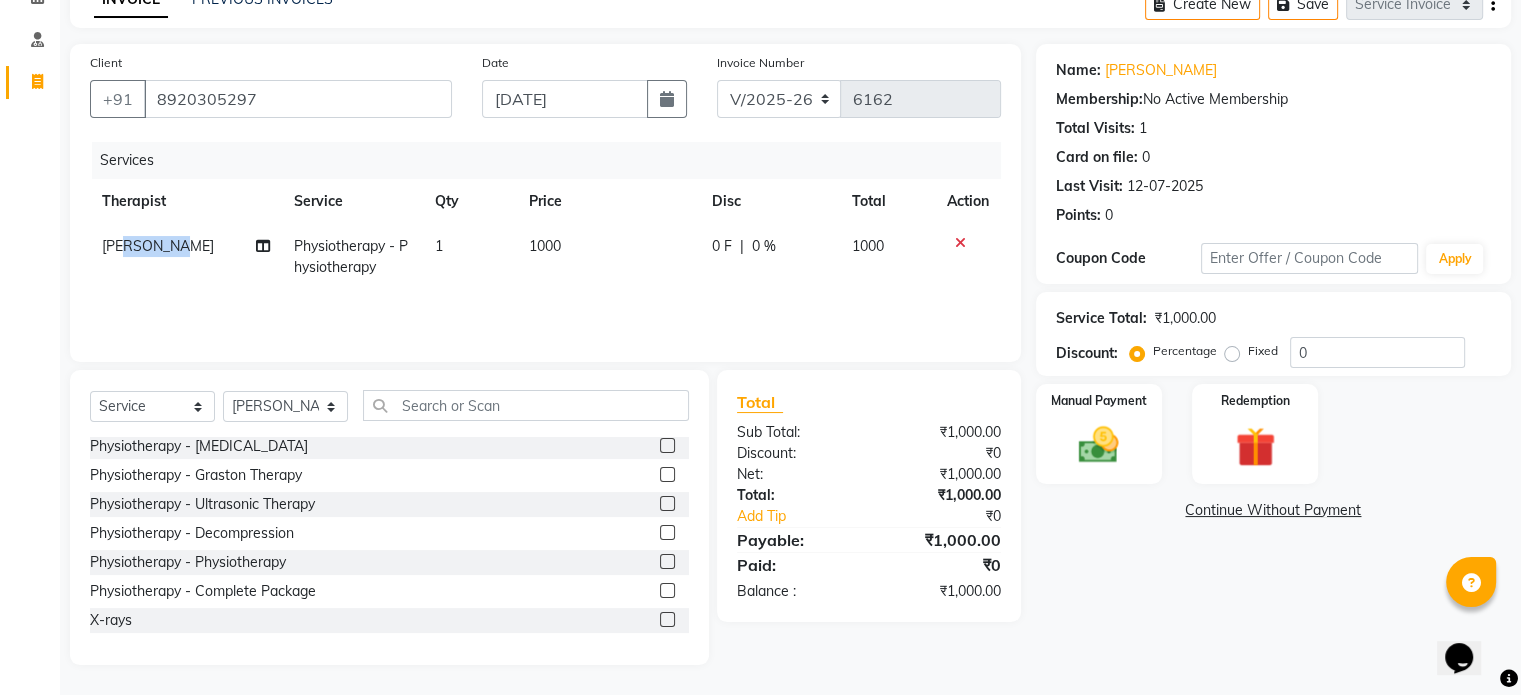 click on "[PERSON_NAME]" 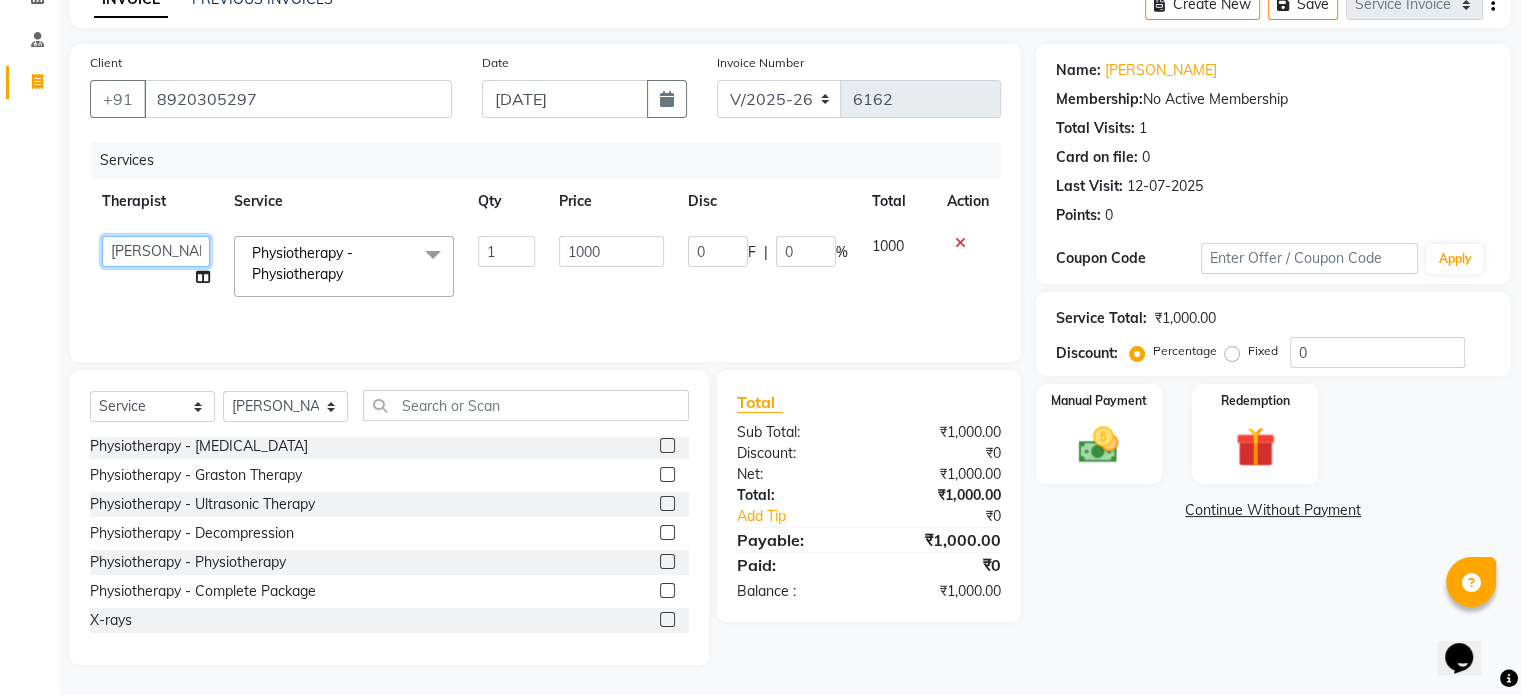 click on "[PERSON_NAME]   Dr [PERSON_NAME]   [PERSON_NAME]   Dr [PERSON_NAME]   Dr. Suraj   [PERSON_NAME] [PERSON_NAME]   [PERSON_NAME]   [PERSON_NAME]   Reception 1    Reception 2   Reception 3" 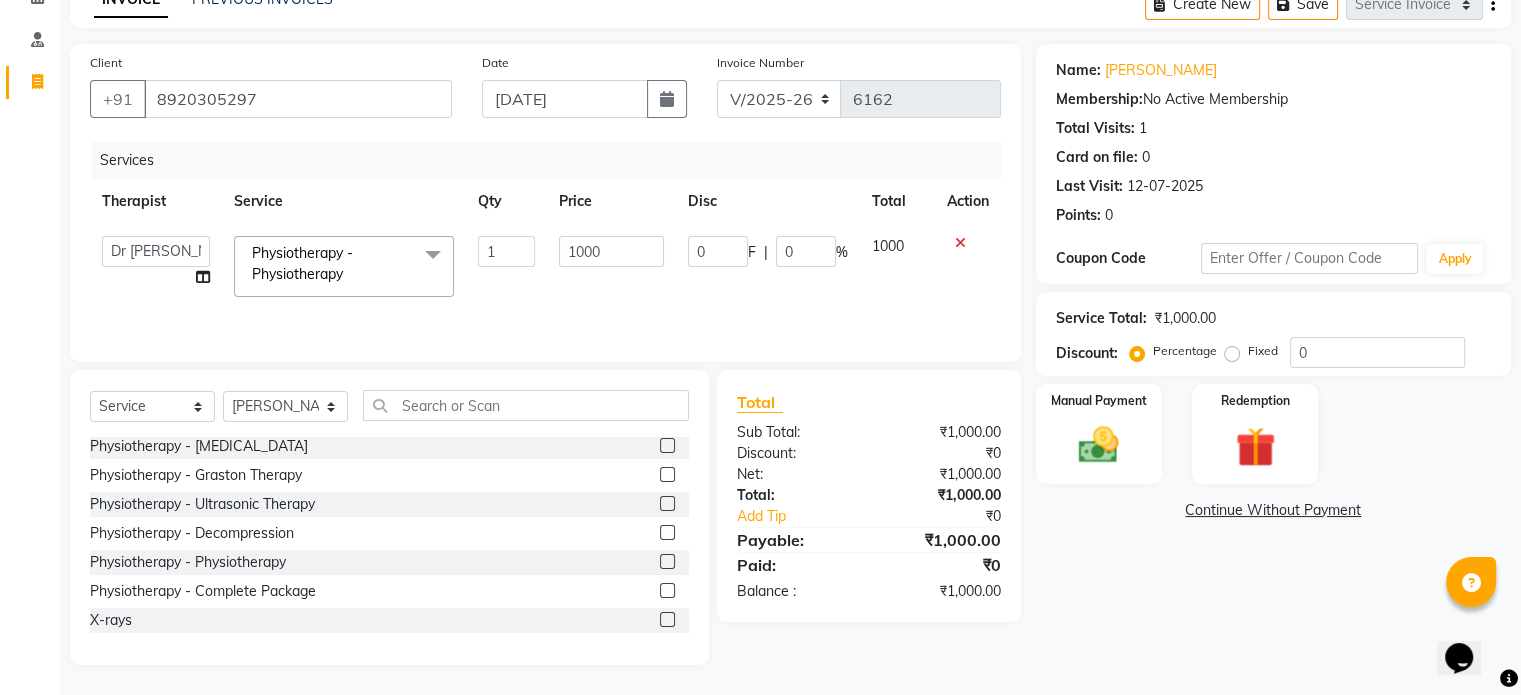 click on "1000" 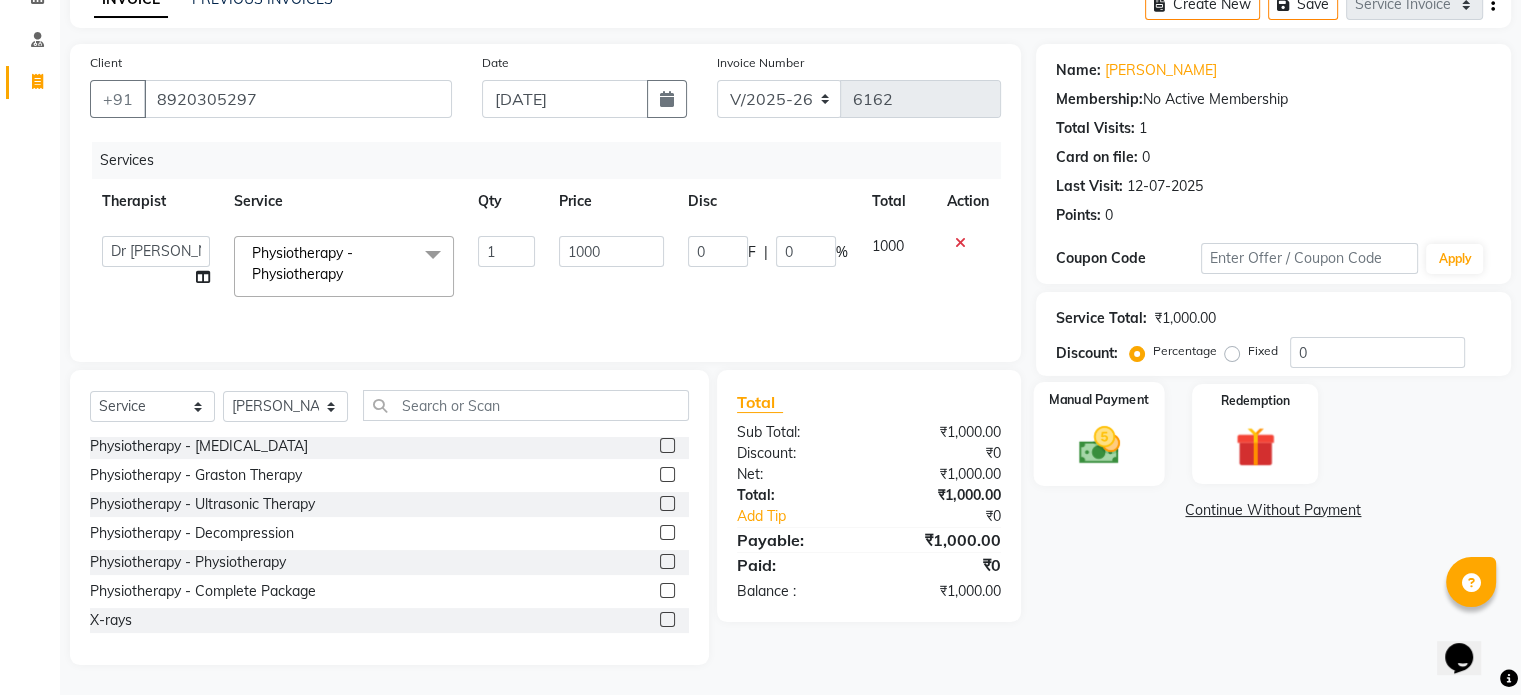 click 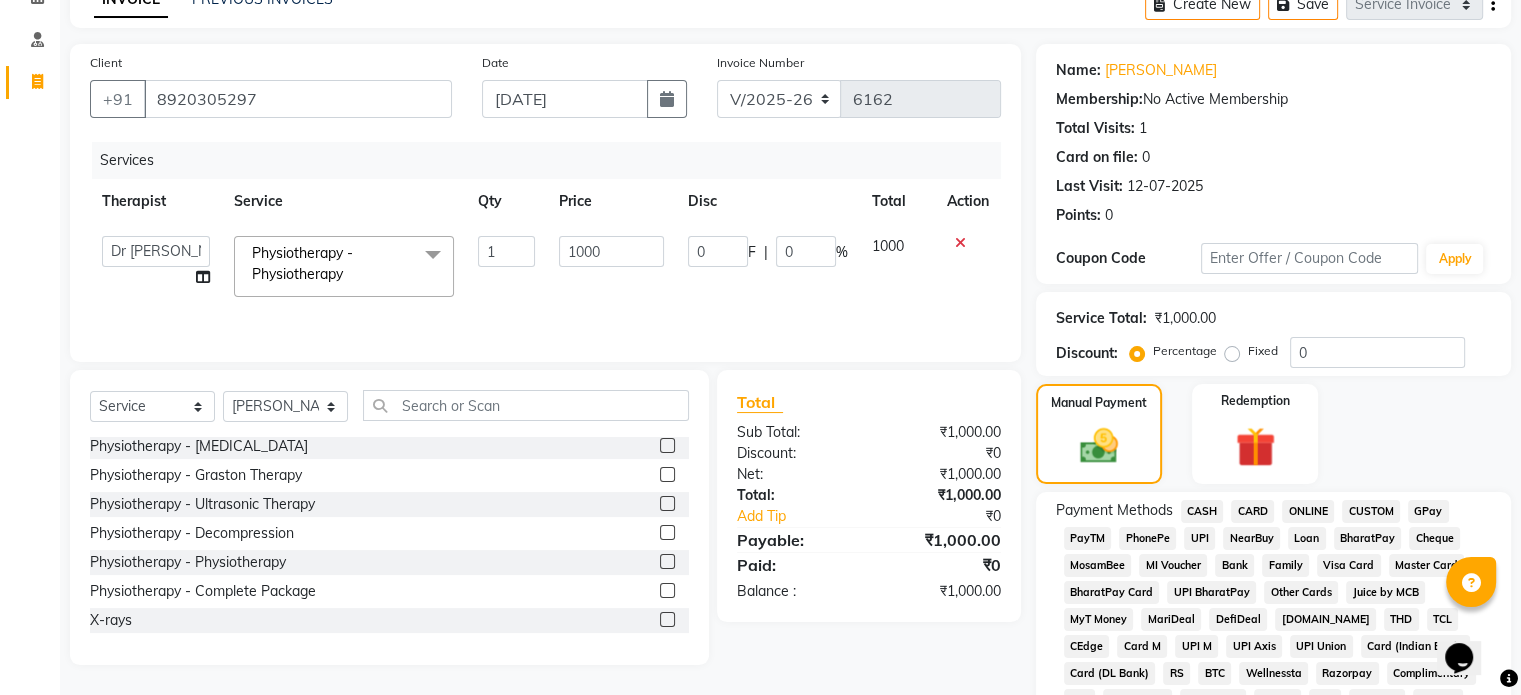 click on "UPI" 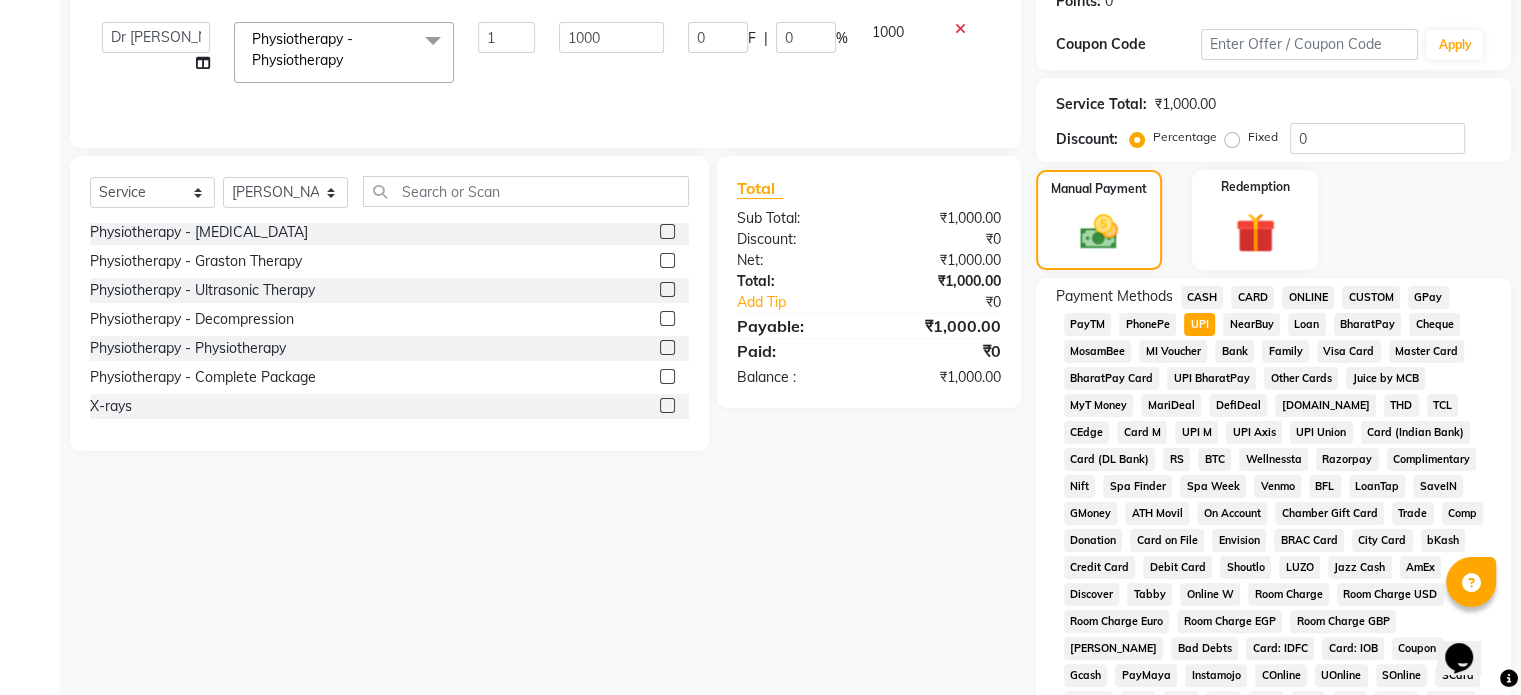 scroll, scrollTop: 652, scrollLeft: 0, axis: vertical 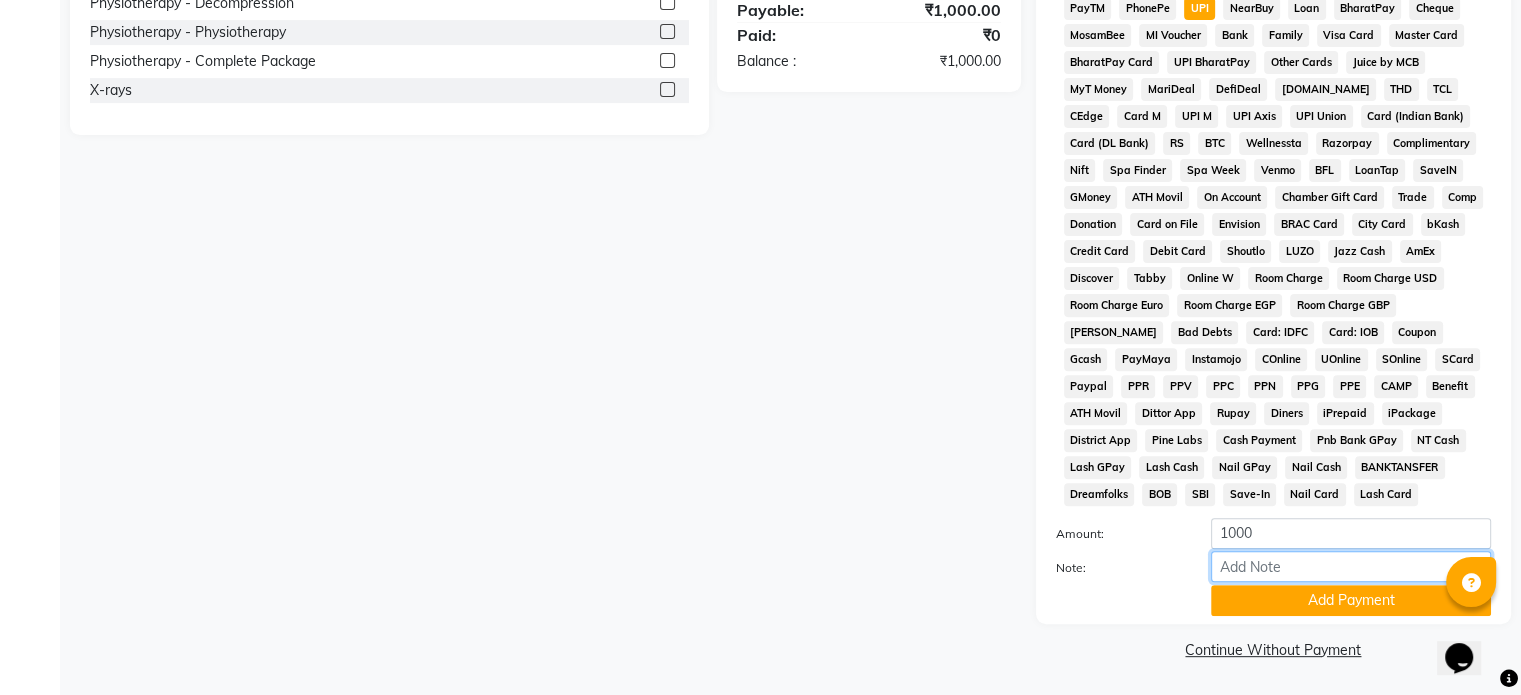 click on "Note:" at bounding box center (1351, 566) 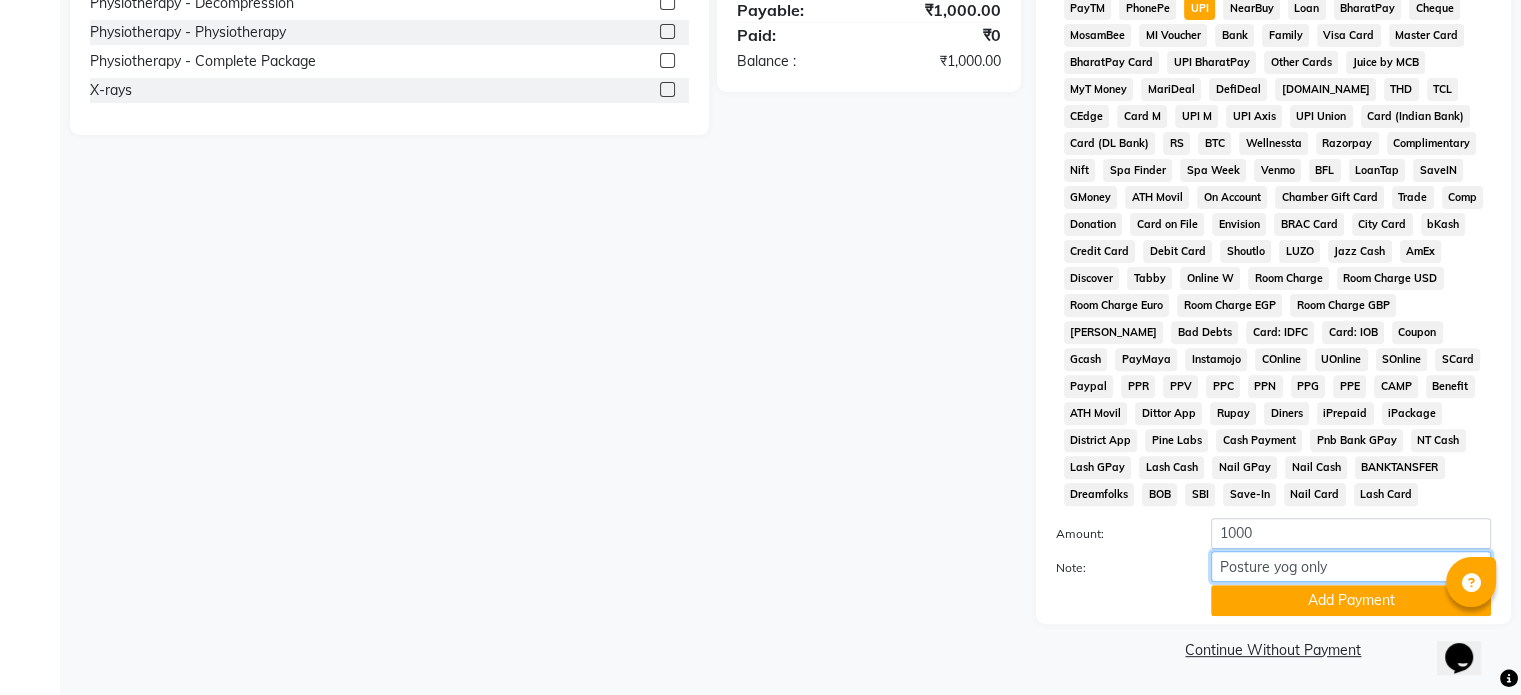 drag, startPoint x: 1361, startPoint y: 561, endPoint x: 1014, endPoint y: 624, distance: 352.67264 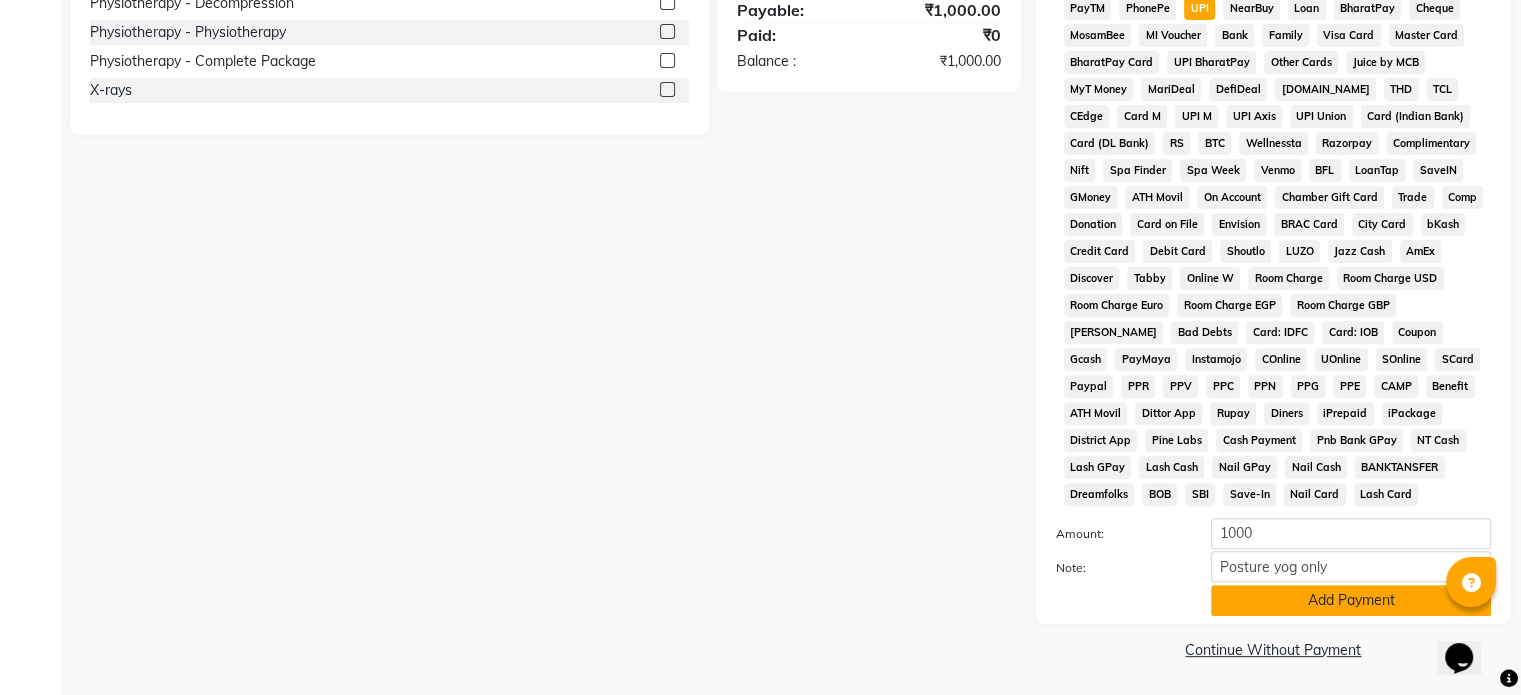 click on "Add Payment" 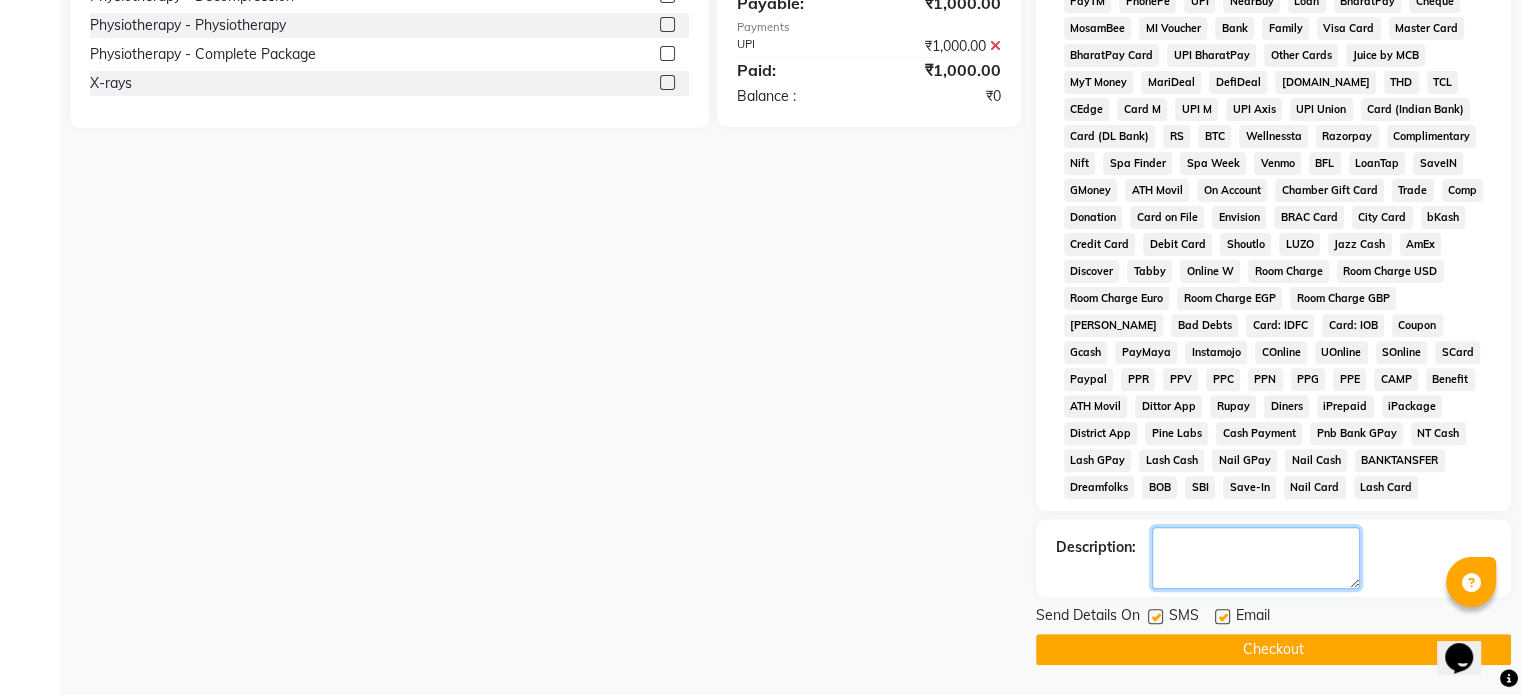 click 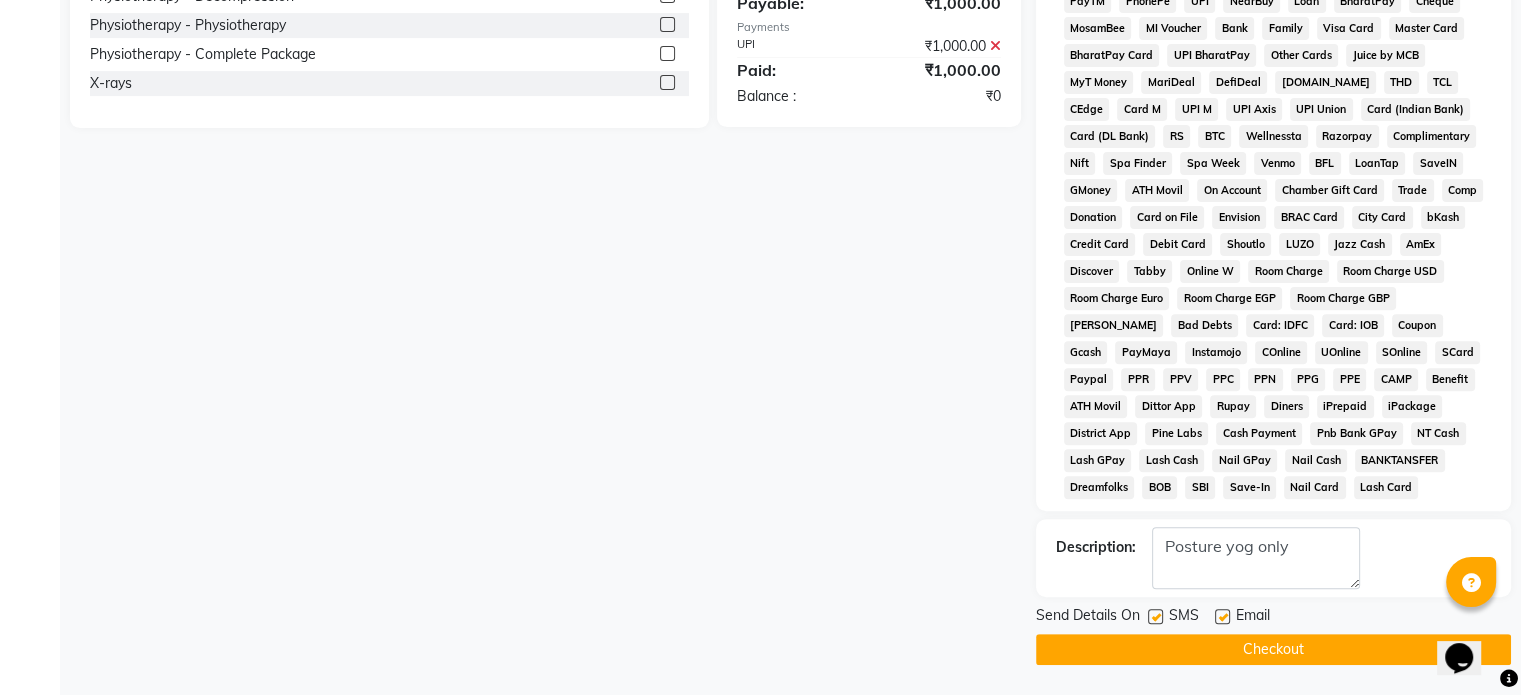 click 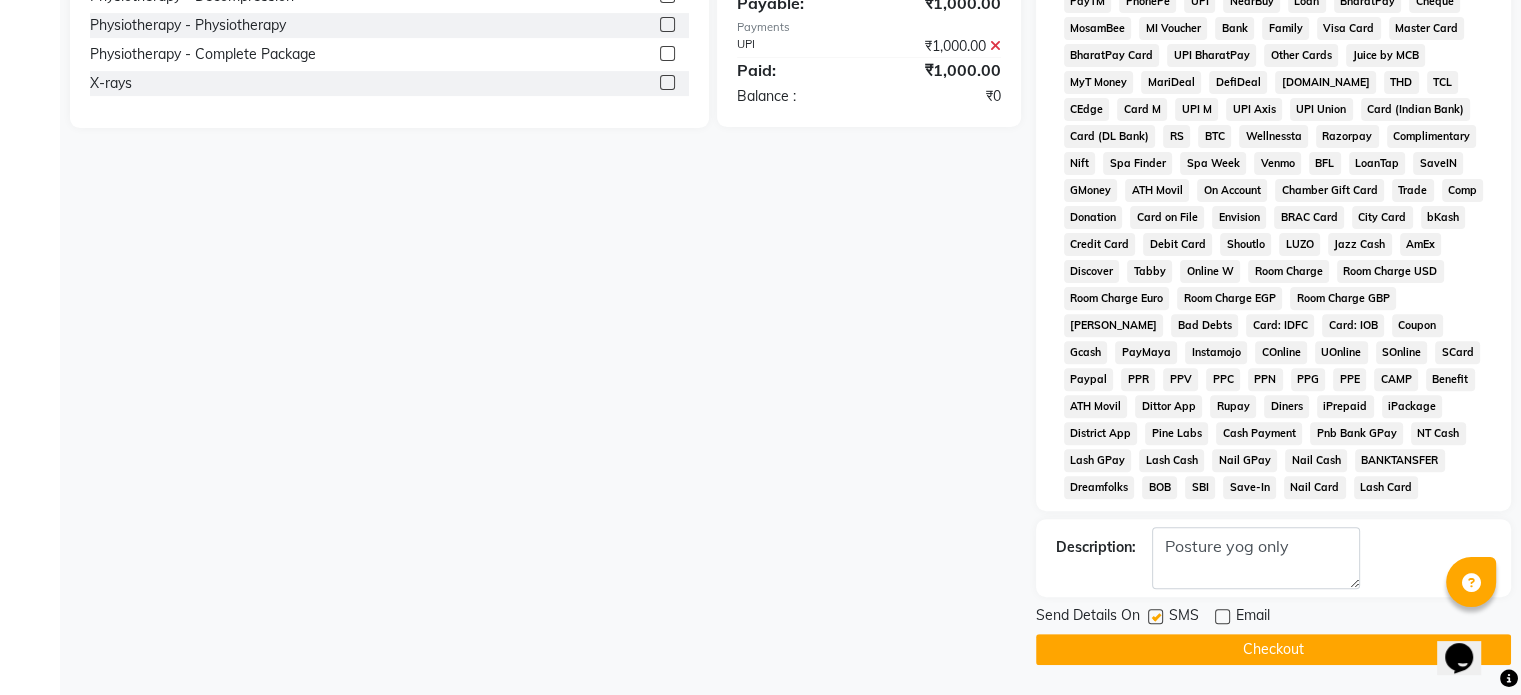 click 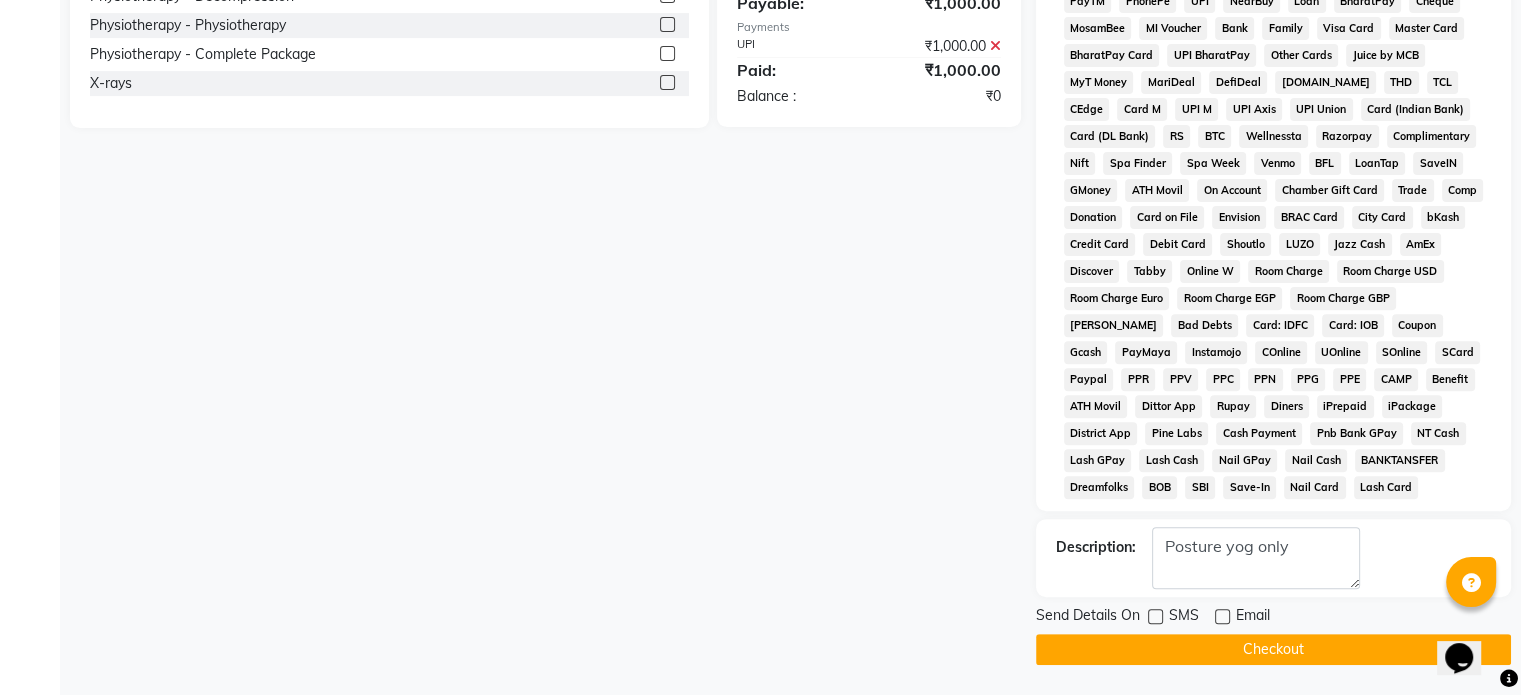 click on "Checkout" 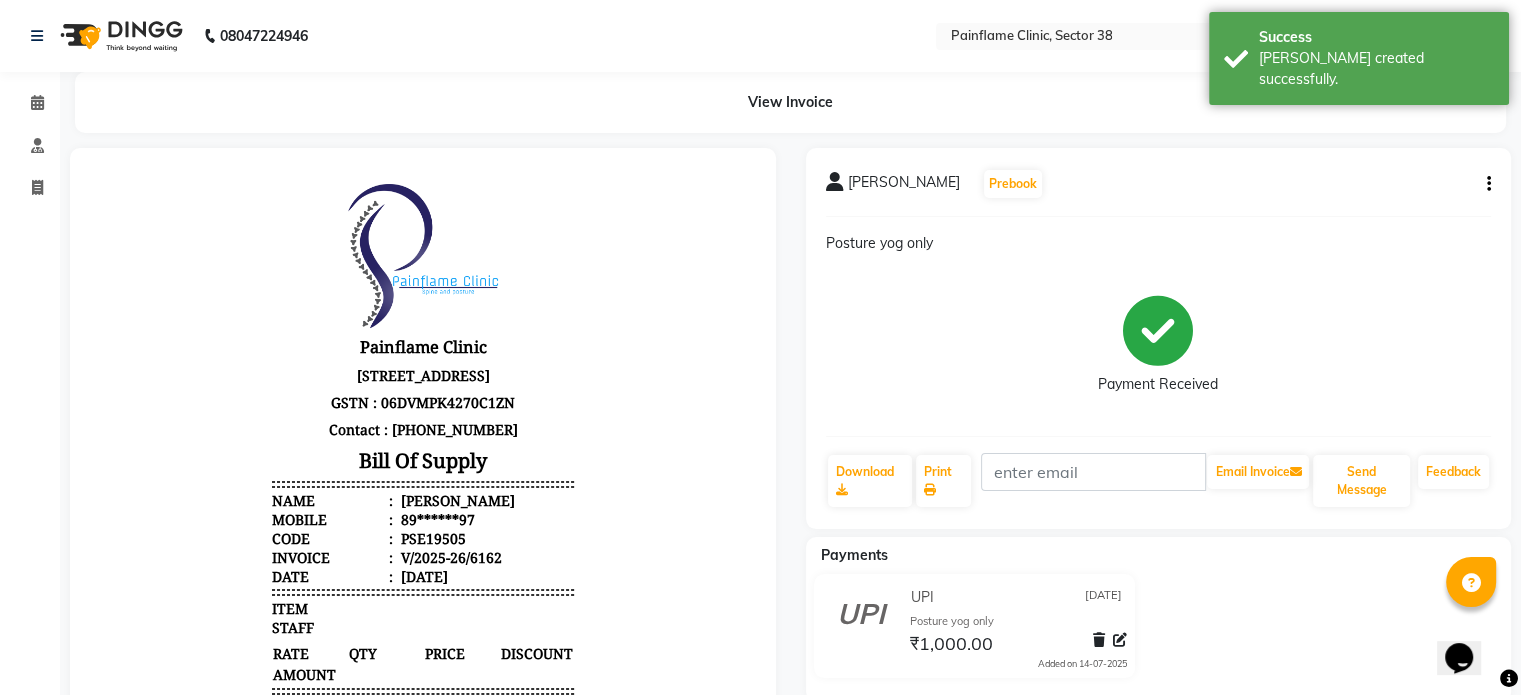 scroll, scrollTop: 0, scrollLeft: 0, axis: both 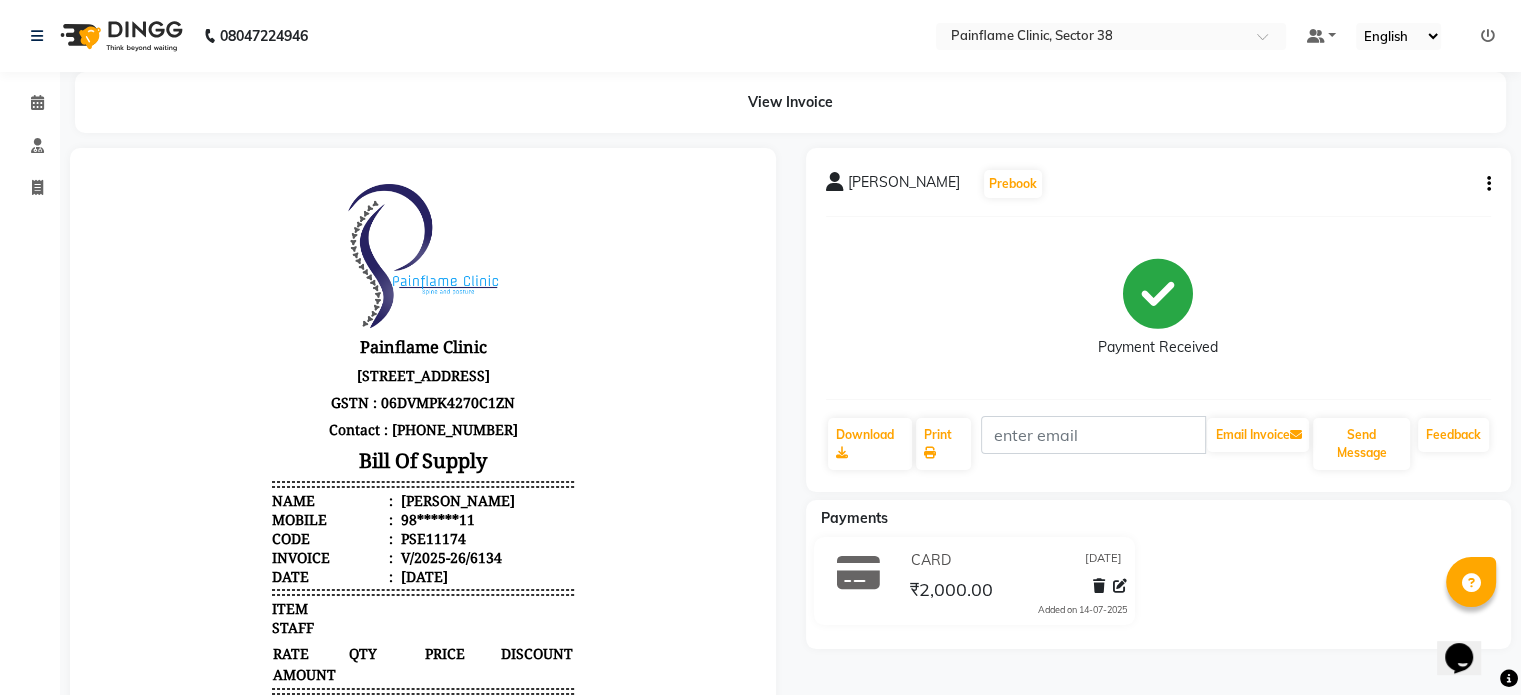 click 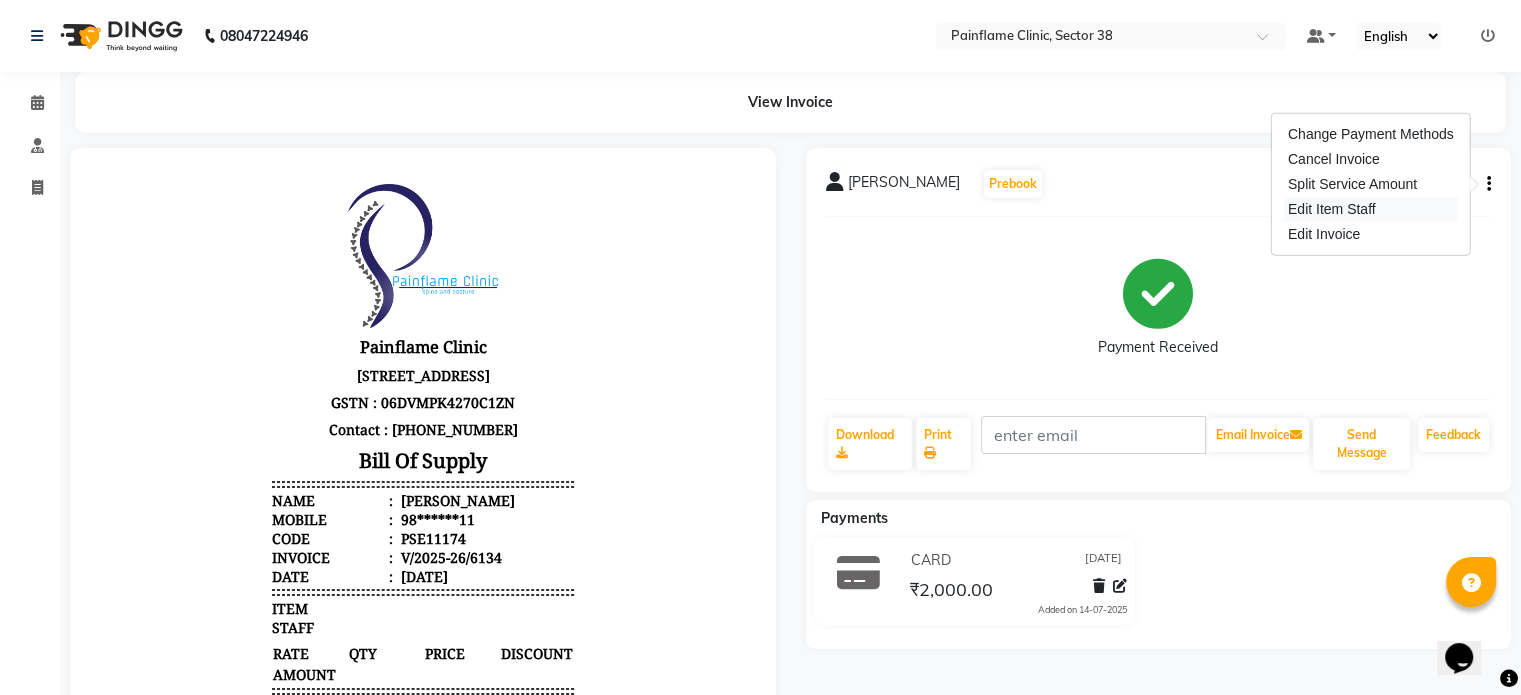 click on "Edit Item Staff" at bounding box center (1371, 209) 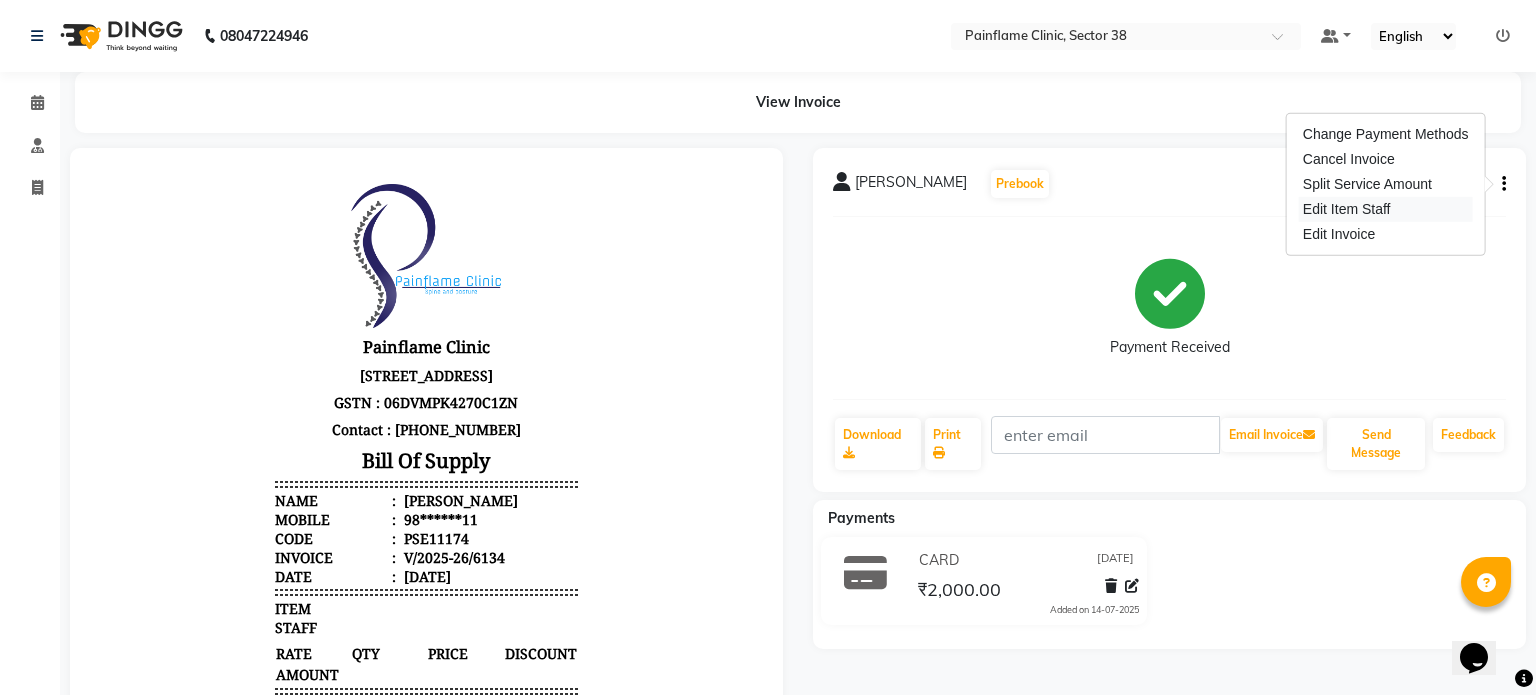 select on "20212" 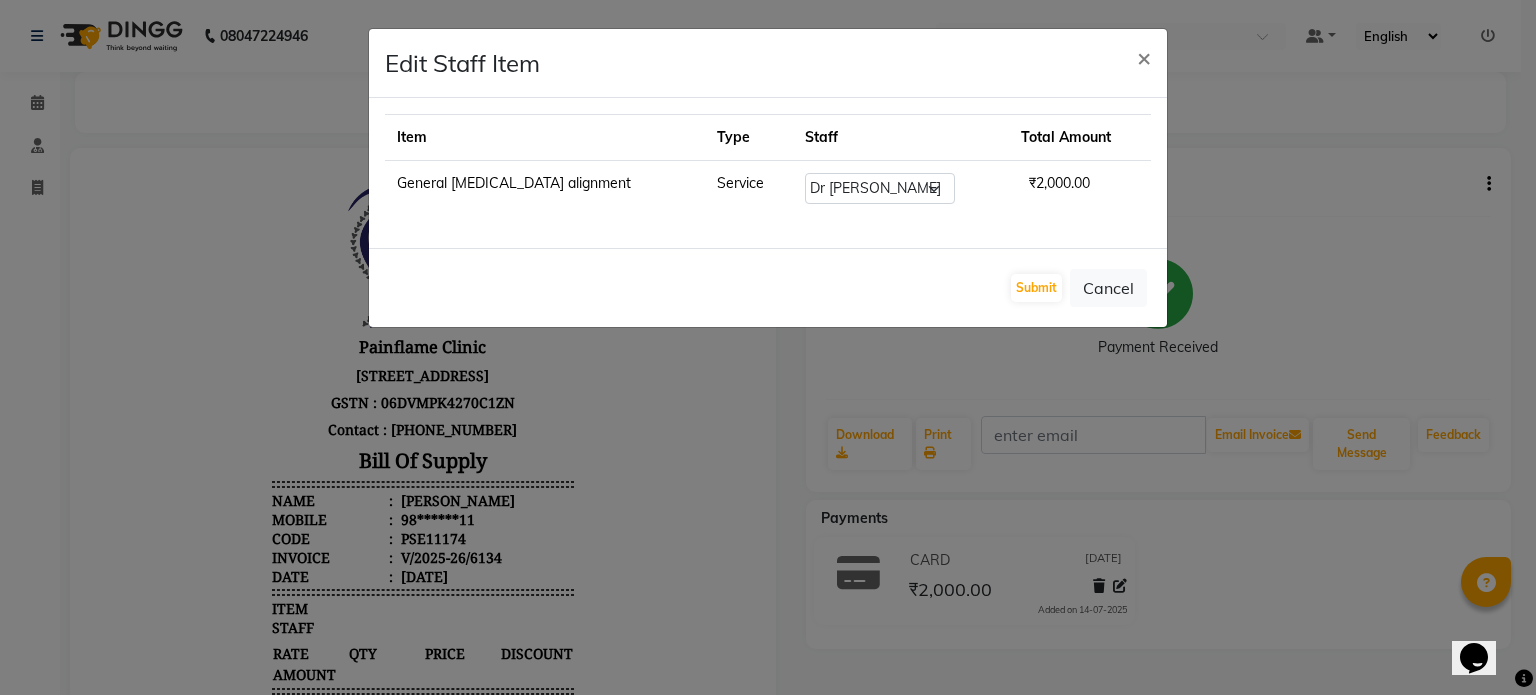 click on "Edit Staff Item  × Item Type Staff Total Amount General Chiropractic alignment Service Select  Dr Durgesh   Dr Harish   Dr Ranjana   Dr Saurabh   Dr. Suraj   Dr. Tejpal Mehlawat   KUSHAL   MOHIT SEMWAL   Nancy Singhai   Reception 1    Reception 2   Reception 3  ₹2,000.00  Submit   Cancel" 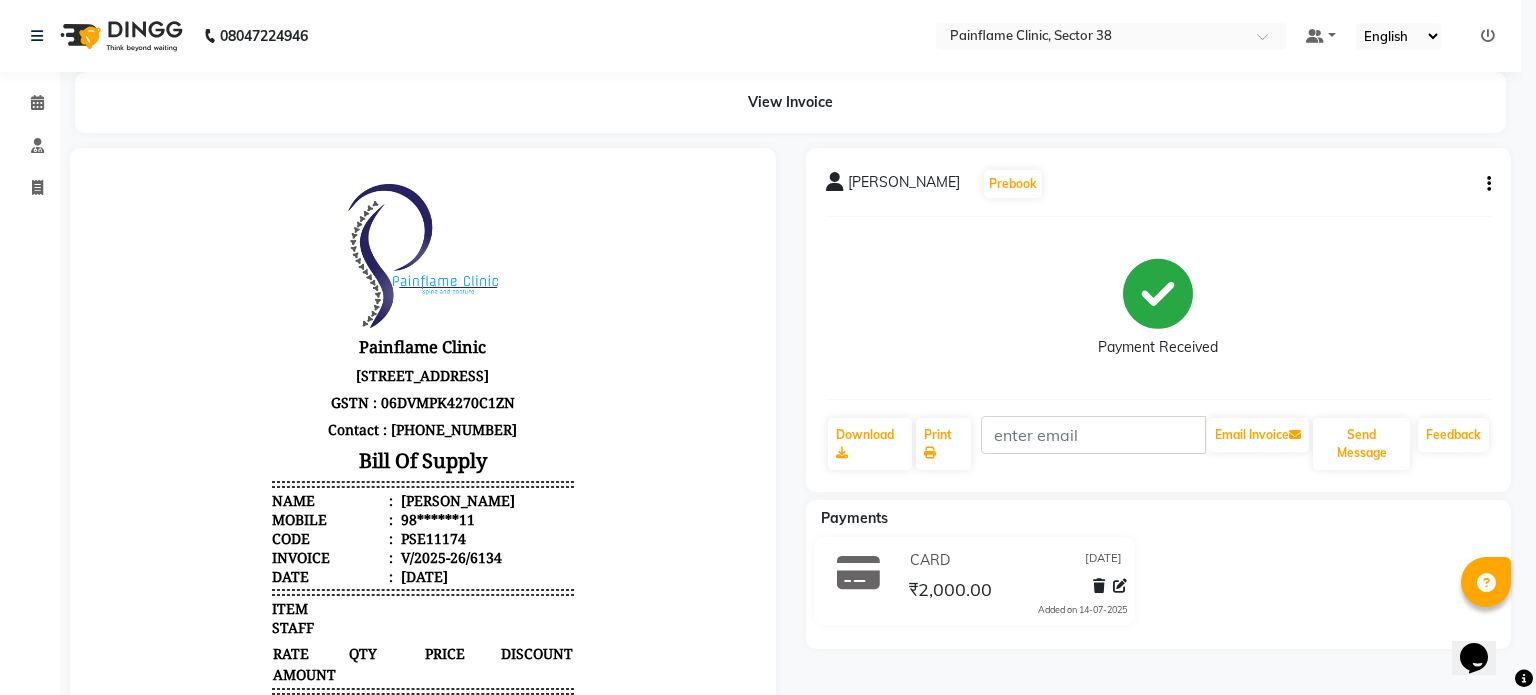 click on "Edit Staff Item  × Item Type Staff Total Amount General Chiropractic alignment Service Select  Dr Durgesh   Dr Harish   Dr Ranjana   Dr Saurabh   Dr. Suraj   Dr. Tejpal Mehlawat   KUSHAL   MOHIT SEMWAL   Nancy Singhai   Reception 1    Reception 2   Reception 3  ₹2,000.00  Submit   Cancel" 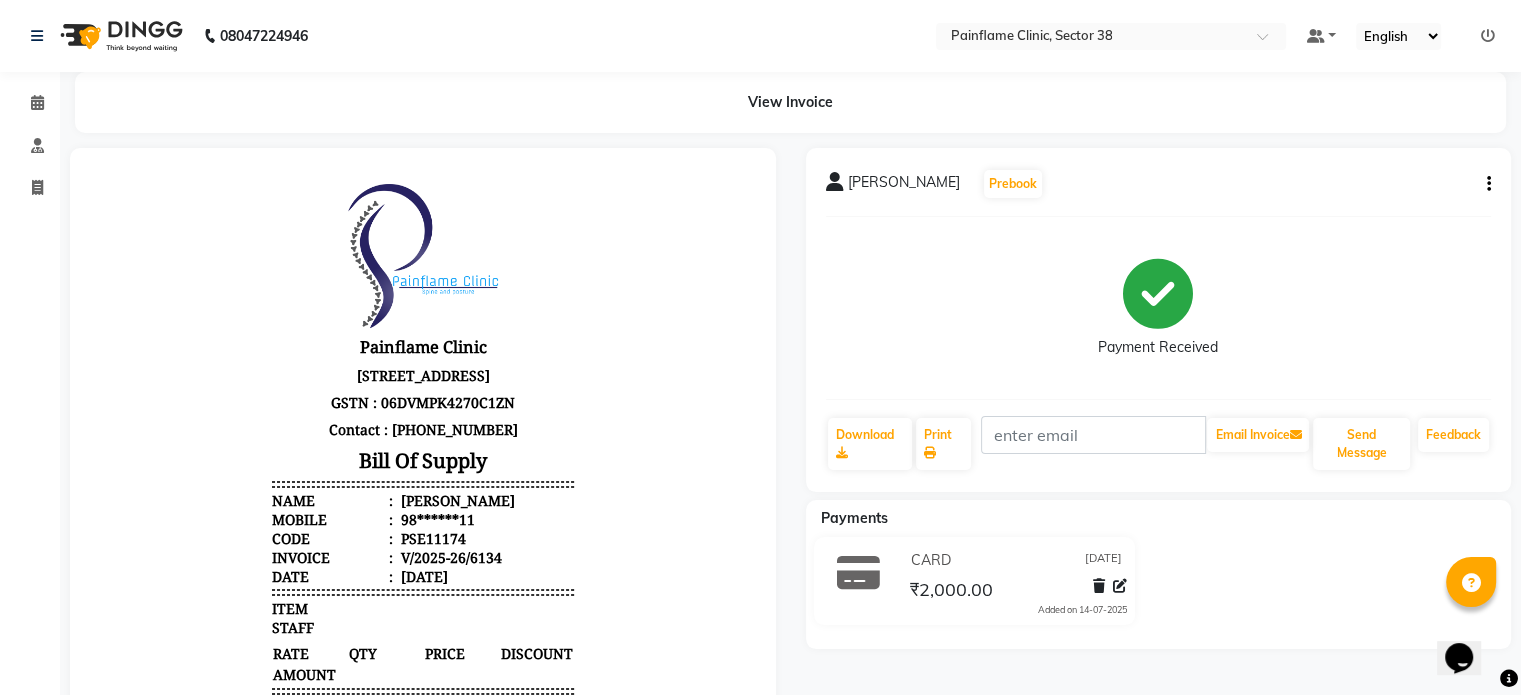 click 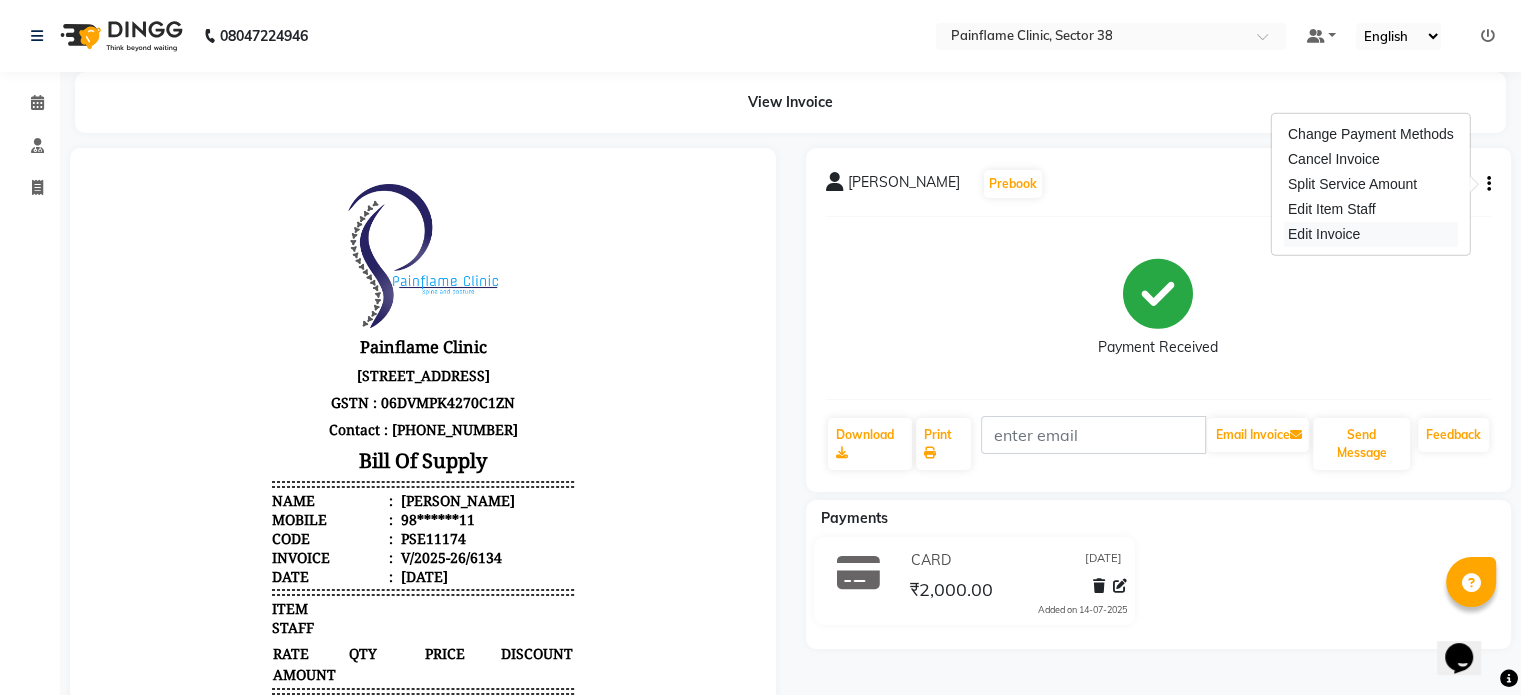click on "Edit Invoice" at bounding box center (1371, 234) 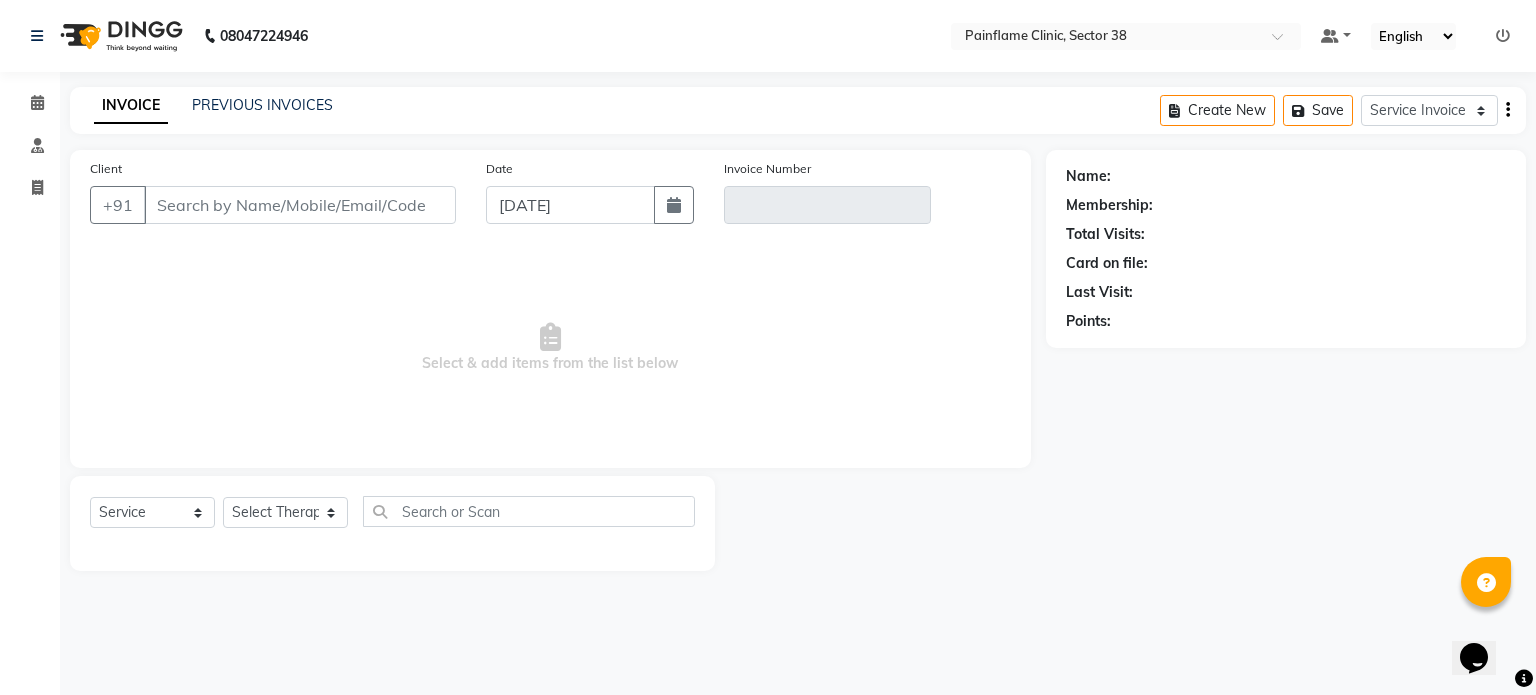 type on "98******11" 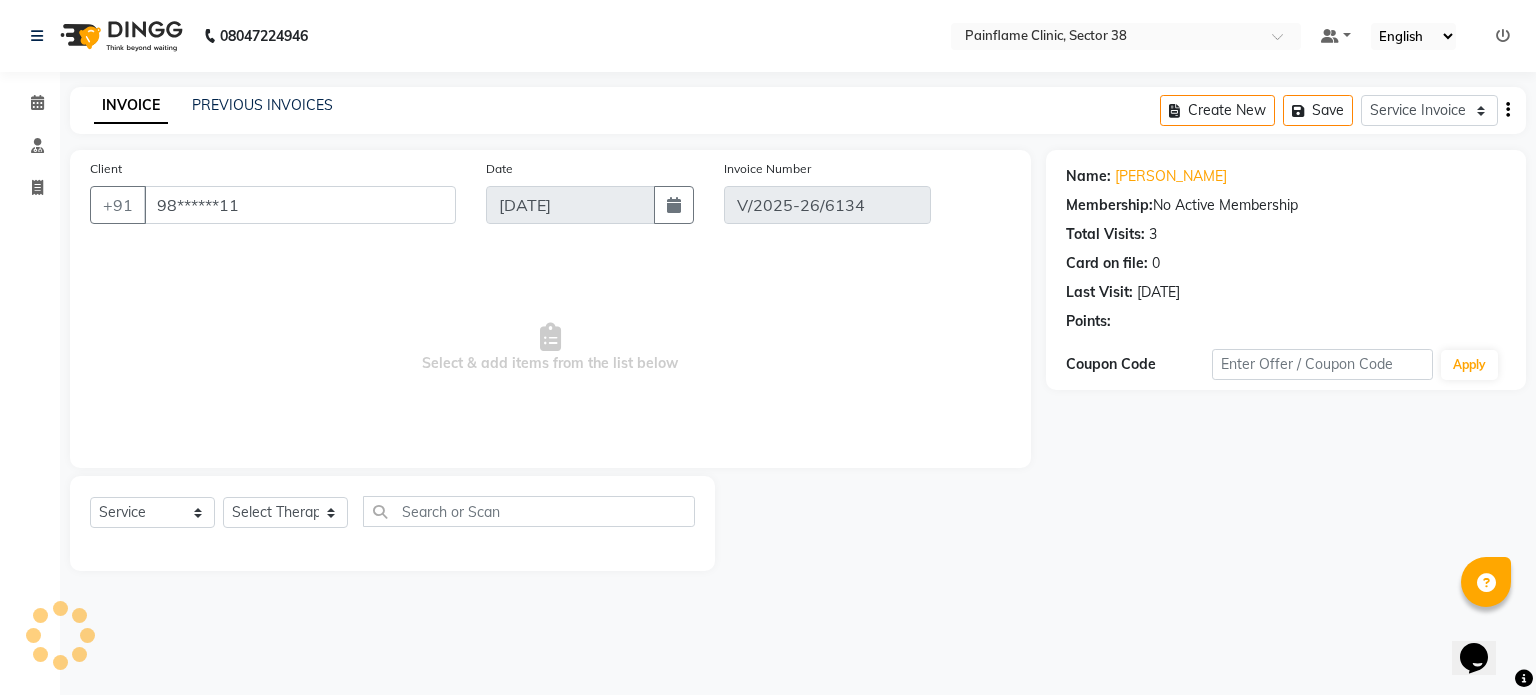 select on "select" 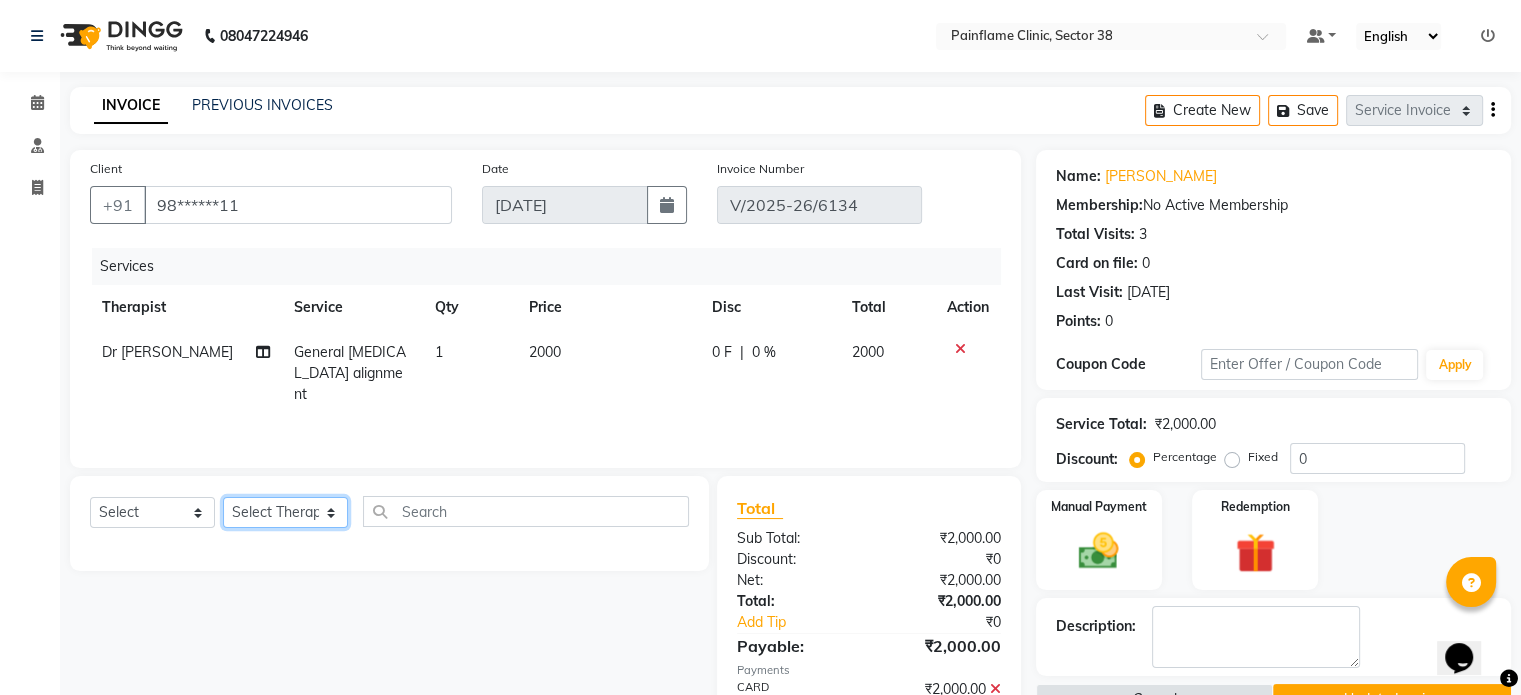 click on "Select Therapist [PERSON_NAME] Dr [PERSON_NAME] [PERSON_NAME] Dr [PERSON_NAME] Dr. Suraj [PERSON_NAME] [PERSON_NAME] [PERSON_NAME] [PERSON_NAME] Reception 1  Reception 2 Reception 3" 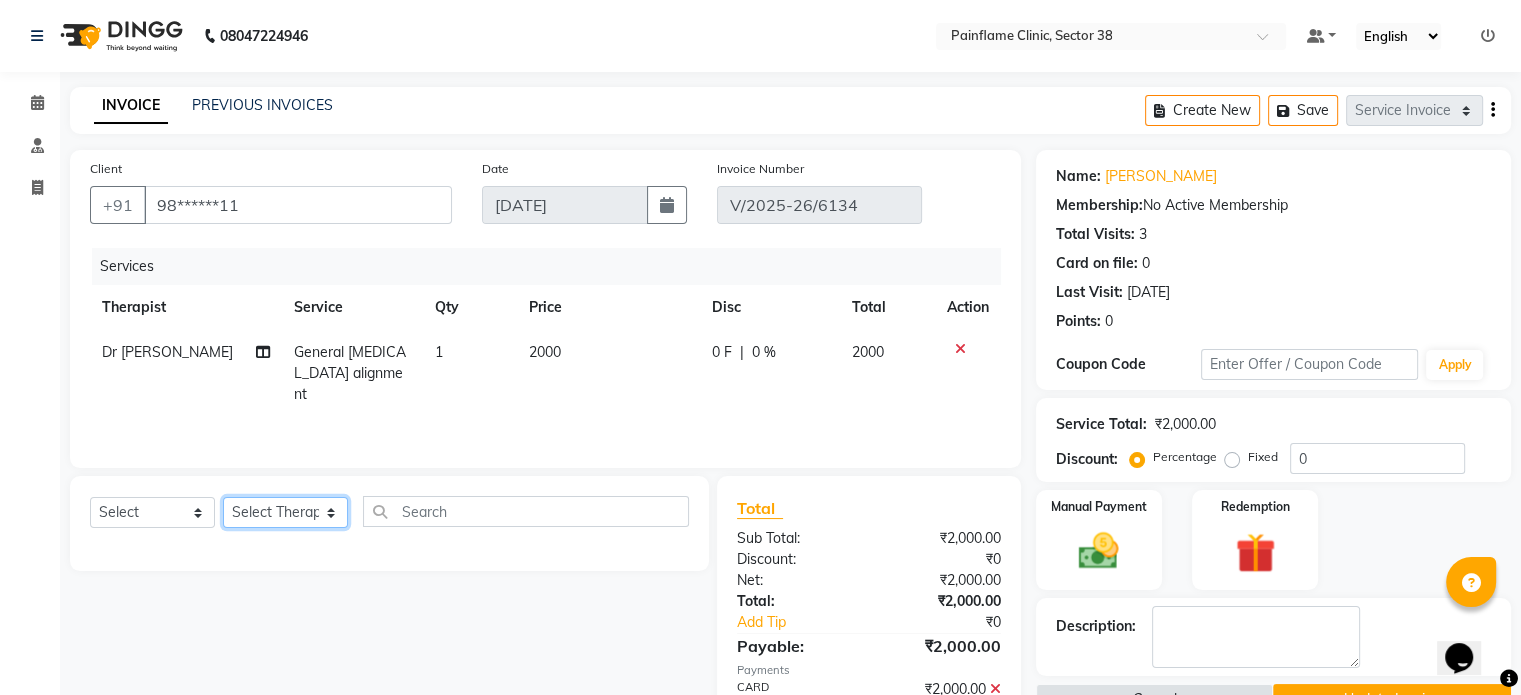 select on "20209" 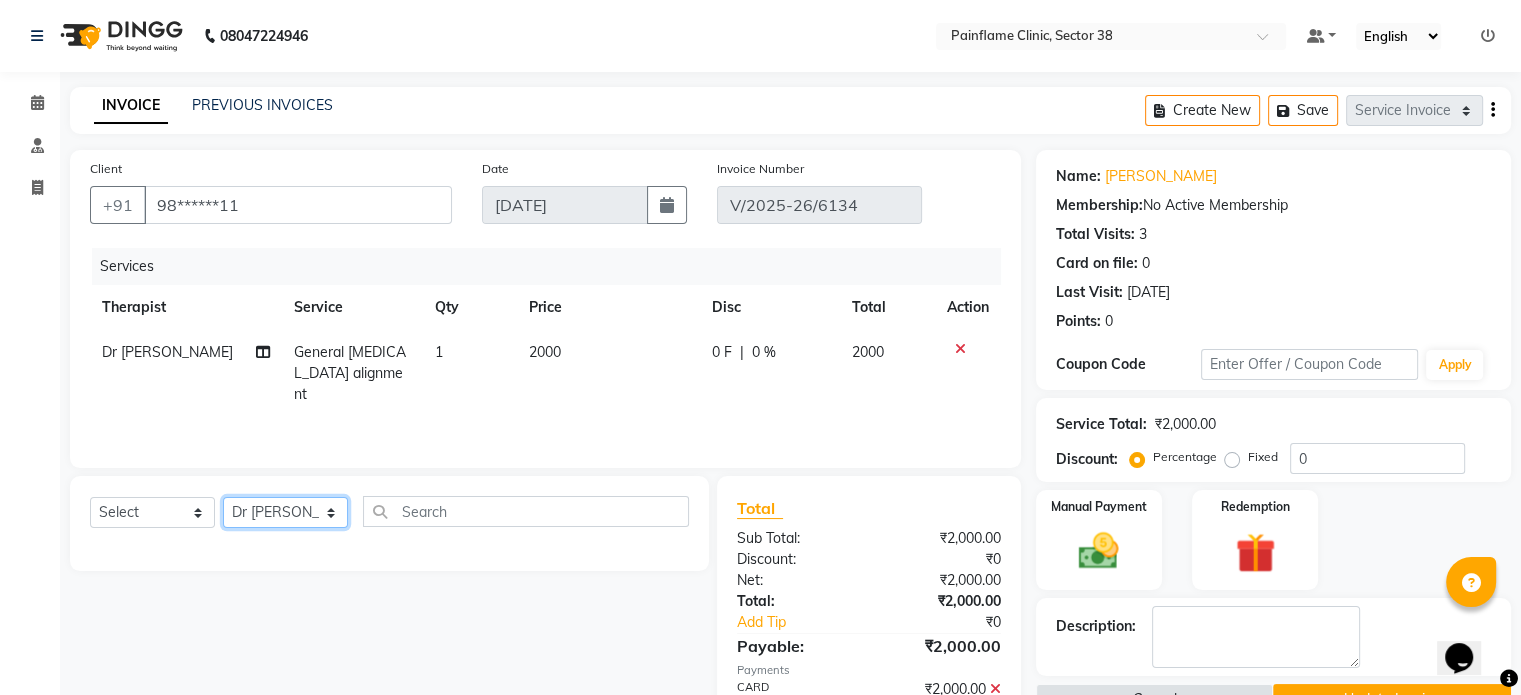 click on "Select Therapist [PERSON_NAME] Dr [PERSON_NAME] [PERSON_NAME] Dr [PERSON_NAME] Dr. Suraj [PERSON_NAME] [PERSON_NAME] [PERSON_NAME] [PERSON_NAME] Reception 1  Reception 2 Reception 3" 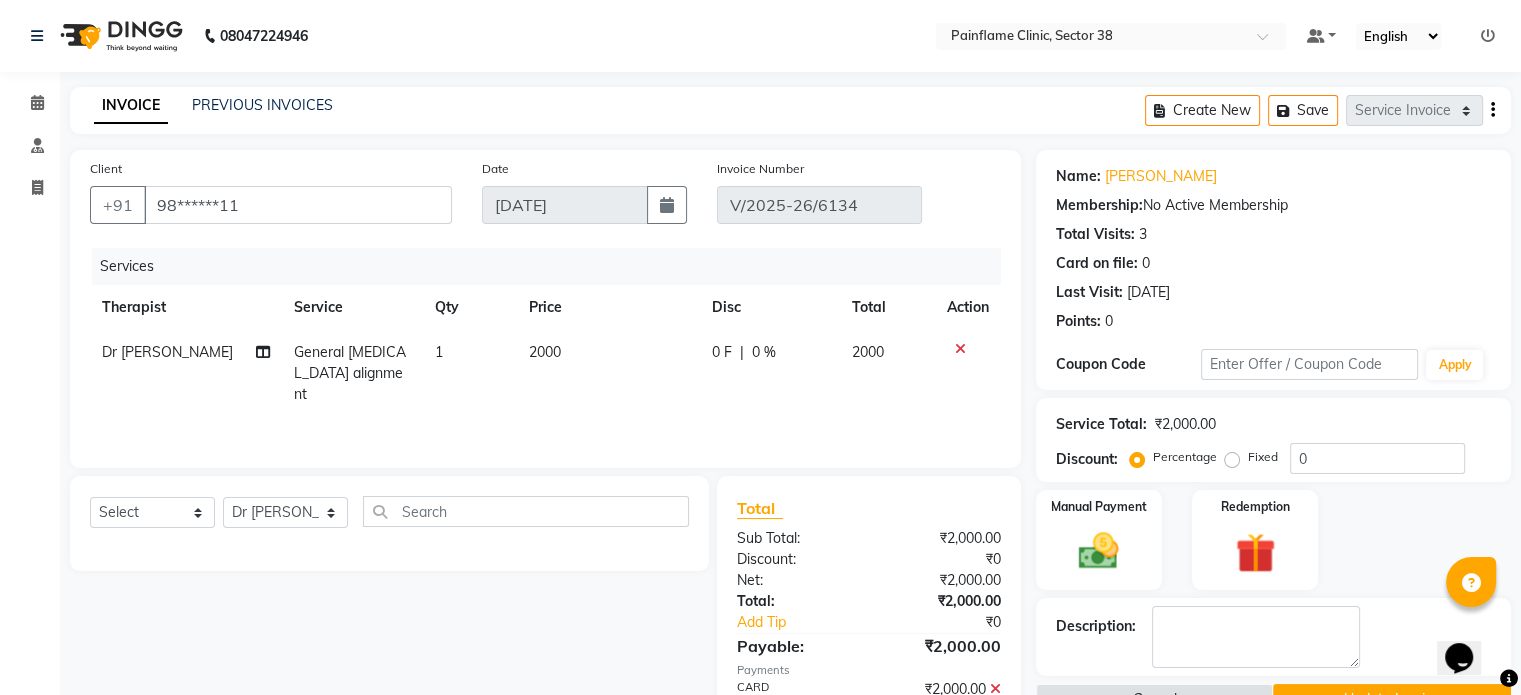click on "2000" 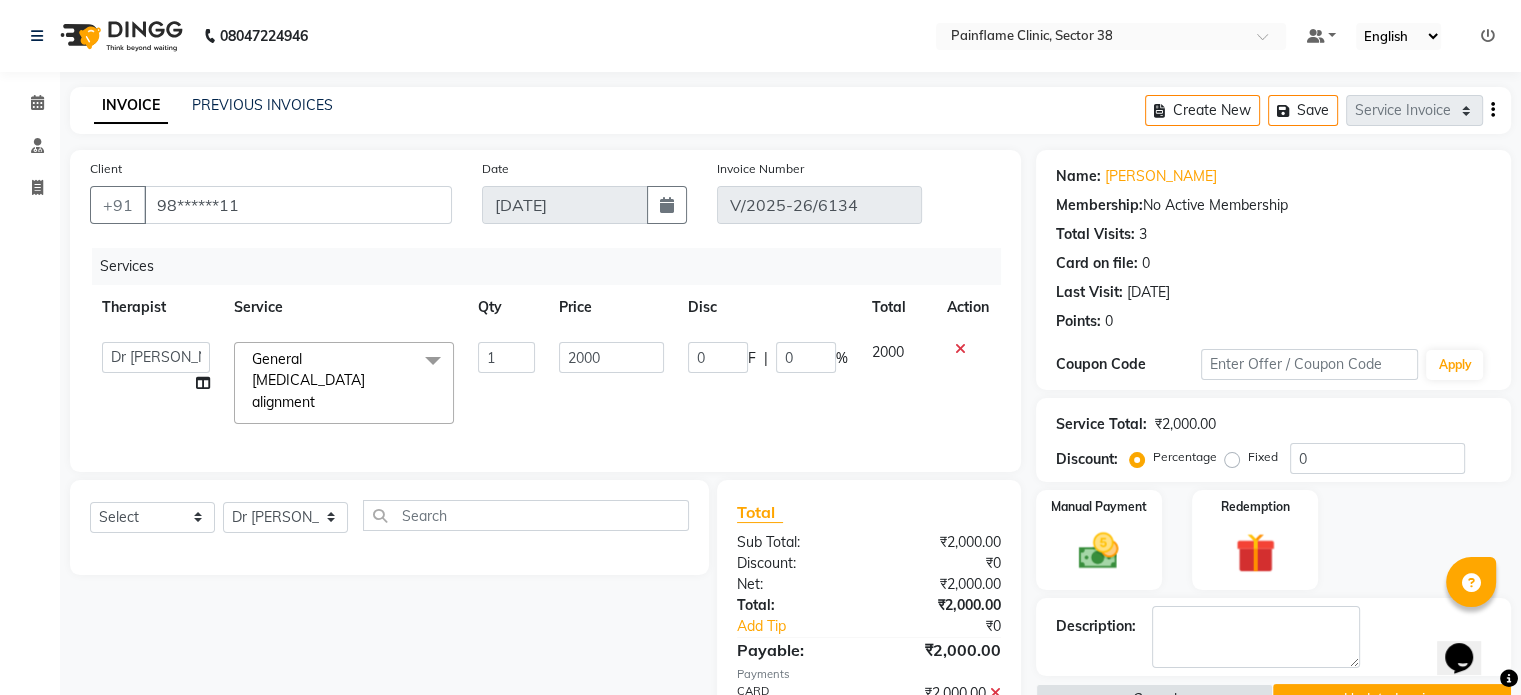 click on "2000" 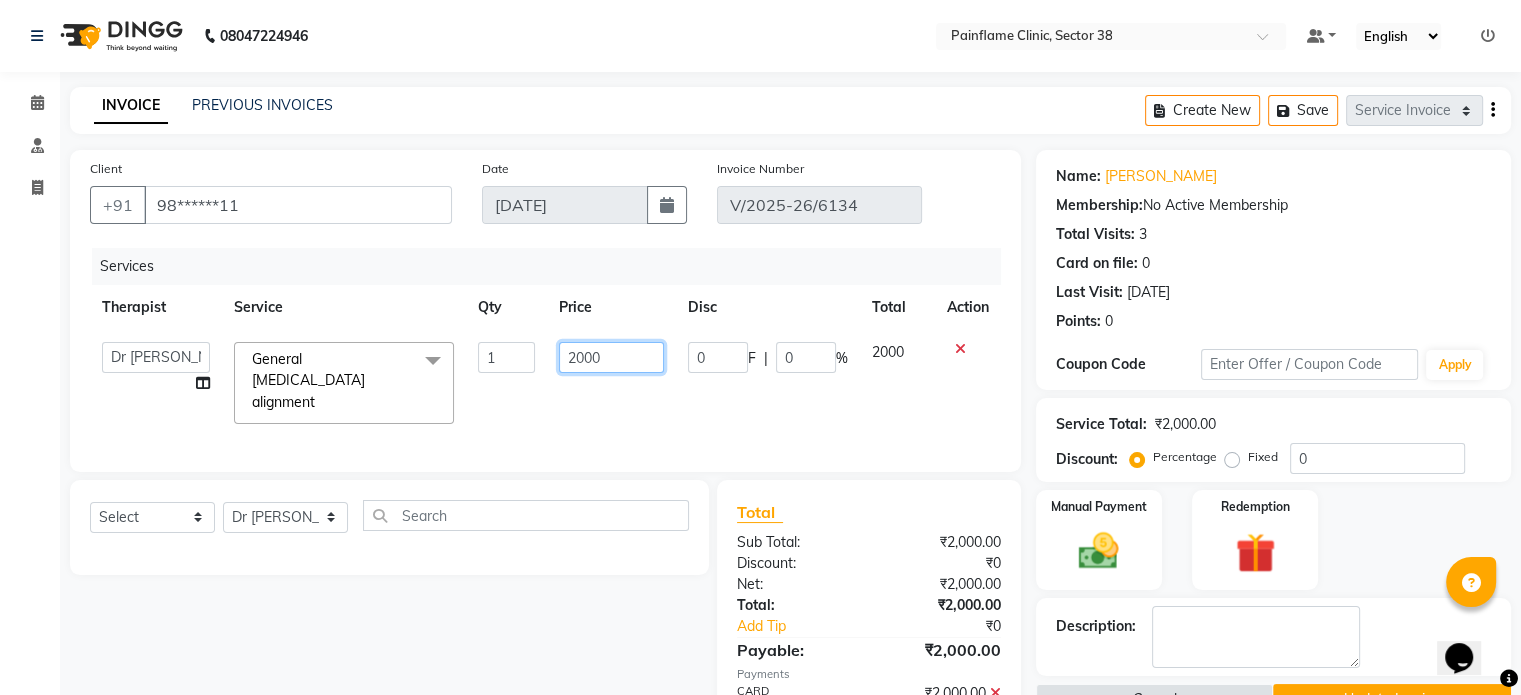 click on "2000" 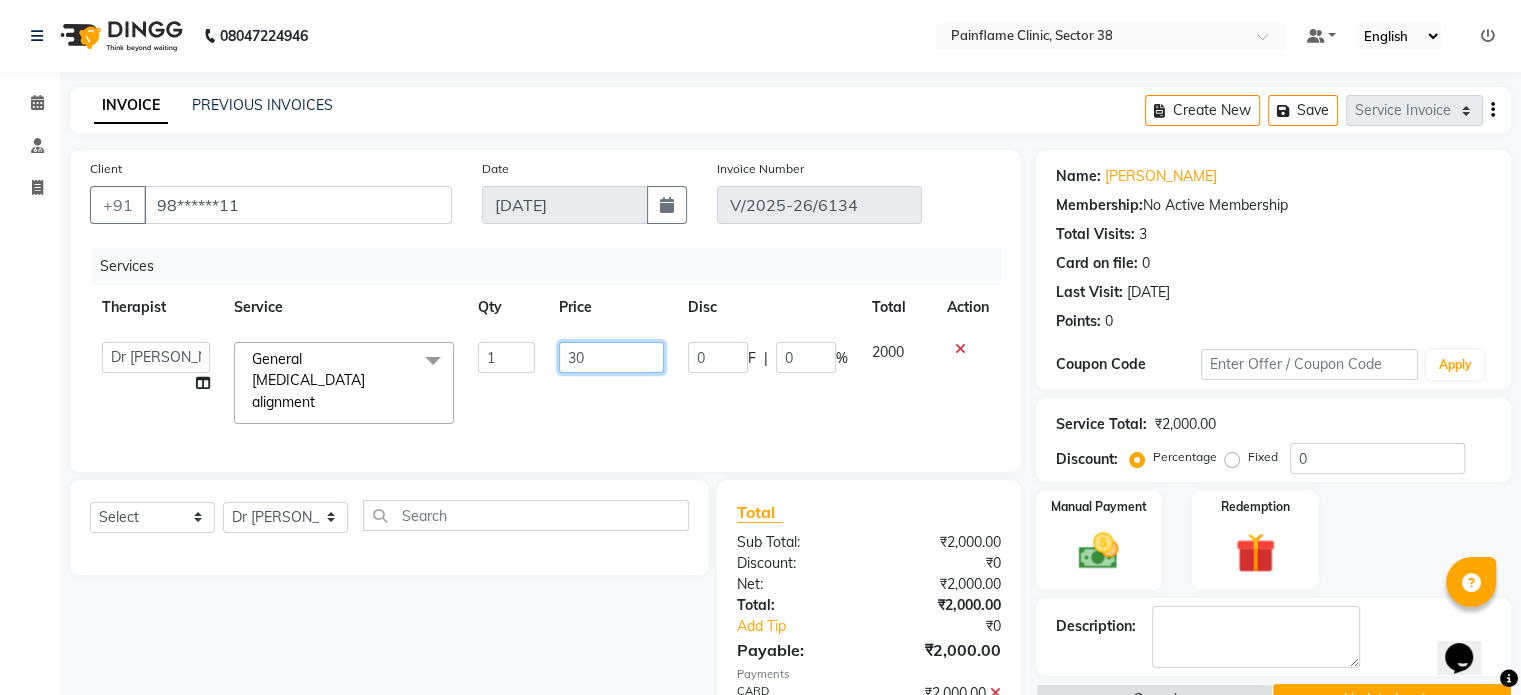 type on "3" 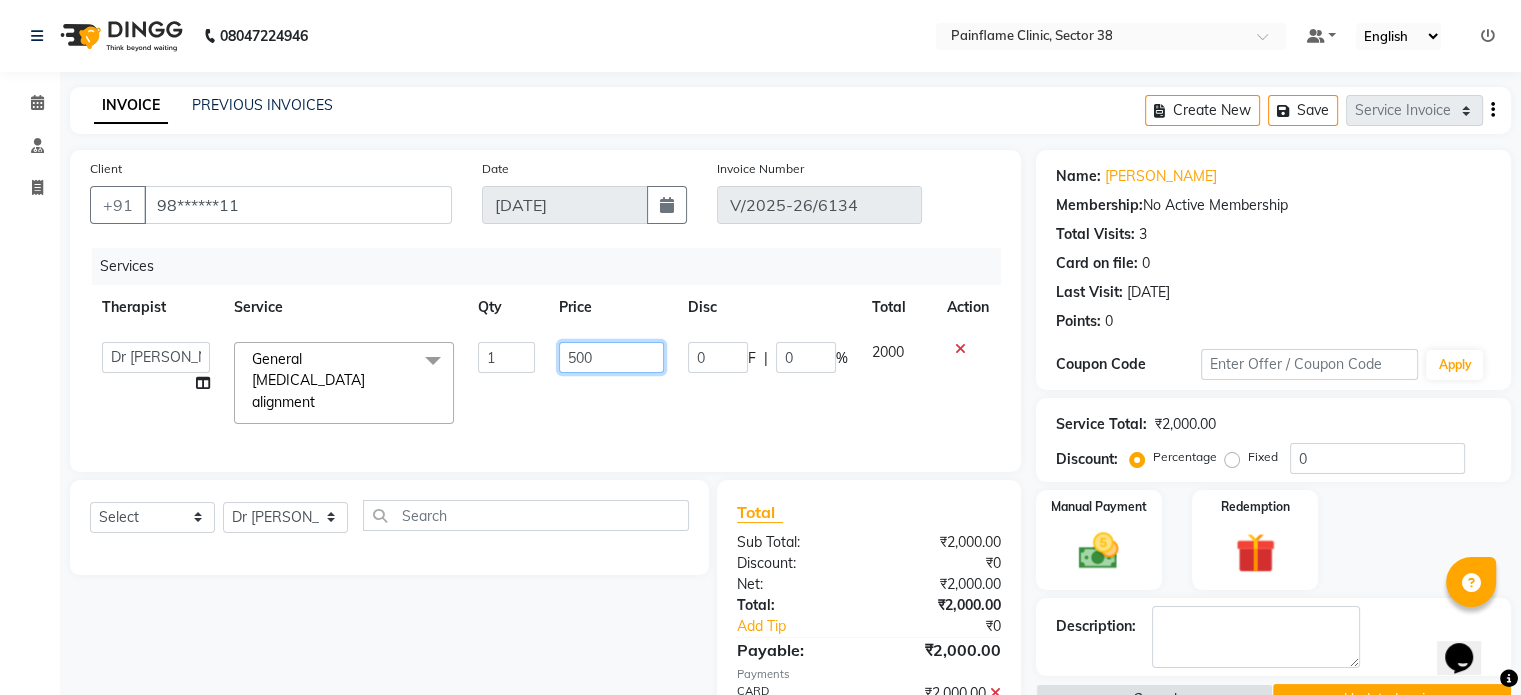 type on "5000" 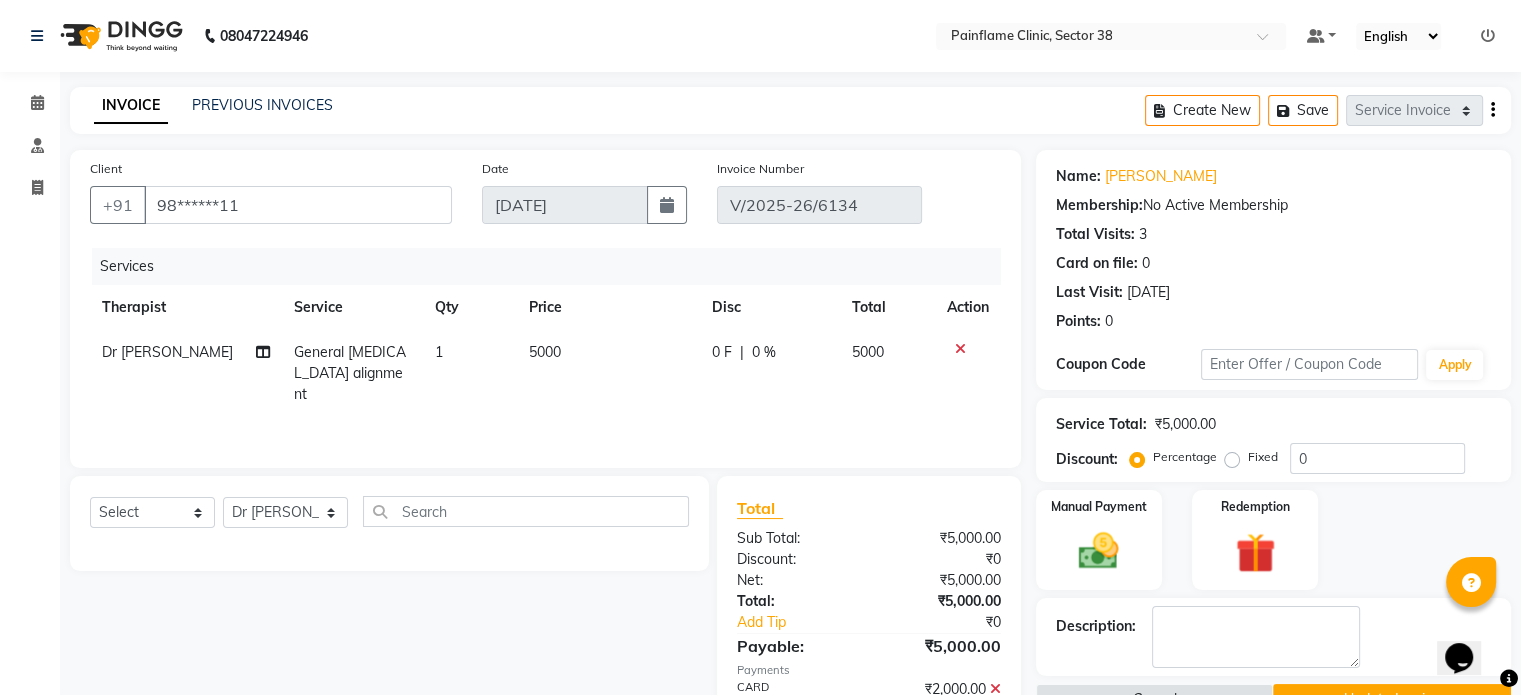 click on "Fixed" 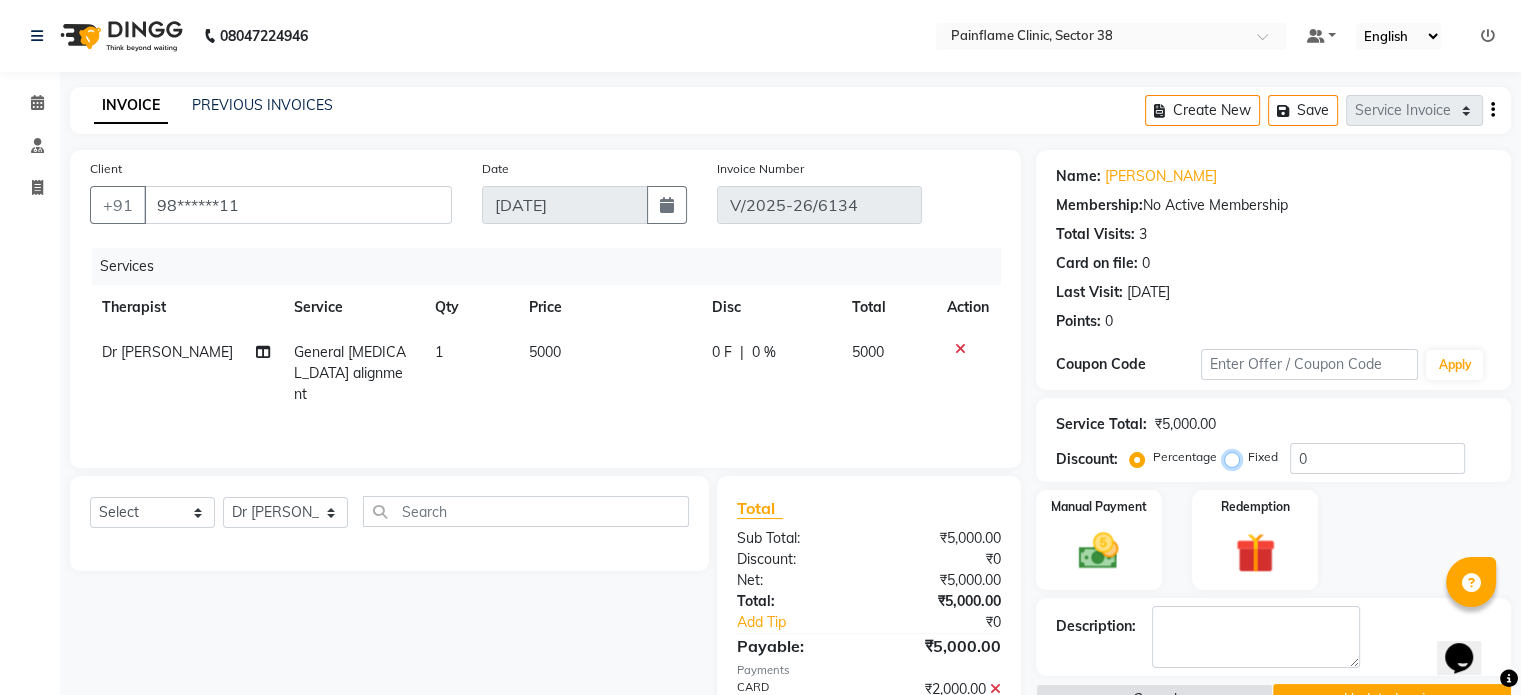click on "Fixed" at bounding box center [1236, 457] 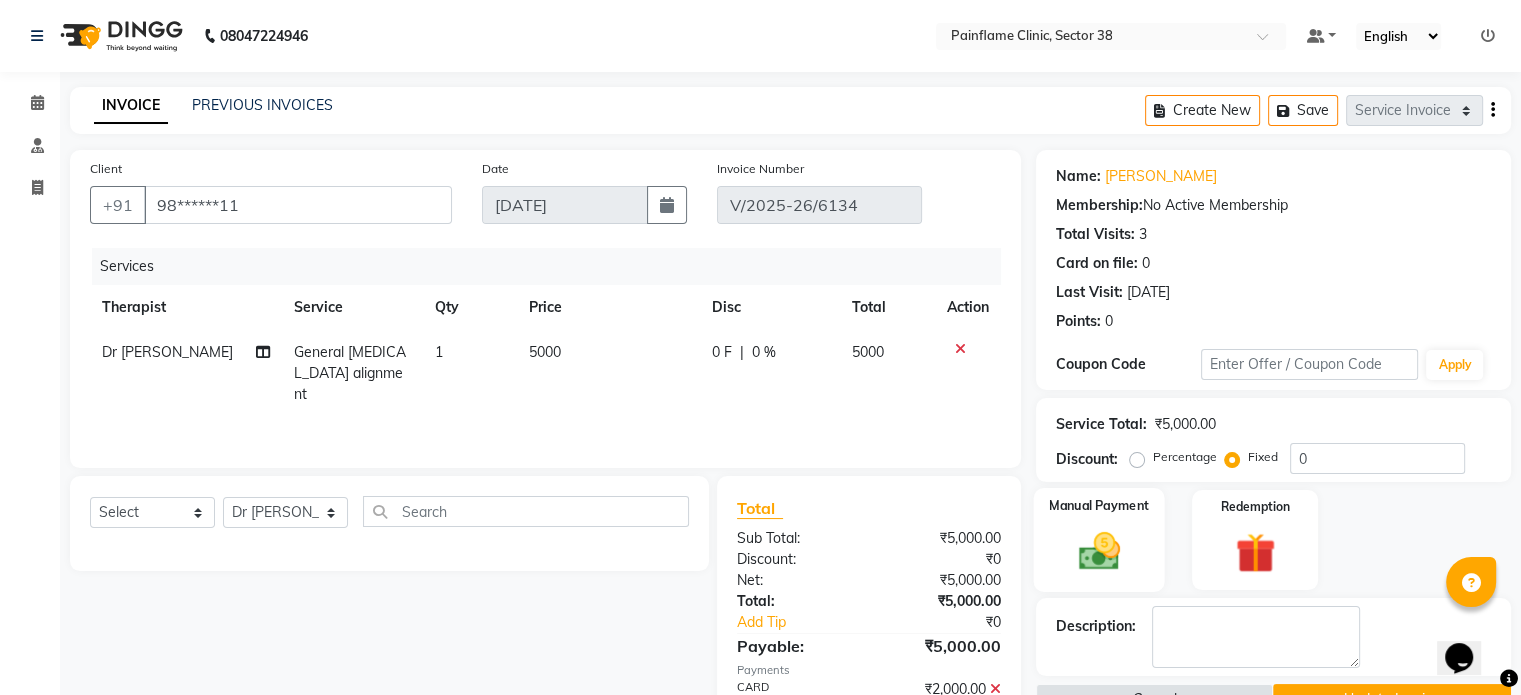 click 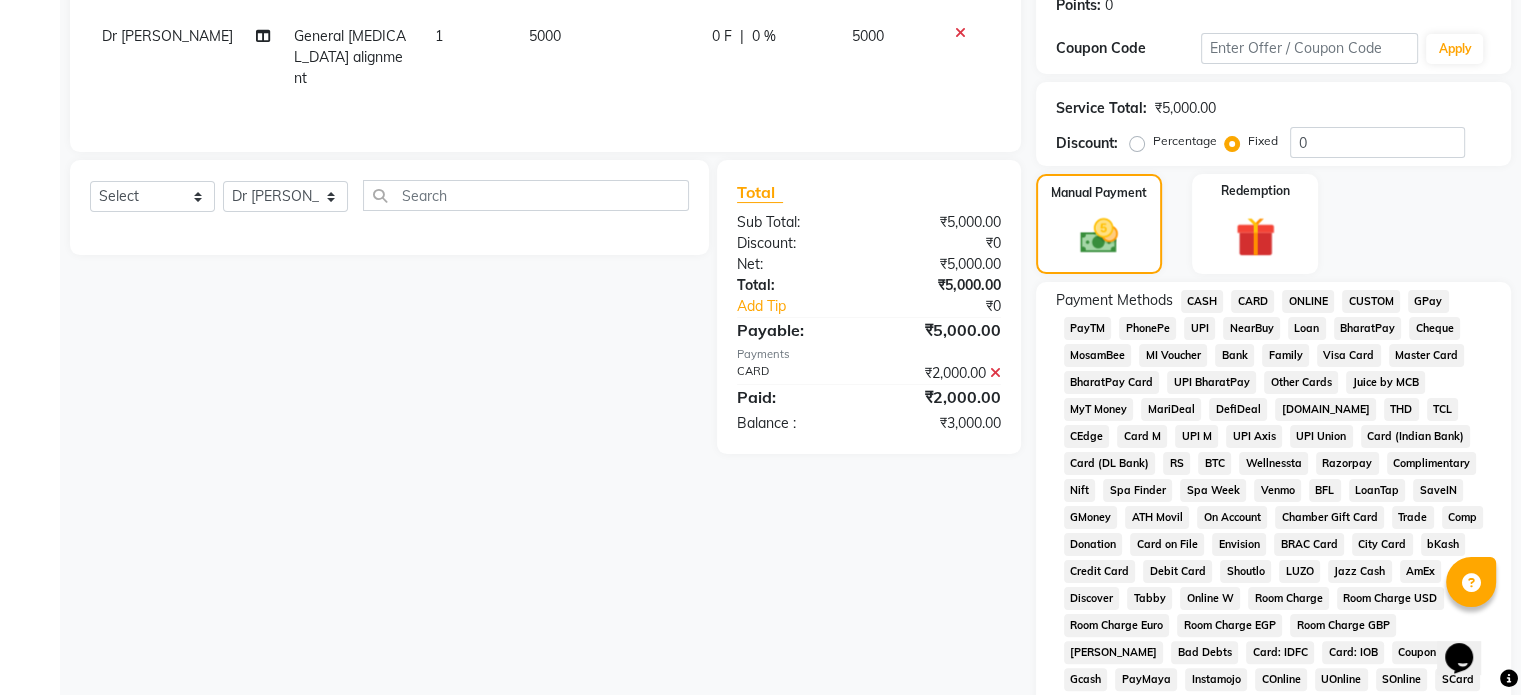 scroll, scrollTop: 375, scrollLeft: 0, axis: vertical 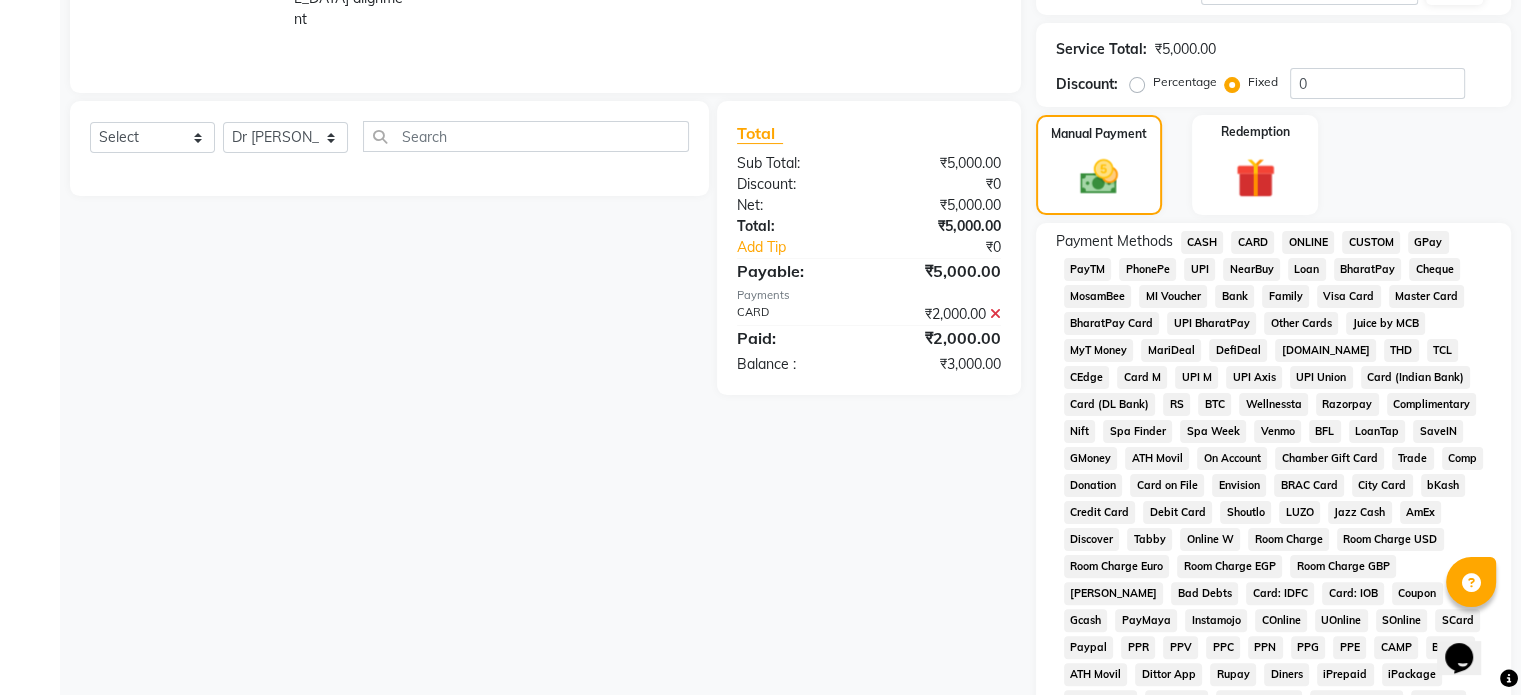 click on "CARD" 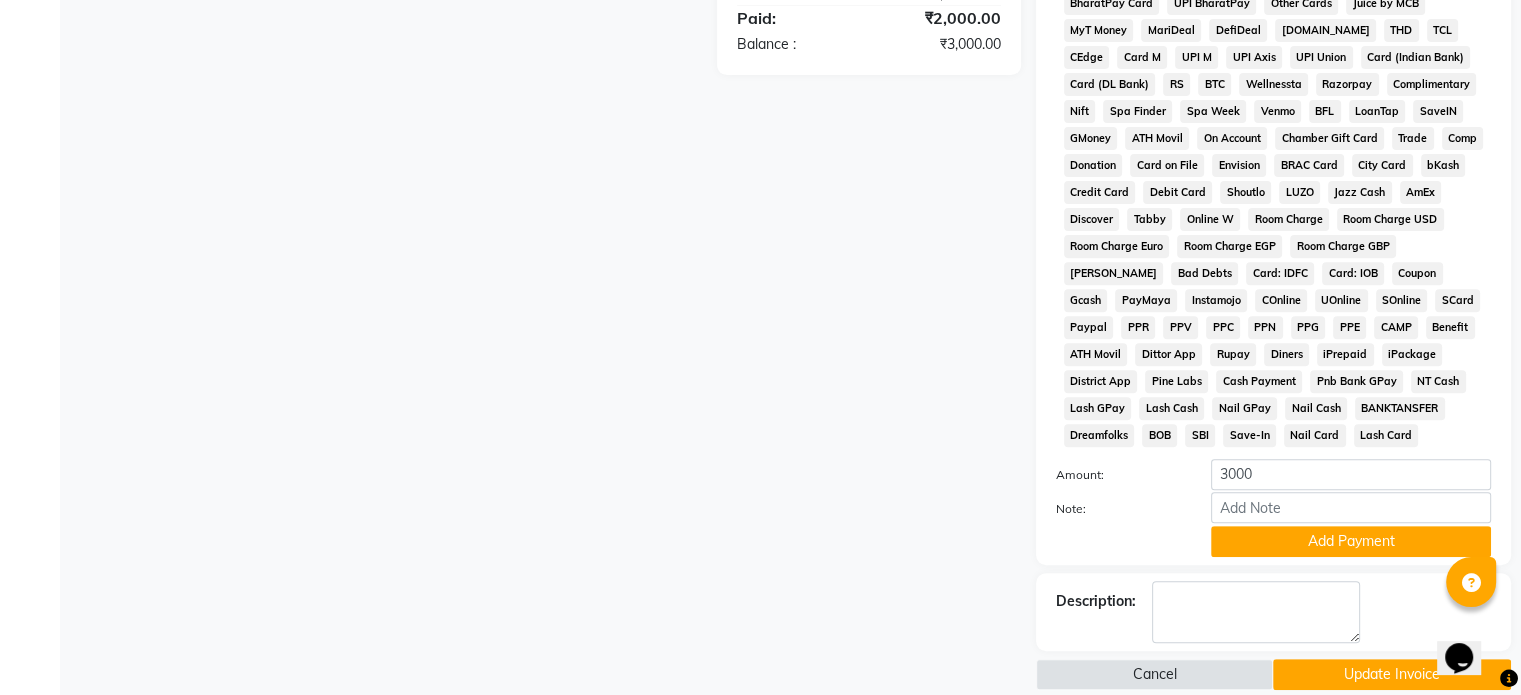scroll, scrollTop: 735, scrollLeft: 0, axis: vertical 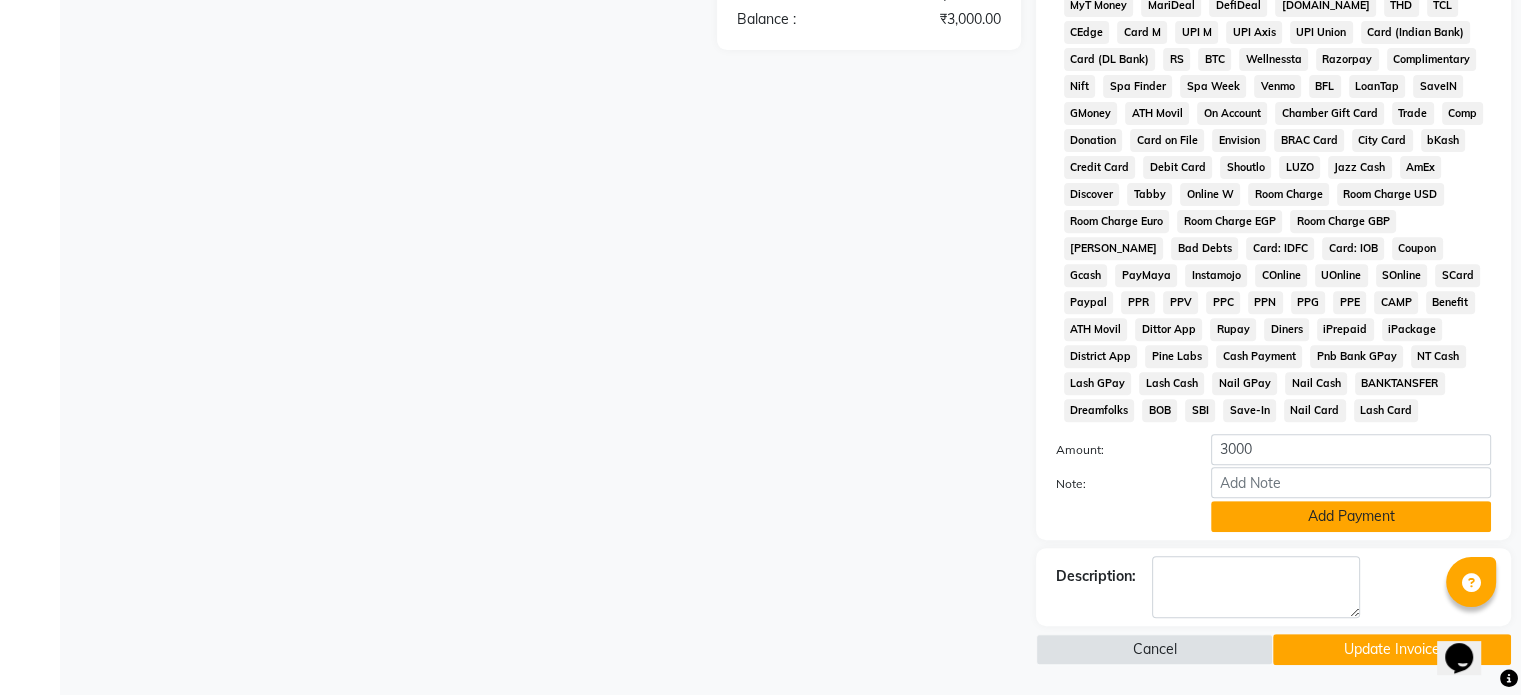 click on "Add Payment" 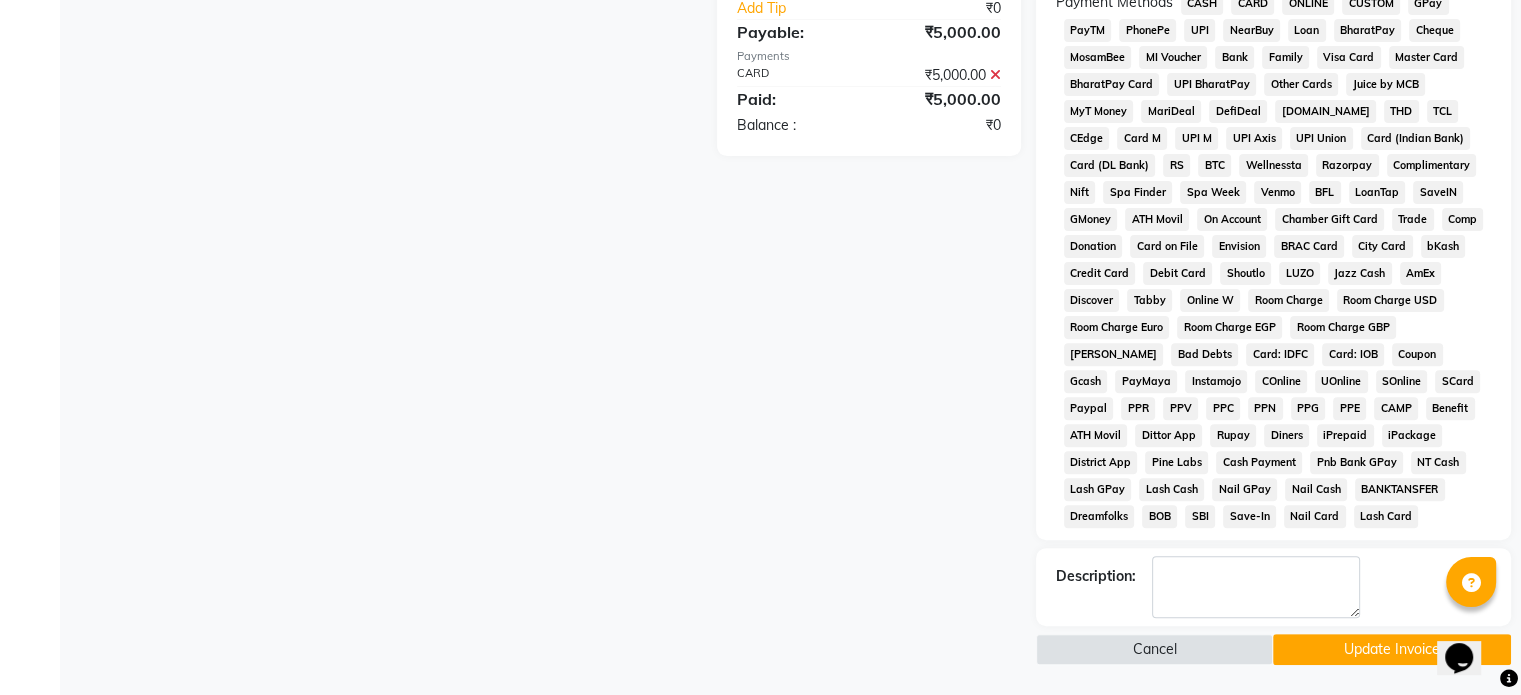 scroll, scrollTop: 628, scrollLeft: 0, axis: vertical 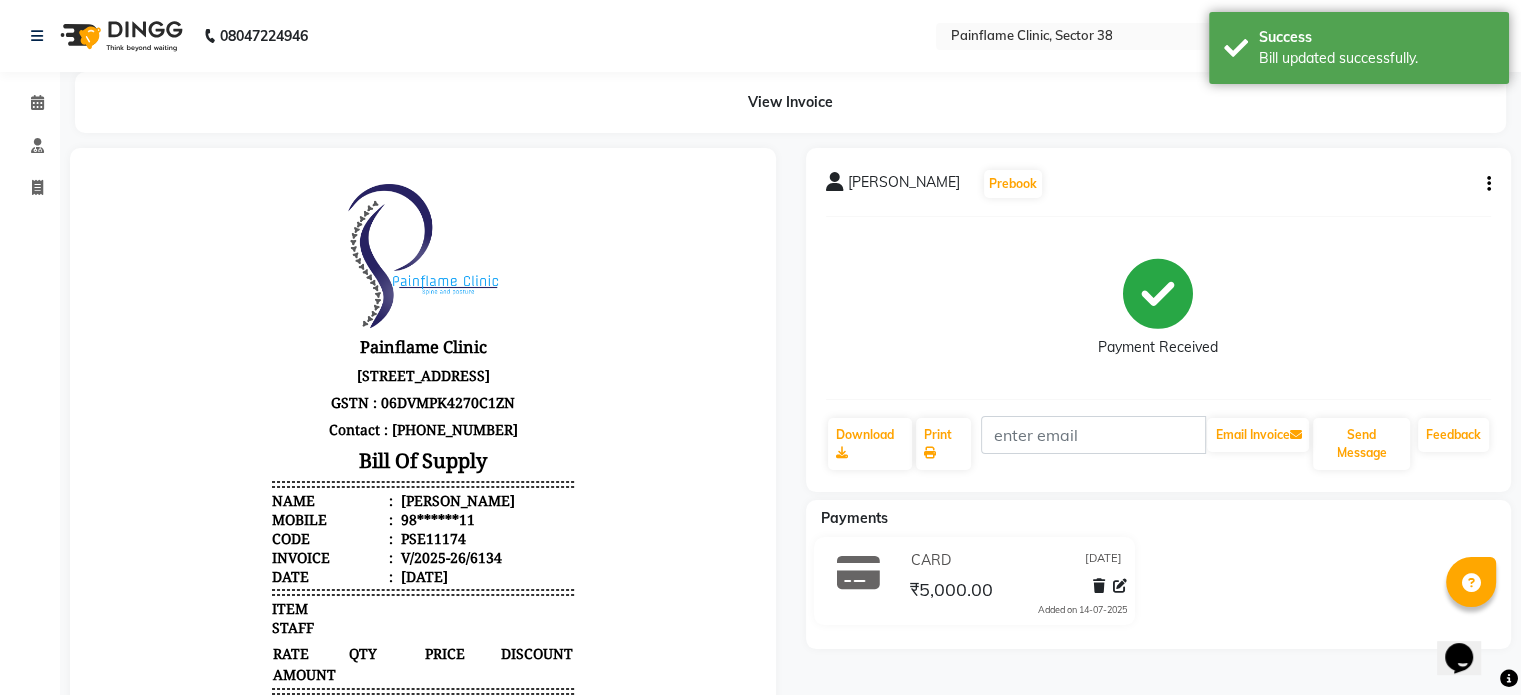 select on "service" 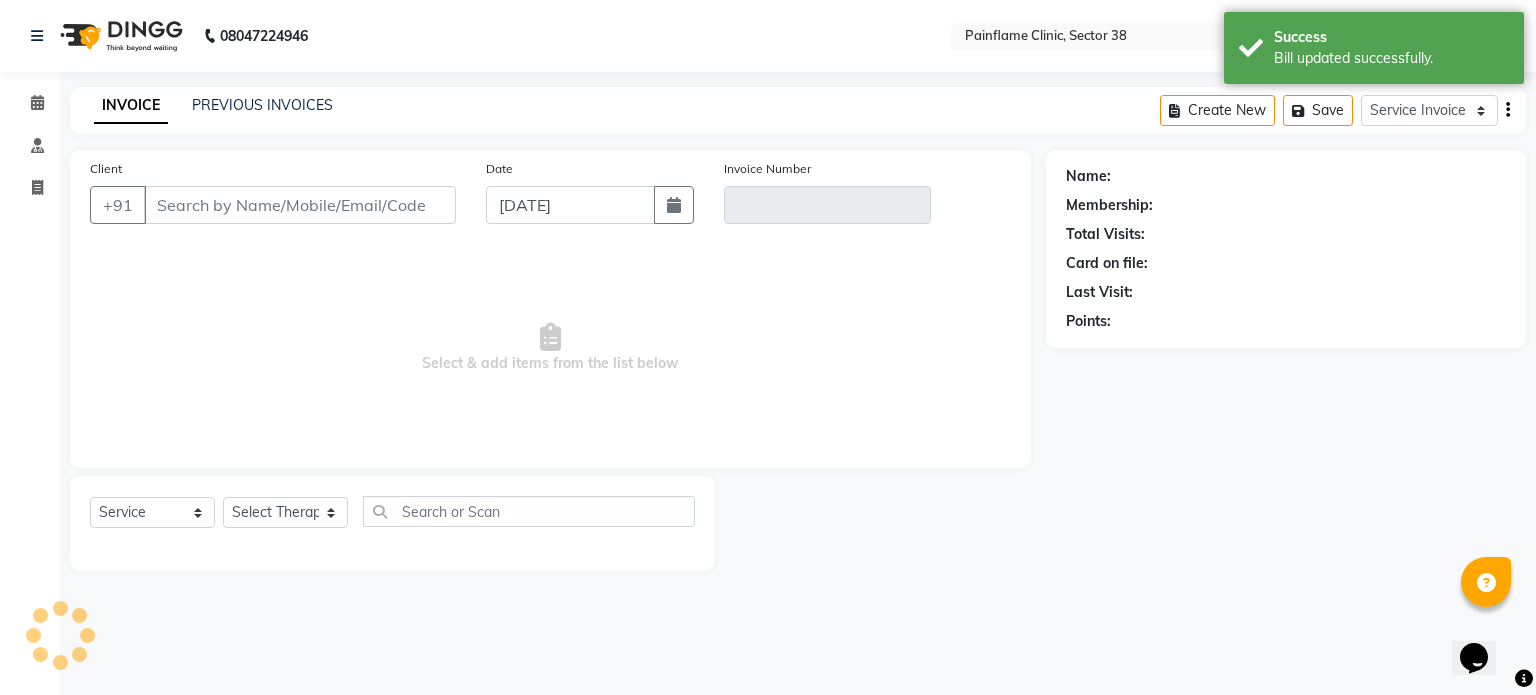 type on "98******11" 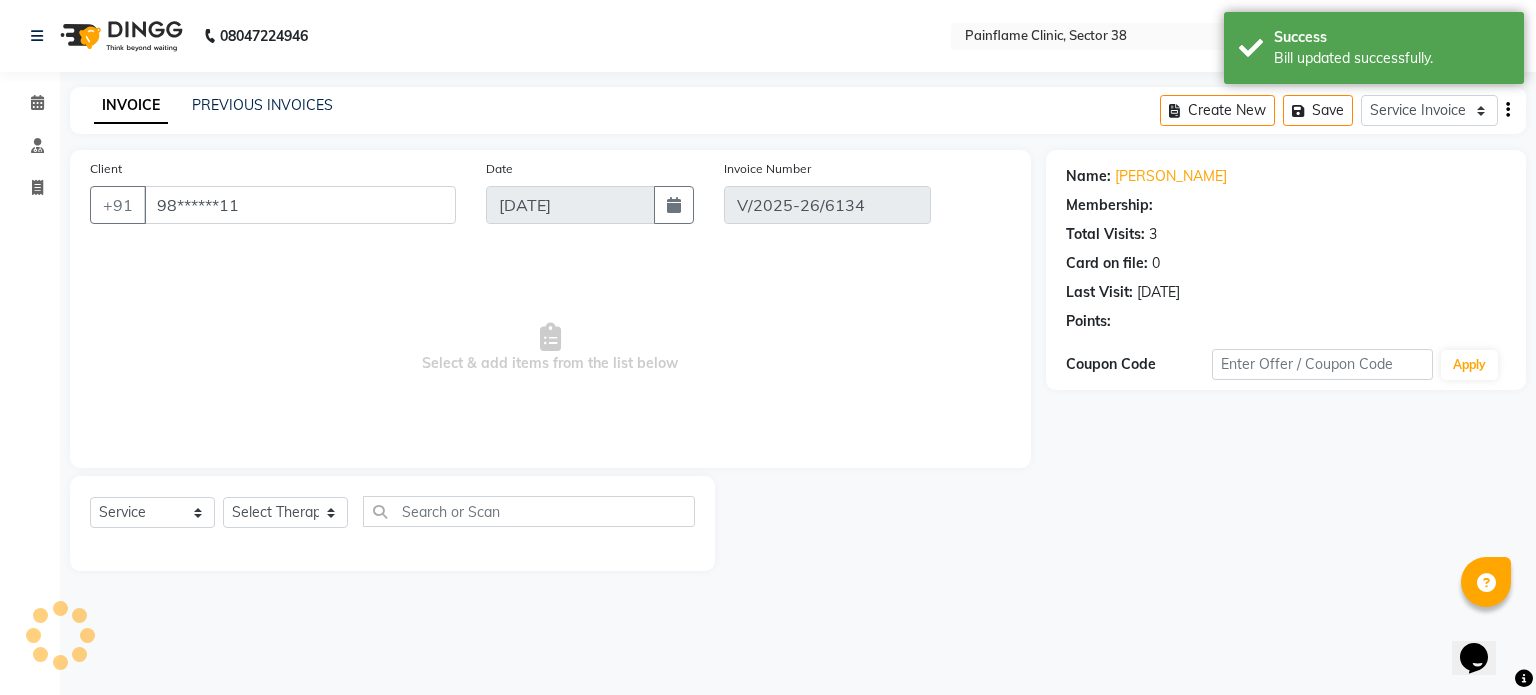 select on "select" 